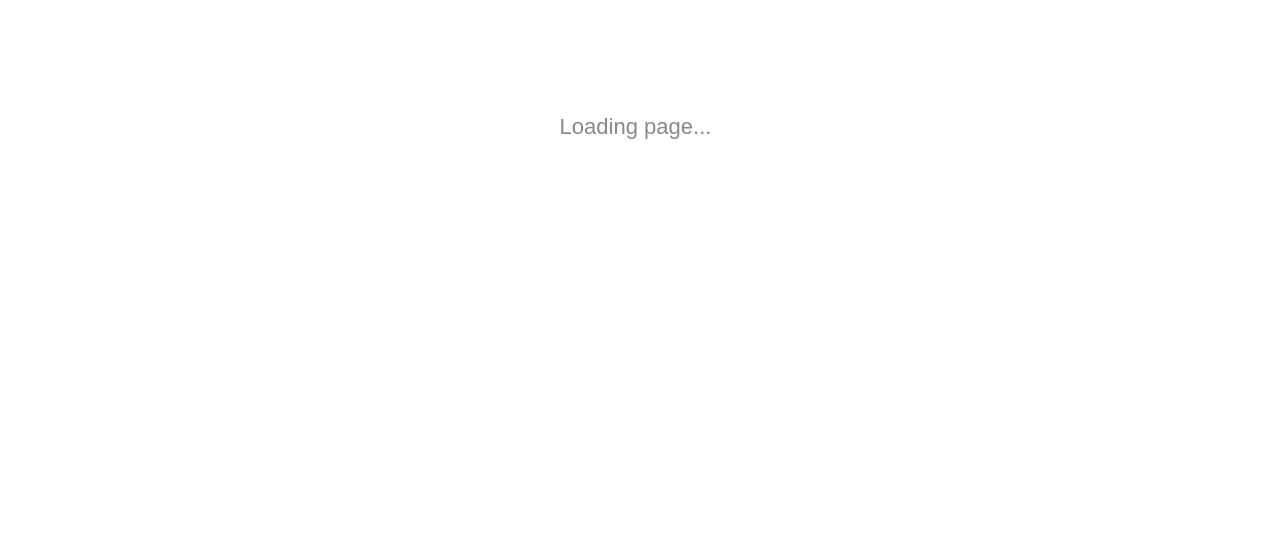 scroll, scrollTop: 0, scrollLeft: 0, axis: both 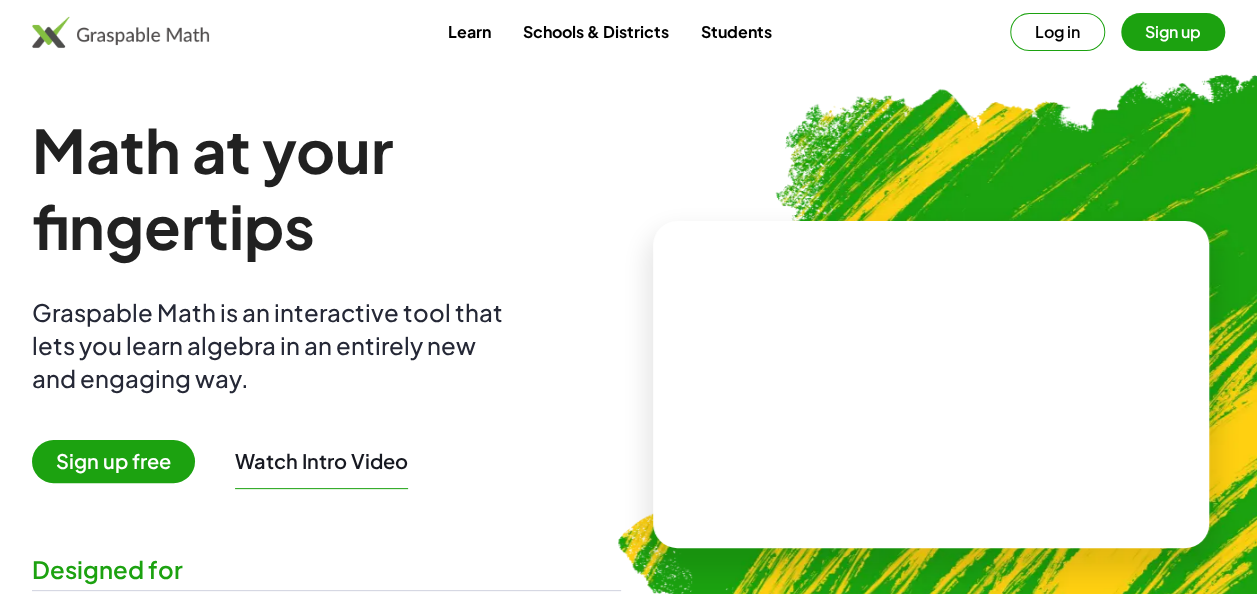click on "Log in" at bounding box center (1057, 32) 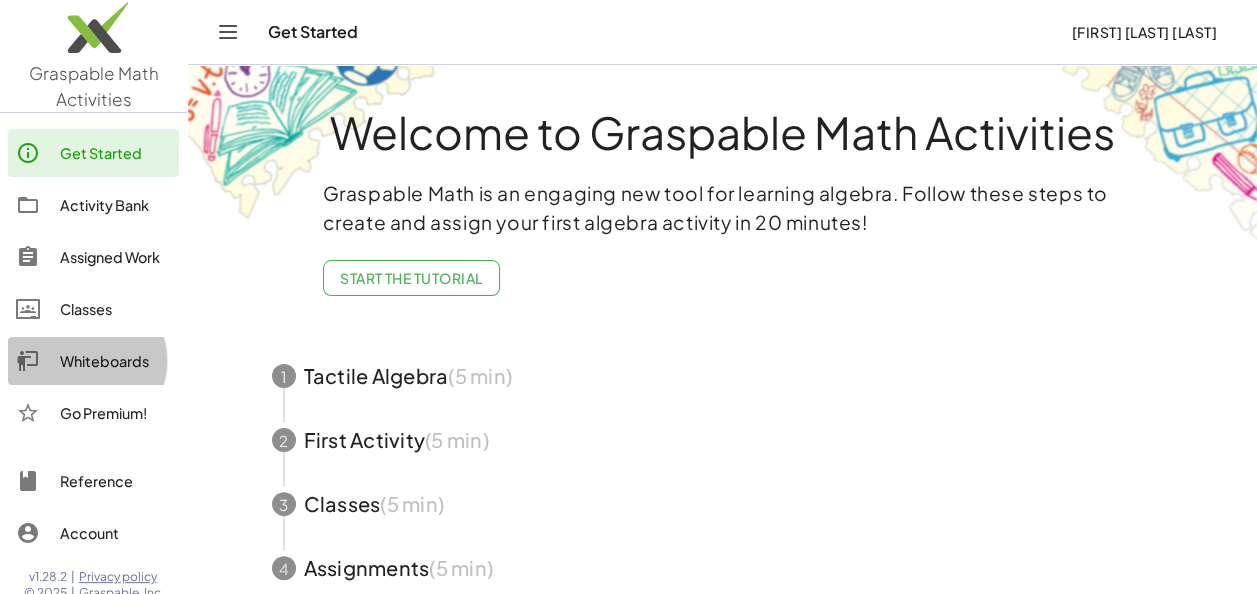 click on "Whiteboards" 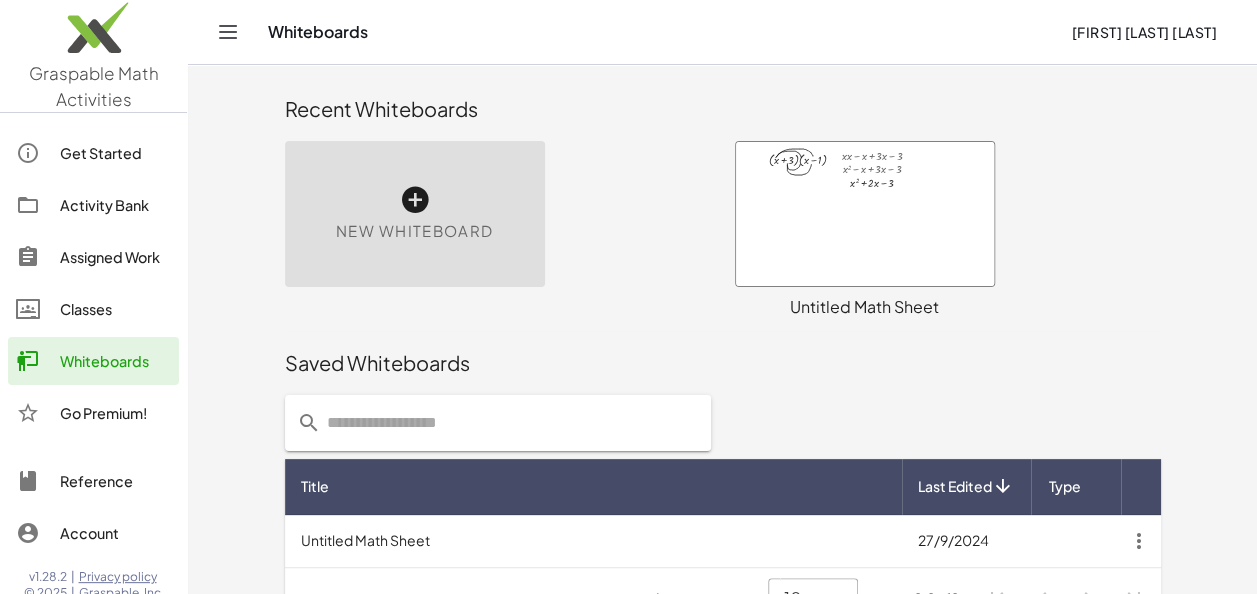 click on "New Whiteboard" at bounding box center [415, 214] 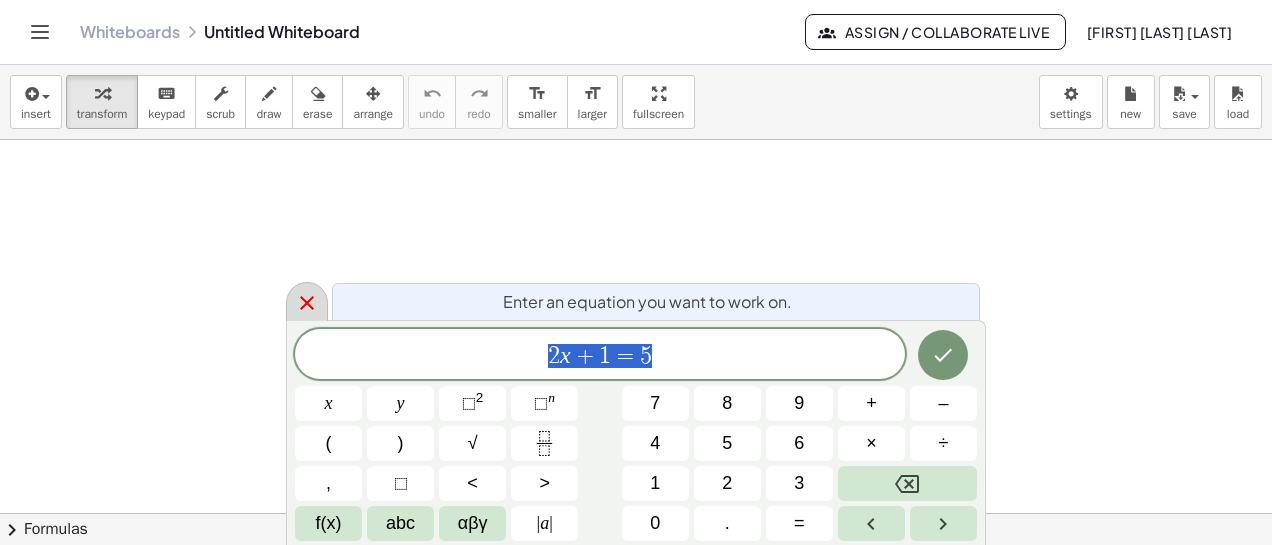 click 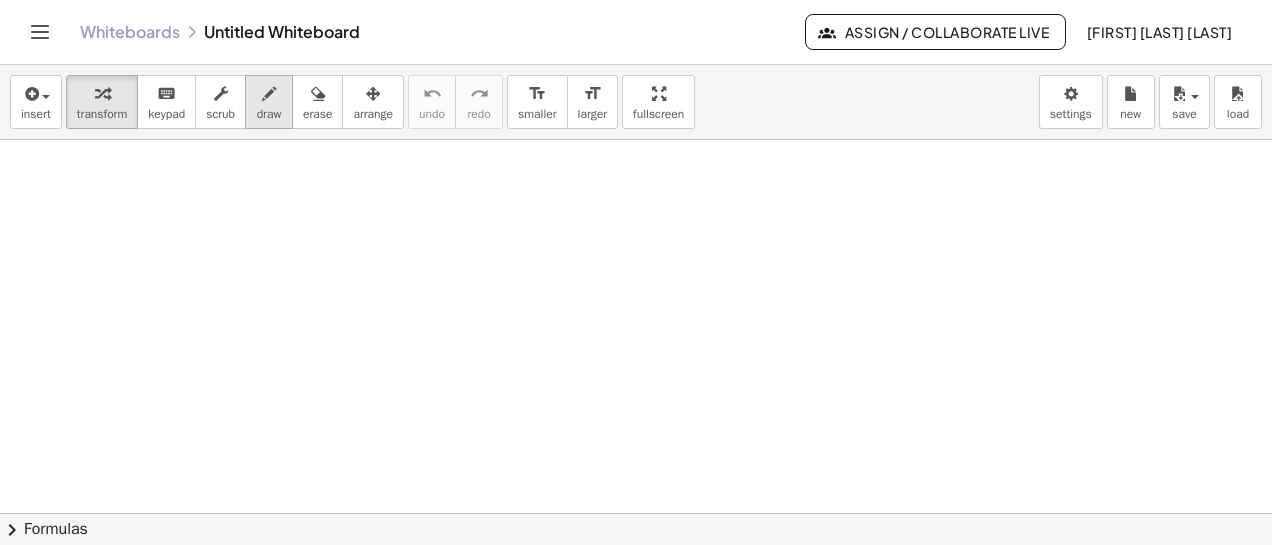 click at bounding box center [269, 93] 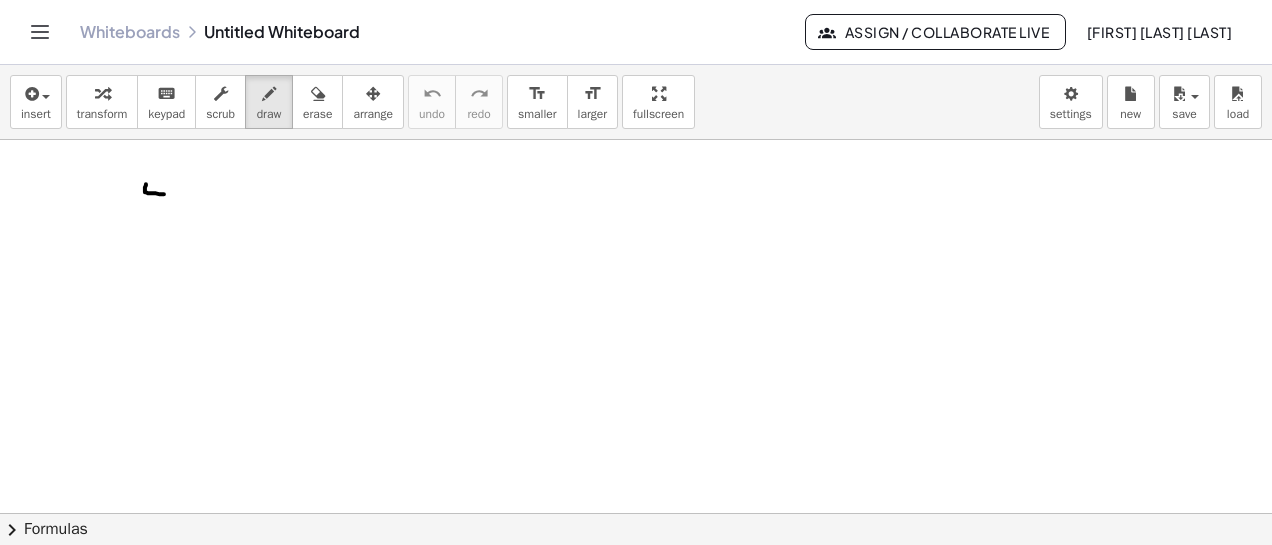 drag, startPoint x: 146, startPoint y: 183, endPoint x: 164, endPoint y: 193, distance: 20.59126 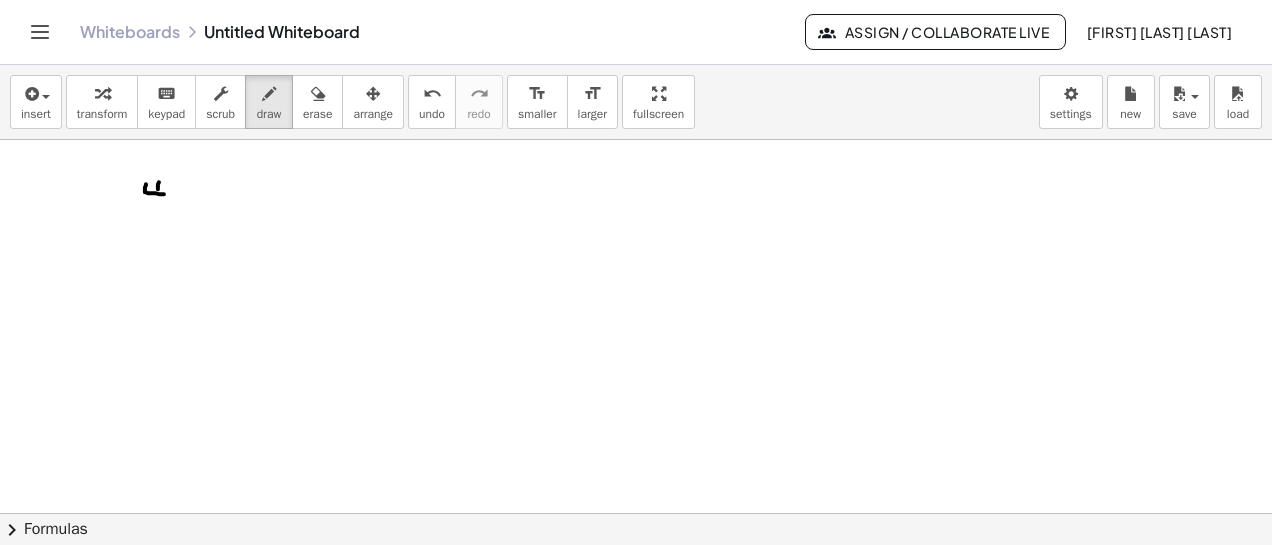 drag, startPoint x: 159, startPoint y: 181, endPoint x: 156, endPoint y: 211, distance: 30.149628 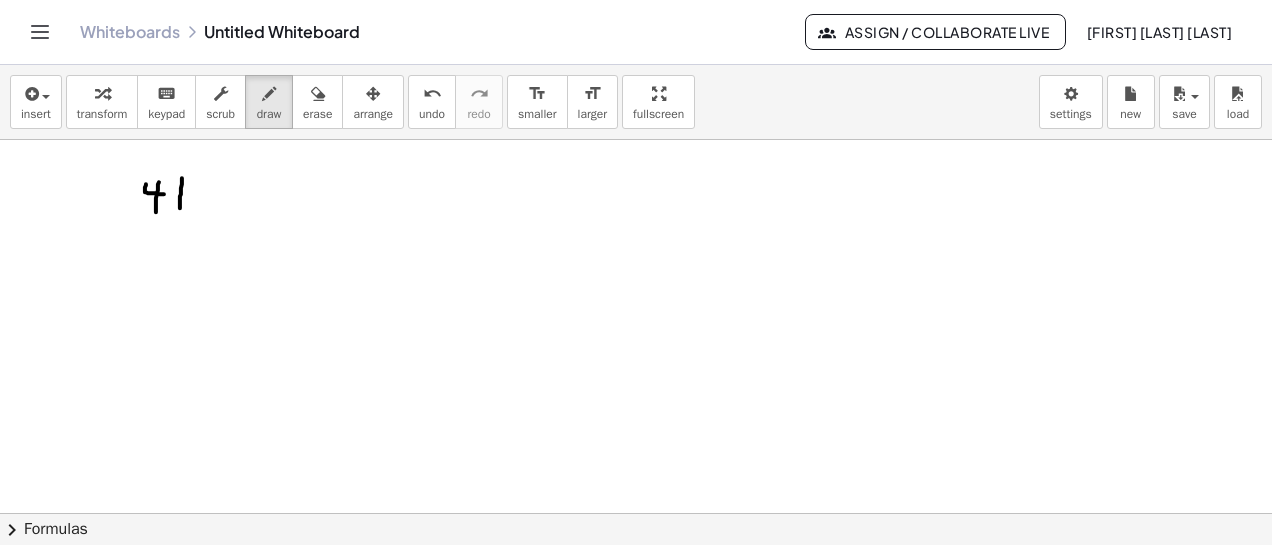 drag, startPoint x: 182, startPoint y: 177, endPoint x: 180, endPoint y: 213, distance: 36.05551 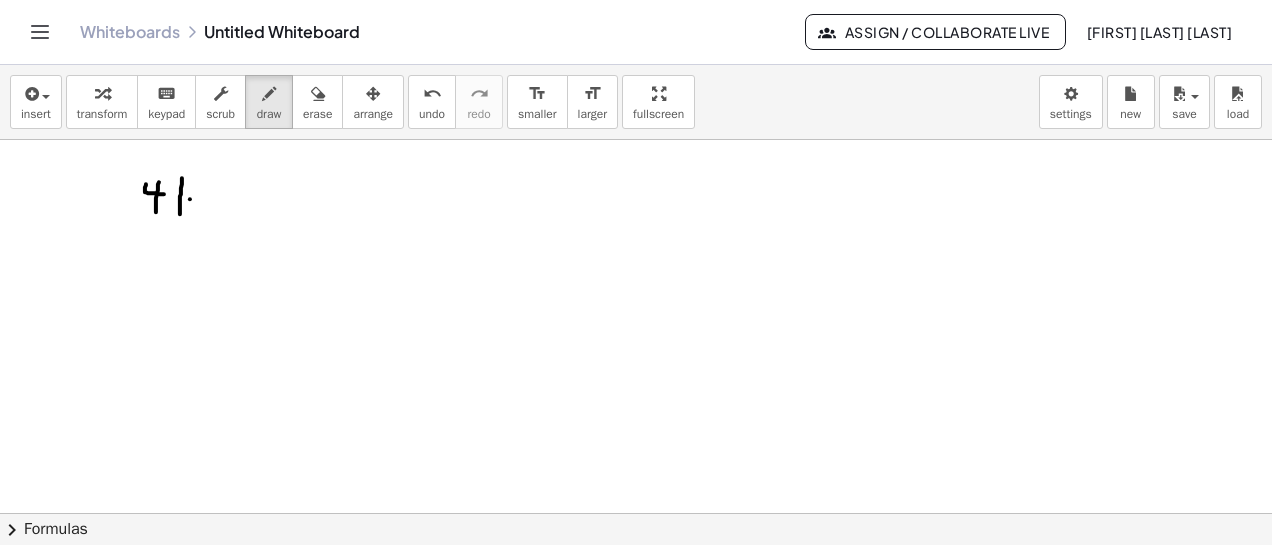 drag, startPoint x: 190, startPoint y: 198, endPoint x: 190, endPoint y: 212, distance: 14 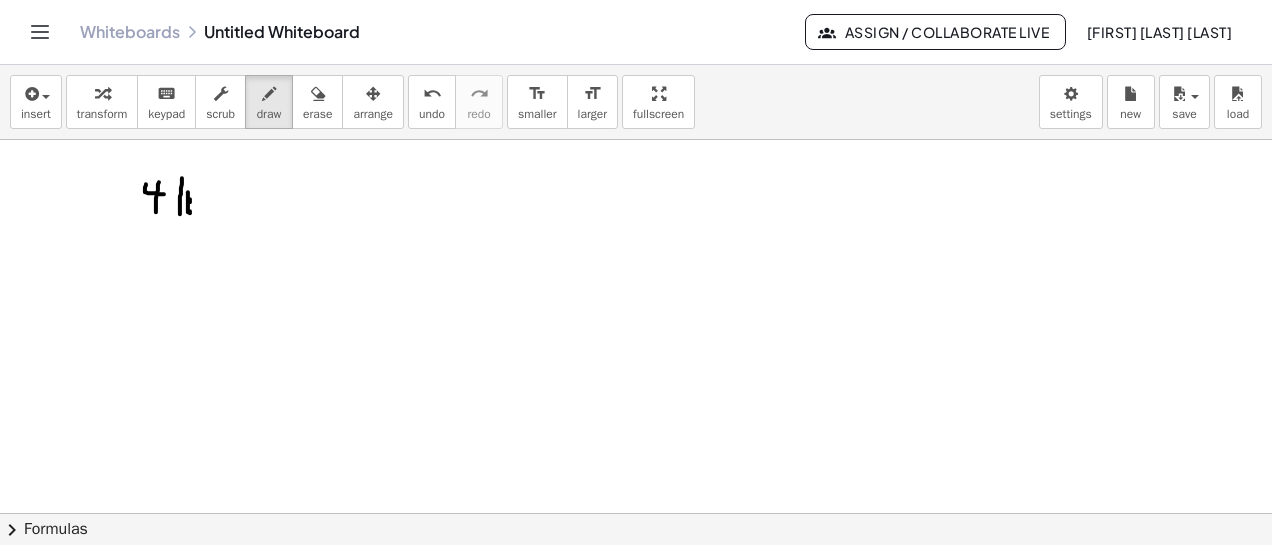 drag, startPoint x: 188, startPoint y: 191, endPoint x: 188, endPoint y: 211, distance: 20 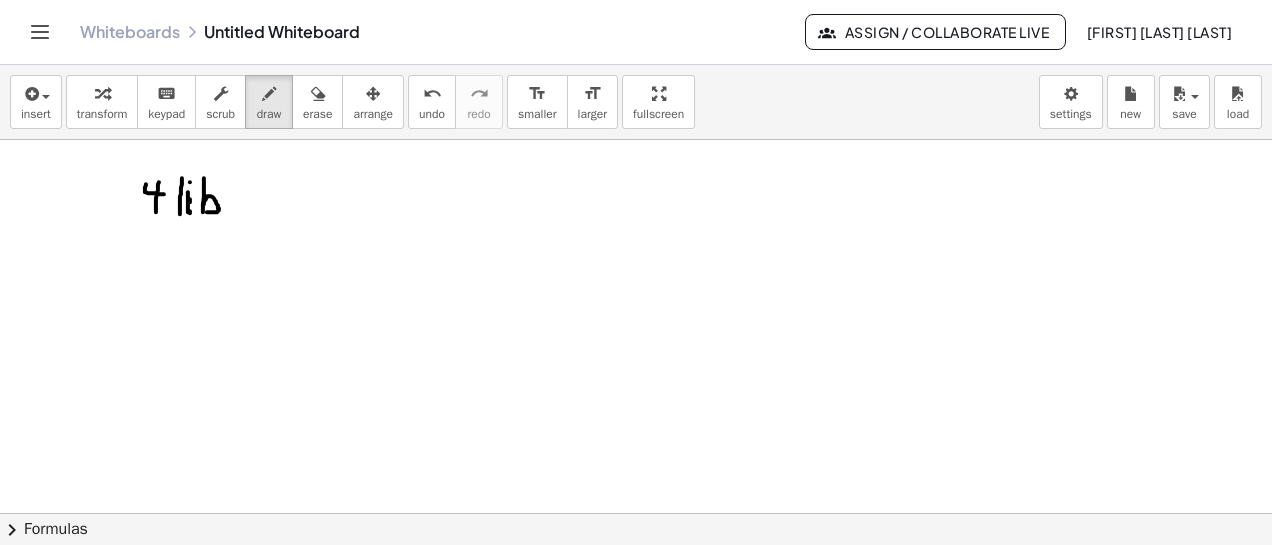 drag, startPoint x: 204, startPoint y: 177, endPoint x: 203, endPoint y: 212, distance: 35.014282 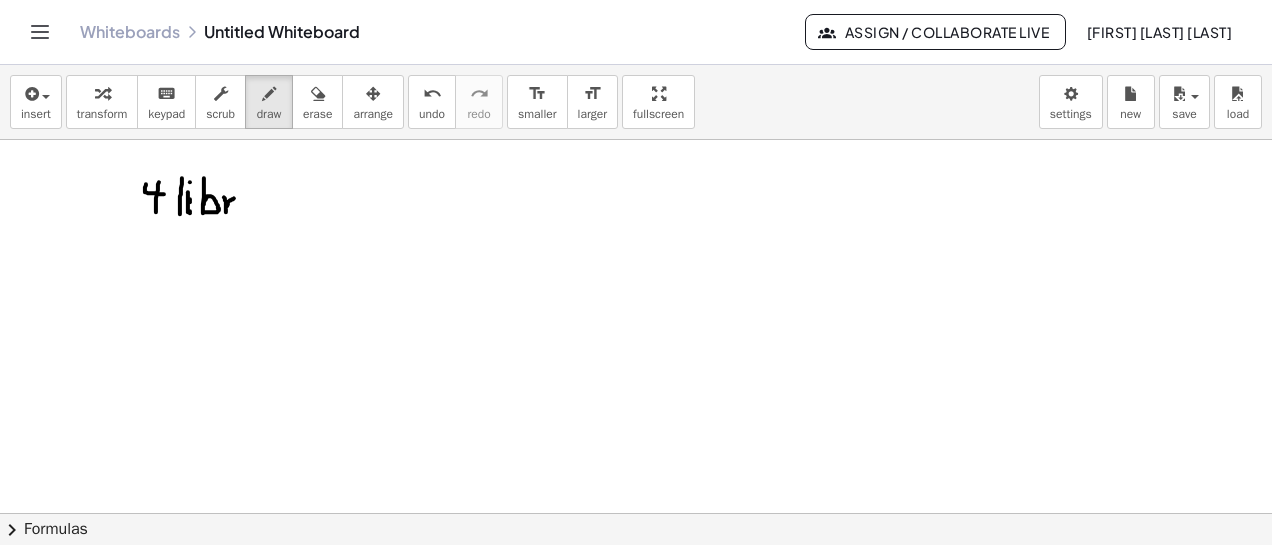 drag, startPoint x: 224, startPoint y: 196, endPoint x: 238, endPoint y: 198, distance: 14.142136 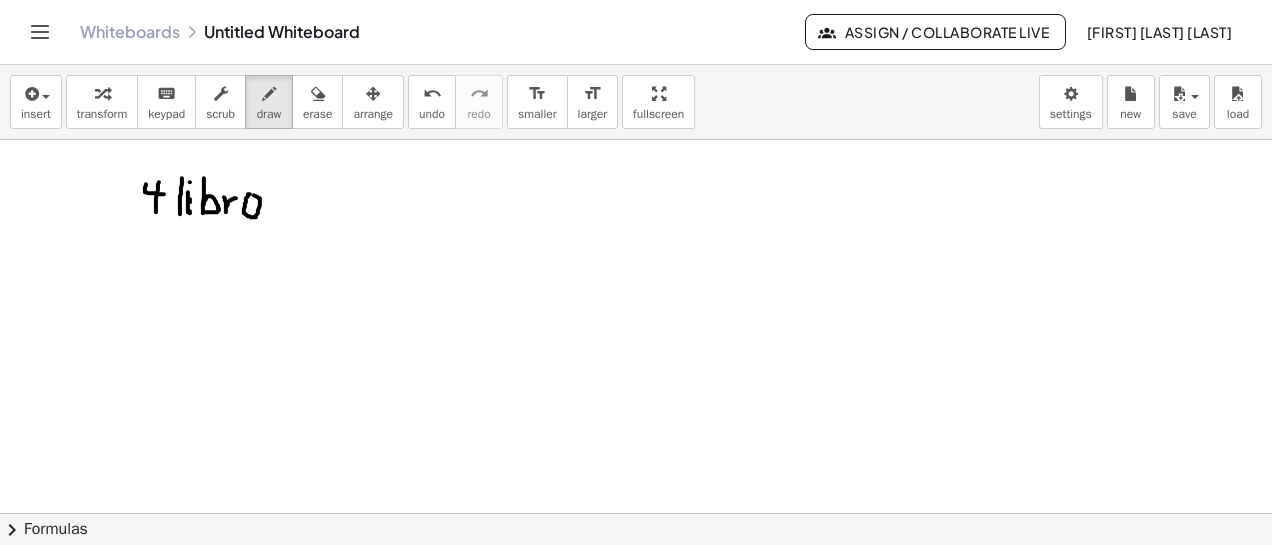 click at bounding box center [636, 563] 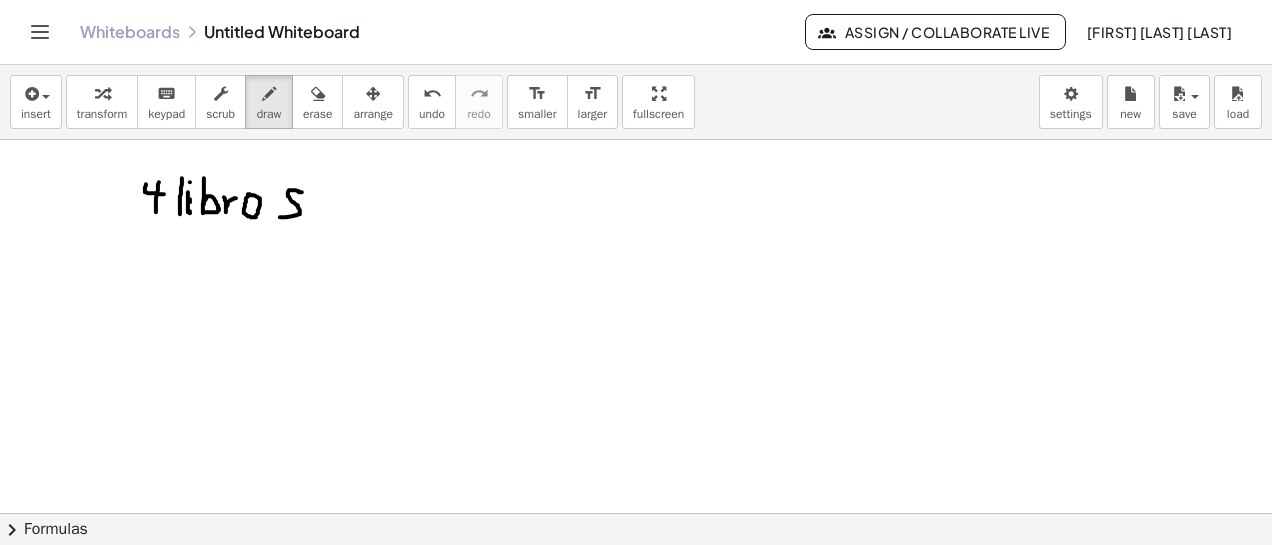 drag, startPoint x: 302, startPoint y: 191, endPoint x: 277, endPoint y: 216, distance: 35.35534 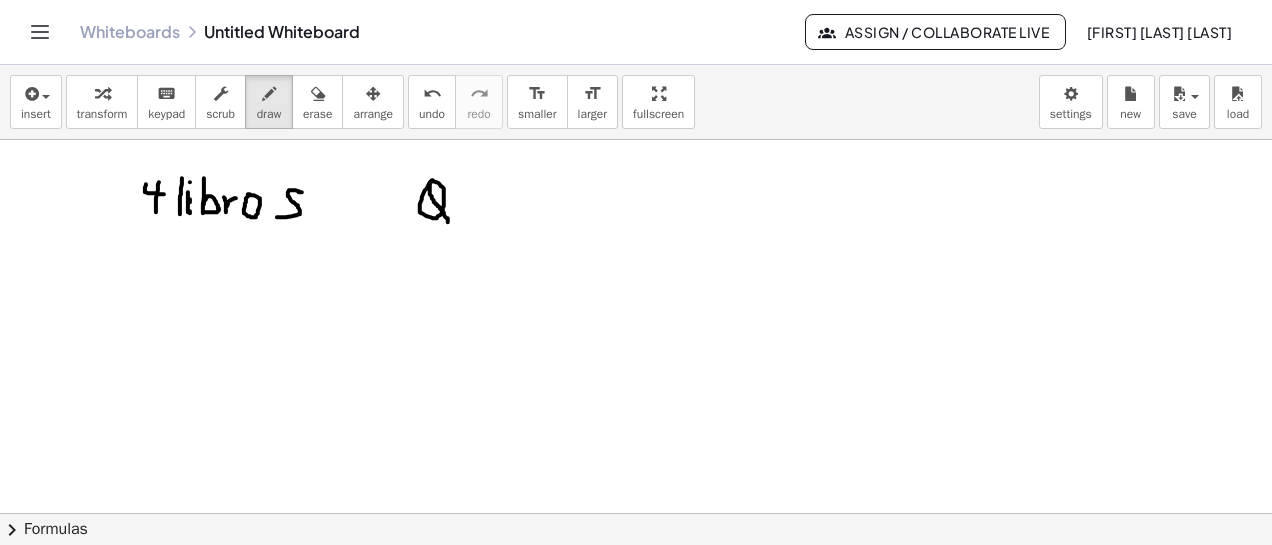 drag, startPoint x: 433, startPoint y: 179, endPoint x: 448, endPoint y: 221, distance: 44.598206 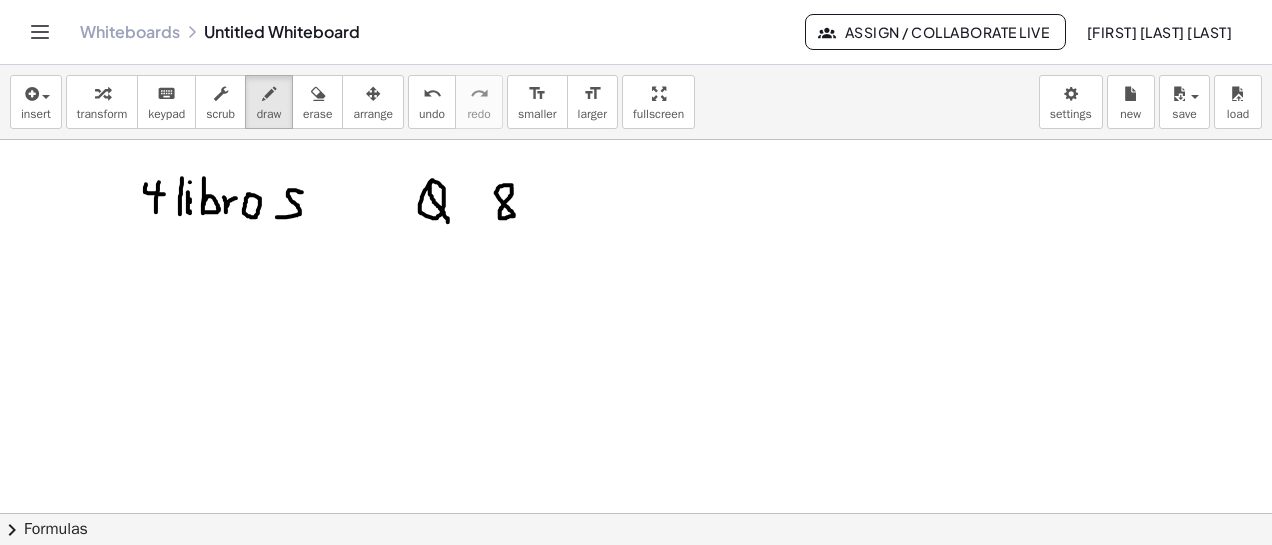 click at bounding box center (636, 563) 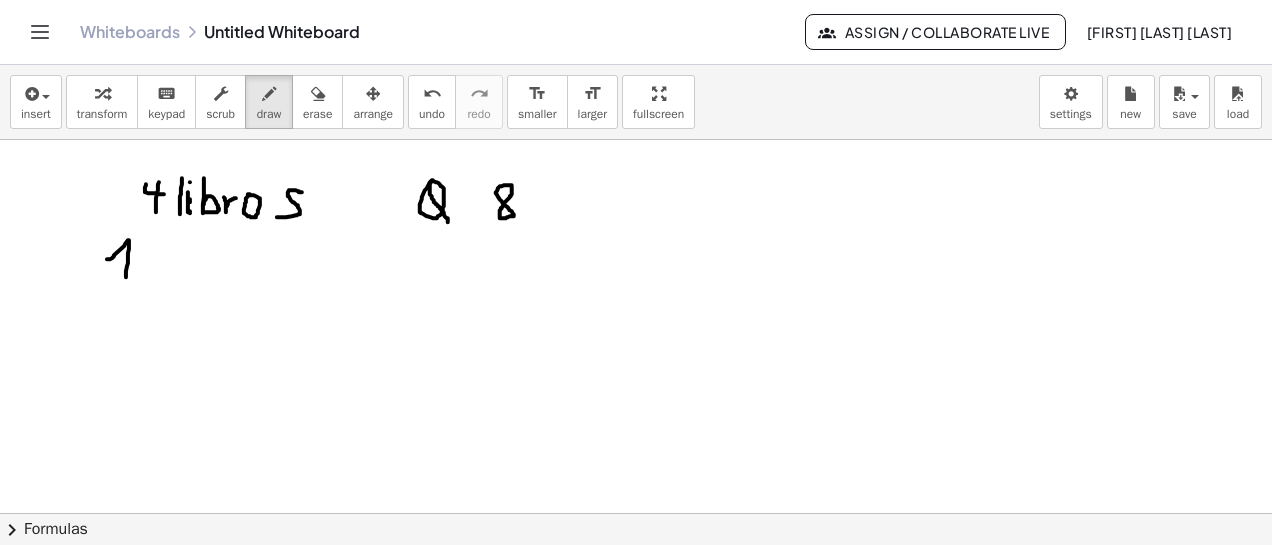 drag, startPoint x: 107, startPoint y: 258, endPoint x: 124, endPoint y: 289, distance: 35.35534 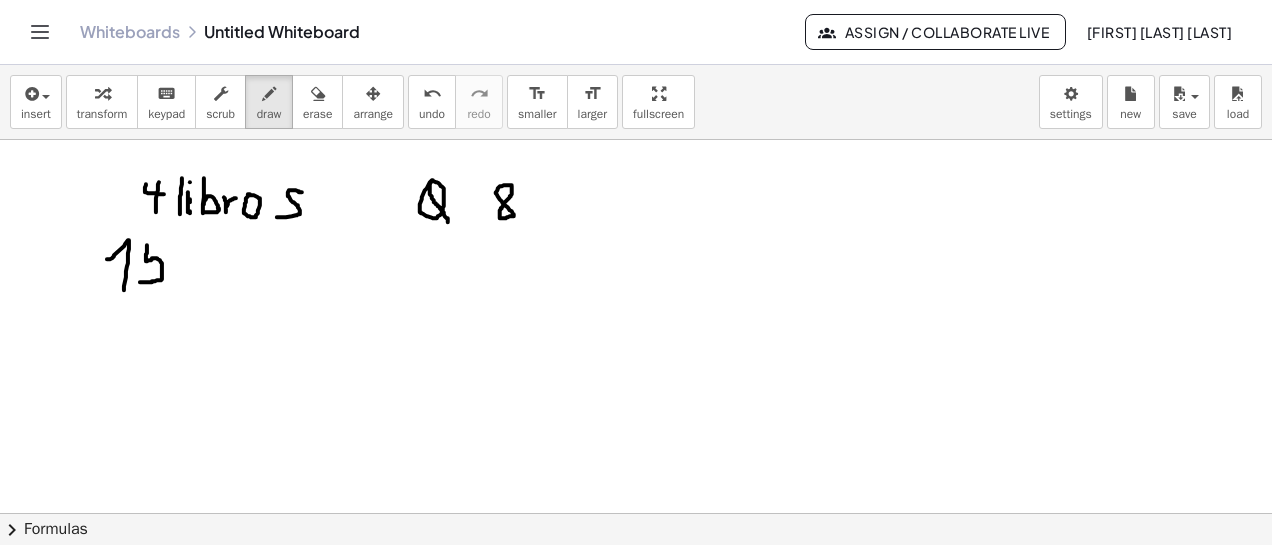 drag, startPoint x: 147, startPoint y: 244, endPoint x: 140, endPoint y: 281, distance: 37.65634 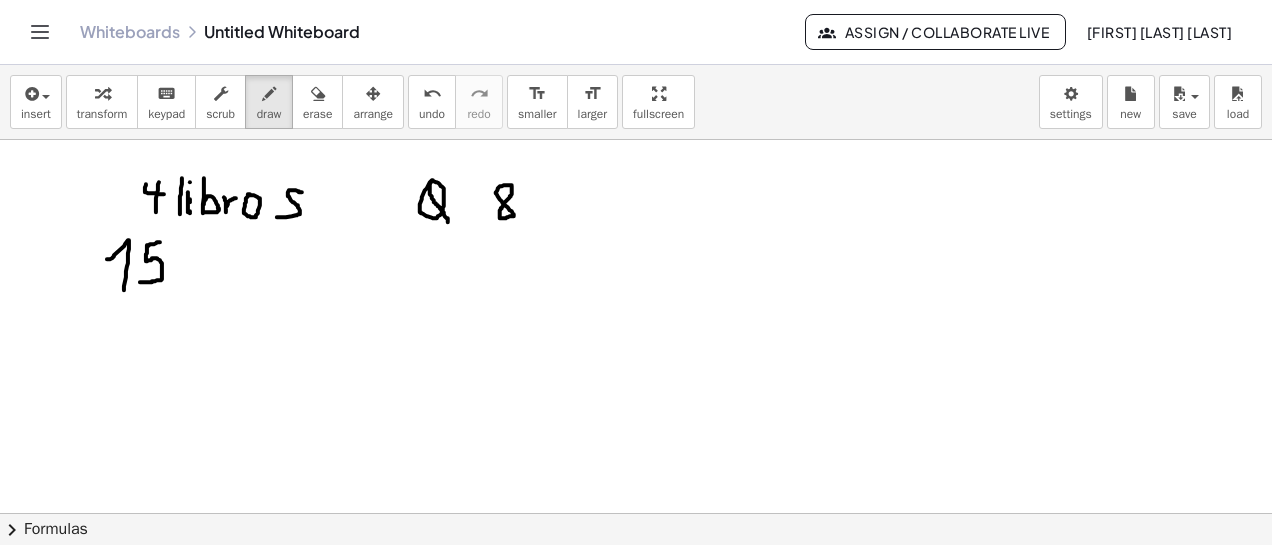 drag, startPoint x: 148, startPoint y: 245, endPoint x: 162, endPoint y: 241, distance: 14.56022 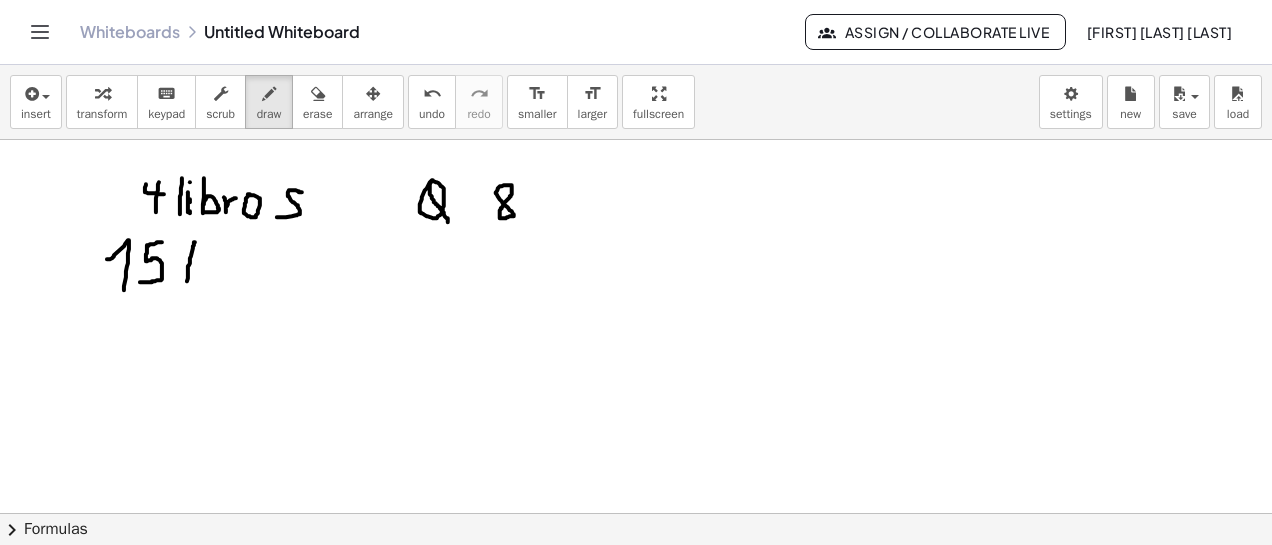 drag, startPoint x: 195, startPoint y: 241, endPoint x: 187, endPoint y: 280, distance: 39.812057 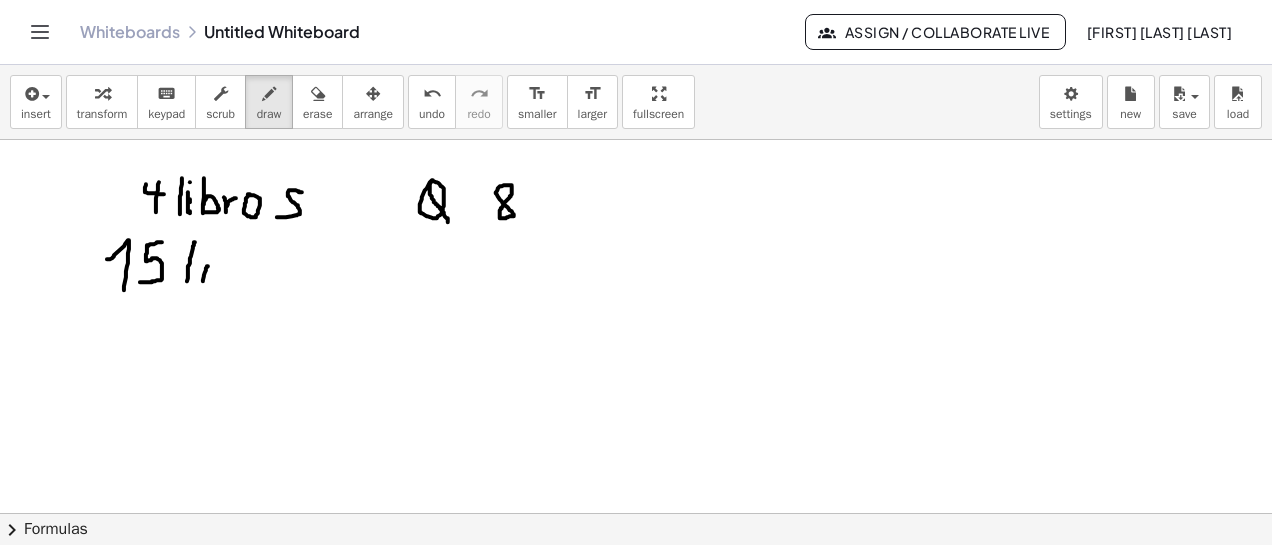 drag, startPoint x: 208, startPoint y: 265, endPoint x: 203, endPoint y: 280, distance: 15.811388 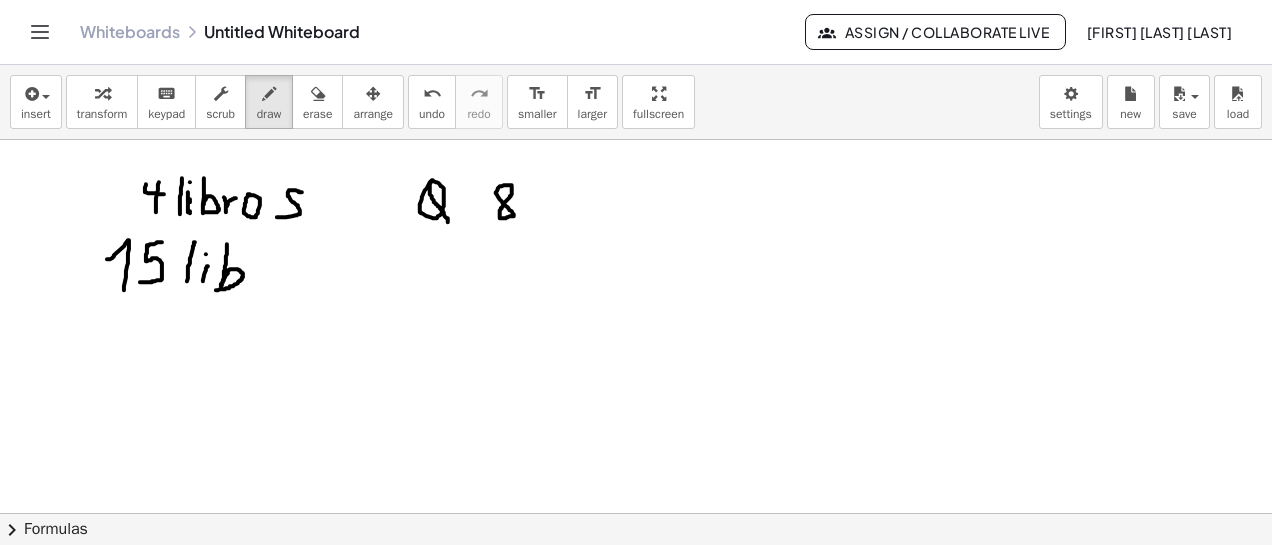 drag, startPoint x: 227, startPoint y: 243, endPoint x: 216, endPoint y: 289, distance: 47.296936 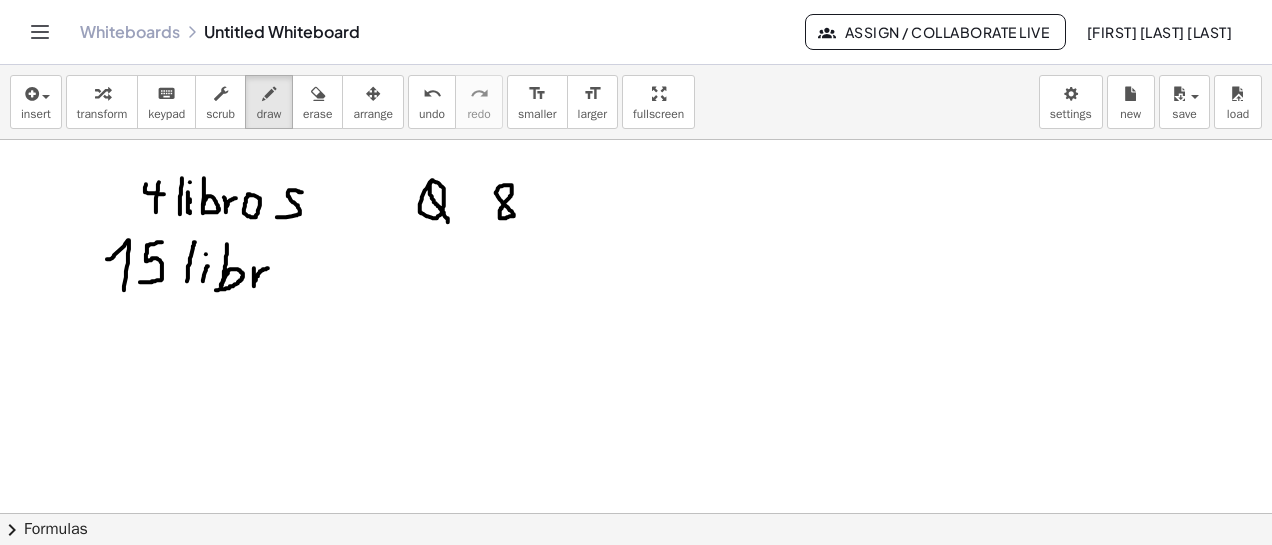 drag, startPoint x: 254, startPoint y: 267, endPoint x: 268, endPoint y: 267, distance: 14 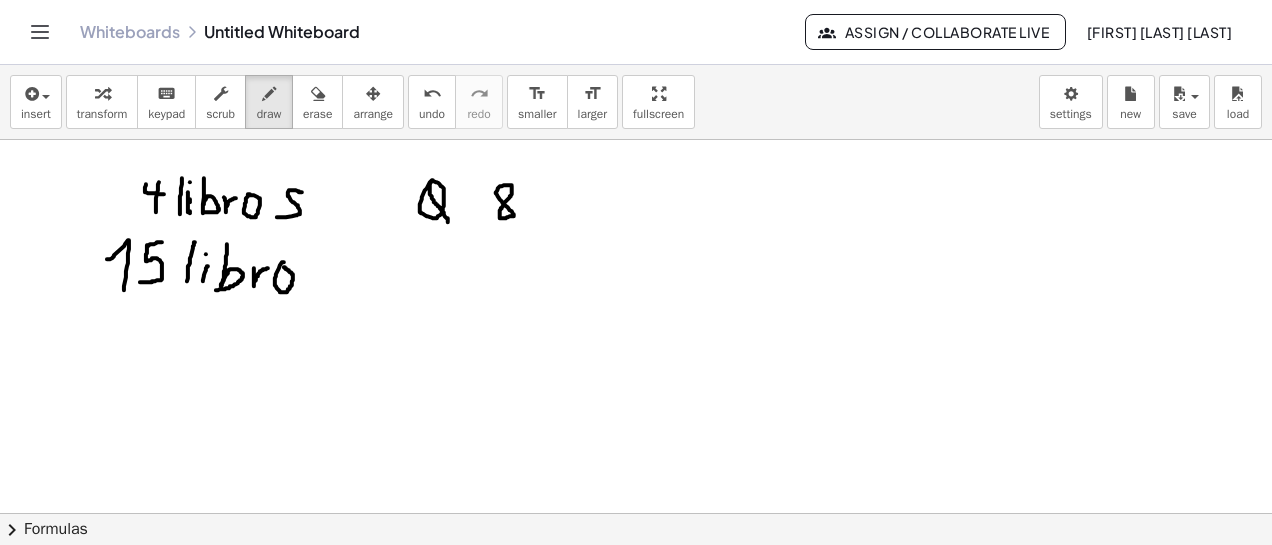 click at bounding box center (636, 563) 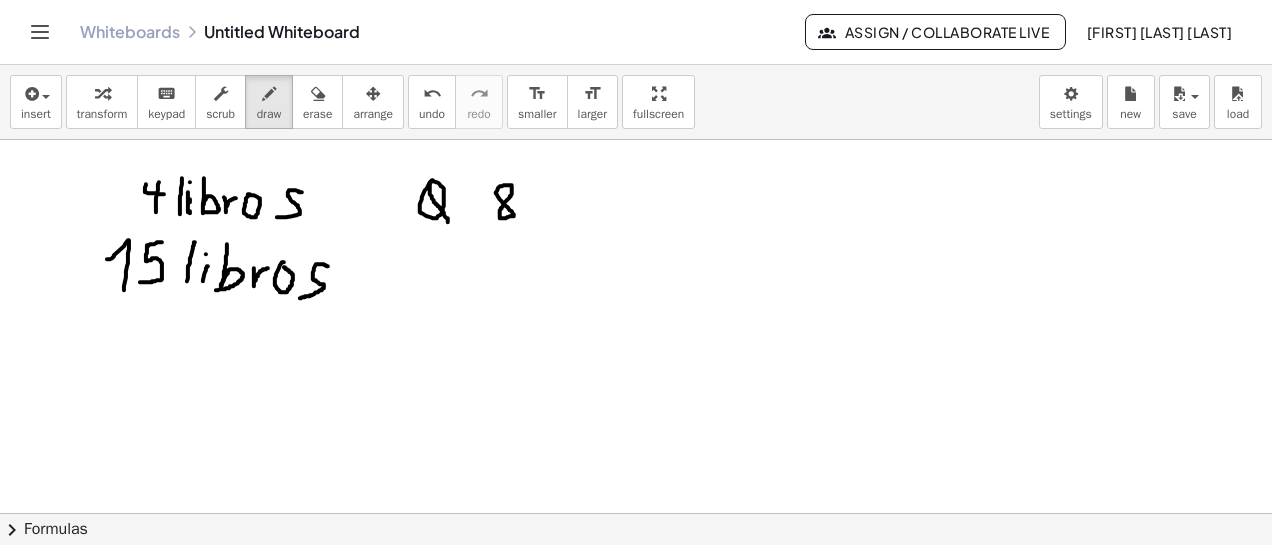 drag, startPoint x: 328, startPoint y: 265, endPoint x: 300, endPoint y: 297, distance: 42.520584 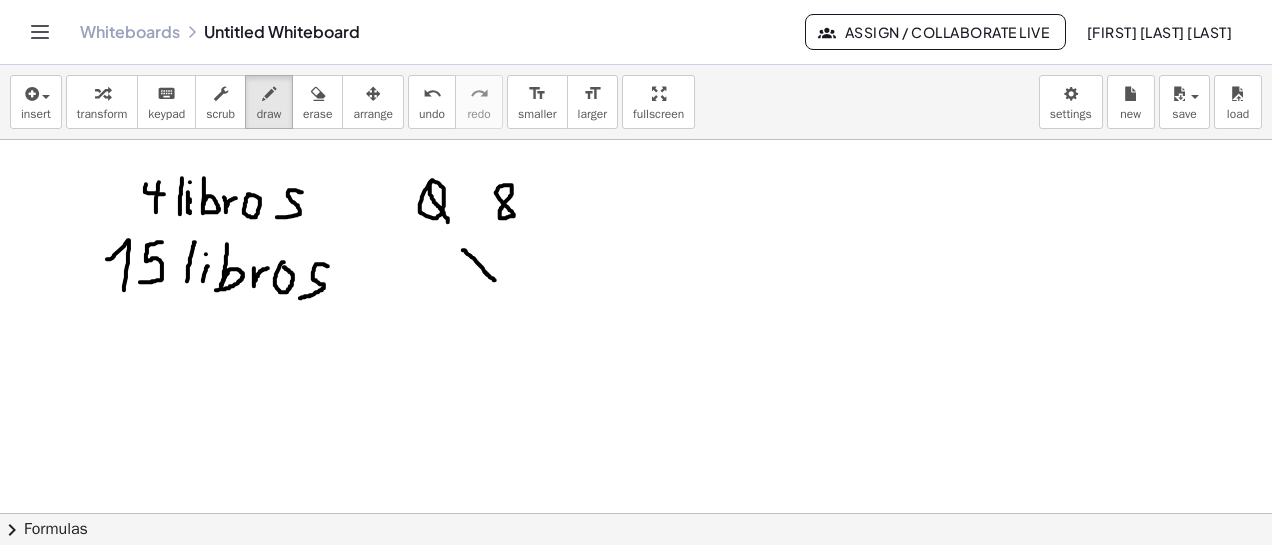 drag, startPoint x: 463, startPoint y: 249, endPoint x: 495, endPoint y: 279, distance: 43.863426 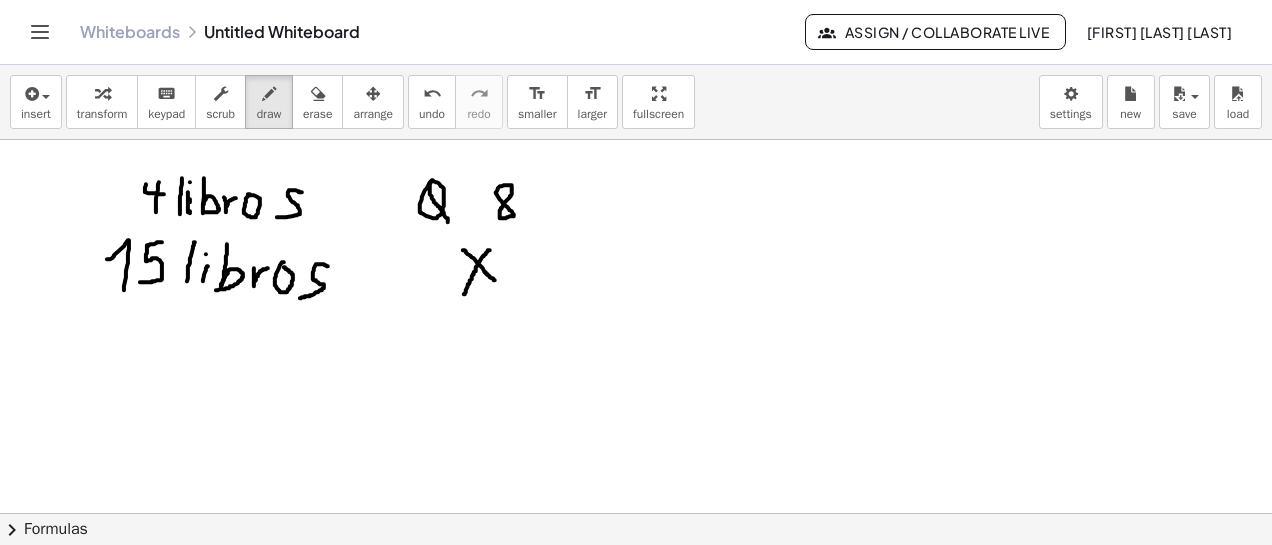 drag, startPoint x: 490, startPoint y: 249, endPoint x: 464, endPoint y: 293, distance: 51.10773 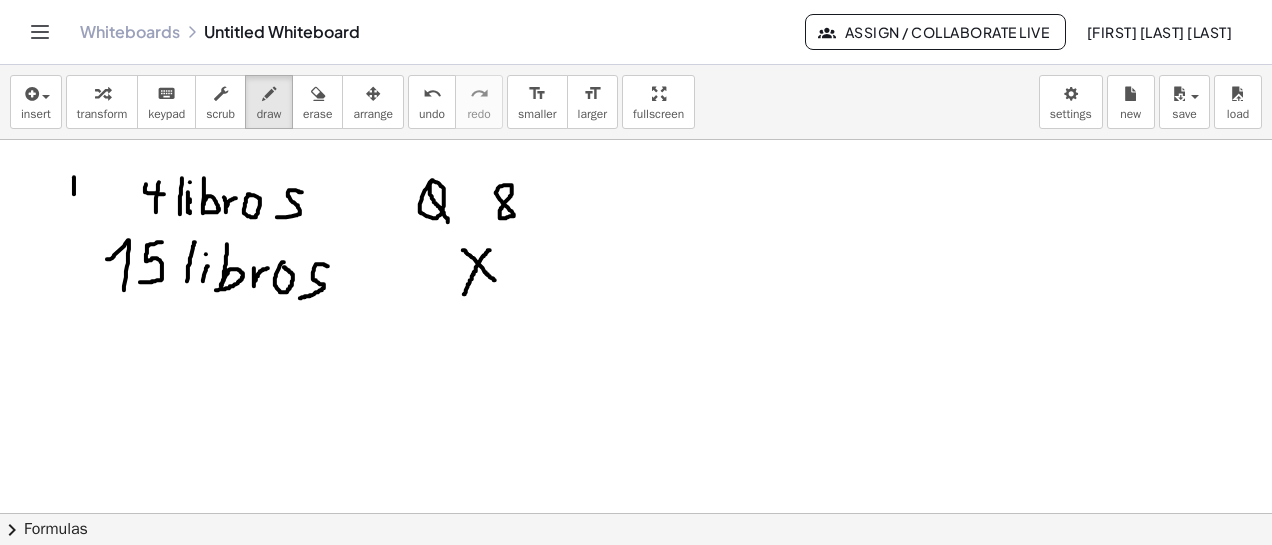 drag, startPoint x: 74, startPoint y: 176, endPoint x: 74, endPoint y: 218, distance: 42 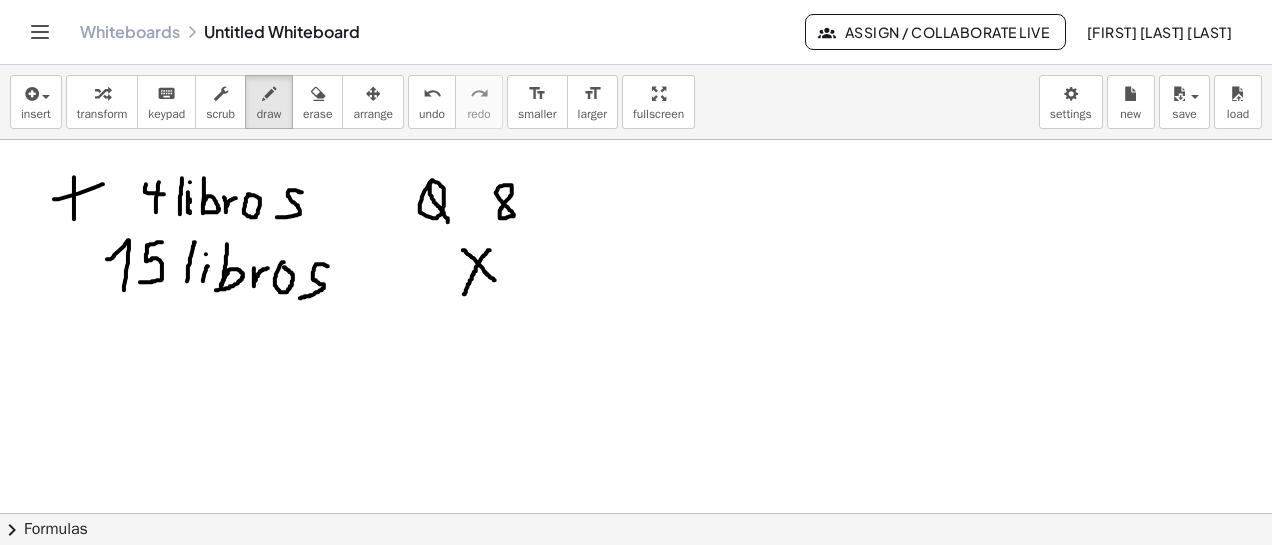 drag, startPoint x: 54, startPoint y: 198, endPoint x: 103, endPoint y: 183, distance: 51.24451 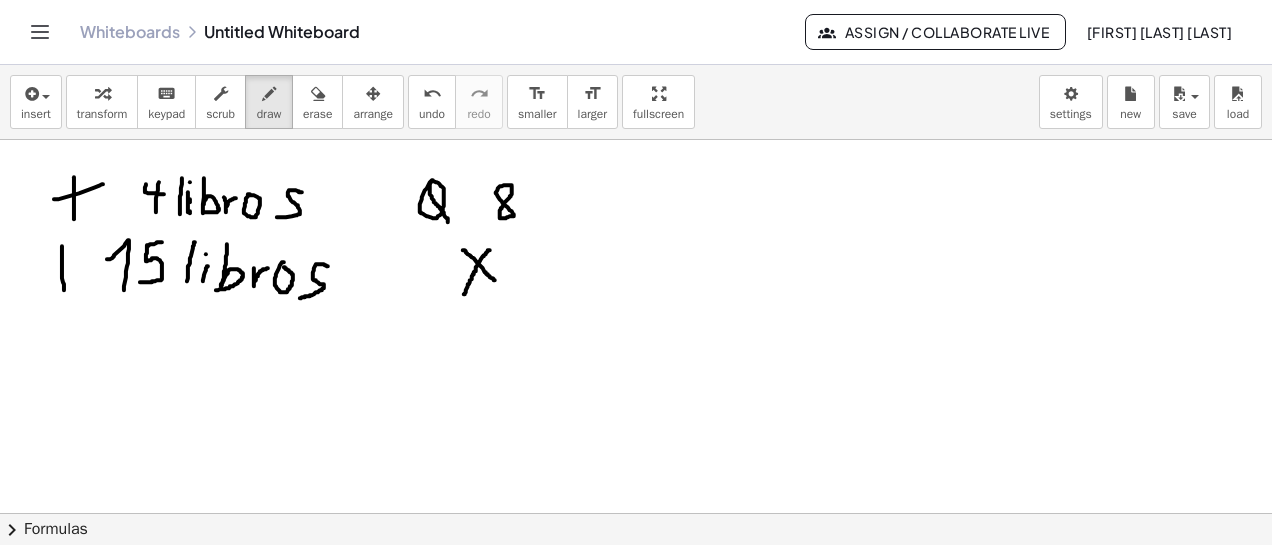 drag, startPoint x: 62, startPoint y: 245, endPoint x: 64, endPoint y: 289, distance: 44.04543 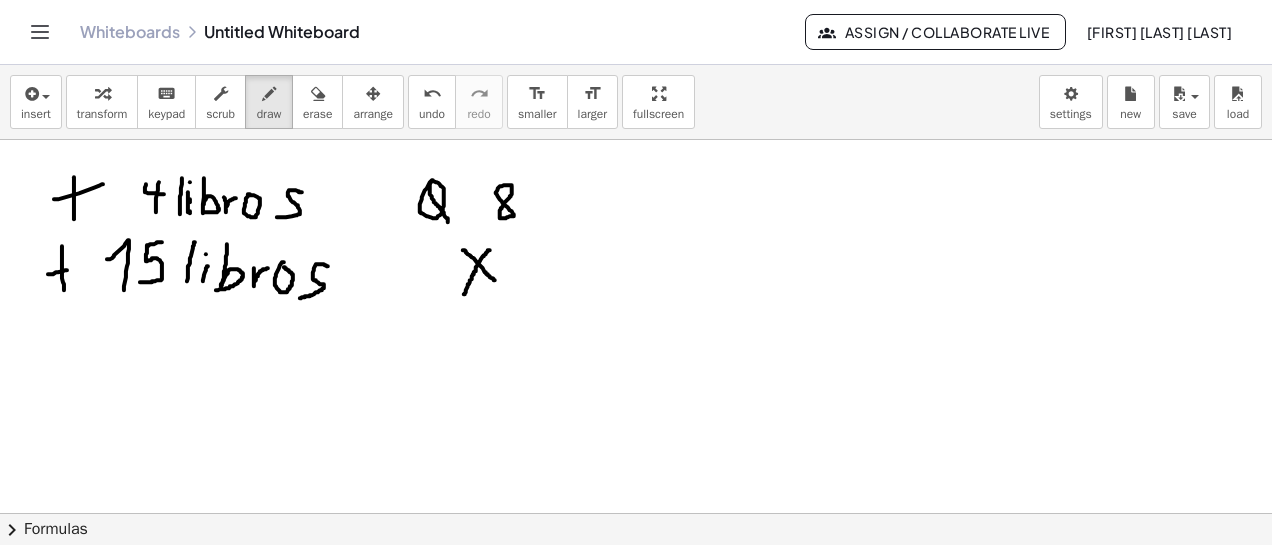 drag, startPoint x: 48, startPoint y: 273, endPoint x: 72, endPoint y: 269, distance: 24.33105 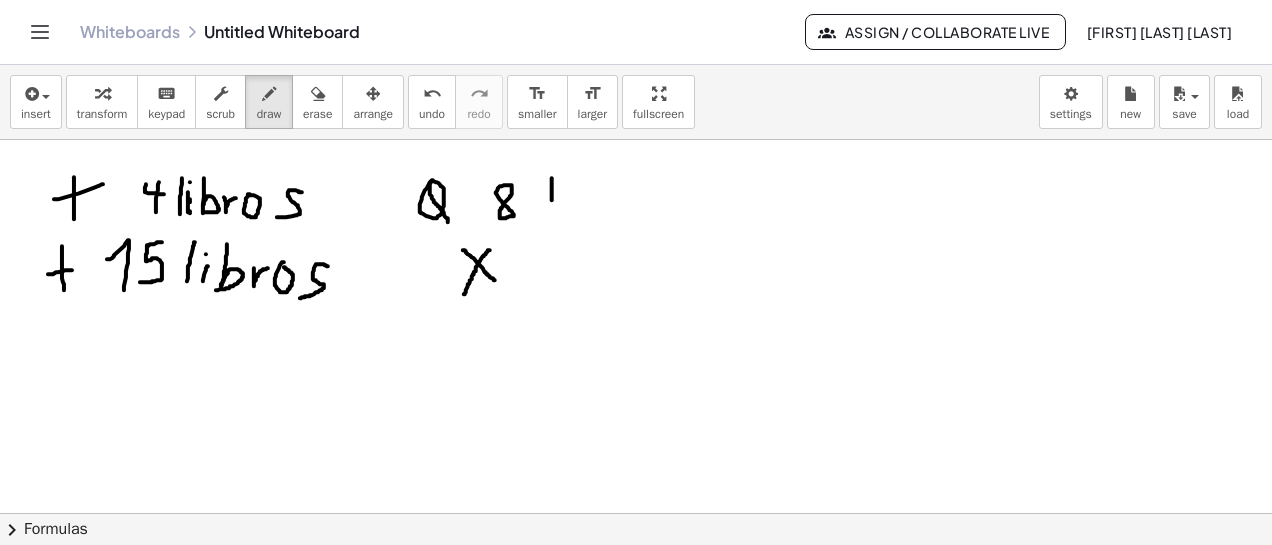 drag, startPoint x: 552, startPoint y: 177, endPoint x: 551, endPoint y: 217, distance: 40.012497 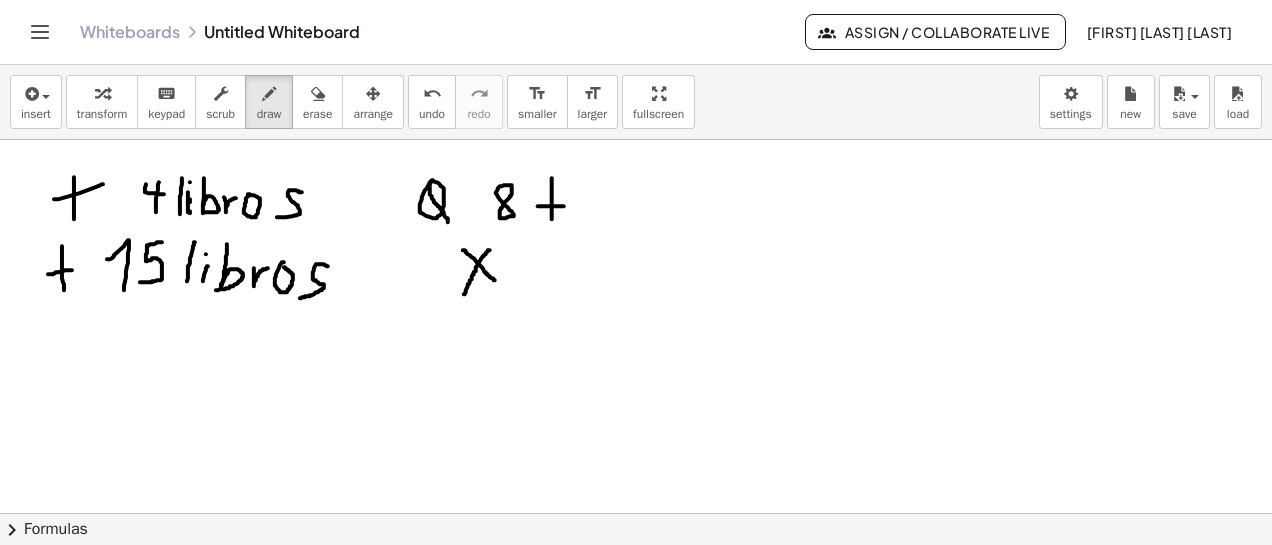 drag, startPoint x: 538, startPoint y: 205, endPoint x: 564, endPoint y: 205, distance: 26 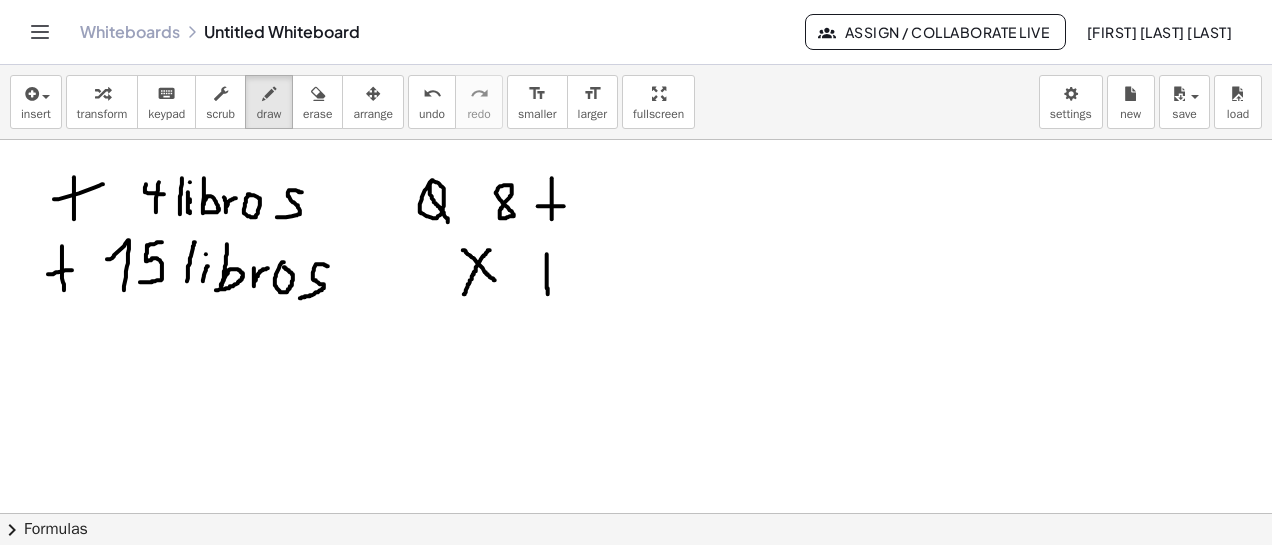 drag, startPoint x: 547, startPoint y: 253, endPoint x: 548, endPoint y: 289, distance: 36.013885 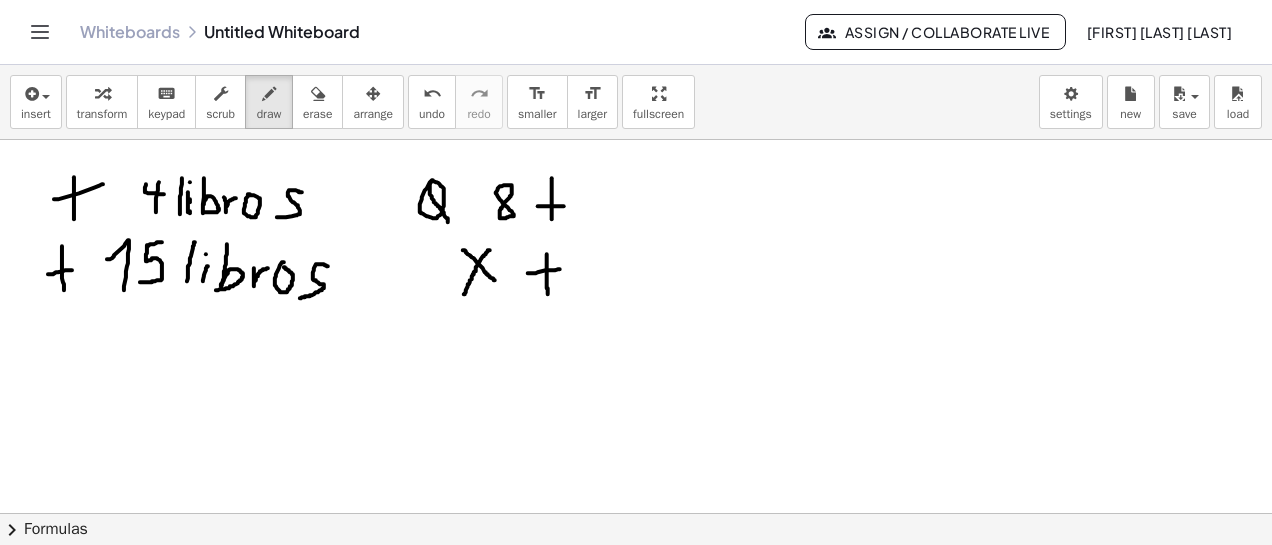 drag, startPoint x: 528, startPoint y: 272, endPoint x: 560, endPoint y: 268, distance: 32.24903 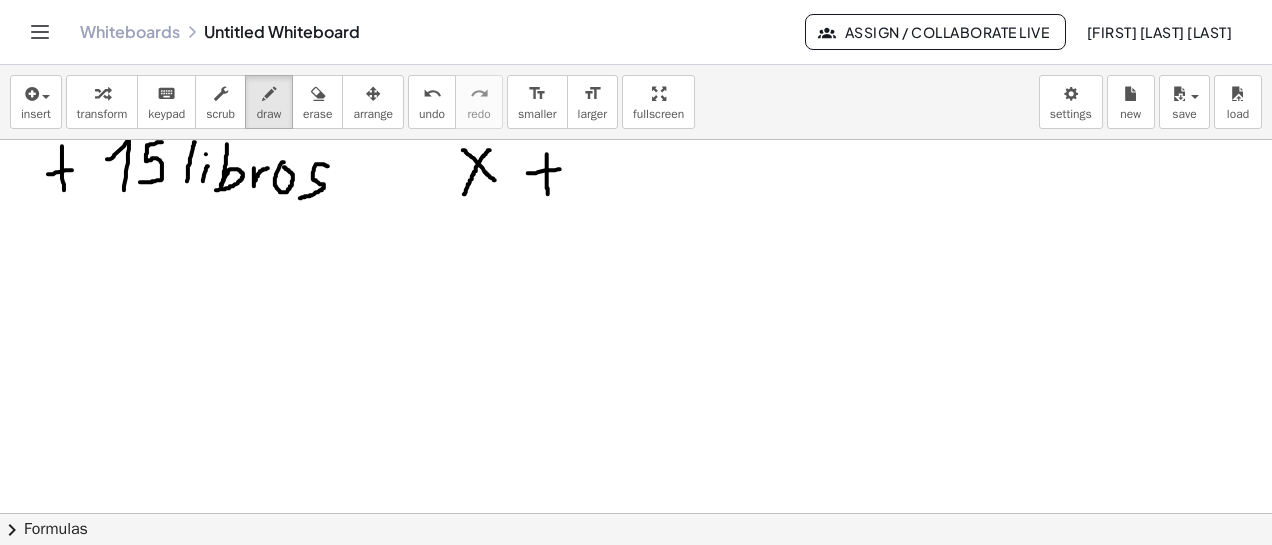 scroll, scrollTop: 0, scrollLeft: 0, axis: both 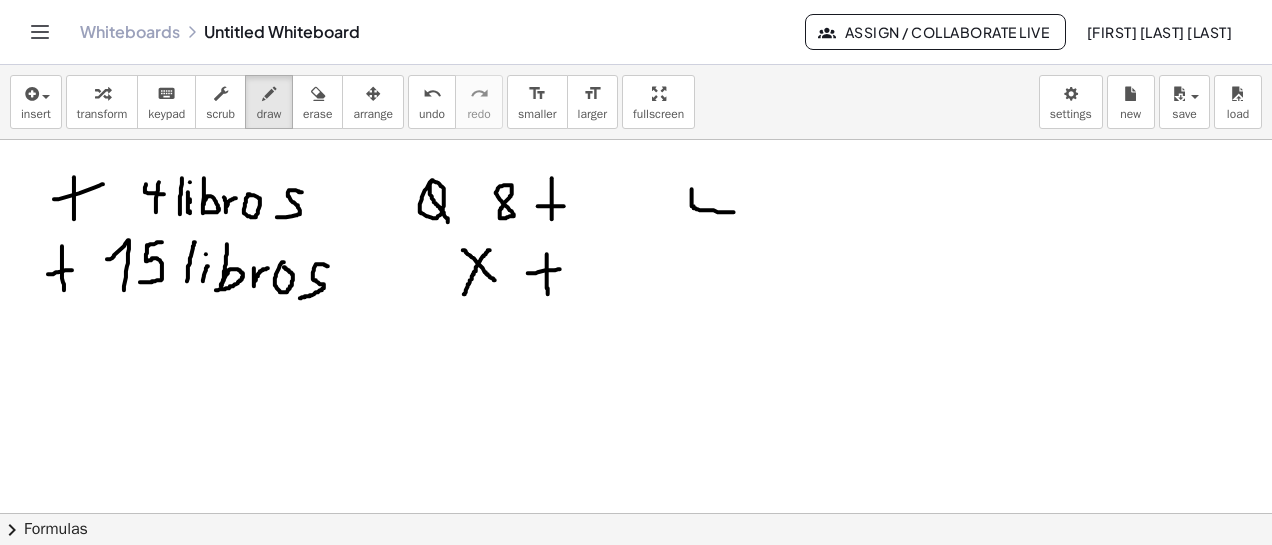 drag, startPoint x: 692, startPoint y: 188, endPoint x: 726, endPoint y: 192, distance: 34.234486 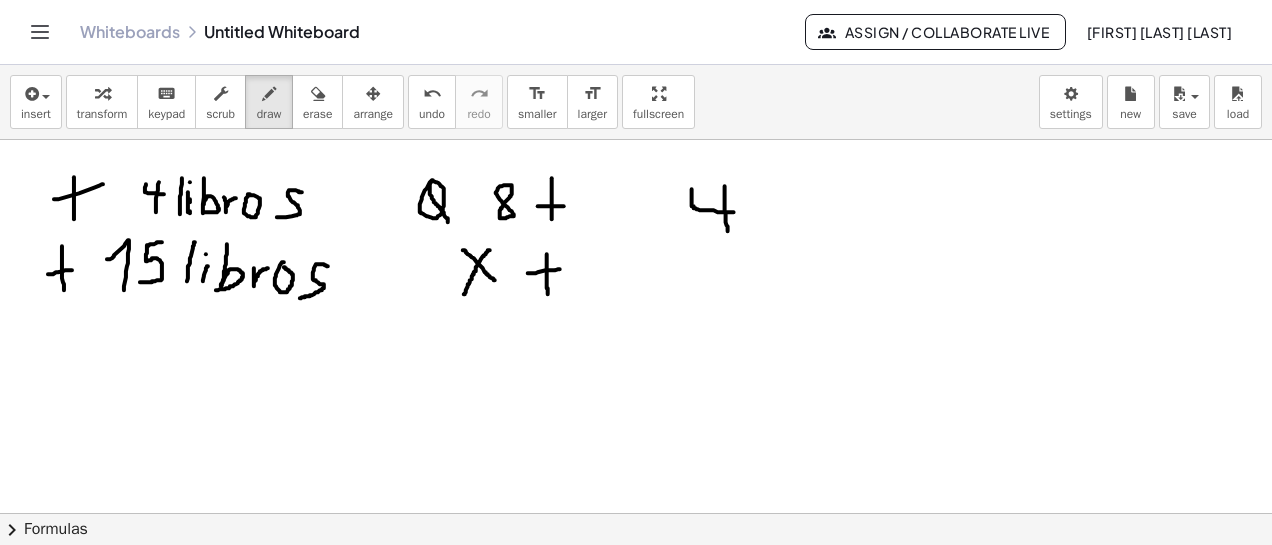 drag, startPoint x: 725, startPoint y: 185, endPoint x: 729, endPoint y: 241, distance: 56.142673 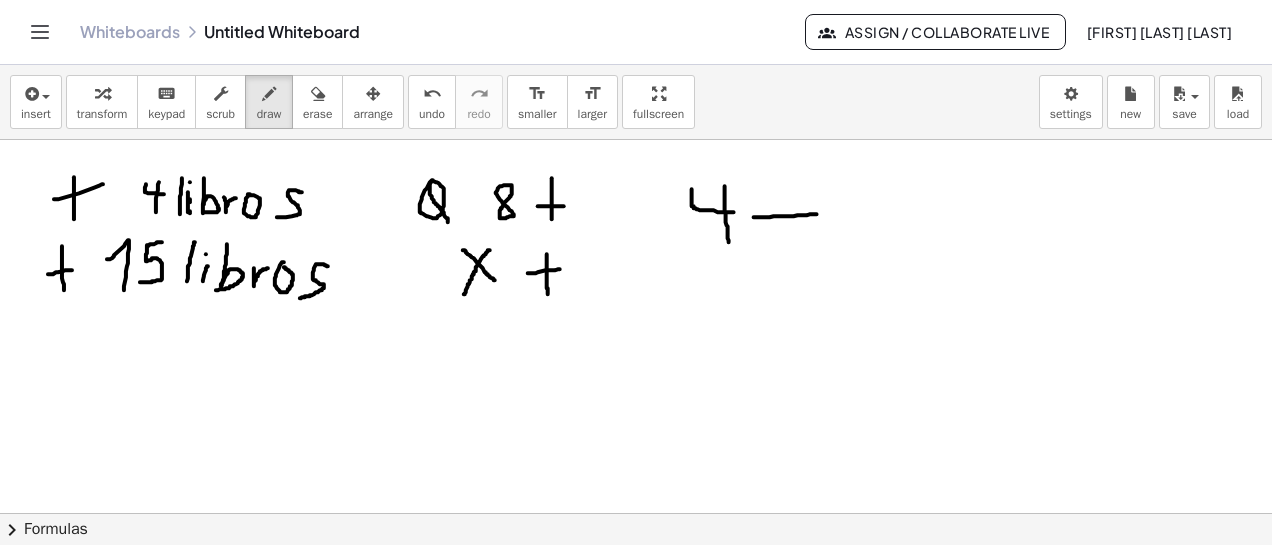 drag, startPoint x: 754, startPoint y: 216, endPoint x: 817, endPoint y: 213, distance: 63.07139 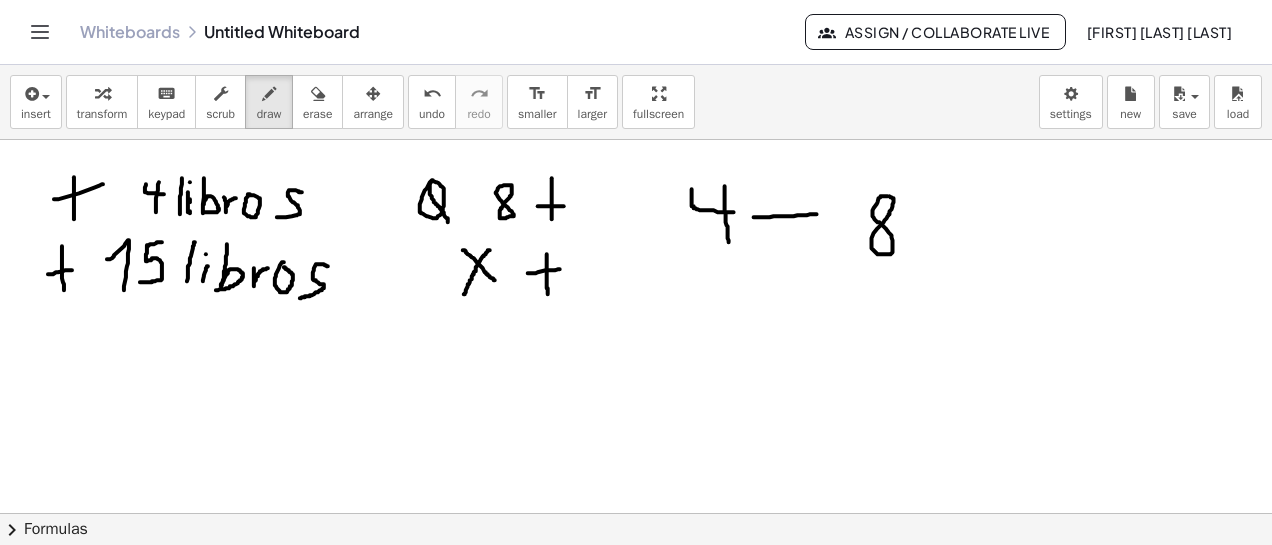 click at bounding box center (636, 563) 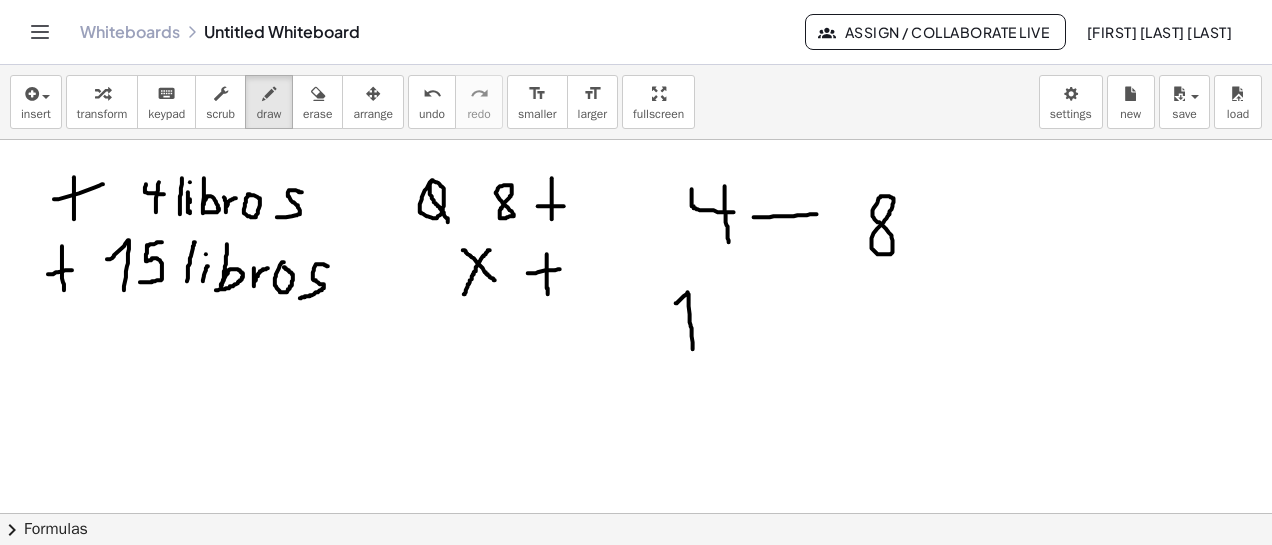 drag, startPoint x: 676, startPoint y: 302, endPoint x: 715, endPoint y: 311, distance: 40.024994 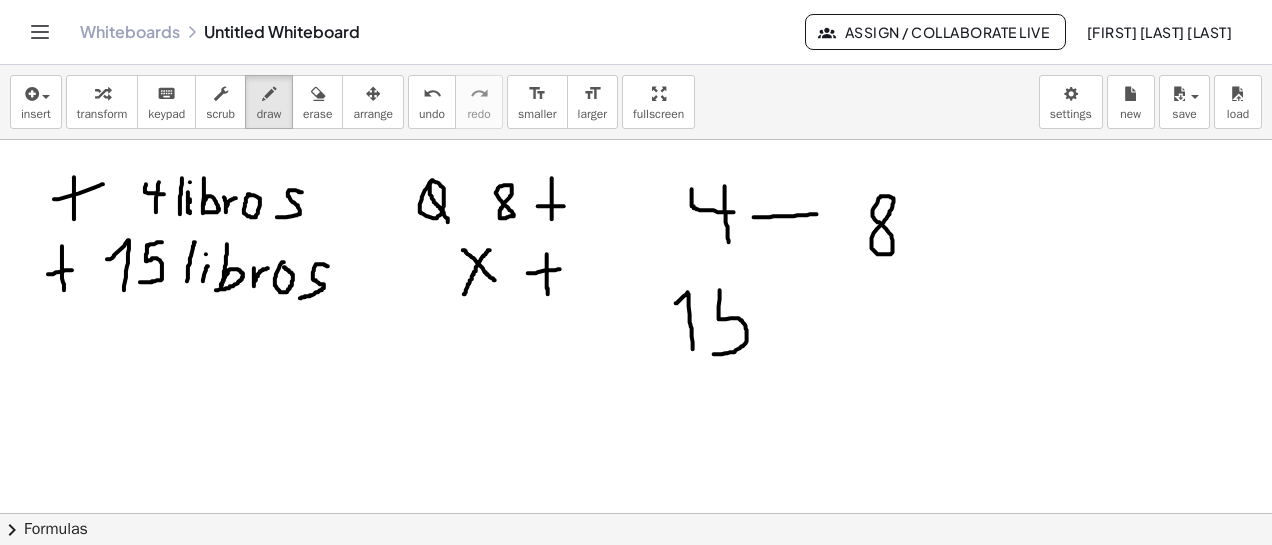 drag, startPoint x: 720, startPoint y: 289, endPoint x: 712, endPoint y: 315, distance: 27.202942 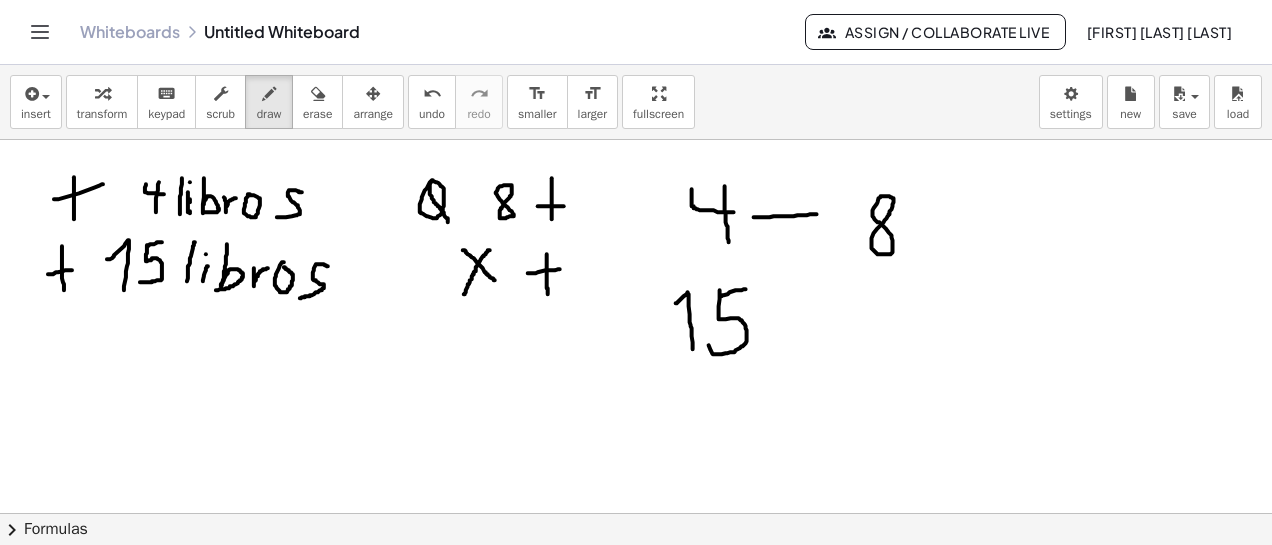 drag, startPoint x: 722, startPoint y: 295, endPoint x: 746, endPoint y: 287, distance: 25.298222 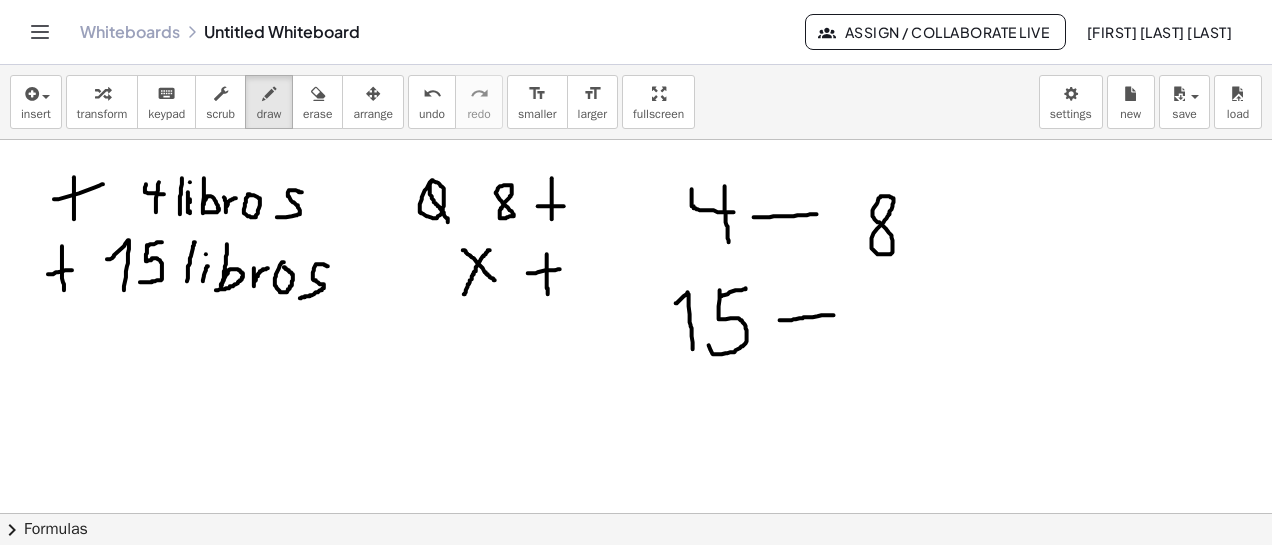 drag, startPoint x: 780, startPoint y: 319, endPoint x: 834, endPoint y: 314, distance: 54.230988 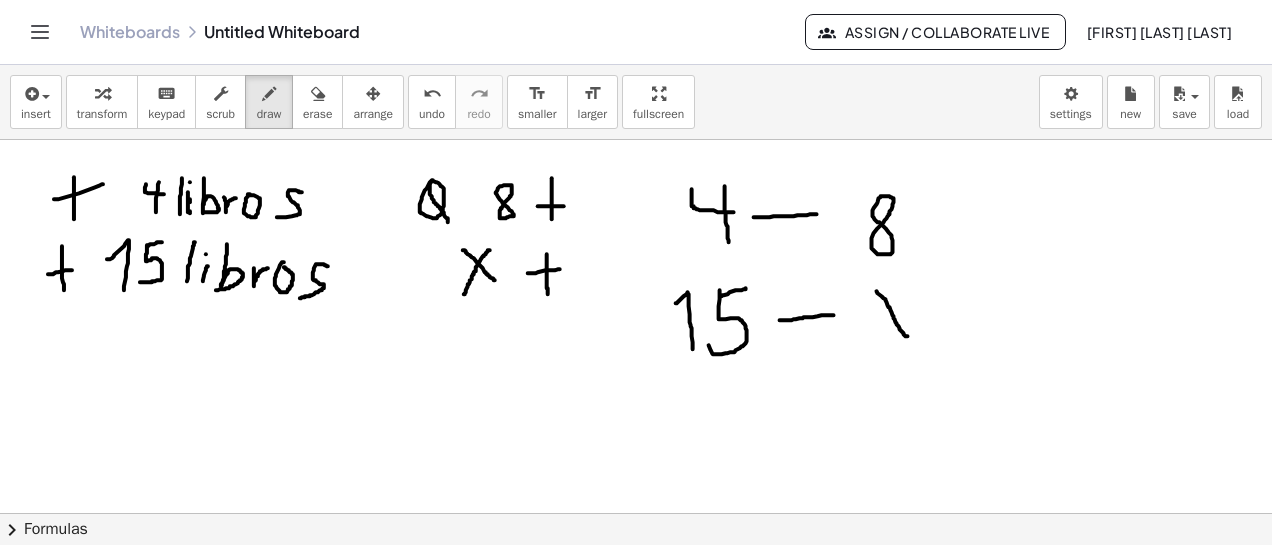 drag, startPoint x: 877, startPoint y: 290, endPoint x: 907, endPoint y: 309, distance: 35.510563 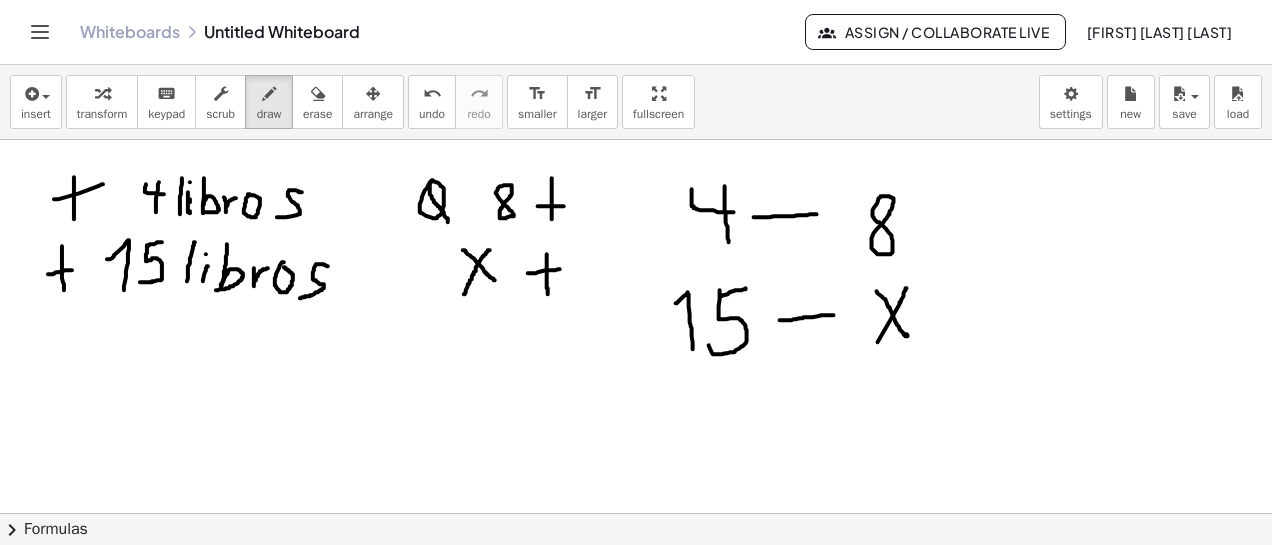 drag, startPoint x: 907, startPoint y: 287, endPoint x: 879, endPoint y: 333, distance: 53.851646 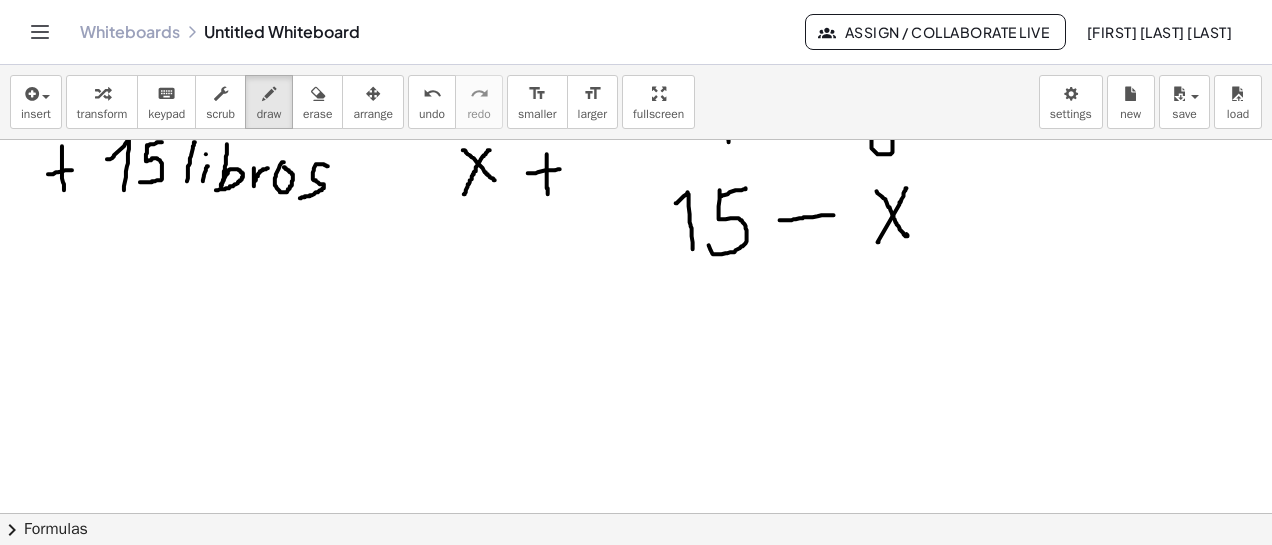 scroll, scrollTop: 0, scrollLeft: 0, axis: both 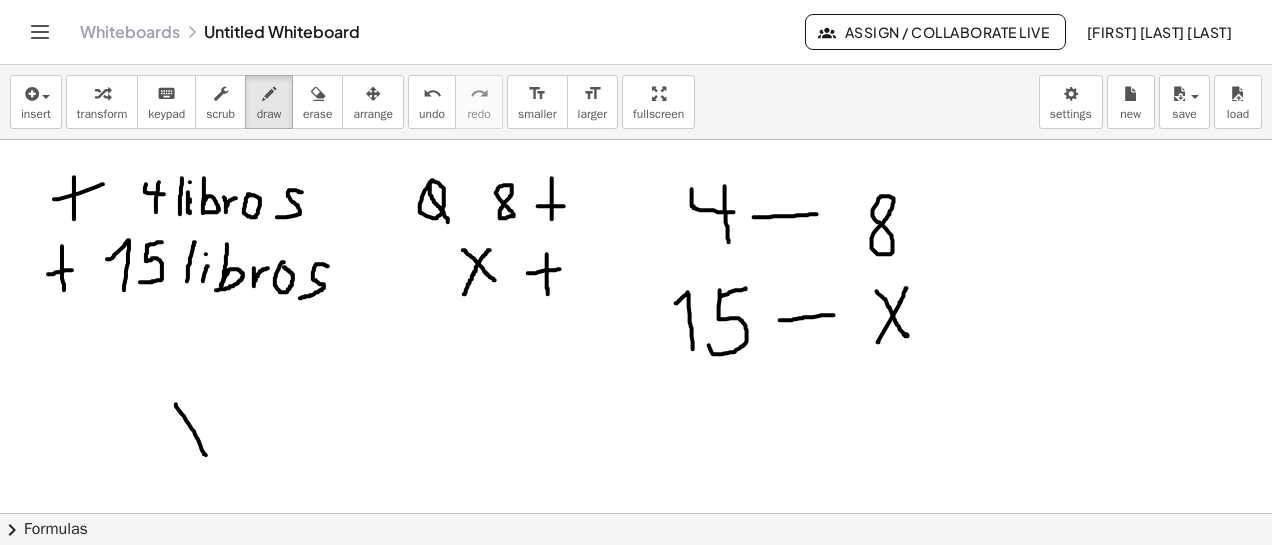 drag, startPoint x: 176, startPoint y: 403, endPoint x: 208, endPoint y: 441, distance: 49.67897 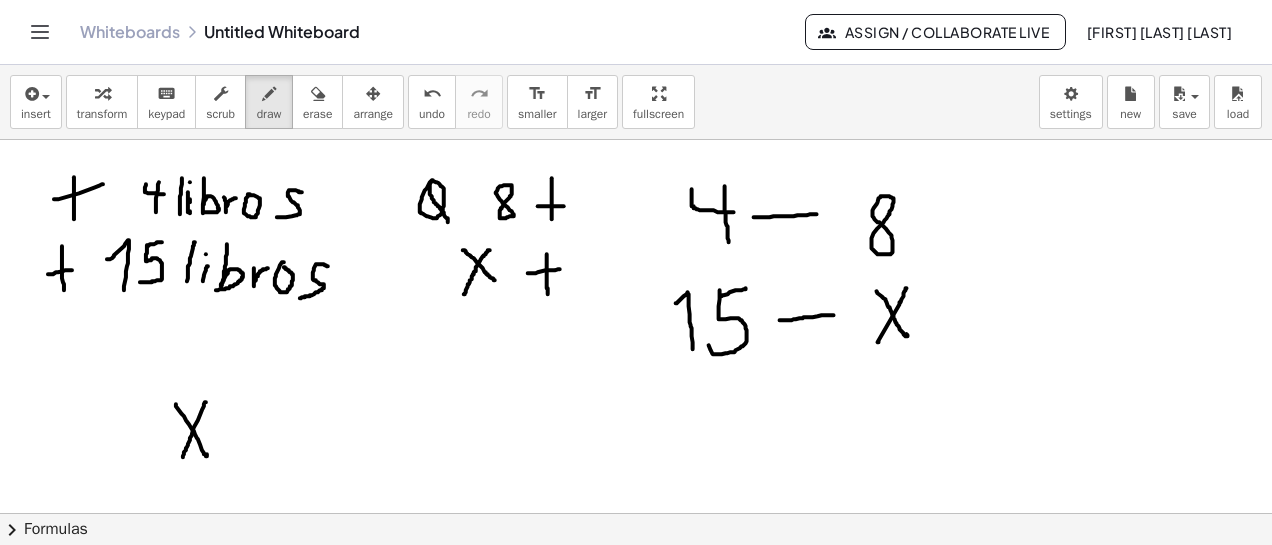 drag, startPoint x: 206, startPoint y: 401, endPoint x: 183, endPoint y: 456, distance: 59.615433 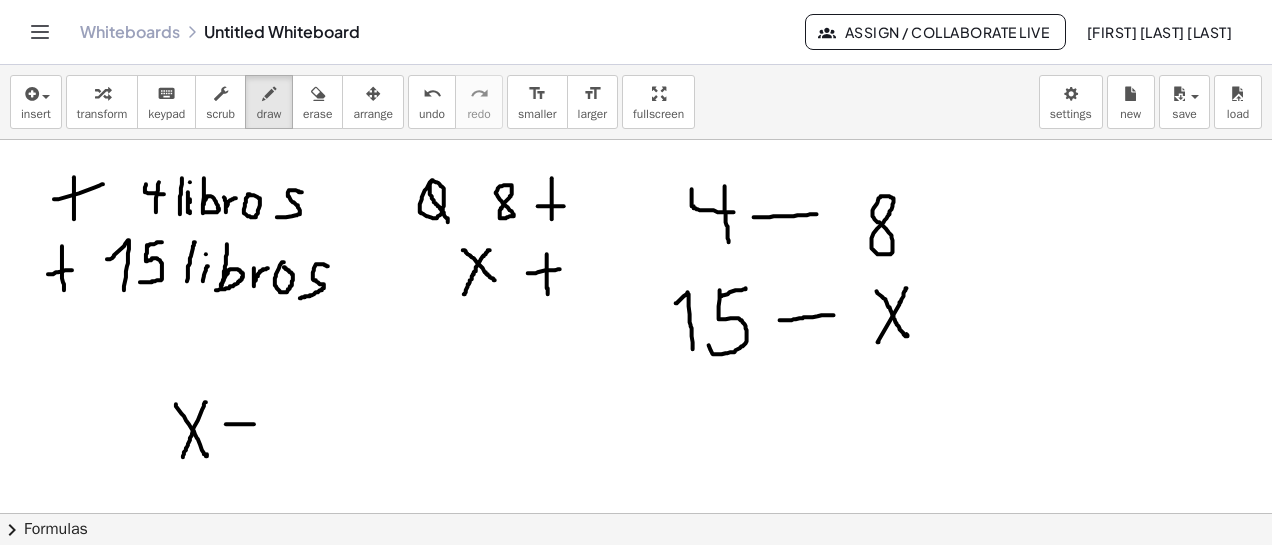 drag, startPoint x: 226, startPoint y: 423, endPoint x: 256, endPoint y: 423, distance: 30 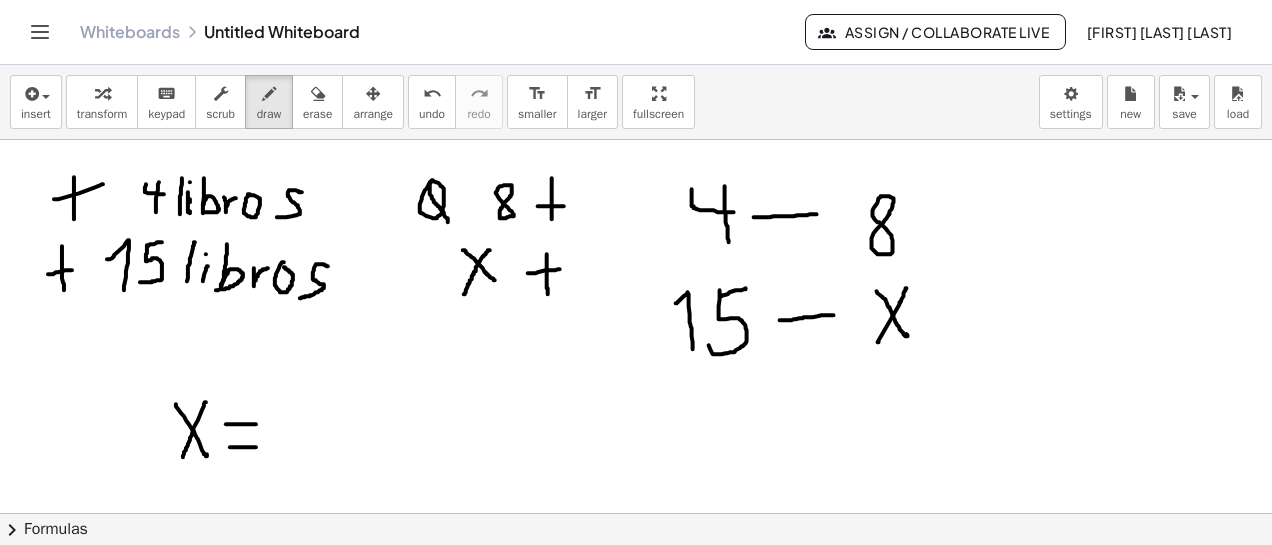 drag, startPoint x: 230, startPoint y: 446, endPoint x: 256, endPoint y: 446, distance: 26 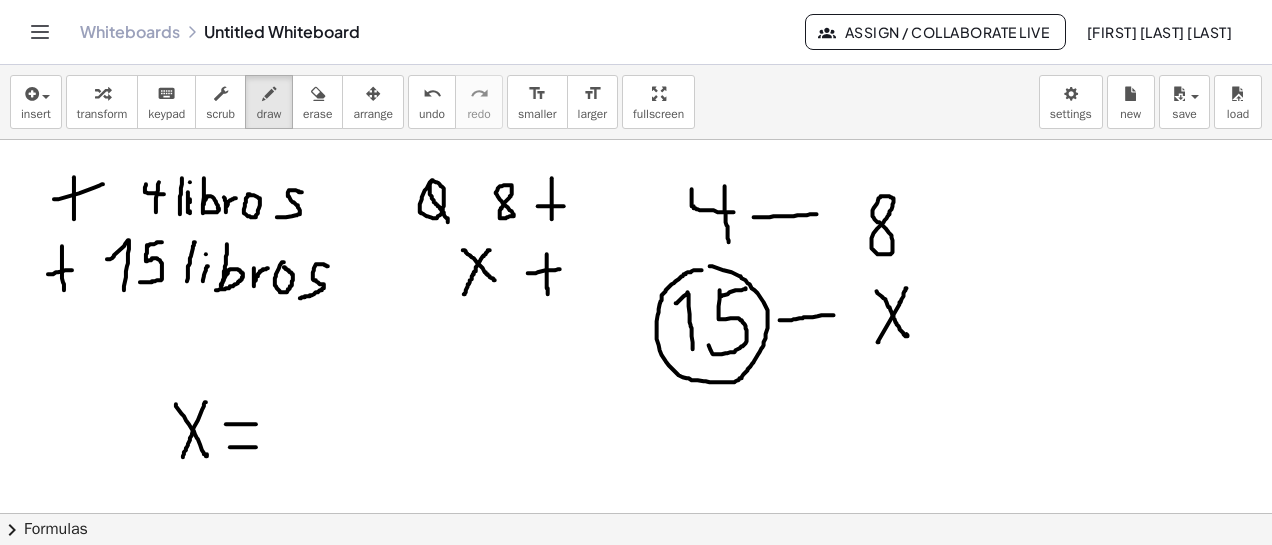click at bounding box center (636, 563) 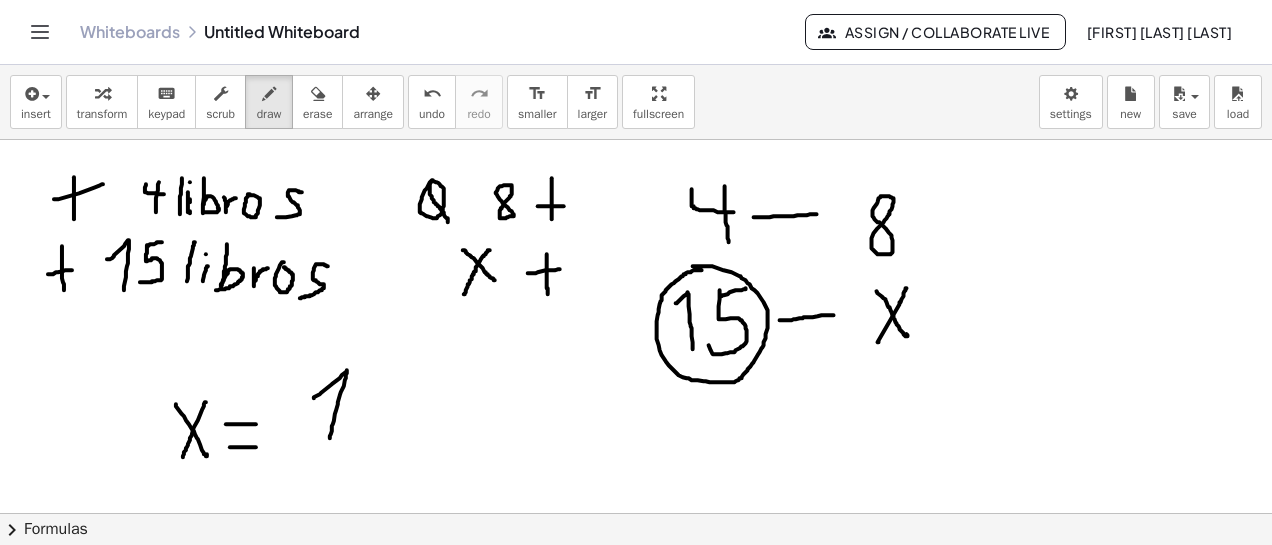 drag, startPoint x: 314, startPoint y: 397, endPoint x: 330, endPoint y: 439, distance: 44.94441 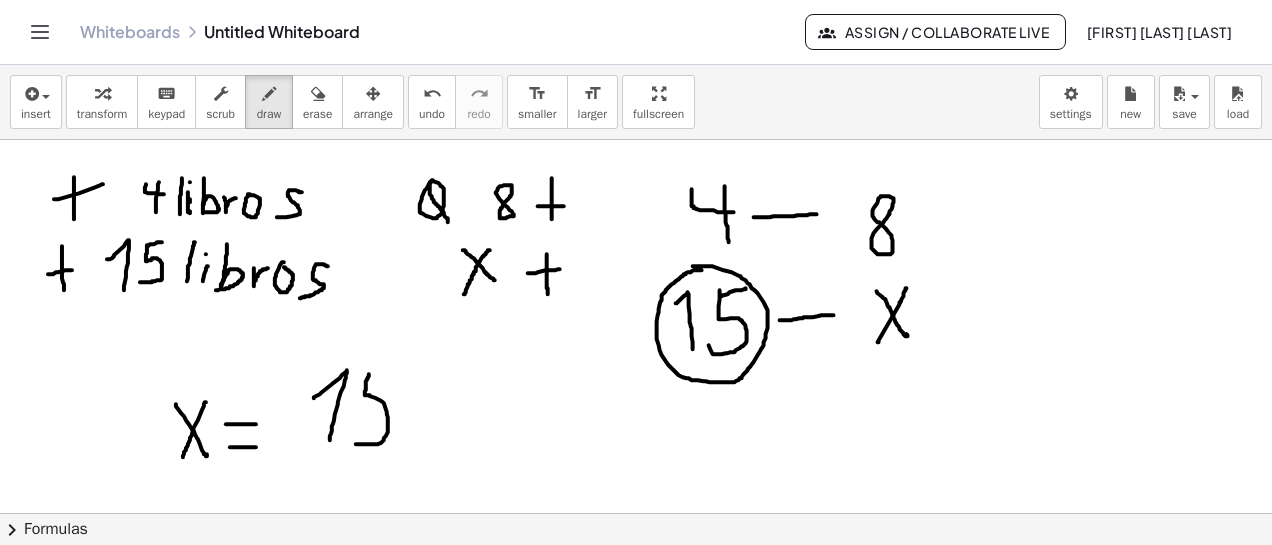 drag, startPoint x: 369, startPoint y: 373, endPoint x: 362, endPoint y: 419, distance: 46.52956 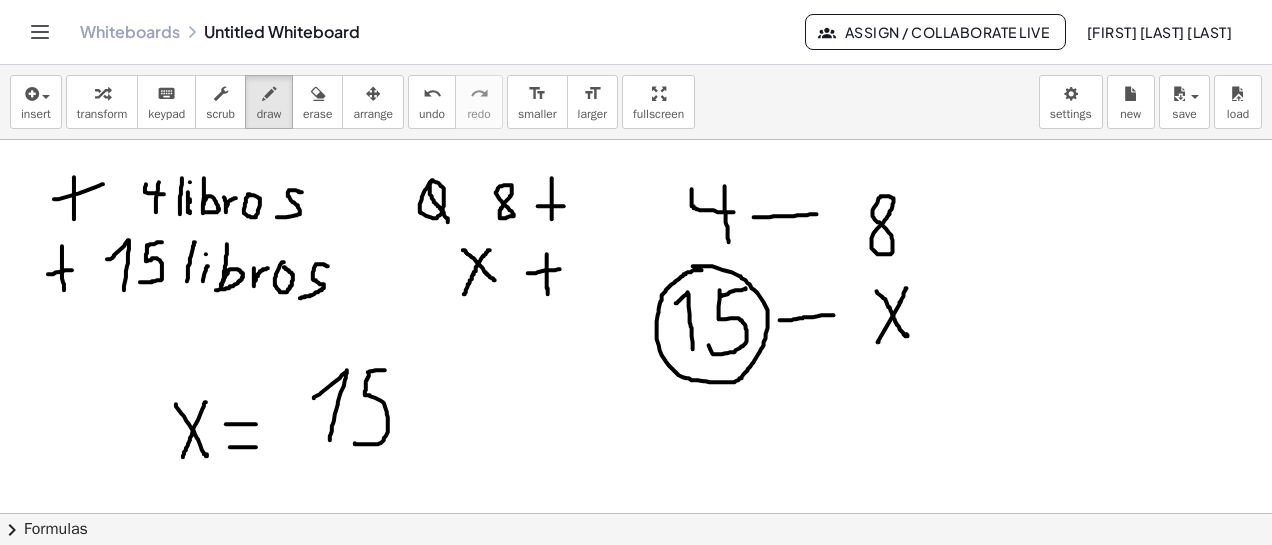 drag, startPoint x: 368, startPoint y: 371, endPoint x: 395, endPoint y: 369, distance: 27.073973 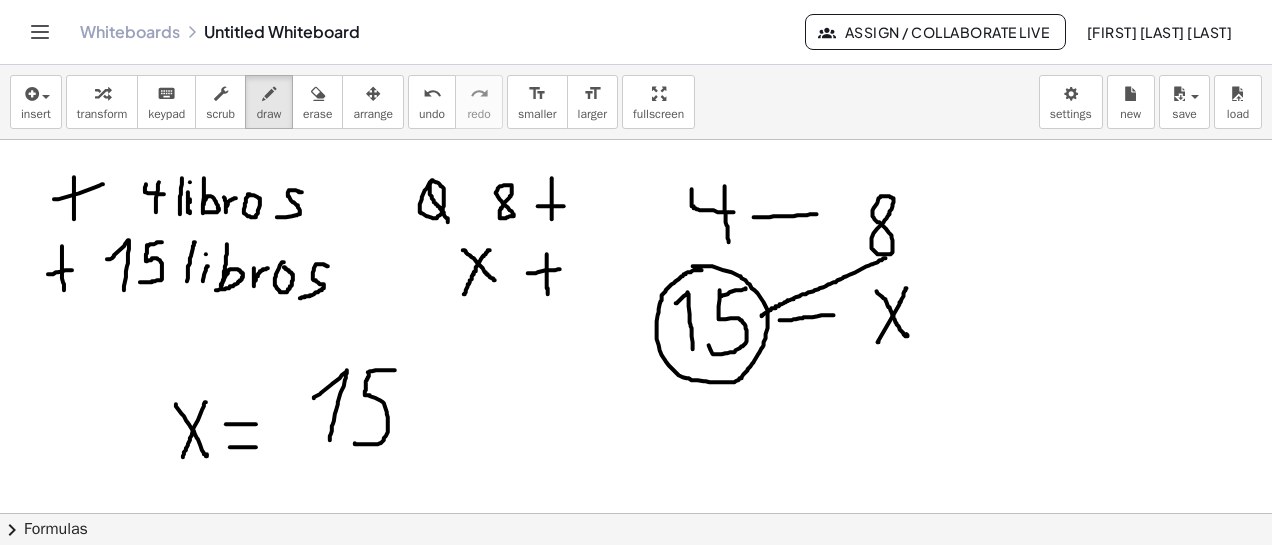 drag, startPoint x: 762, startPoint y: 315, endPoint x: 886, endPoint y: 257, distance: 136.89412 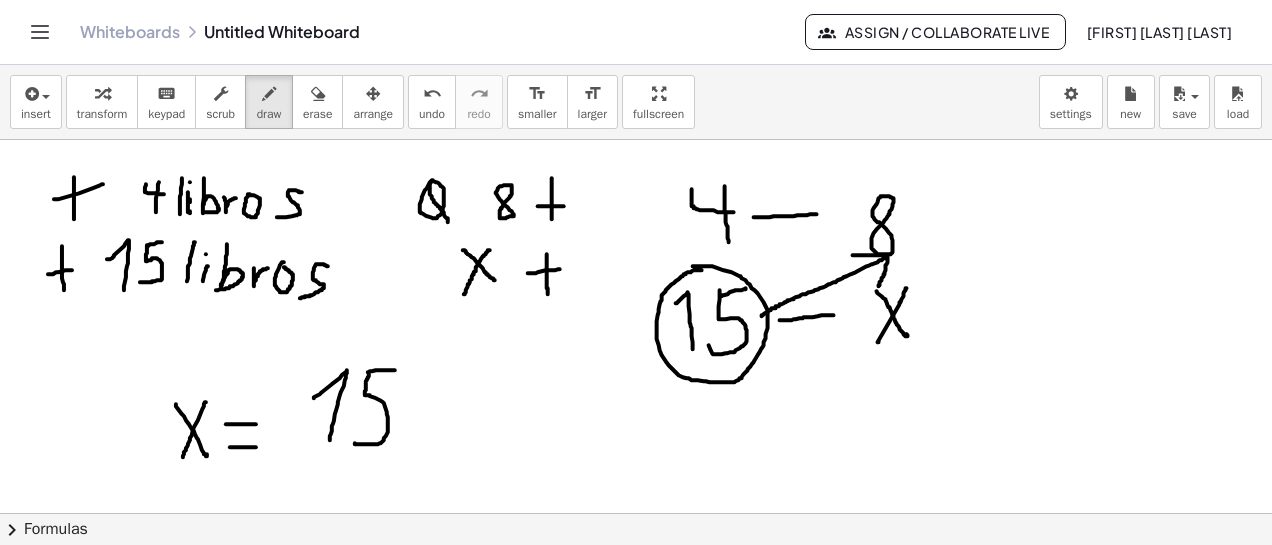 drag, startPoint x: 853, startPoint y: 254, endPoint x: 879, endPoint y: 285, distance: 40.459858 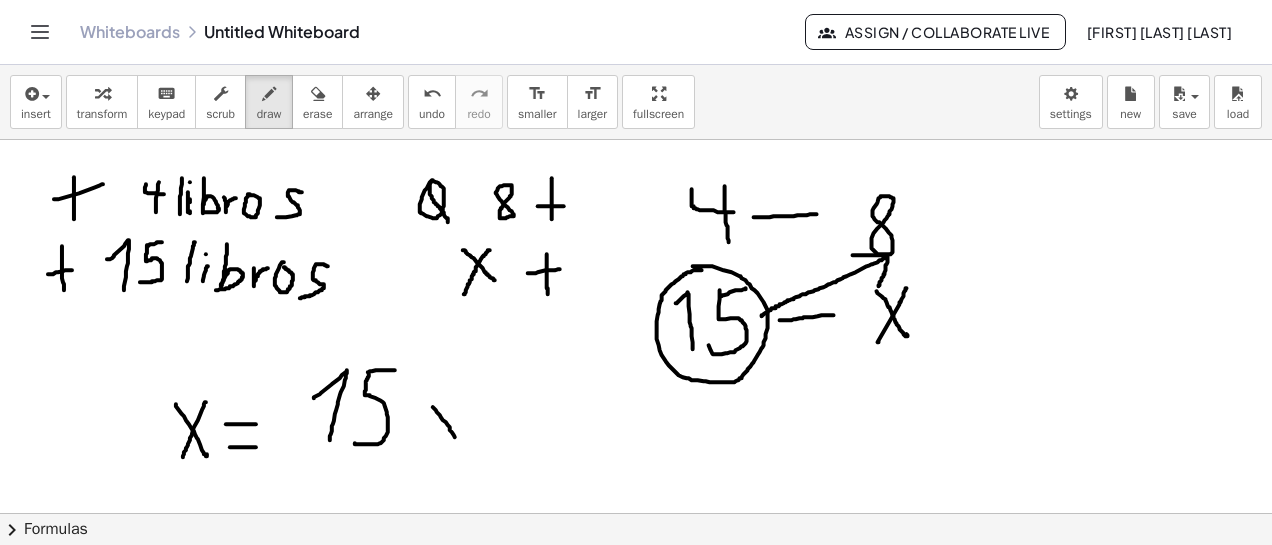 drag, startPoint x: 433, startPoint y: 406, endPoint x: 455, endPoint y: 436, distance: 37.202152 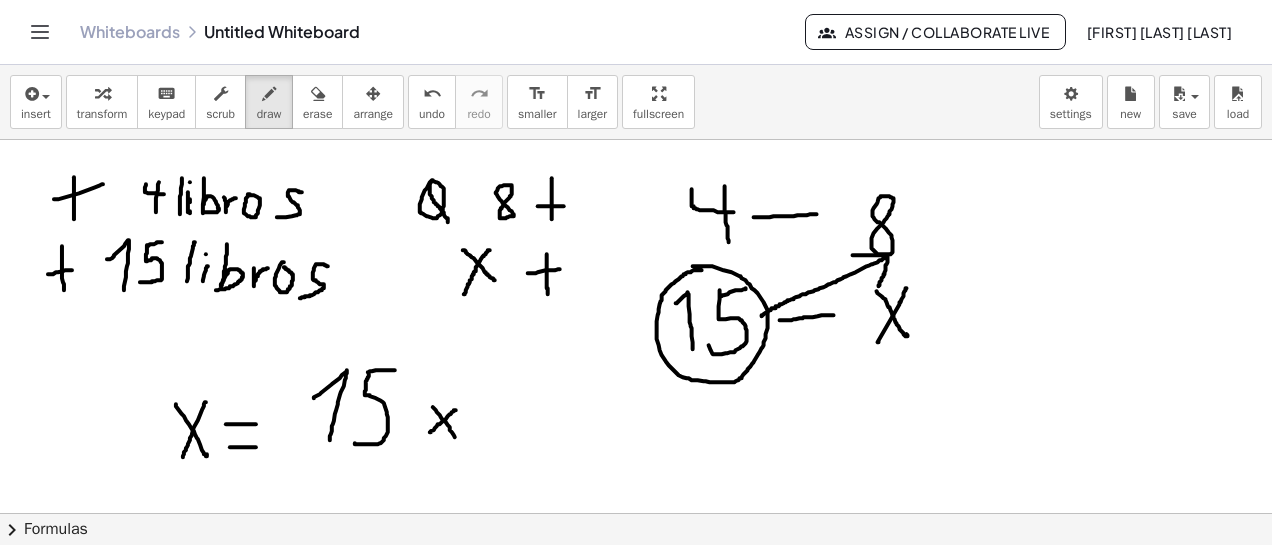 drag, startPoint x: 456, startPoint y: 409, endPoint x: 430, endPoint y: 432, distance: 34.713108 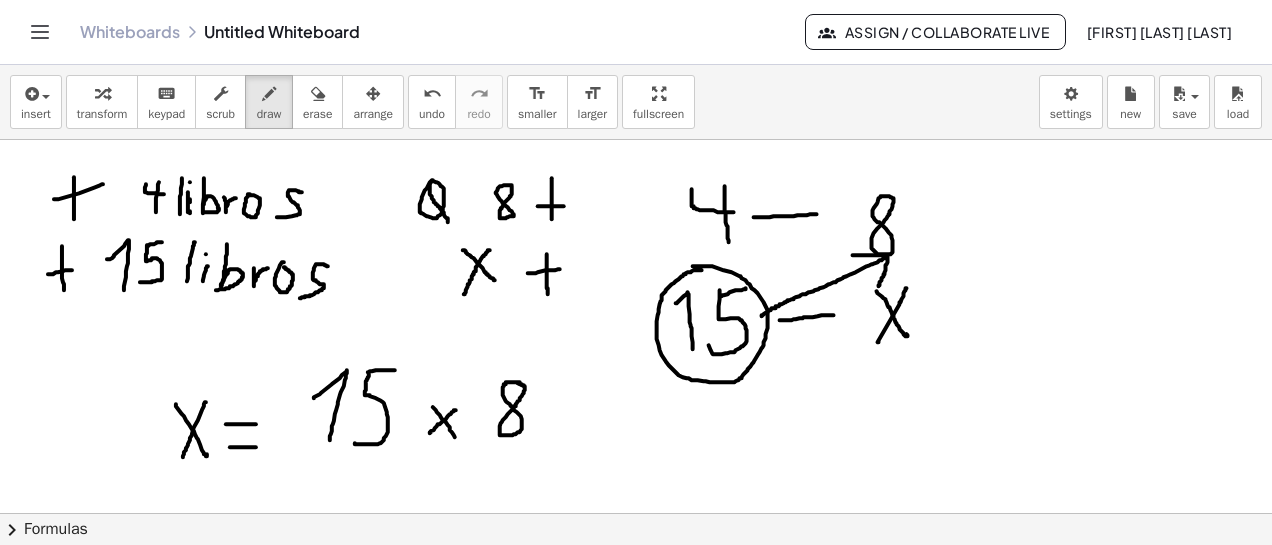 click at bounding box center [636, 563] 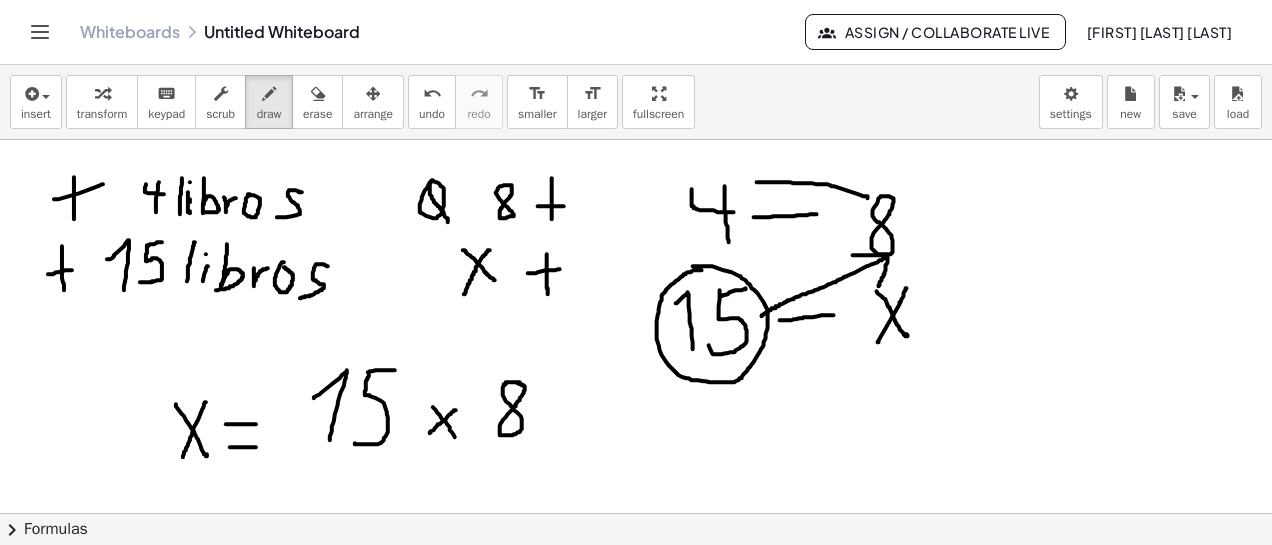 drag, startPoint x: 868, startPoint y: 197, endPoint x: 754, endPoint y: 183, distance: 114.85643 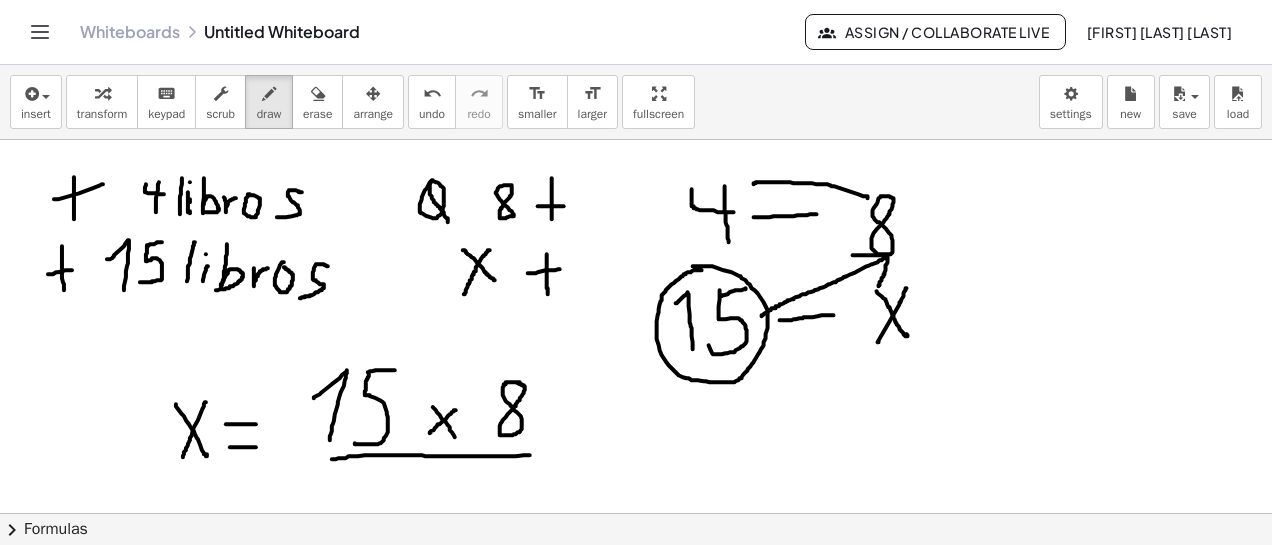 drag, startPoint x: 332, startPoint y: 458, endPoint x: 530, endPoint y: 454, distance: 198.0404 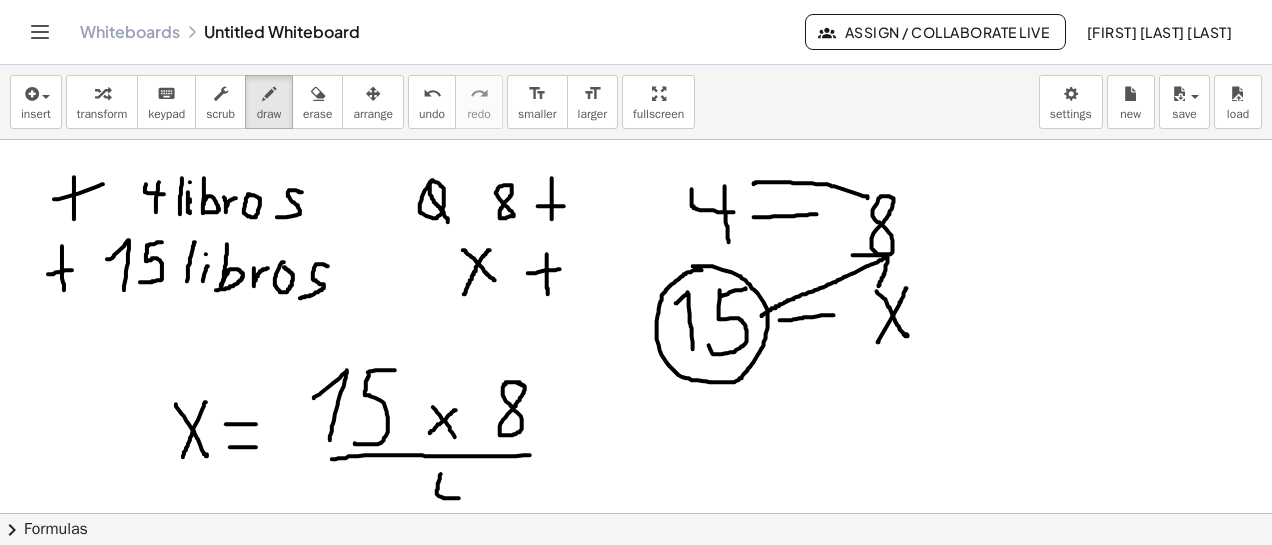 drag, startPoint x: 441, startPoint y: 473, endPoint x: 463, endPoint y: 497, distance: 32.55764 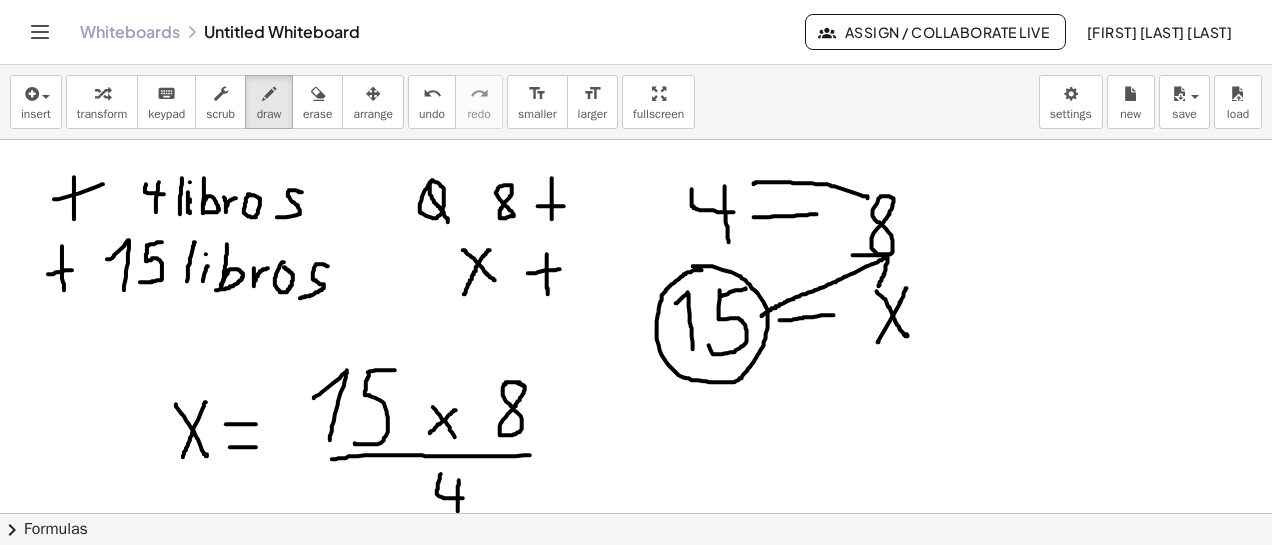 drag, startPoint x: 459, startPoint y: 479, endPoint x: 458, endPoint y: 510, distance: 31.016125 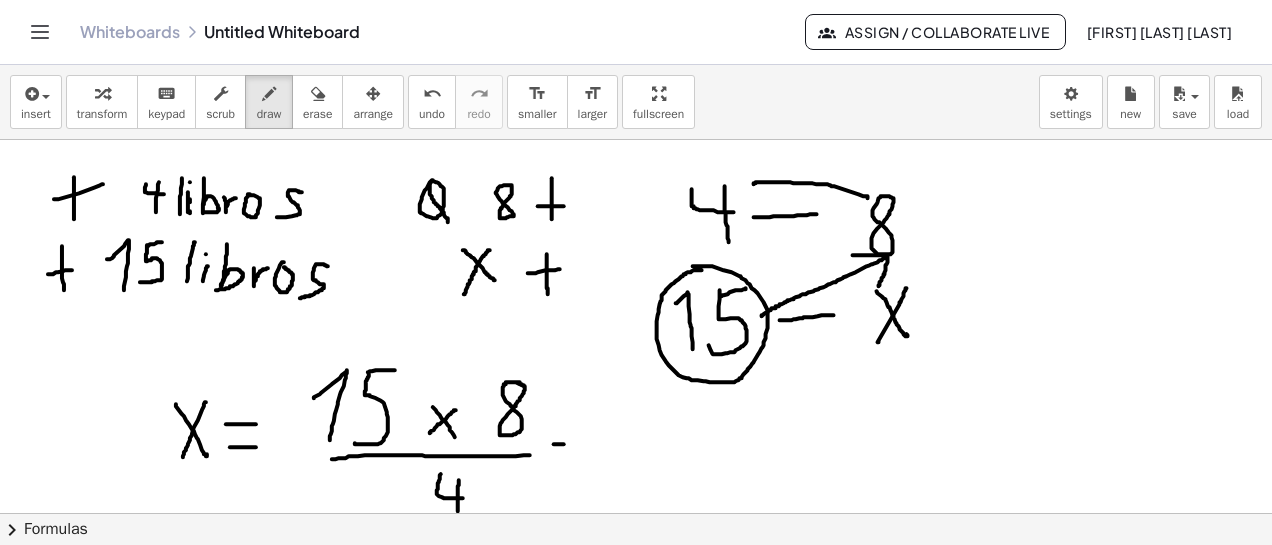 drag, startPoint x: 554, startPoint y: 443, endPoint x: 573, endPoint y: 444, distance: 19.026299 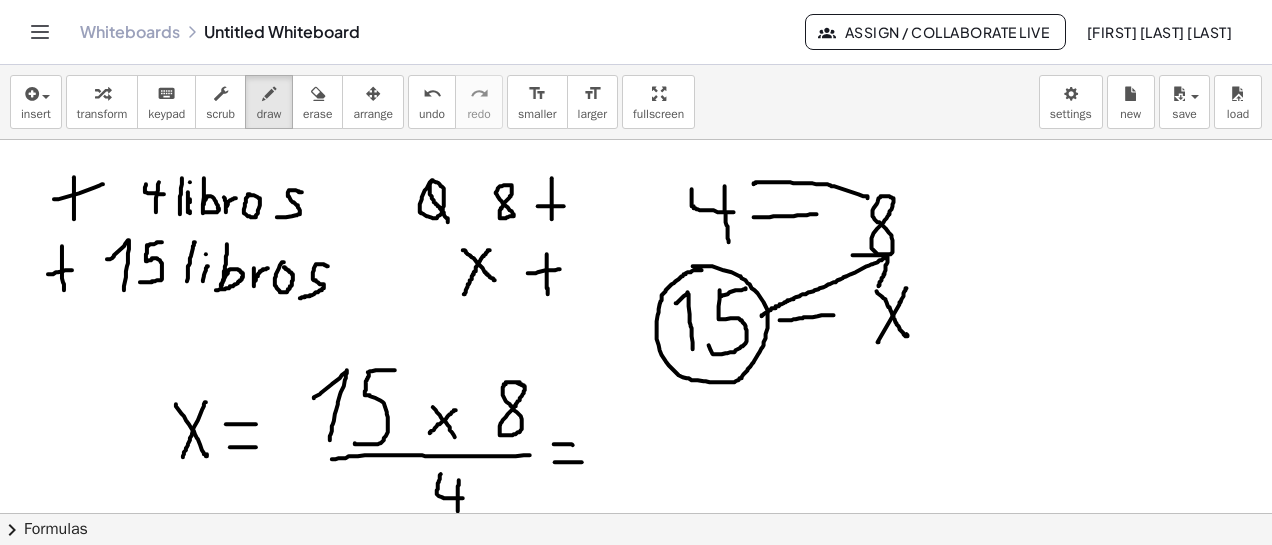 drag, startPoint x: 555, startPoint y: 461, endPoint x: 582, endPoint y: 461, distance: 27 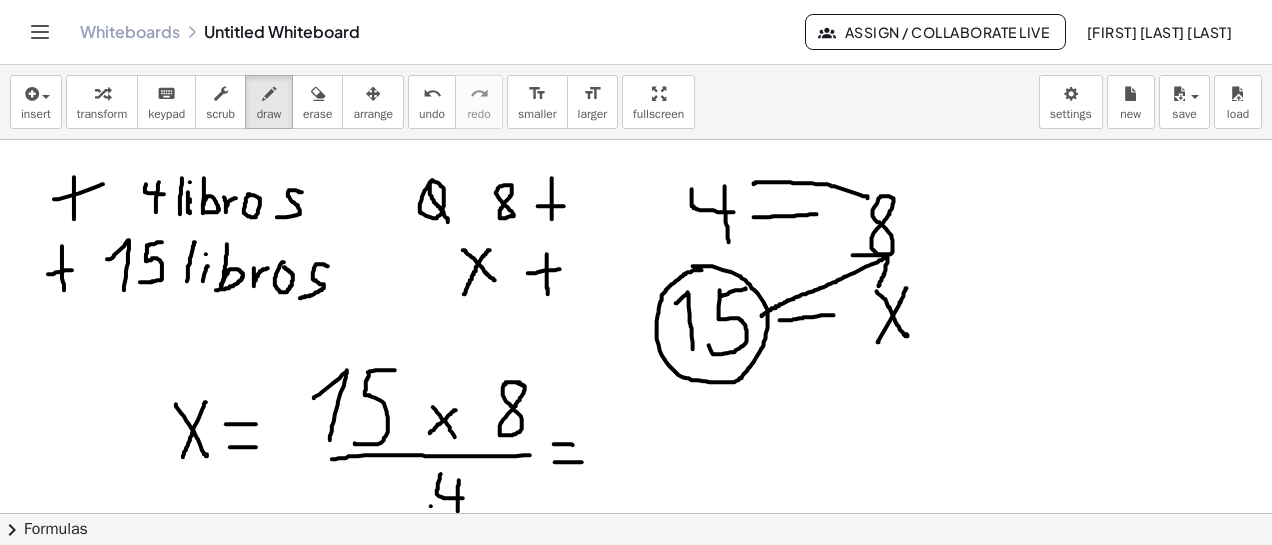 drag, startPoint x: 431, startPoint y: 505, endPoint x: 476, endPoint y: 479, distance: 51.971146 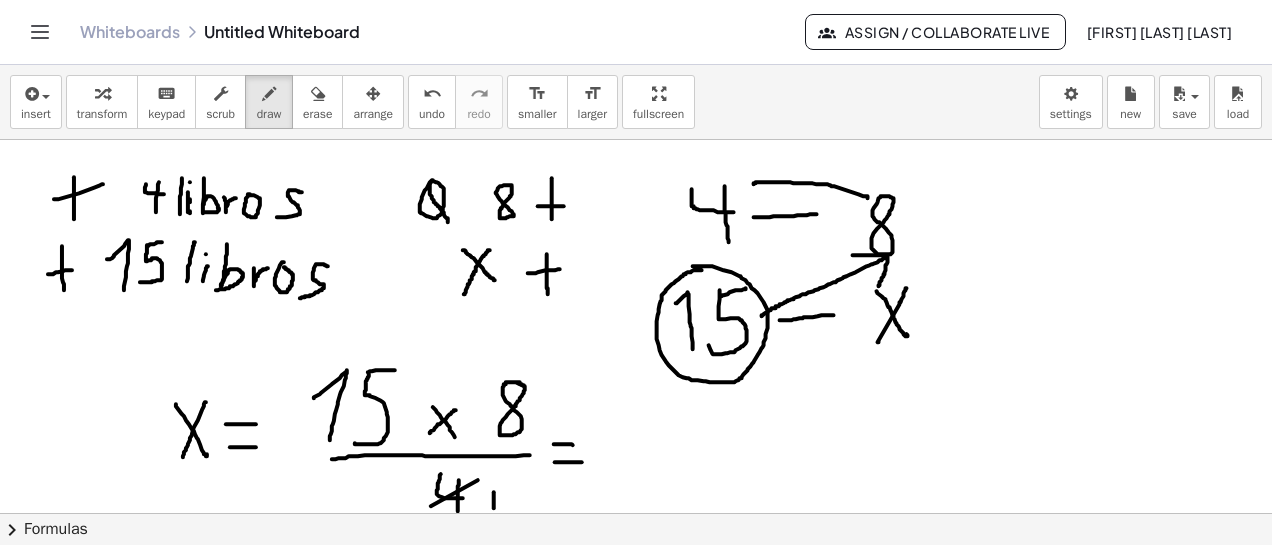 drag, startPoint x: 494, startPoint y: 491, endPoint x: 494, endPoint y: 510, distance: 19 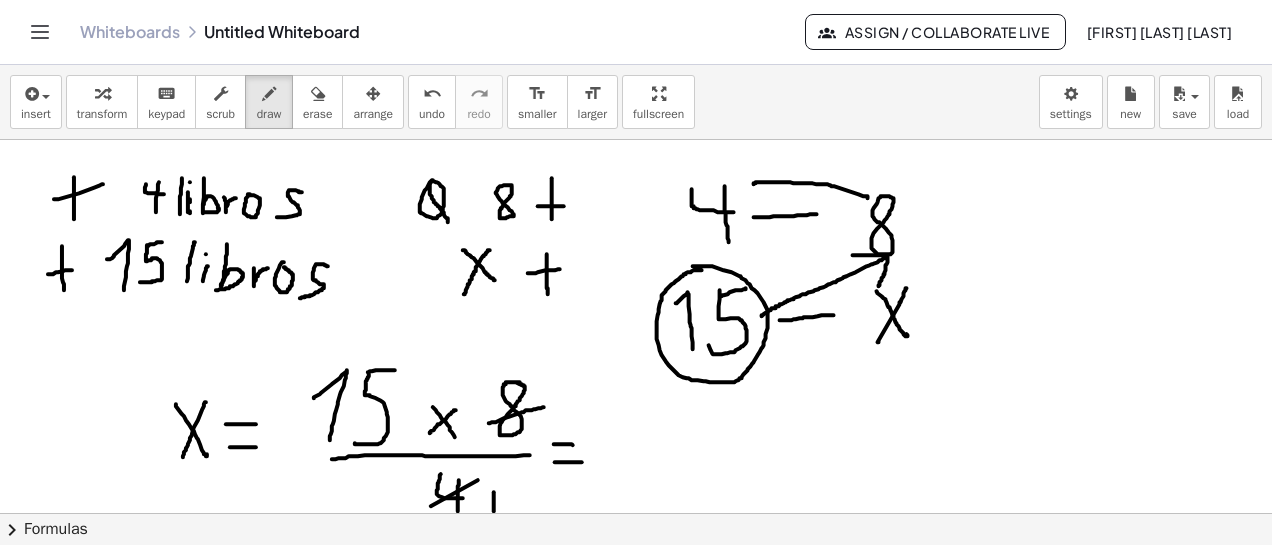 drag, startPoint x: 489, startPoint y: 422, endPoint x: 545, endPoint y: 406, distance: 58.24088 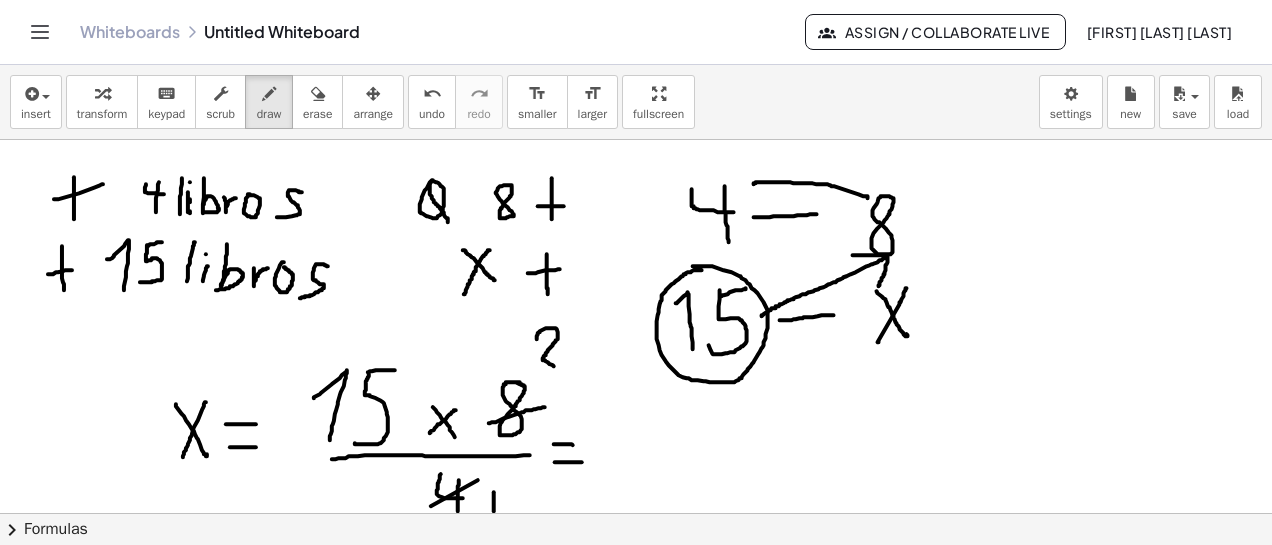 drag, startPoint x: 537, startPoint y: 338, endPoint x: 548, endPoint y: 385, distance: 48.270073 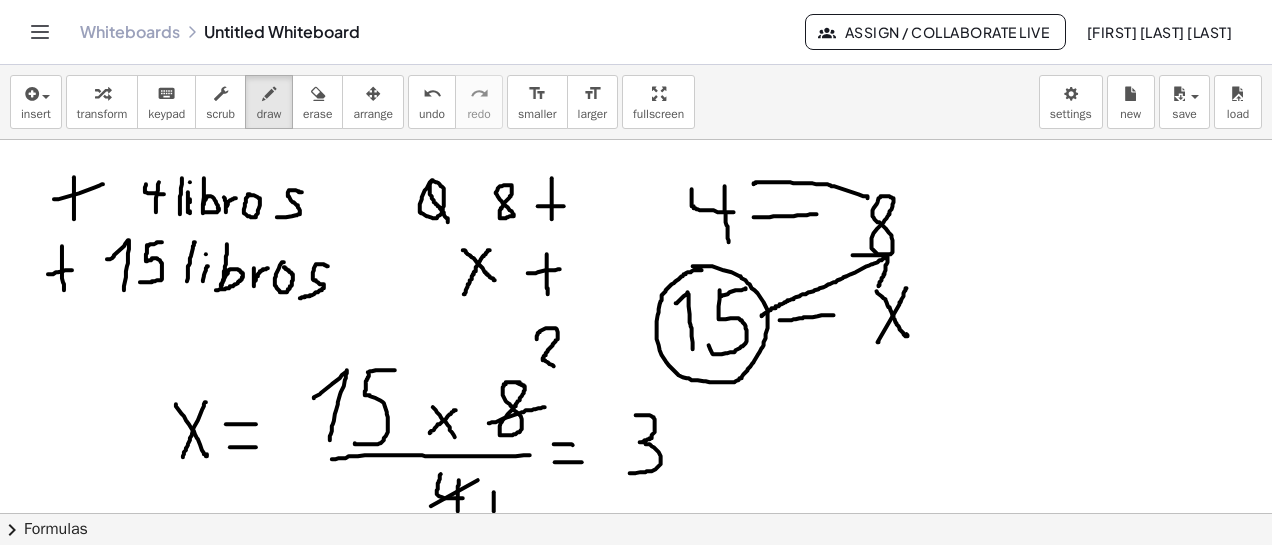 drag, startPoint x: 636, startPoint y: 414, endPoint x: 629, endPoint y: 472, distance: 58.420887 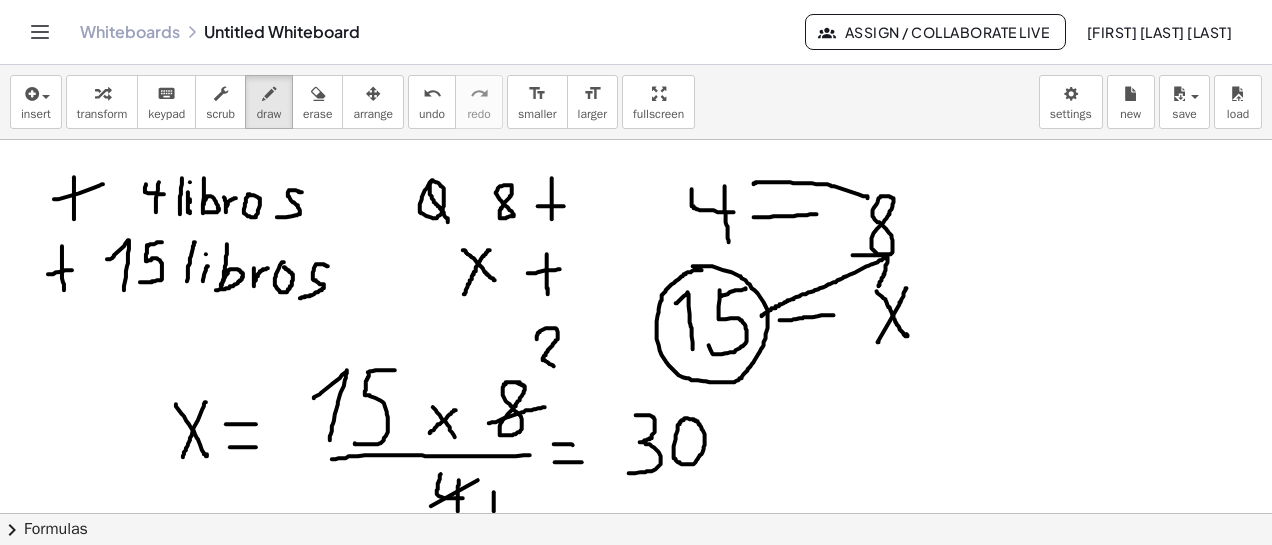 click at bounding box center [636, 563] 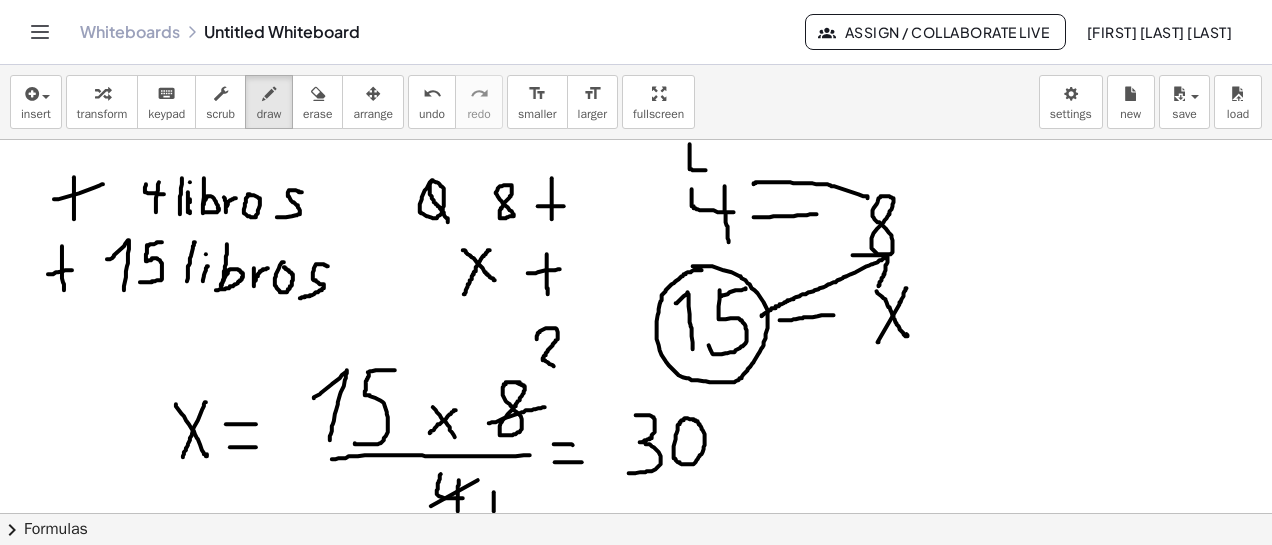 drag, startPoint x: 690, startPoint y: 143, endPoint x: 708, endPoint y: 169, distance: 31.622776 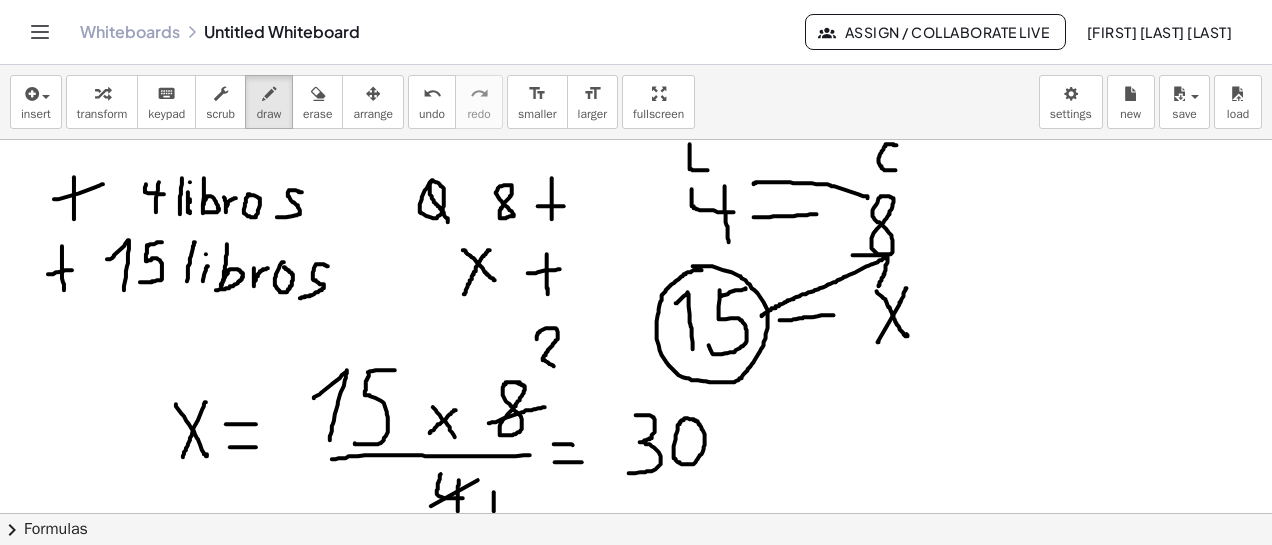 drag, startPoint x: 897, startPoint y: 144, endPoint x: 898, endPoint y: 169, distance: 25.019993 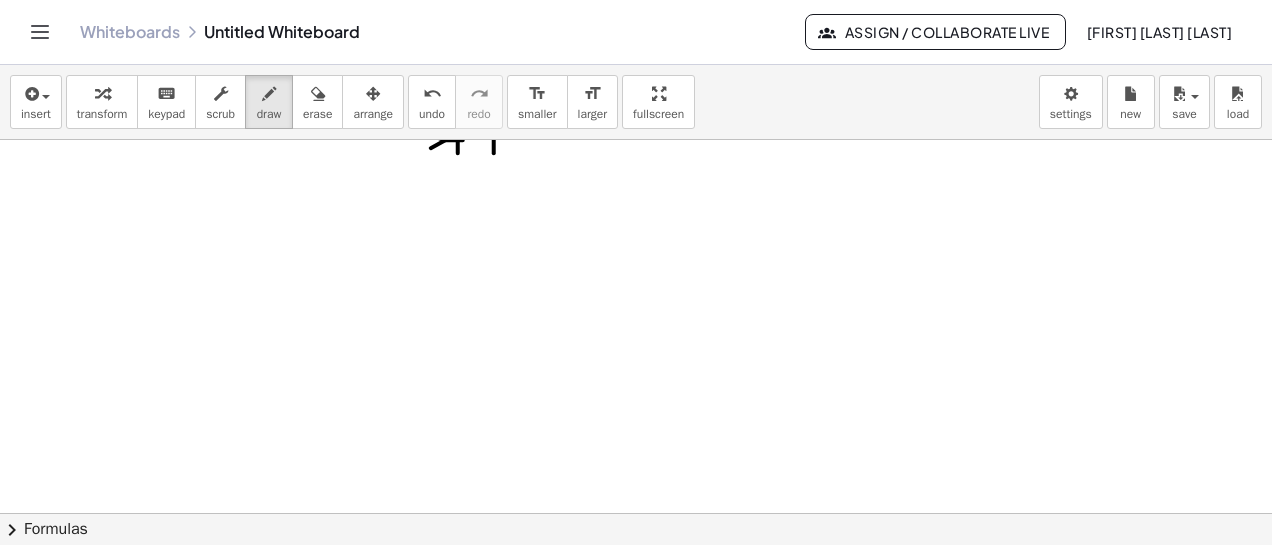 scroll, scrollTop: 400, scrollLeft: 0, axis: vertical 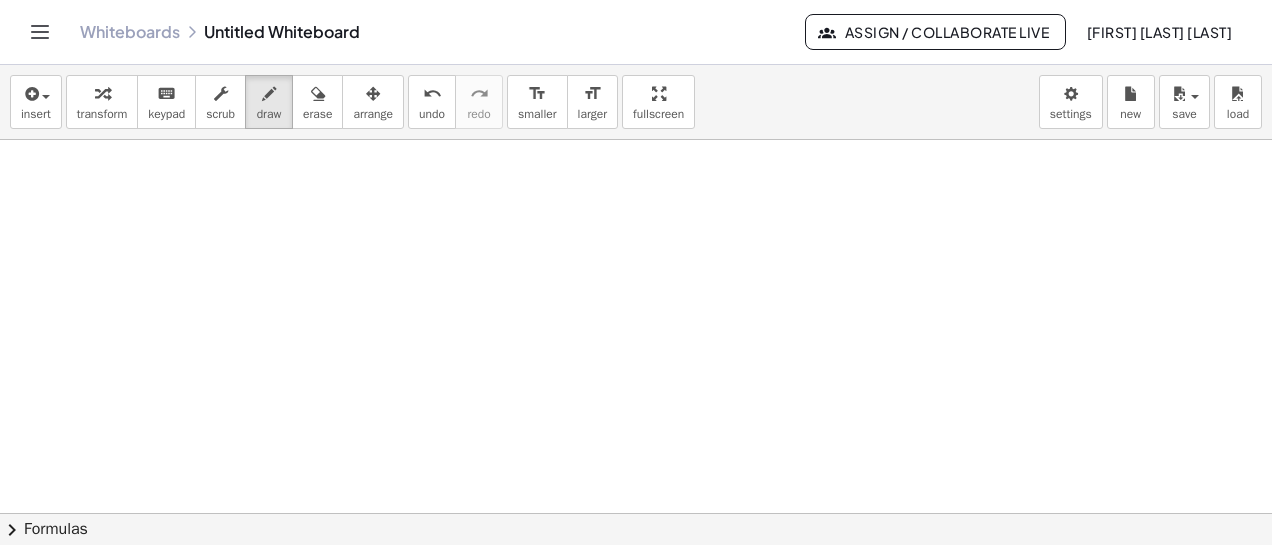 click at bounding box center (636, 163) 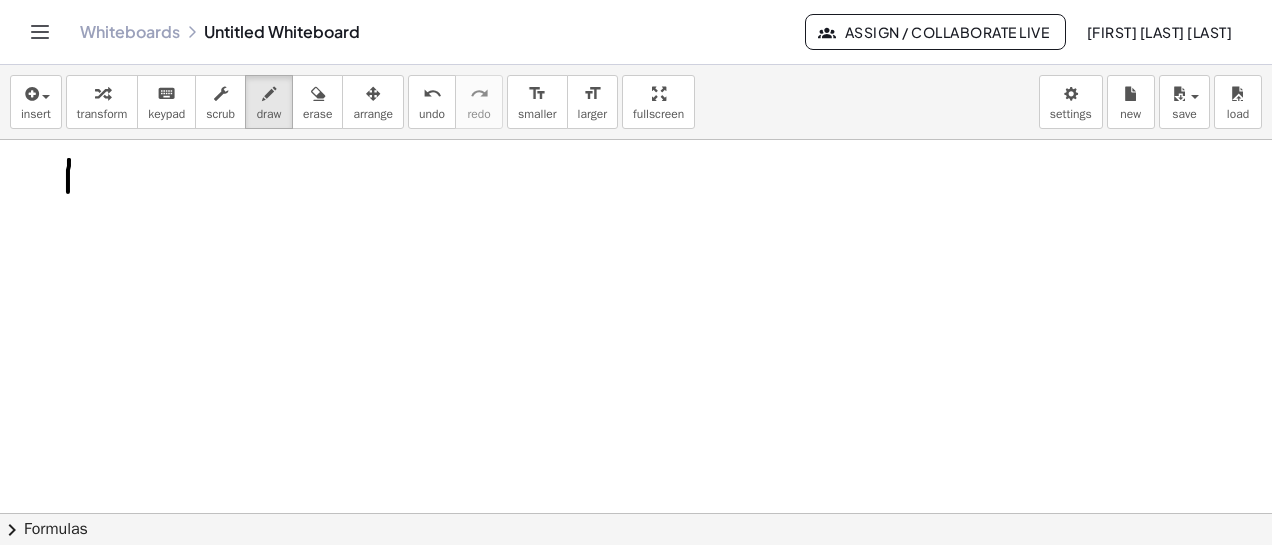 drag, startPoint x: 69, startPoint y: 159, endPoint x: 68, endPoint y: 191, distance: 32.01562 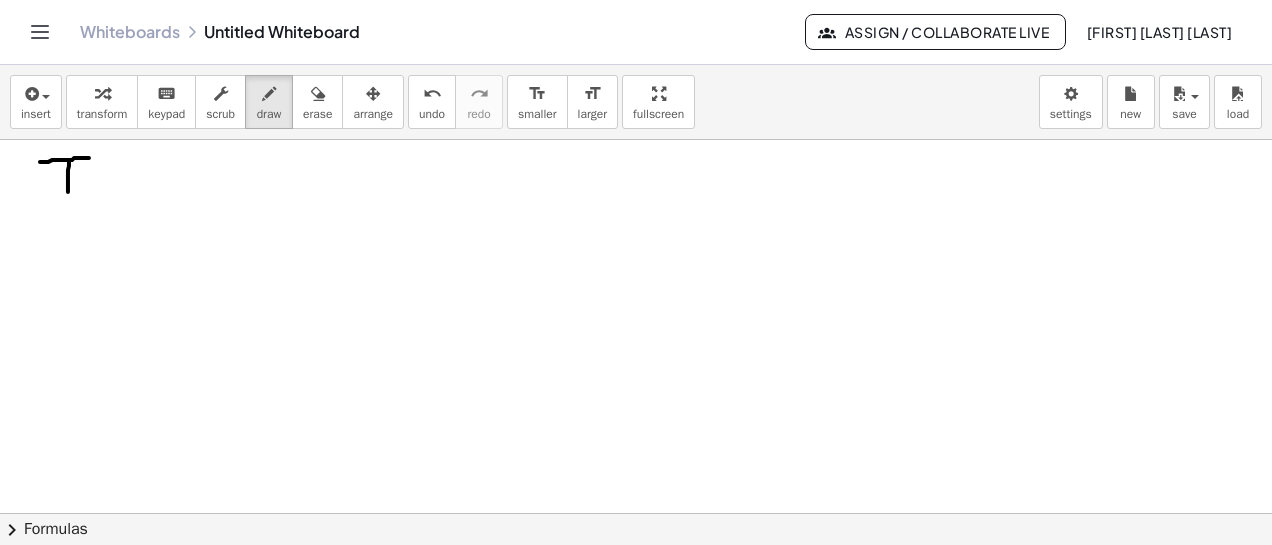 drag, startPoint x: 45, startPoint y: 161, endPoint x: 90, endPoint y: 157, distance: 45.17743 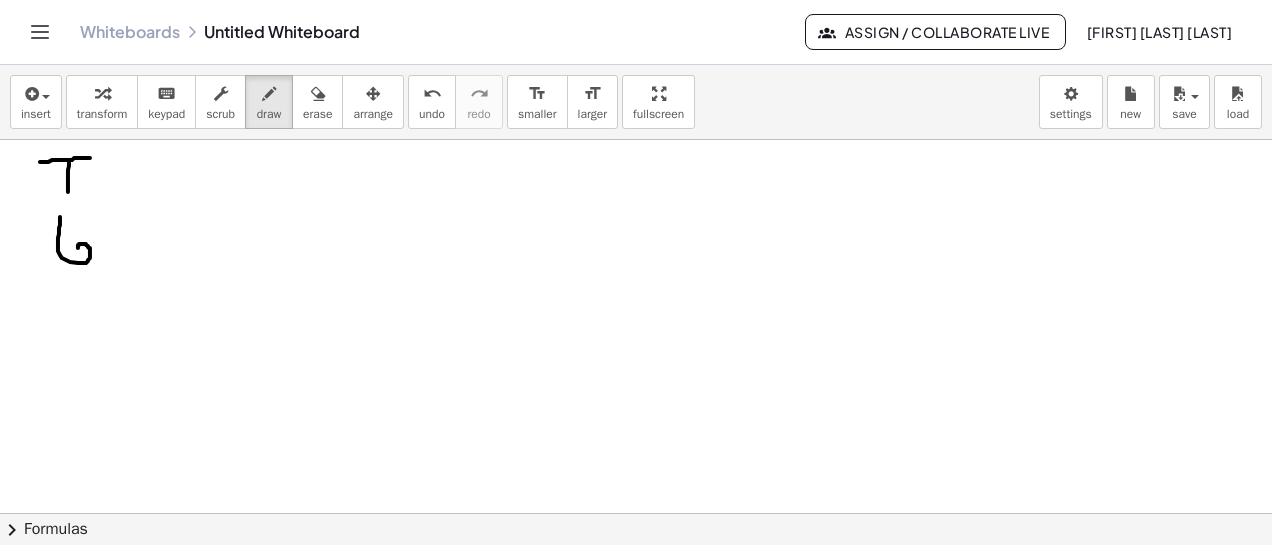 drag, startPoint x: 60, startPoint y: 216, endPoint x: 78, endPoint y: 247, distance: 35.846897 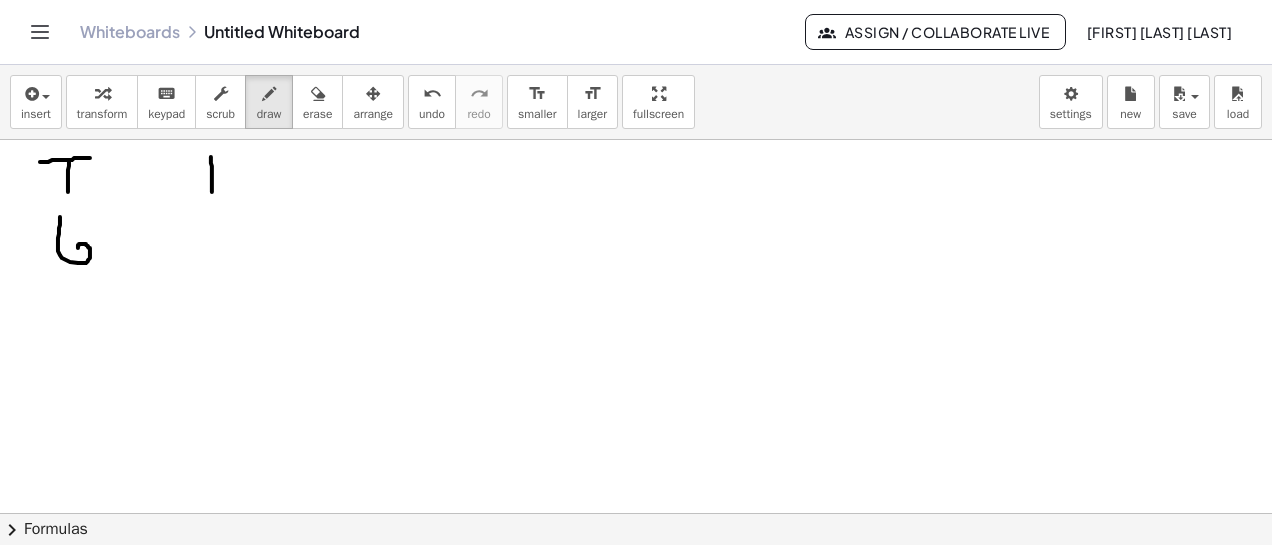drag, startPoint x: 211, startPoint y: 156, endPoint x: 208, endPoint y: 173, distance: 17.262676 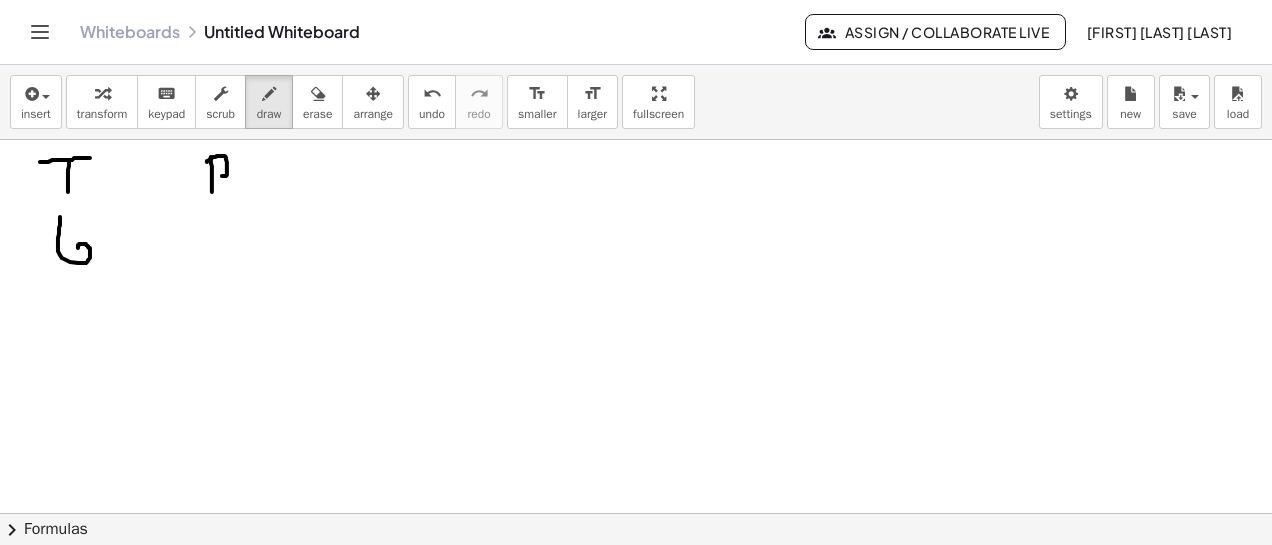 drag, startPoint x: 207, startPoint y: 161, endPoint x: 206, endPoint y: 212, distance: 51.009804 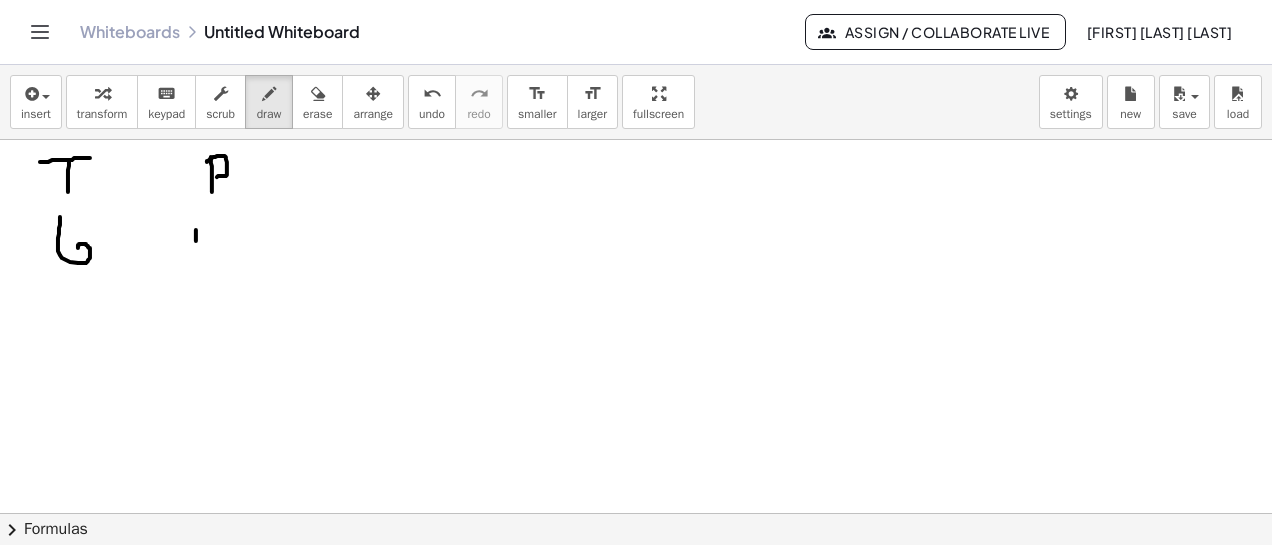 drag, startPoint x: 196, startPoint y: 229, endPoint x: 199, endPoint y: 261, distance: 32.140316 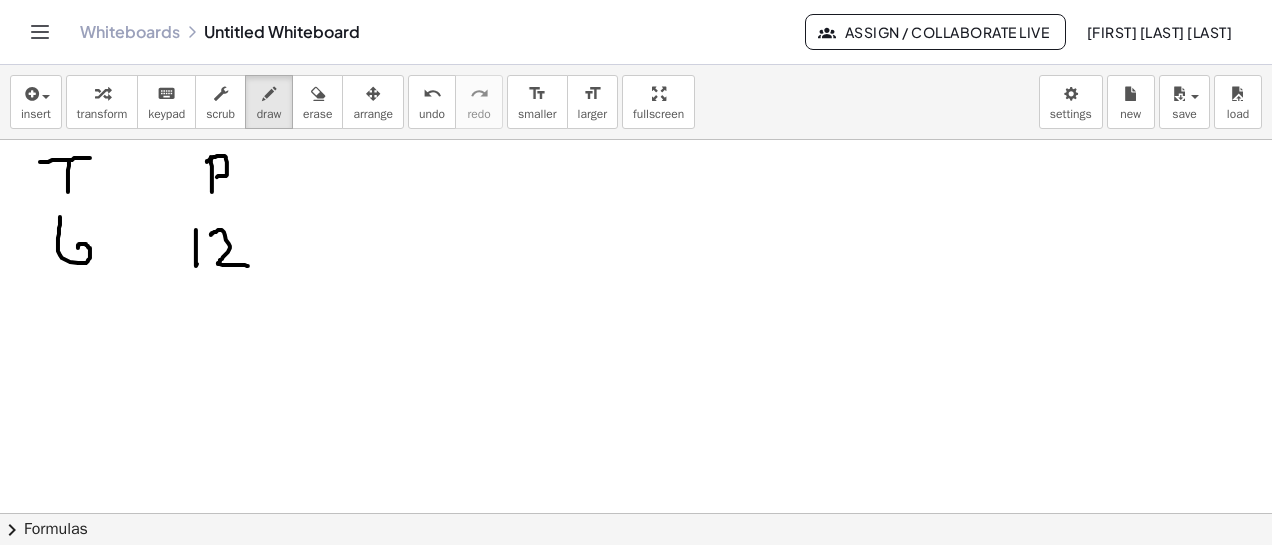 drag, startPoint x: 211, startPoint y: 234, endPoint x: 244, endPoint y: 262, distance: 43.27817 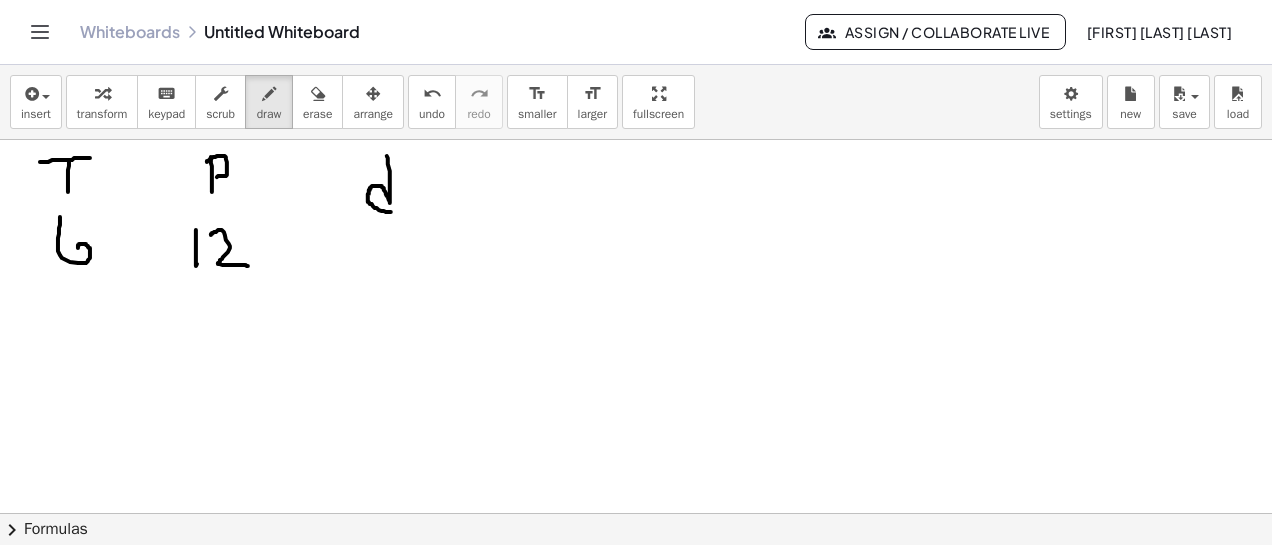 drag, startPoint x: 387, startPoint y: 155, endPoint x: 392, endPoint y: 211, distance: 56.22277 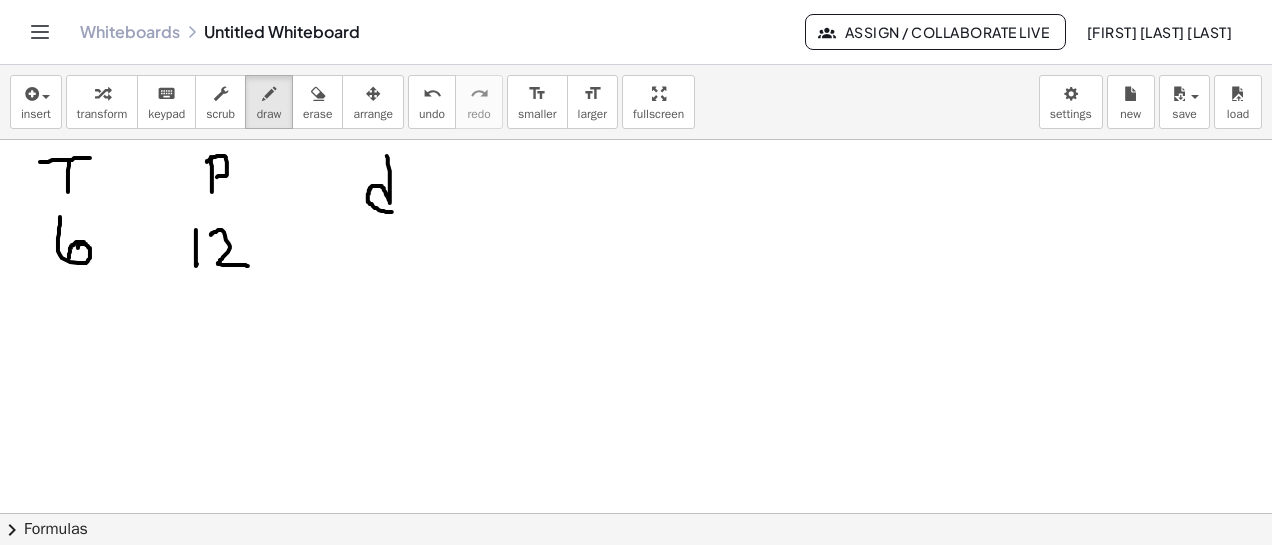 drag, startPoint x: 84, startPoint y: 241, endPoint x: 102, endPoint y: 262, distance: 27.658634 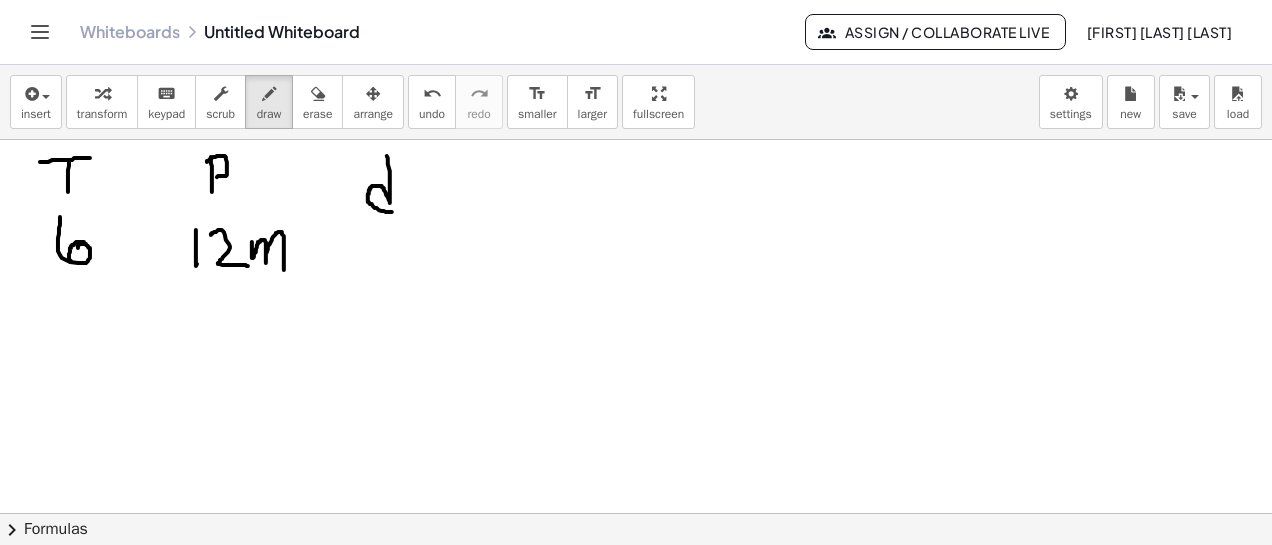 drag, startPoint x: 252, startPoint y: 241, endPoint x: 278, endPoint y: 263, distance: 34.058773 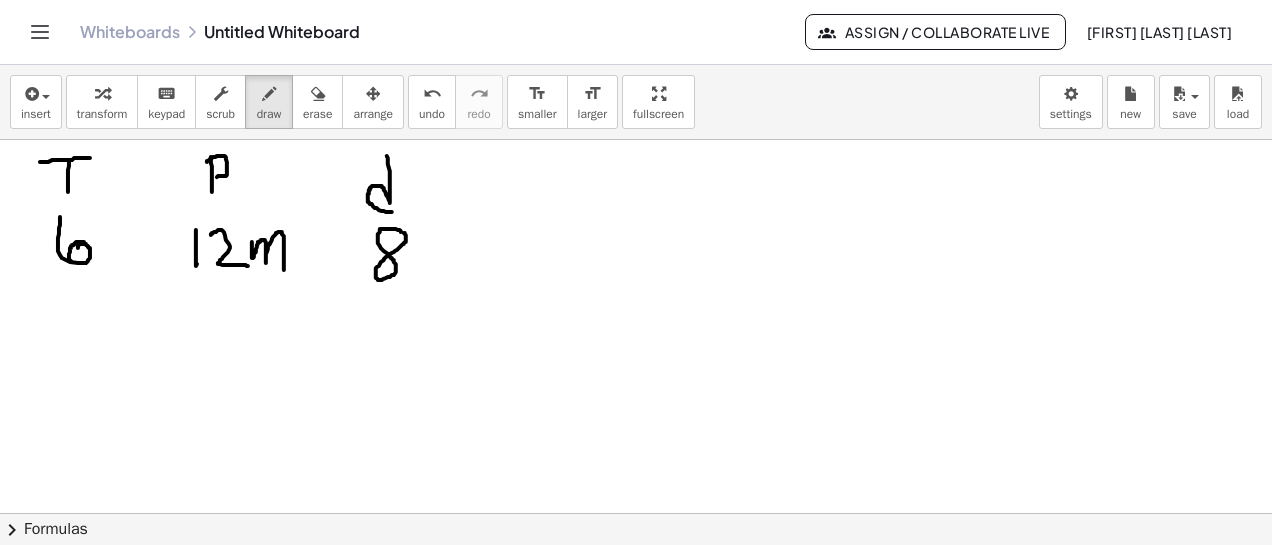 click at bounding box center (636, 163) 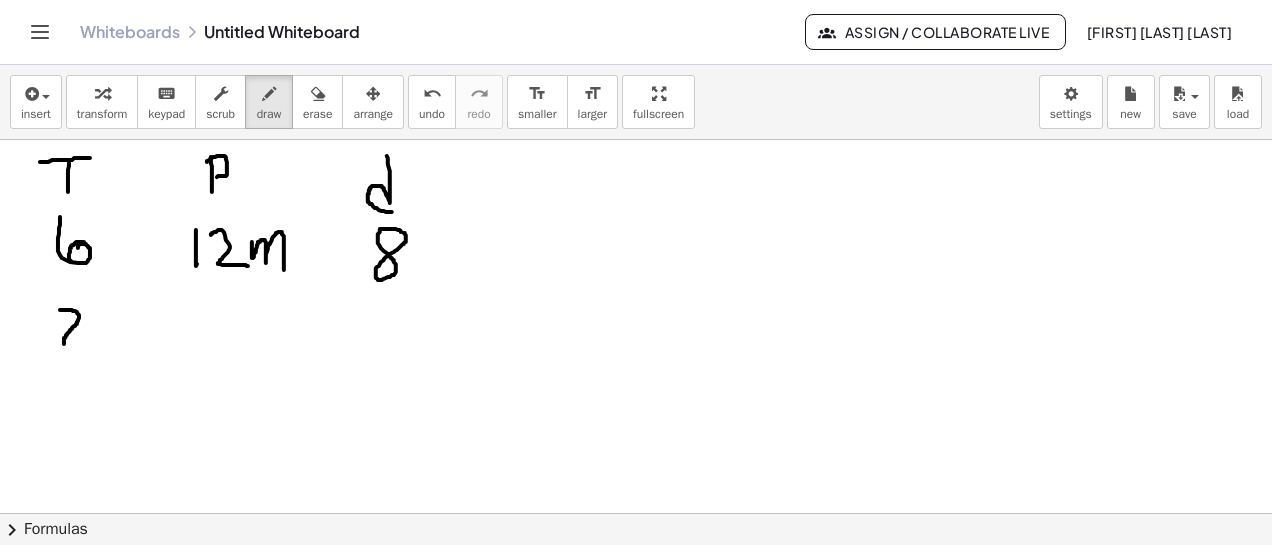 drag, startPoint x: 60, startPoint y: 309, endPoint x: 64, endPoint y: 355, distance: 46.173584 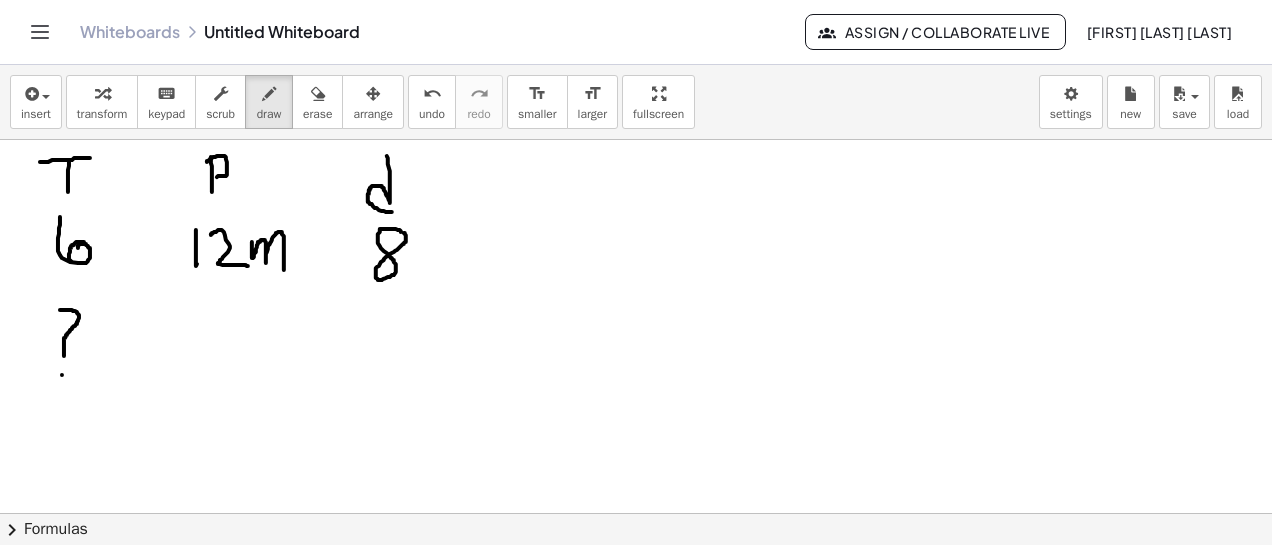 click at bounding box center (636, 163) 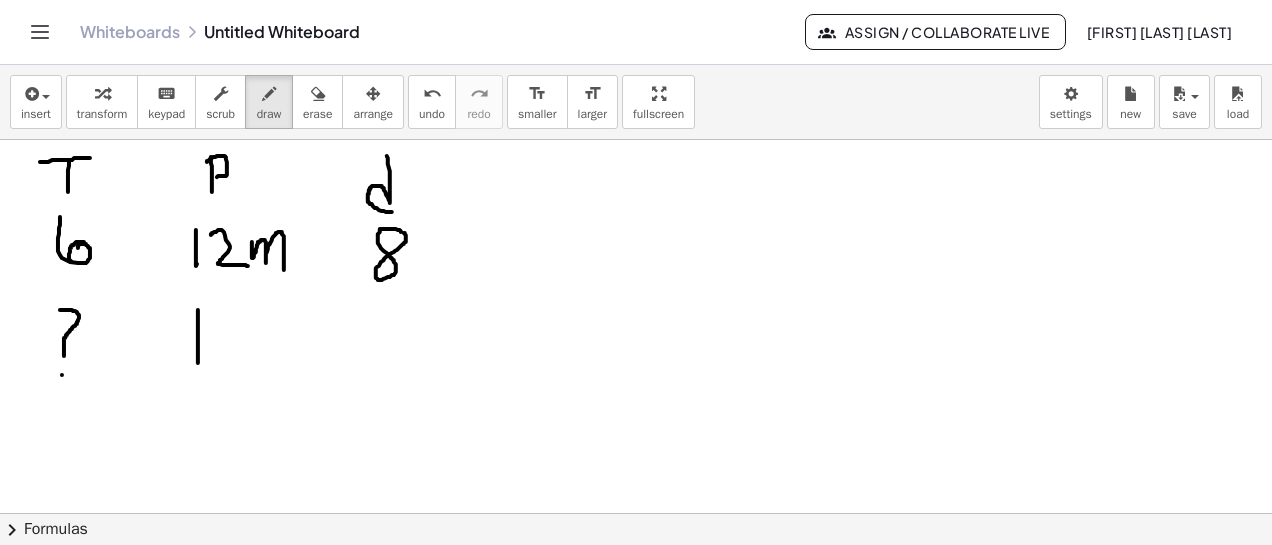 drag, startPoint x: 198, startPoint y: 309, endPoint x: 233, endPoint y: 318, distance: 36.138622 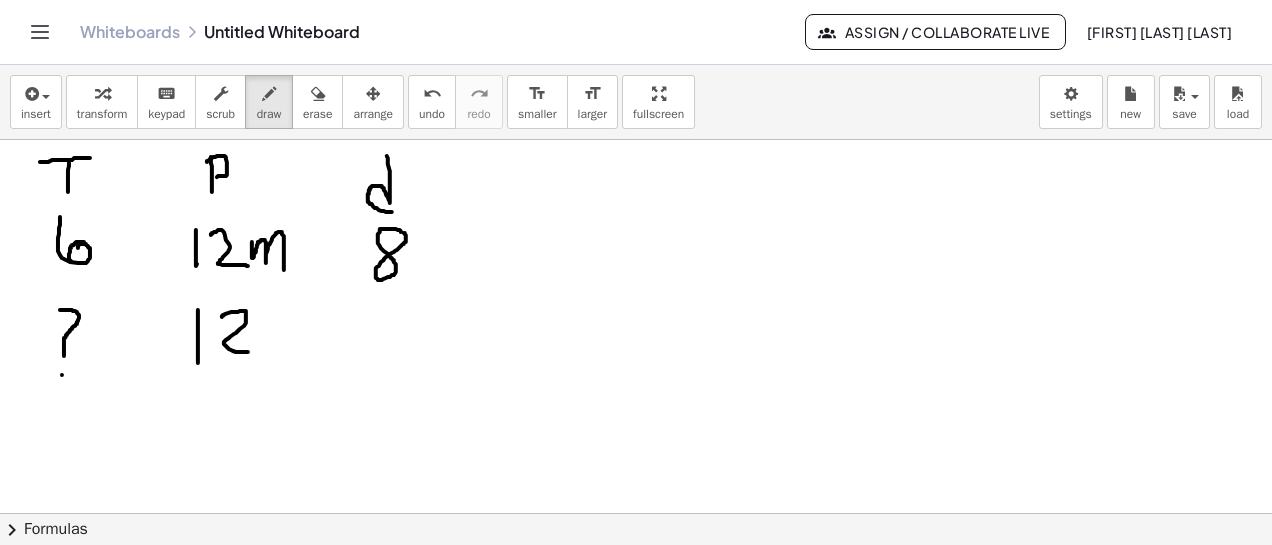 drag, startPoint x: 222, startPoint y: 316, endPoint x: 260, endPoint y: 329, distance: 40.16217 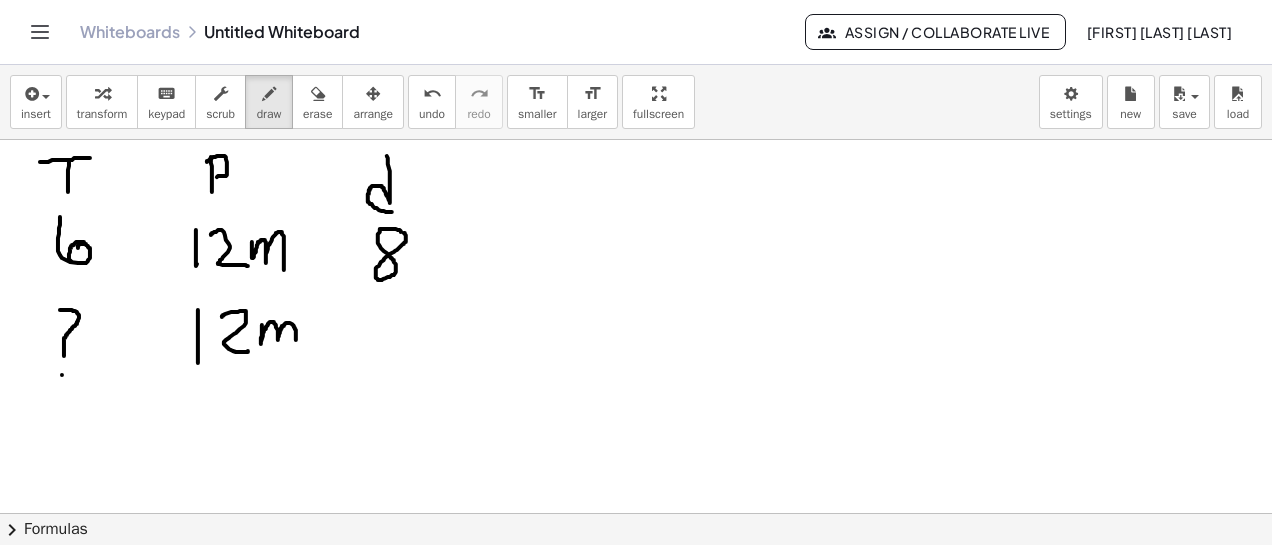 drag, startPoint x: 262, startPoint y: 324, endPoint x: 298, endPoint y: 337, distance: 38.27532 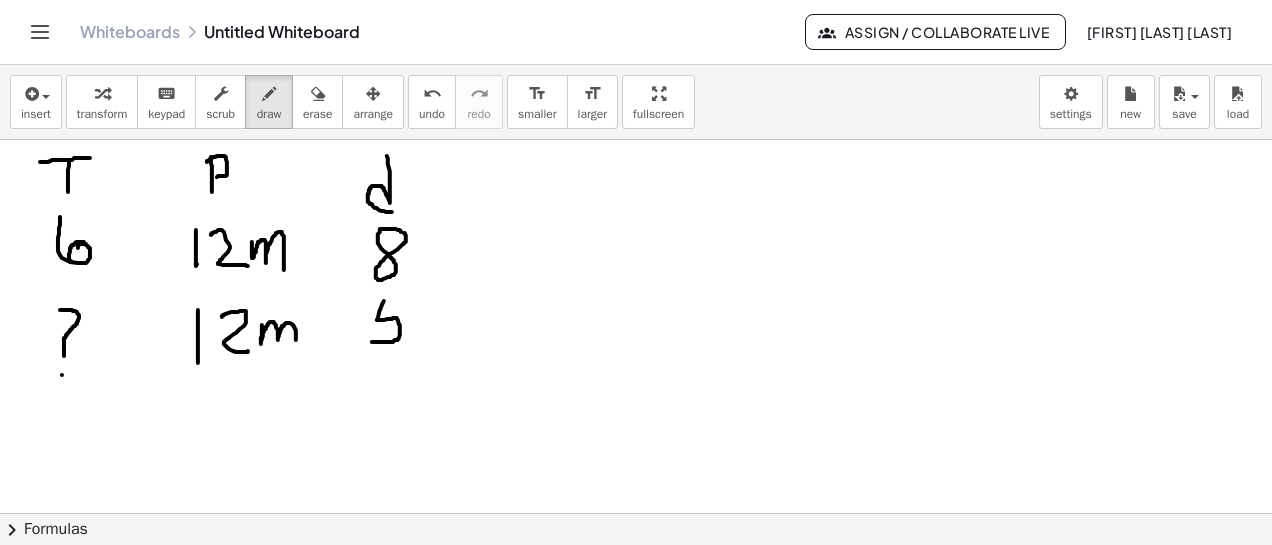 drag, startPoint x: 384, startPoint y: 300, endPoint x: 387, endPoint y: 321, distance: 21.213203 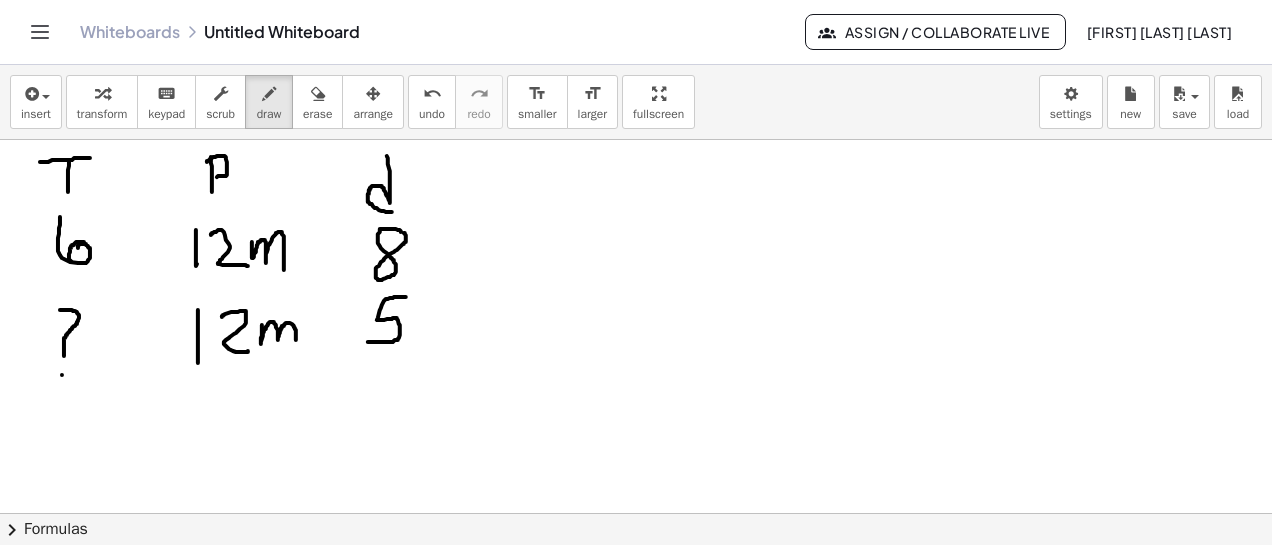 drag, startPoint x: 385, startPoint y: 299, endPoint x: 411, endPoint y: 295, distance: 26.305893 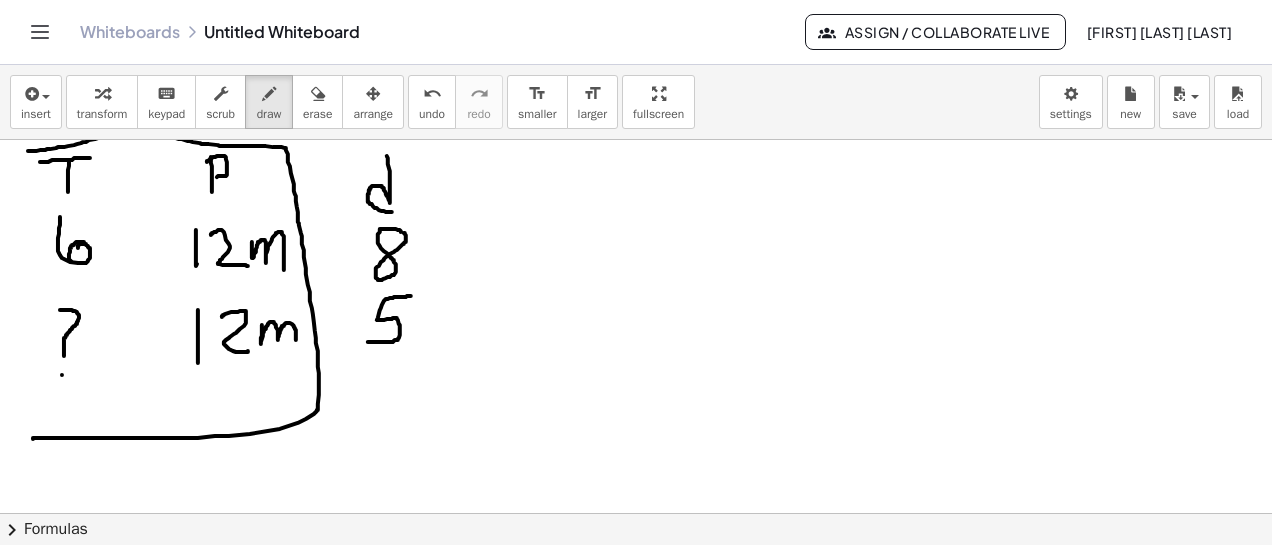 drag, startPoint x: 28, startPoint y: 150, endPoint x: 35, endPoint y: 438, distance: 288.08505 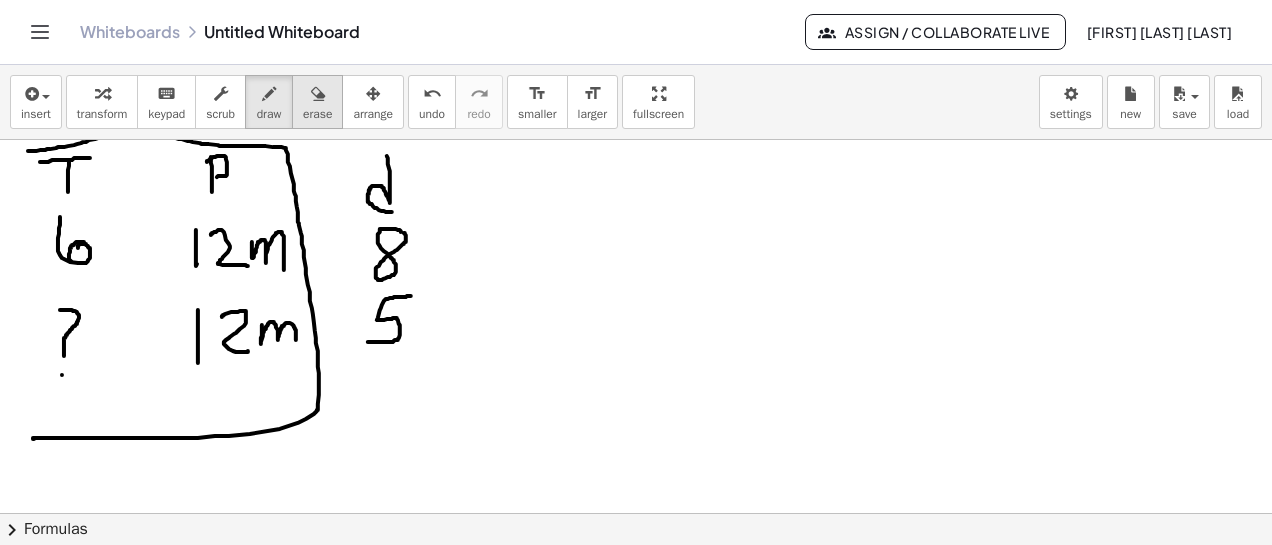 click on "erase" at bounding box center [317, 114] 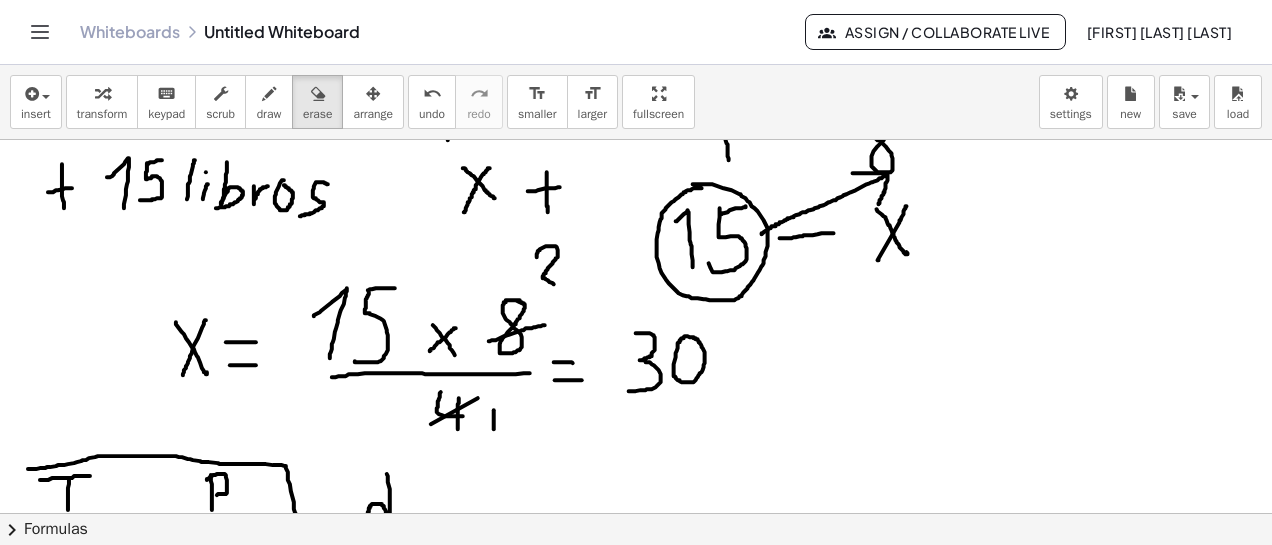 drag, startPoint x: 291, startPoint y: 128, endPoint x: 241, endPoint y: 141, distance: 51.662365 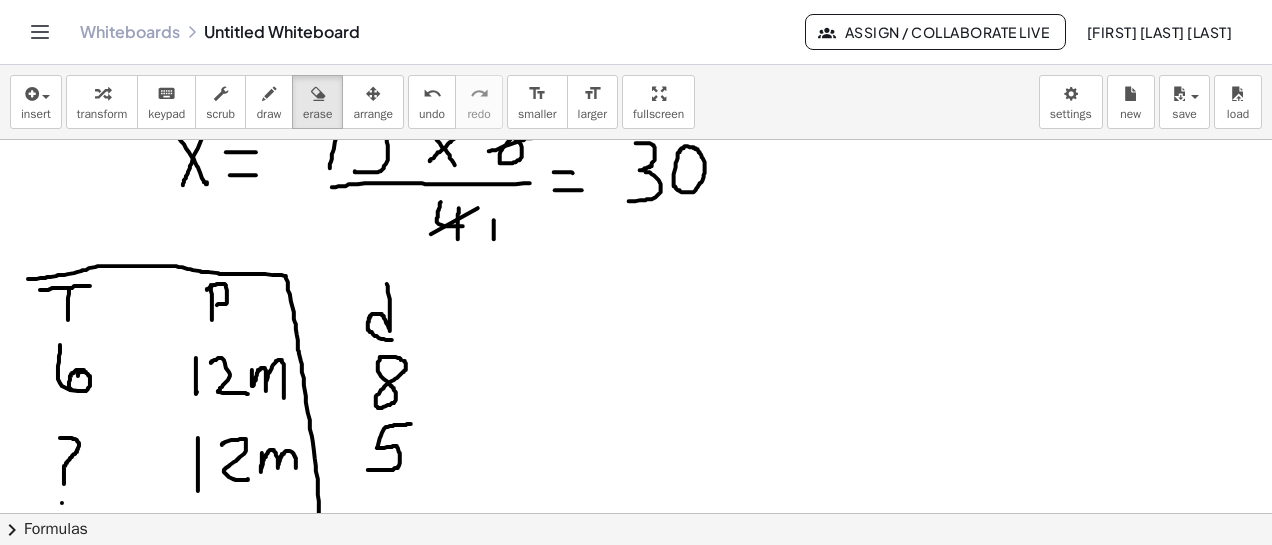 scroll, scrollTop: 372, scrollLeft: 0, axis: vertical 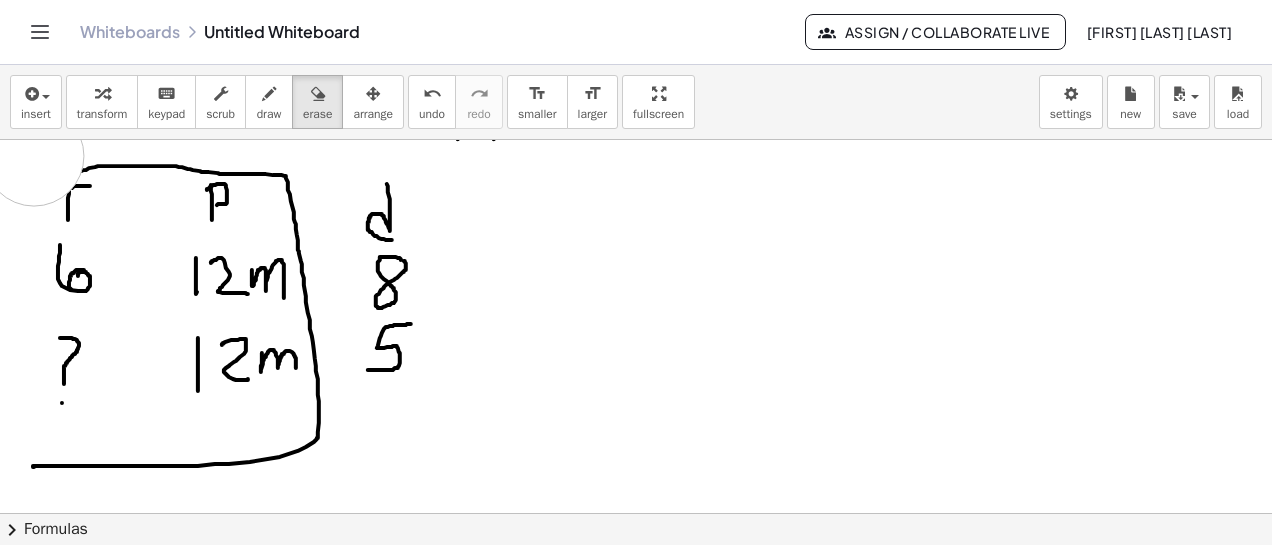 click at bounding box center [636, 191] 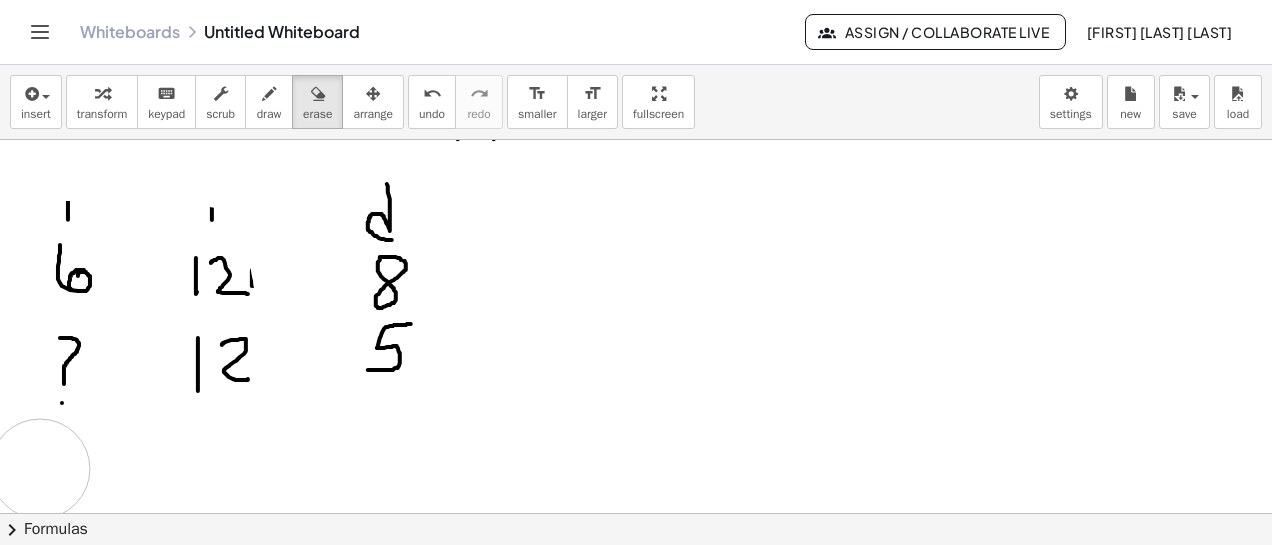drag, startPoint x: 60, startPoint y: 150, endPoint x: 40, endPoint y: 468, distance: 318.6283 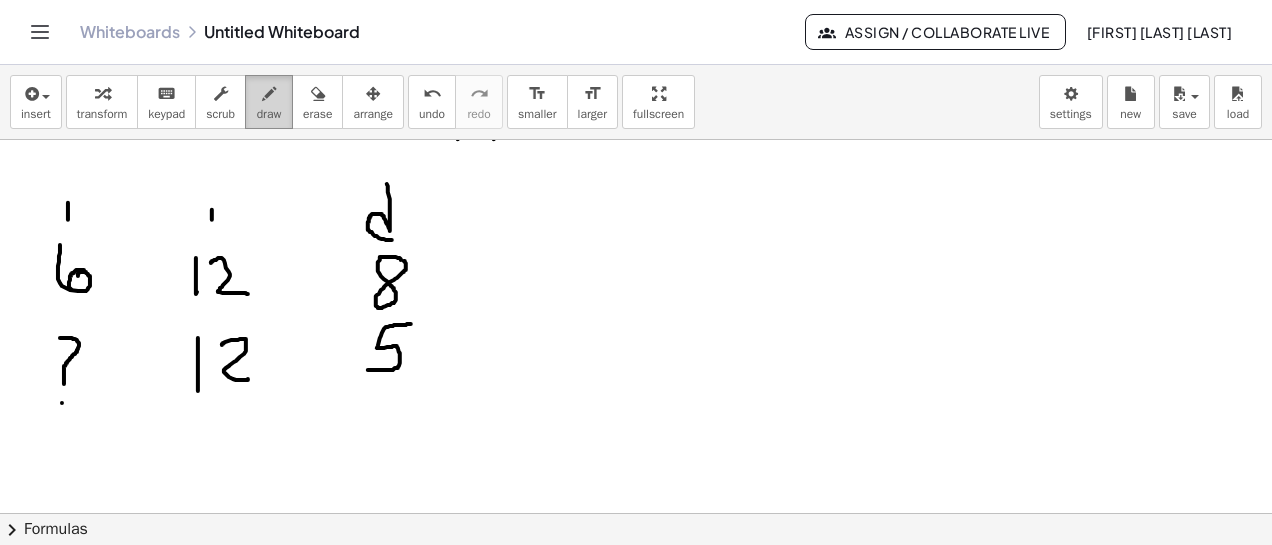 click at bounding box center [269, 94] 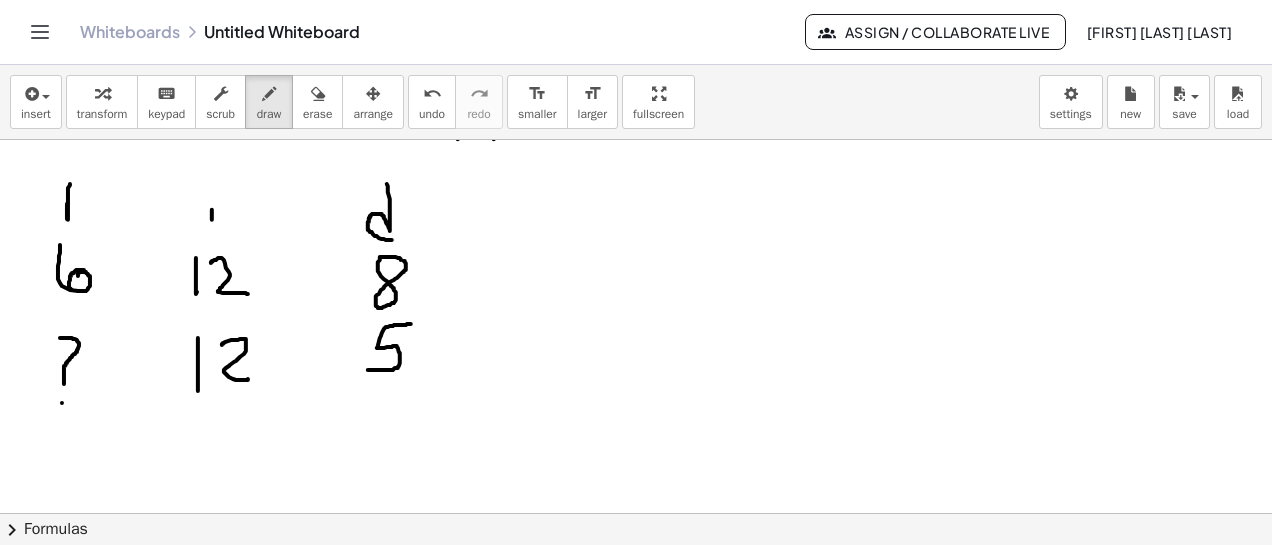 drag, startPoint x: 70, startPoint y: 183, endPoint x: 67, endPoint y: 218, distance: 35.128338 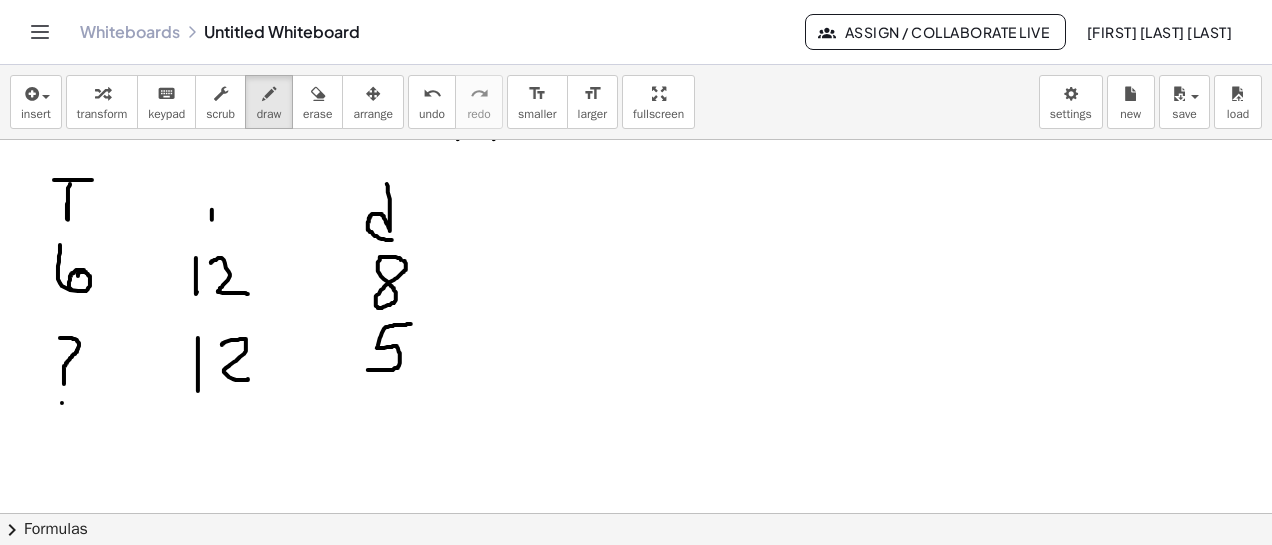 drag, startPoint x: 54, startPoint y: 179, endPoint x: 92, endPoint y: 179, distance: 38 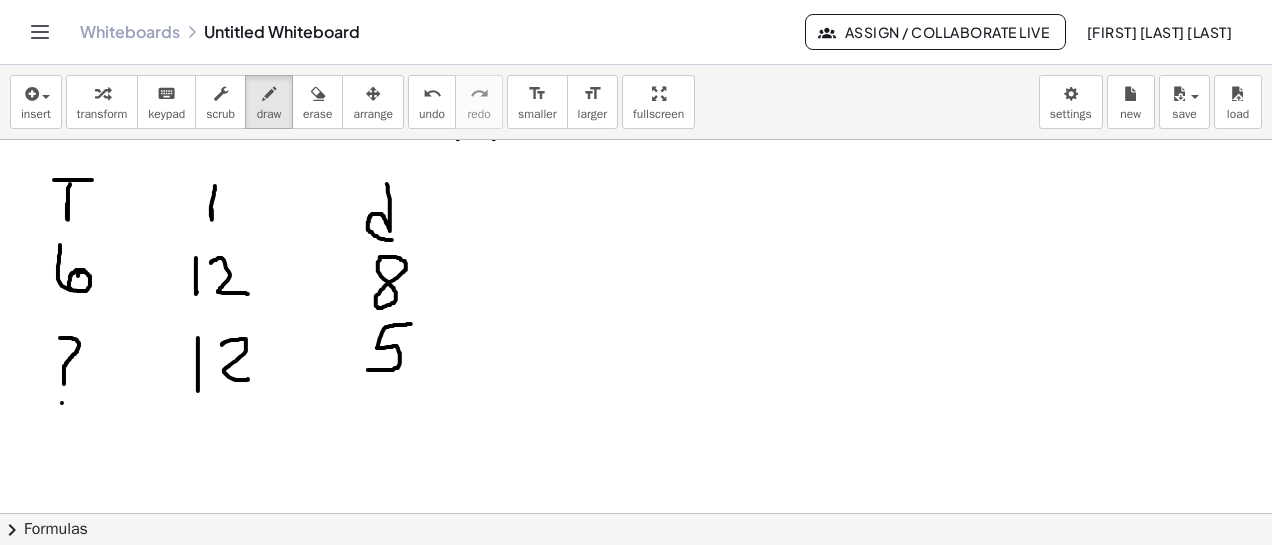 drag, startPoint x: 215, startPoint y: 185, endPoint x: 211, endPoint y: 215, distance: 30.265491 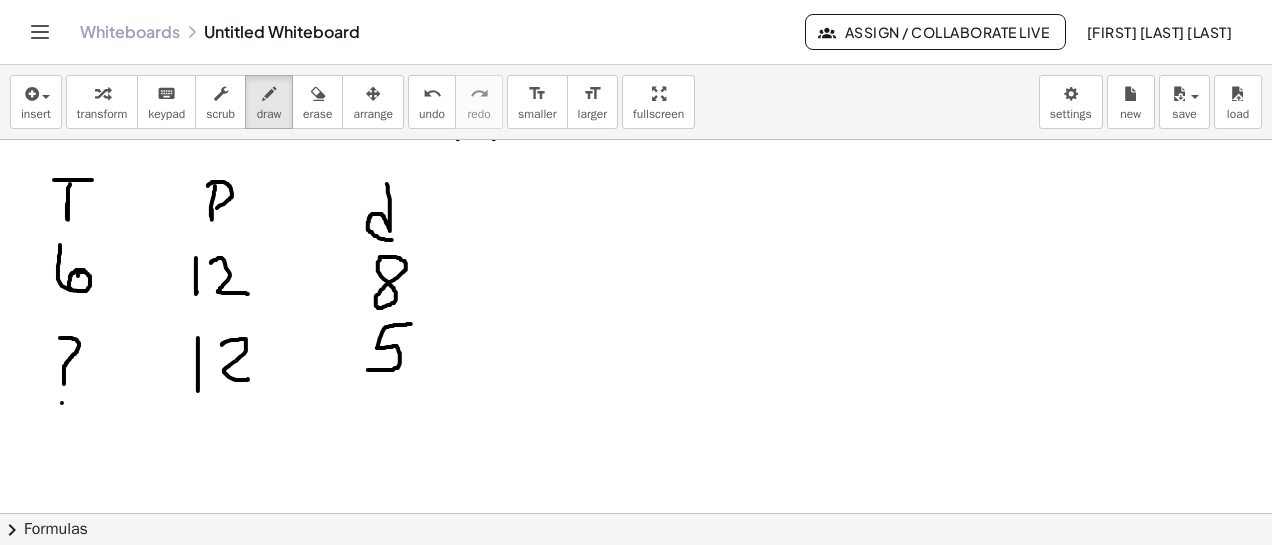 drag, startPoint x: 208, startPoint y: 185, endPoint x: 218, endPoint y: 207, distance: 24.166092 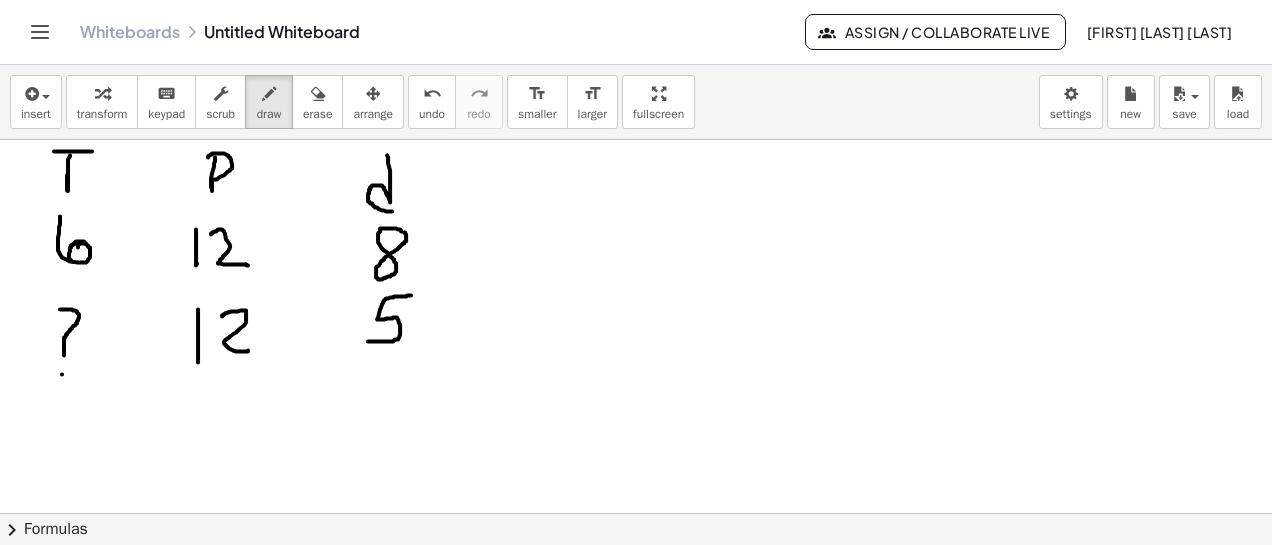 scroll, scrollTop: 372, scrollLeft: 0, axis: vertical 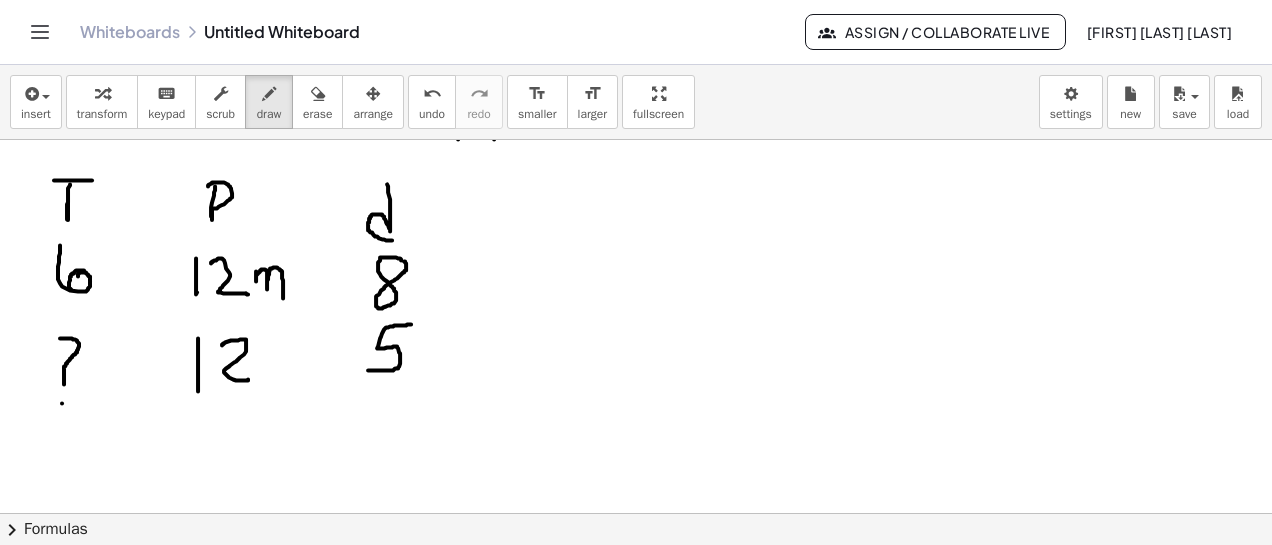 drag, startPoint x: 256, startPoint y: 270, endPoint x: 277, endPoint y: 289, distance: 28.319605 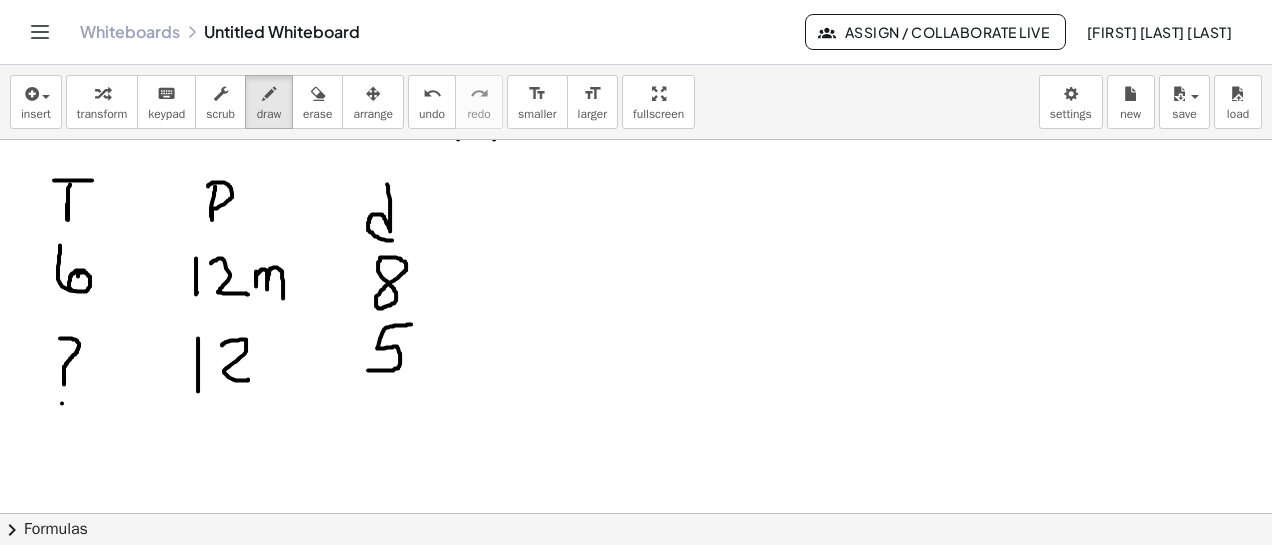 drag, startPoint x: 257, startPoint y: 271, endPoint x: 256, endPoint y: 285, distance: 14.035668 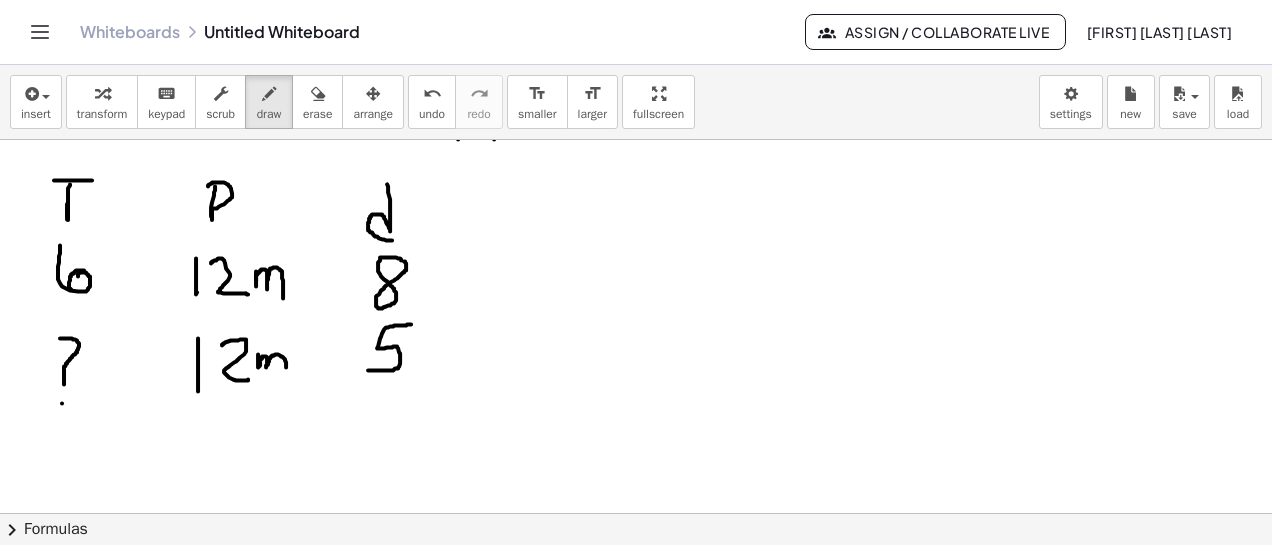 drag, startPoint x: 258, startPoint y: 353, endPoint x: 285, endPoint y: 369, distance: 31.38471 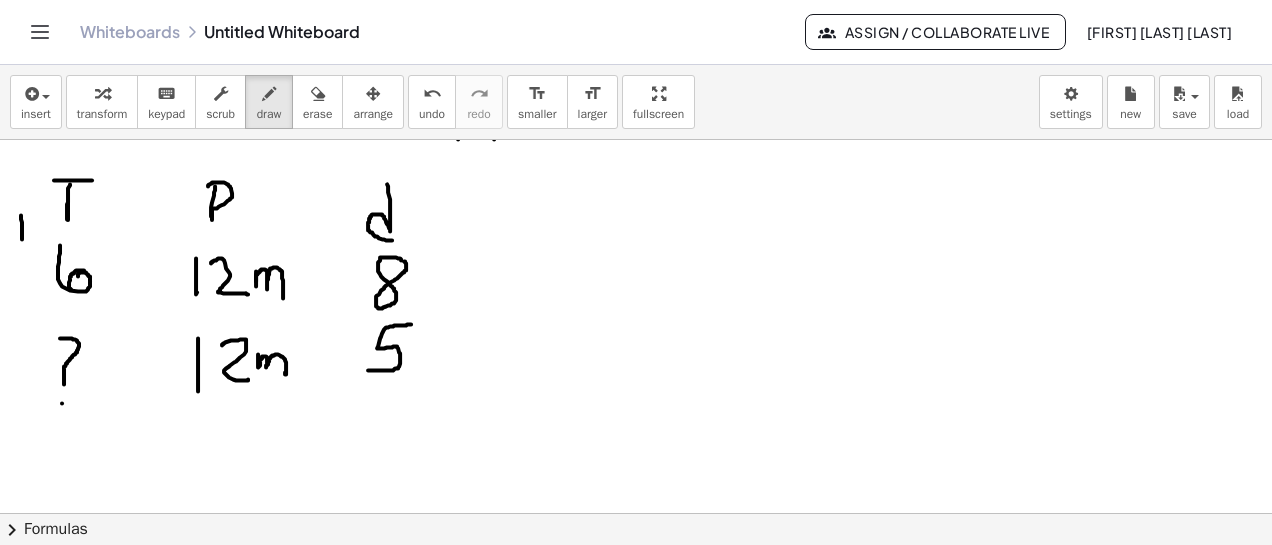 drag, startPoint x: 21, startPoint y: 214, endPoint x: 22, endPoint y: 247, distance: 33.01515 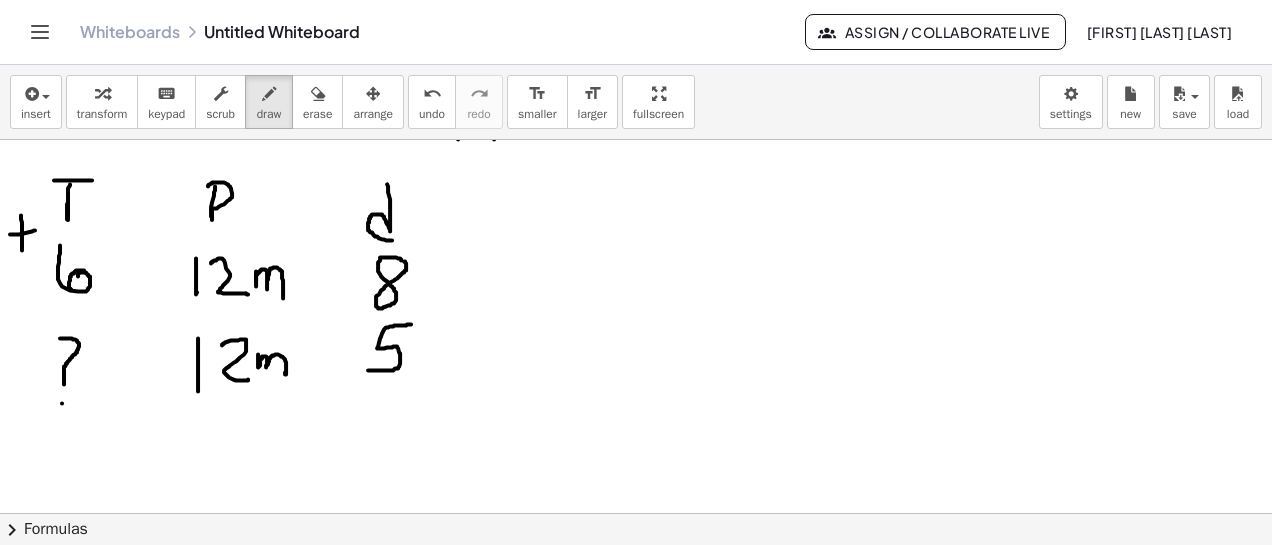 drag, startPoint x: 10, startPoint y: 233, endPoint x: 36, endPoint y: 229, distance: 26.305893 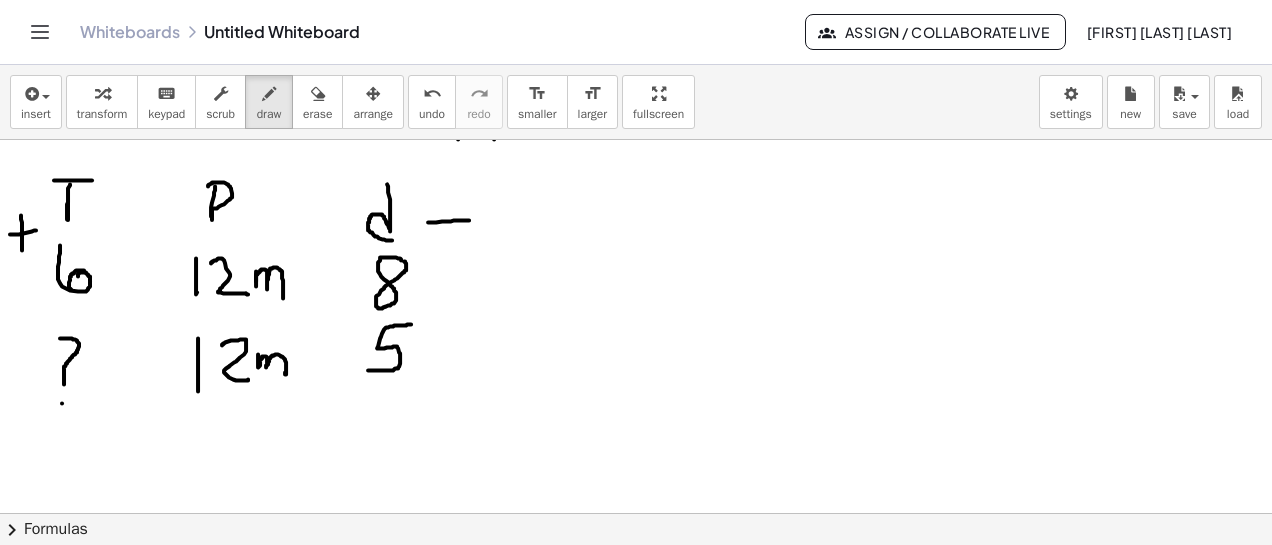 drag, startPoint x: 428, startPoint y: 221, endPoint x: 469, endPoint y: 219, distance: 41.04875 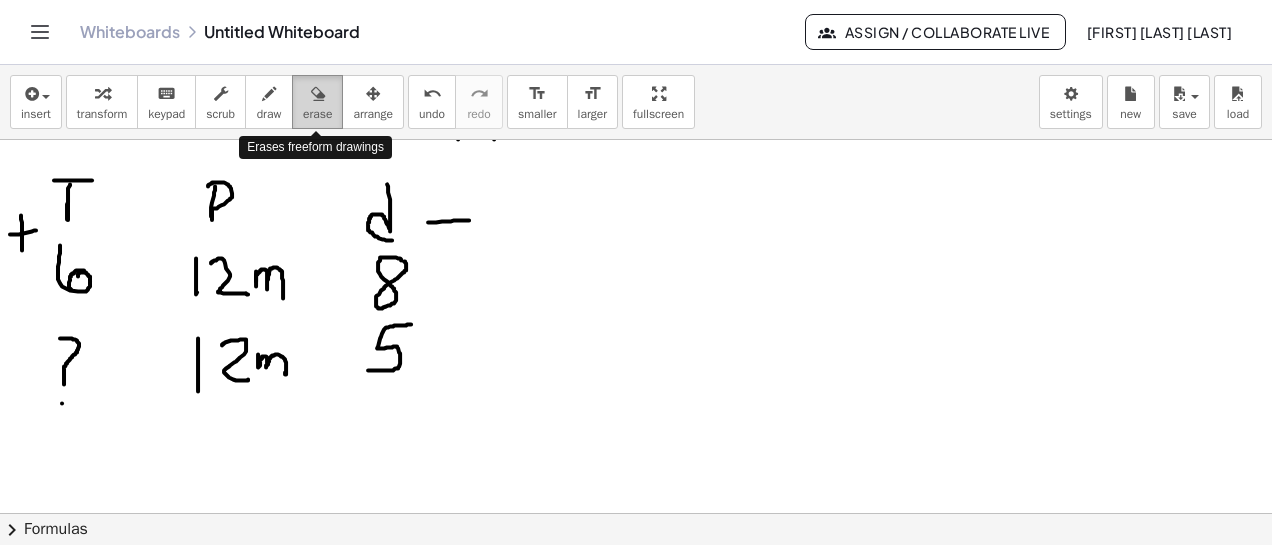 click at bounding box center (318, 94) 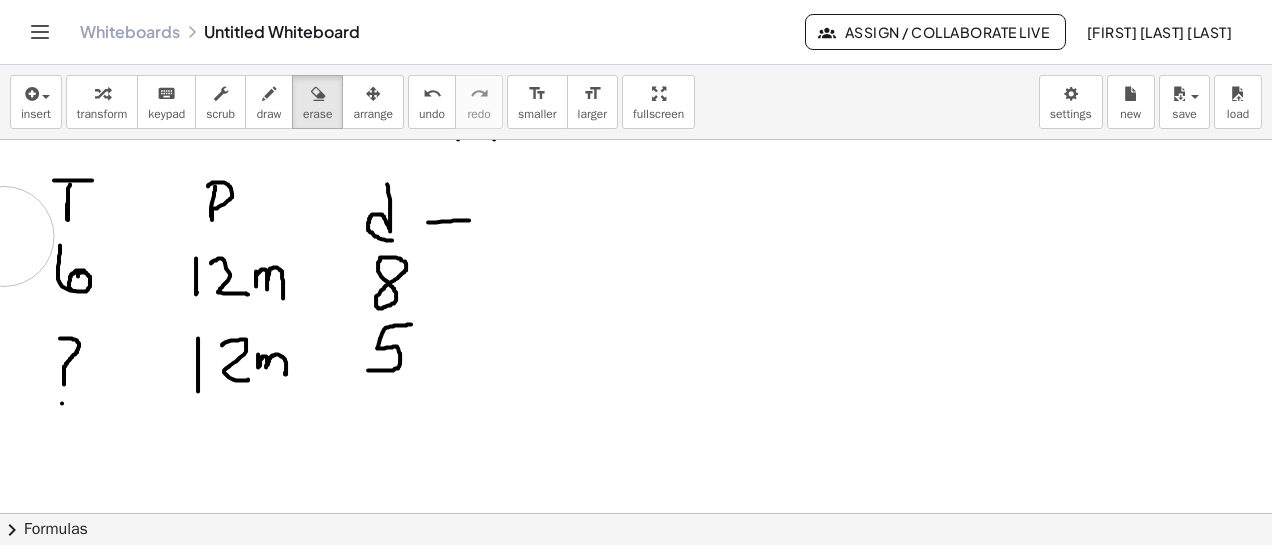 click at bounding box center [636, 330] 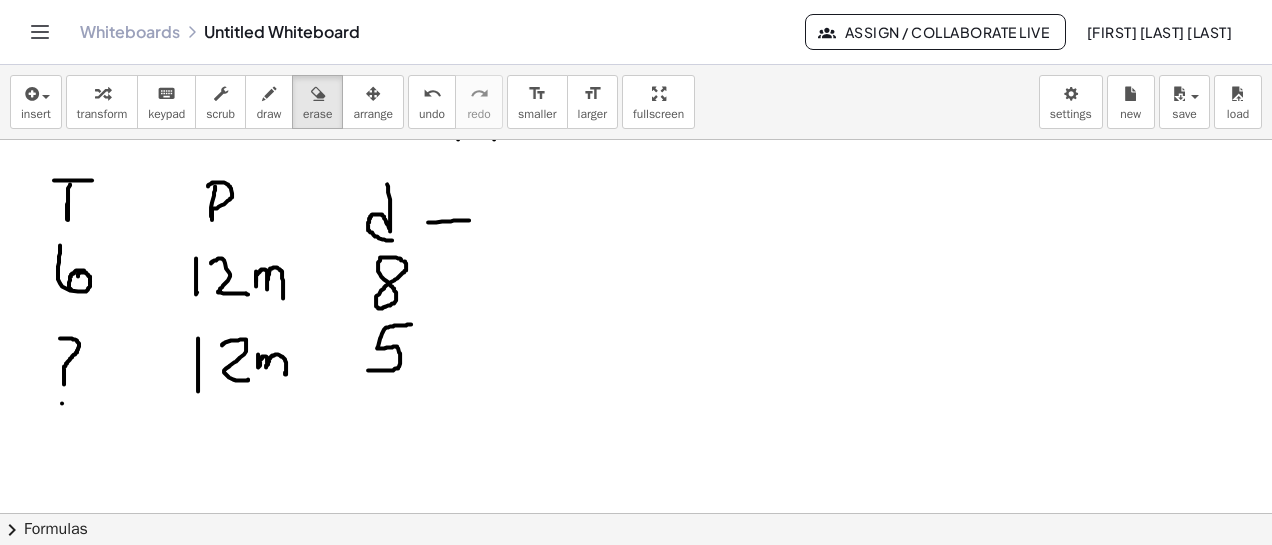 click at bounding box center (636, 330) 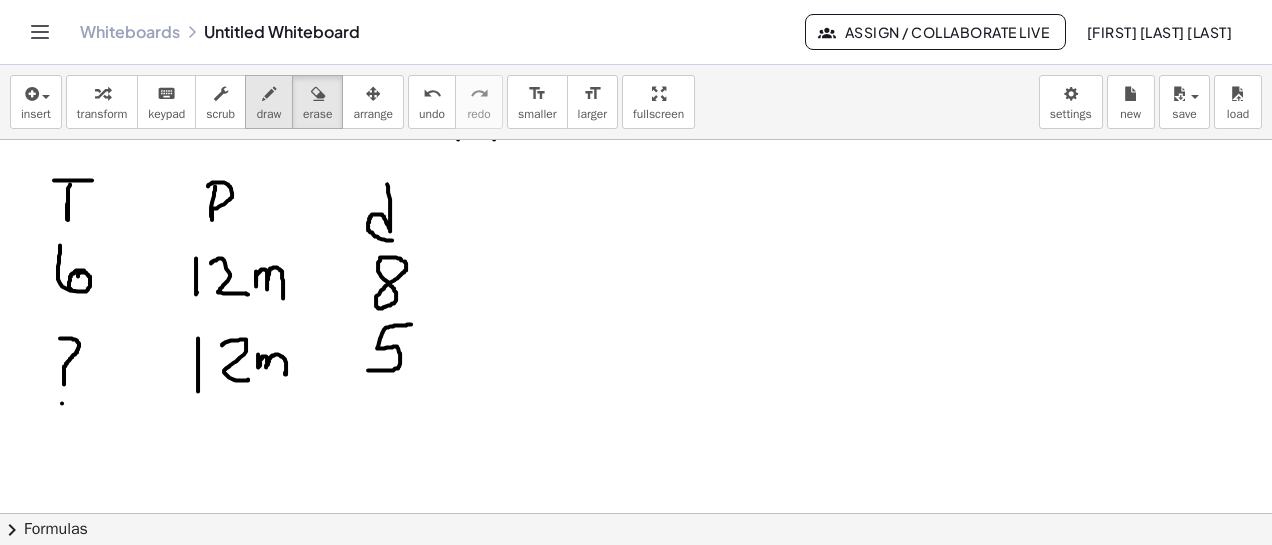 click at bounding box center (269, 94) 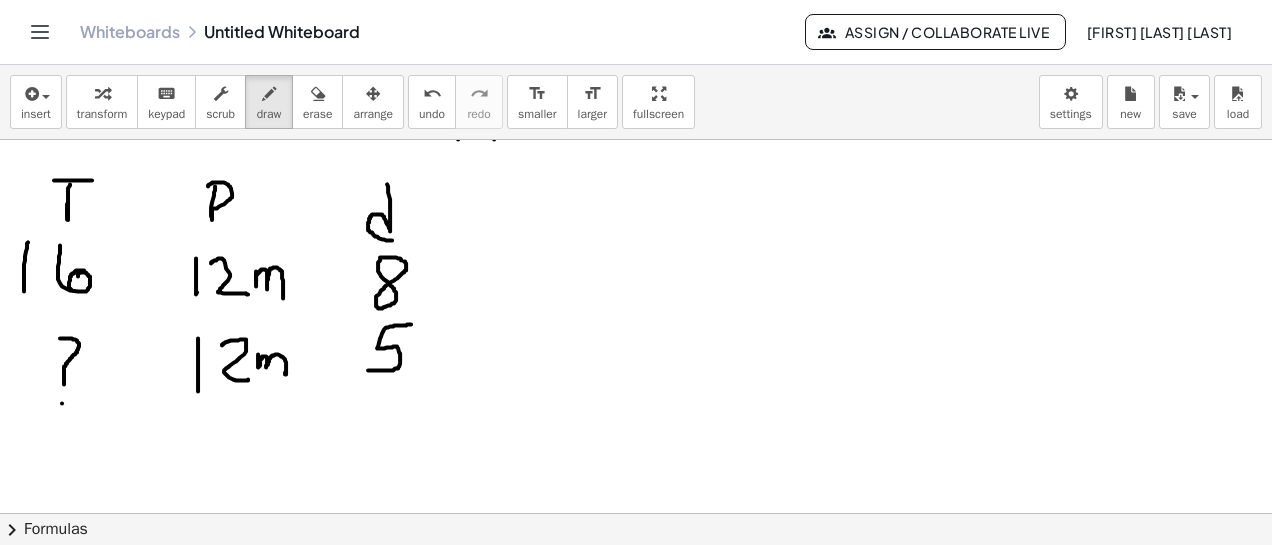 drag, startPoint x: 28, startPoint y: 241, endPoint x: 24, endPoint y: 290, distance: 49.162994 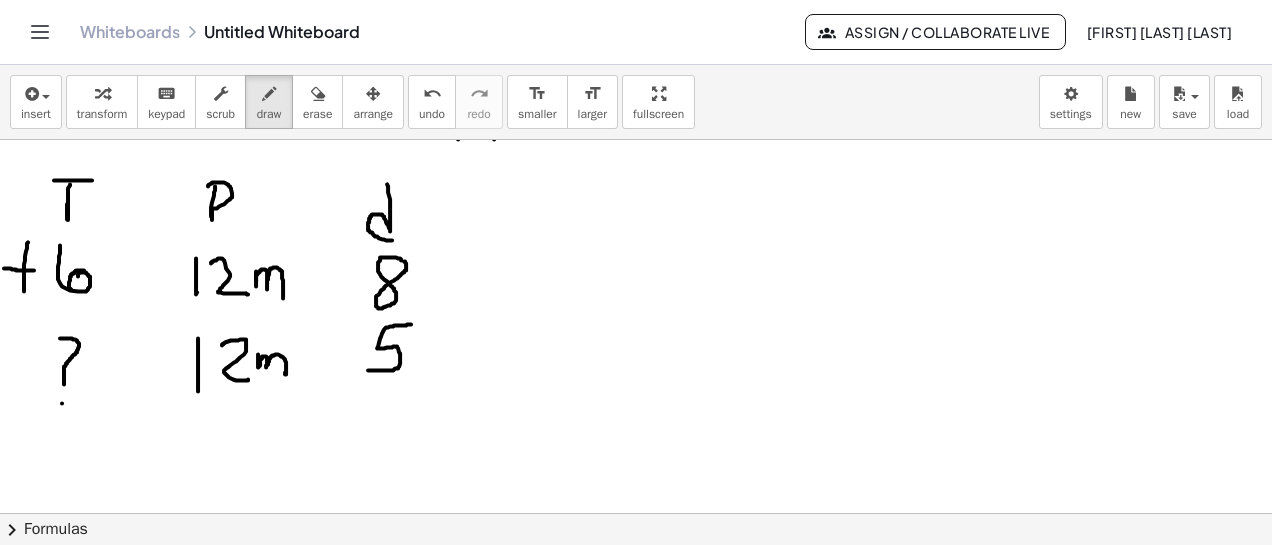 drag, startPoint x: 4, startPoint y: 267, endPoint x: 34, endPoint y: 269, distance: 30.066593 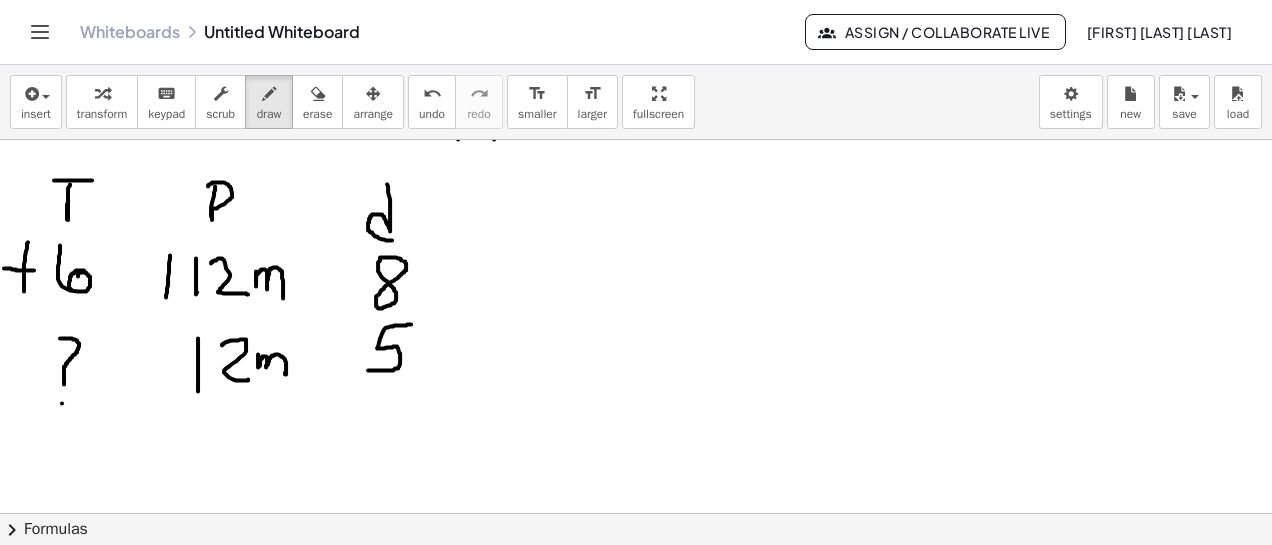 drag, startPoint x: 170, startPoint y: 254, endPoint x: 166, endPoint y: 296, distance: 42.190044 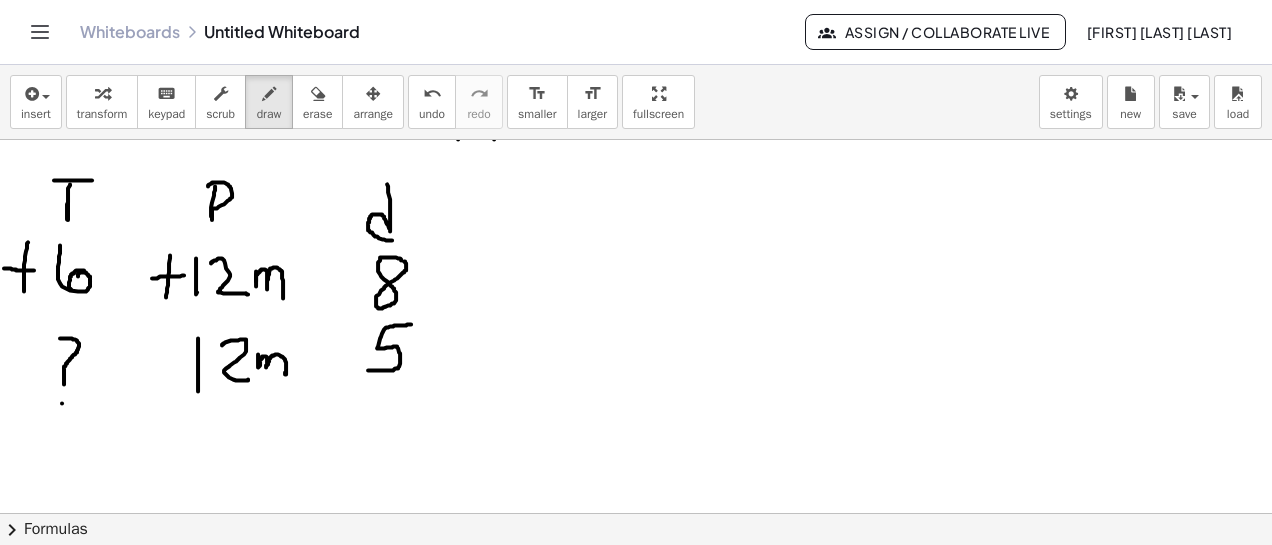 drag, startPoint x: 152, startPoint y: 277, endPoint x: 184, endPoint y: 274, distance: 32.140316 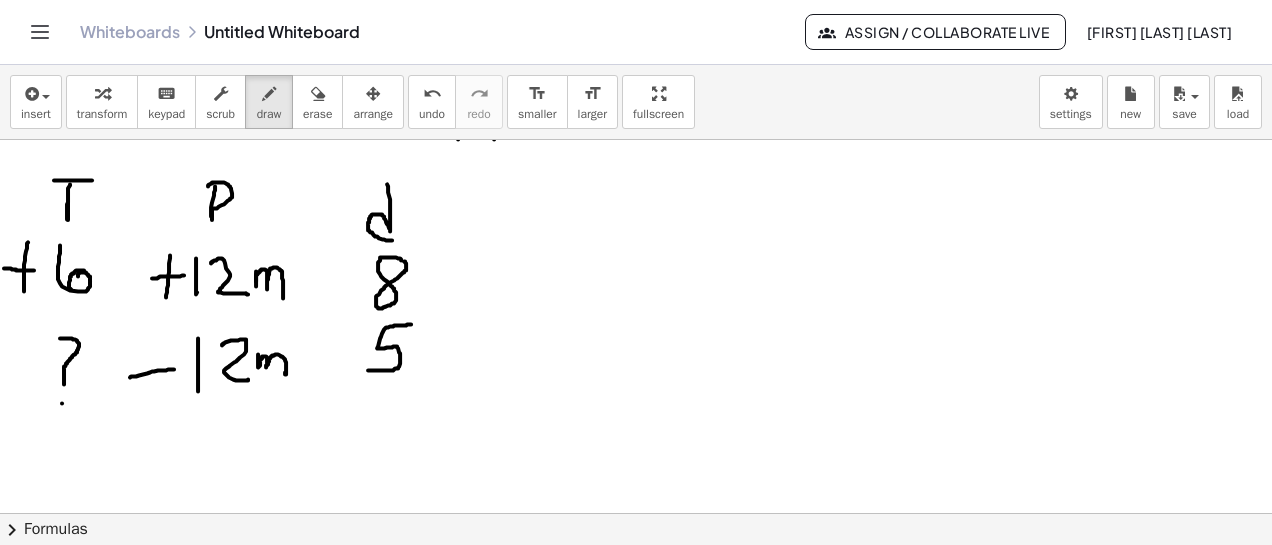 drag, startPoint x: 130, startPoint y: 376, endPoint x: 174, endPoint y: 368, distance: 44.72136 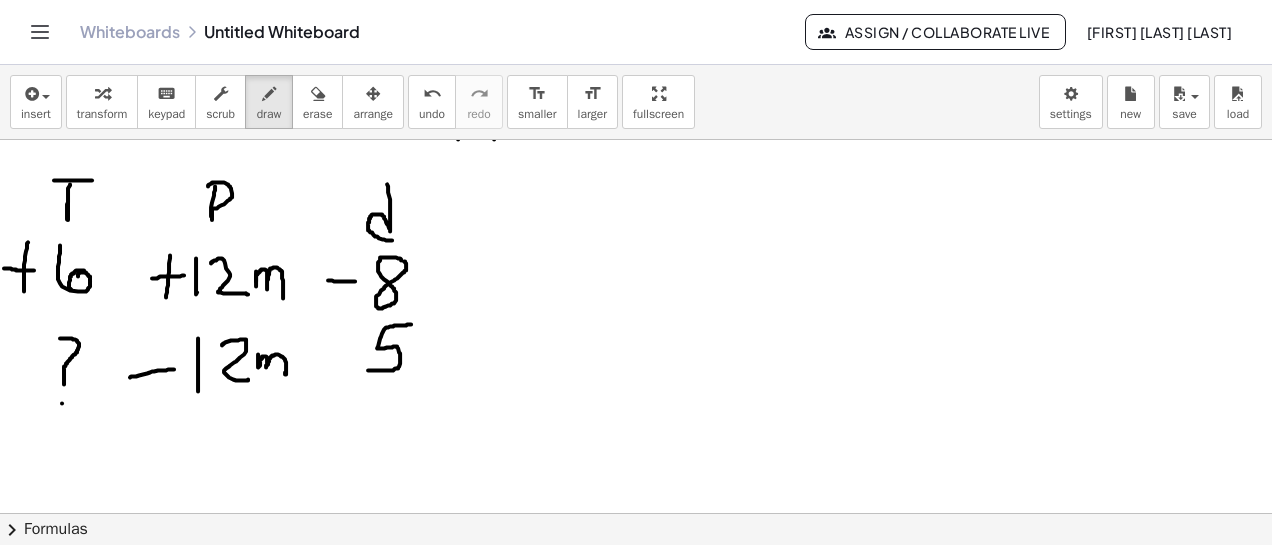 drag, startPoint x: 328, startPoint y: 279, endPoint x: 355, endPoint y: 280, distance: 27.018513 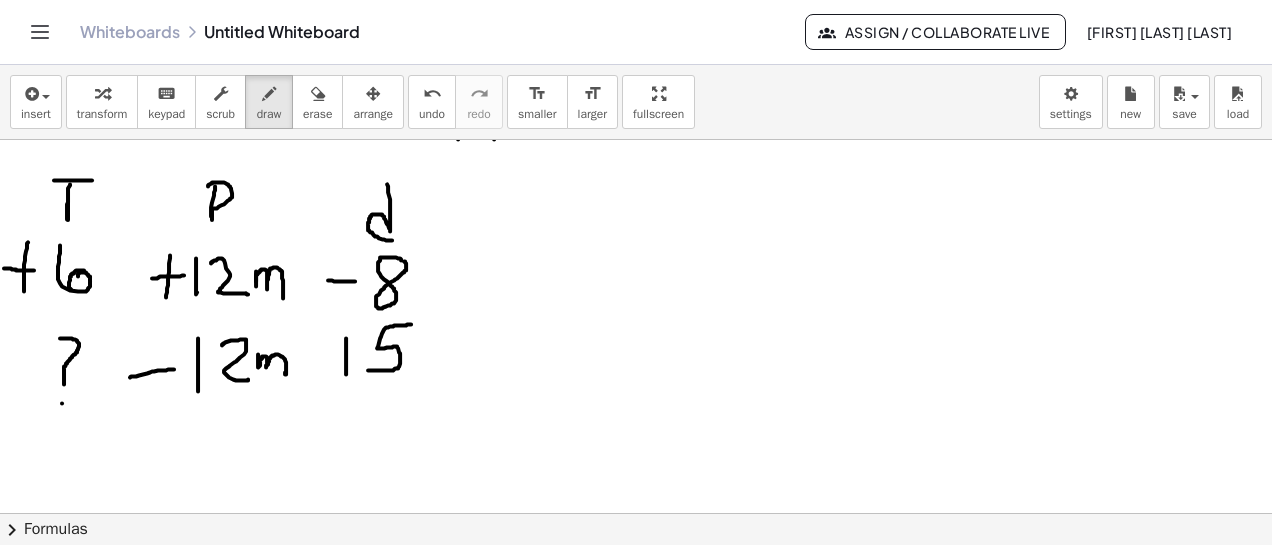 drag, startPoint x: 346, startPoint y: 337, endPoint x: 346, endPoint y: 373, distance: 36 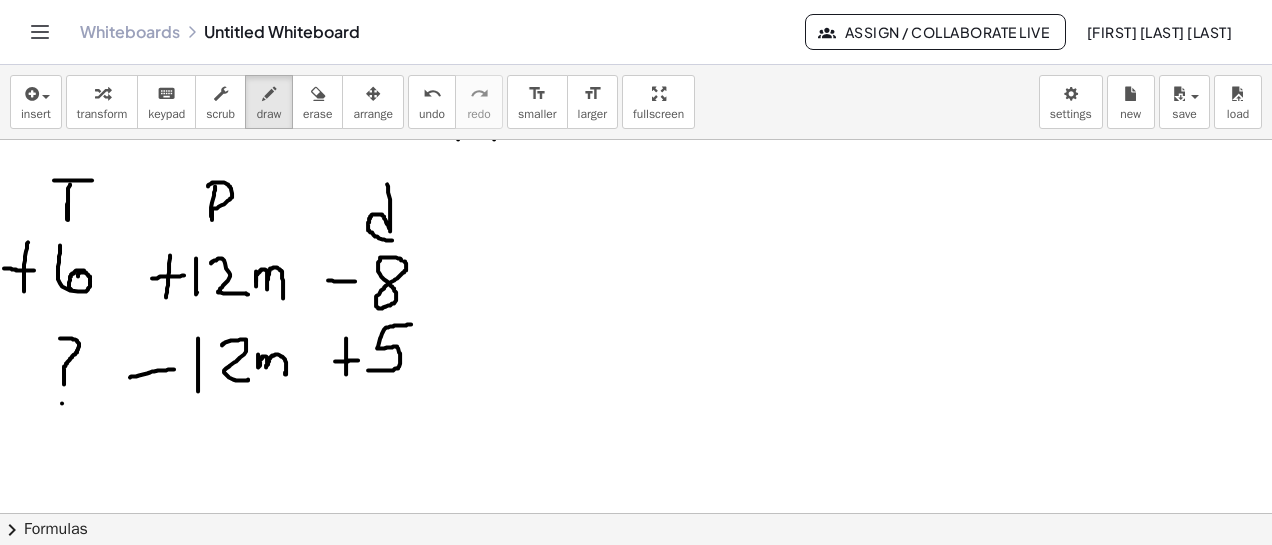 drag, startPoint x: 335, startPoint y: 360, endPoint x: 358, endPoint y: 359, distance: 23.021729 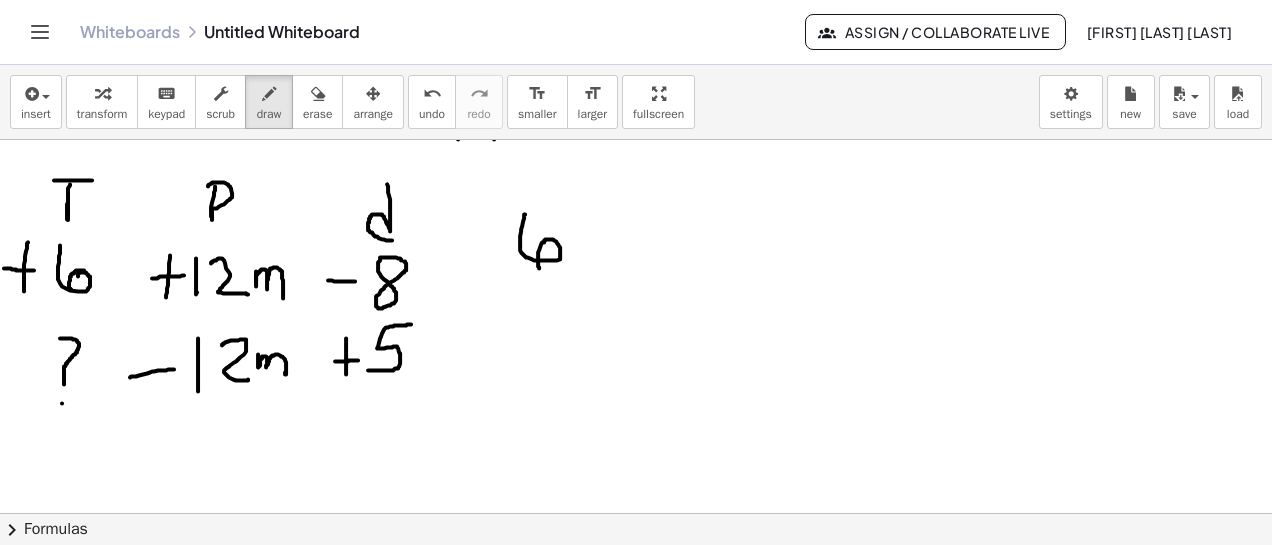 drag, startPoint x: 525, startPoint y: 213, endPoint x: 544, endPoint y: 261, distance: 51.62364 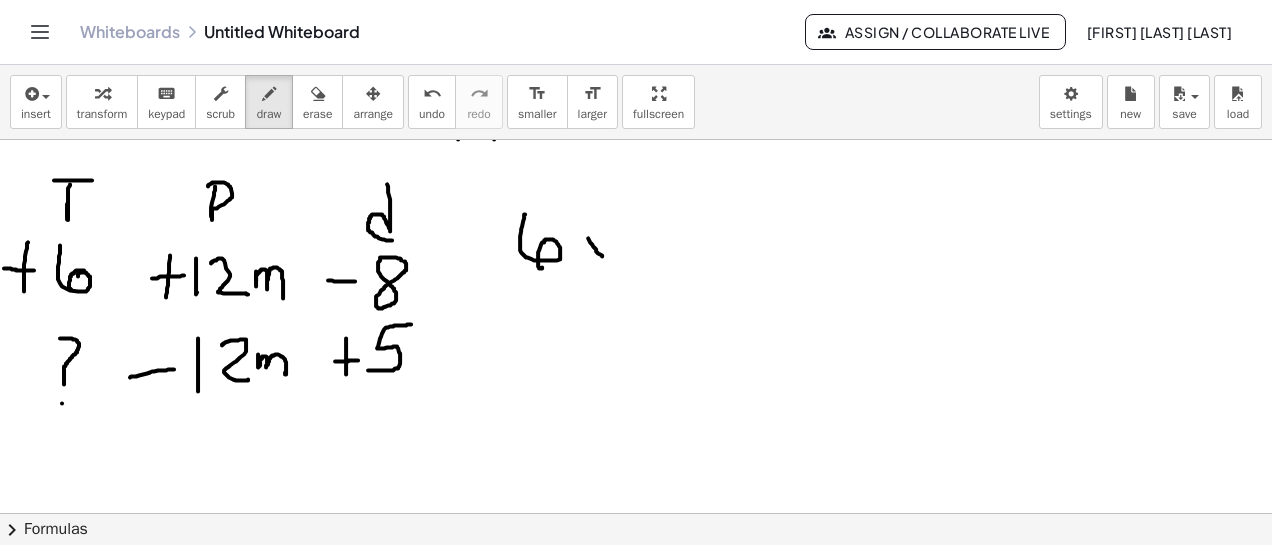 drag, startPoint x: 588, startPoint y: 237, endPoint x: 610, endPoint y: 237, distance: 22 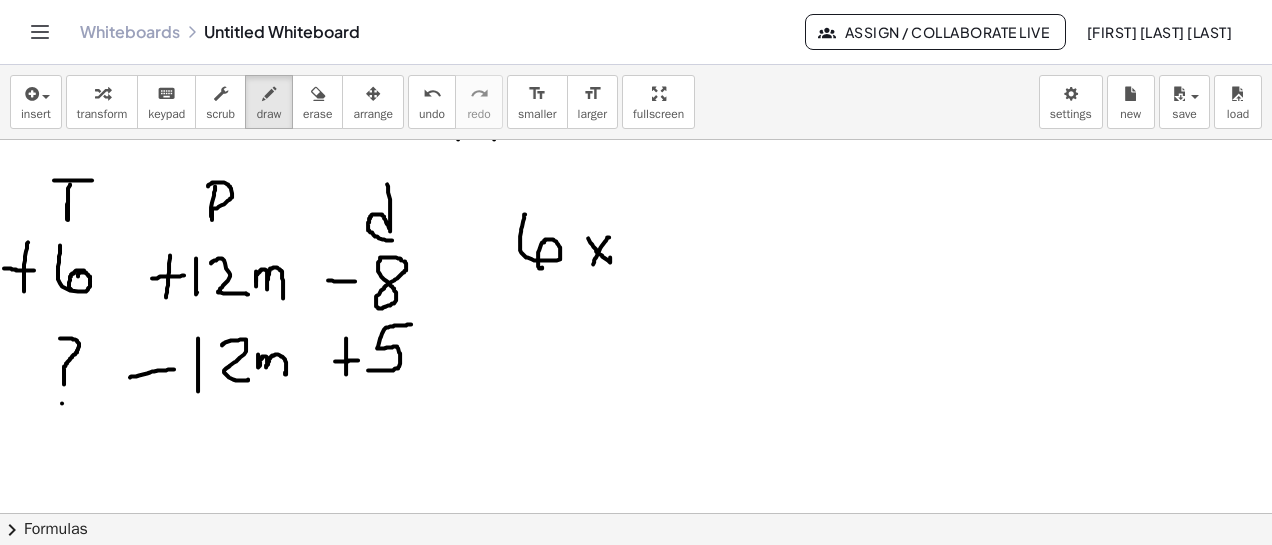 drag, startPoint x: 609, startPoint y: 236, endPoint x: 592, endPoint y: 266, distance: 34.48188 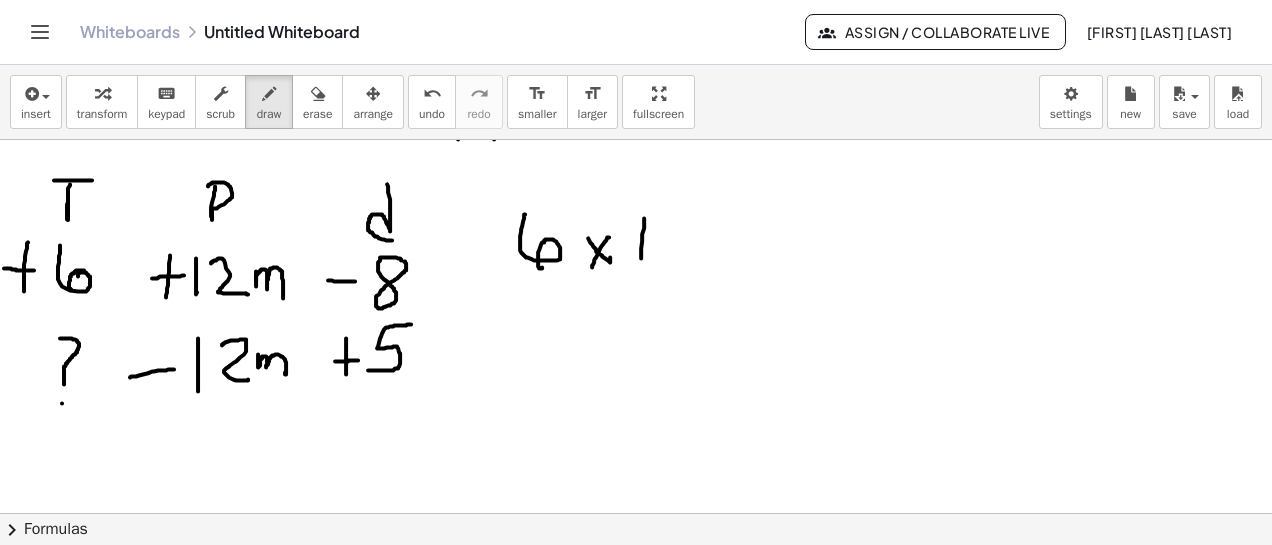 drag, startPoint x: 644, startPoint y: 217, endPoint x: 641, endPoint y: 256, distance: 39.115215 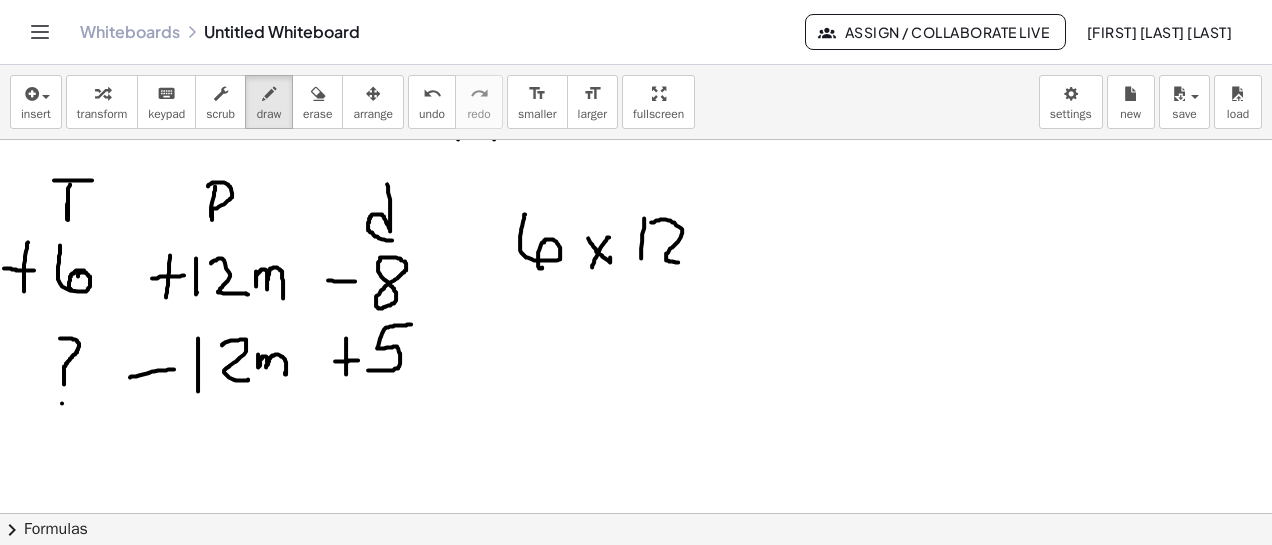 drag, startPoint x: 651, startPoint y: 221, endPoint x: 677, endPoint y: 258, distance: 45.221676 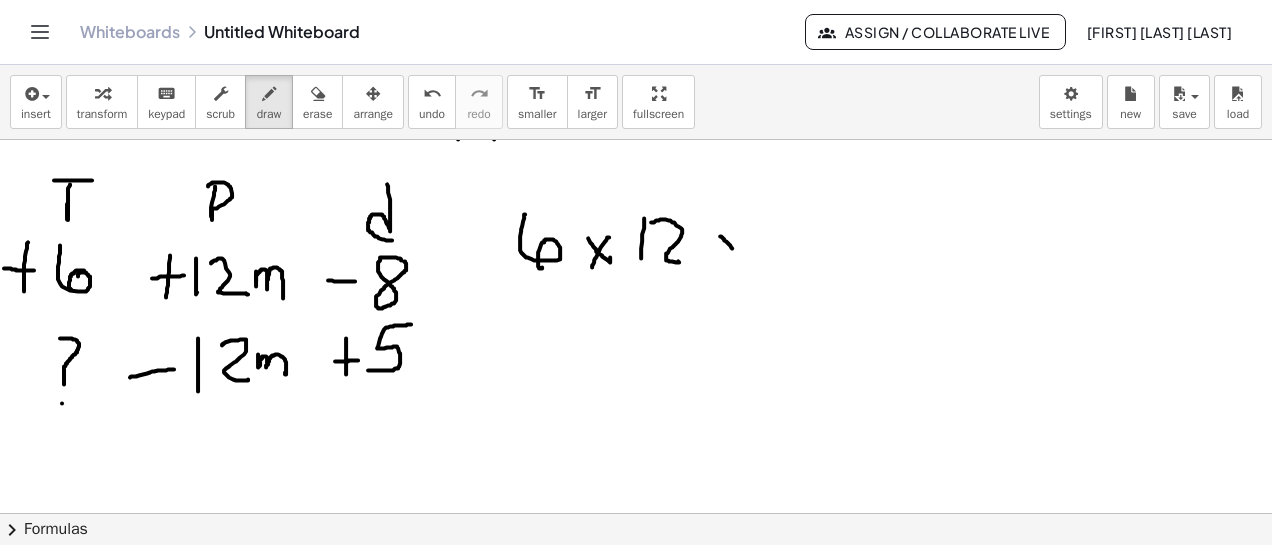 drag, startPoint x: 720, startPoint y: 235, endPoint x: 737, endPoint y: 241, distance: 18.027756 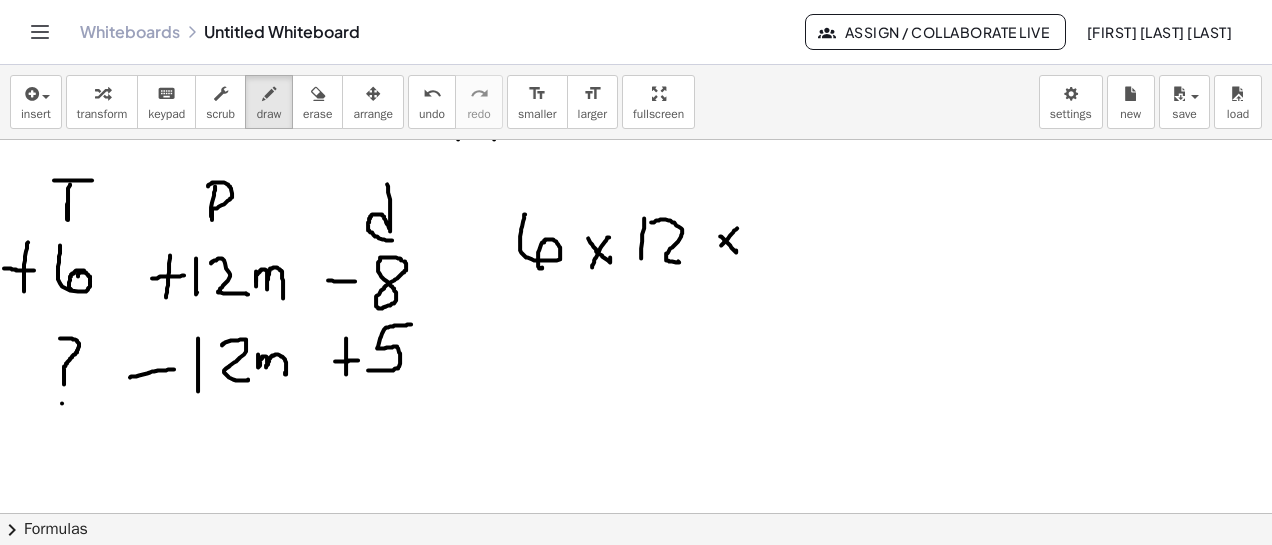 drag, startPoint x: 737, startPoint y: 227, endPoint x: 716, endPoint y: 253, distance: 33.42155 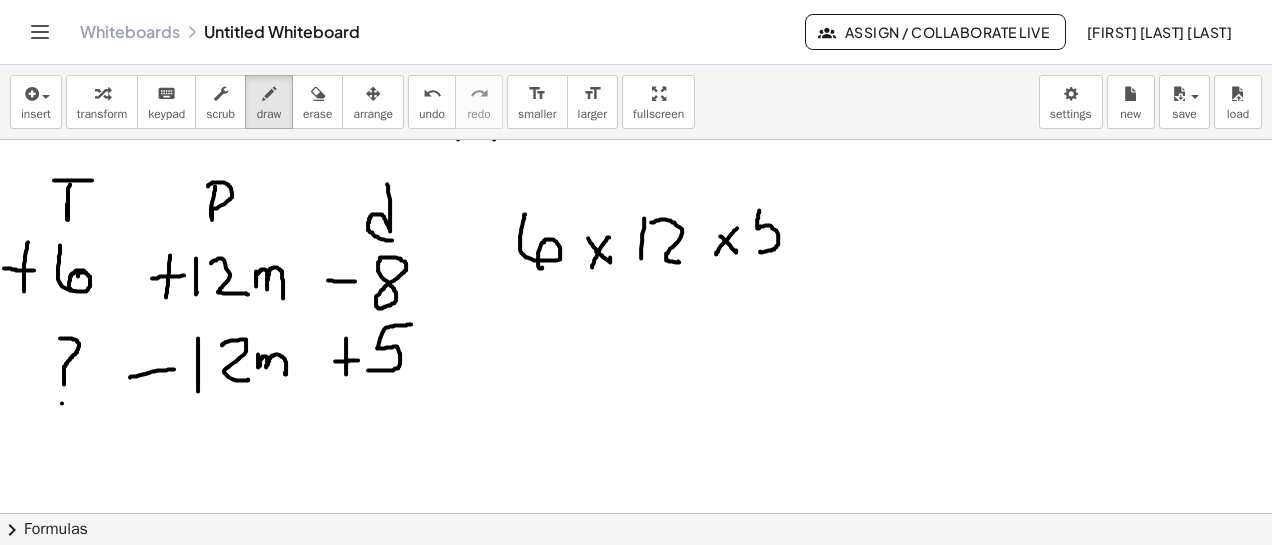 drag, startPoint x: 759, startPoint y: 209, endPoint x: 755, endPoint y: 237, distance: 28.284271 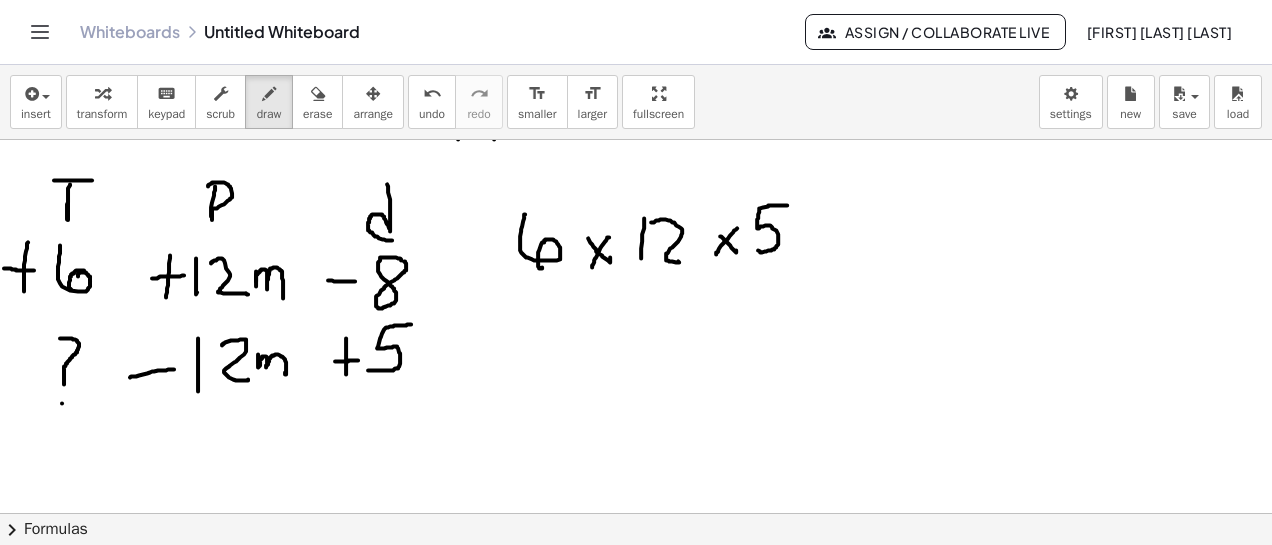 drag, startPoint x: 759, startPoint y: 207, endPoint x: 787, endPoint y: 204, distance: 28.160255 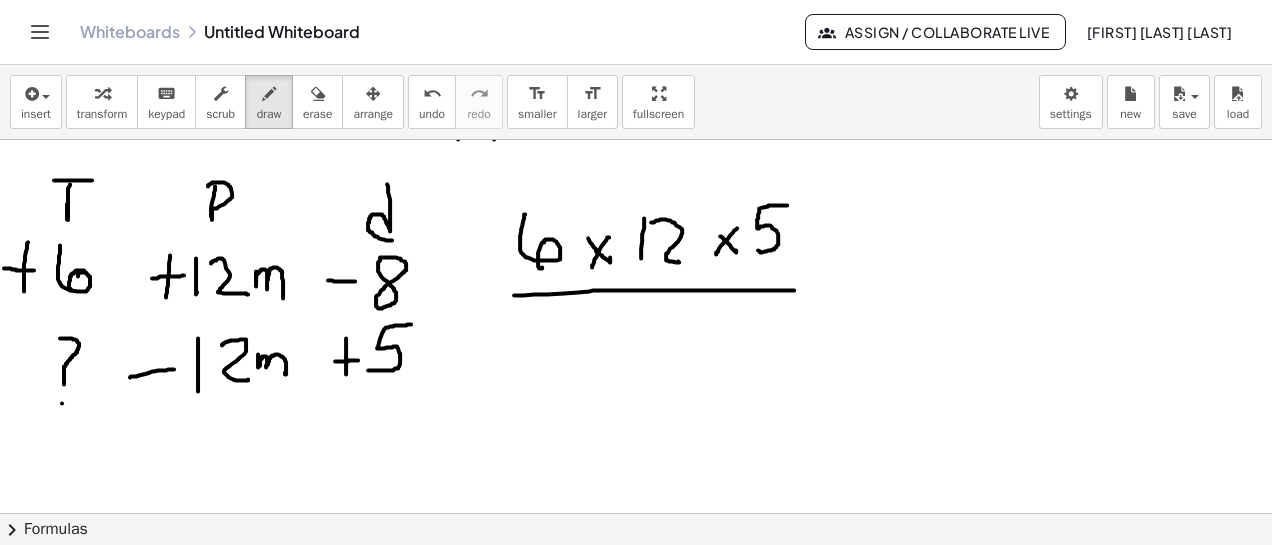 drag, startPoint x: 514, startPoint y: 294, endPoint x: 727, endPoint y: 312, distance: 213.75922 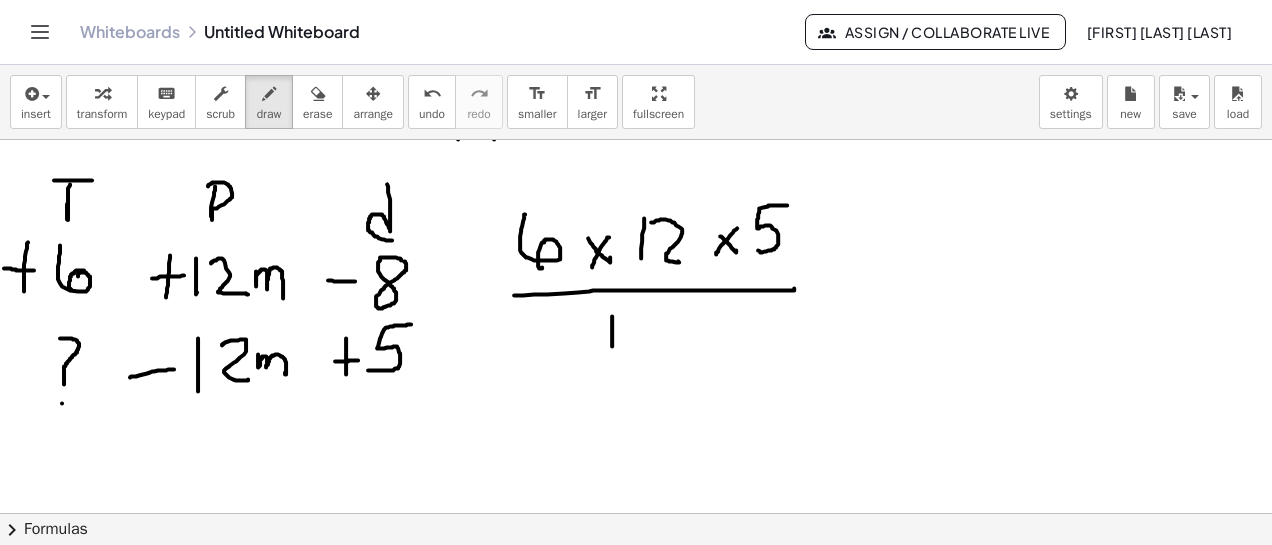 drag, startPoint x: 612, startPoint y: 315, endPoint x: 612, endPoint y: 347, distance: 32 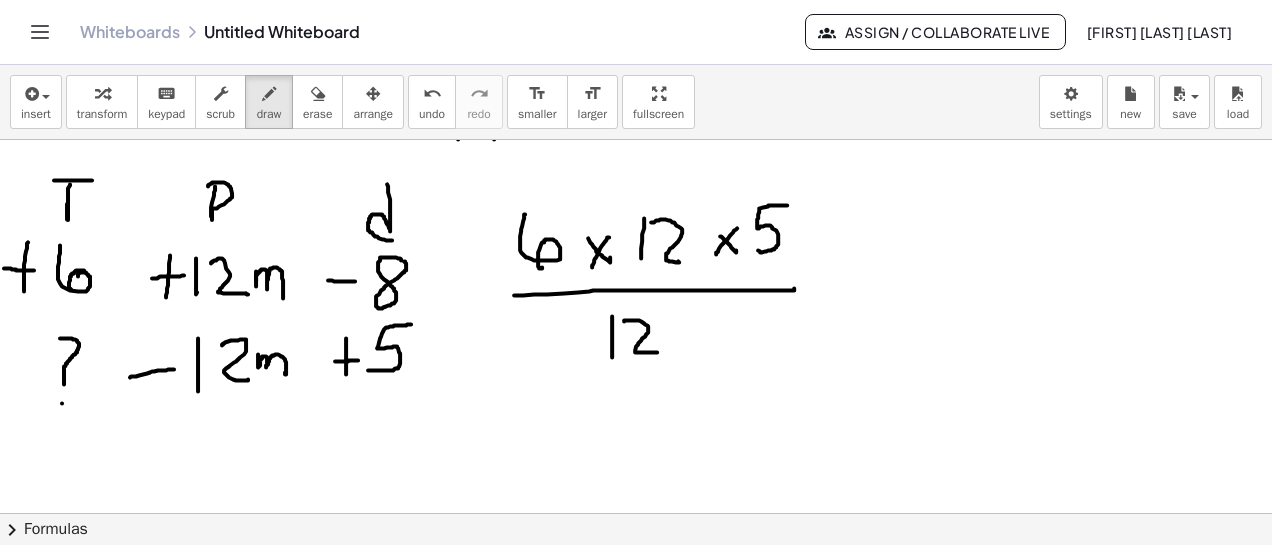 drag, startPoint x: 624, startPoint y: 320, endPoint x: 690, endPoint y: 331, distance: 66.910385 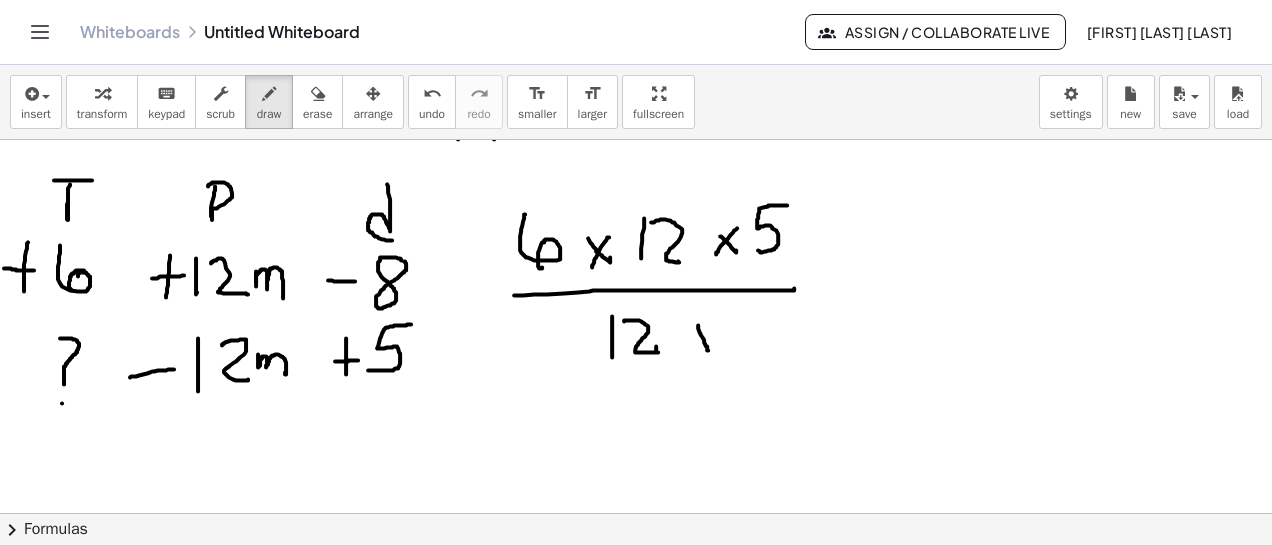 drag, startPoint x: 698, startPoint y: 324, endPoint x: 710, endPoint y: 326, distance: 12.165525 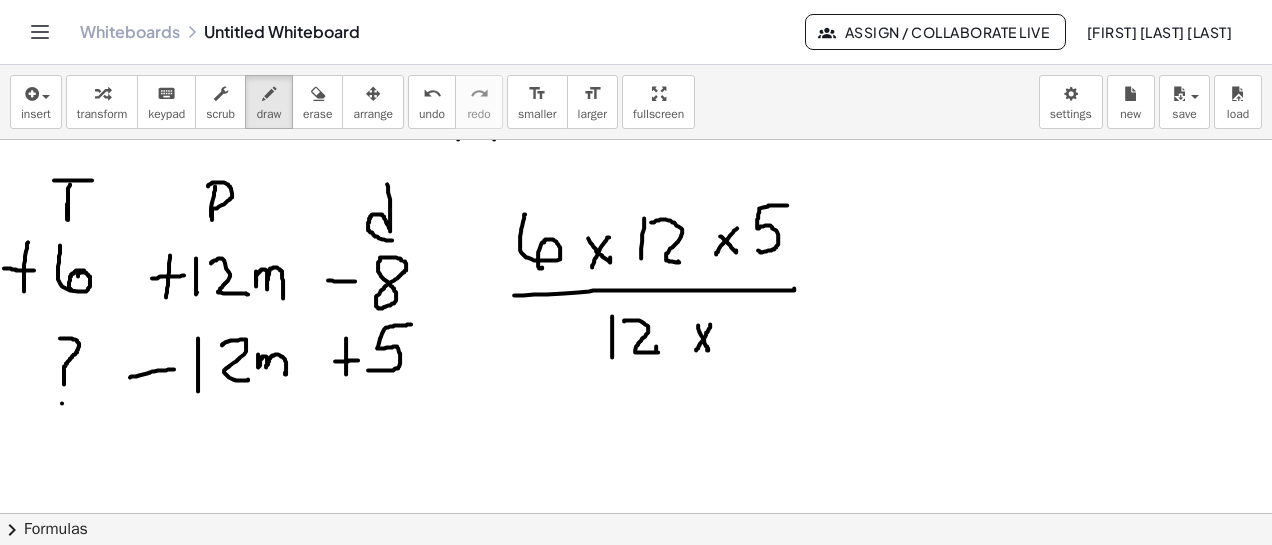 drag, startPoint x: 710, startPoint y: 323, endPoint x: 696, endPoint y: 349, distance: 29.529646 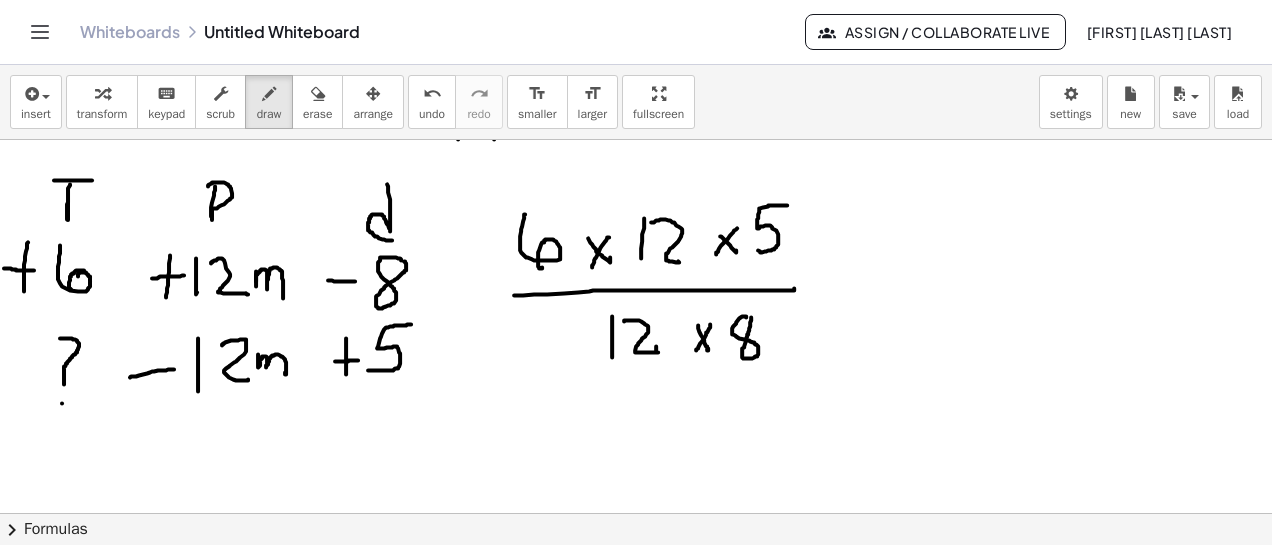 click at bounding box center (636, 330) 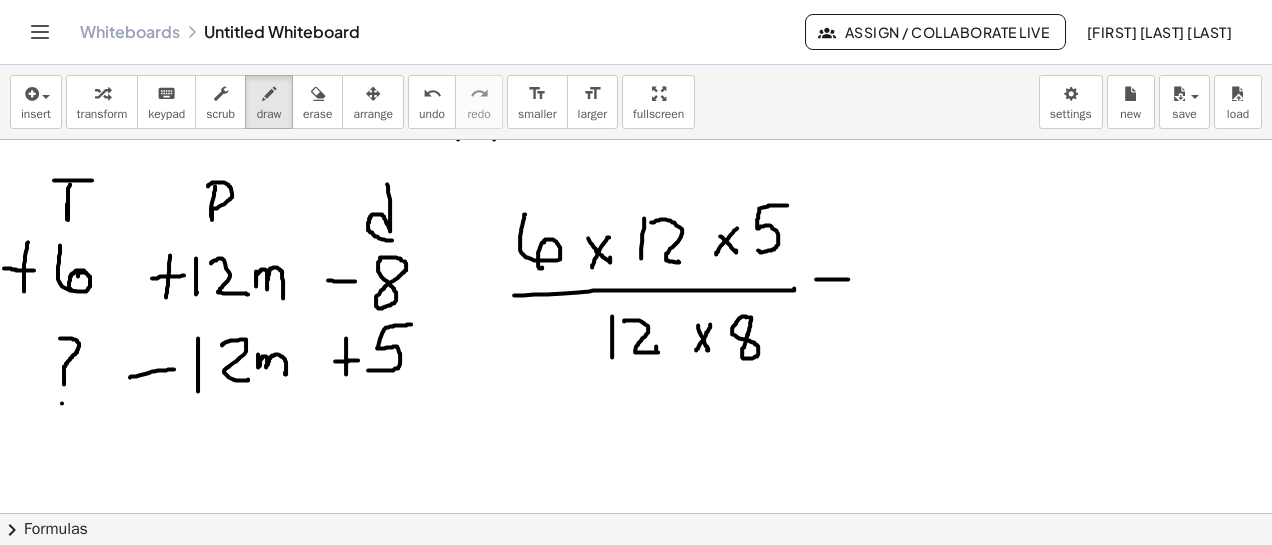 drag, startPoint x: 816, startPoint y: 278, endPoint x: 848, endPoint y: 278, distance: 32 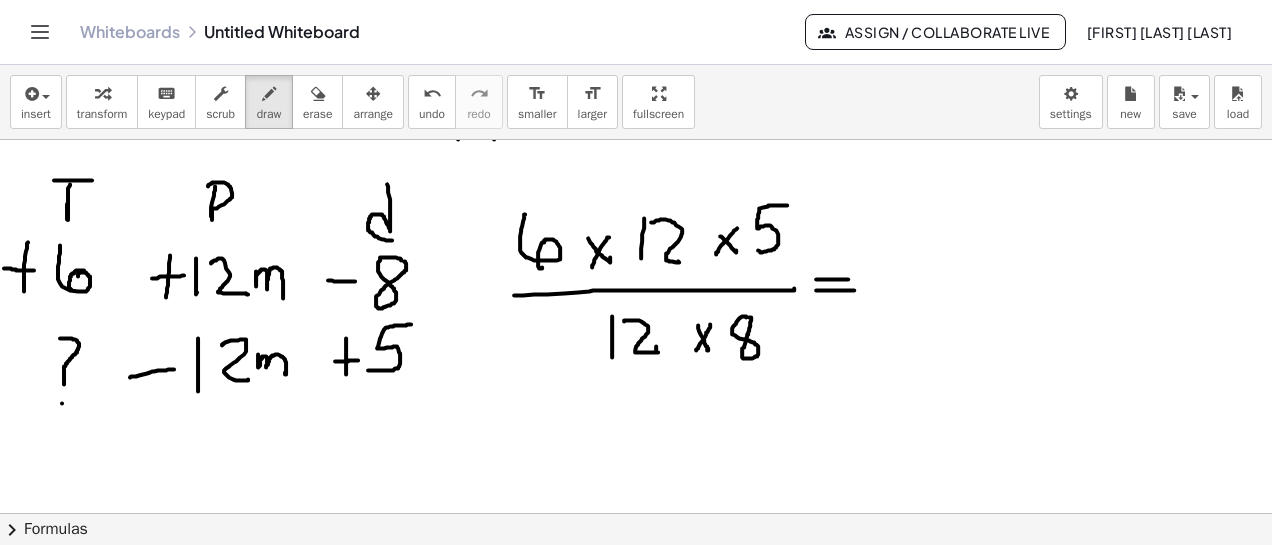 drag, startPoint x: 816, startPoint y: 289, endPoint x: 857, endPoint y: 289, distance: 41 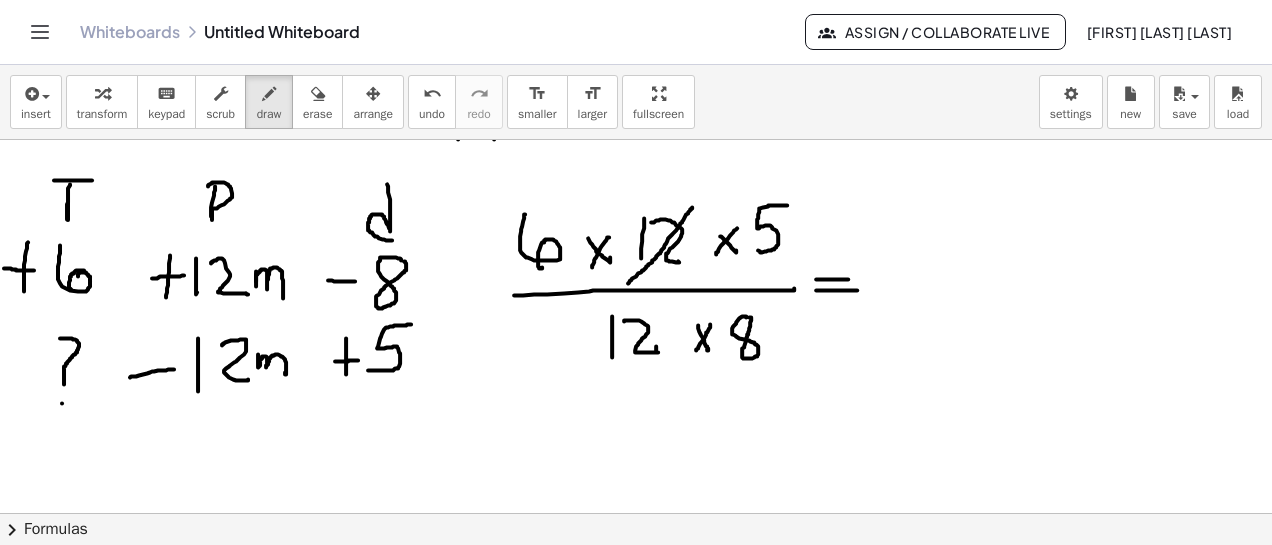 drag, startPoint x: 692, startPoint y: 206, endPoint x: 628, endPoint y: 282, distance: 99.35794 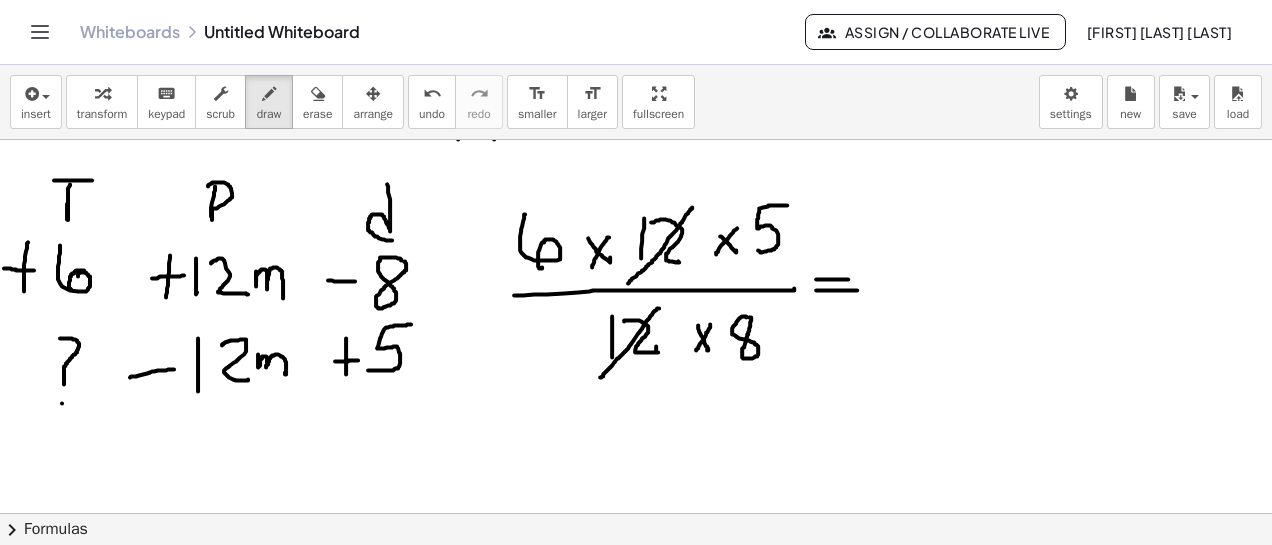 drag, startPoint x: 659, startPoint y: 307, endPoint x: 600, endPoint y: 377, distance: 91.5478 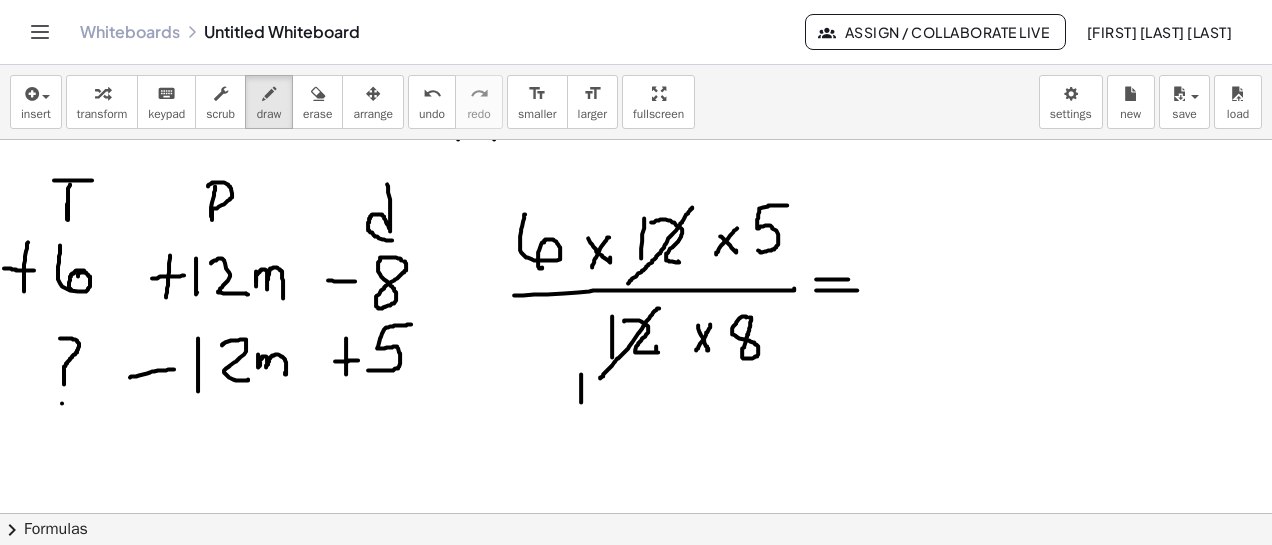 drag, startPoint x: 581, startPoint y: 373, endPoint x: 581, endPoint y: 401, distance: 28 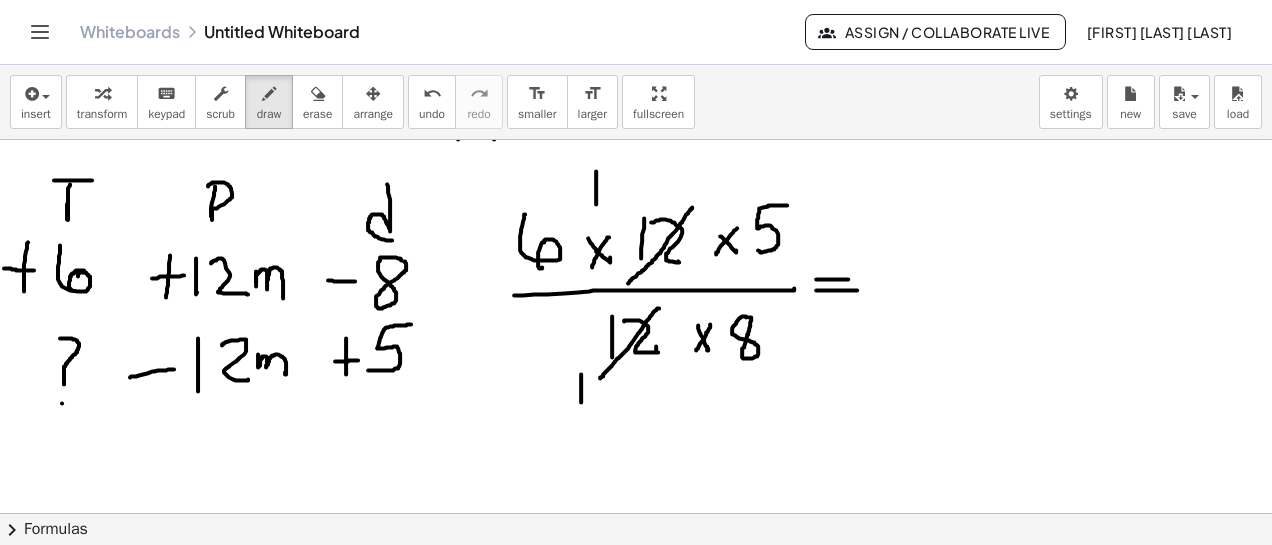 drag, startPoint x: 596, startPoint y: 170, endPoint x: 596, endPoint y: 203, distance: 33 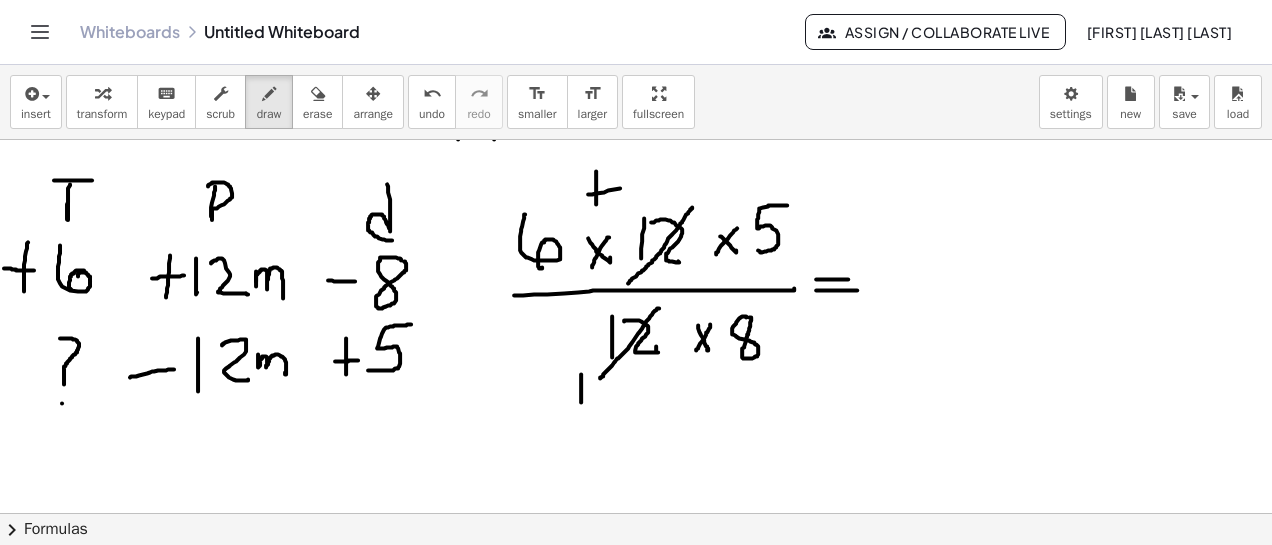 drag, startPoint x: 588, startPoint y: 193, endPoint x: 620, endPoint y: 187, distance: 32.55764 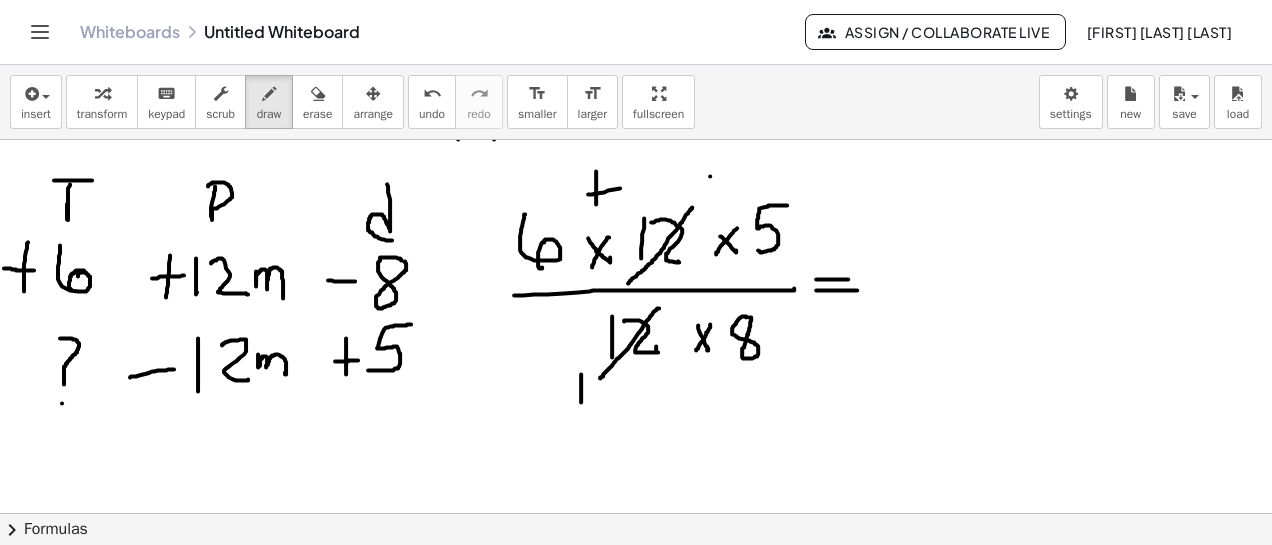drag, startPoint x: 710, startPoint y: 175, endPoint x: 724, endPoint y: 167, distance: 16.124516 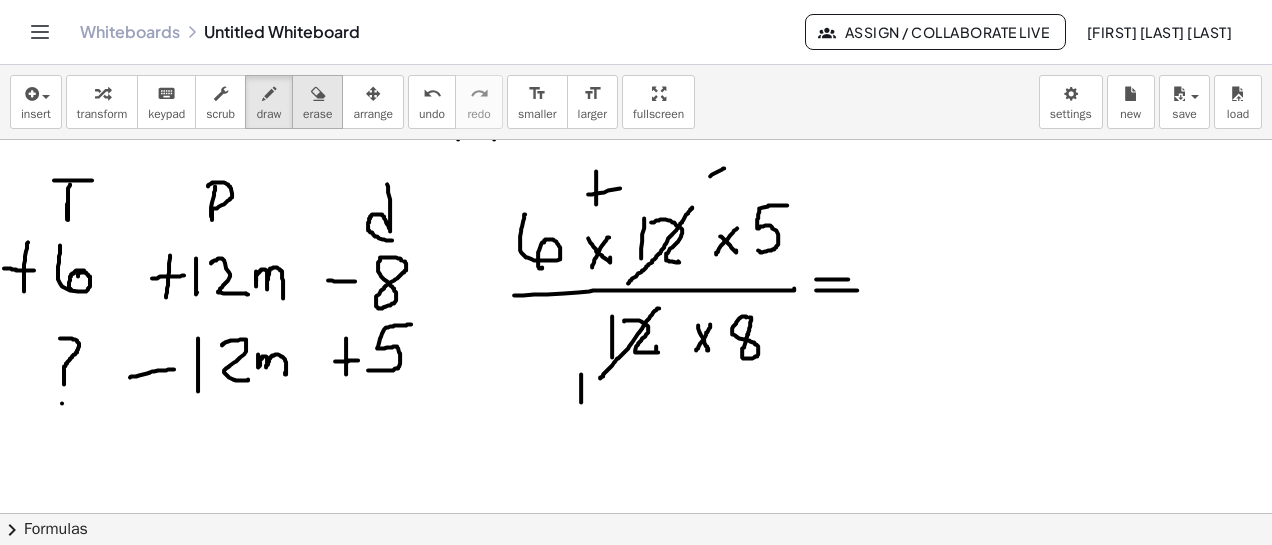 click at bounding box center [318, 94] 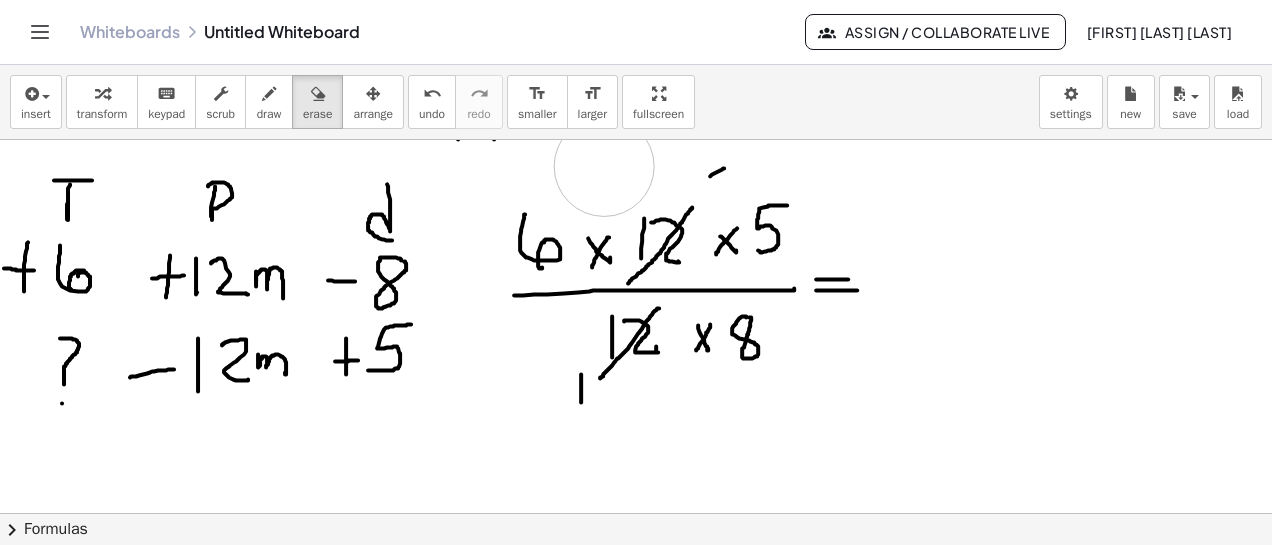 click at bounding box center [636, 330] 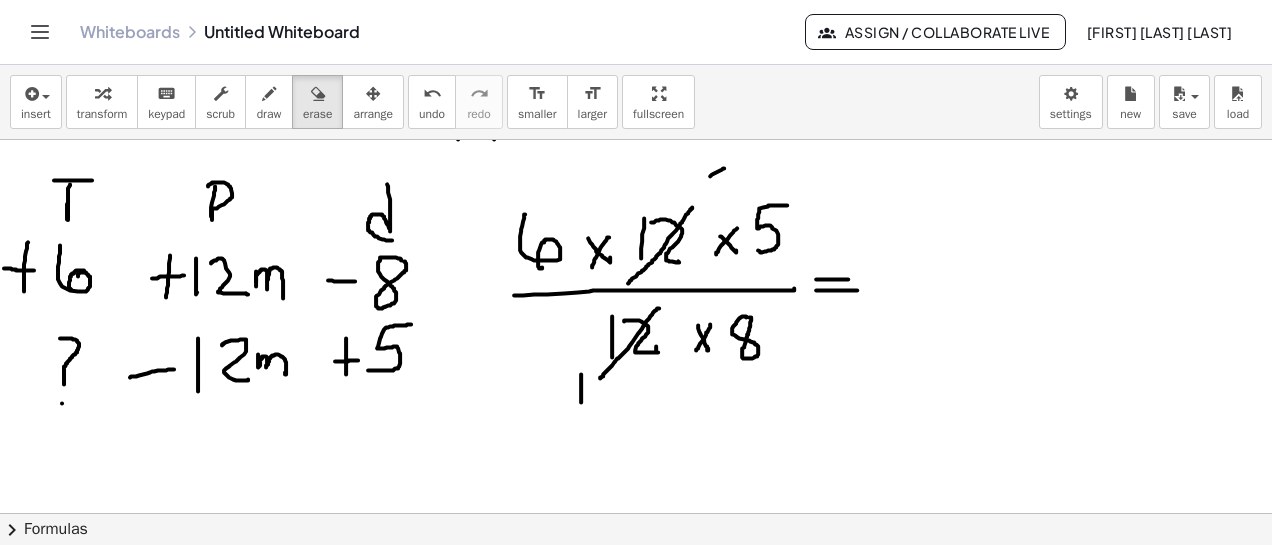 click at bounding box center (636, 330) 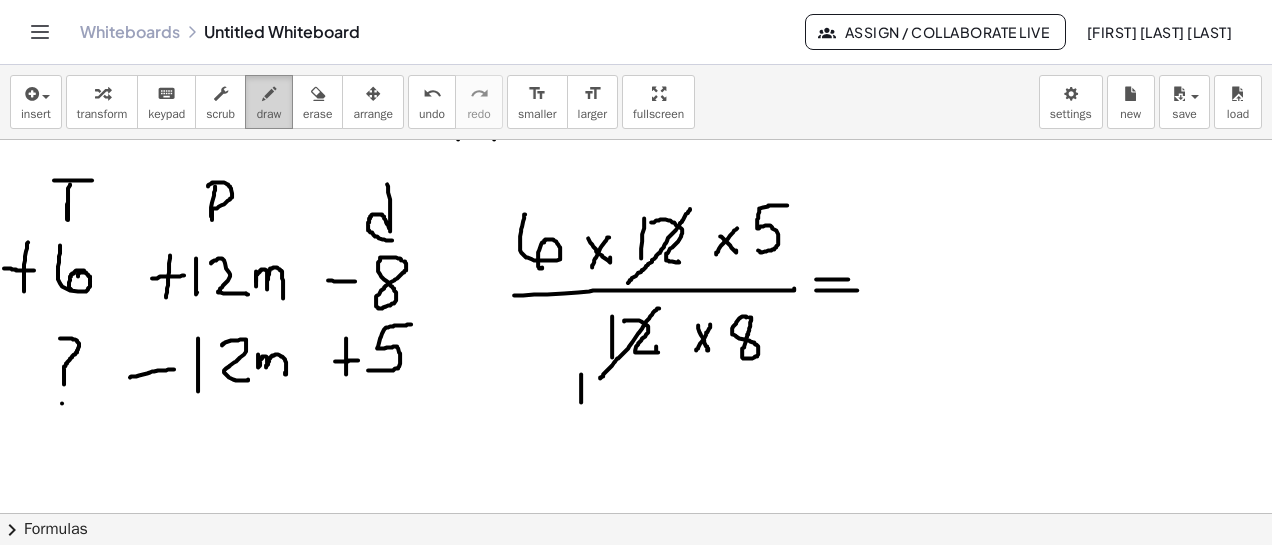 click on "draw" at bounding box center (269, 114) 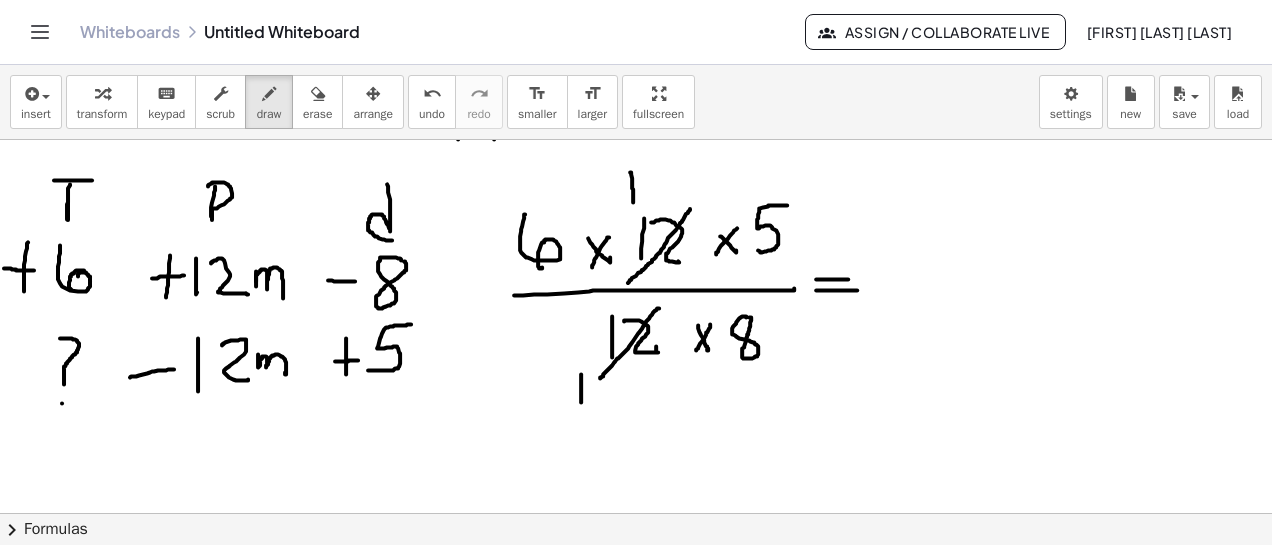 drag, startPoint x: 630, startPoint y: 171, endPoint x: 633, endPoint y: 201, distance: 30.149628 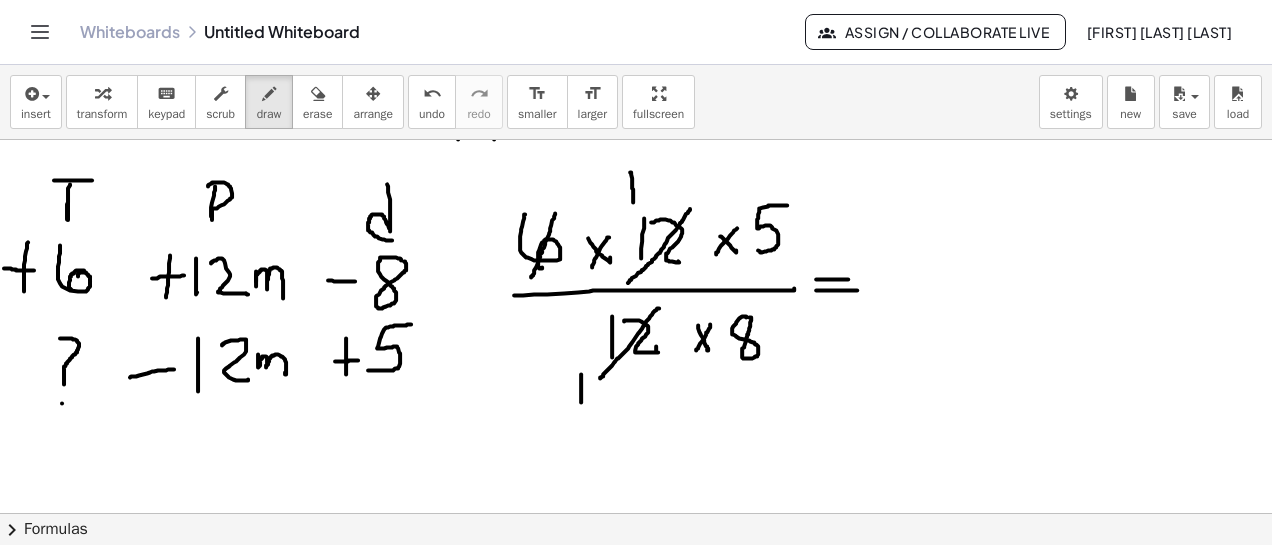 drag, startPoint x: 555, startPoint y: 212, endPoint x: 531, endPoint y: 276, distance: 68.35203 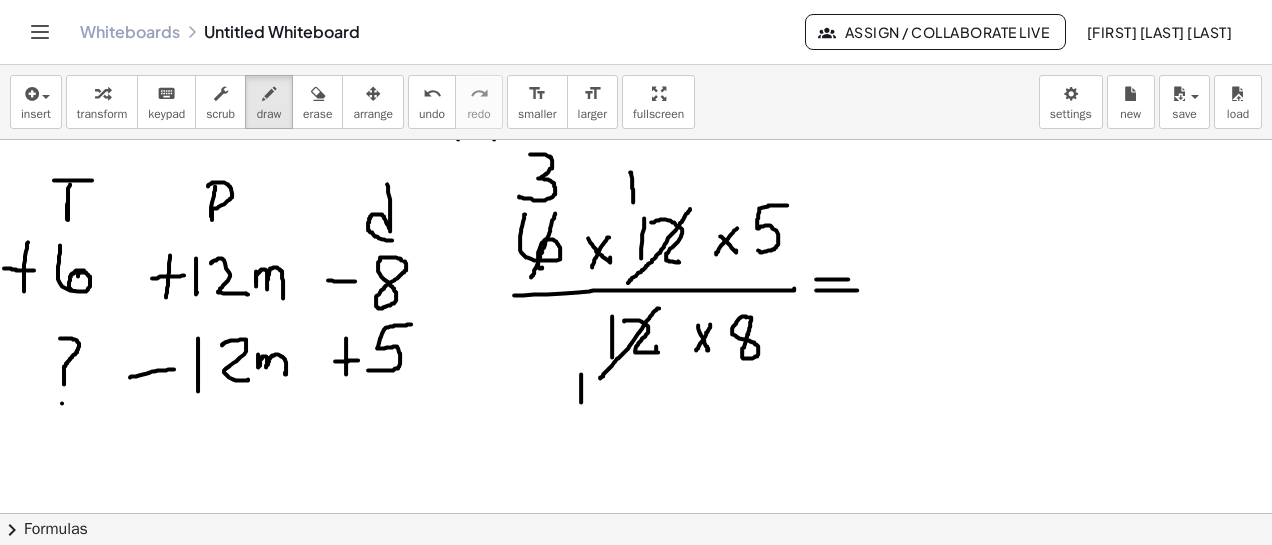 drag, startPoint x: 530, startPoint y: 153, endPoint x: 519, endPoint y: 195, distance: 43.416588 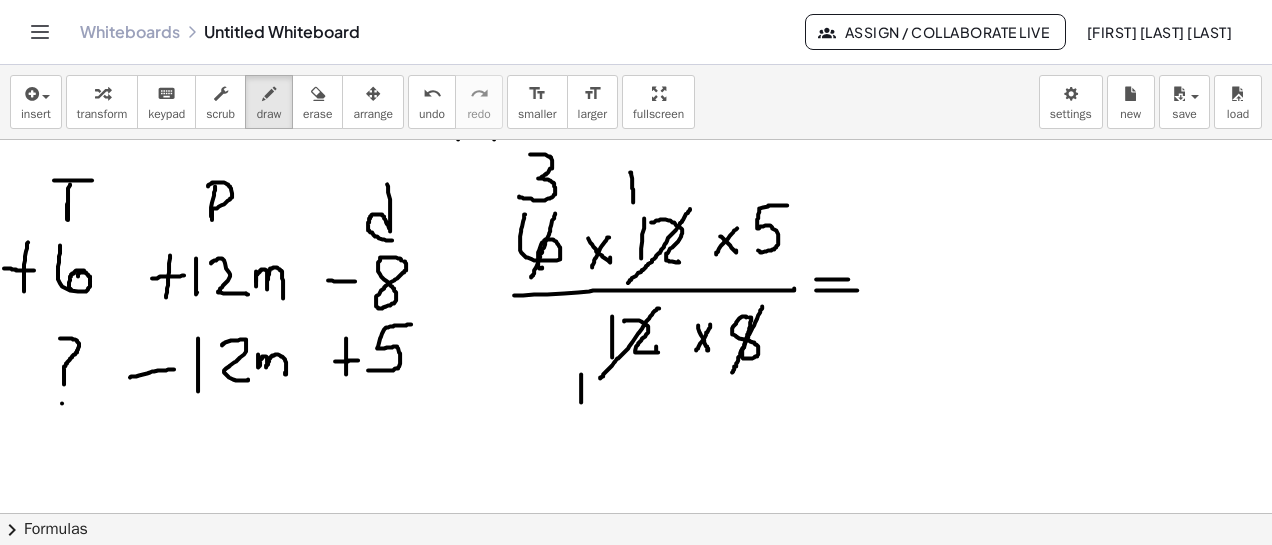 drag, startPoint x: 762, startPoint y: 305, endPoint x: 732, endPoint y: 371, distance: 72.498276 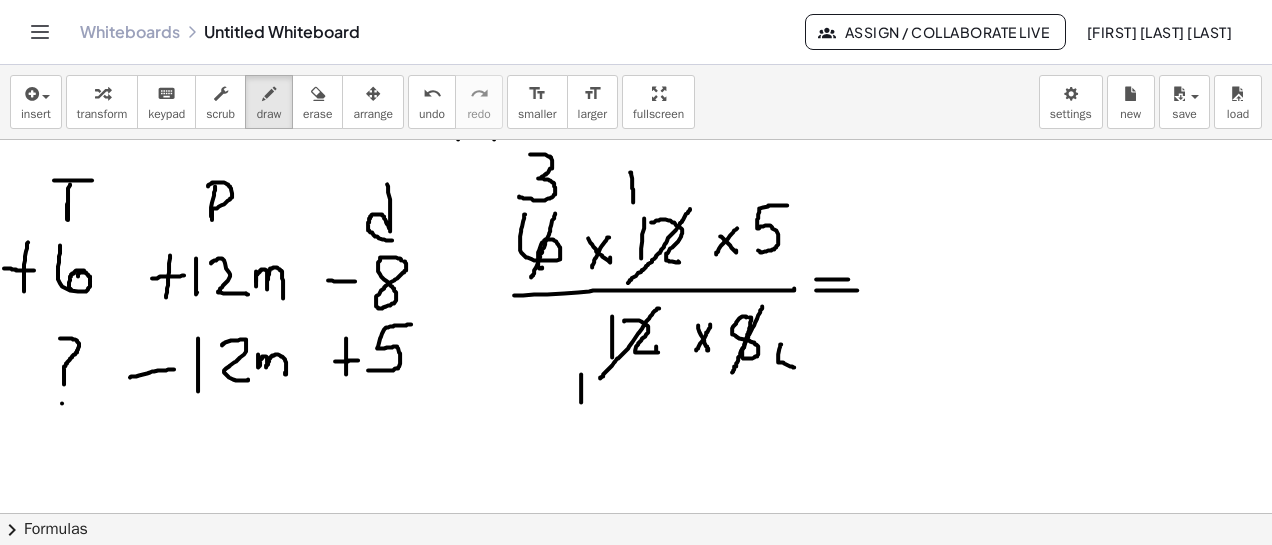 drag, startPoint x: 781, startPoint y: 343, endPoint x: 793, endPoint y: 351, distance: 14.422205 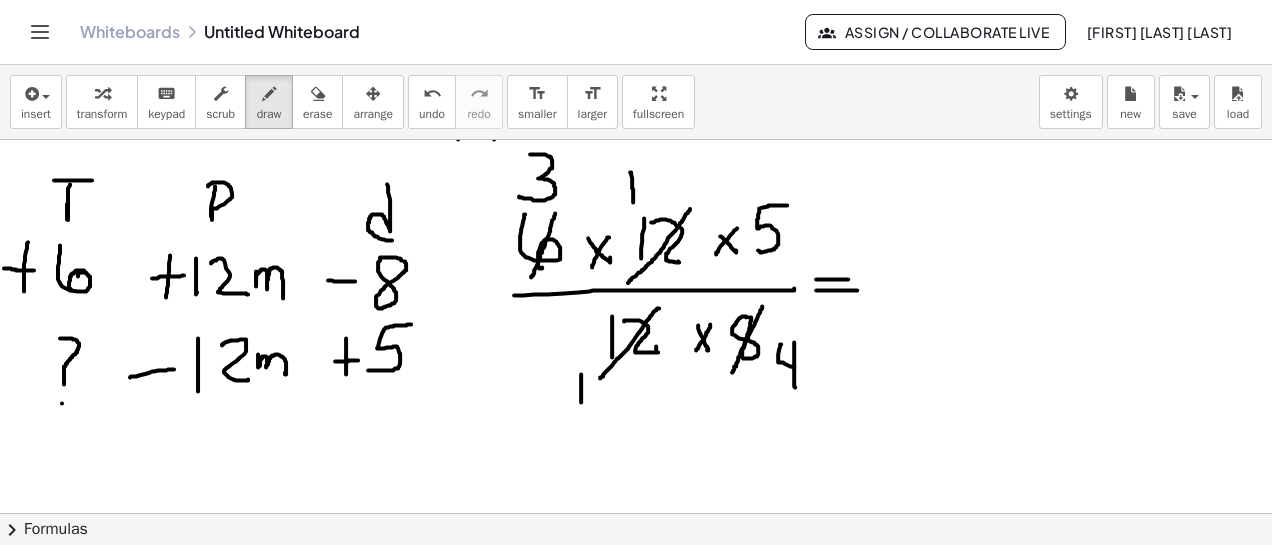 drag, startPoint x: 794, startPoint y: 341, endPoint x: 795, endPoint y: 386, distance: 45.01111 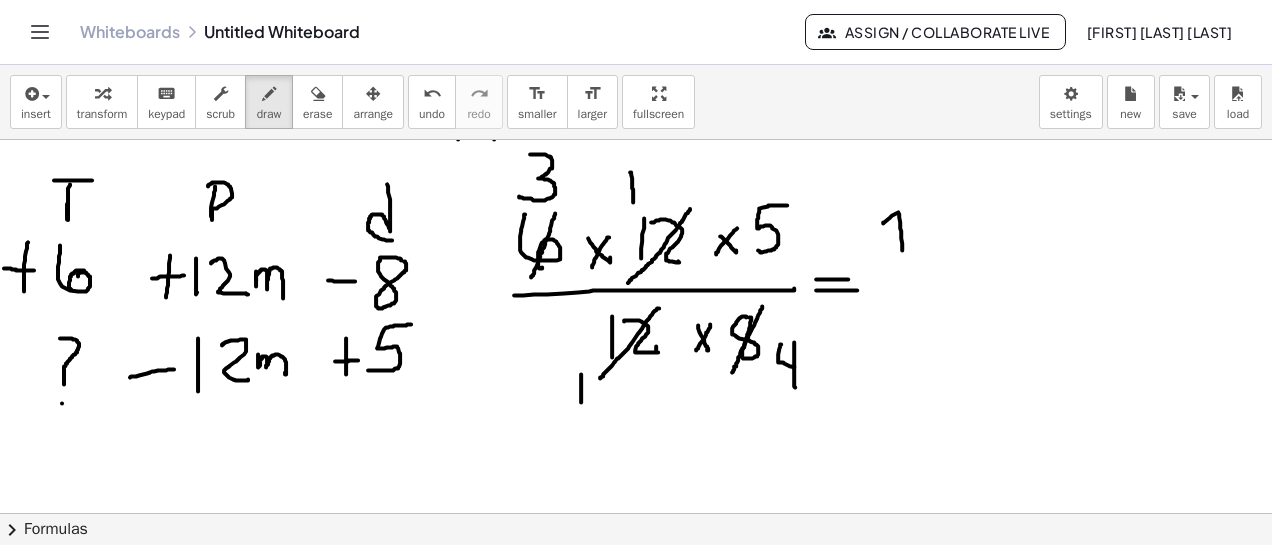 drag, startPoint x: 883, startPoint y: 222, endPoint x: 902, endPoint y: 249, distance: 33.01515 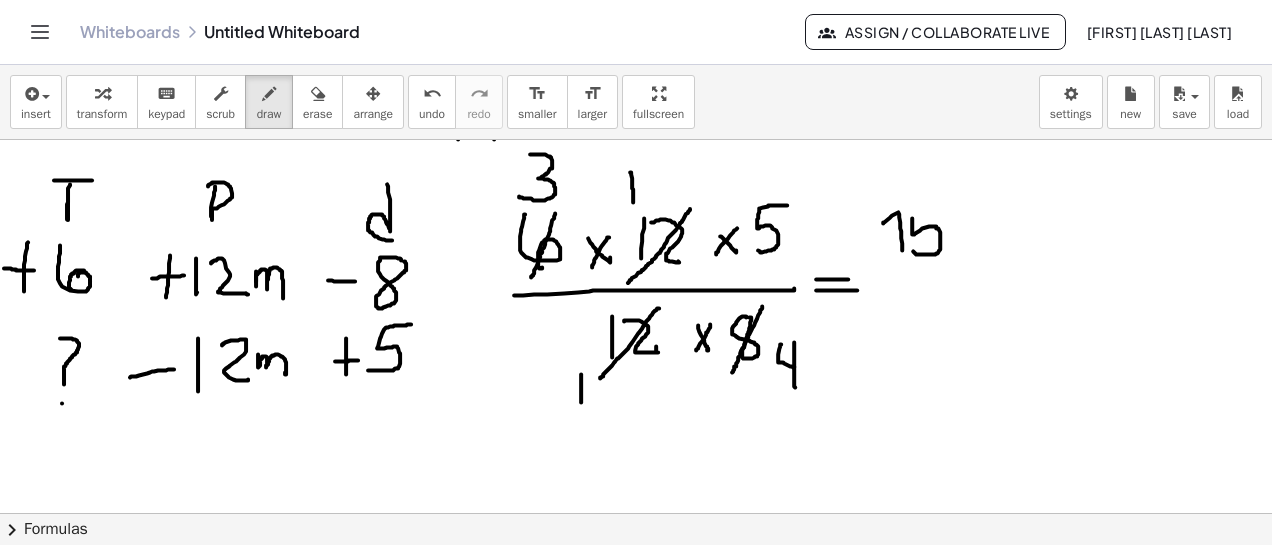drag, startPoint x: 912, startPoint y: 217, endPoint x: 910, endPoint y: 244, distance: 27.073973 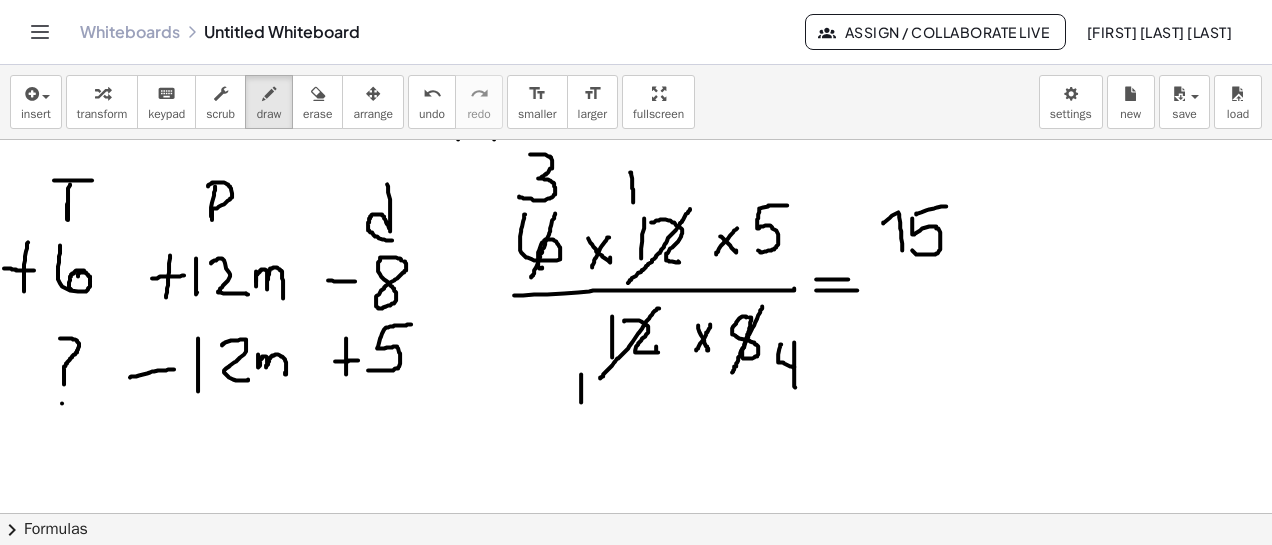drag, startPoint x: 916, startPoint y: 213, endPoint x: 928, endPoint y: 257, distance: 45.607018 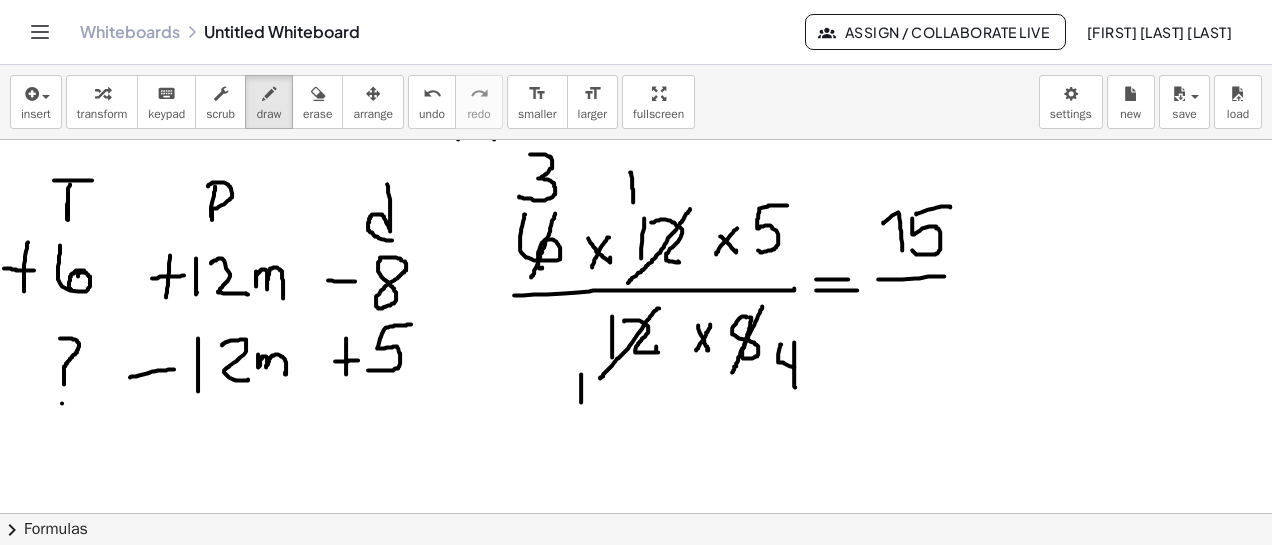drag, startPoint x: 878, startPoint y: 278, endPoint x: 944, endPoint y: 275, distance: 66.068146 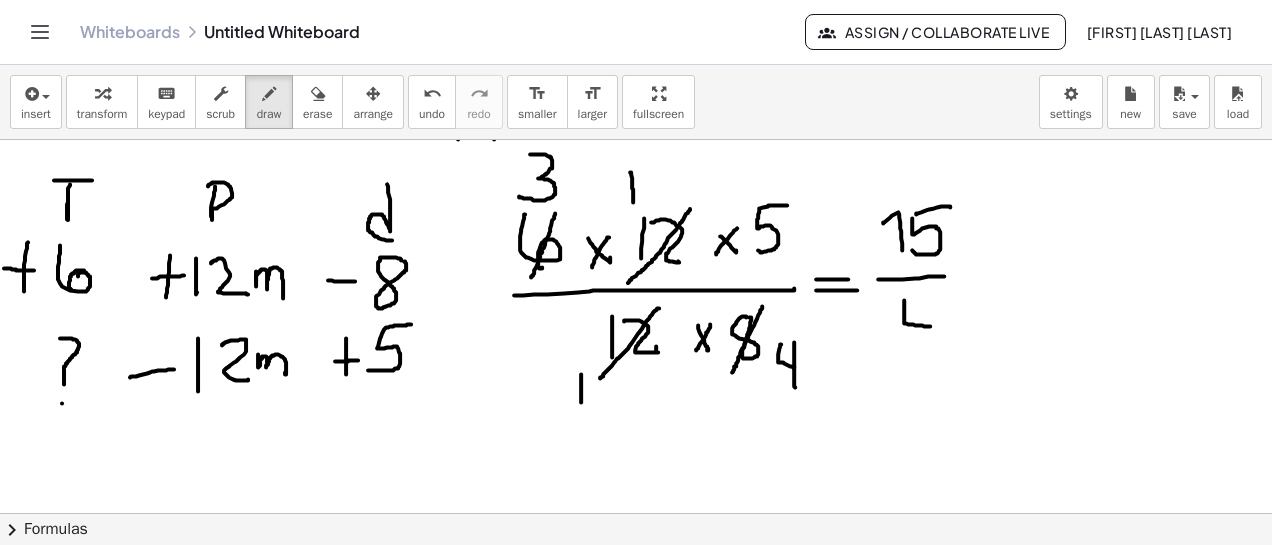 drag, startPoint x: 904, startPoint y: 299, endPoint x: 930, endPoint y: 325, distance: 36.769554 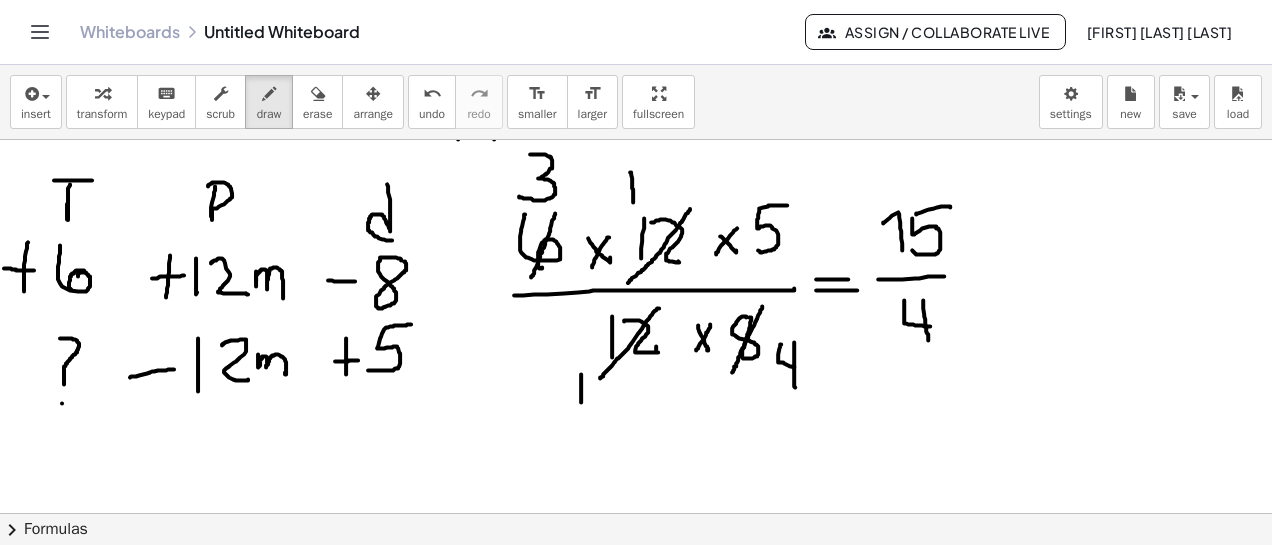 drag, startPoint x: 923, startPoint y: 299, endPoint x: 929, endPoint y: 341, distance: 42.426407 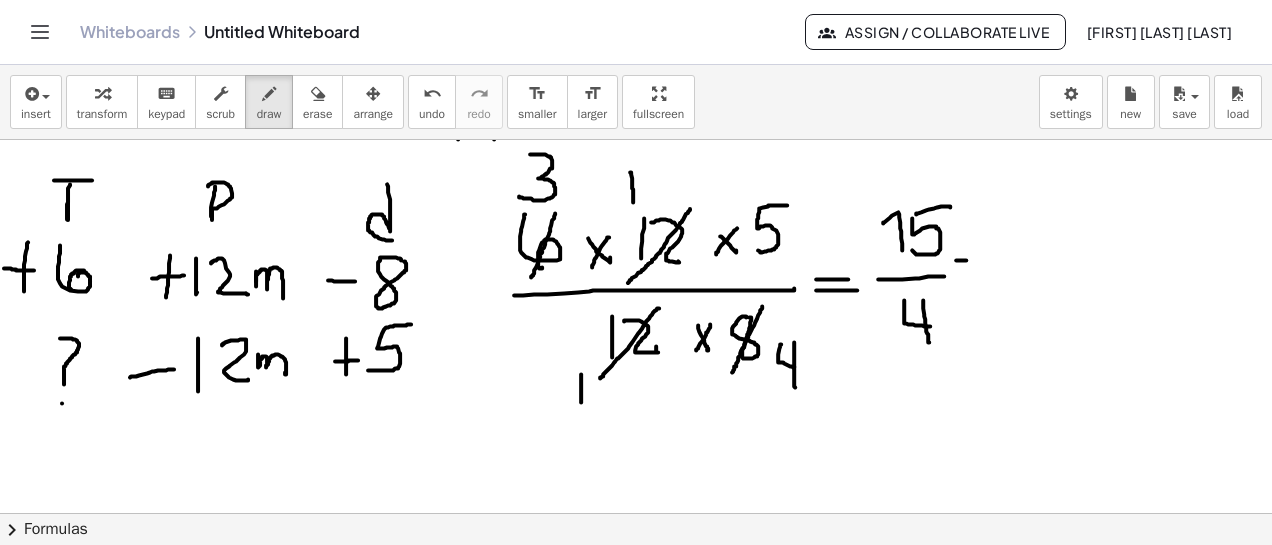 drag, startPoint x: 956, startPoint y: 259, endPoint x: 968, endPoint y: 259, distance: 12 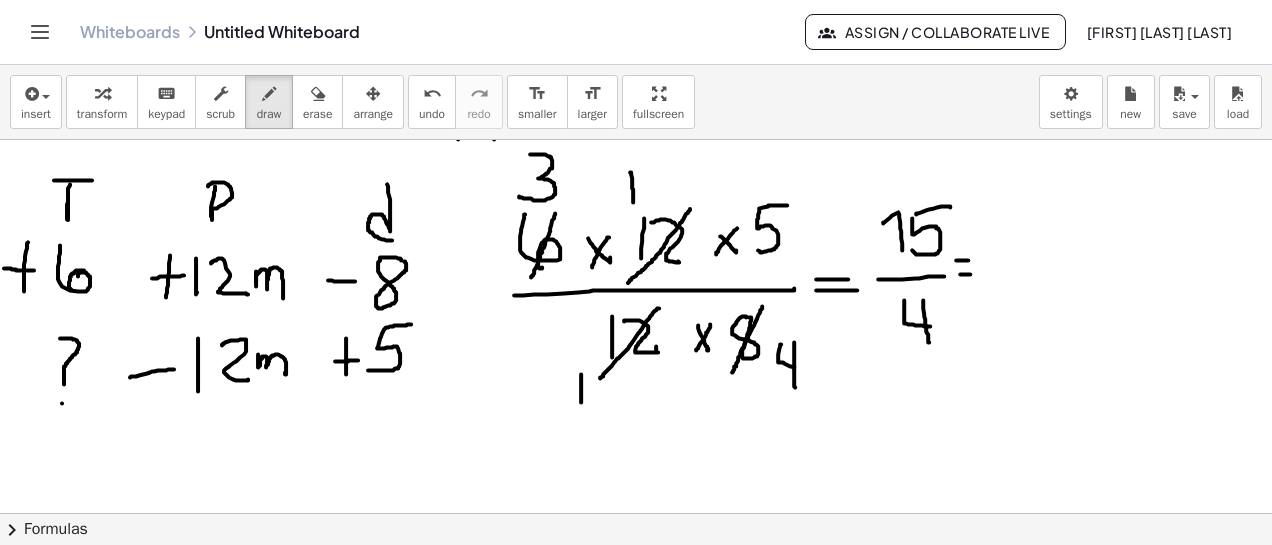 drag, startPoint x: 960, startPoint y: 273, endPoint x: 972, endPoint y: 273, distance: 12 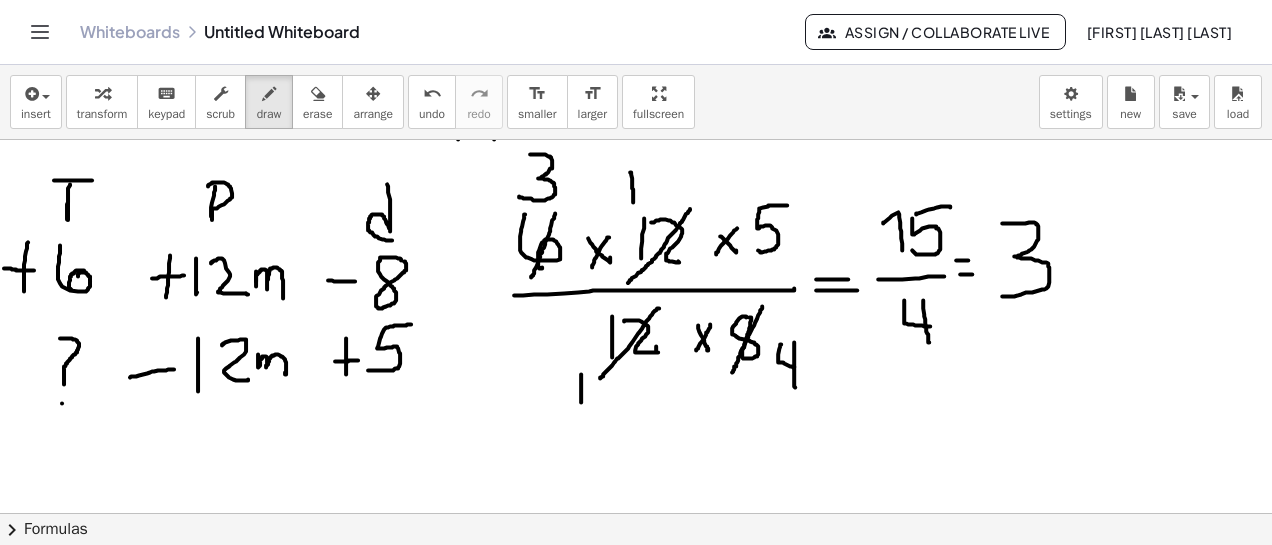 drag, startPoint x: 1002, startPoint y: 222, endPoint x: 1002, endPoint y: 296, distance: 74 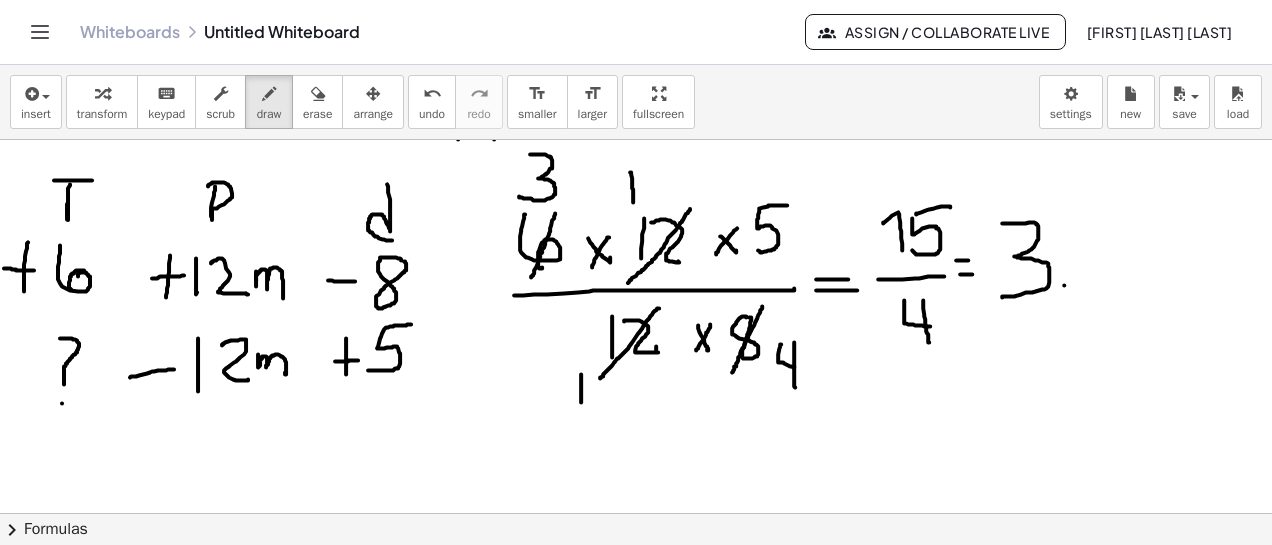 click at bounding box center [636, 330] 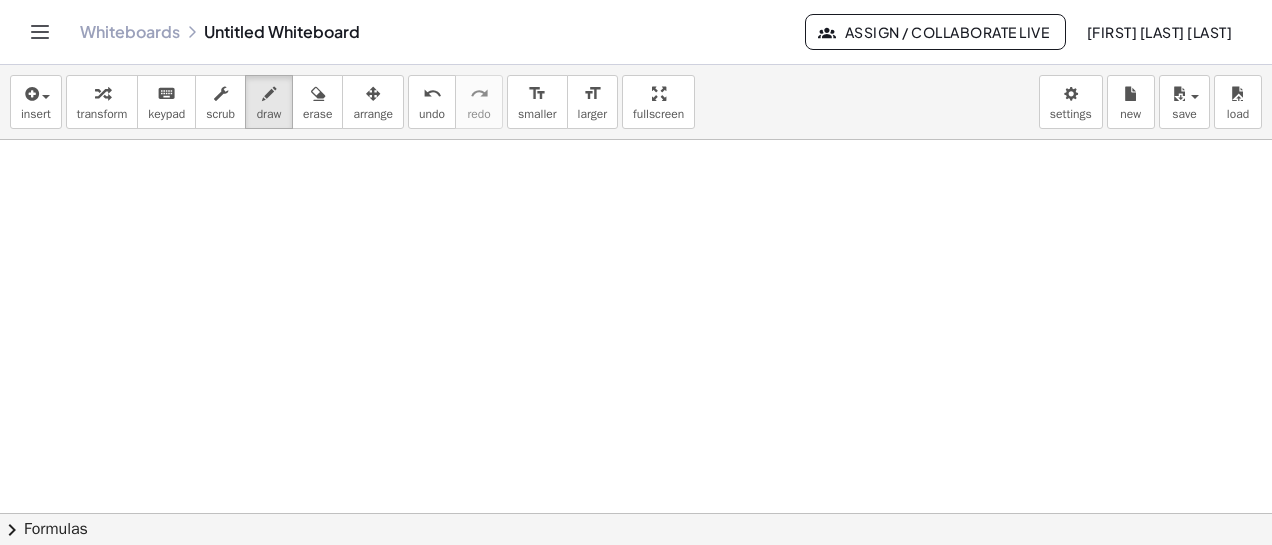 scroll, scrollTop: 672, scrollLeft: 0, axis: vertical 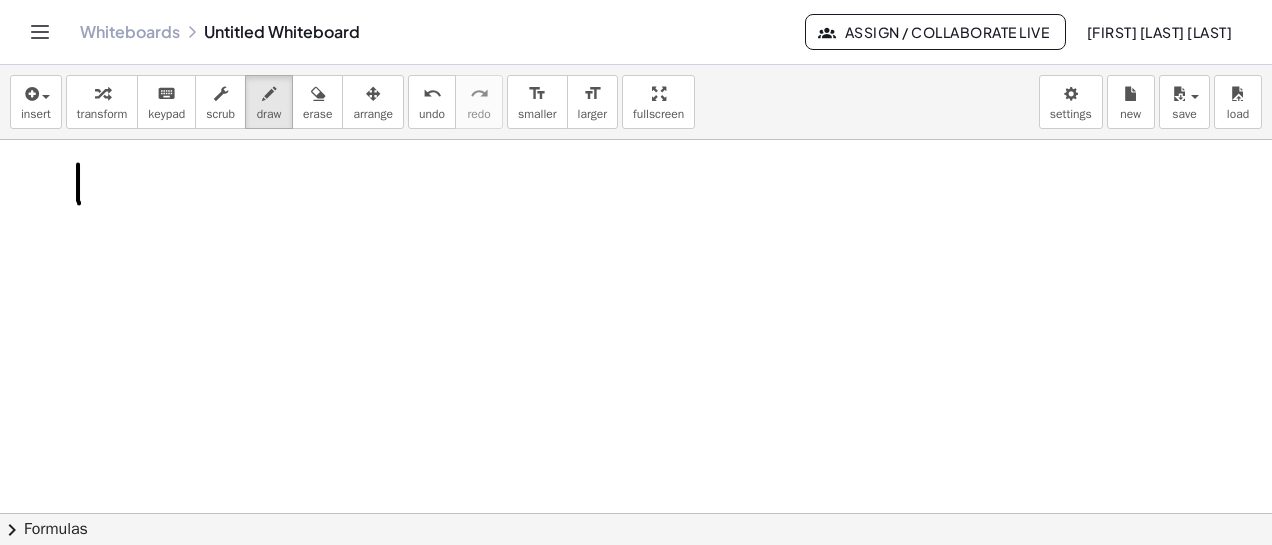 drag, startPoint x: 78, startPoint y: 163, endPoint x: 79, endPoint y: 202, distance: 39.012817 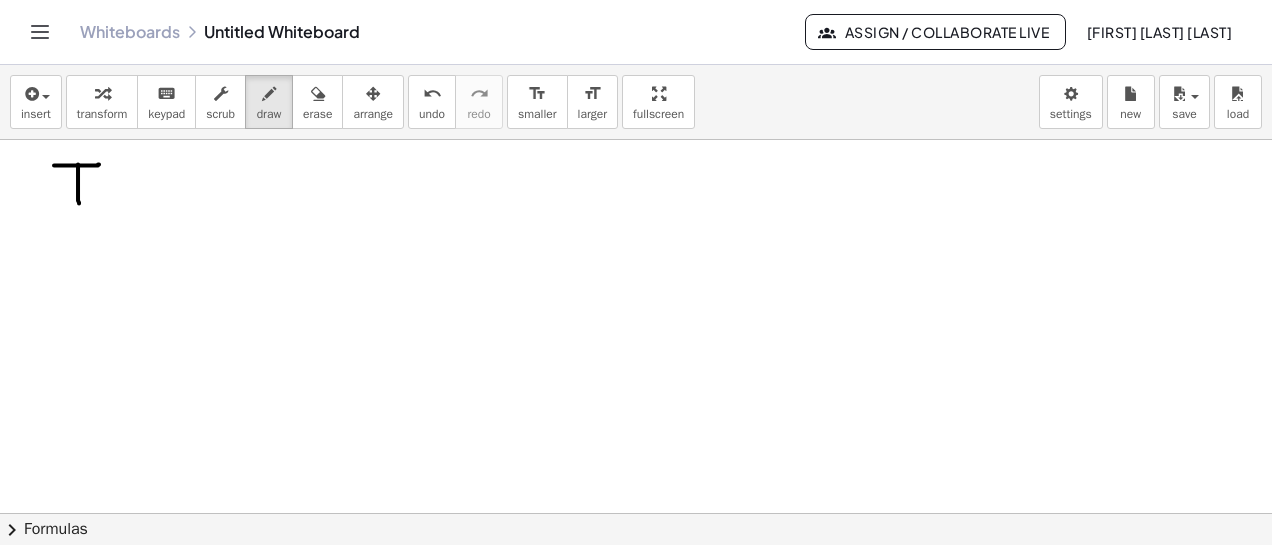 drag, startPoint x: 54, startPoint y: 164, endPoint x: 104, endPoint y: 163, distance: 50.01 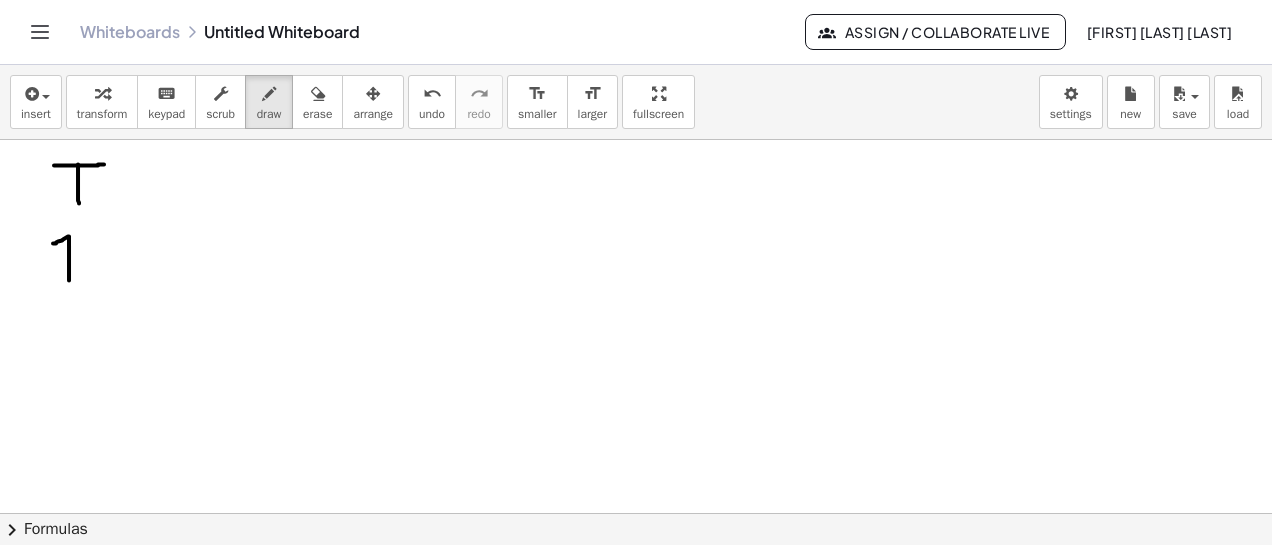 drag, startPoint x: 53, startPoint y: 242, endPoint x: 69, endPoint y: 279, distance: 40.311287 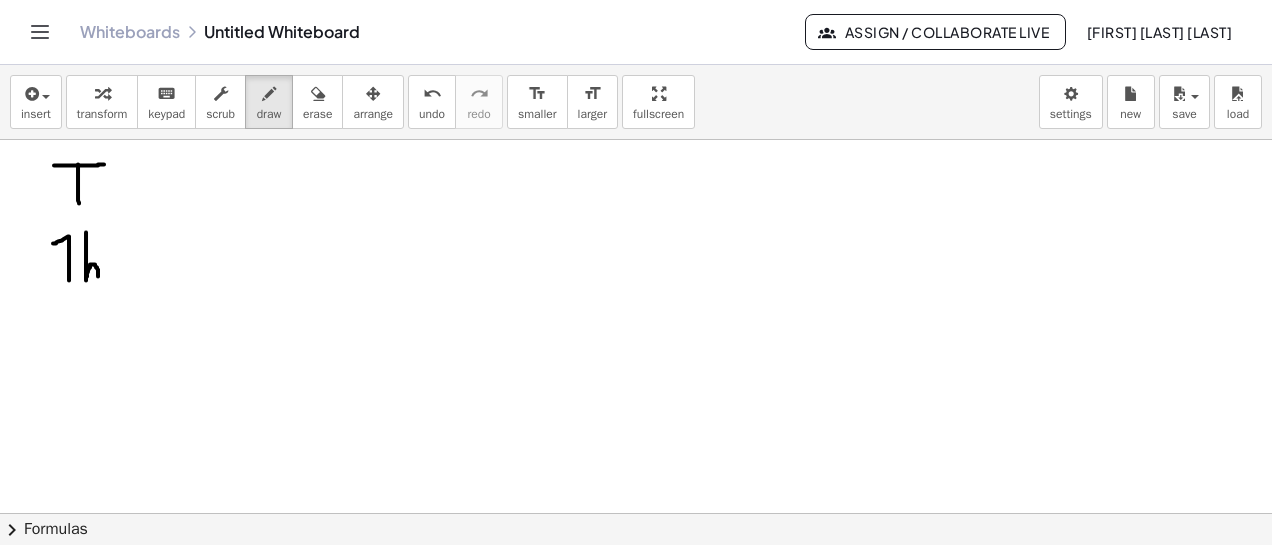 drag, startPoint x: 86, startPoint y: 231, endPoint x: 98, endPoint y: 279, distance: 49.47727 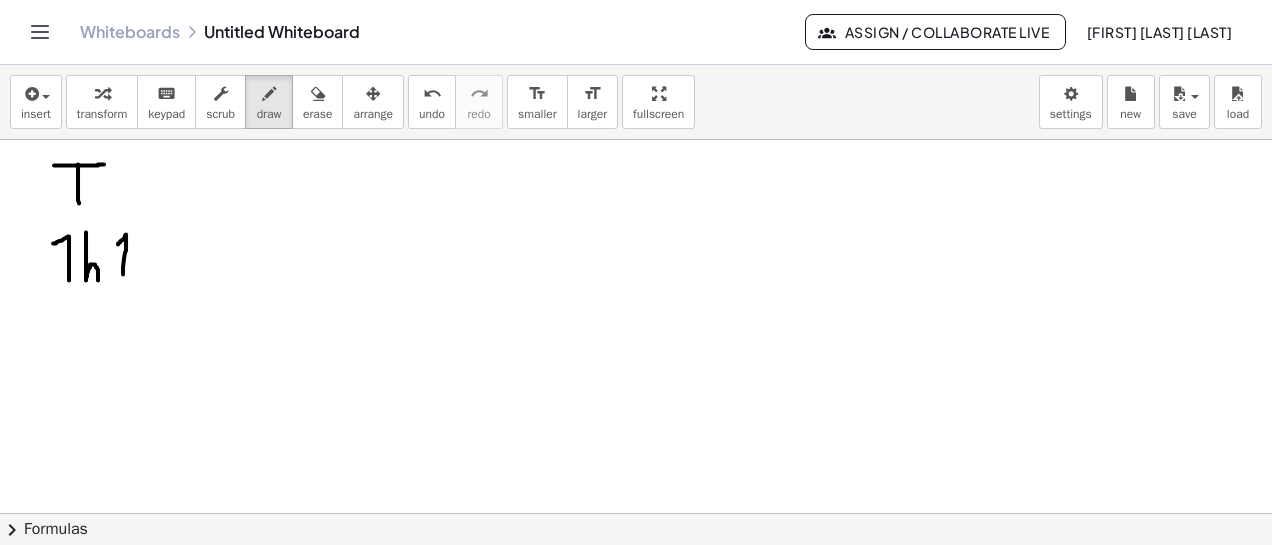 drag, startPoint x: 118, startPoint y: 243, endPoint x: 123, endPoint y: 271, distance: 28.442924 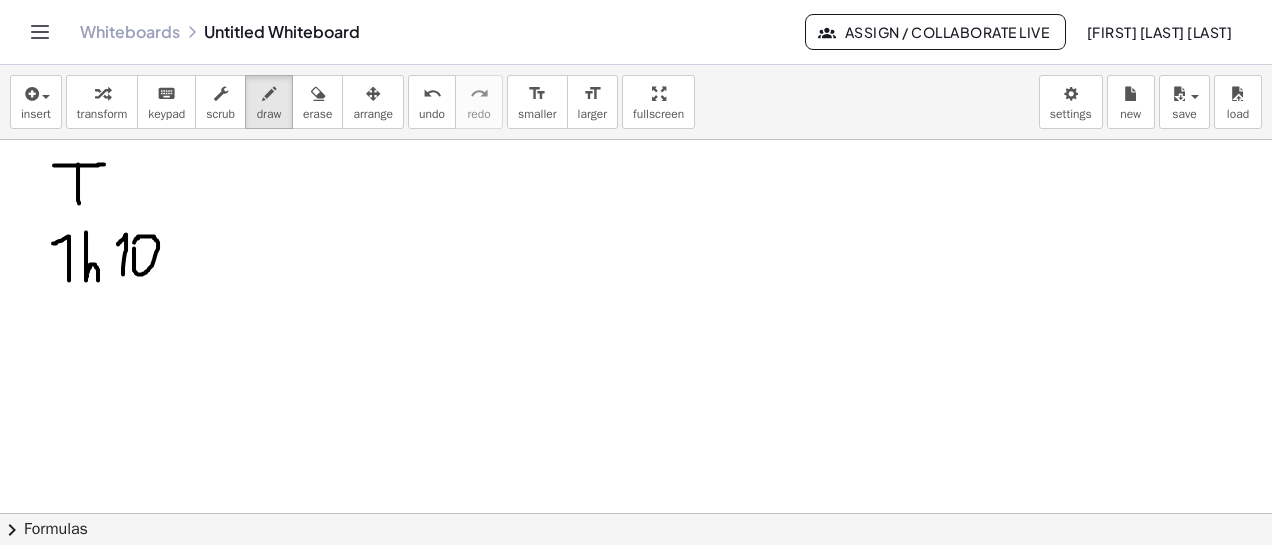 click at bounding box center (636, 30) 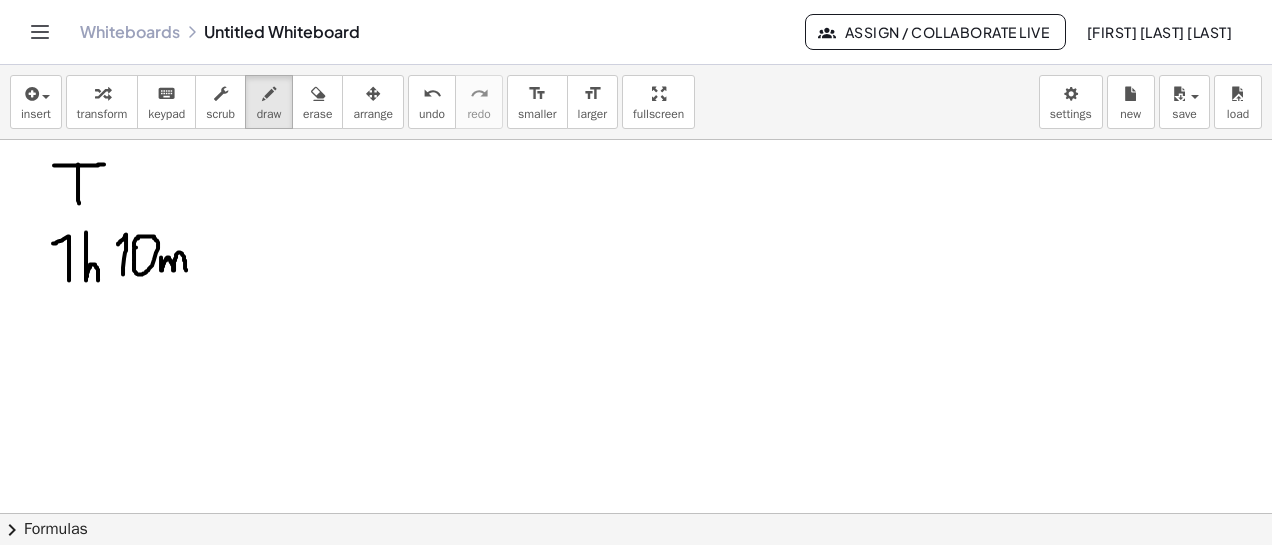 drag, startPoint x: 161, startPoint y: 256, endPoint x: 186, endPoint y: 259, distance: 25.179358 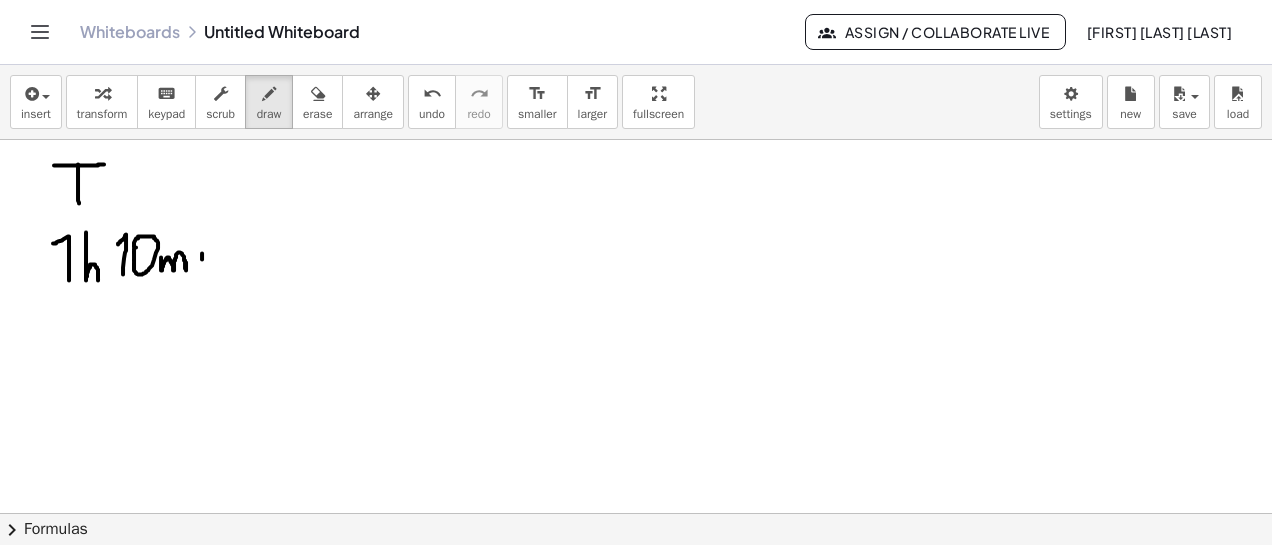 drag, startPoint x: 202, startPoint y: 252, endPoint x: 202, endPoint y: 272, distance: 20 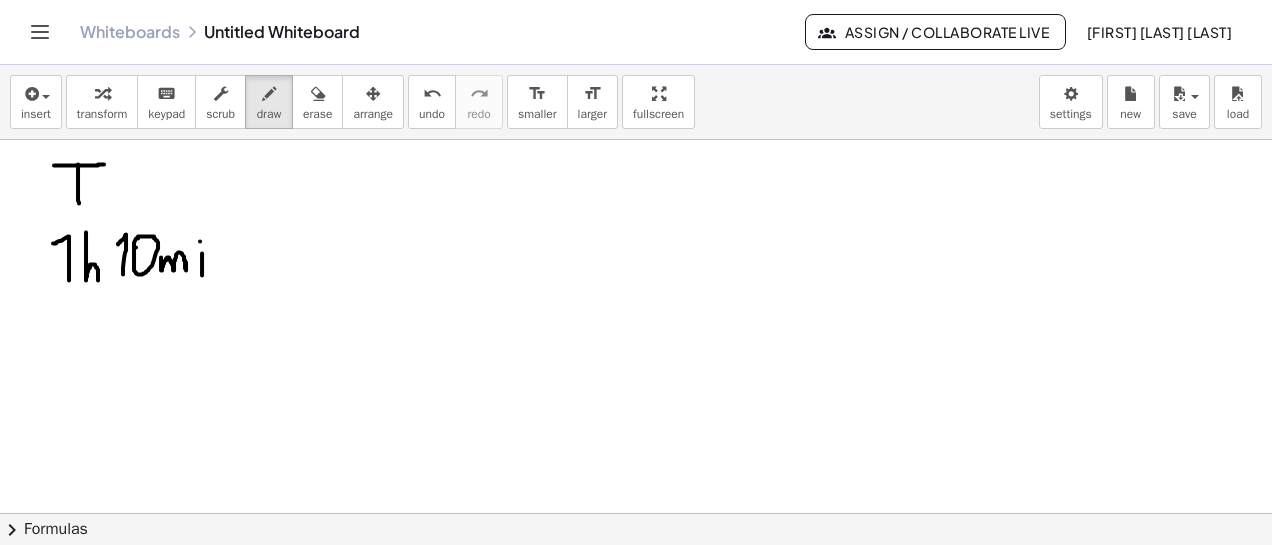 click at bounding box center [636, 30] 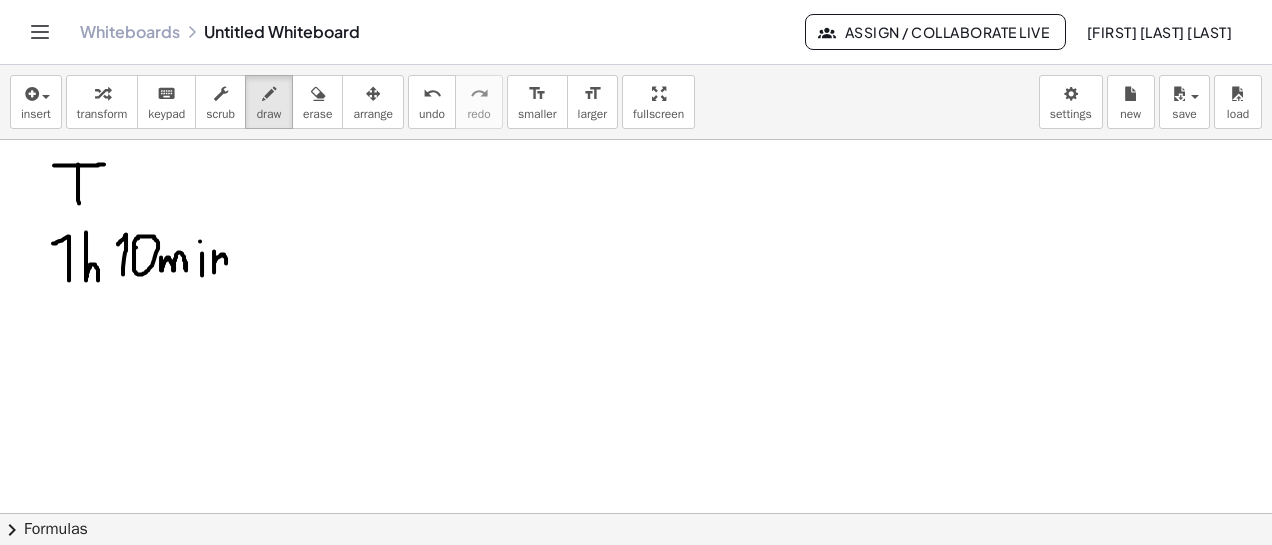 drag, startPoint x: 214, startPoint y: 250, endPoint x: 220, endPoint y: 264, distance: 15.231546 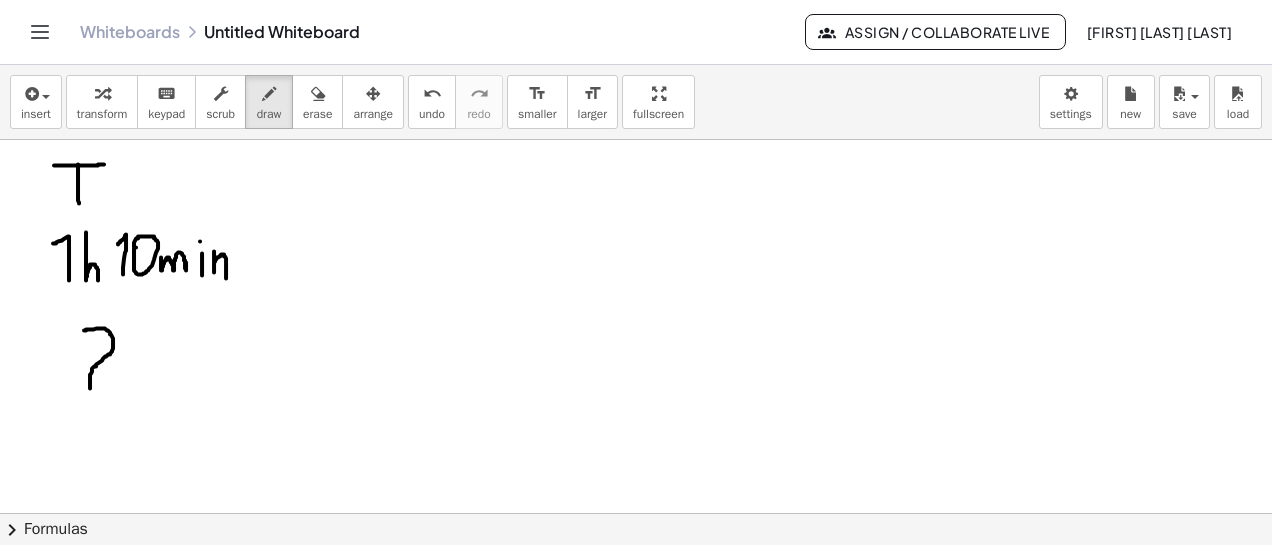 drag, startPoint x: 84, startPoint y: 329, endPoint x: 90, endPoint y: 389, distance: 60.299255 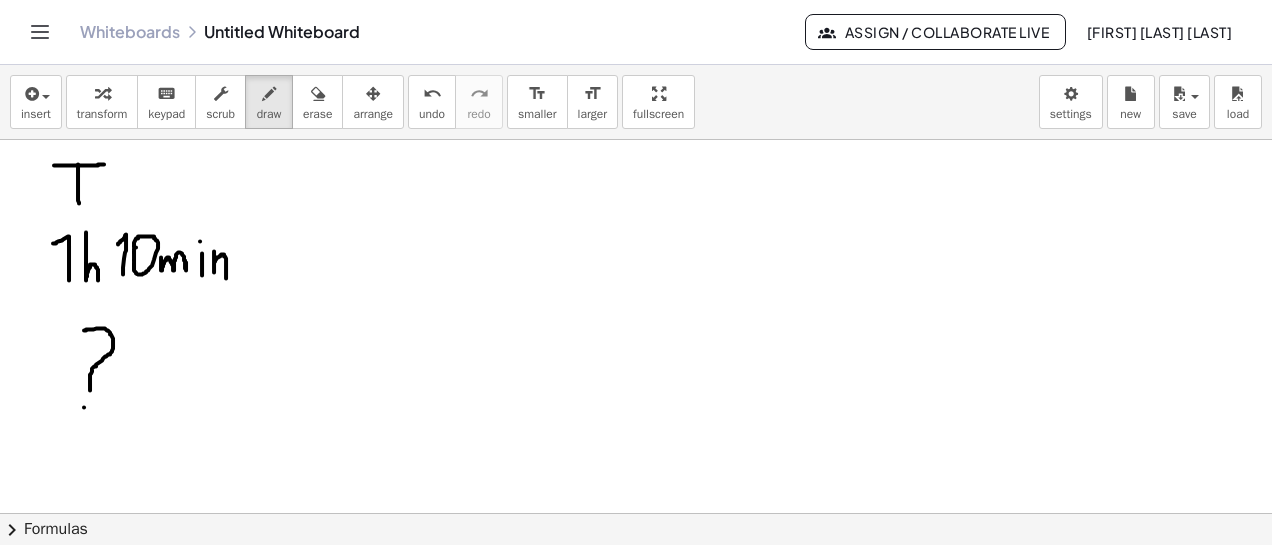 click at bounding box center (636, 30) 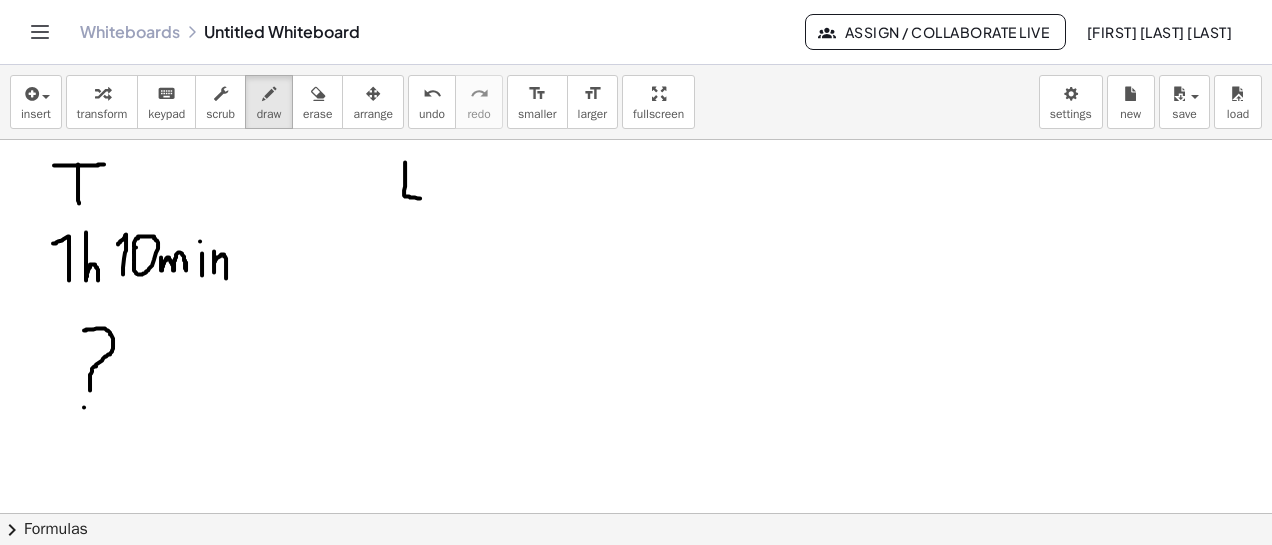 drag, startPoint x: 405, startPoint y: 163, endPoint x: 420, endPoint y: 197, distance: 37.161808 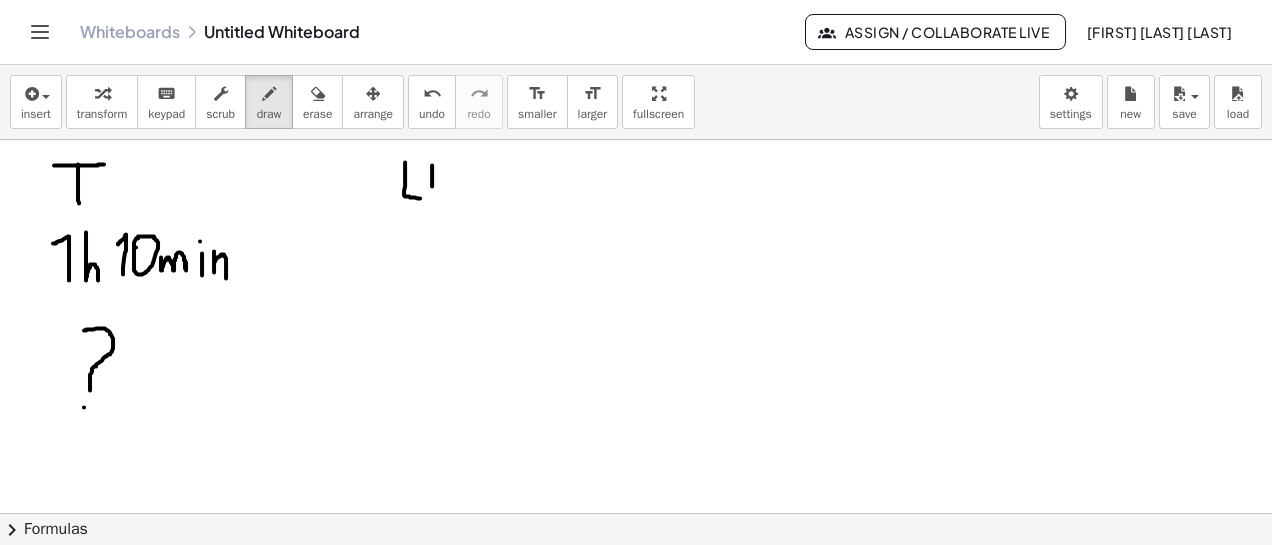 drag, startPoint x: 432, startPoint y: 164, endPoint x: 431, endPoint y: 207, distance: 43.011627 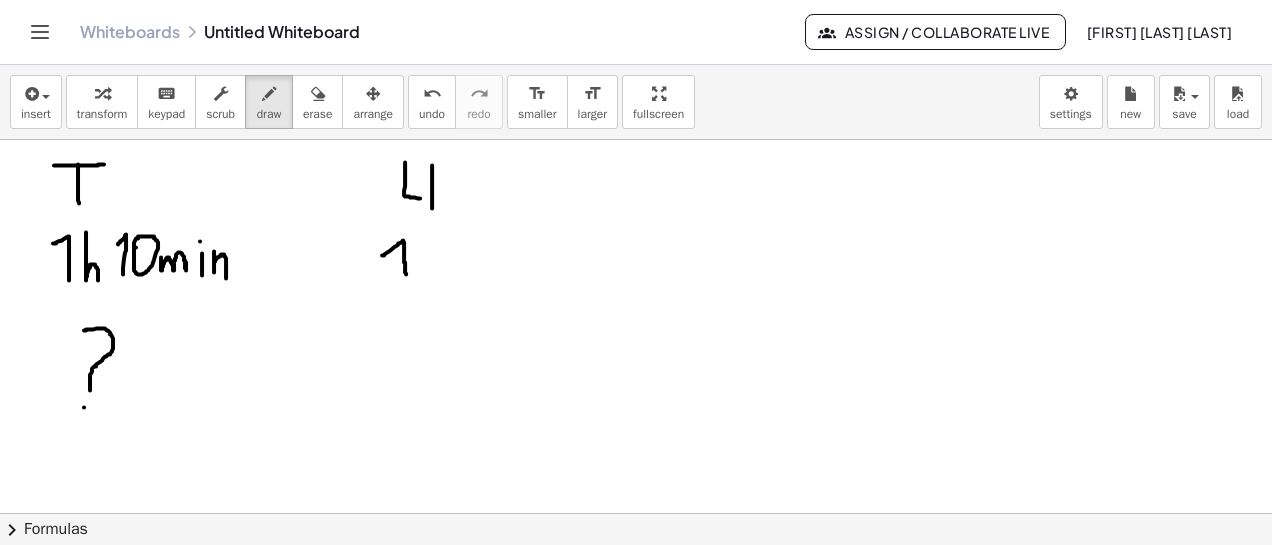 drag, startPoint x: 382, startPoint y: 254, endPoint x: 406, endPoint y: 273, distance: 30.610456 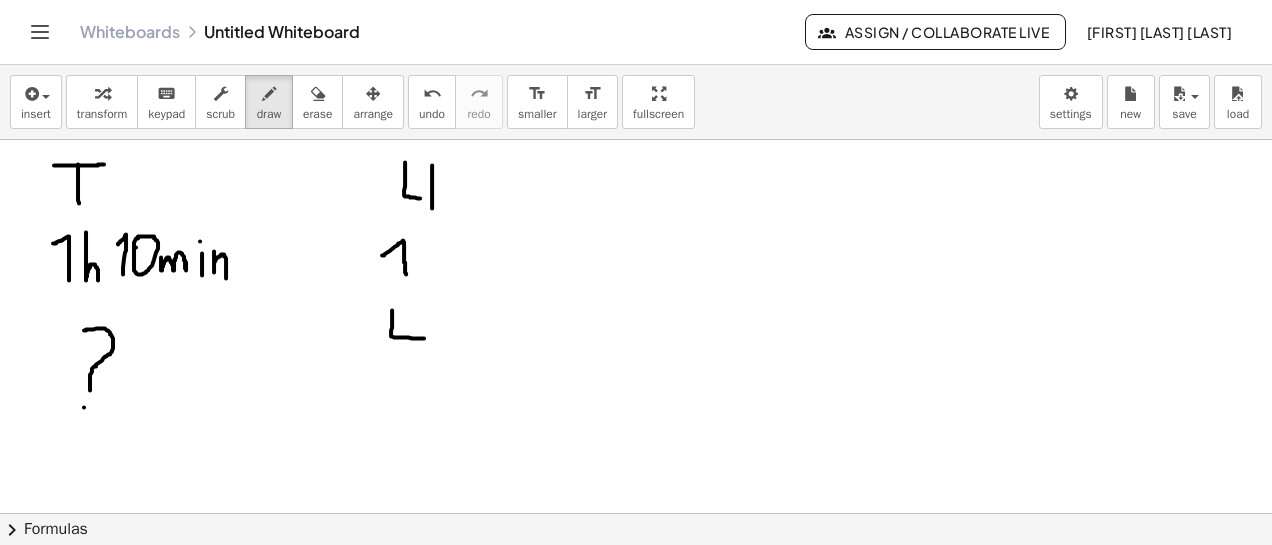 drag, startPoint x: 392, startPoint y: 309, endPoint x: 416, endPoint y: 322, distance: 27.294687 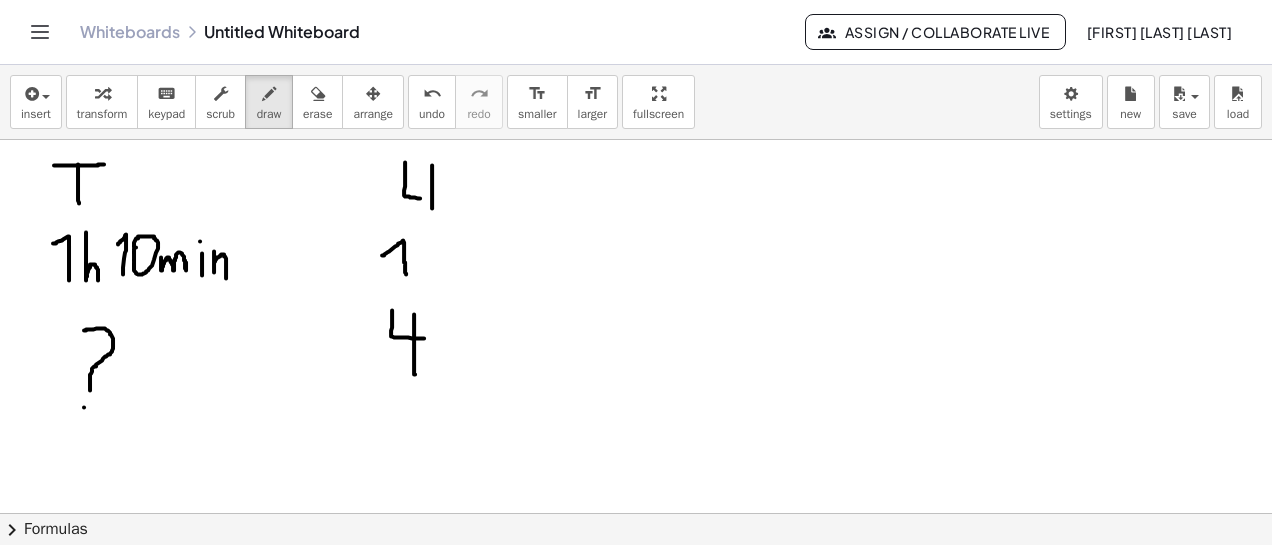 drag, startPoint x: 414, startPoint y: 313, endPoint x: 415, endPoint y: 373, distance: 60.00833 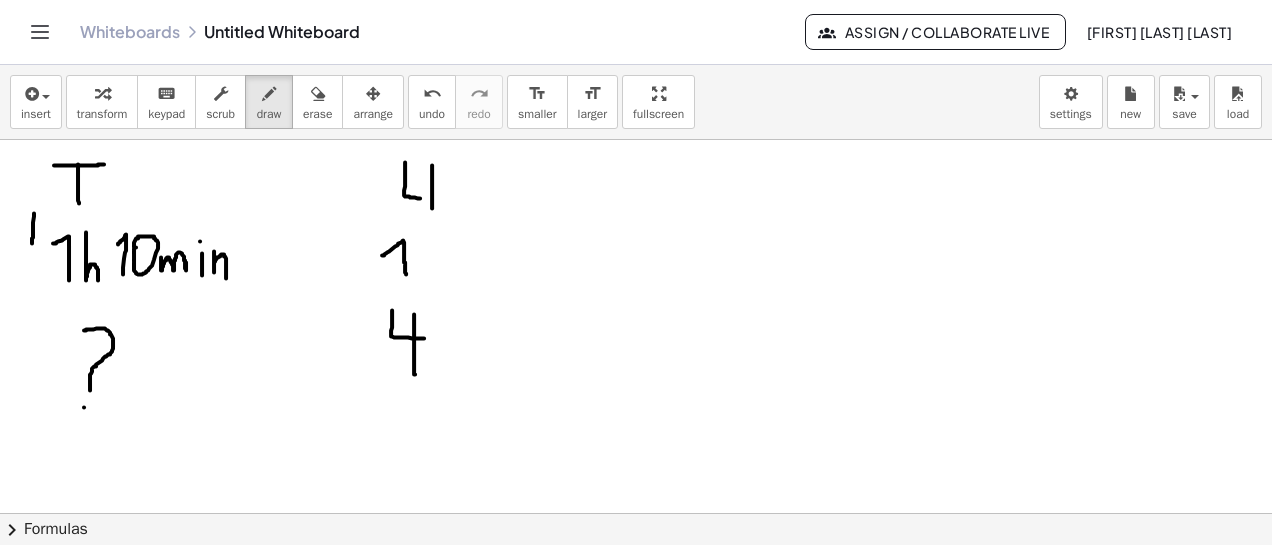 drag, startPoint x: 34, startPoint y: 212, endPoint x: 32, endPoint y: 247, distance: 35.057095 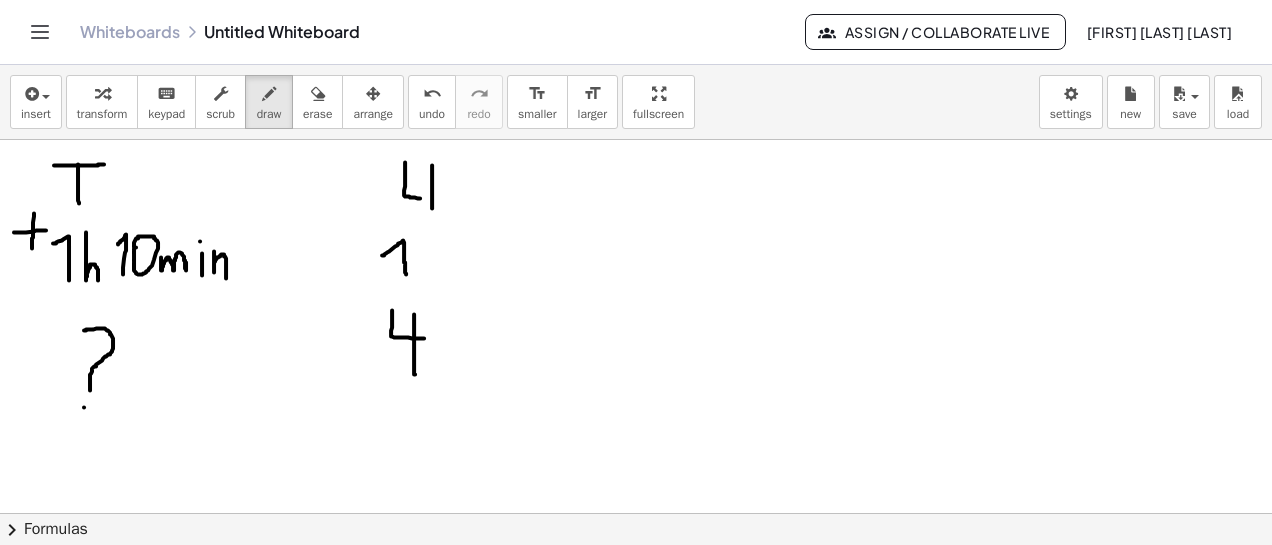 drag, startPoint x: 14, startPoint y: 231, endPoint x: 46, endPoint y: 229, distance: 32.06244 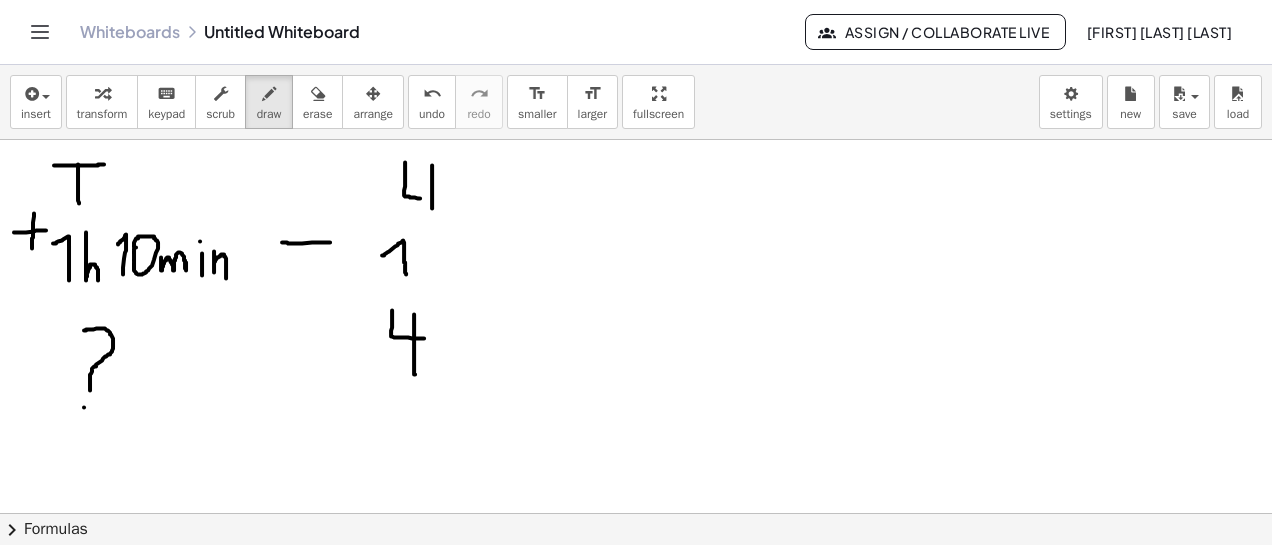 drag, startPoint x: 282, startPoint y: 241, endPoint x: 331, endPoint y: 241, distance: 49 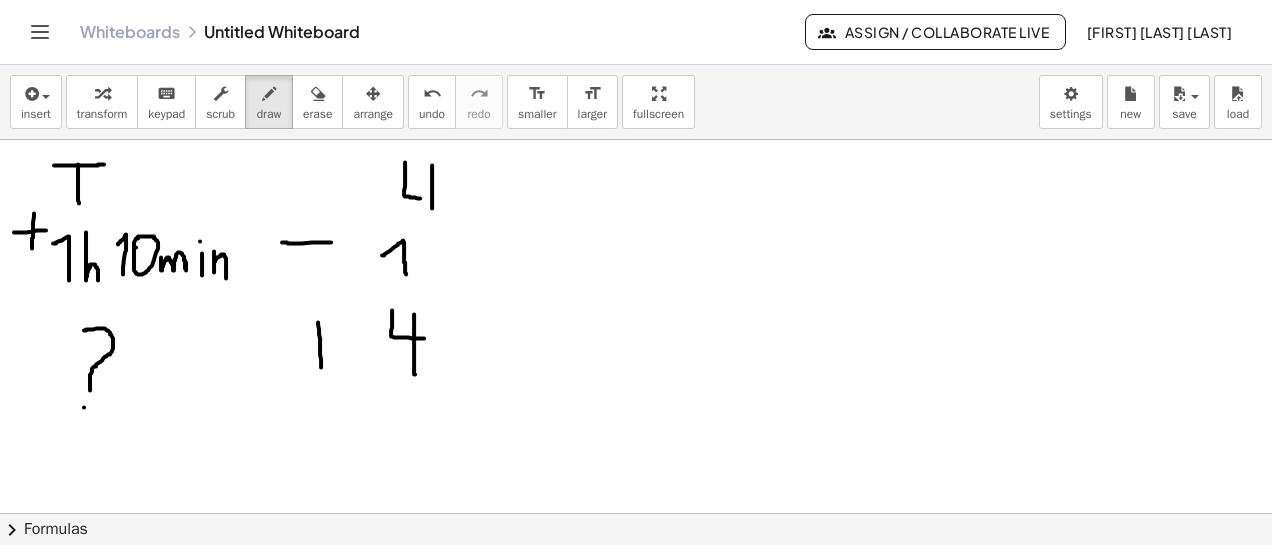 drag, startPoint x: 318, startPoint y: 321, endPoint x: 310, endPoint y: 347, distance: 27.202942 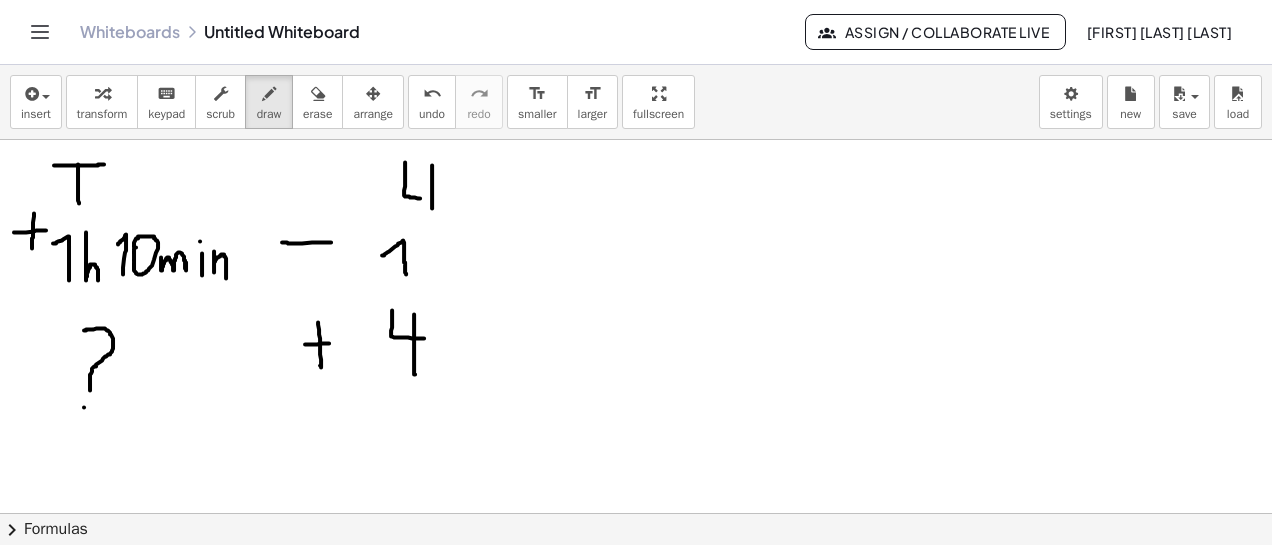 drag, startPoint x: 305, startPoint y: 343, endPoint x: 329, endPoint y: 342, distance: 24.020824 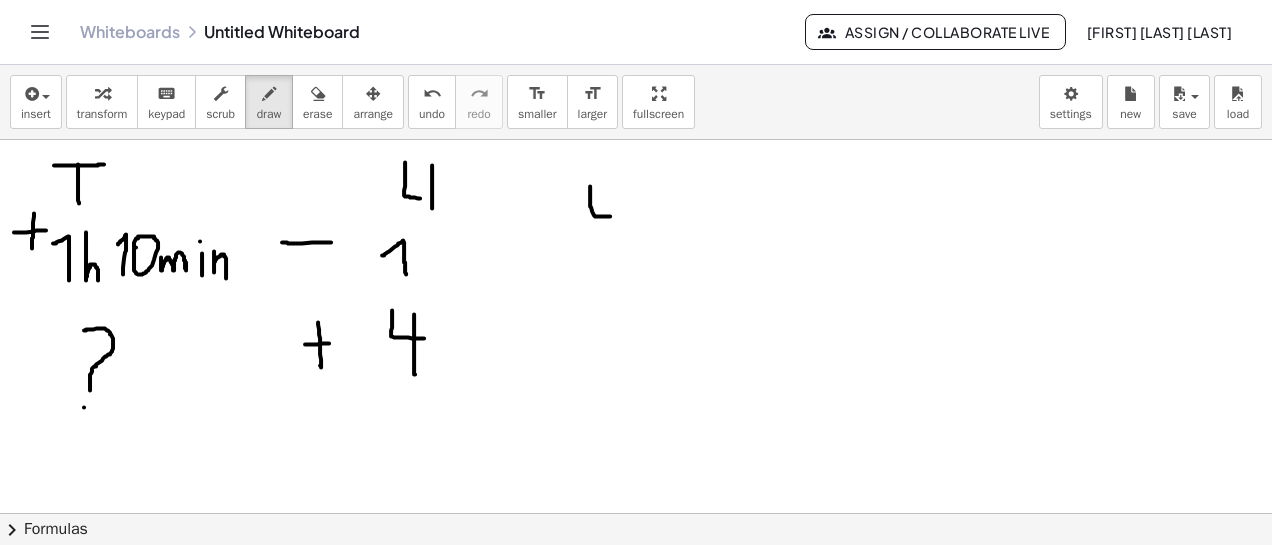 drag, startPoint x: 590, startPoint y: 185, endPoint x: 620, endPoint y: 260, distance: 80.77747 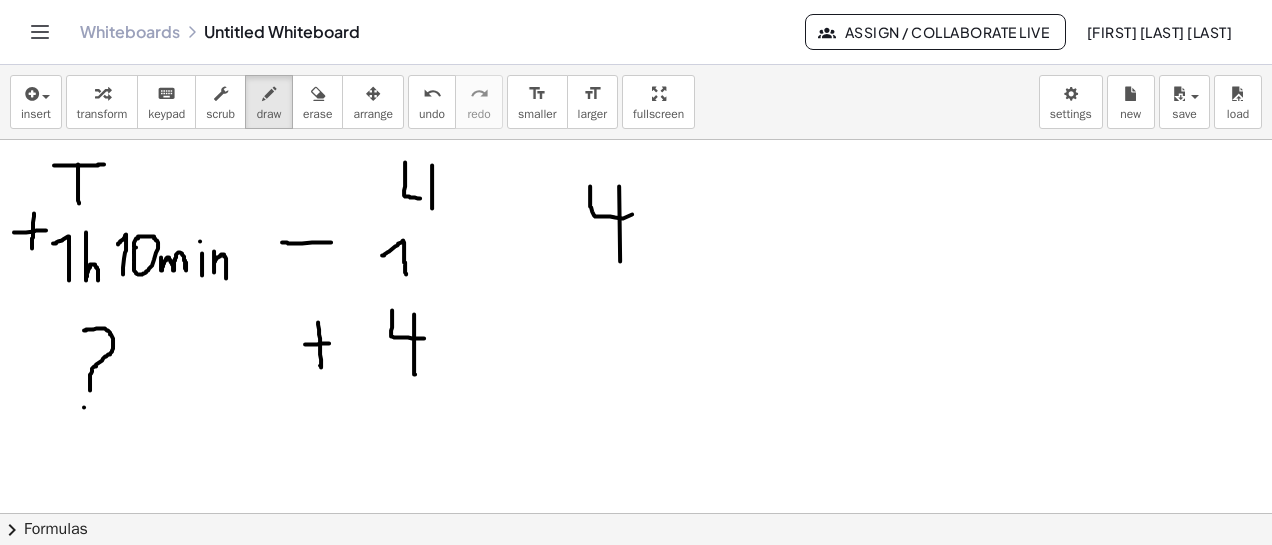 click at bounding box center (636, 30) 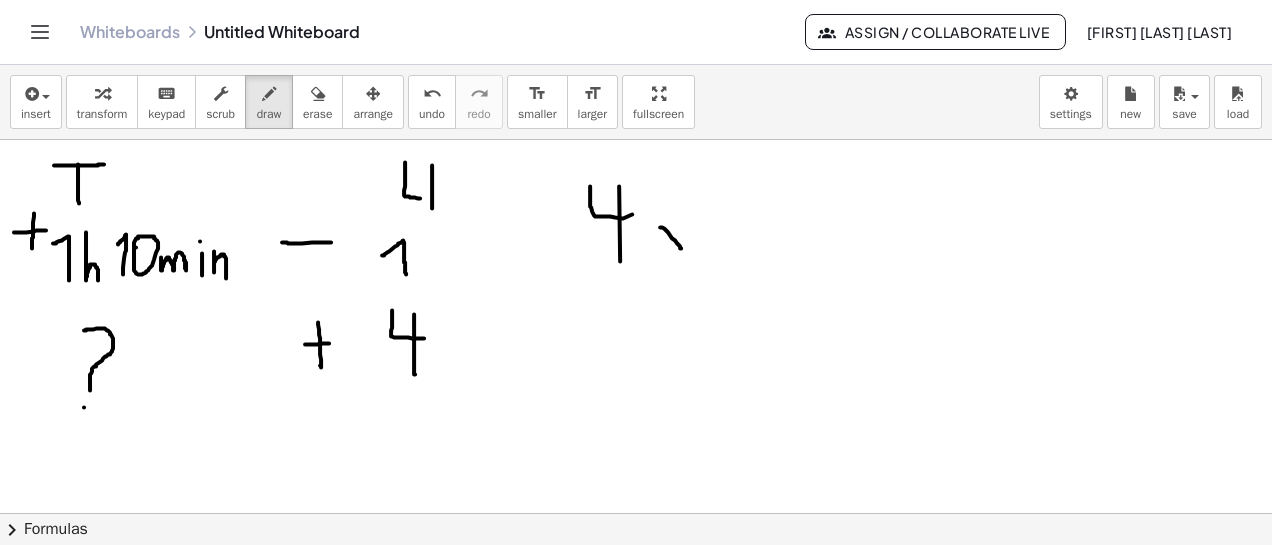 drag, startPoint x: 661, startPoint y: 226, endPoint x: 684, endPoint y: 226, distance: 23 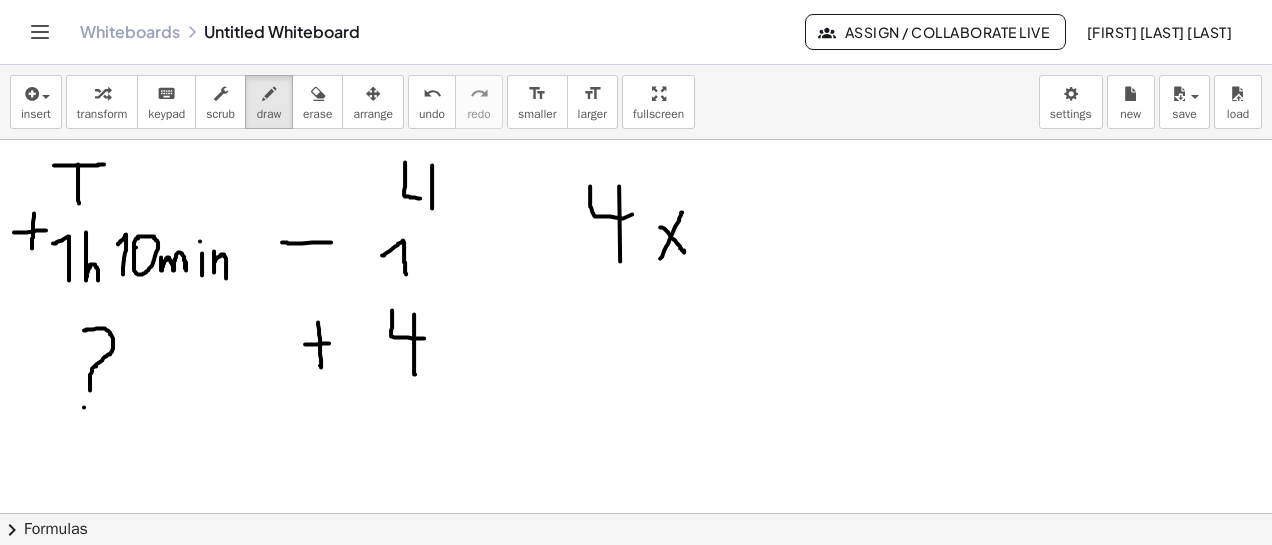 drag, startPoint x: 682, startPoint y: 211, endPoint x: 659, endPoint y: 255, distance: 49.648766 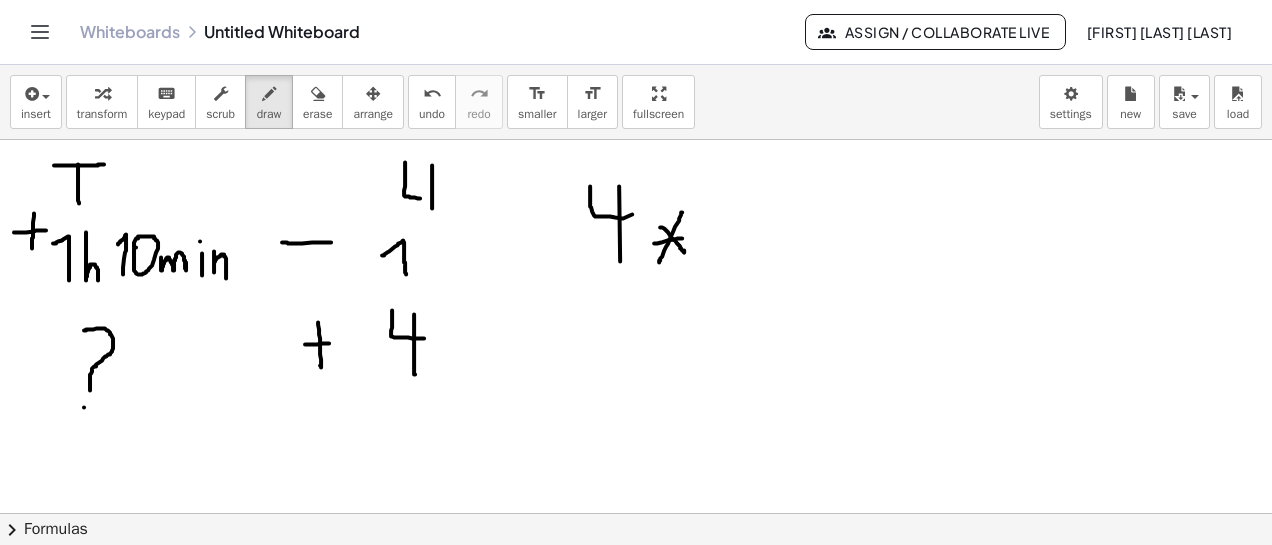 drag, startPoint x: 654, startPoint y: 242, endPoint x: 686, endPoint y: 237, distance: 32.38827 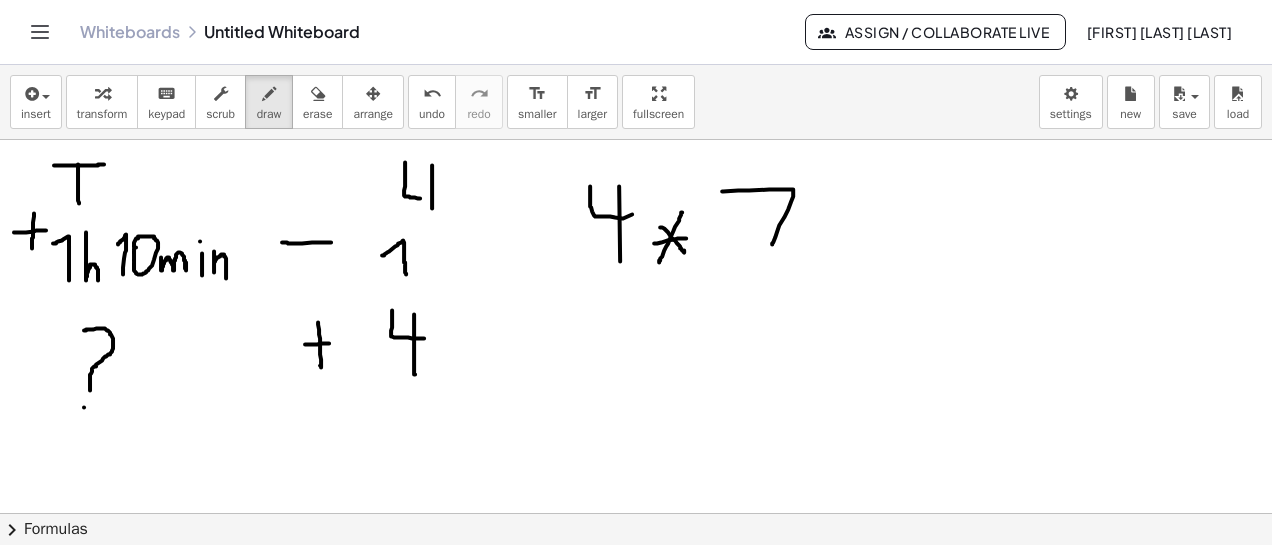 drag, startPoint x: 722, startPoint y: 190, endPoint x: 771, endPoint y: 252, distance: 79.025314 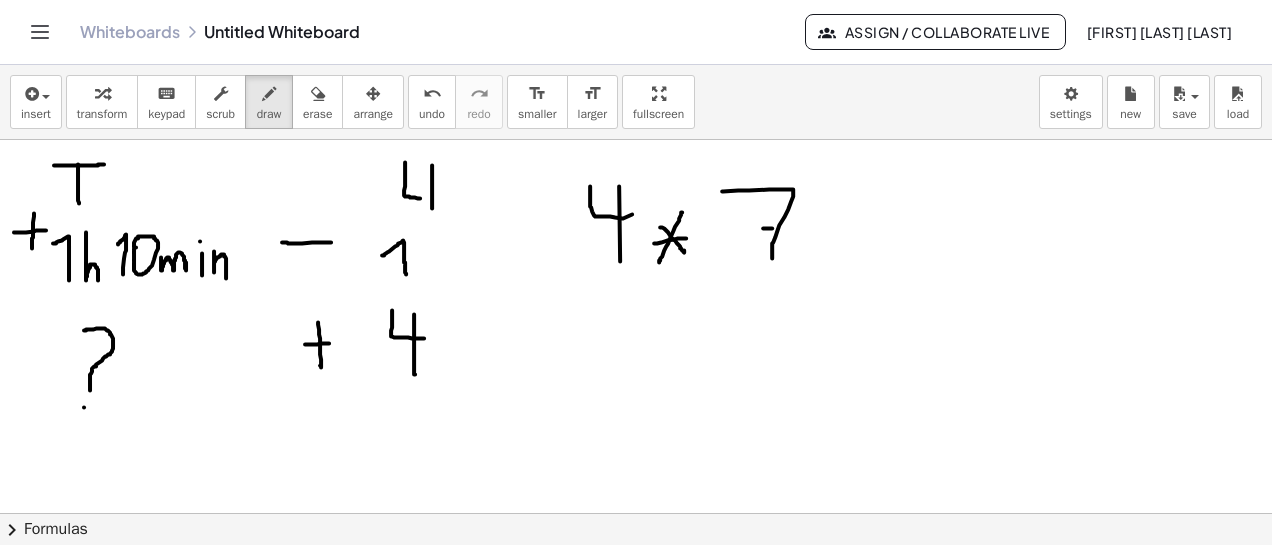 drag, startPoint x: 763, startPoint y: 227, endPoint x: 799, endPoint y: 226, distance: 36.013885 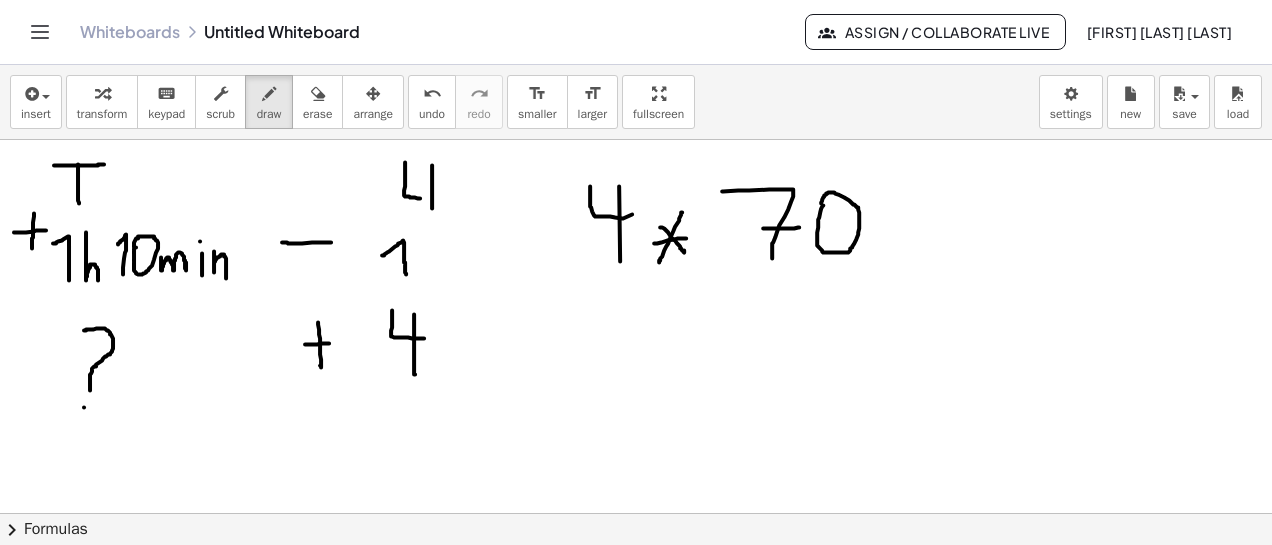 drag, startPoint x: 823, startPoint y: 204, endPoint x: 823, endPoint y: 215, distance: 11 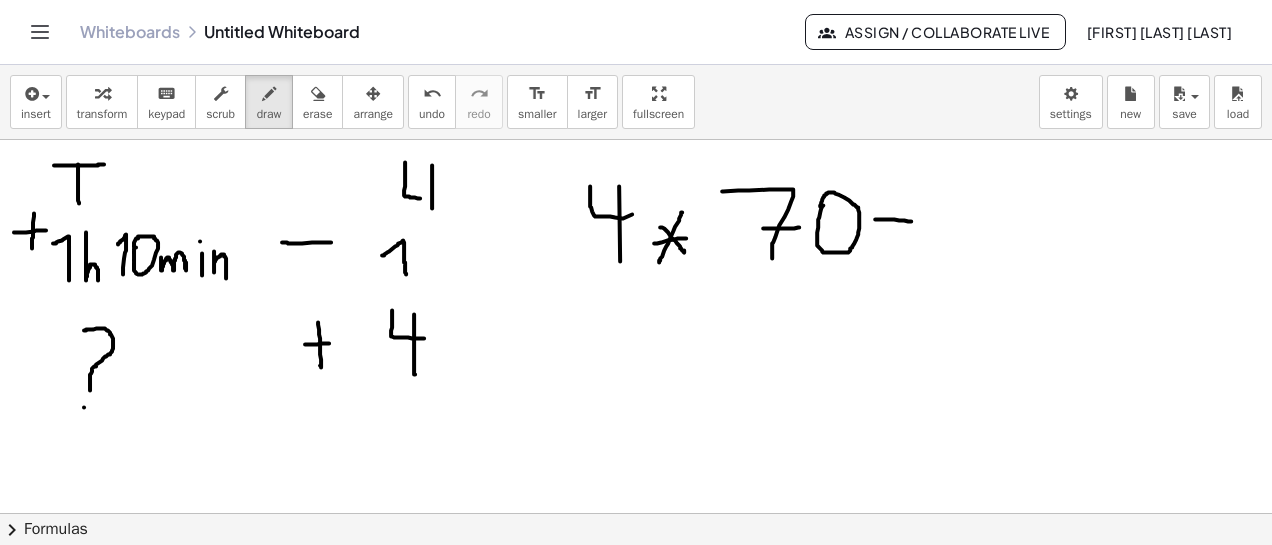 drag, startPoint x: 875, startPoint y: 218, endPoint x: 899, endPoint y: 231, distance: 27.294687 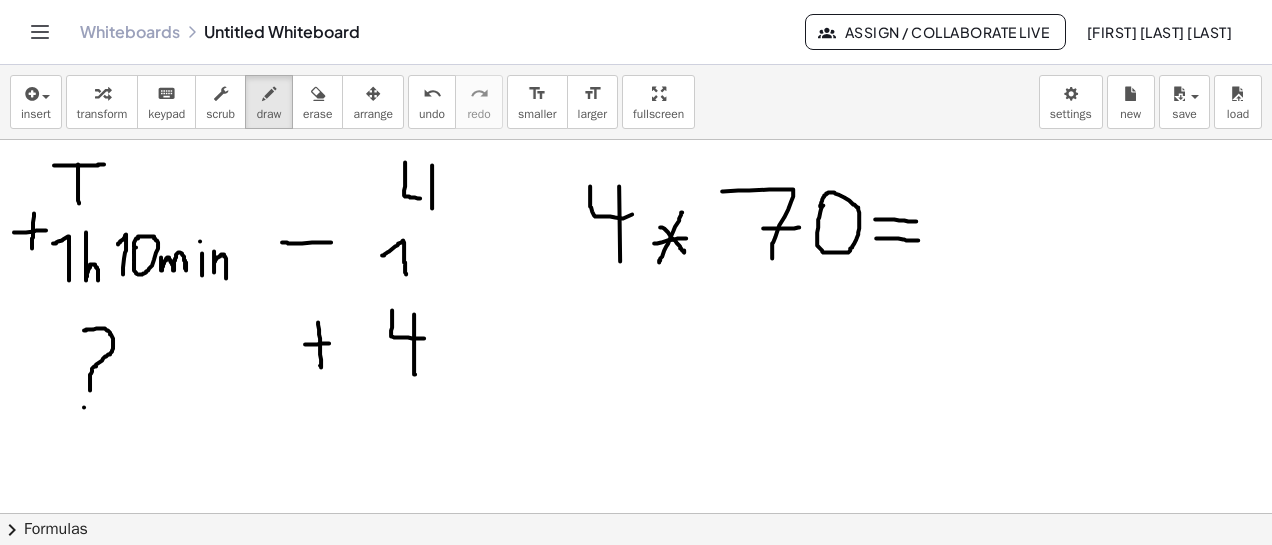drag, startPoint x: 876, startPoint y: 237, endPoint x: 918, endPoint y: 239, distance: 42.047592 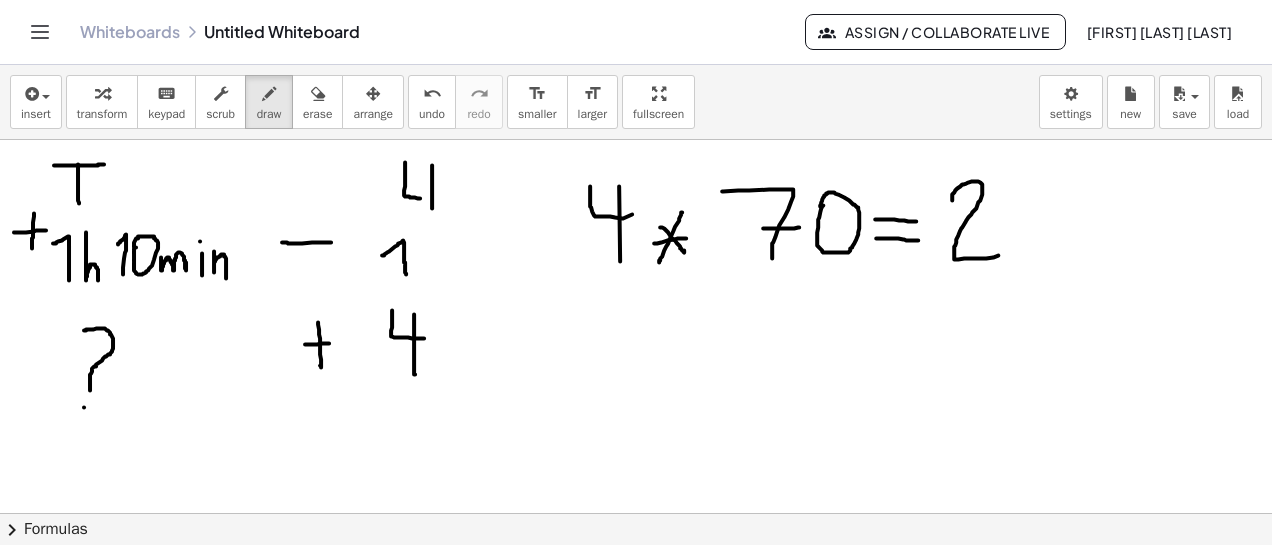 drag, startPoint x: 952, startPoint y: 199, endPoint x: 998, endPoint y: 254, distance: 71.70077 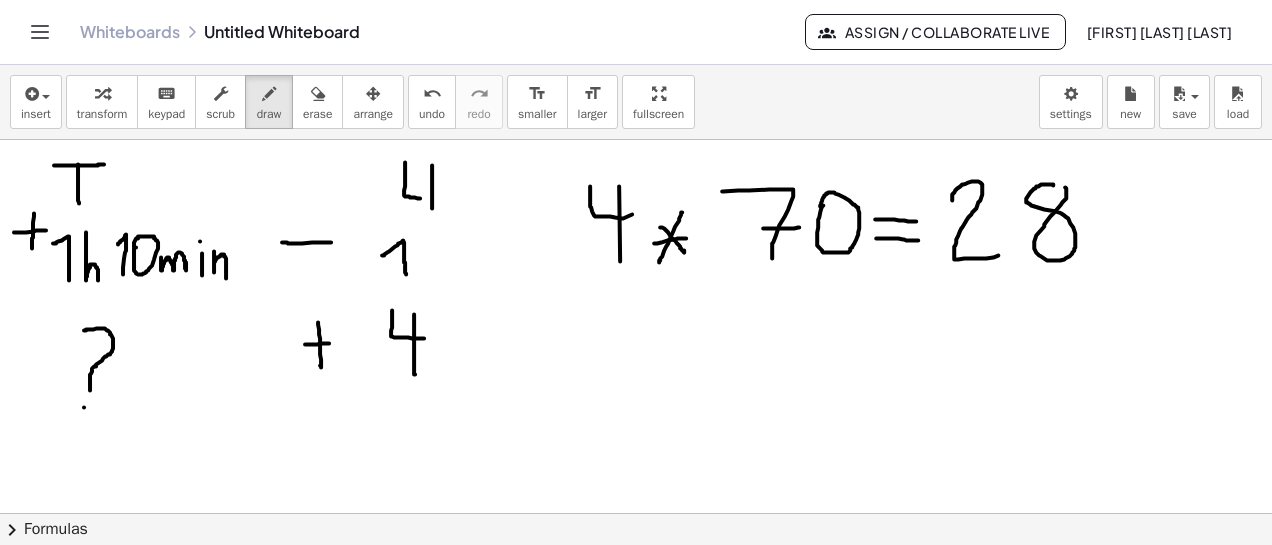 click at bounding box center (636, 30) 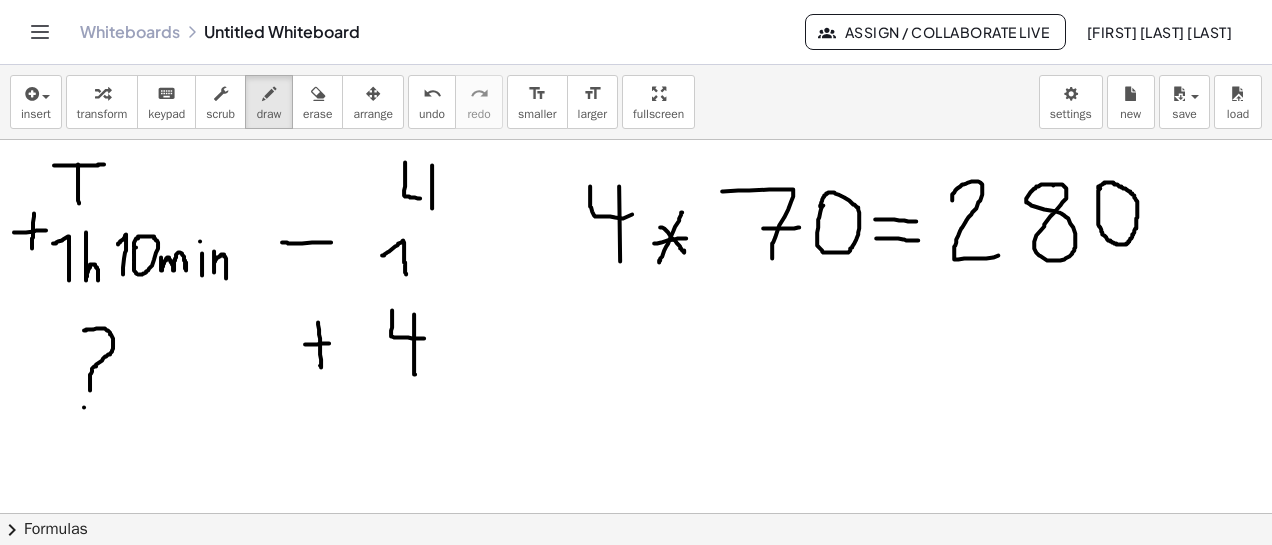 click at bounding box center (636, 30) 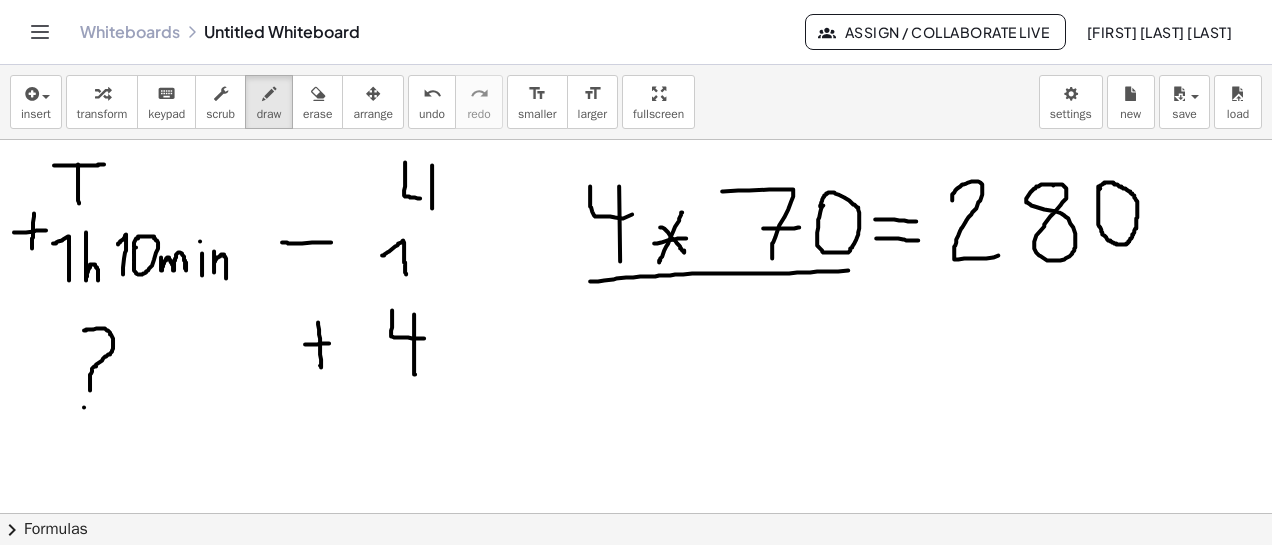drag, startPoint x: 590, startPoint y: 280, endPoint x: 861, endPoint y: 268, distance: 271.26556 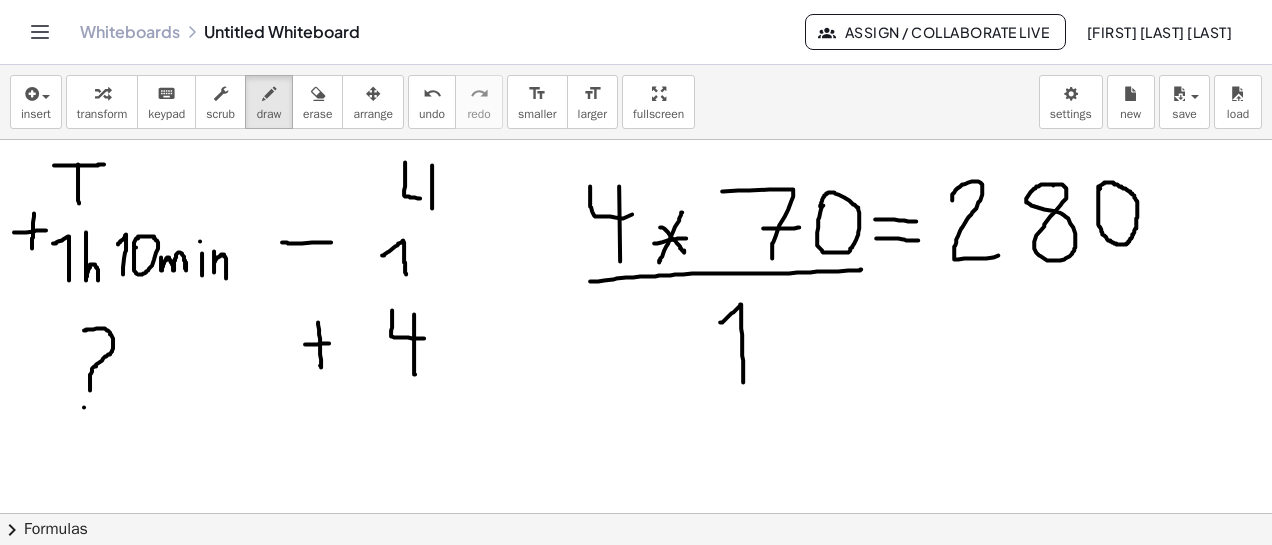 drag, startPoint x: 720, startPoint y: 321, endPoint x: 743, endPoint y: 381, distance: 64.25729 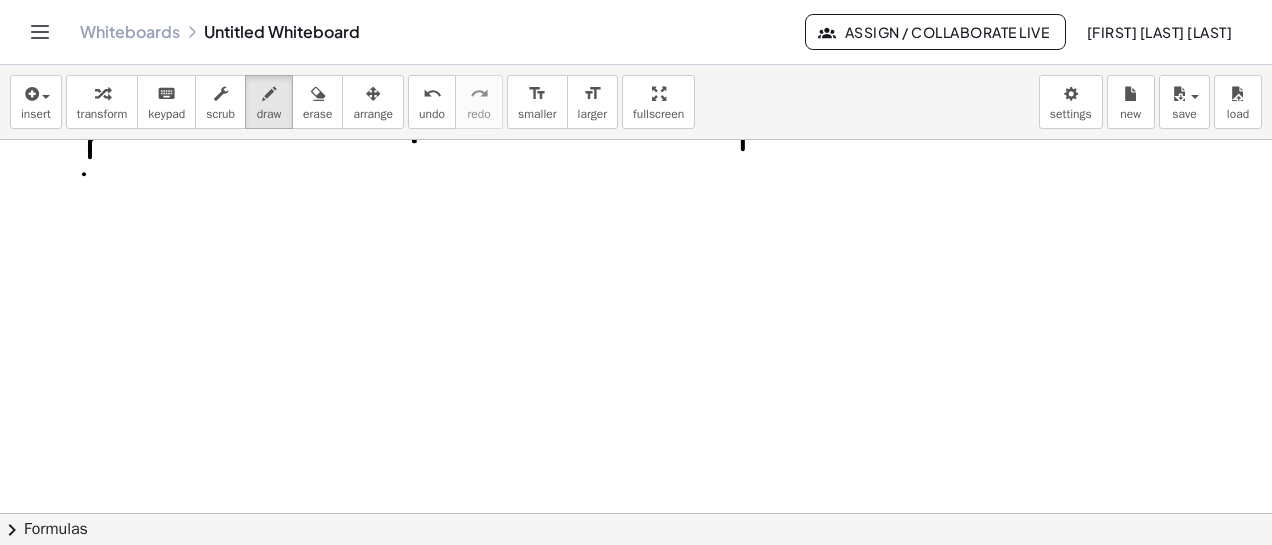 scroll, scrollTop: 949, scrollLeft: 0, axis: vertical 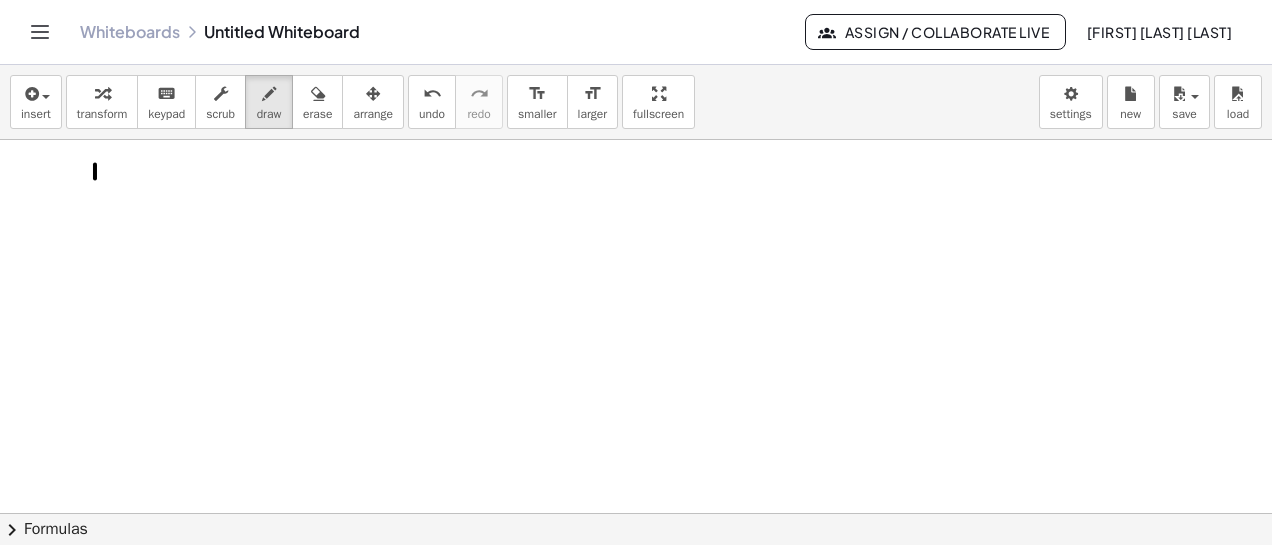 drag, startPoint x: 95, startPoint y: 163, endPoint x: 94, endPoint y: 203, distance: 40.012497 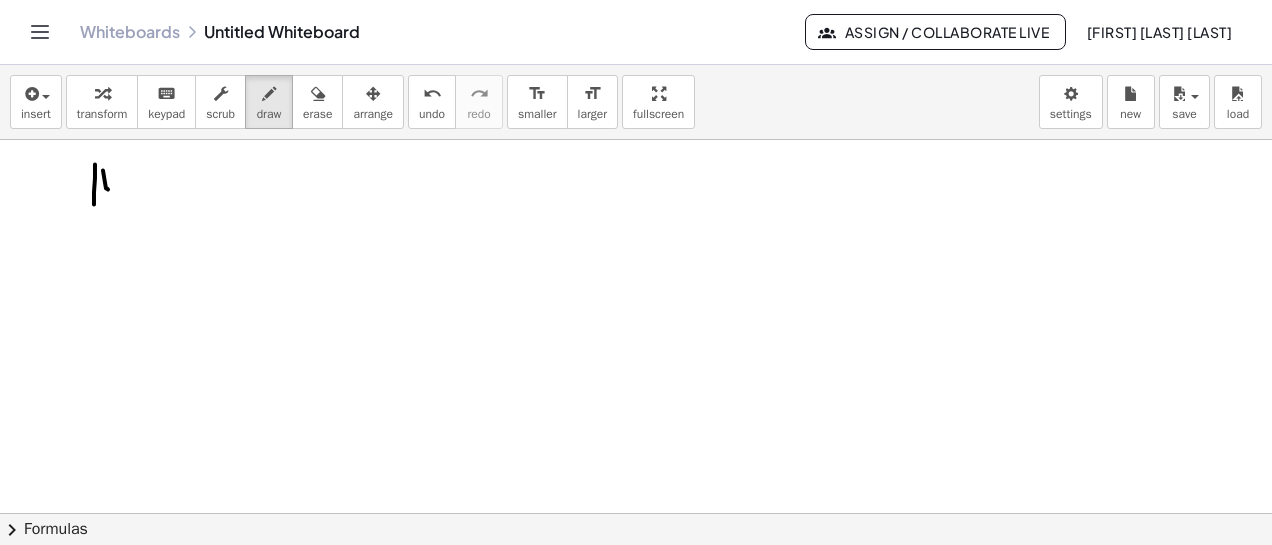 drag, startPoint x: 103, startPoint y: 169, endPoint x: 108, endPoint y: 191, distance: 22.561028 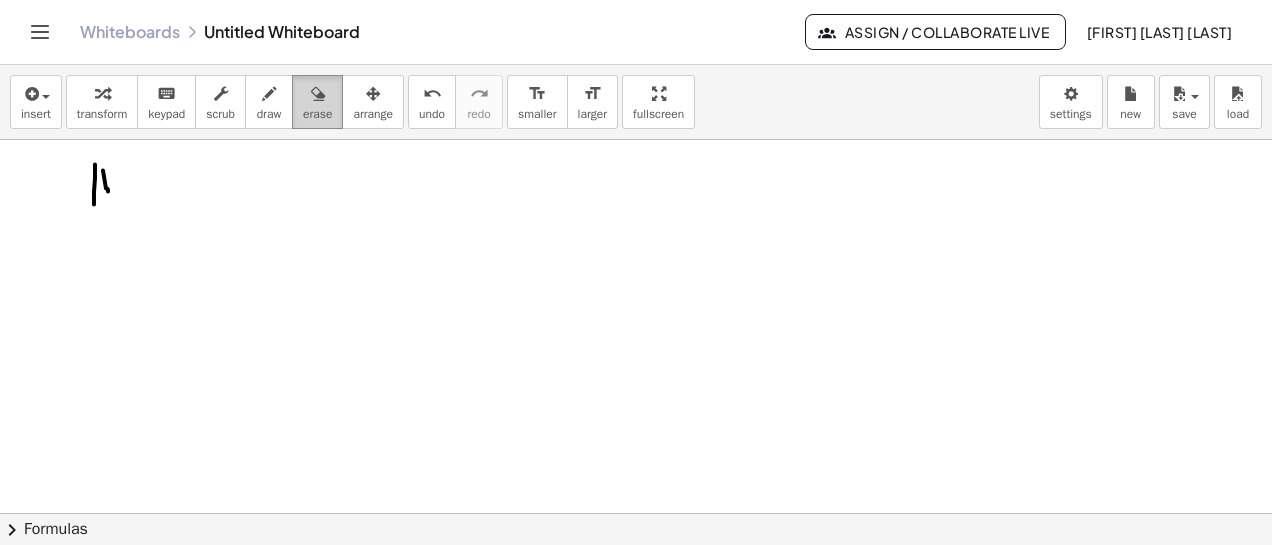 click on "erase" at bounding box center (317, 114) 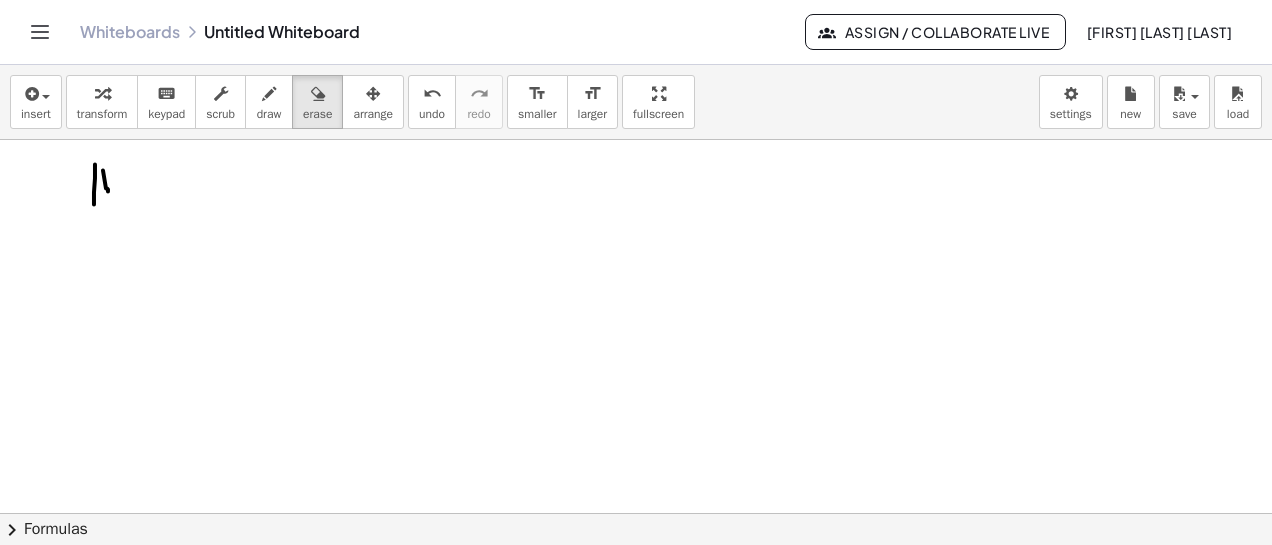 click at bounding box center [636, -60] 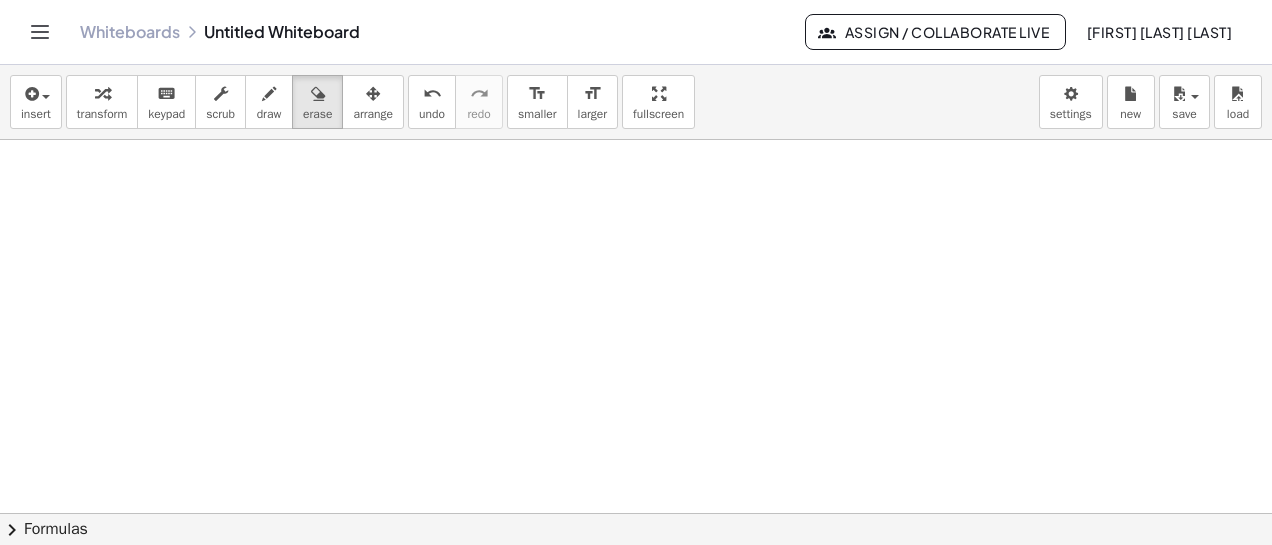 drag, startPoint x: 260, startPoint y: 113, endPoint x: 244, endPoint y: 149, distance: 39.39543 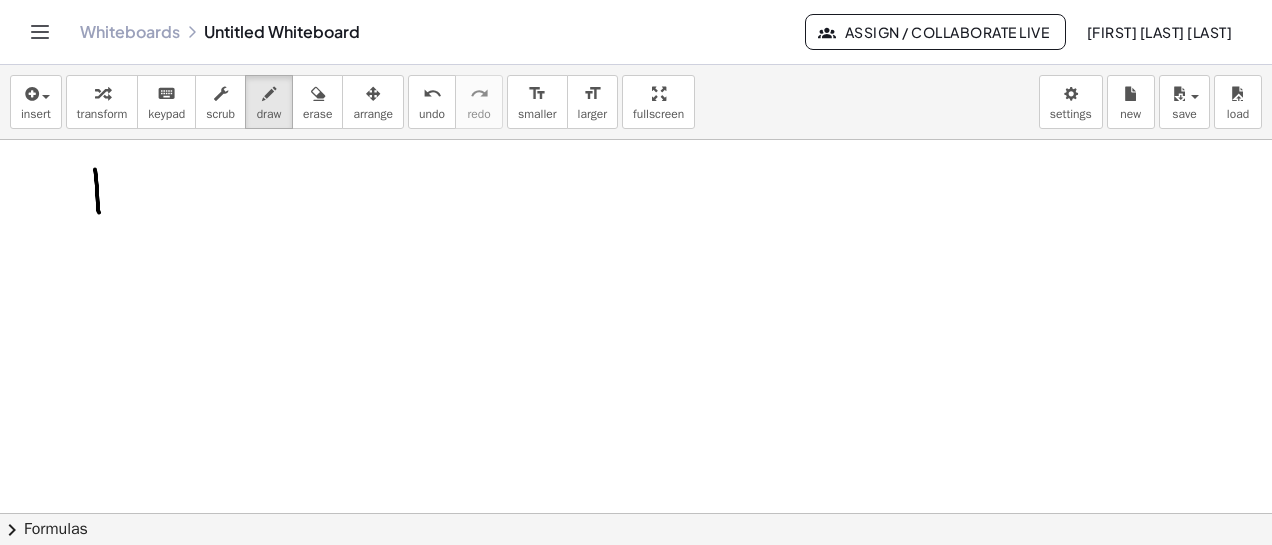drag, startPoint x: 95, startPoint y: 168, endPoint x: 99, endPoint y: 211, distance: 43.185646 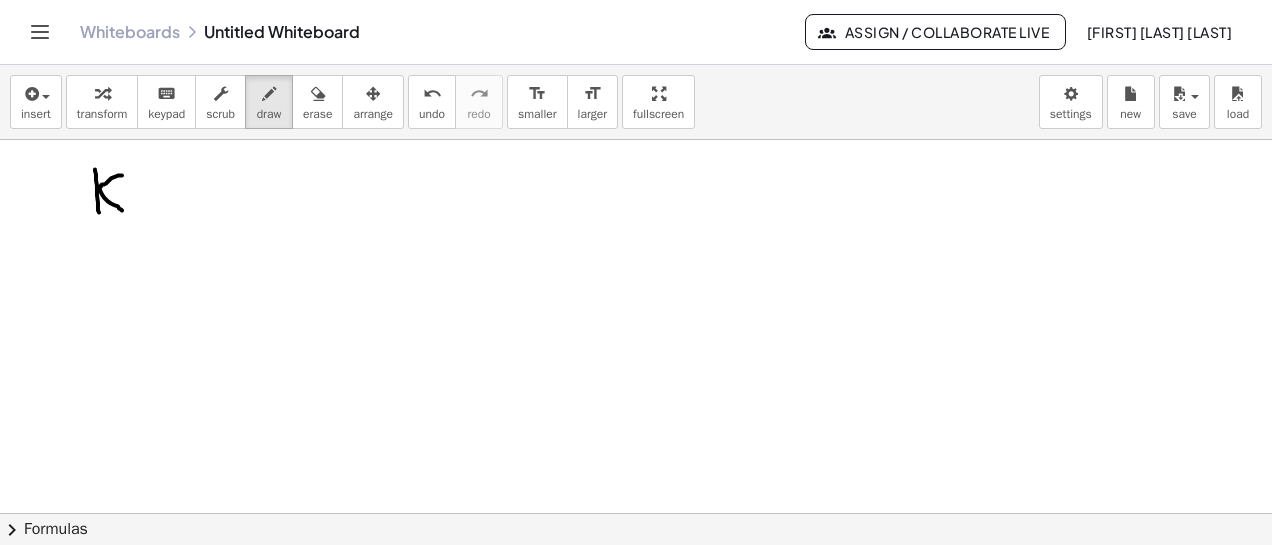 drag, startPoint x: 122, startPoint y: 174, endPoint x: 122, endPoint y: 209, distance: 35 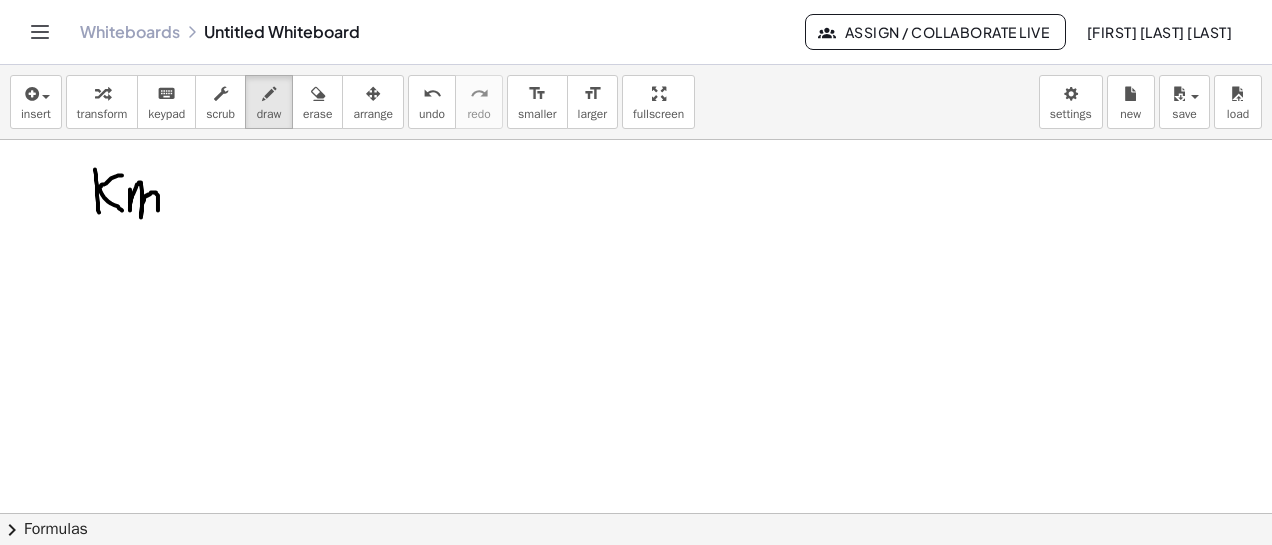 drag, startPoint x: 130, startPoint y: 188, endPoint x: 134, endPoint y: 253, distance: 65.12296 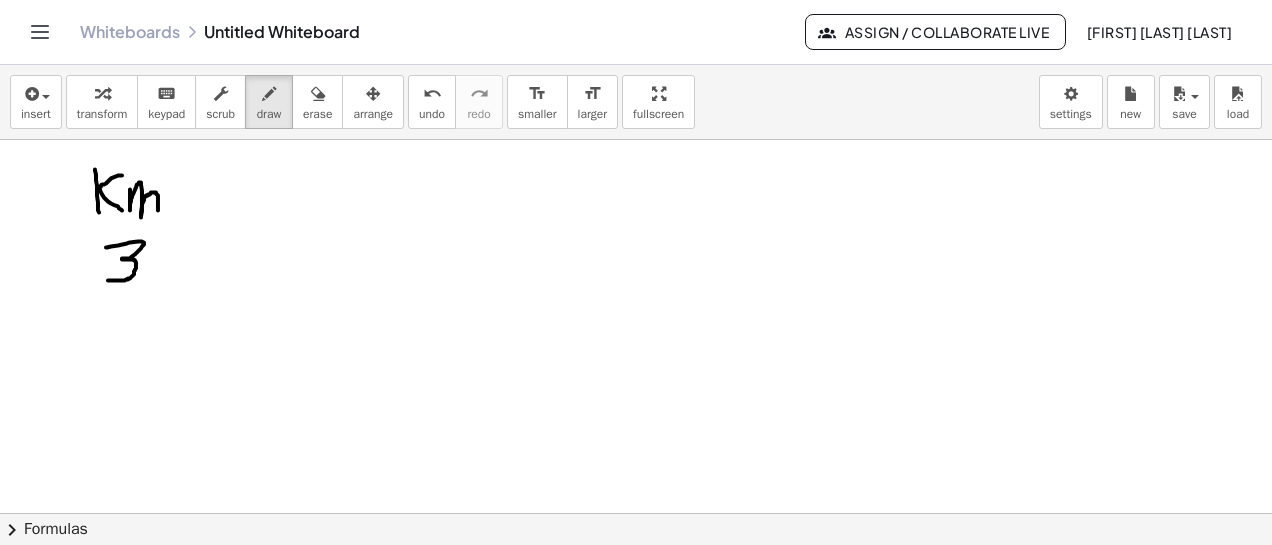 drag, startPoint x: 106, startPoint y: 246, endPoint x: 108, endPoint y: 279, distance: 33.06055 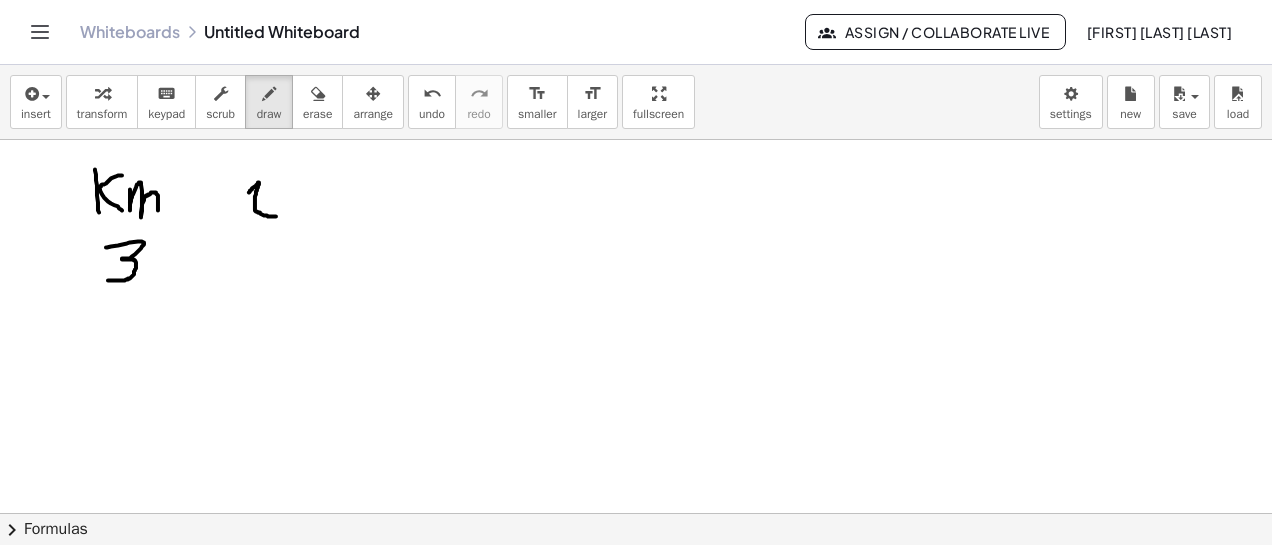 drag, startPoint x: 249, startPoint y: 191, endPoint x: 268, endPoint y: 213, distance: 29.068884 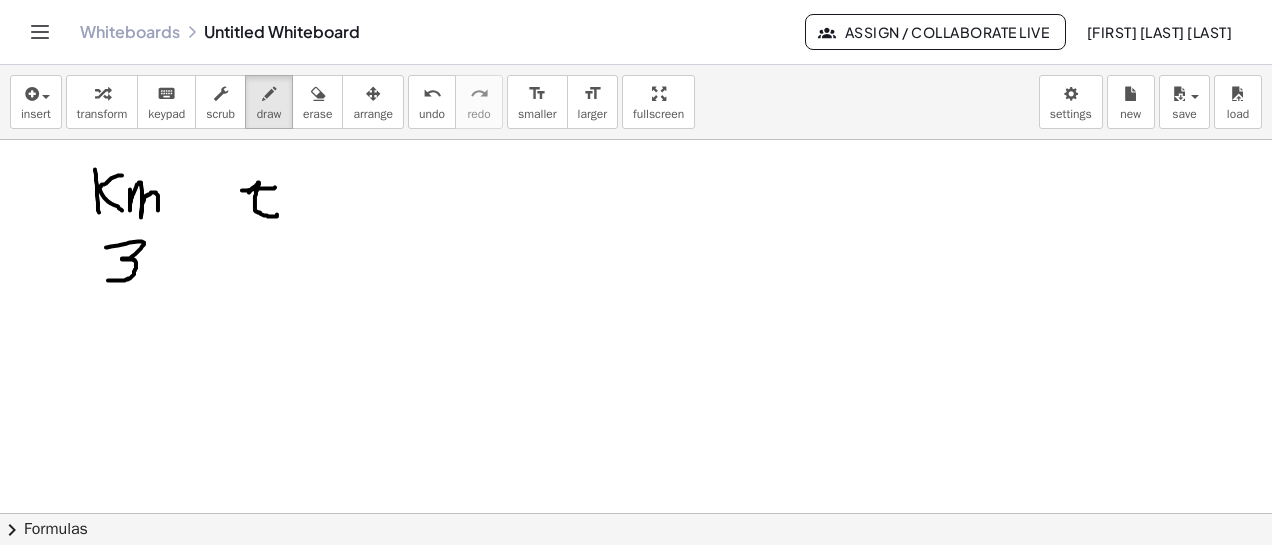 drag, startPoint x: 242, startPoint y: 189, endPoint x: 258, endPoint y: 241, distance: 54.405884 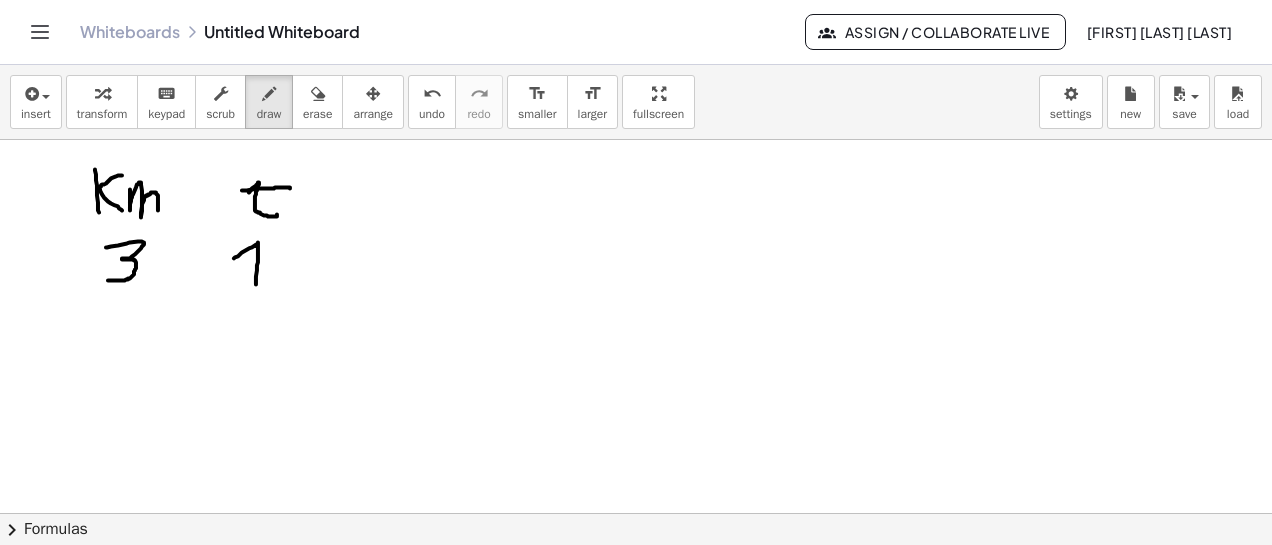 drag, startPoint x: 234, startPoint y: 257, endPoint x: 256, endPoint y: 285, distance: 35.608986 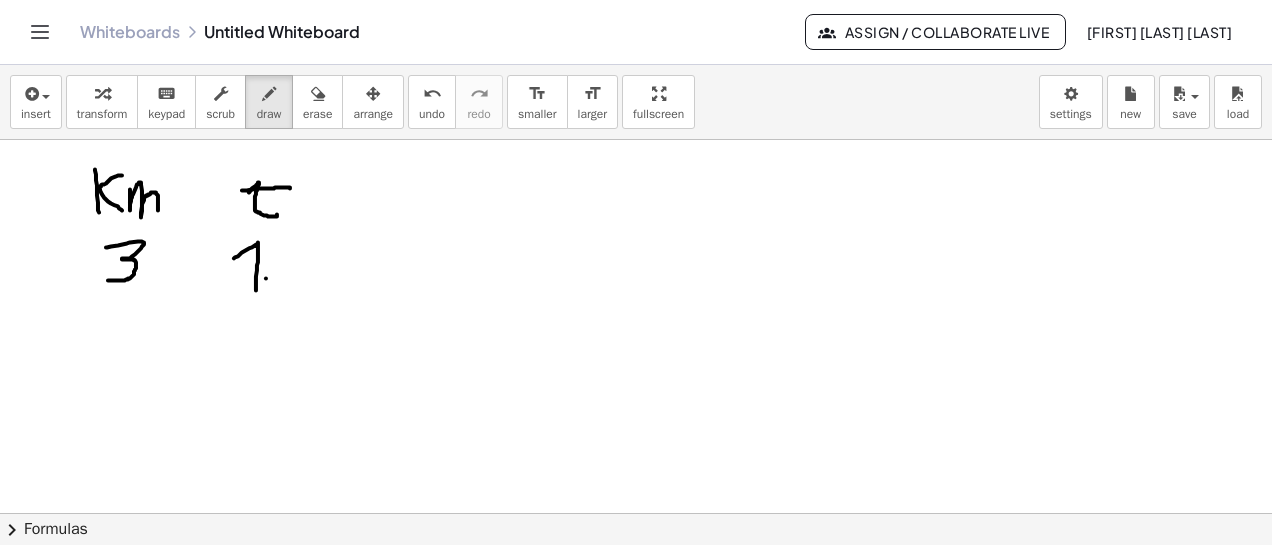 click at bounding box center [636, -60] 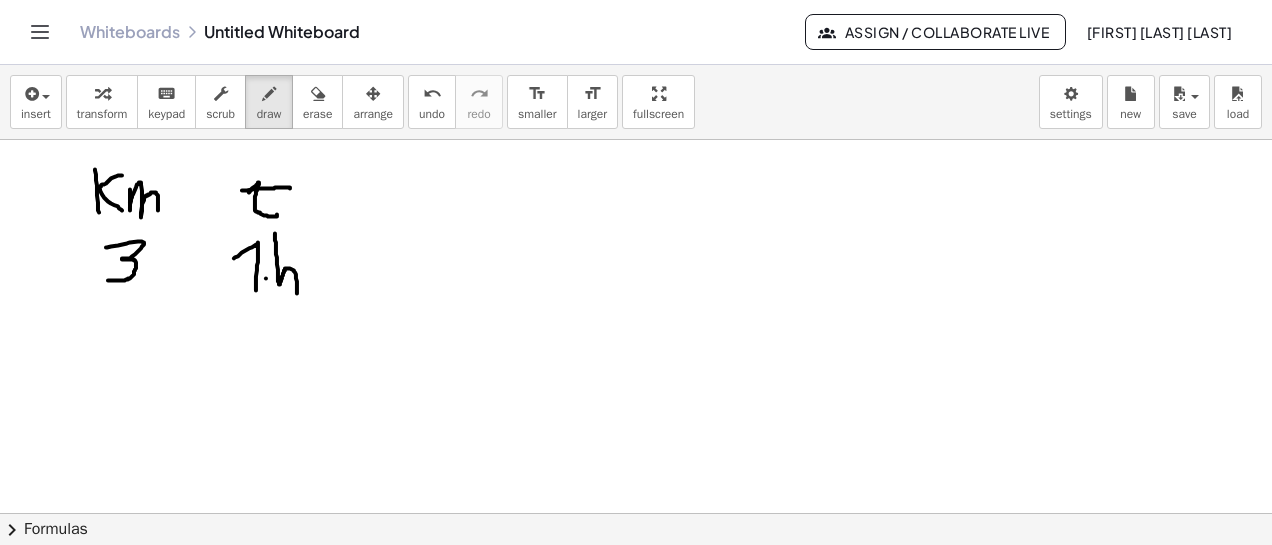 drag, startPoint x: 275, startPoint y: 232, endPoint x: 319, endPoint y: 257, distance: 50.606323 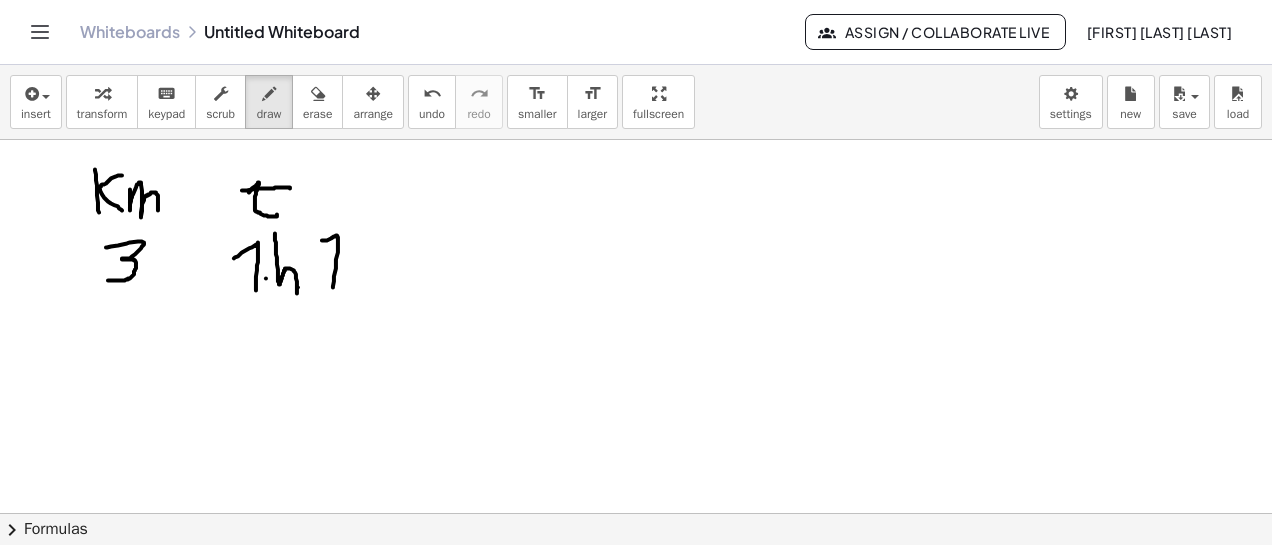 drag, startPoint x: 322, startPoint y: 239, endPoint x: 351, endPoint y: 249, distance: 30.675724 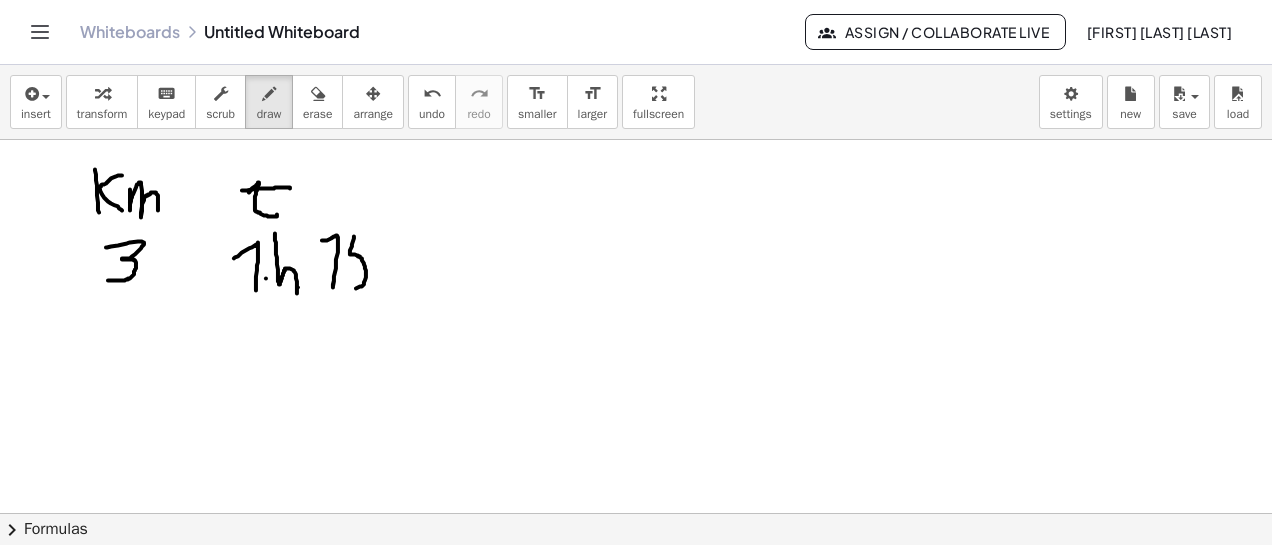 drag, startPoint x: 354, startPoint y: 235, endPoint x: 354, endPoint y: 263, distance: 28 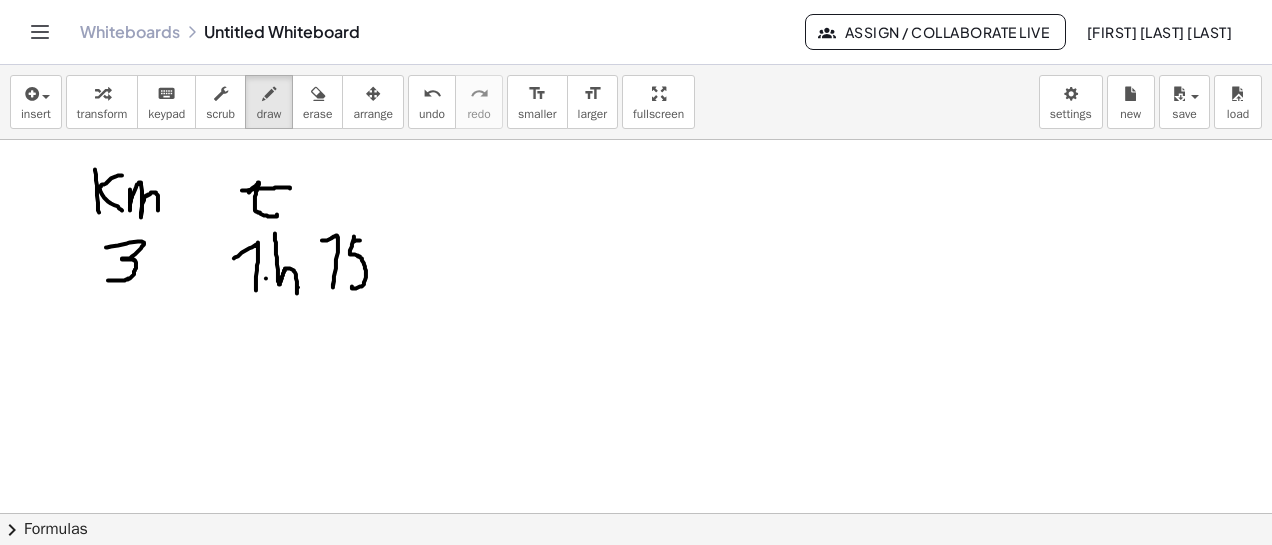 drag, startPoint x: 354, startPoint y: 240, endPoint x: 366, endPoint y: 256, distance: 20 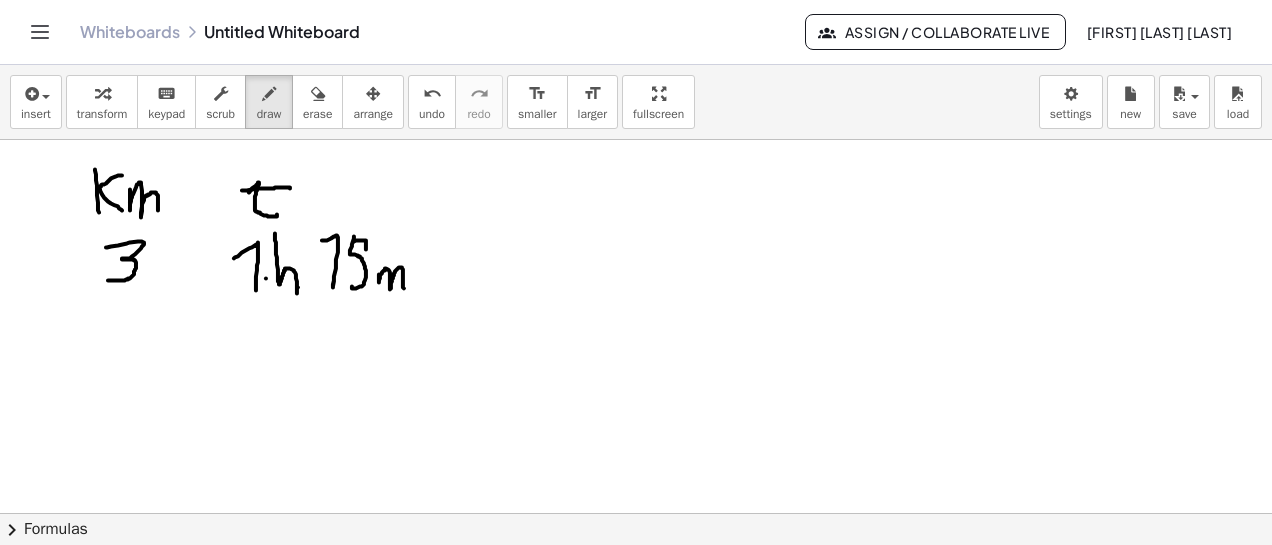 drag, startPoint x: 379, startPoint y: 273, endPoint x: 392, endPoint y: 284, distance: 17.029387 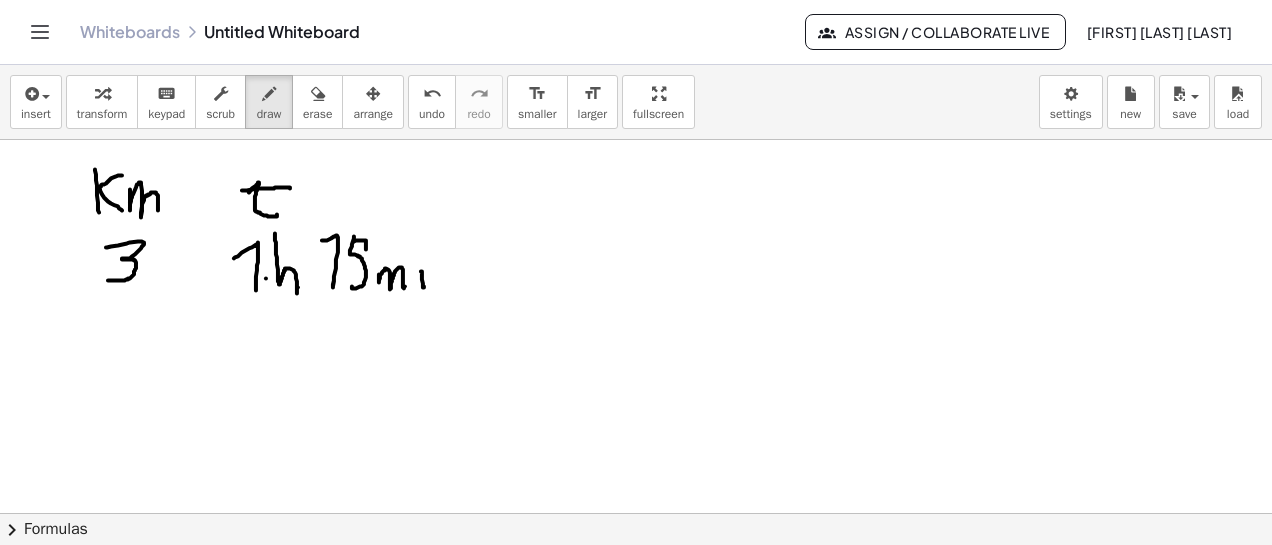 click at bounding box center [636, -60] 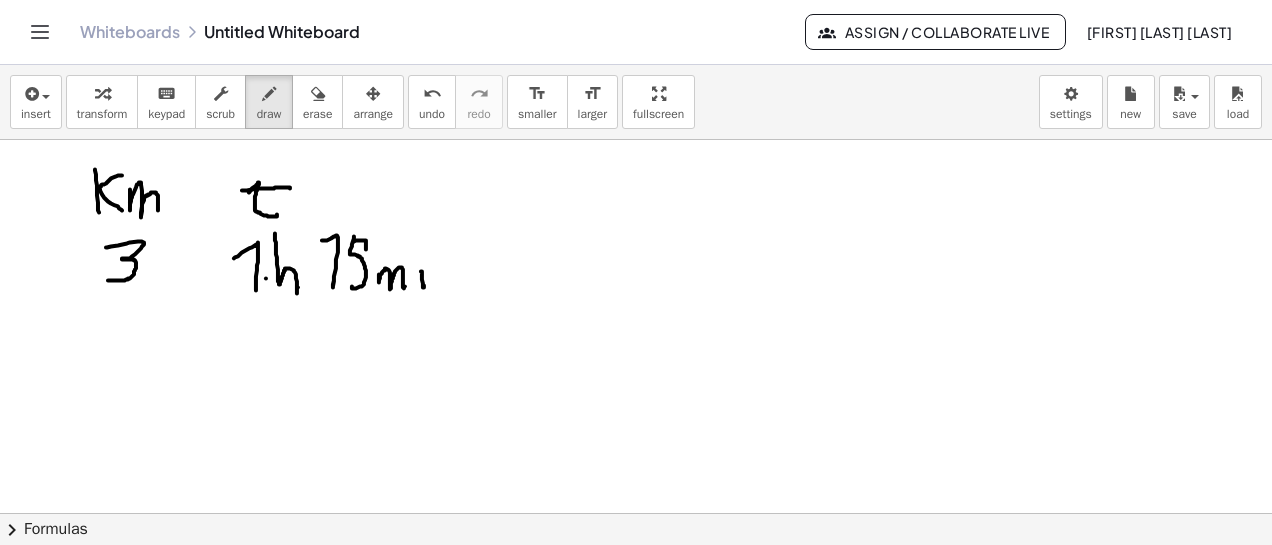 drag, startPoint x: 422, startPoint y: 255, endPoint x: 440, endPoint y: 261, distance: 18.973665 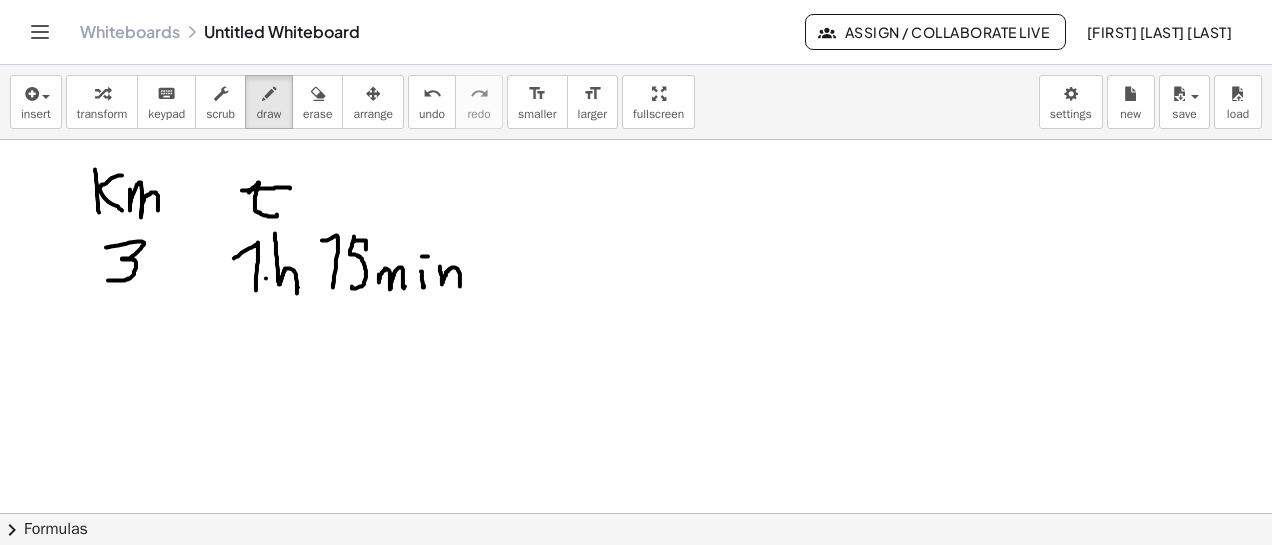 drag, startPoint x: 440, startPoint y: 265, endPoint x: 460, endPoint y: 285, distance: 28.284271 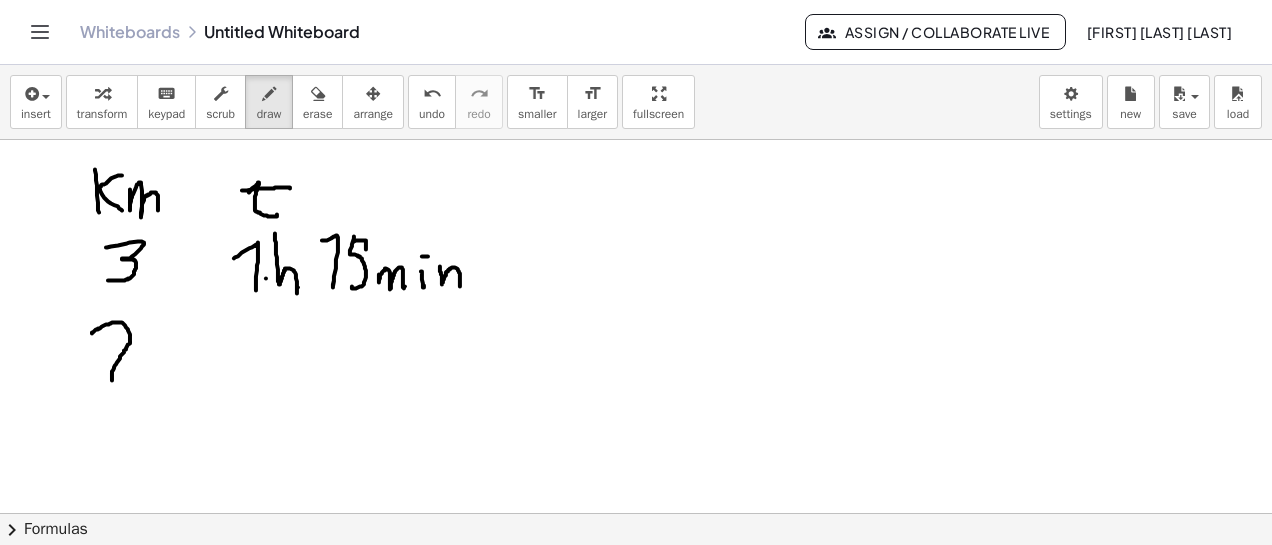 drag, startPoint x: 92, startPoint y: 332, endPoint x: 113, endPoint y: 379, distance: 51.47815 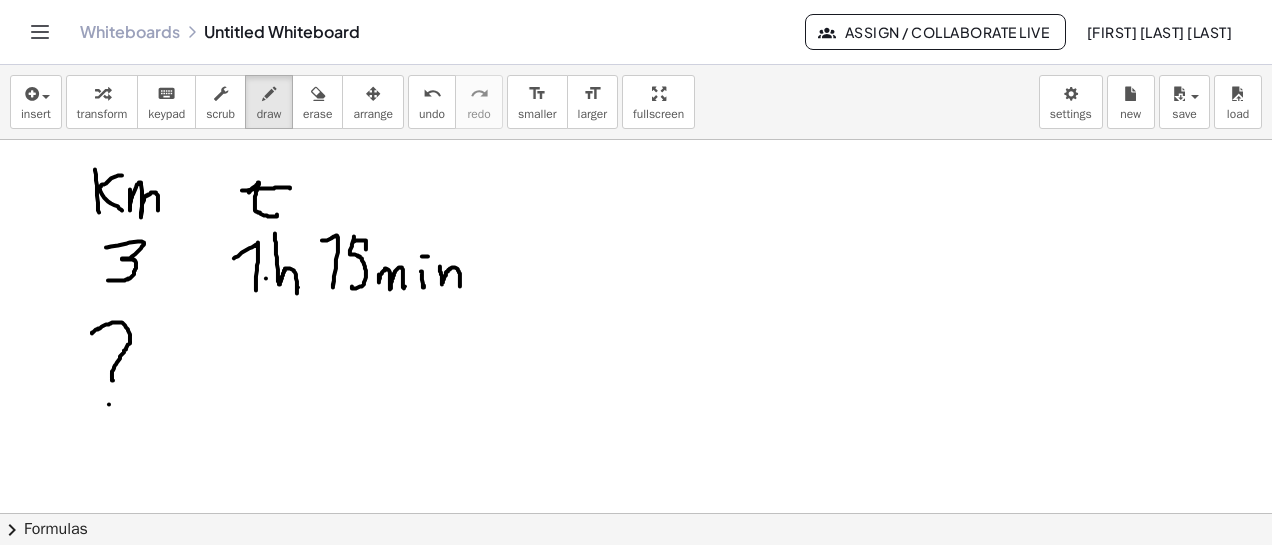 click at bounding box center (636, -60) 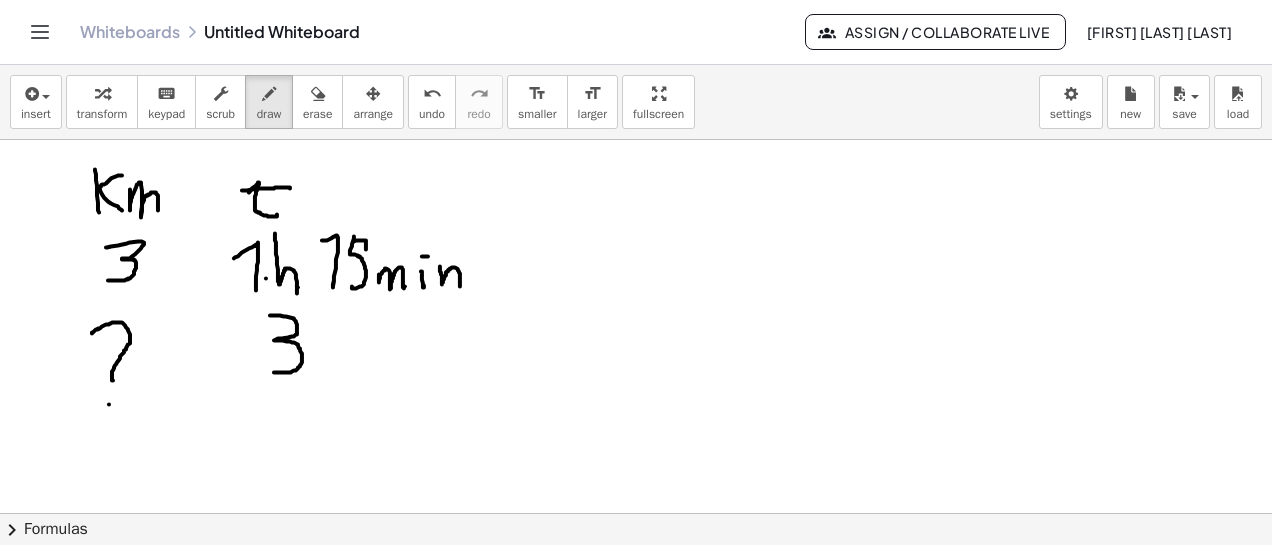 drag, startPoint x: 270, startPoint y: 314, endPoint x: 274, endPoint y: 371, distance: 57.14018 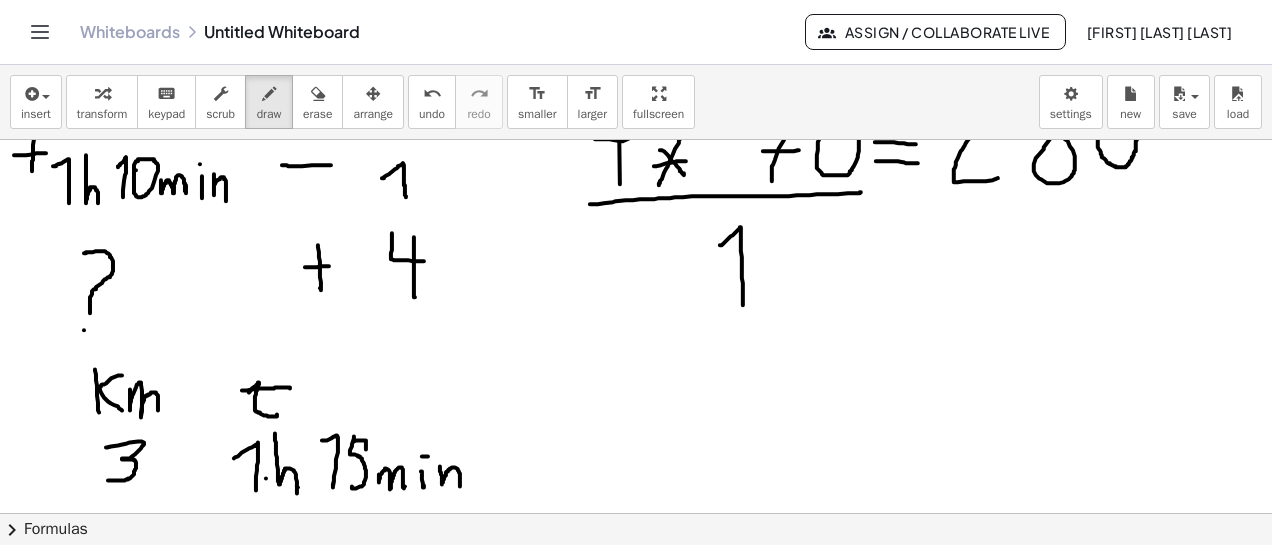 scroll, scrollTop: 649, scrollLeft: 0, axis: vertical 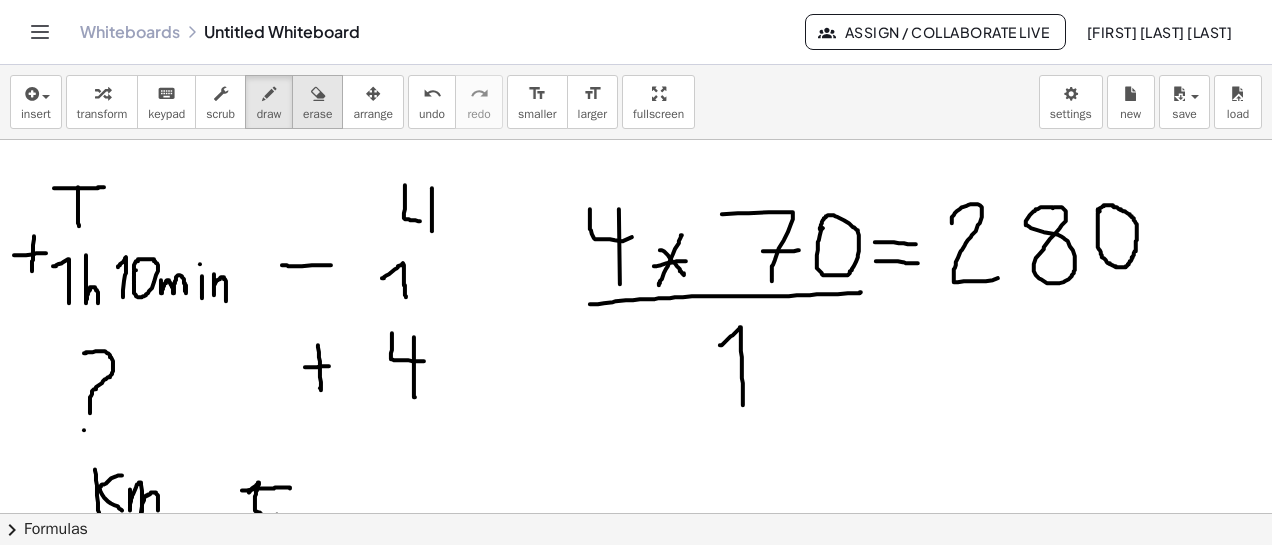 click on "erase" at bounding box center [317, 114] 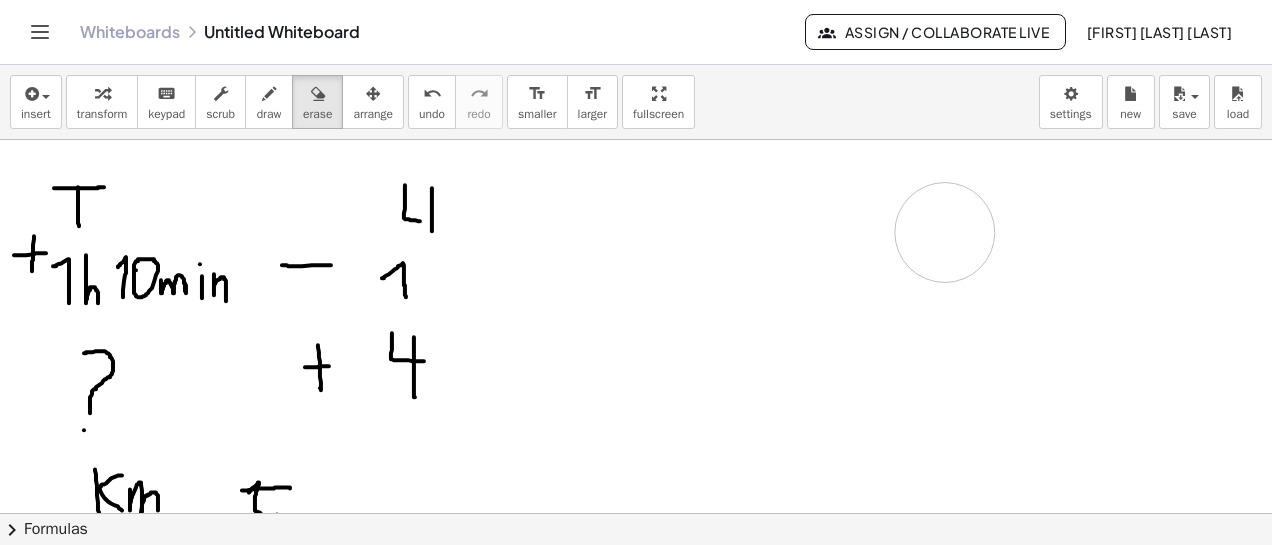 drag, startPoint x: 577, startPoint y: 223, endPoint x: 945, endPoint y: 231, distance: 368.08694 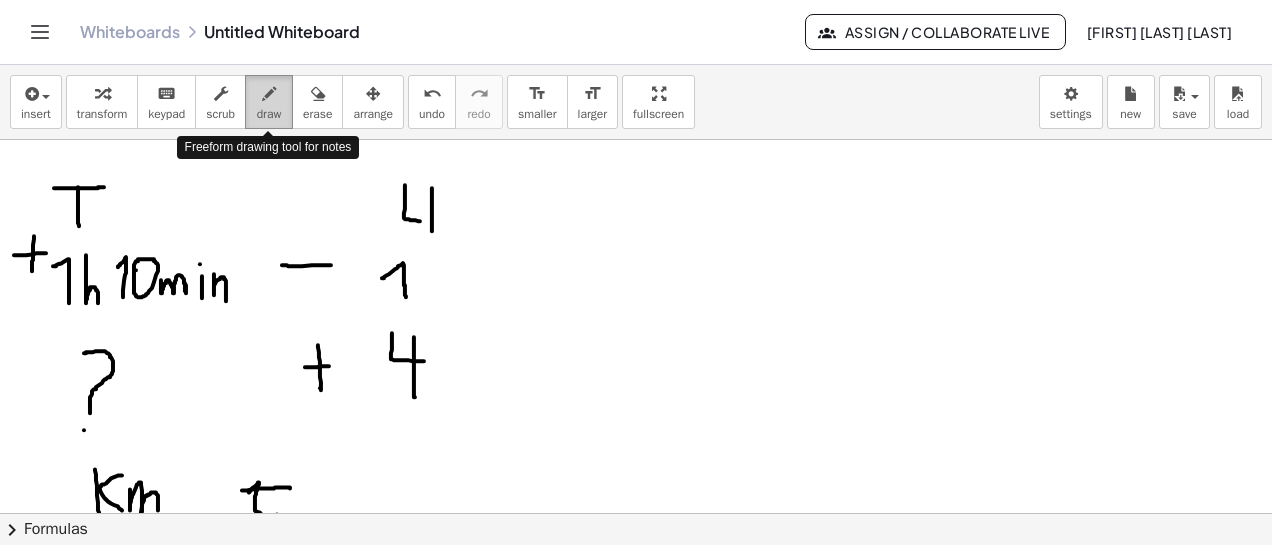 click at bounding box center [269, 93] 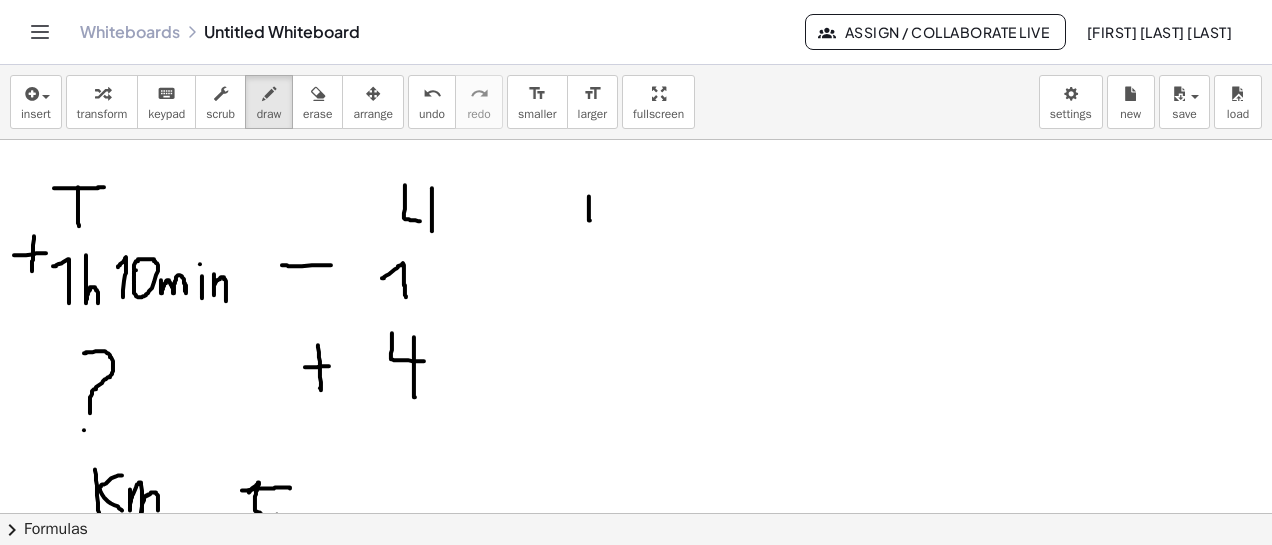 drag, startPoint x: 589, startPoint y: 195, endPoint x: 590, endPoint y: 219, distance: 24.020824 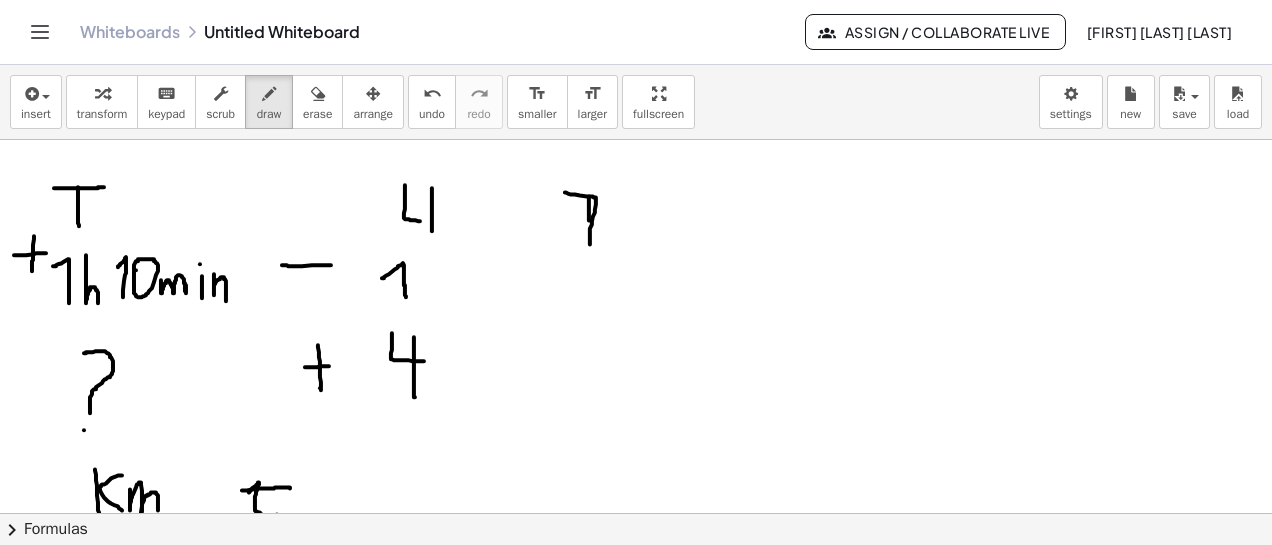 drag, startPoint x: 565, startPoint y: 191, endPoint x: 590, endPoint y: 243, distance: 57.697487 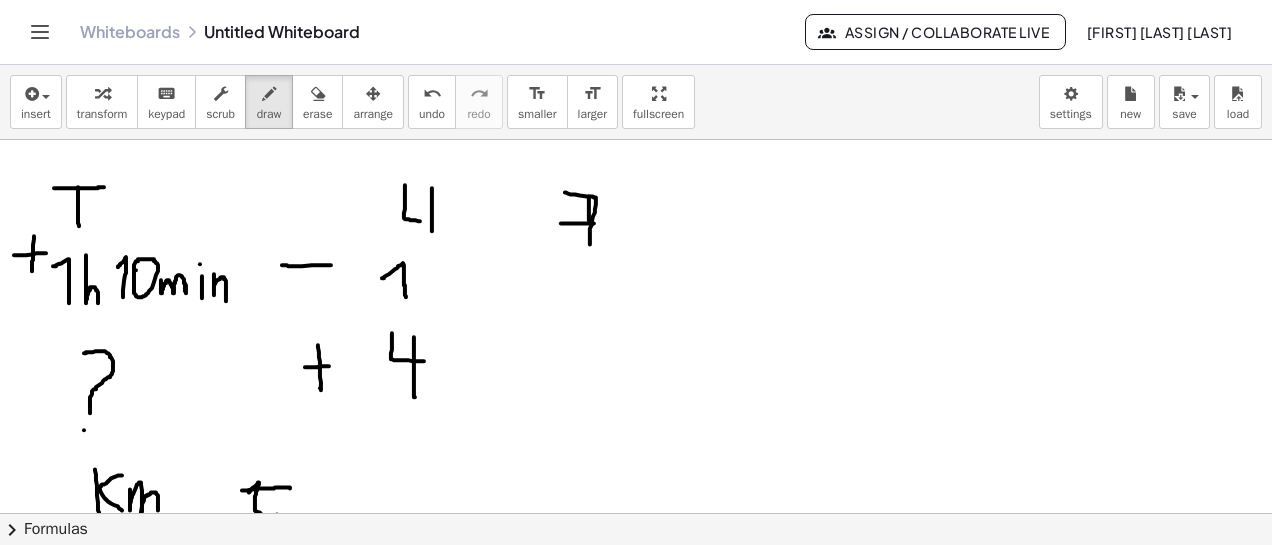 drag, startPoint x: 561, startPoint y: 222, endPoint x: 594, endPoint y: 222, distance: 33 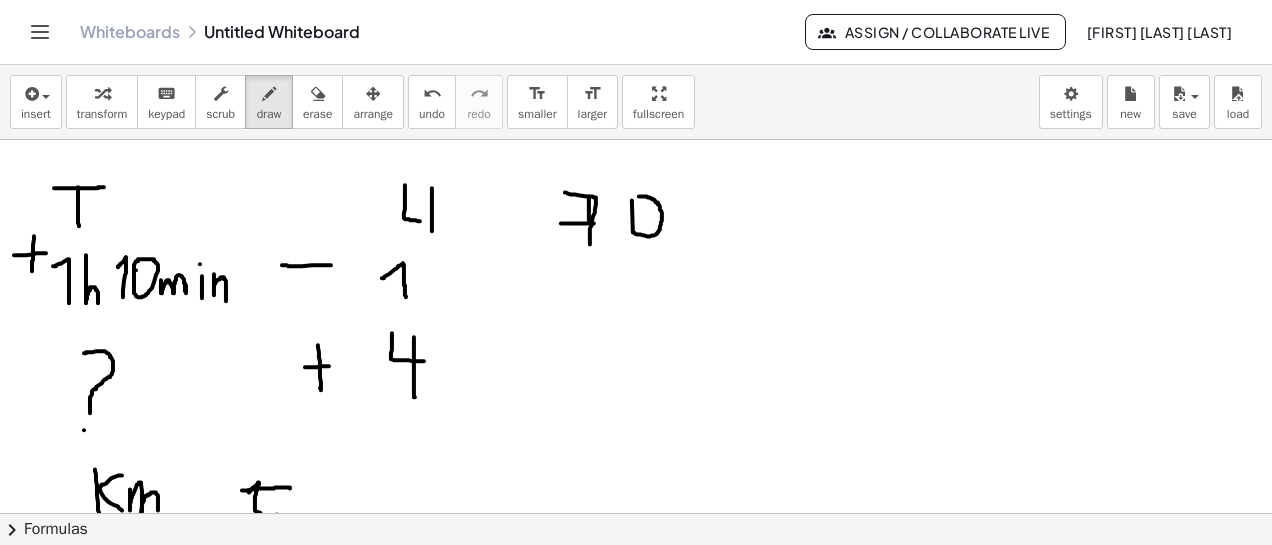 drag, startPoint x: 633, startPoint y: 231, endPoint x: 639, endPoint y: 195, distance: 36.496574 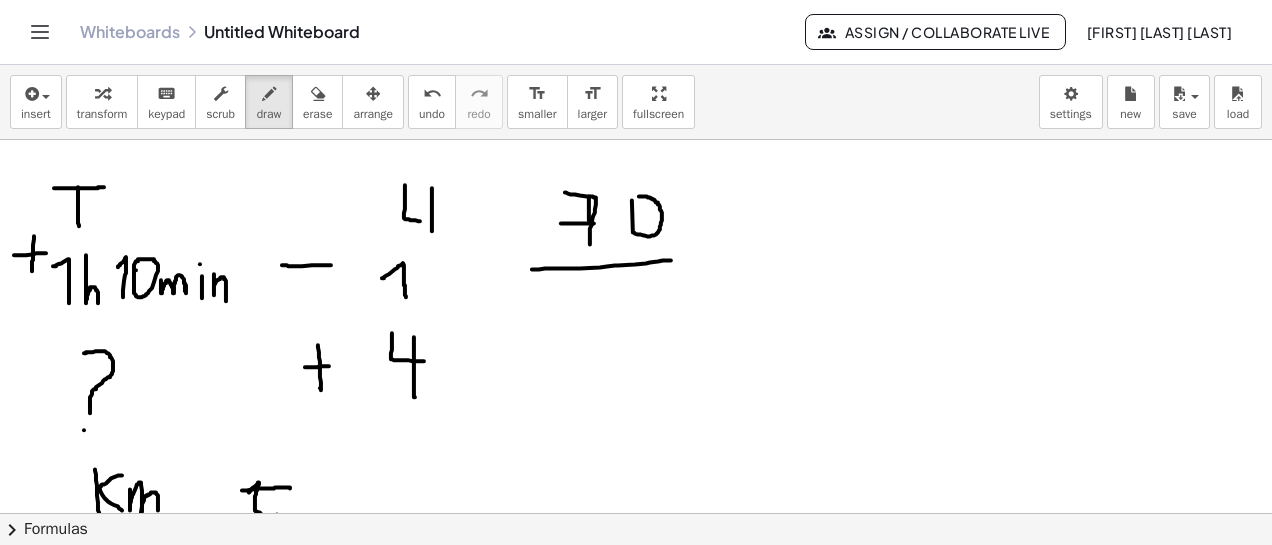 drag, startPoint x: 532, startPoint y: 268, endPoint x: 671, endPoint y: 259, distance: 139.29106 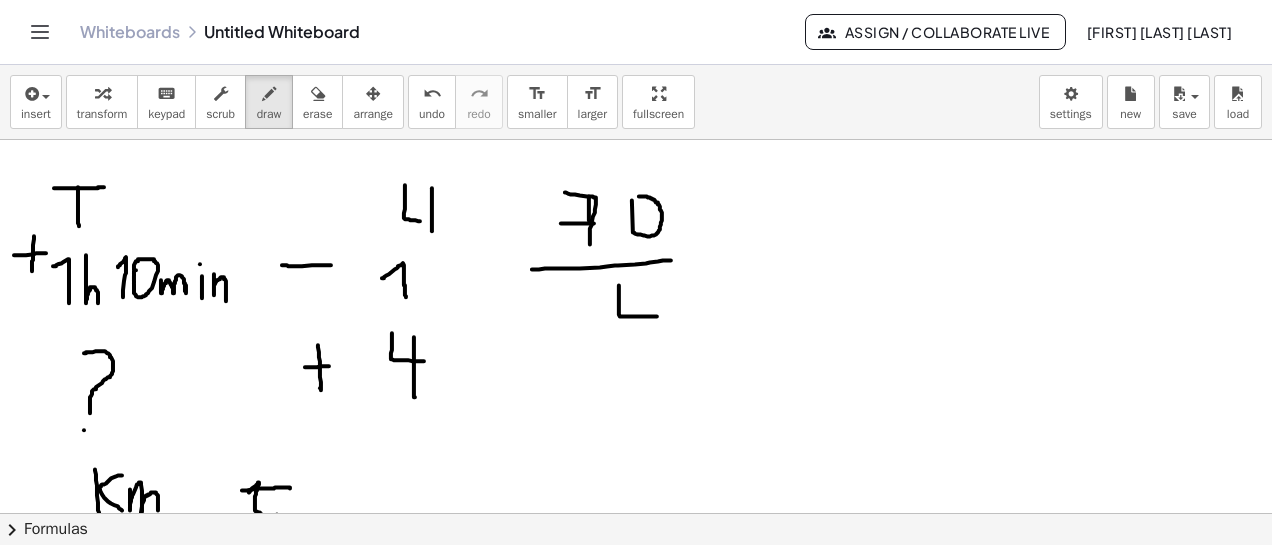 drag, startPoint x: 619, startPoint y: 284, endPoint x: 646, endPoint y: 291, distance: 27.89265 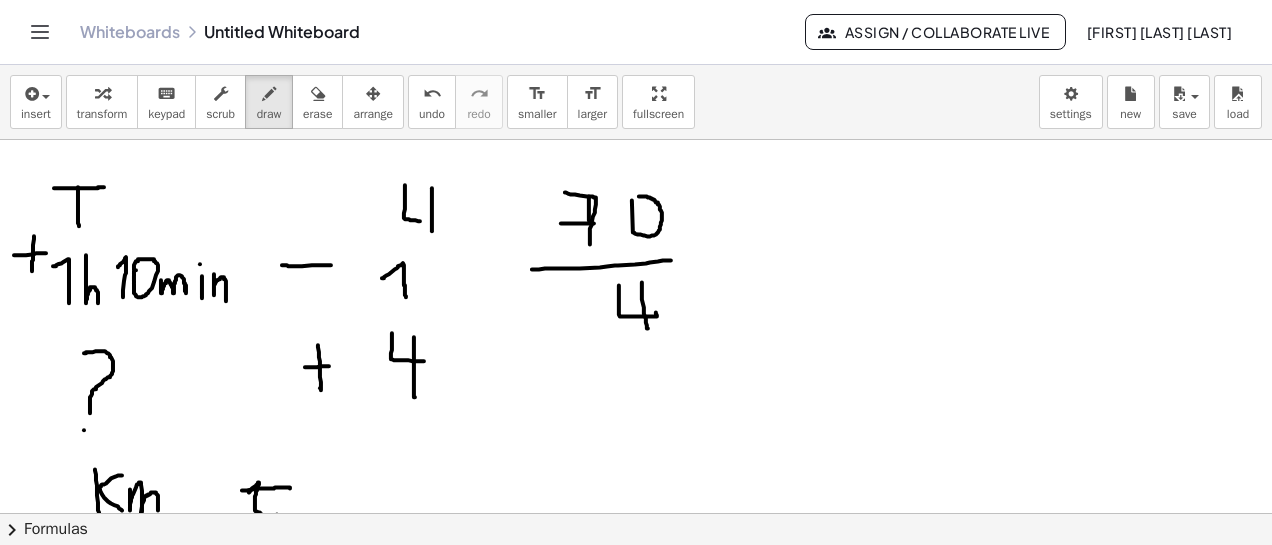 drag, startPoint x: 642, startPoint y: 281, endPoint x: 655, endPoint y: 321, distance: 42.059483 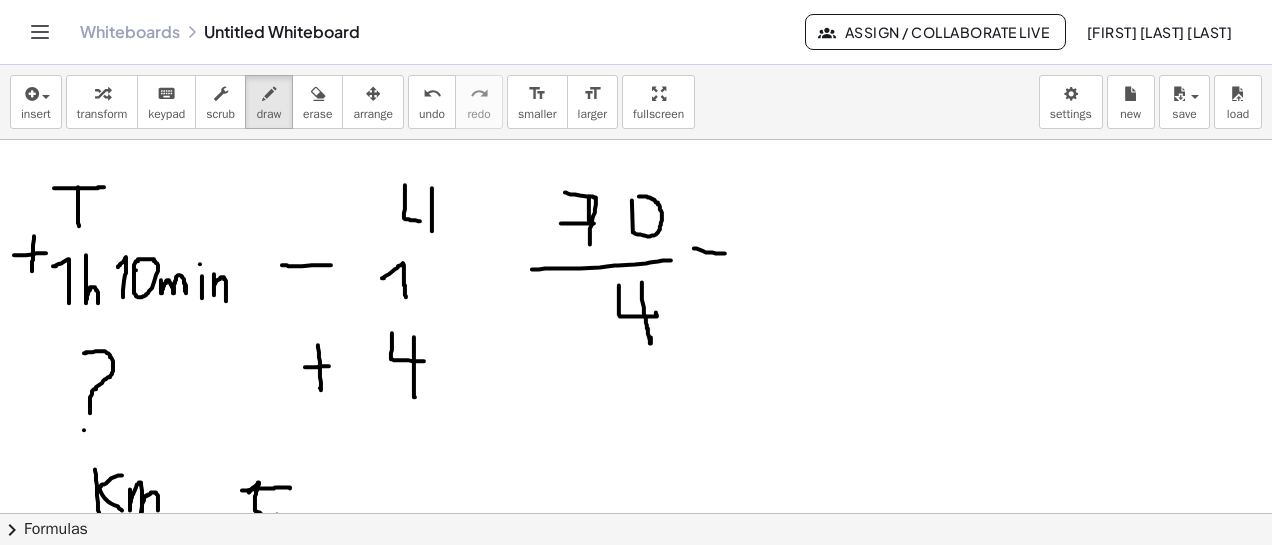 drag, startPoint x: 694, startPoint y: 247, endPoint x: 702, endPoint y: 265, distance: 19.697716 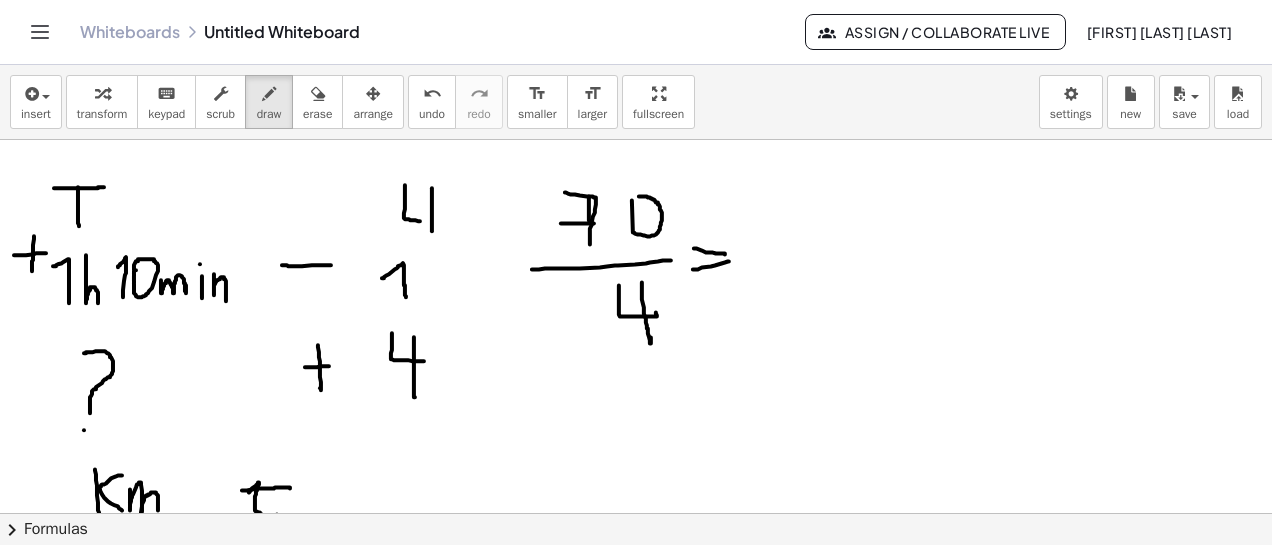 drag, startPoint x: 693, startPoint y: 268, endPoint x: 729, endPoint y: 260, distance: 36.878178 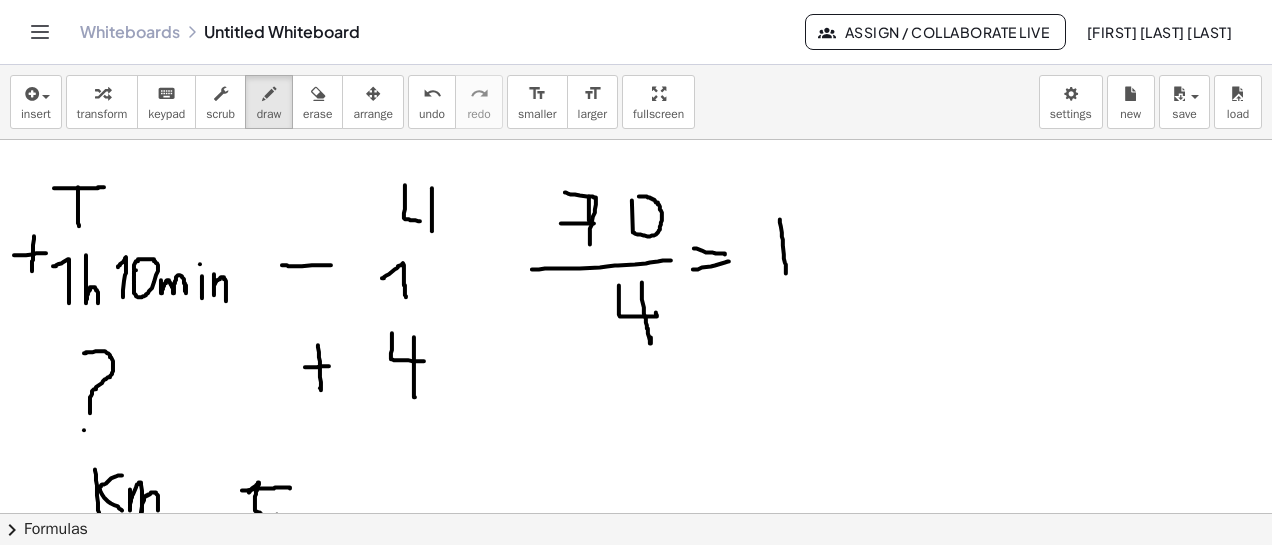 drag, startPoint x: 780, startPoint y: 218, endPoint x: 788, endPoint y: 247, distance: 30.083218 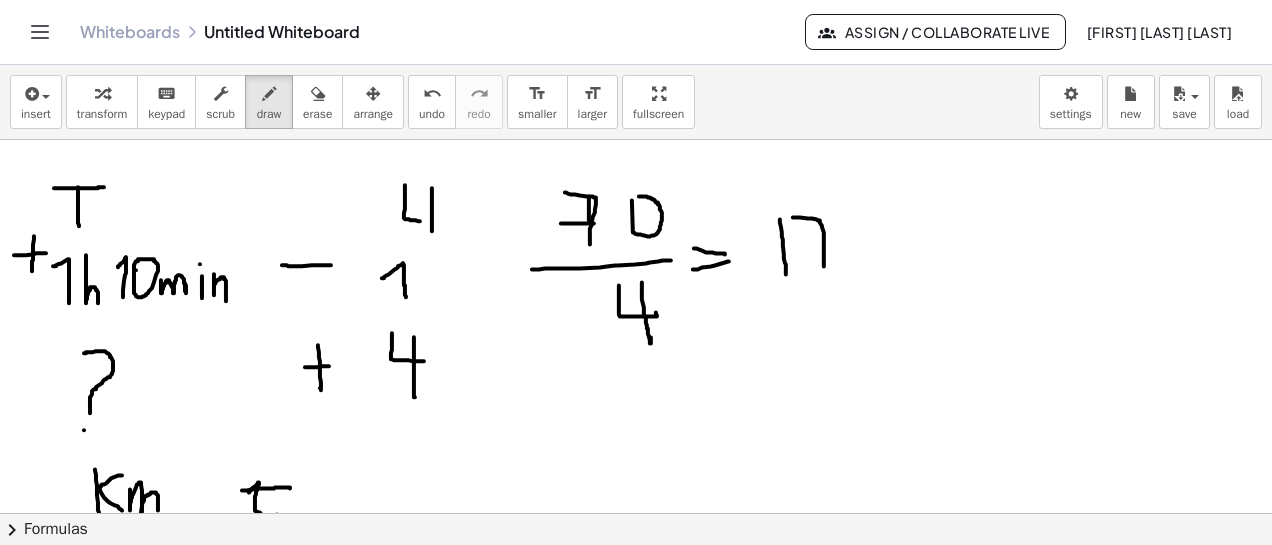 drag, startPoint x: 793, startPoint y: 216, endPoint x: 821, endPoint y: 271, distance: 61.7171 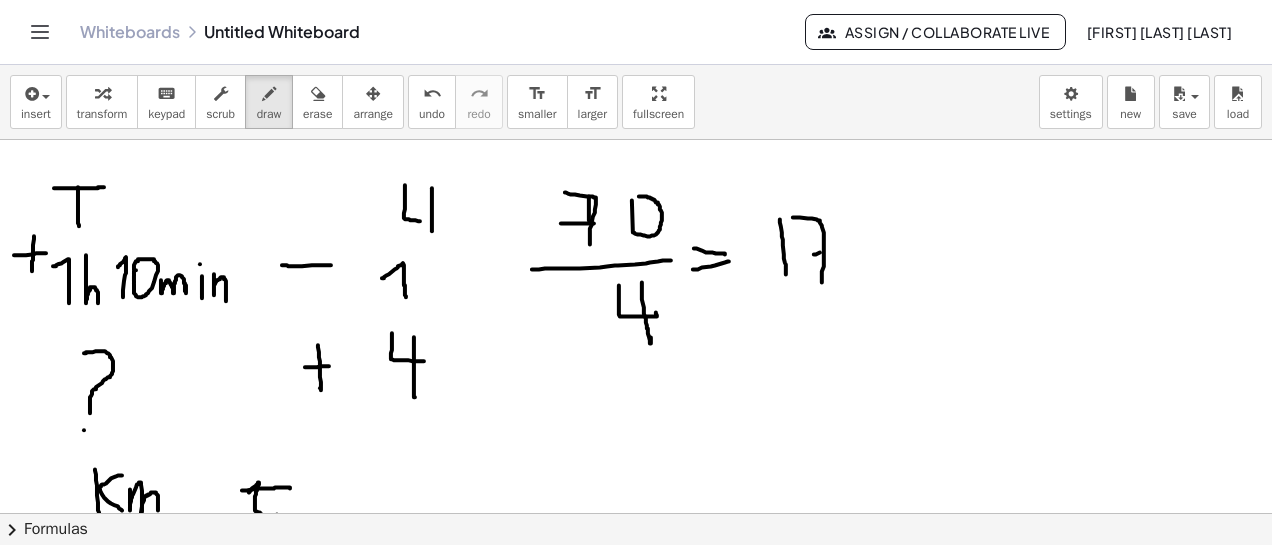 drag, startPoint x: 814, startPoint y: 253, endPoint x: 834, endPoint y: 250, distance: 20.22375 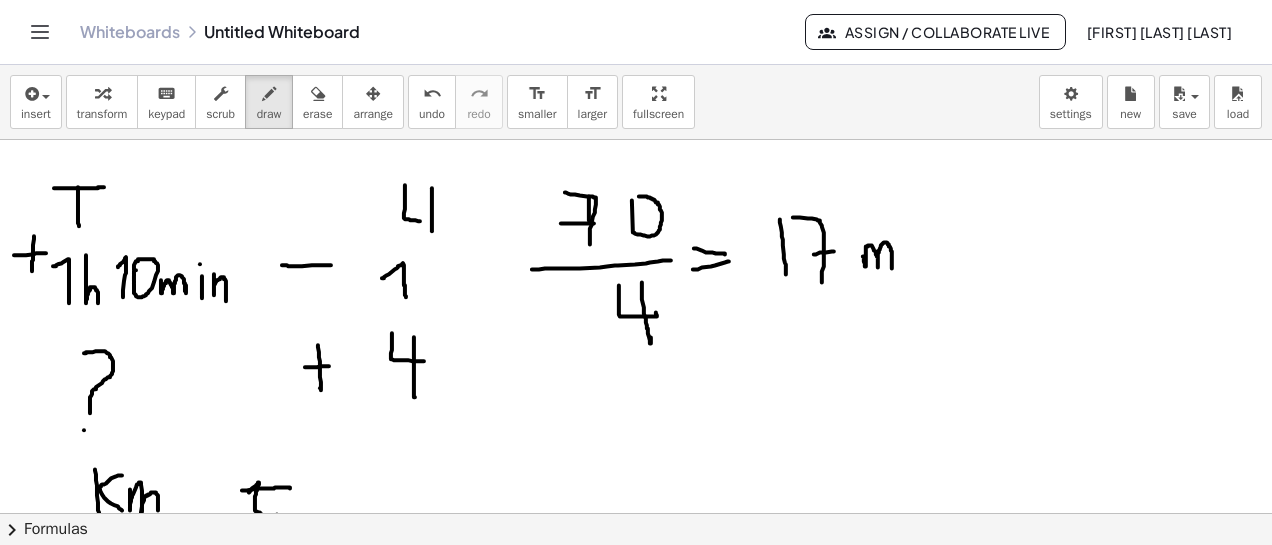drag, startPoint x: 863, startPoint y: 255, endPoint x: 892, endPoint y: 267, distance: 31.38471 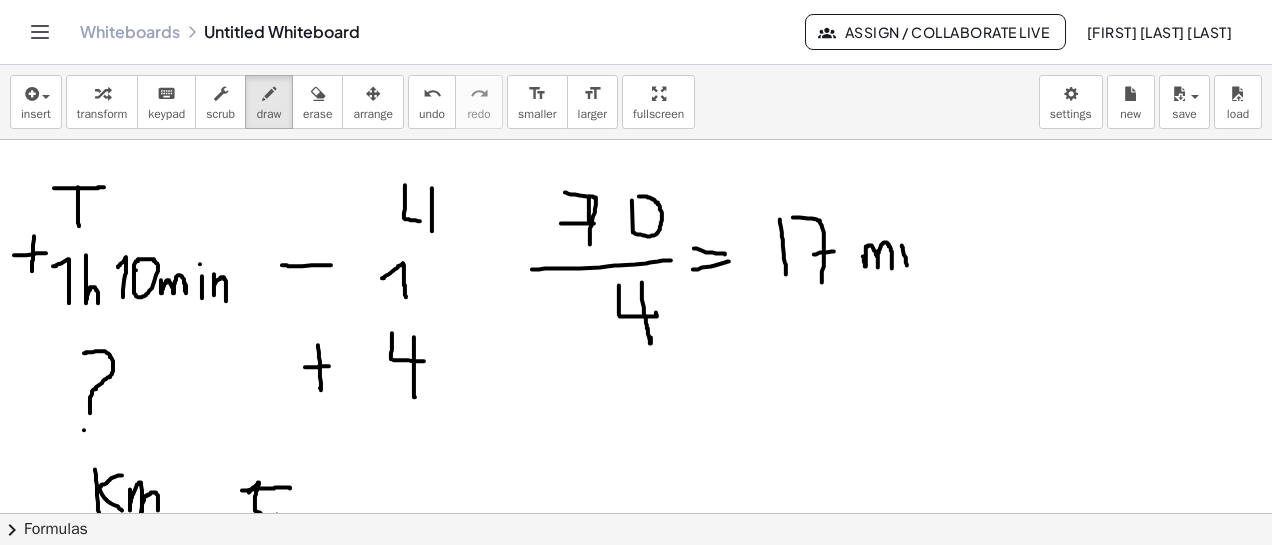 drag, startPoint x: 902, startPoint y: 244, endPoint x: 907, endPoint y: 264, distance: 20.615528 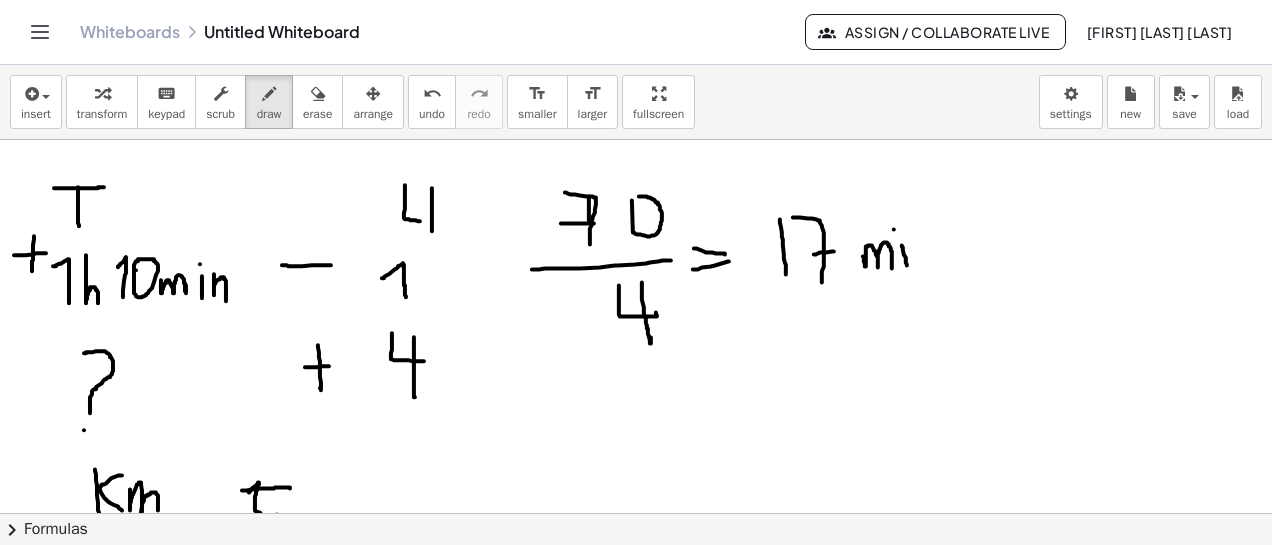 click at bounding box center (636, 240) 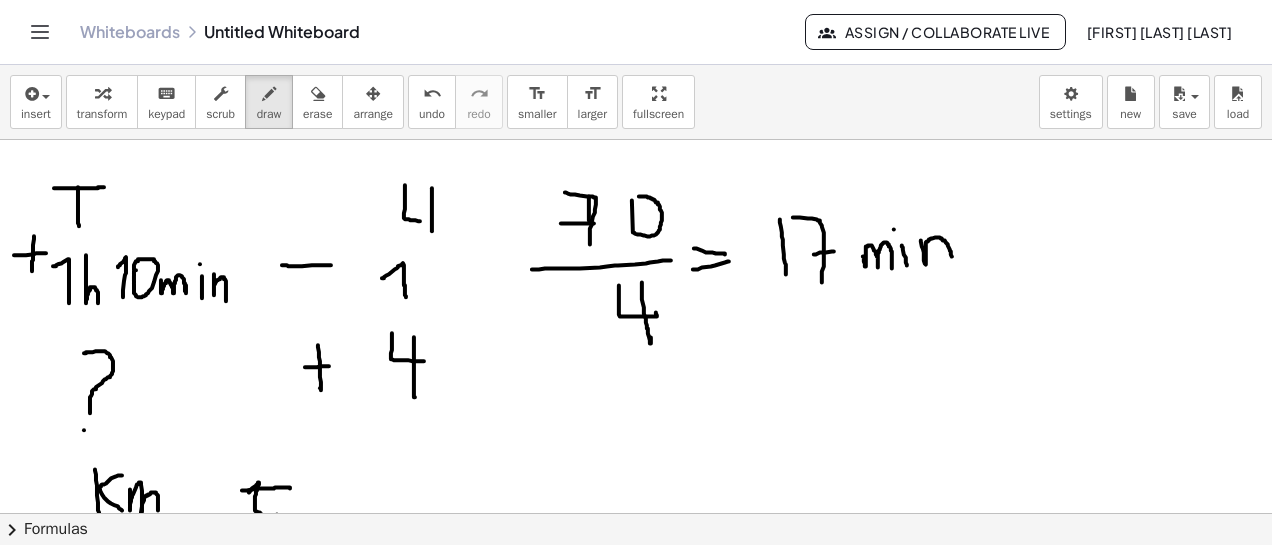 drag, startPoint x: 921, startPoint y: 239, endPoint x: 952, endPoint y: 254, distance: 34.43835 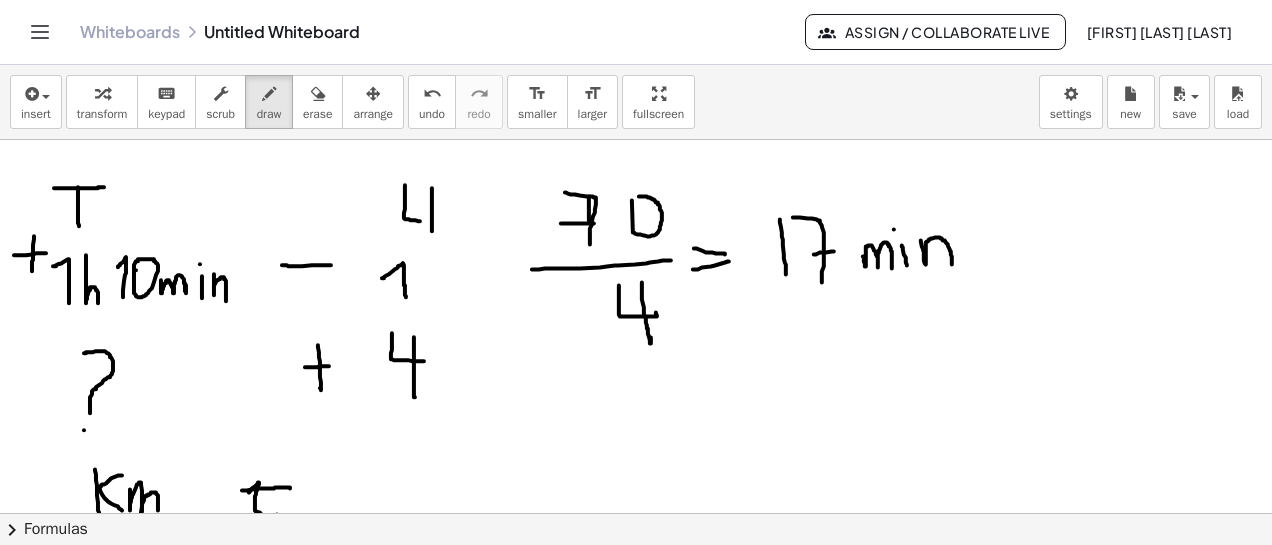 click at bounding box center [636, 240] 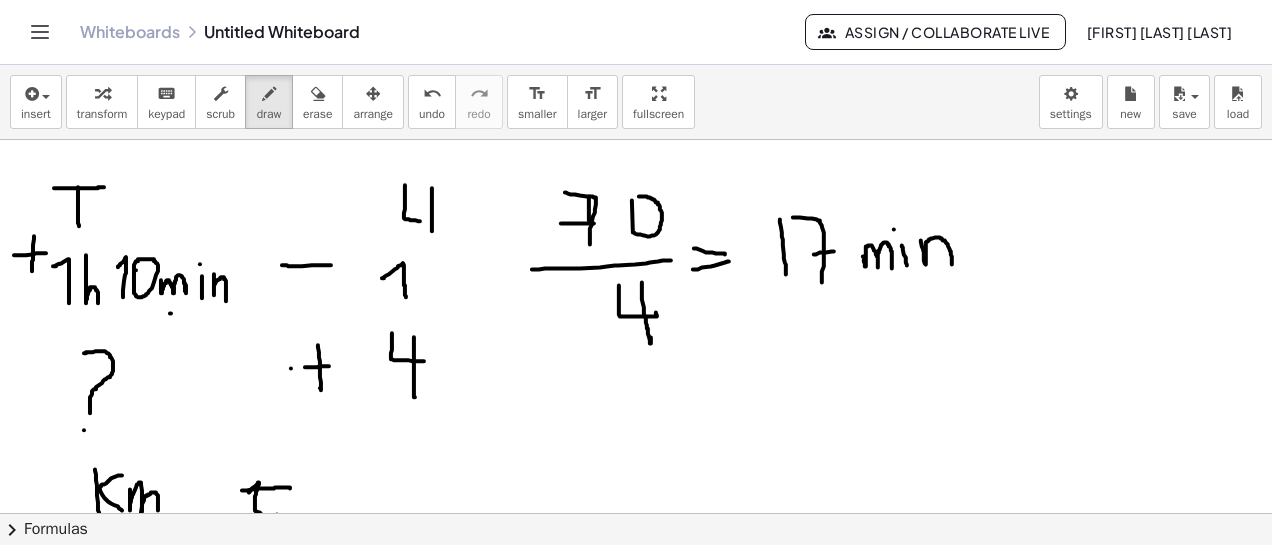 drag, startPoint x: 170, startPoint y: 312, endPoint x: 212, endPoint y: 311, distance: 42.0119 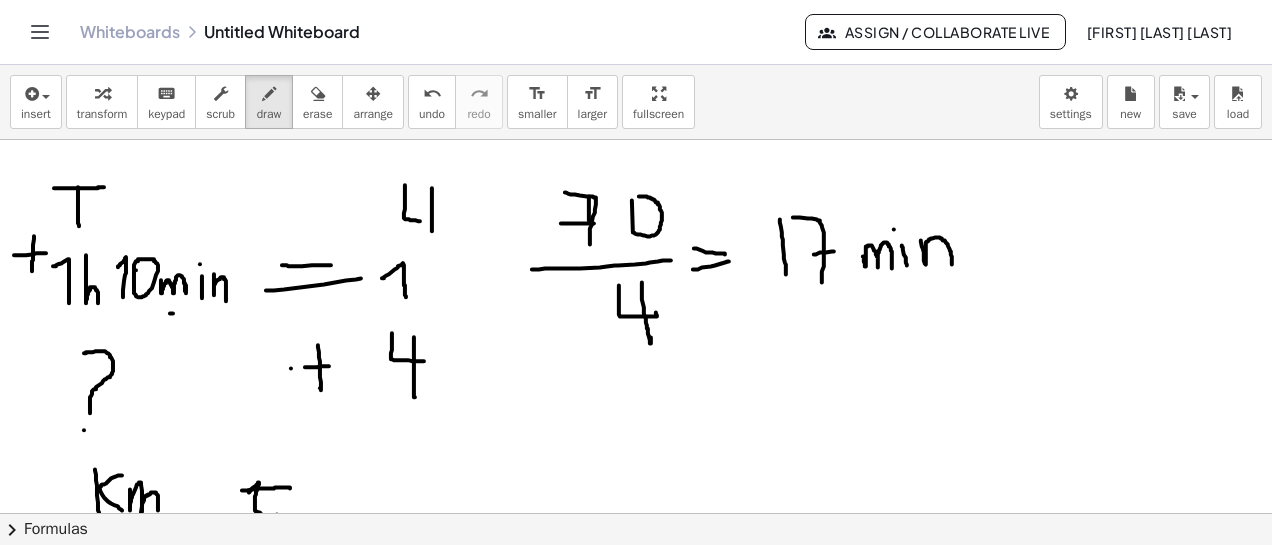 drag, startPoint x: 266, startPoint y: 289, endPoint x: 361, endPoint y: 277, distance: 95.7549 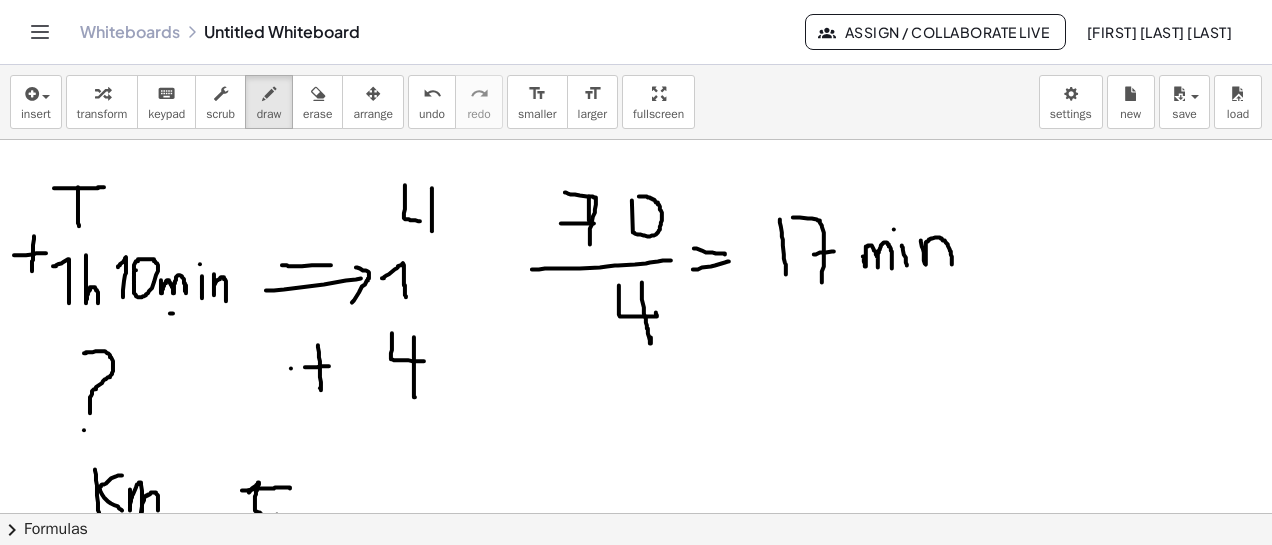 drag, startPoint x: 356, startPoint y: 266, endPoint x: 352, endPoint y: 301, distance: 35.22783 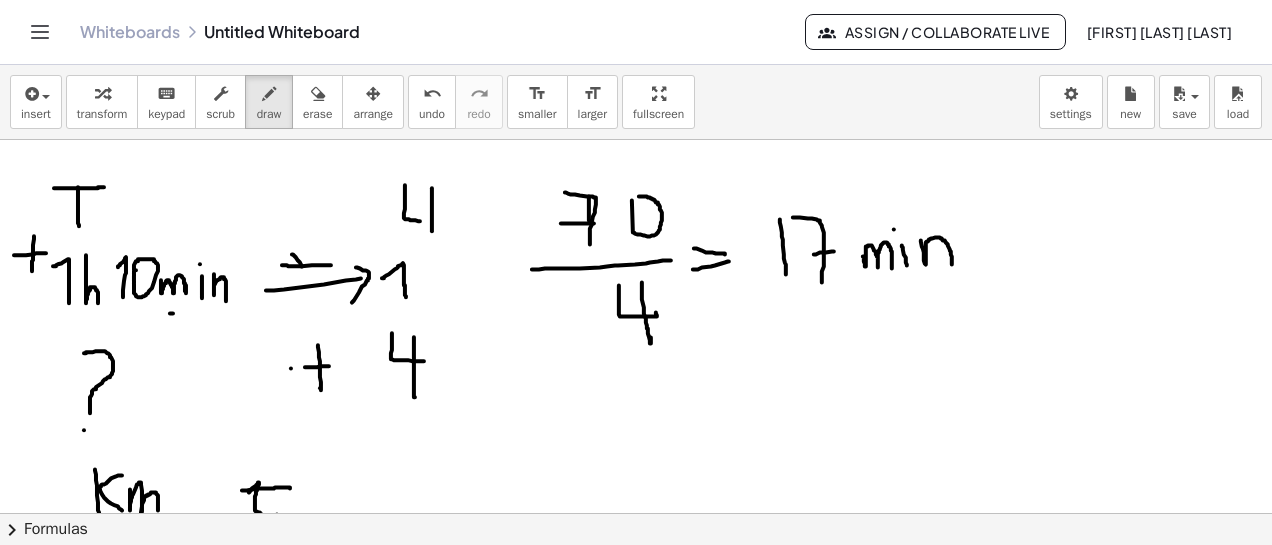 drag, startPoint x: 292, startPoint y: 253, endPoint x: 308, endPoint y: 271, distance: 24.083189 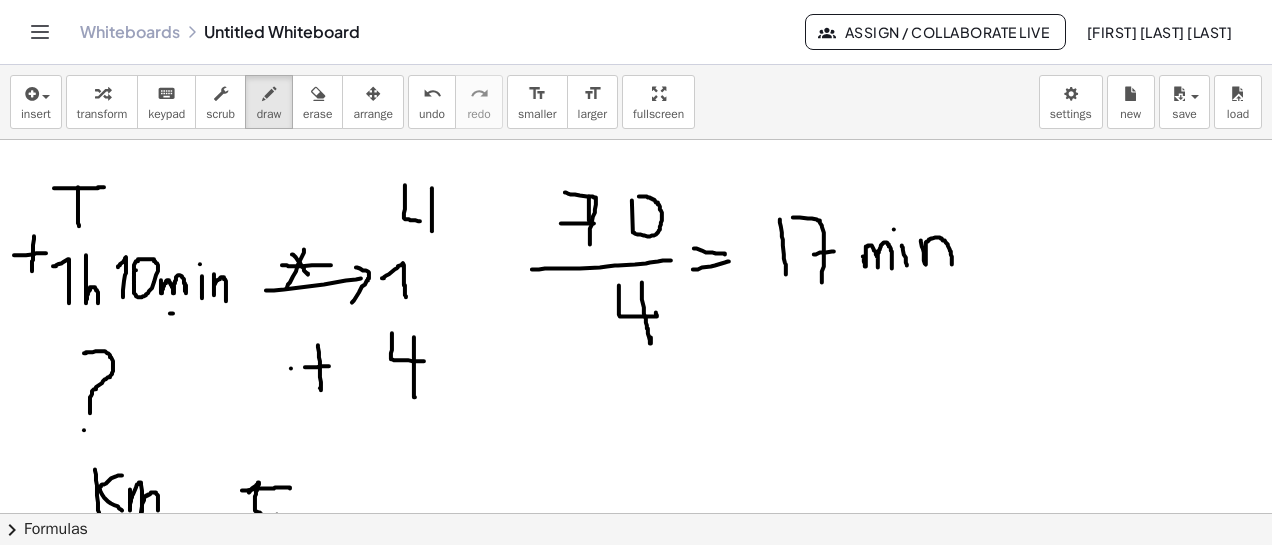 drag, startPoint x: 304, startPoint y: 248, endPoint x: 286, endPoint y: 289, distance: 44.777225 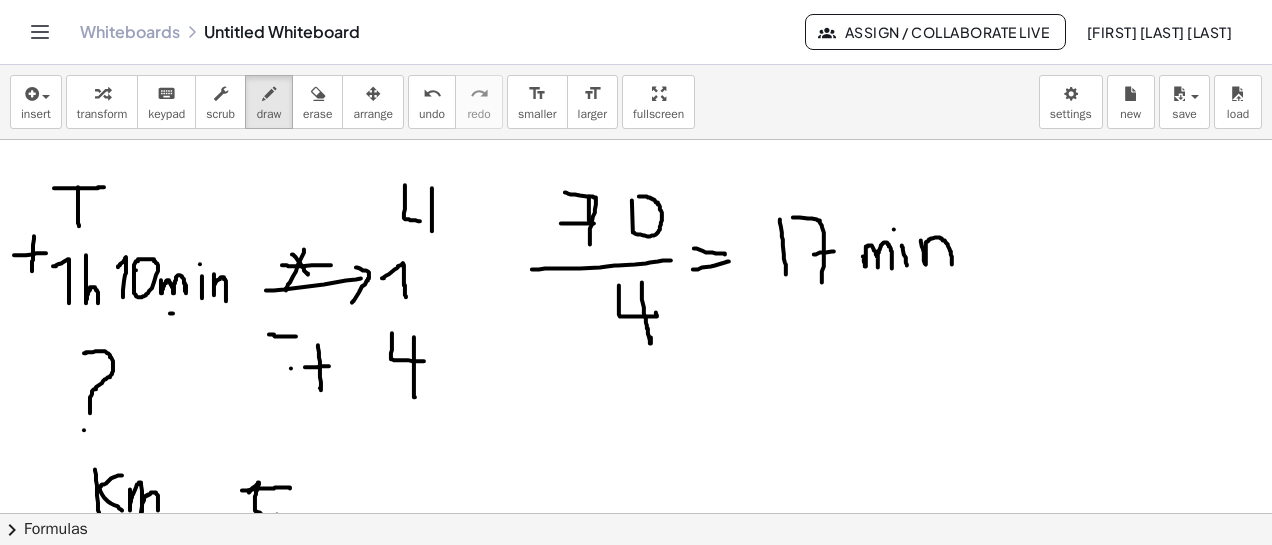 drag, startPoint x: 269, startPoint y: 333, endPoint x: 281, endPoint y: 323, distance: 15.6205 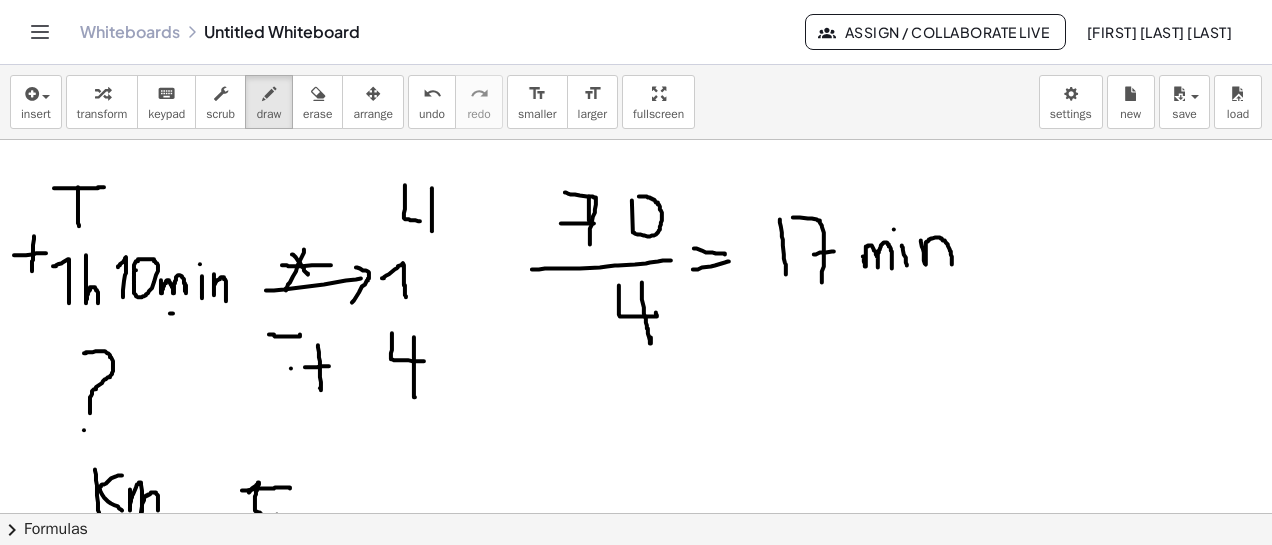 click at bounding box center (636, 240) 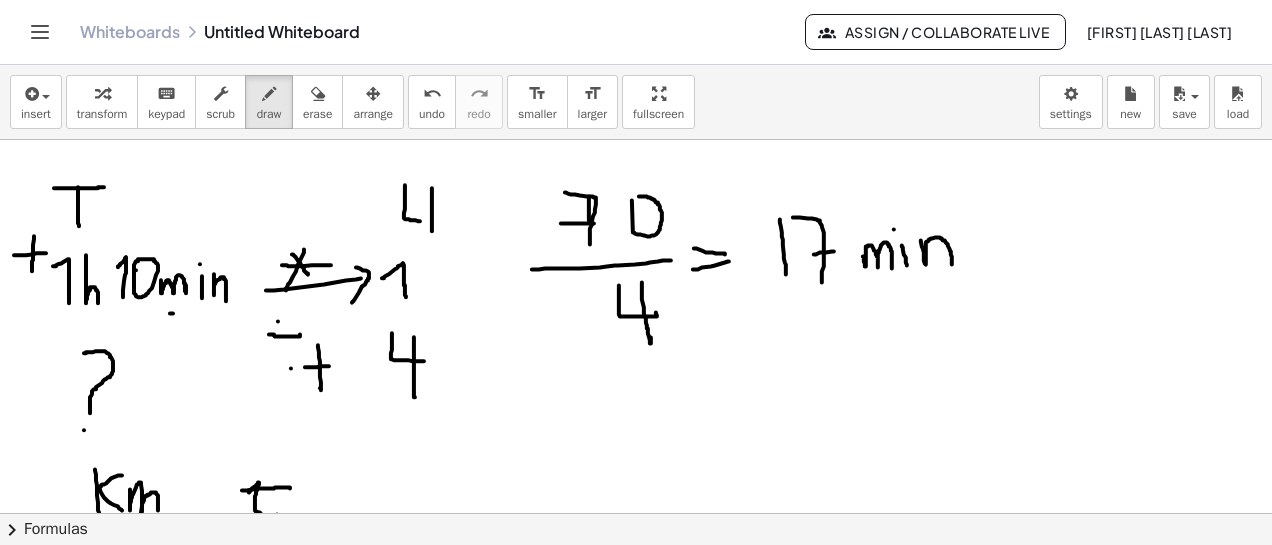 click at bounding box center [636, 240] 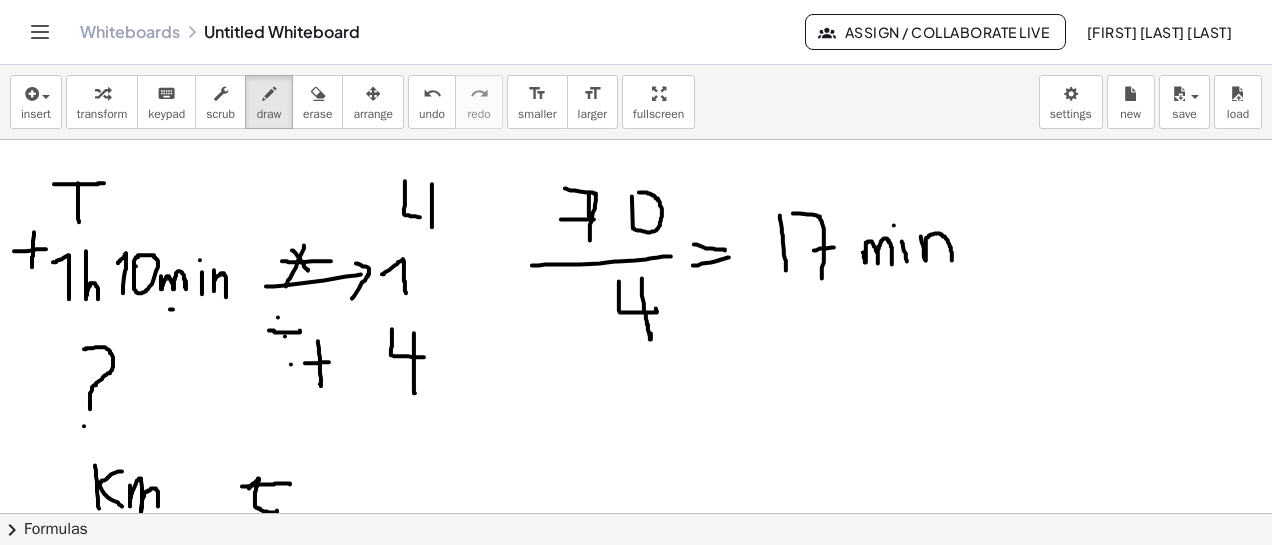 scroll, scrollTop: 649, scrollLeft: 0, axis: vertical 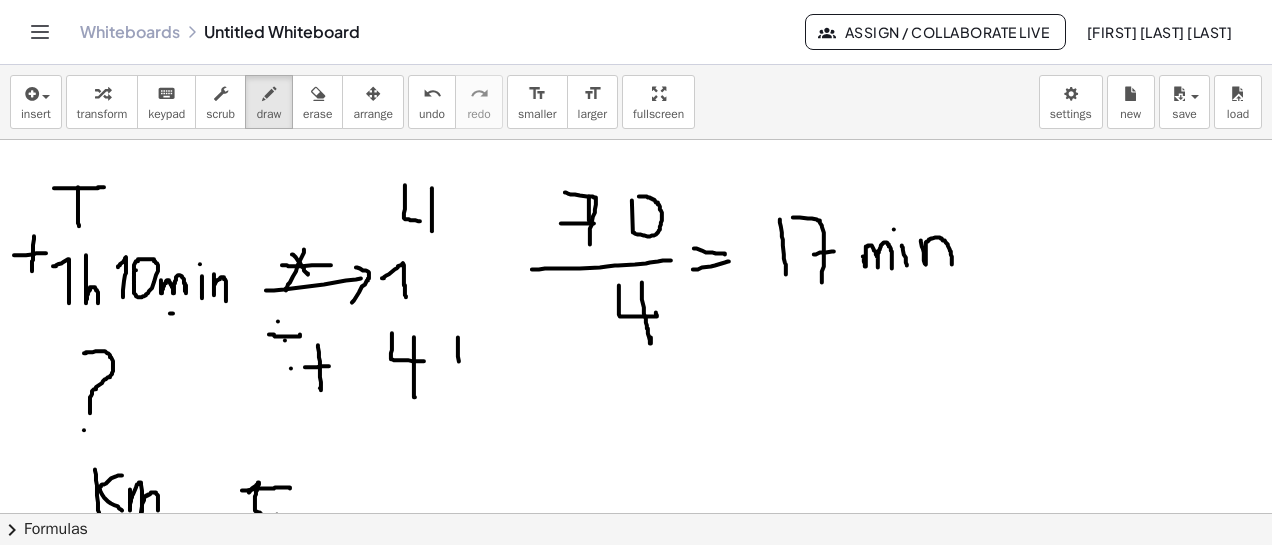 drag, startPoint x: 458, startPoint y: 336, endPoint x: 460, endPoint y: 373, distance: 37.054016 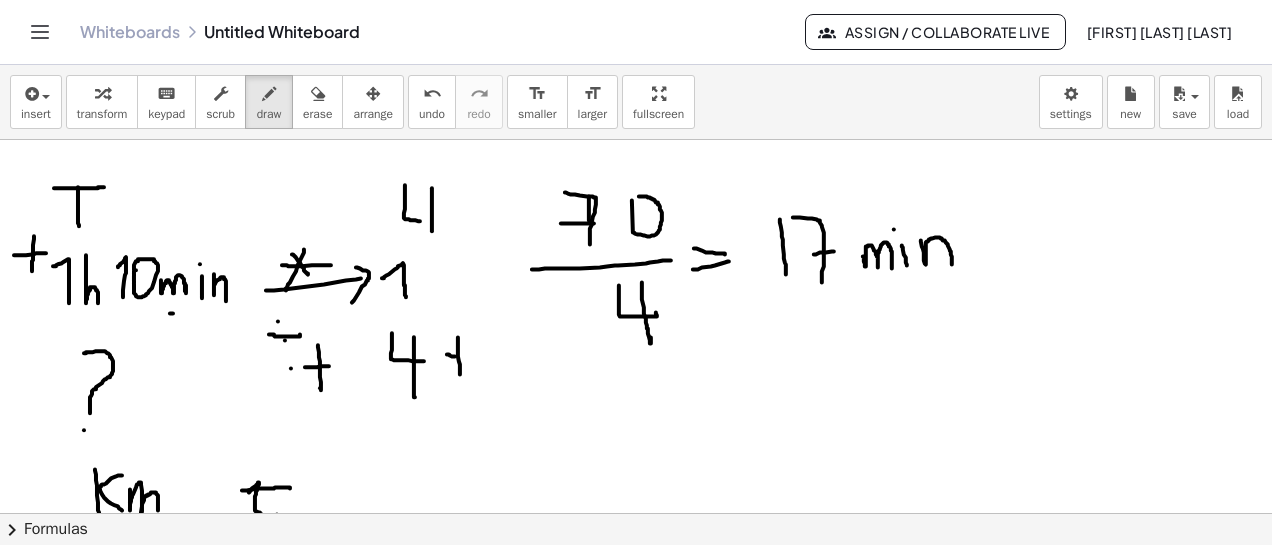 drag, startPoint x: 447, startPoint y: 353, endPoint x: 467, endPoint y: 355, distance: 20.09975 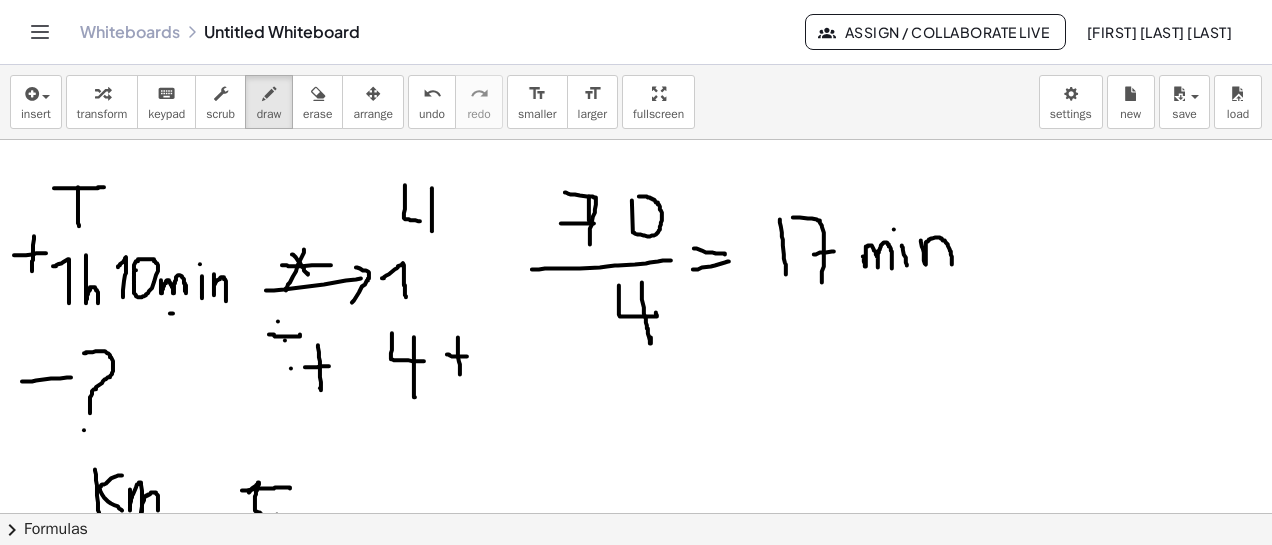 drag, startPoint x: 22, startPoint y: 380, endPoint x: 71, endPoint y: 376, distance: 49.162994 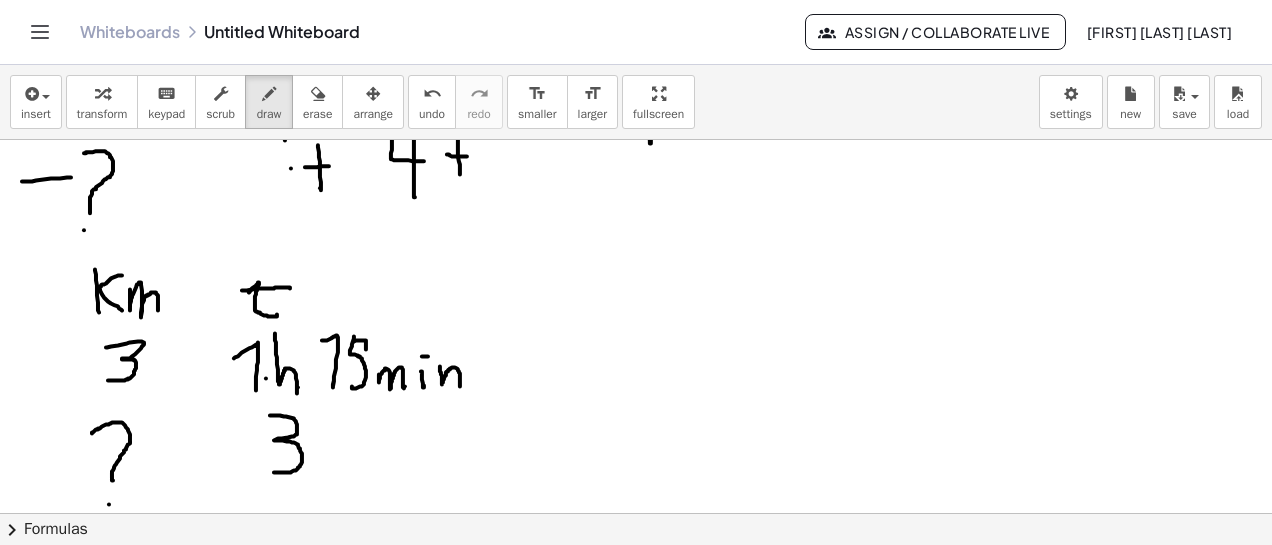 scroll, scrollTop: 949, scrollLeft: 0, axis: vertical 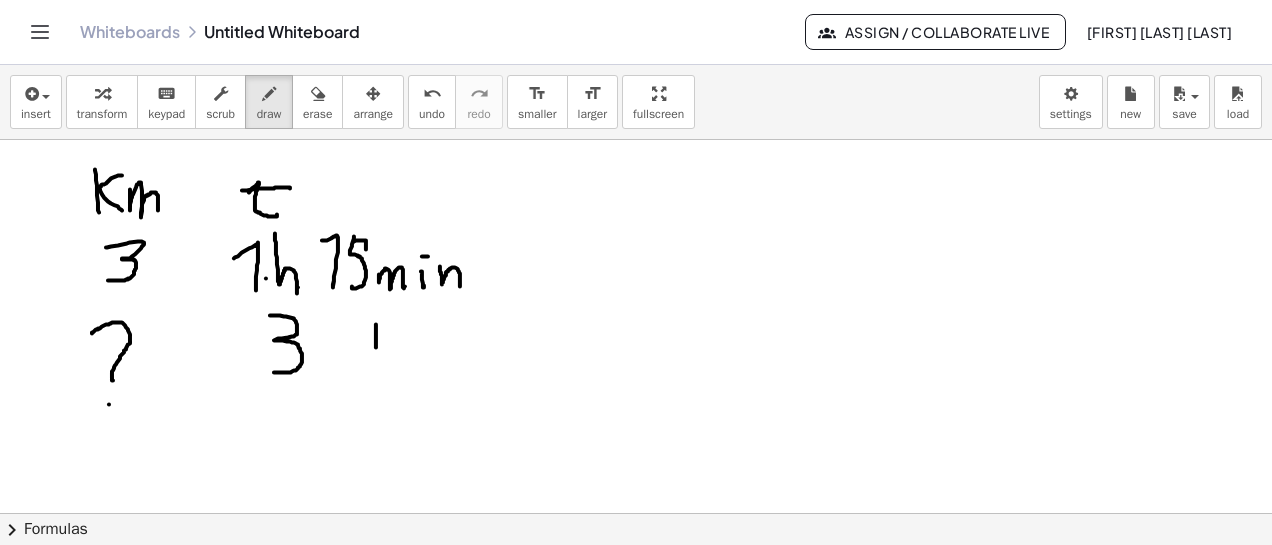 drag, startPoint x: 376, startPoint y: 323, endPoint x: 377, endPoint y: 375, distance: 52.009613 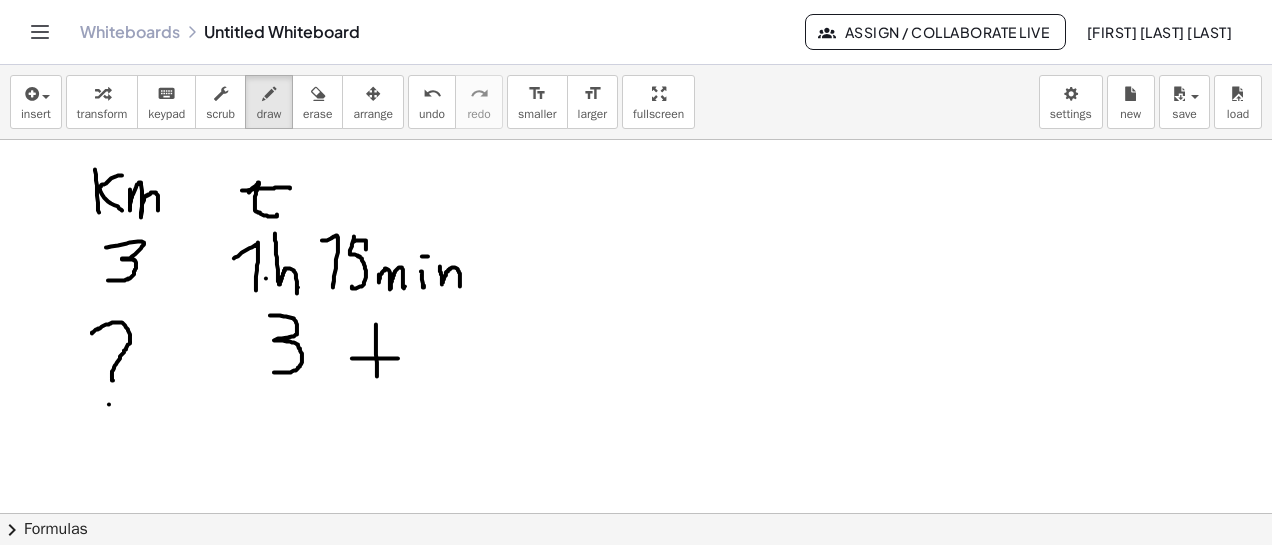 drag, startPoint x: 352, startPoint y: 357, endPoint x: 398, endPoint y: 357, distance: 46 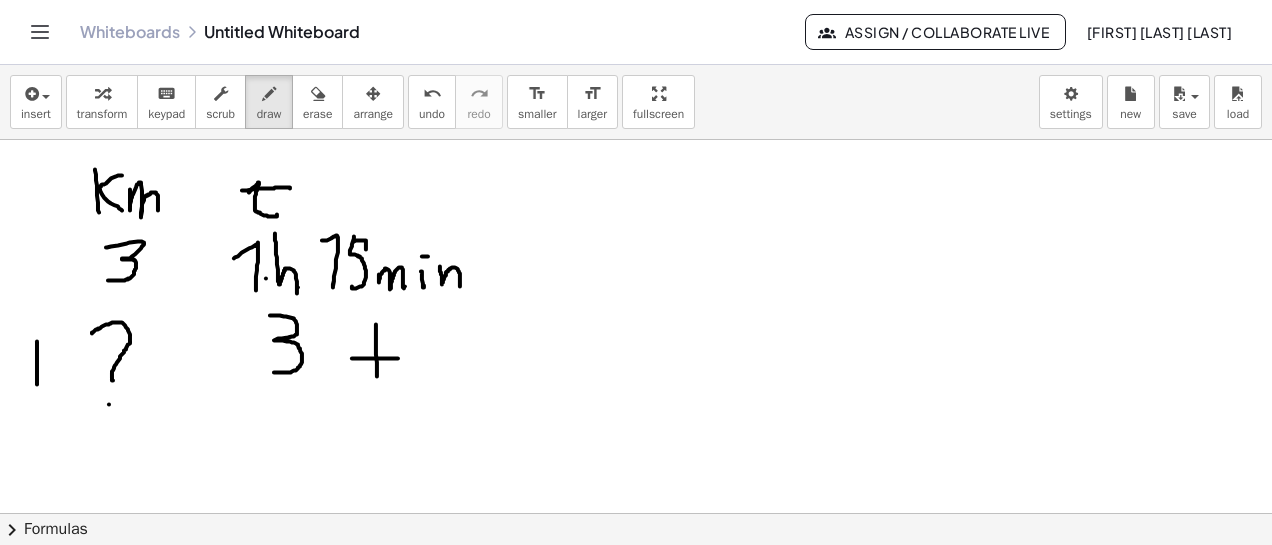 drag, startPoint x: 37, startPoint y: 340, endPoint x: 38, endPoint y: 395, distance: 55.00909 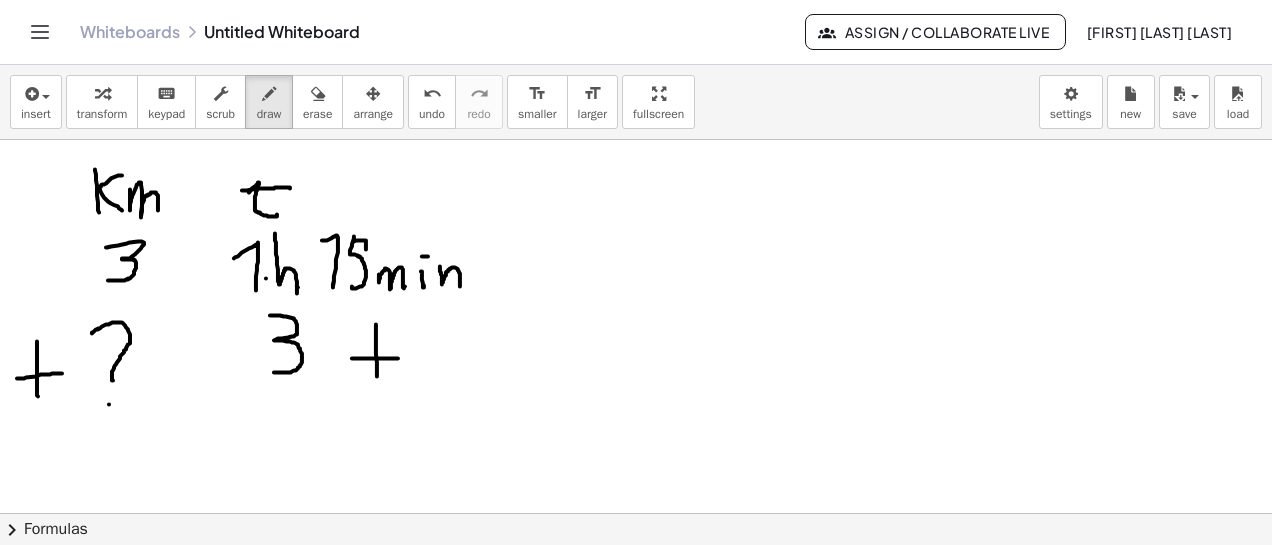 drag, startPoint x: 17, startPoint y: 377, endPoint x: 62, endPoint y: 372, distance: 45.276924 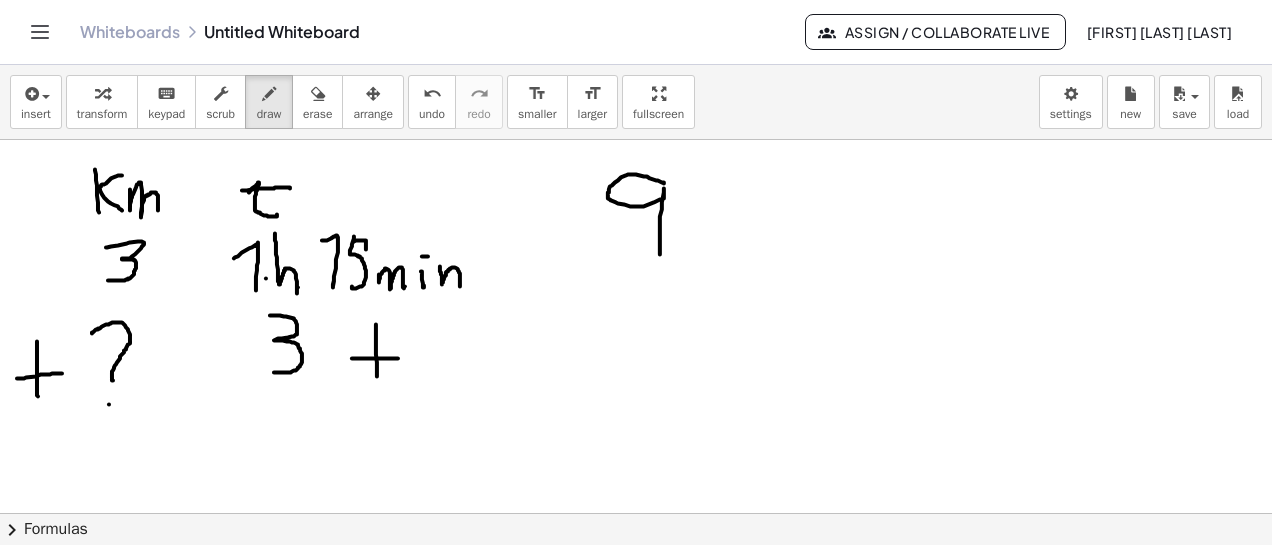 drag, startPoint x: 664, startPoint y: 182, endPoint x: 660, endPoint y: 253, distance: 71.11259 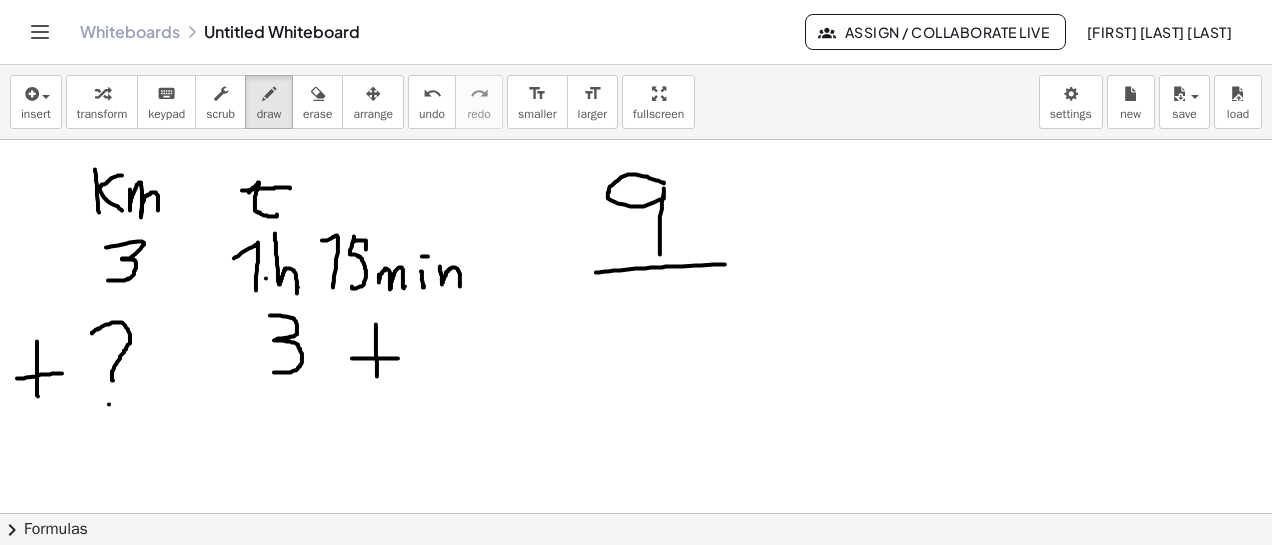 drag, startPoint x: 596, startPoint y: 271, endPoint x: 725, endPoint y: 263, distance: 129.24782 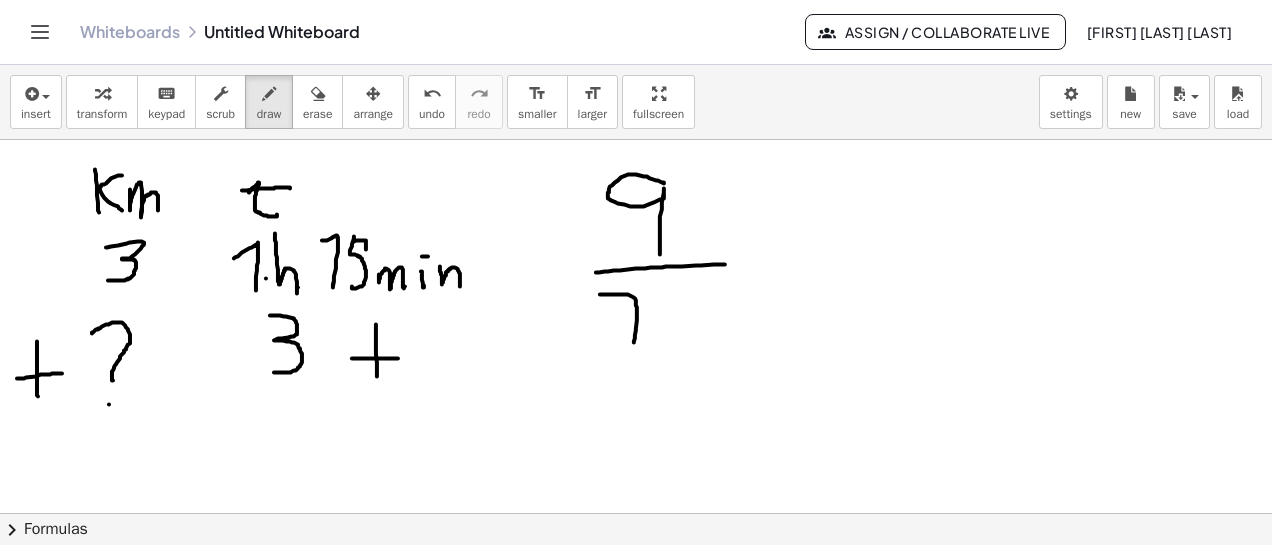 drag, startPoint x: 600, startPoint y: 293, endPoint x: 622, endPoint y: 323, distance: 37.202152 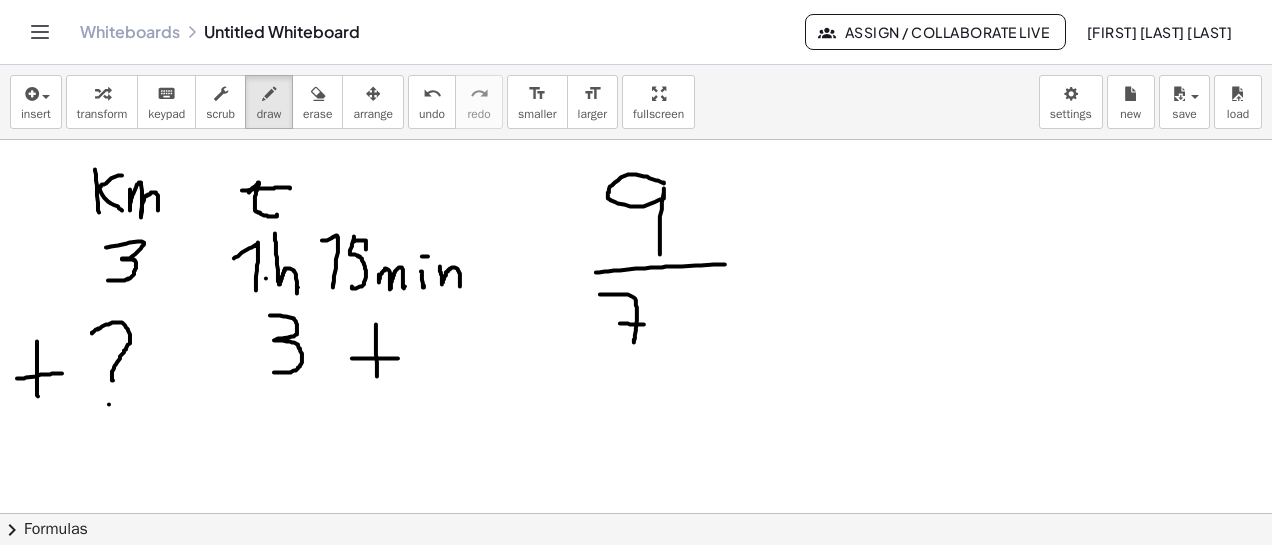 drag, startPoint x: 620, startPoint y: 322, endPoint x: 650, endPoint y: 323, distance: 30.016663 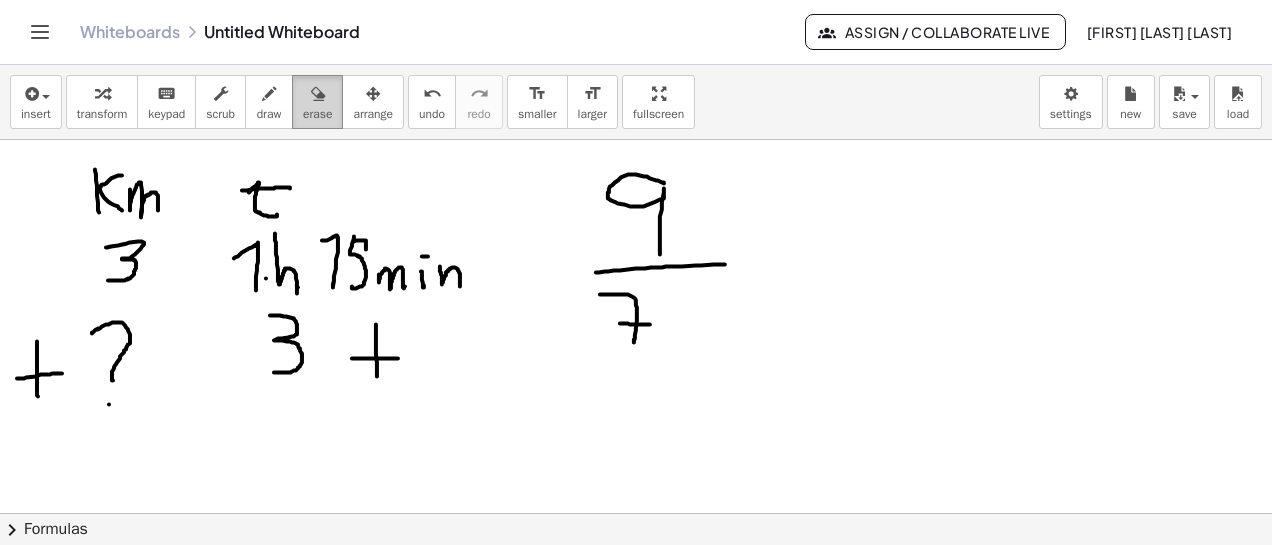 click on "erase" at bounding box center (317, 114) 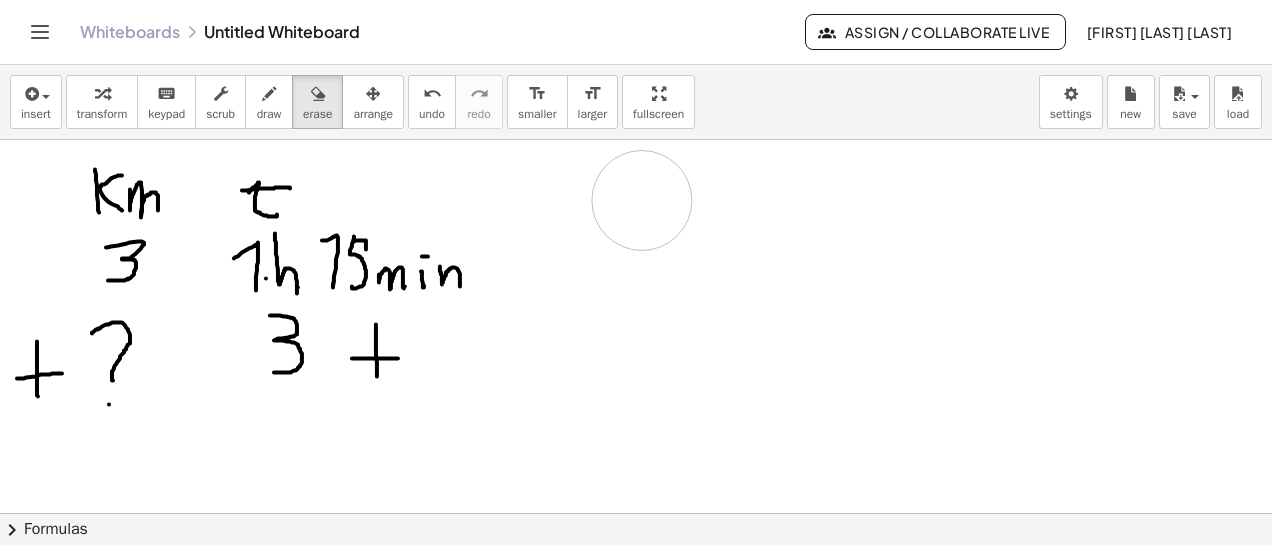 drag, startPoint x: 714, startPoint y: 222, endPoint x: 642, endPoint y: 199, distance: 75.58439 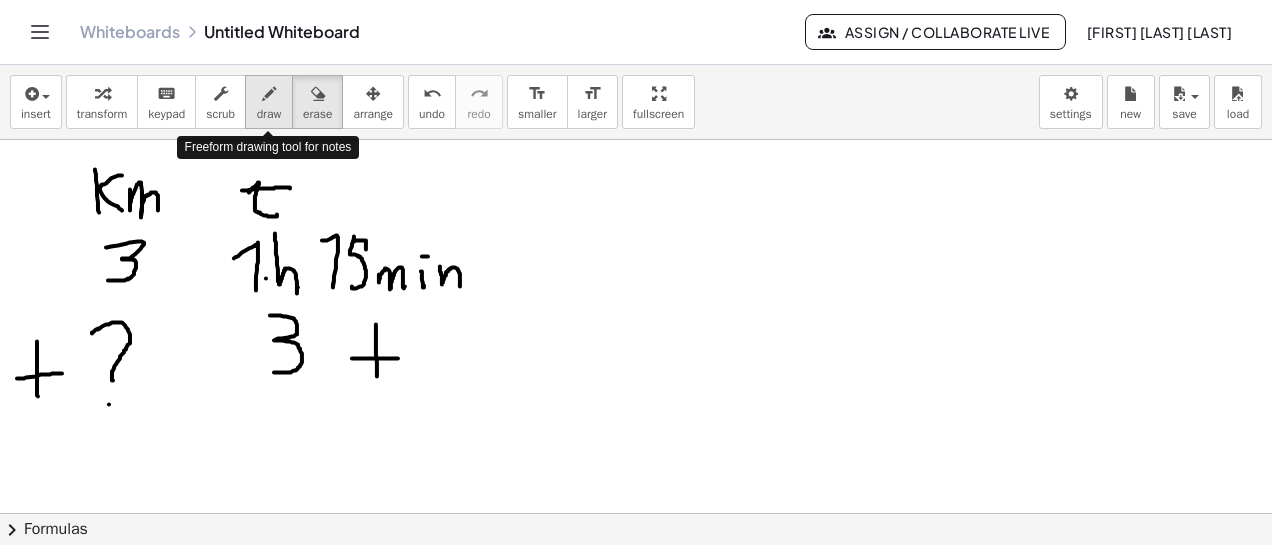 click on "draw" at bounding box center (269, 114) 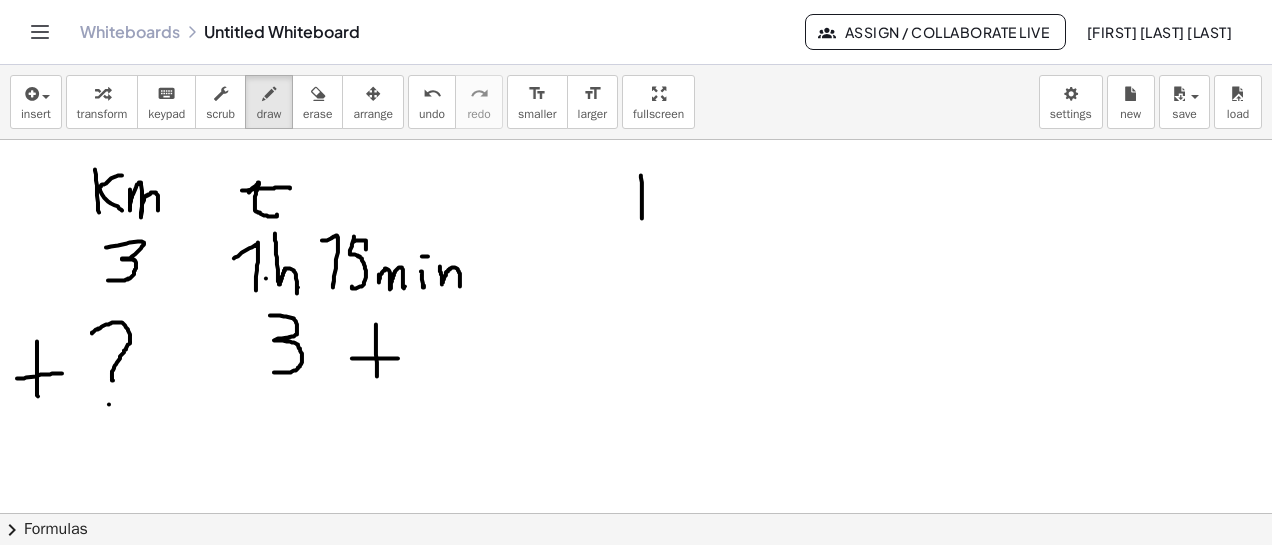 drag, startPoint x: 641, startPoint y: 174, endPoint x: 643, endPoint y: 218, distance: 44.04543 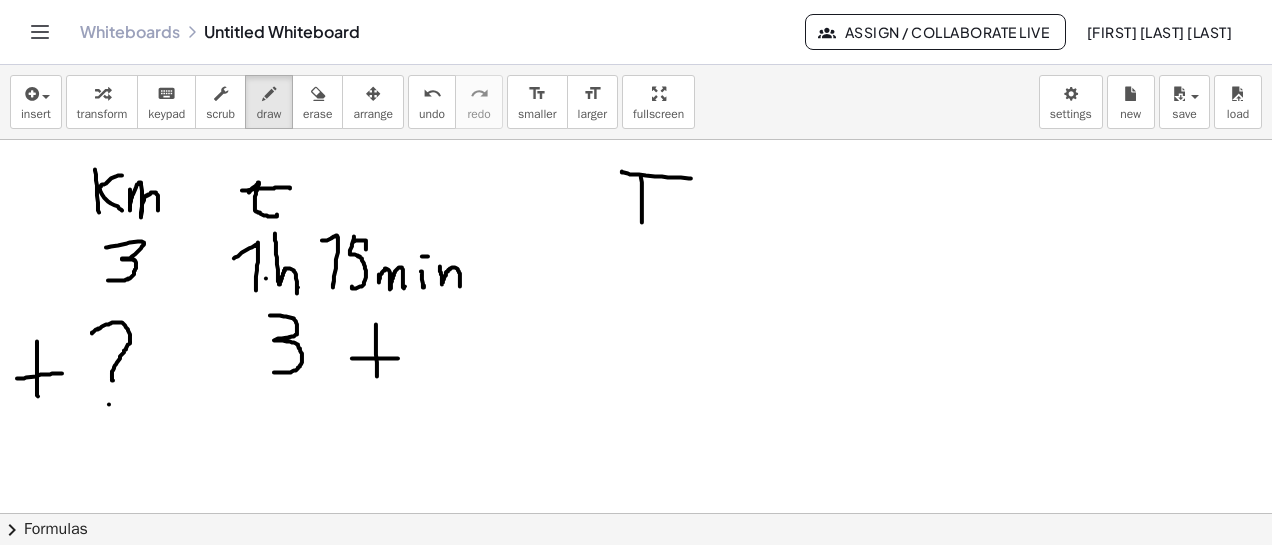 drag, startPoint x: 622, startPoint y: 170, endPoint x: 680, endPoint y: 205, distance: 67.74216 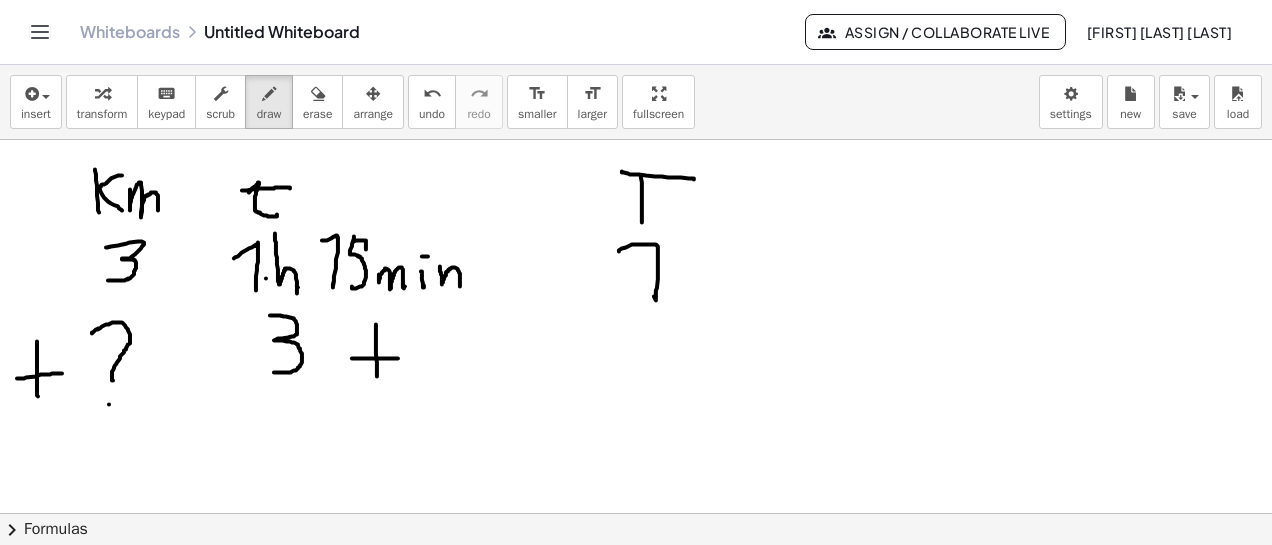 drag, startPoint x: 619, startPoint y: 250, endPoint x: 644, endPoint y: 277, distance: 36.796738 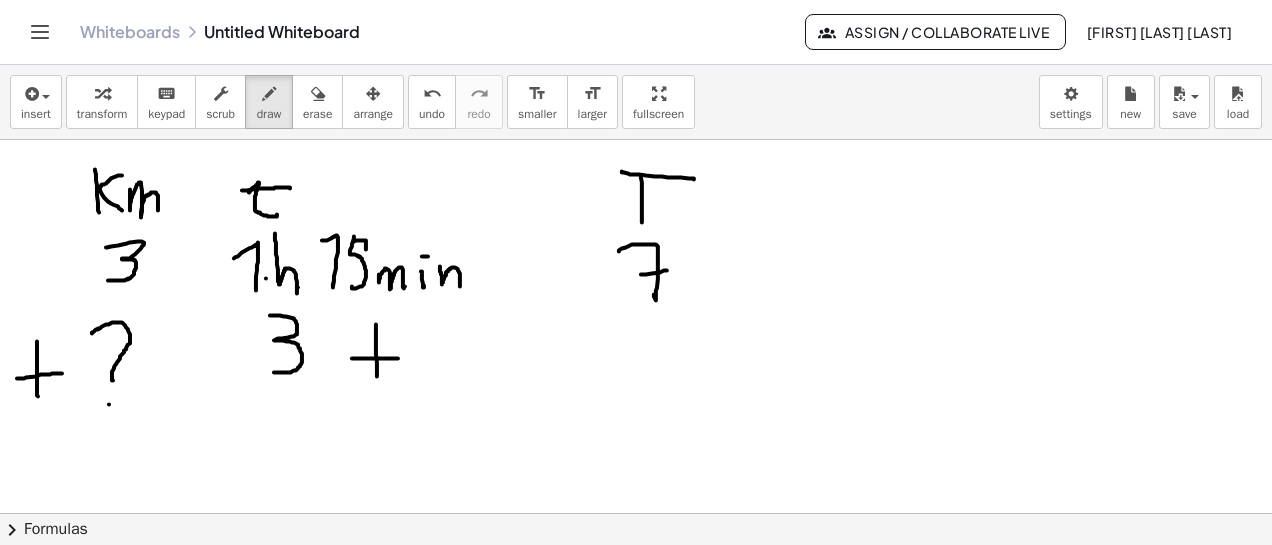 drag, startPoint x: 641, startPoint y: 273, endPoint x: 667, endPoint y: 269, distance: 26.305893 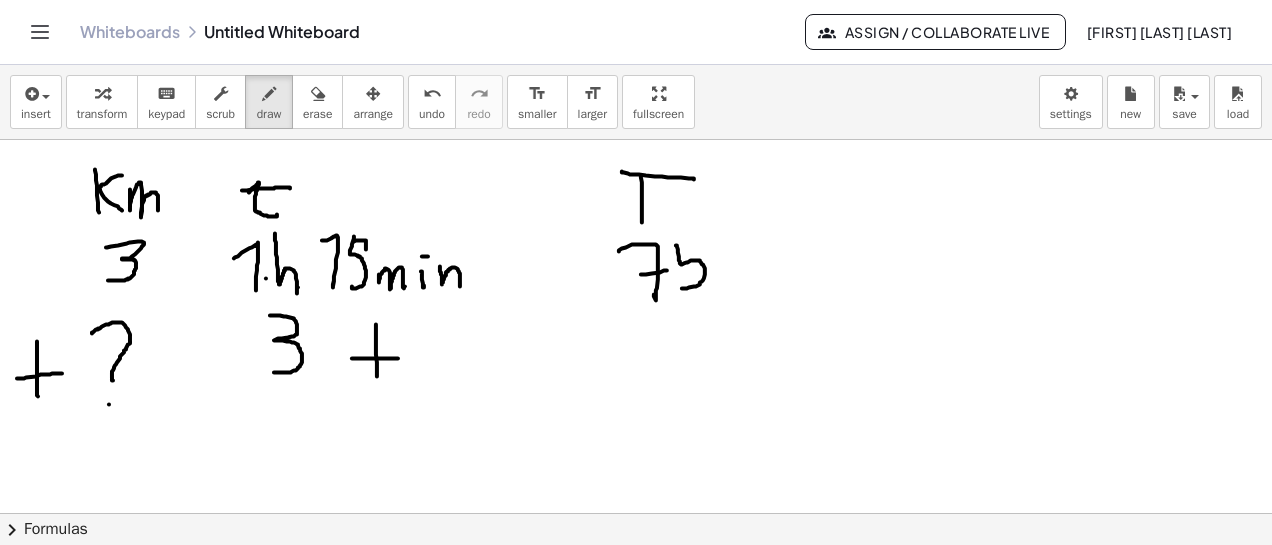 drag, startPoint x: 676, startPoint y: 244, endPoint x: 674, endPoint y: 275, distance: 31.06445 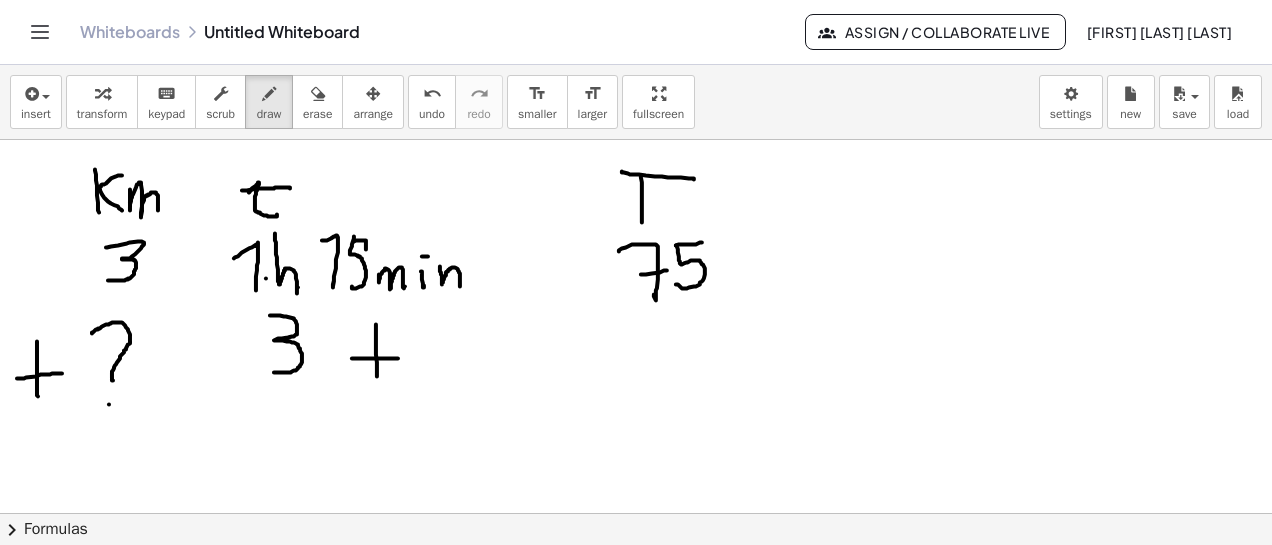 drag, startPoint x: 676, startPoint y: 244, endPoint x: 702, endPoint y: 241, distance: 26.172504 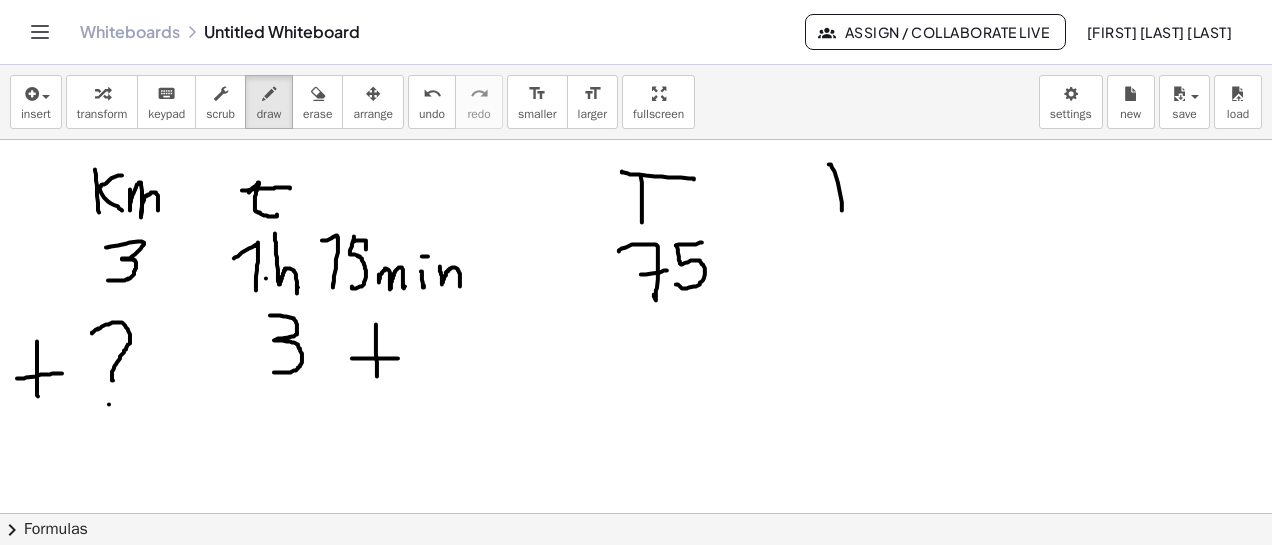 drag, startPoint x: 838, startPoint y: 181, endPoint x: 863, endPoint y: 183, distance: 25.079872 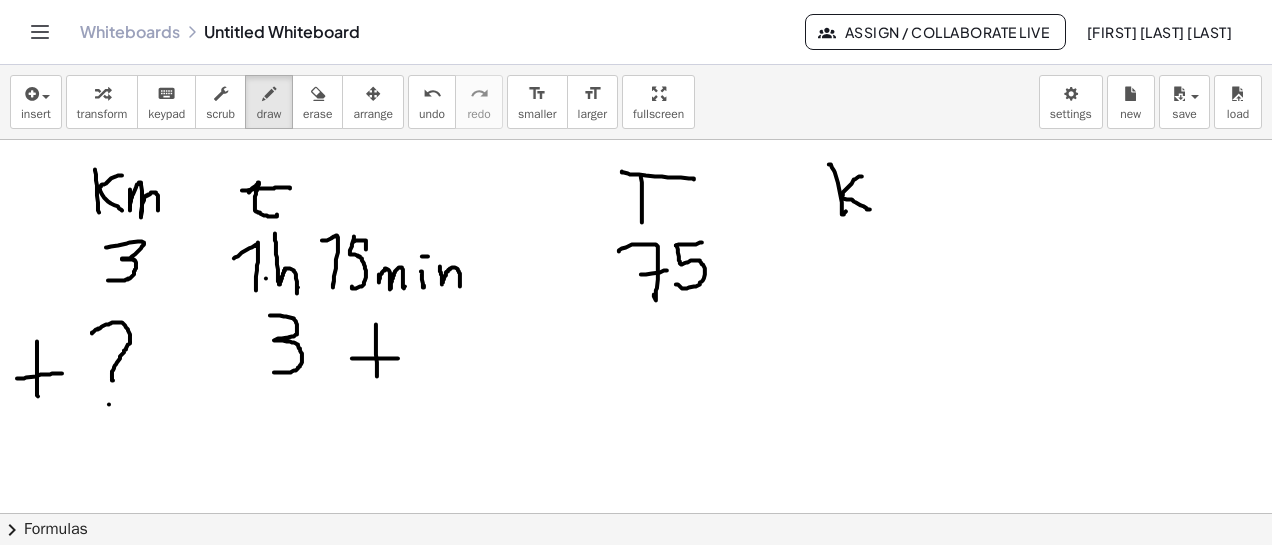 drag, startPoint x: 862, startPoint y: 175, endPoint x: 871, endPoint y: 210, distance: 36.138622 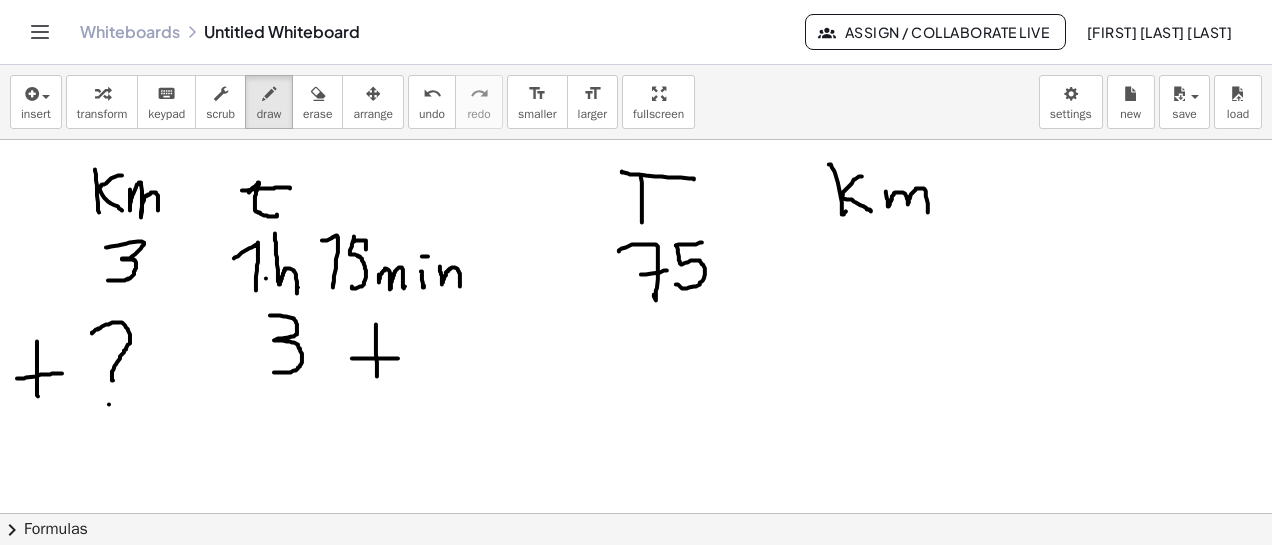 drag, startPoint x: 886, startPoint y: 190, endPoint x: 950, endPoint y: 228, distance: 74.431175 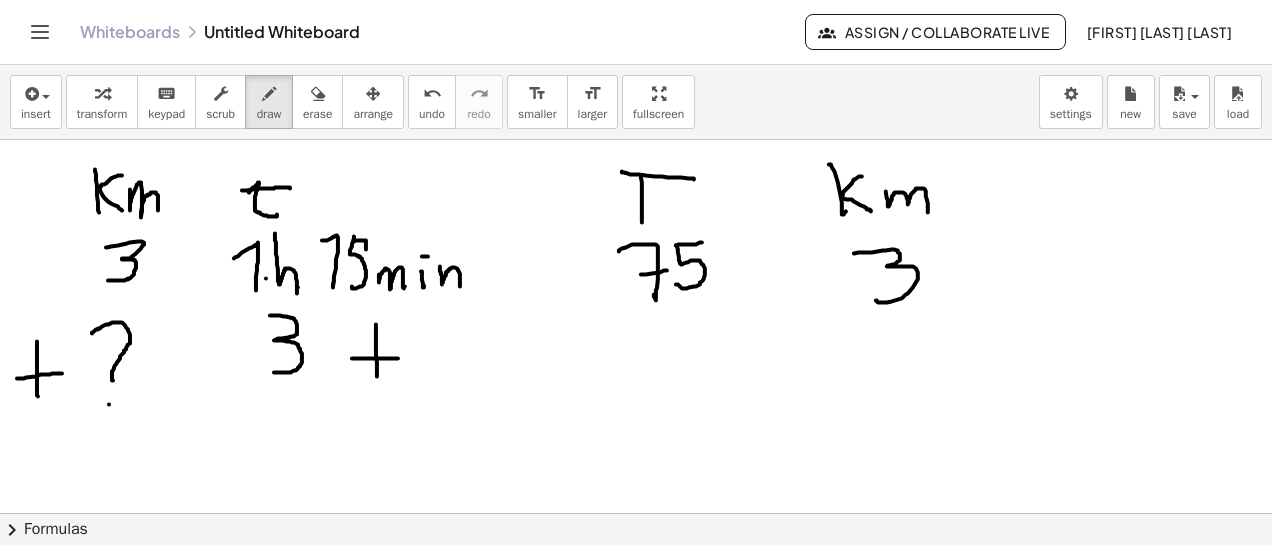 drag, startPoint x: 854, startPoint y: 252, endPoint x: 876, endPoint y: 299, distance: 51.894123 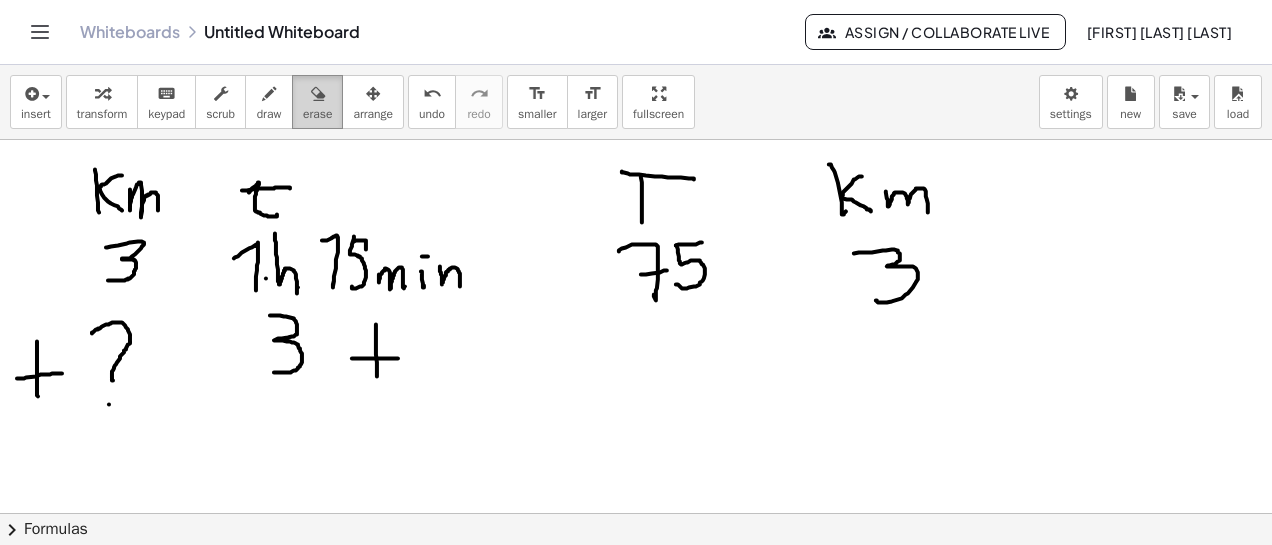 click at bounding box center [318, 94] 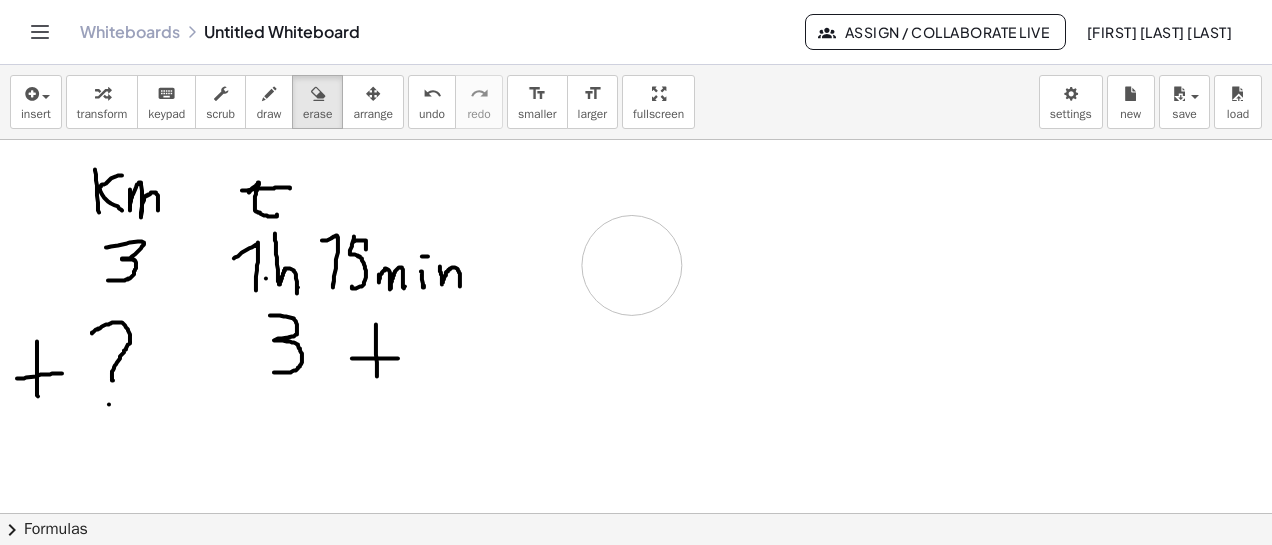 drag, startPoint x: 586, startPoint y: 179, endPoint x: 630, endPoint y: 264, distance: 95.71311 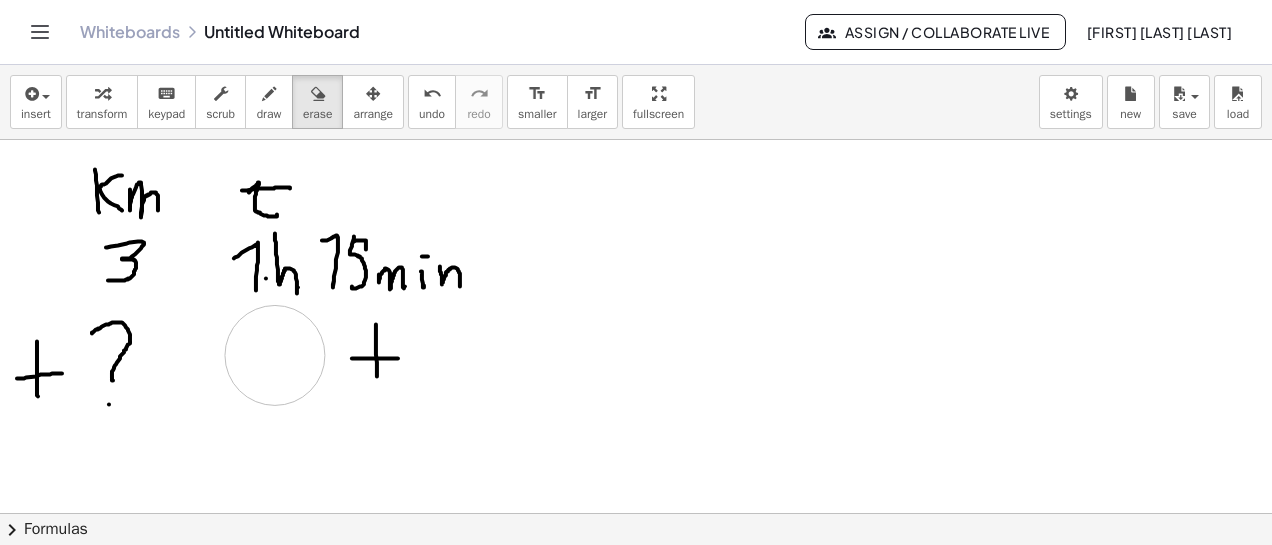drag, startPoint x: 267, startPoint y: 378, endPoint x: 275, endPoint y: 354, distance: 25.298222 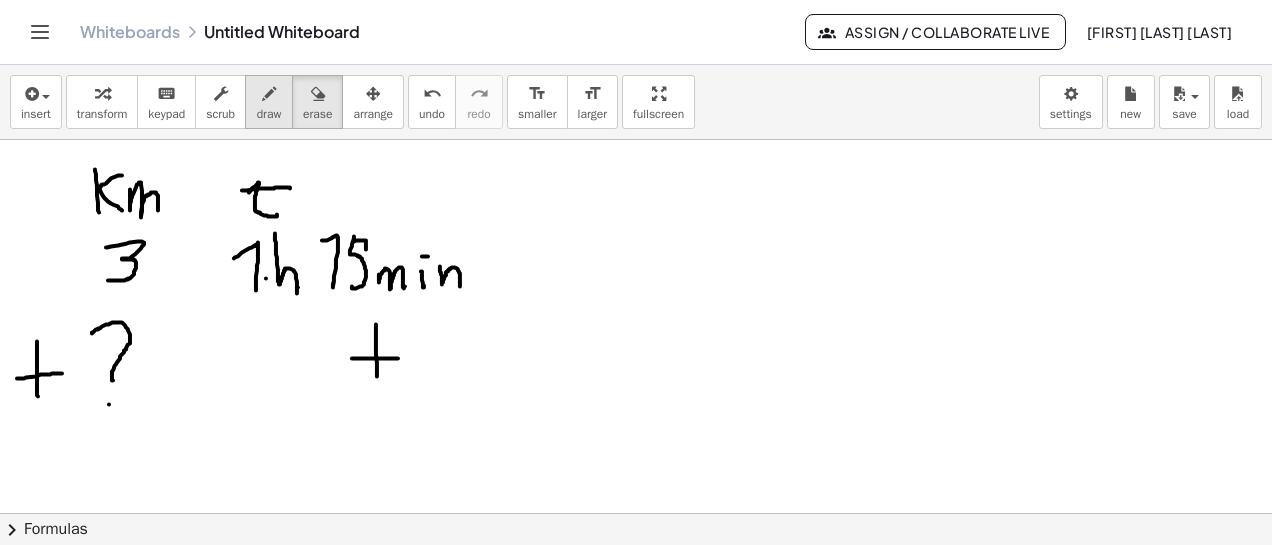 click at bounding box center (269, 94) 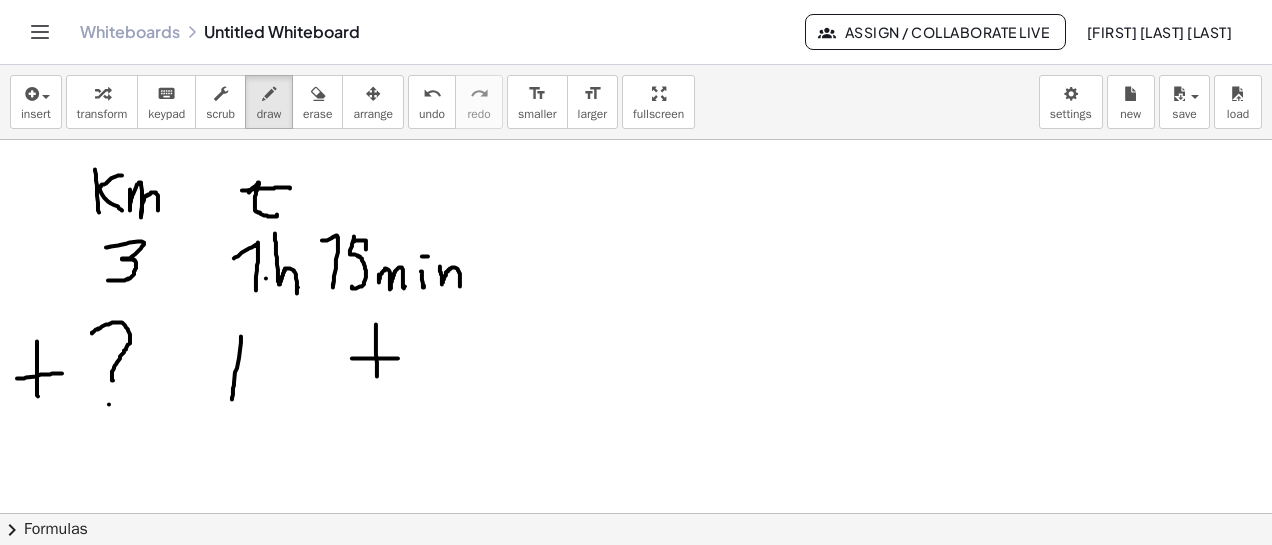 drag, startPoint x: 241, startPoint y: 335, endPoint x: 254, endPoint y: 365, distance: 32.695564 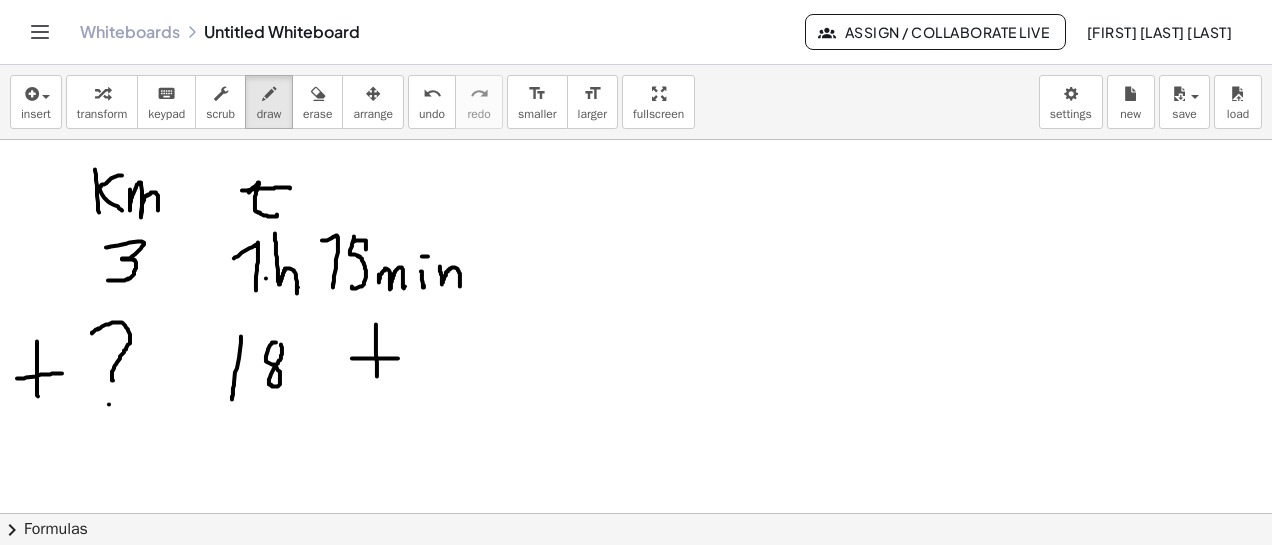 click at bounding box center [636, -60] 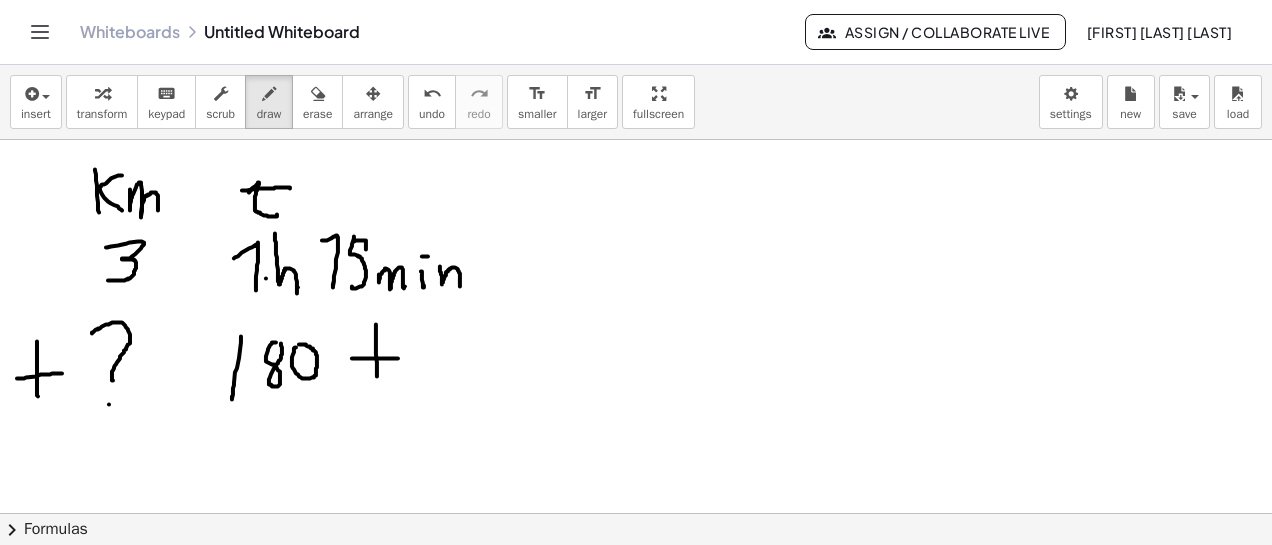 click at bounding box center [636, -60] 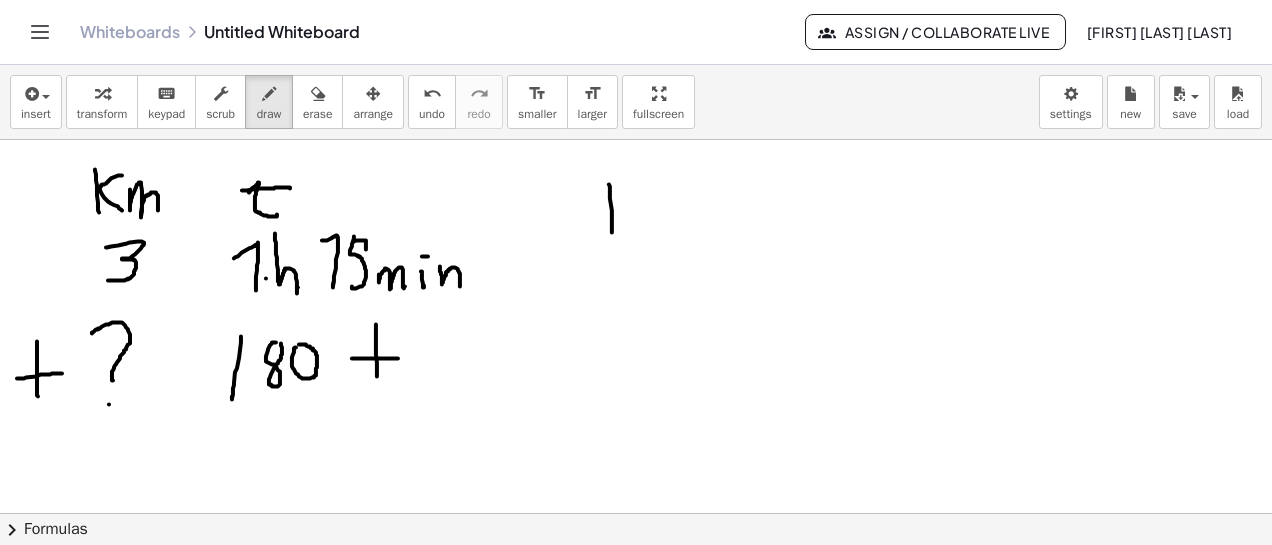 drag, startPoint x: 609, startPoint y: 183, endPoint x: 614, endPoint y: 251, distance: 68.18358 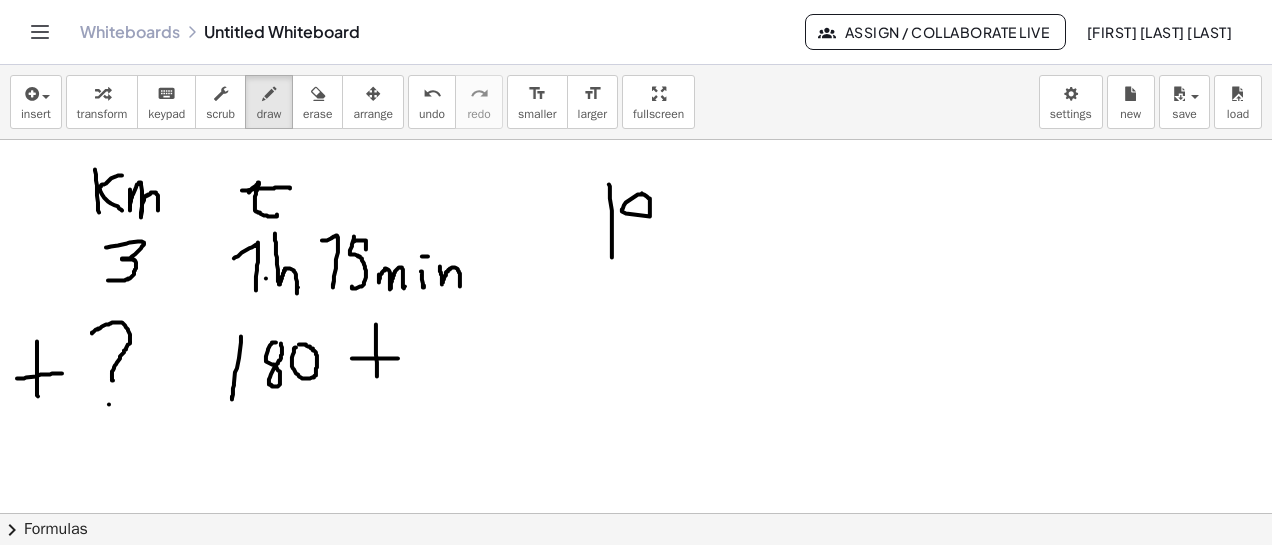 click at bounding box center (636, -60) 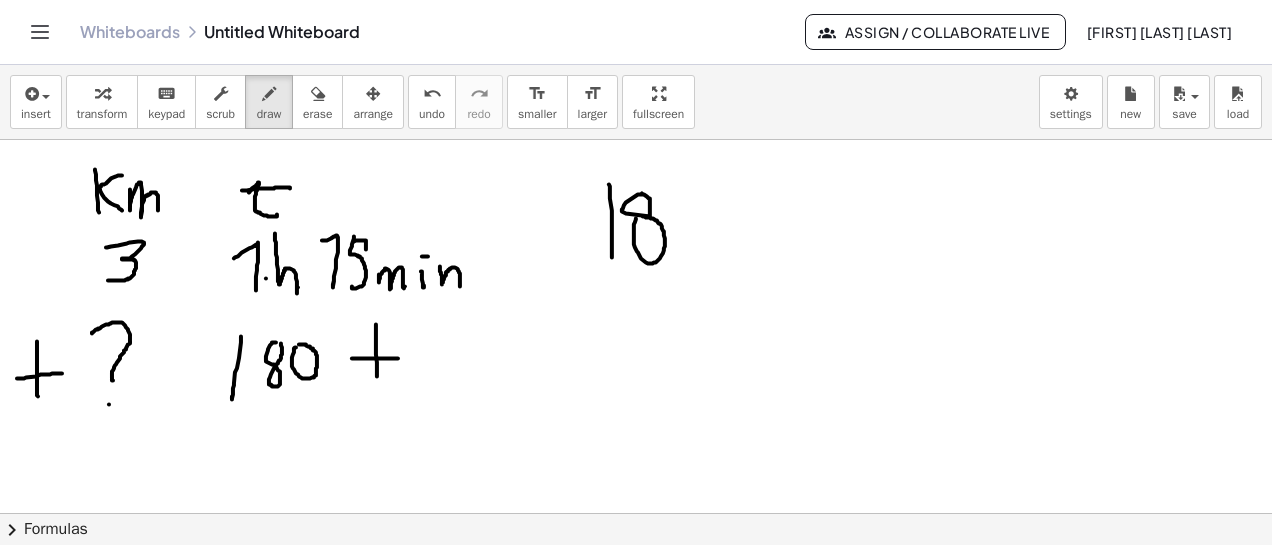drag, startPoint x: 636, startPoint y: 217, endPoint x: 654, endPoint y: 218, distance: 18.027756 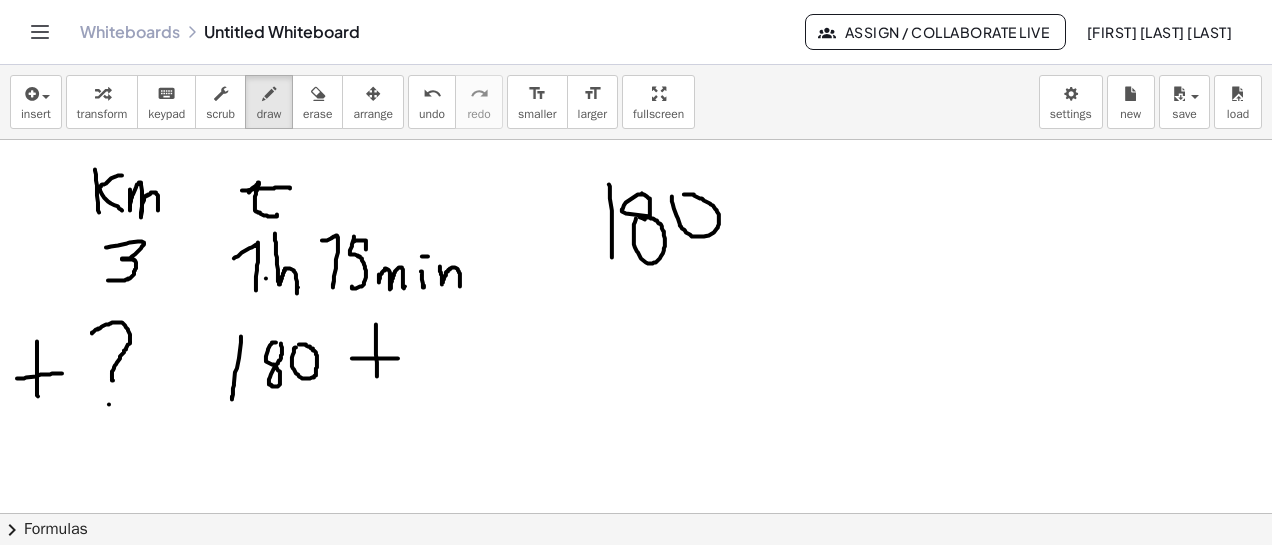 click at bounding box center (636, -60) 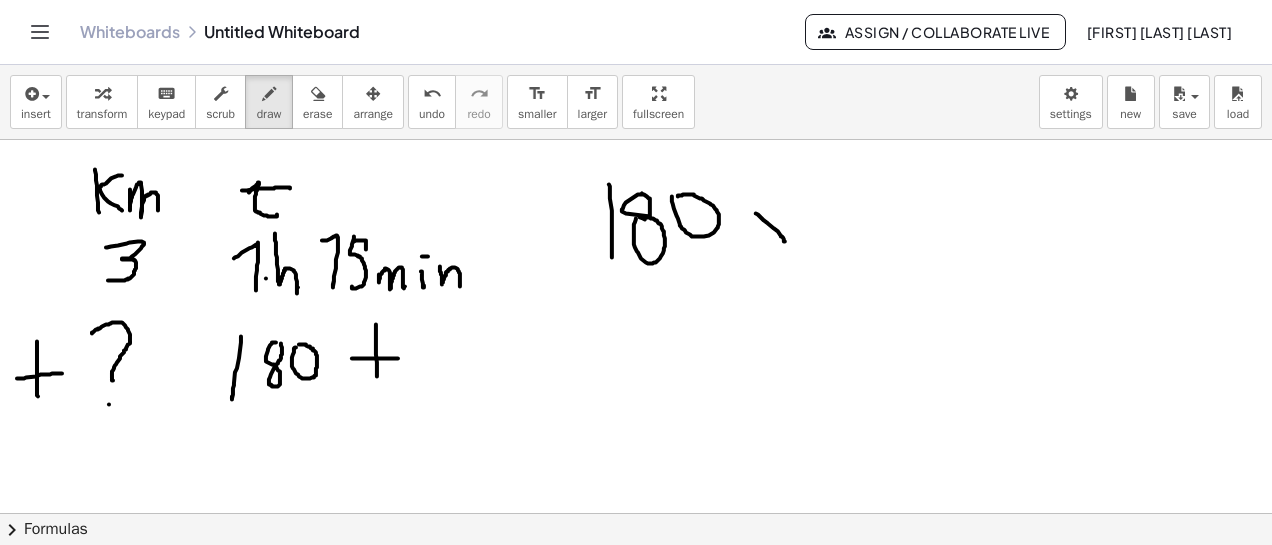 drag, startPoint x: 756, startPoint y: 212, endPoint x: 780, endPoint y: 211, distance: 24.020824 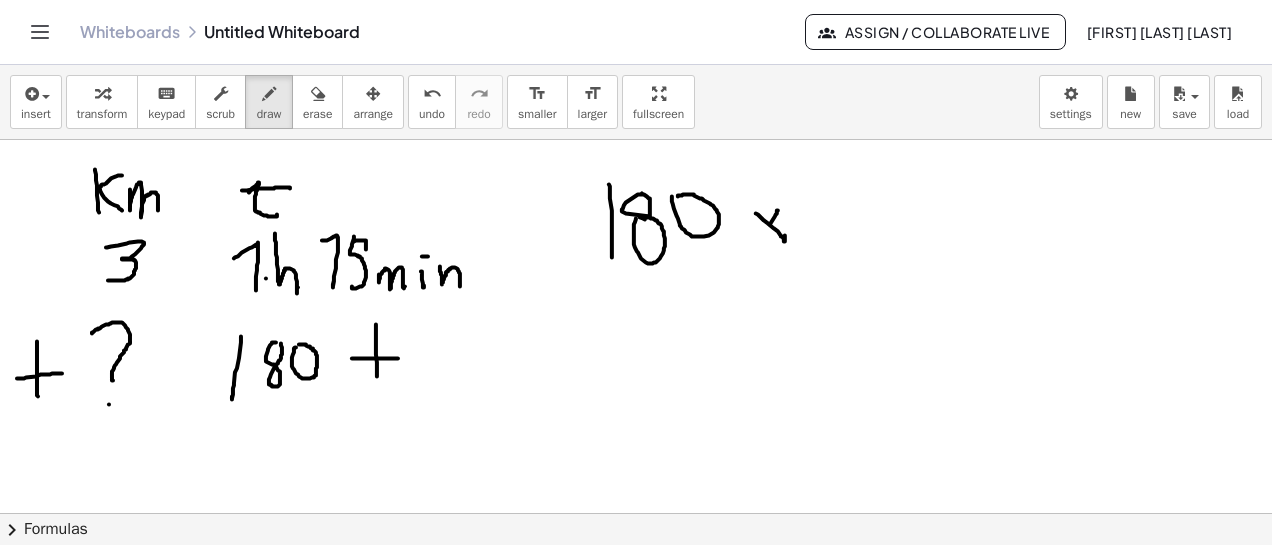 drag, startPoint x: 778, startPoint y: 209, endPoint x: 762, endPoint y: 240, distance: 34.88553 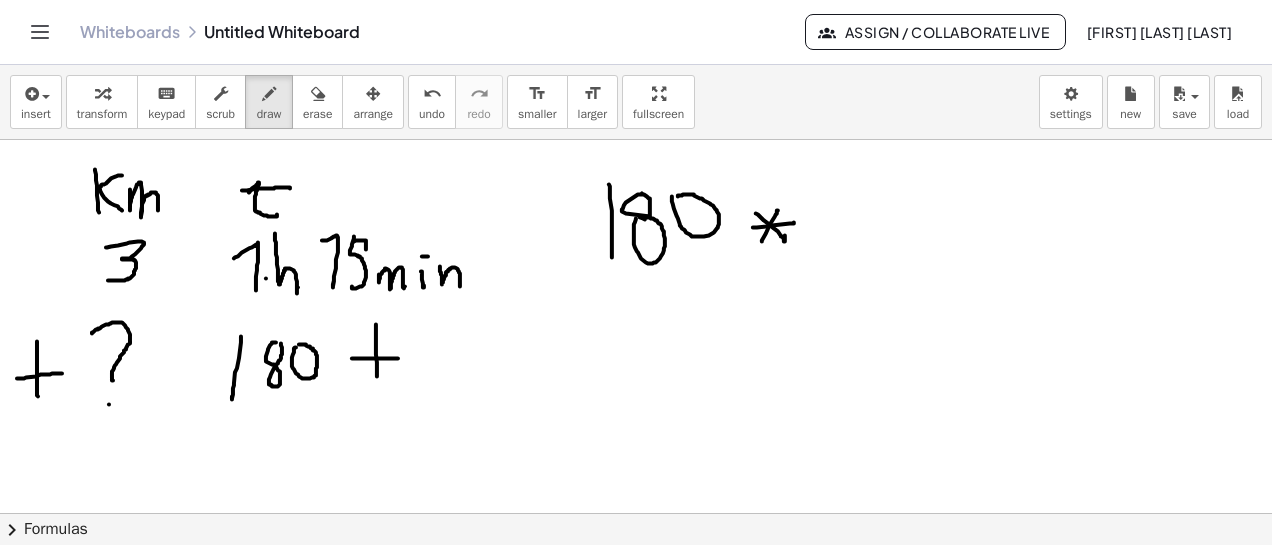 drag, startPoint x: 753, startPoint y: 226, endPoint x: 794, endPoint y: 221, distance: 41.303753 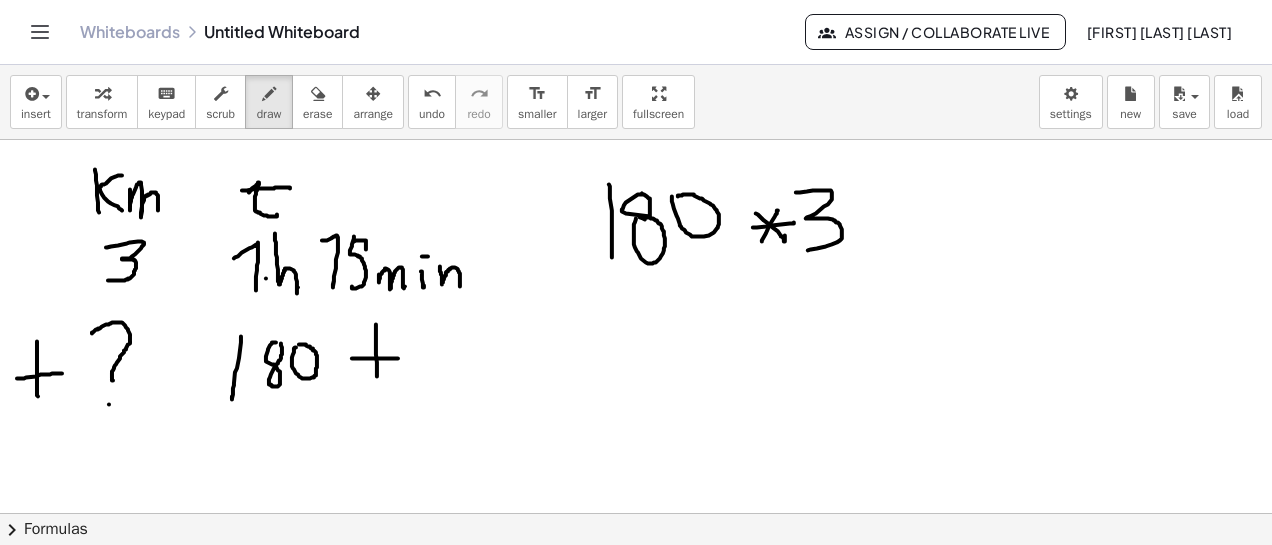 drag, startPoint x: 796, startPoint y: 191, endPoint x: 803, endPoint y: 250, distance: 59.413803 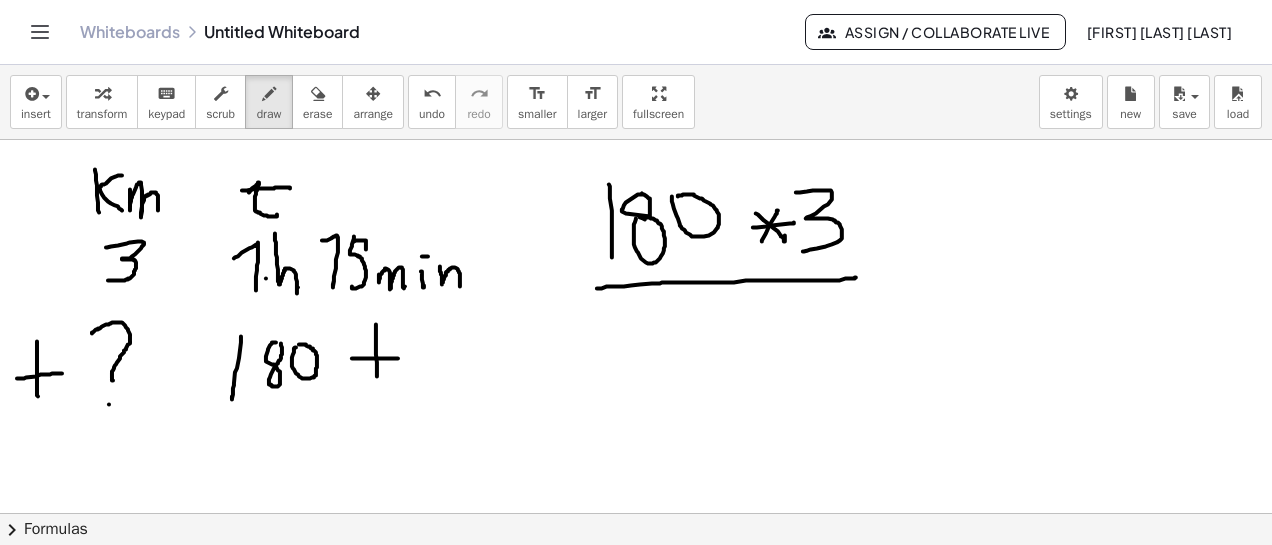 drag, startPoint x: 597, startPoint y: 287, endPoint x: 829, endPoint y: 289, distance: 232.00862 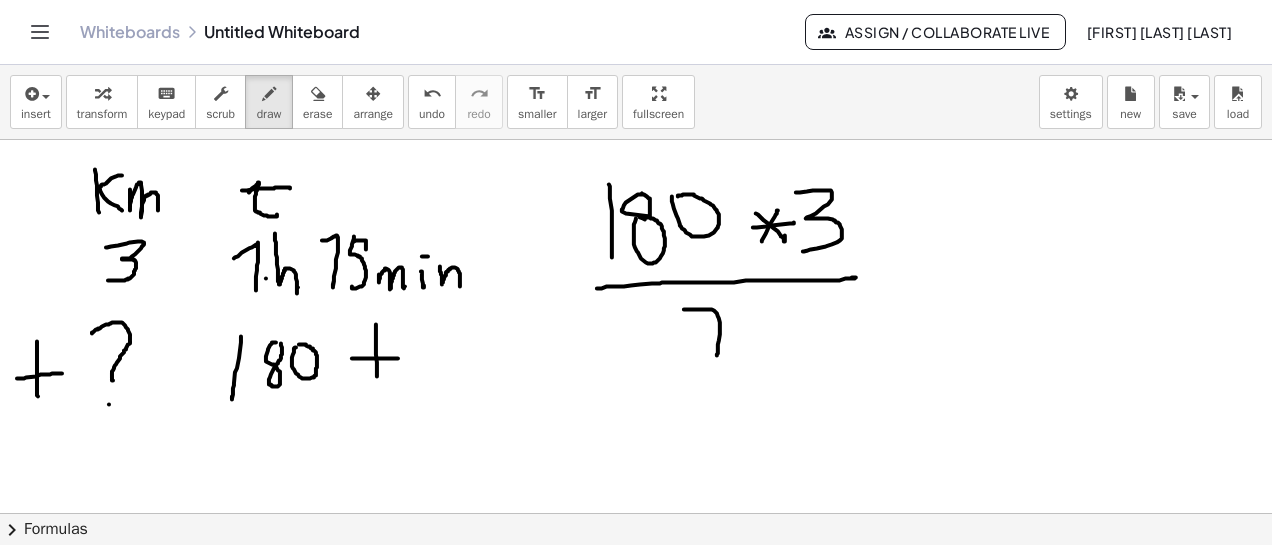 drag, startPoint x: 684, startPoint y: 308, endPoint x: 715, endPoint y: 349, distance: 51.40039 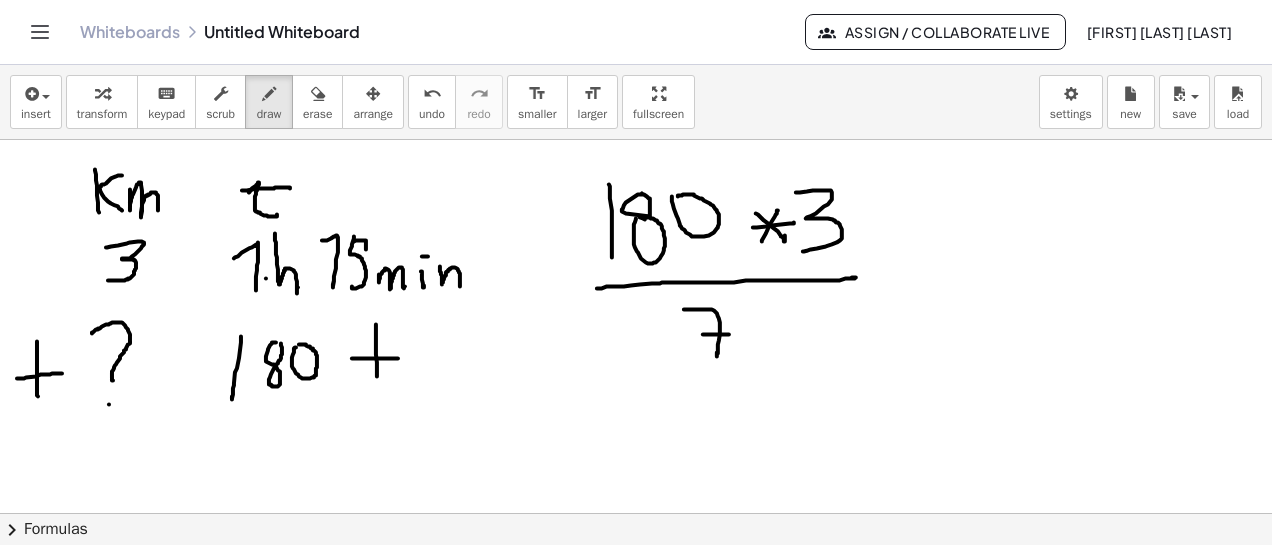 drag, startPoint x: 703, startPoint y: 333, endPoint x: 745, endPoint y: 312, distance: 46.957428 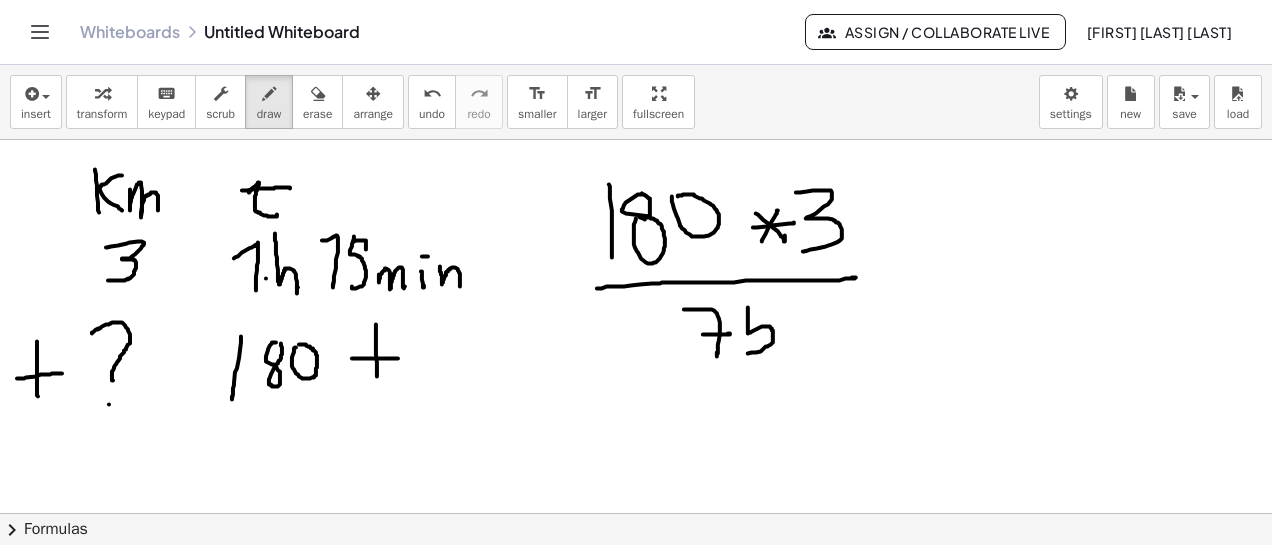 drag, startPoint x: 748, startPoint y: 306, endPoint x: 748, endPoint y: 341, distance: 35 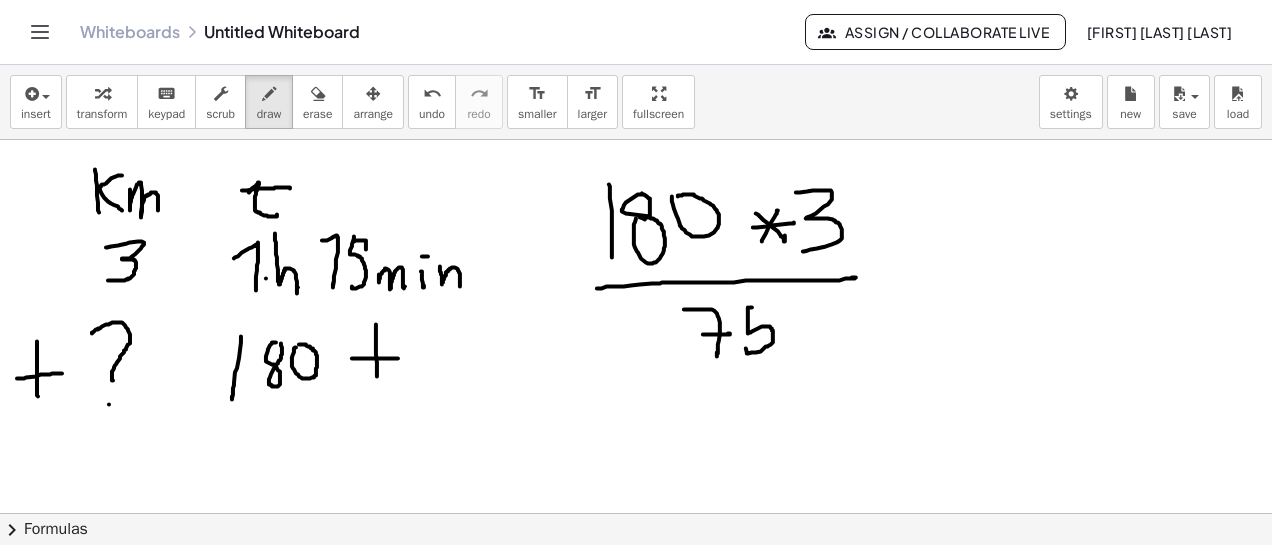 drag, startPoint x: 750, startPoint y: 306, endPoint x: 766, endPoint y: 305, distance: 16.03122 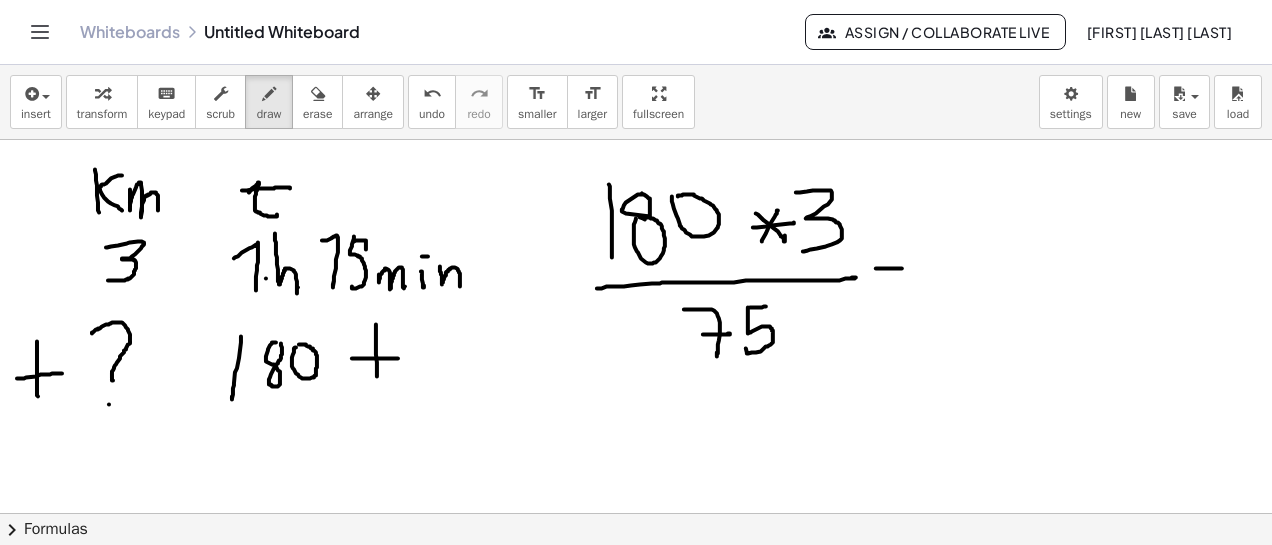 drag, startPoint x: 876, startPoint y: 267, endPoint x: 902, endPoint y: 267, distance: 26 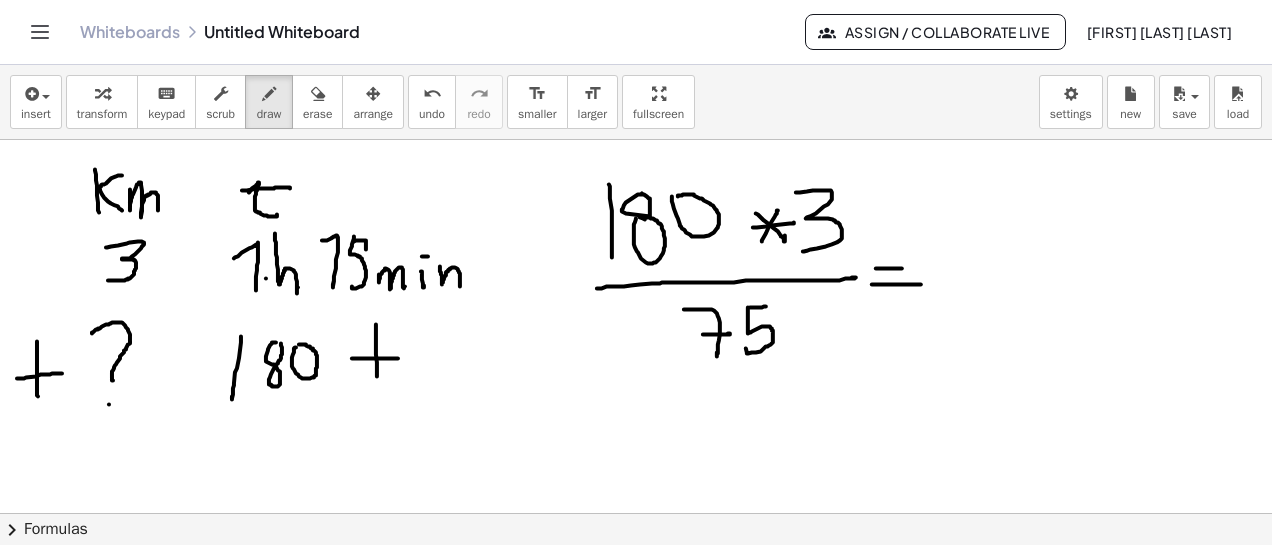drag, startPoint x: 873, startPoint y: 283, endPoint x: 921, endPoint y: 283, distance: 48 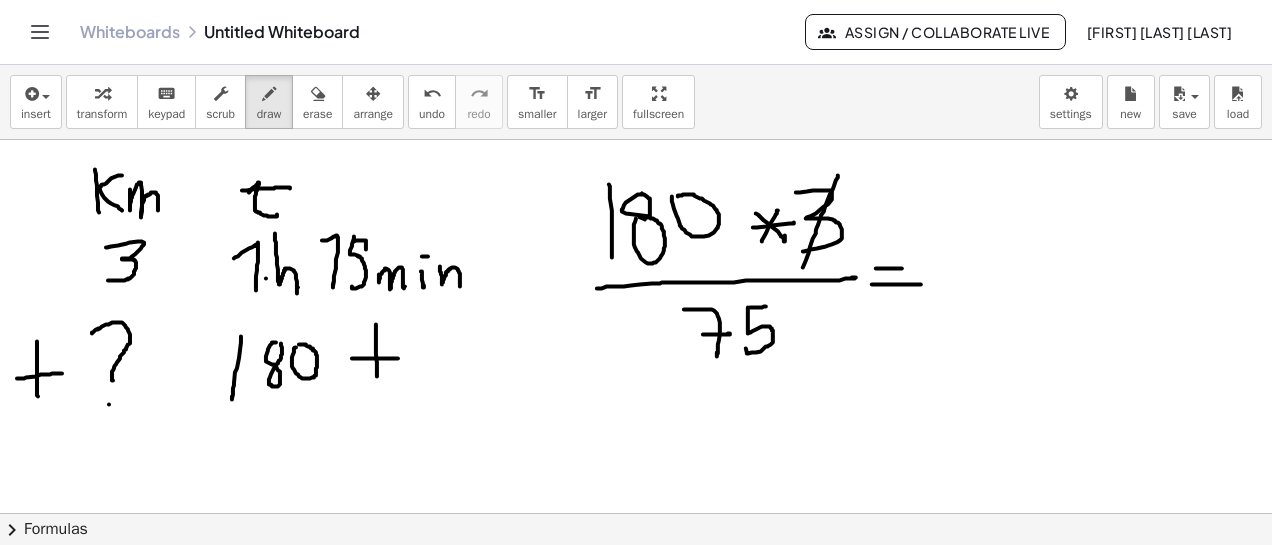 drag, startPoint x: 838, startPoint y: 174, endPoint x: 798, endPoint y: 259, distance: 93.941475 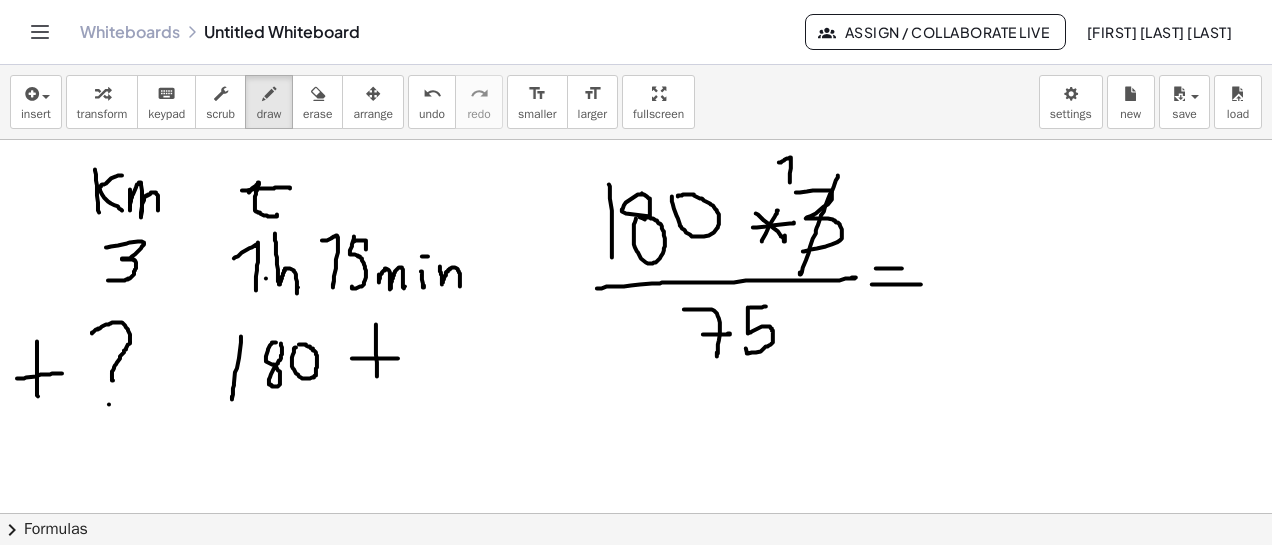 drag, startPoint x: 779, startPoint y: 161, endPoint x: 790, endPoint y: 185, distance: 26.400757 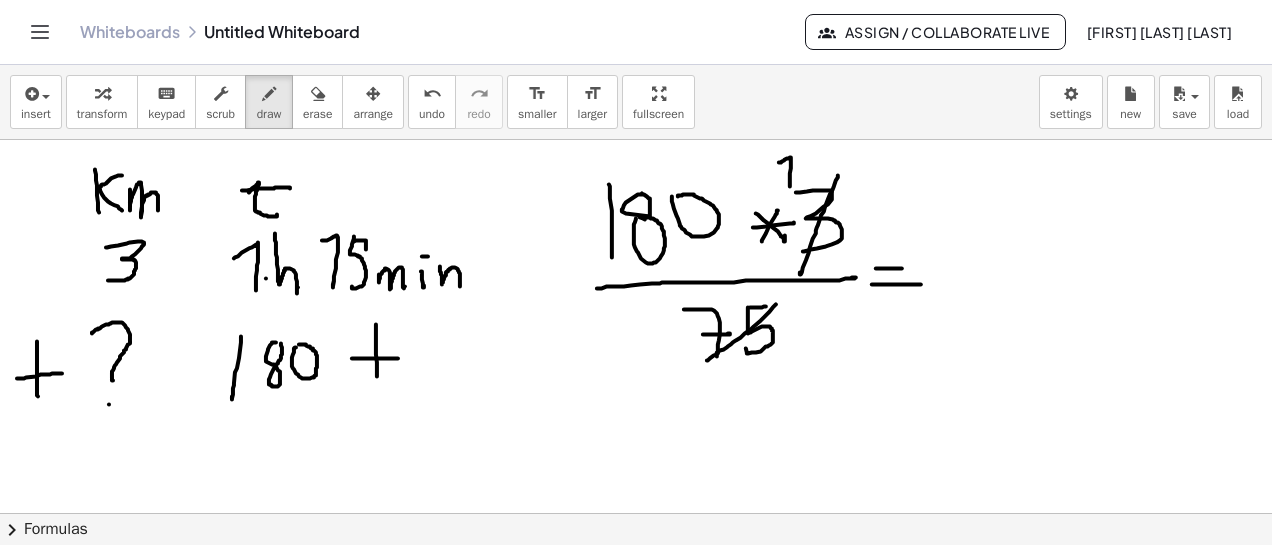 drag, startPoint x: 776, startPoint y: 303, endPoint x: 716, endPoint y: 366, distance: 87 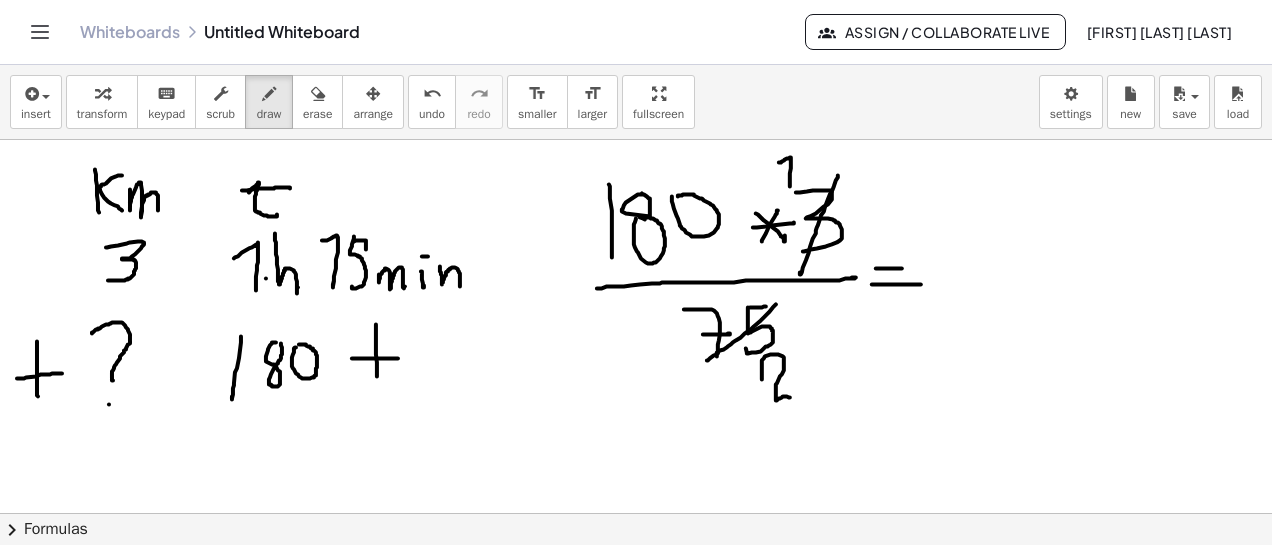 drag, startPoint x: 762, startPoint y: 378, endPoint x: 804, endPoint y: 375, distance: 42.107006 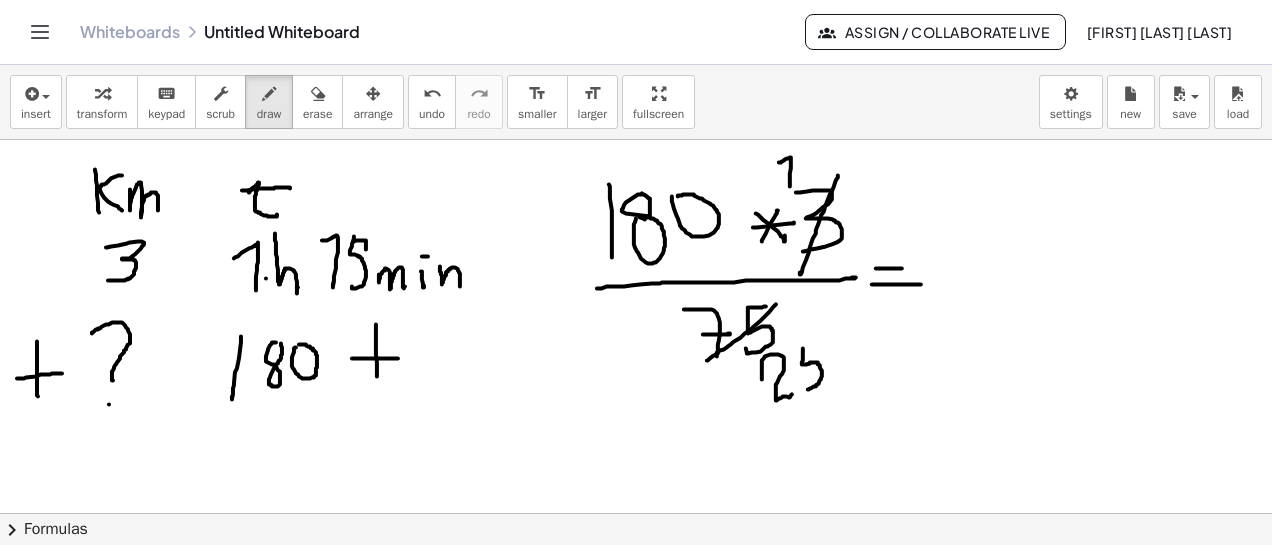 drag, startPoint x: 803, startPoint y: 347, endPoint x: 808, endPoint y: 376, distance: 29.427877 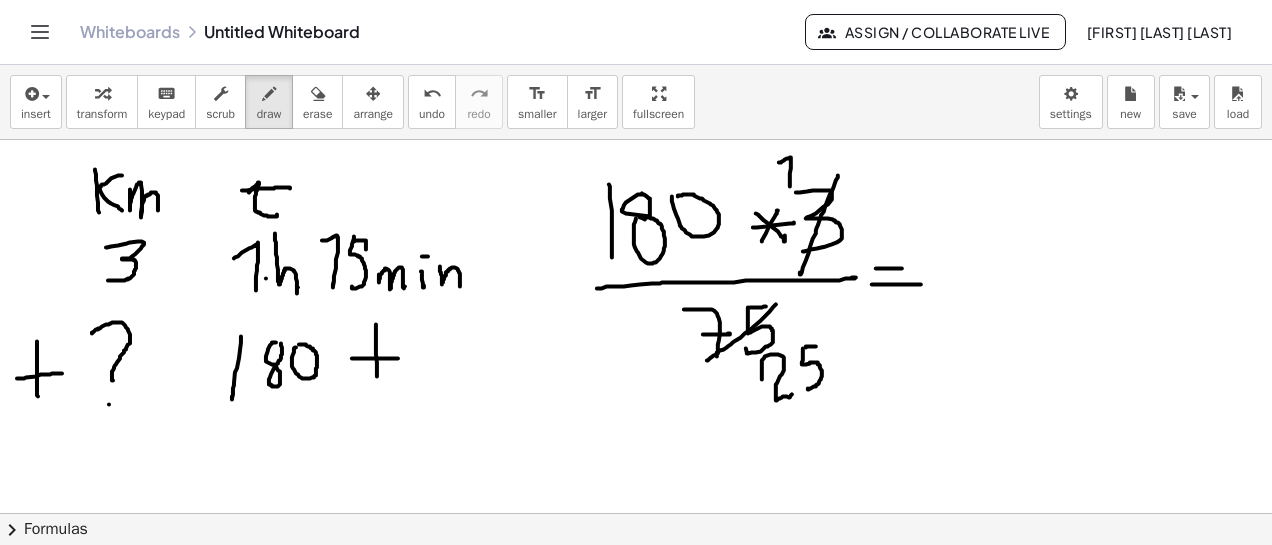 drag, startPoint x: 806, startPoint y: 346, endPoint x: 819, endPoint y: 345, distance: 13.038404 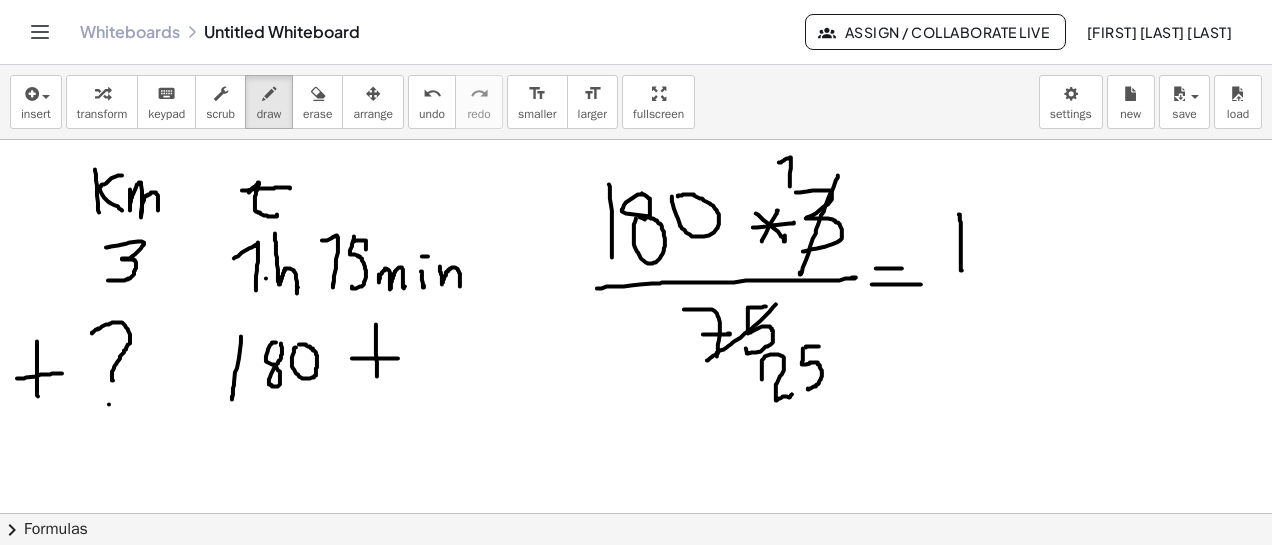 drag, startPoint x: 959, startPoint y: 213, endPoint x: 962, endPoint y: 269, distance: 56.0803 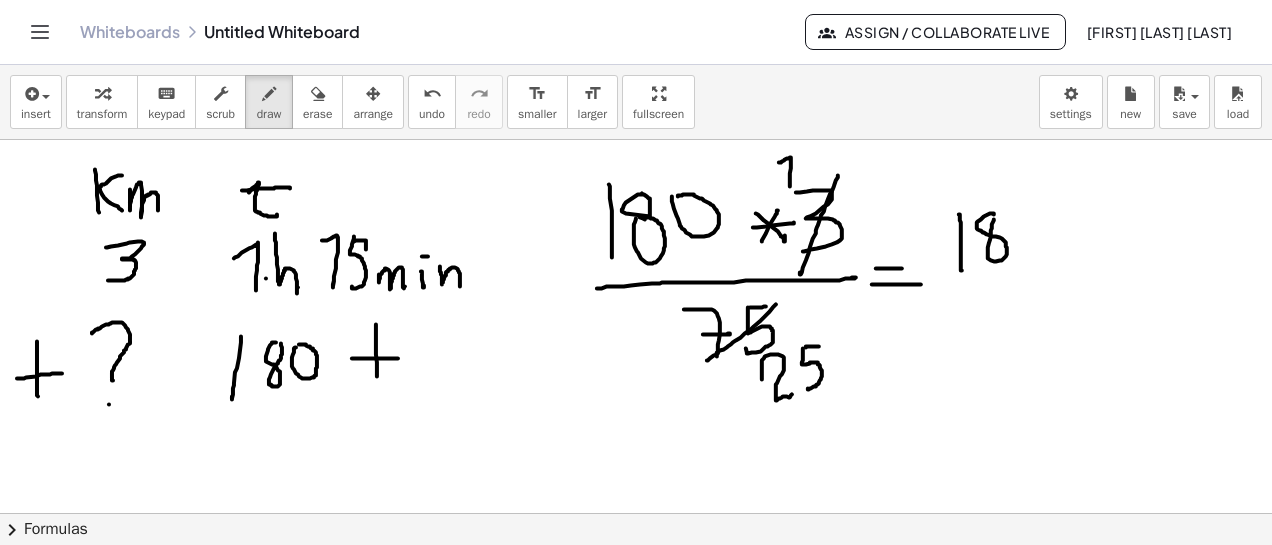 click at bounding box center [636, -60] 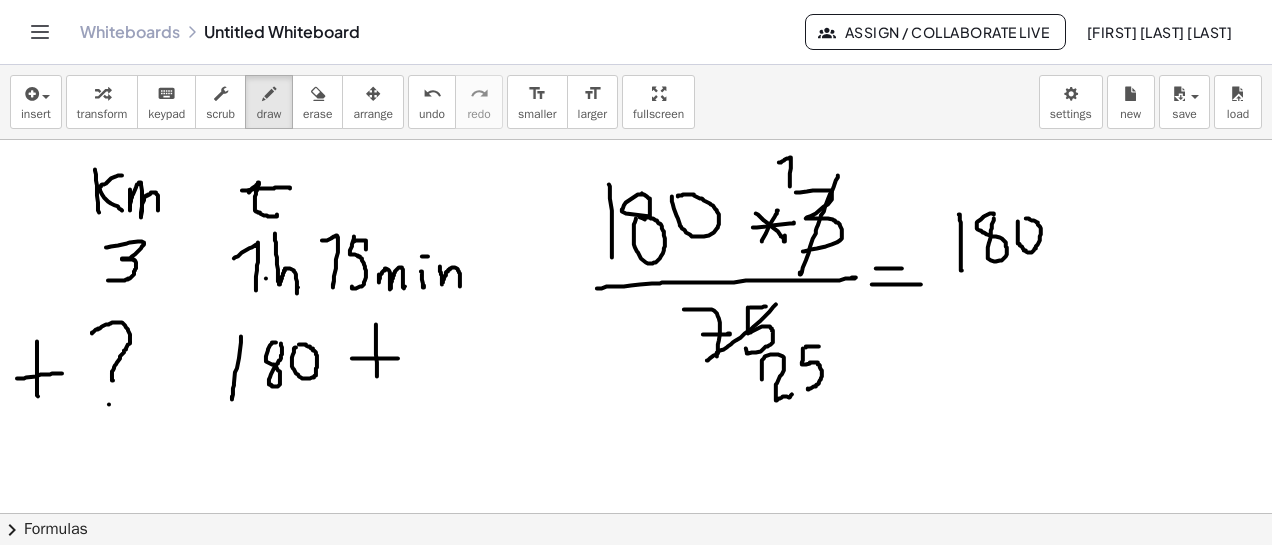 click at bounding box center [636, -60] 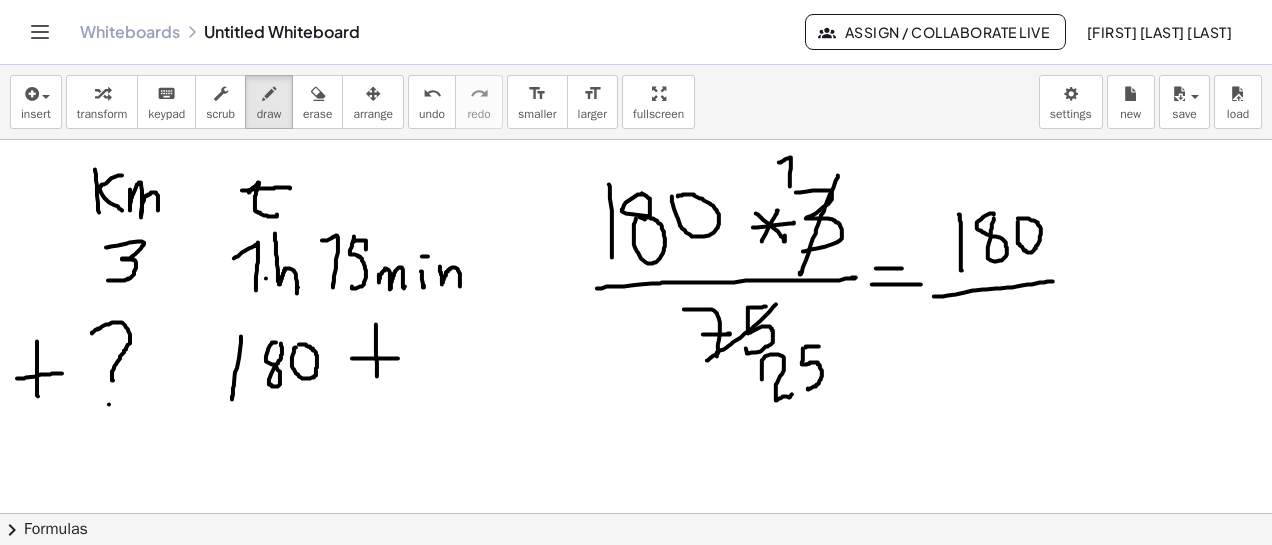 drag, startPoint x: 934, startPoint y: 295, endPoint x: 1060, endPoint y: 280, distance: 126.88972 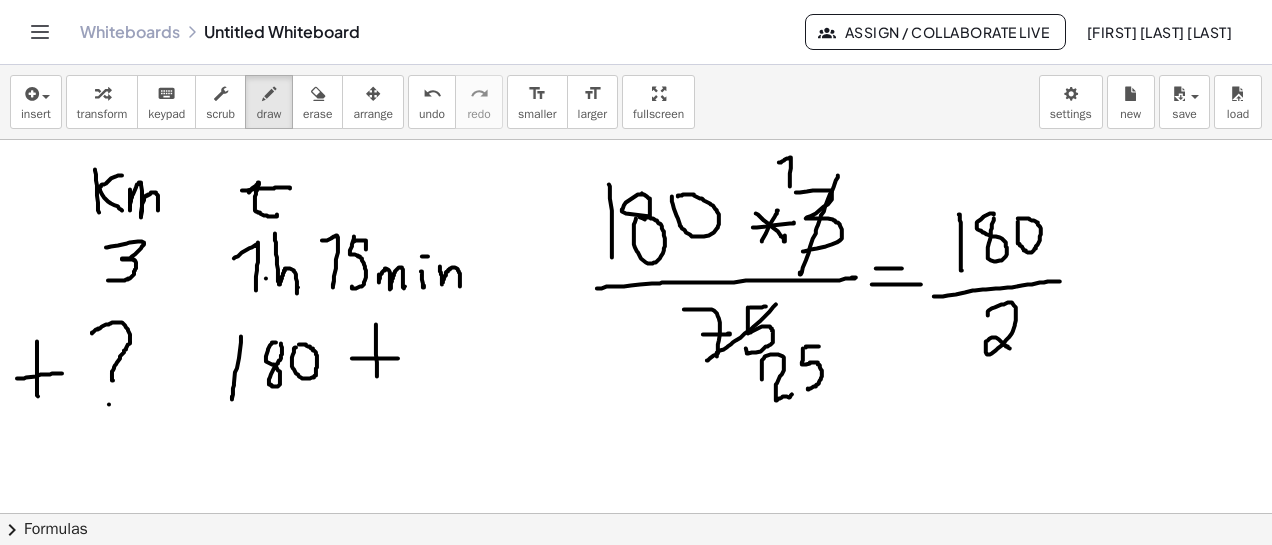drag, startPoint x: 988, startPoint y: 314, endPoint x: 1030, endPoint y: 316, distance: 42.047592 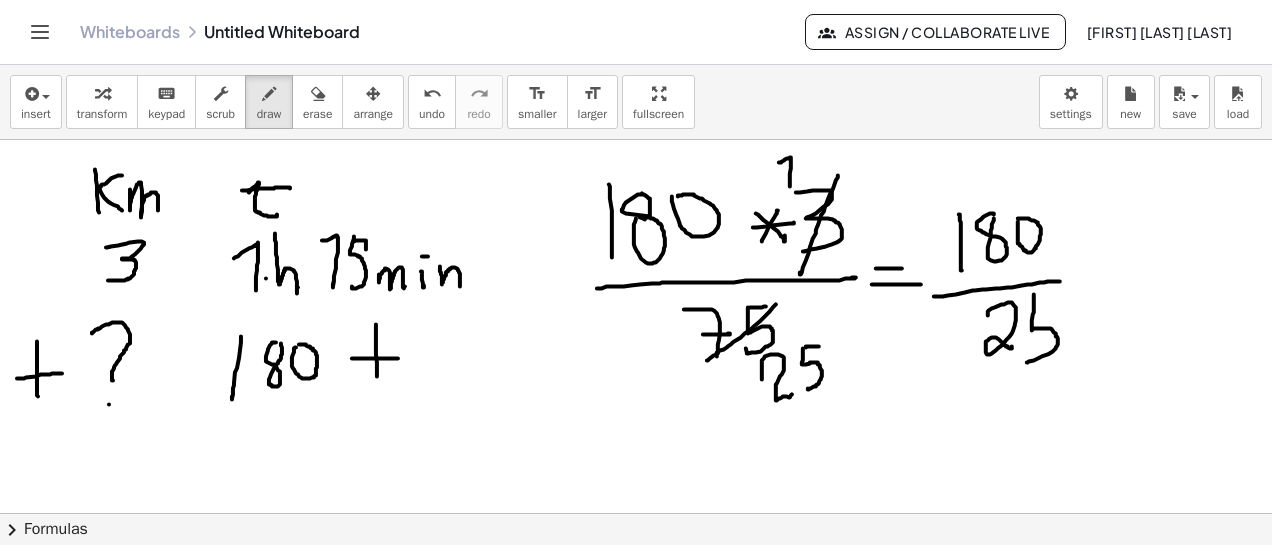 drag, startPoint x: 1034, startPoint y: 293, endPoint x: 1027, endPoint y: 361, distance: 68.359344 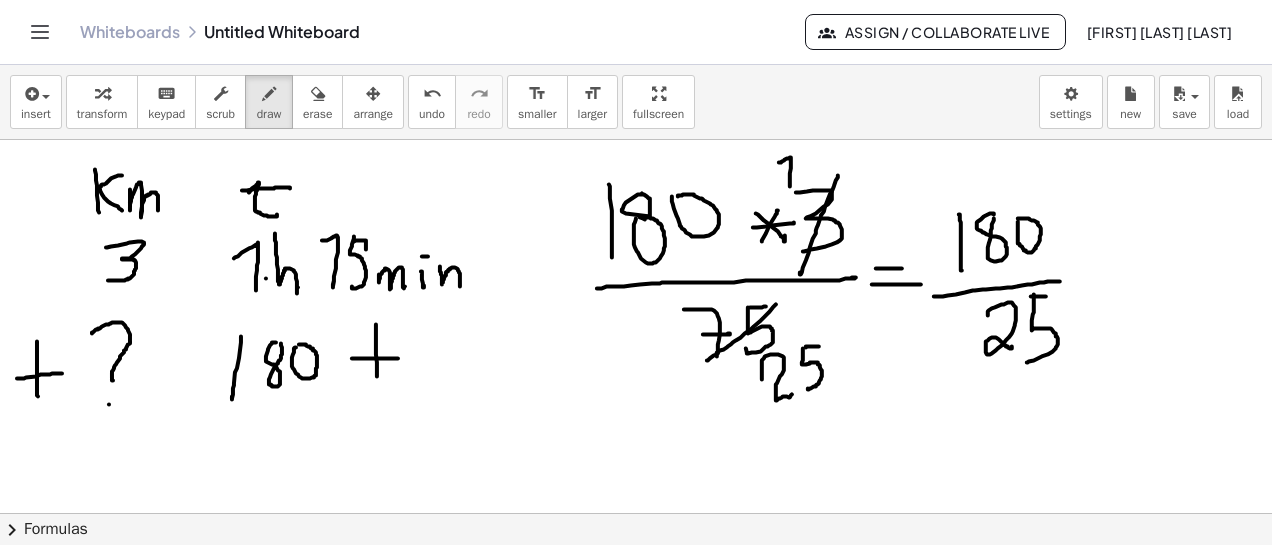 drag, startPoint x: 1031, startPoint y: 295, endPoint x: 1046, endPoint y: 295, distance: 15 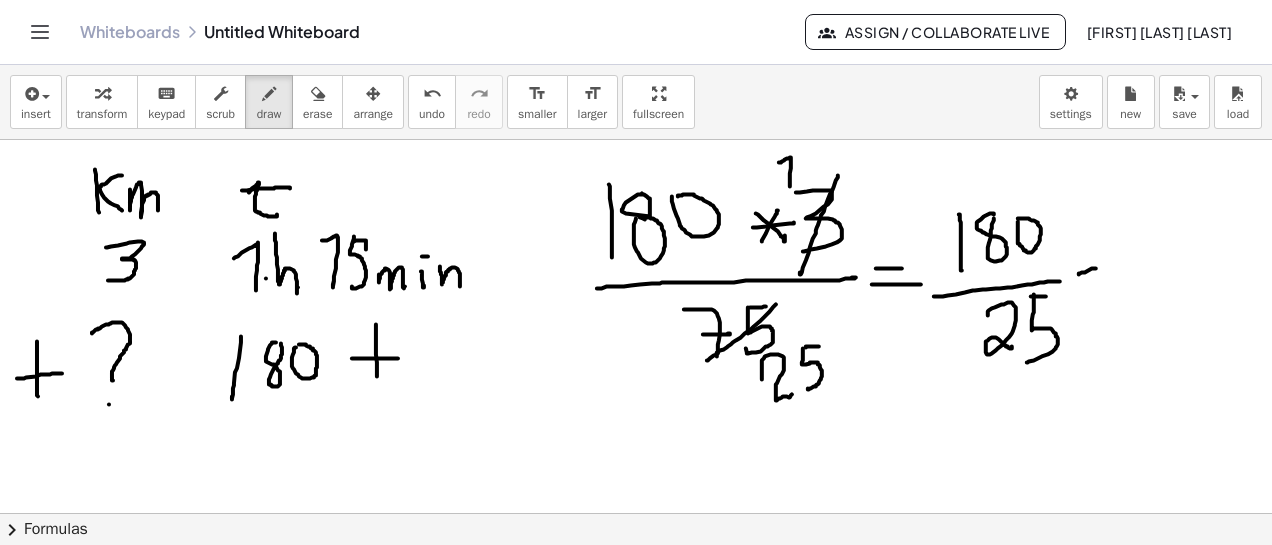 drag, startPoint x: 1079, startPoint y: 273, endPoint x: 1099, endPoint y: 266, distance: 21.189621 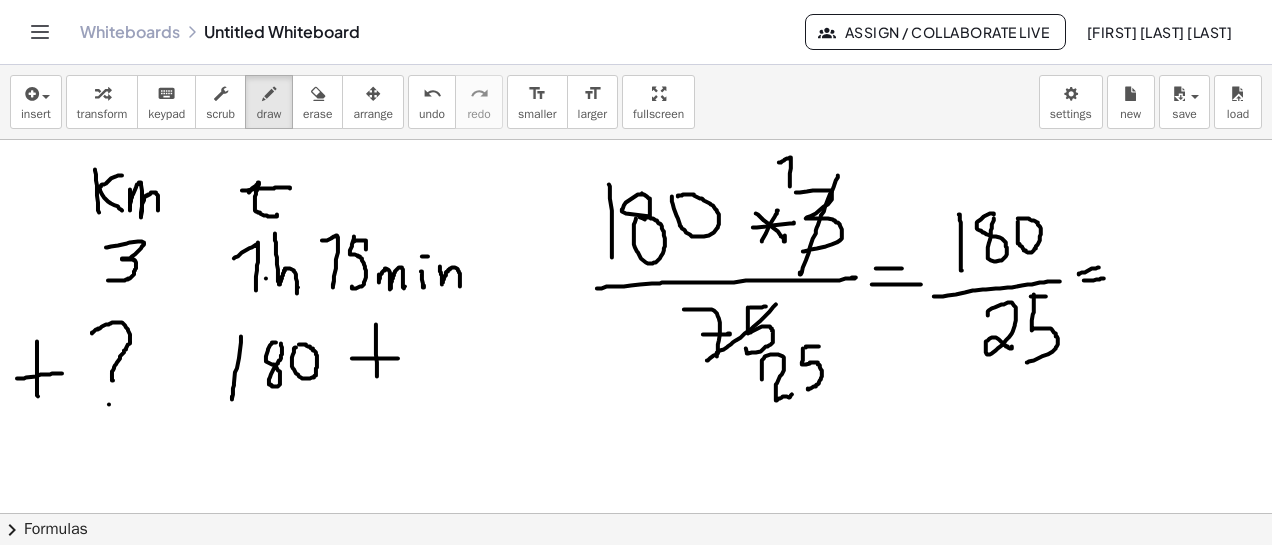 drag, startPoint x: 1084, startPoint y: 279, endPoint x: 1104, endPoint y: 277, distance: 20.09975 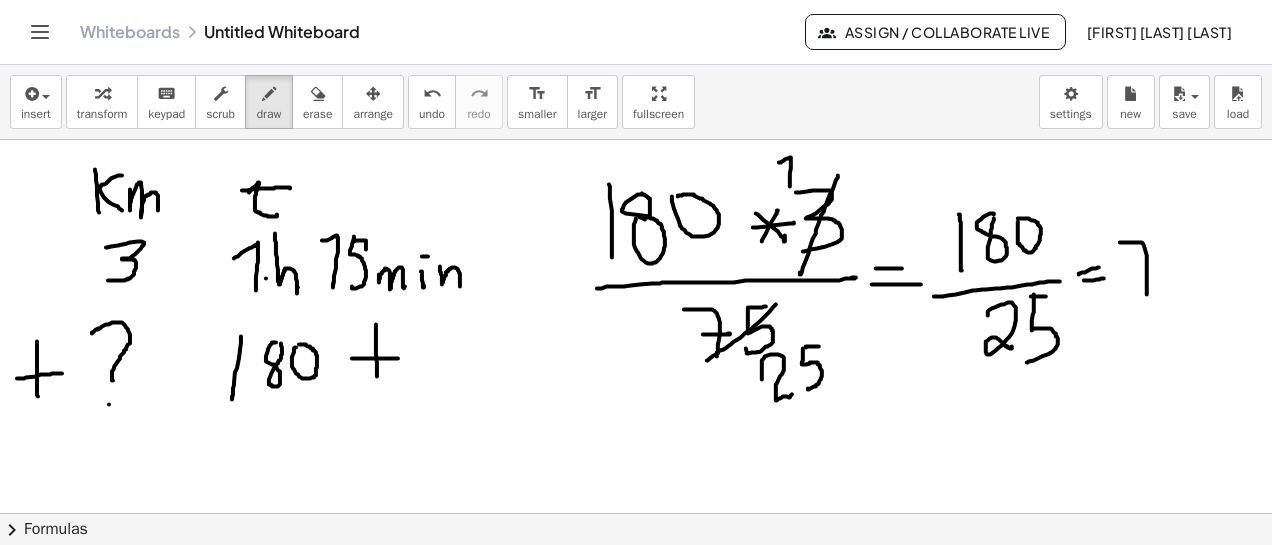 drag, startPoint x: 1120, startPoint y: 241, endPoint x: 1147, endPoint y: 289, distance: 55.072678 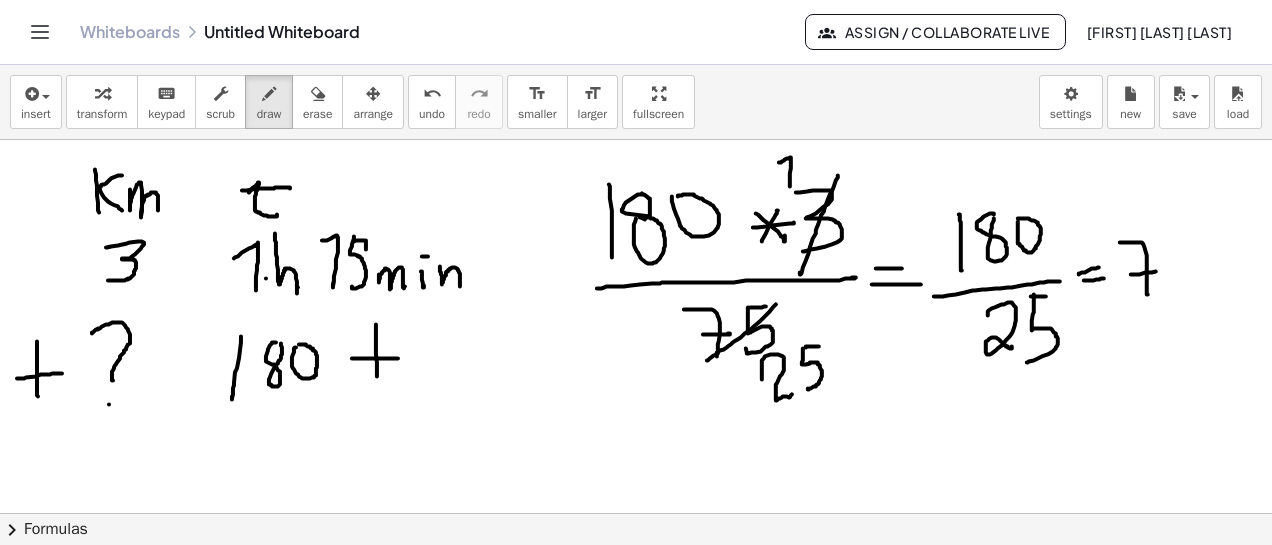 drag, startPoint x: 1131, startPoint y: 273, endPoint x: 1156, endPoint y: 270, distance: 25.179358 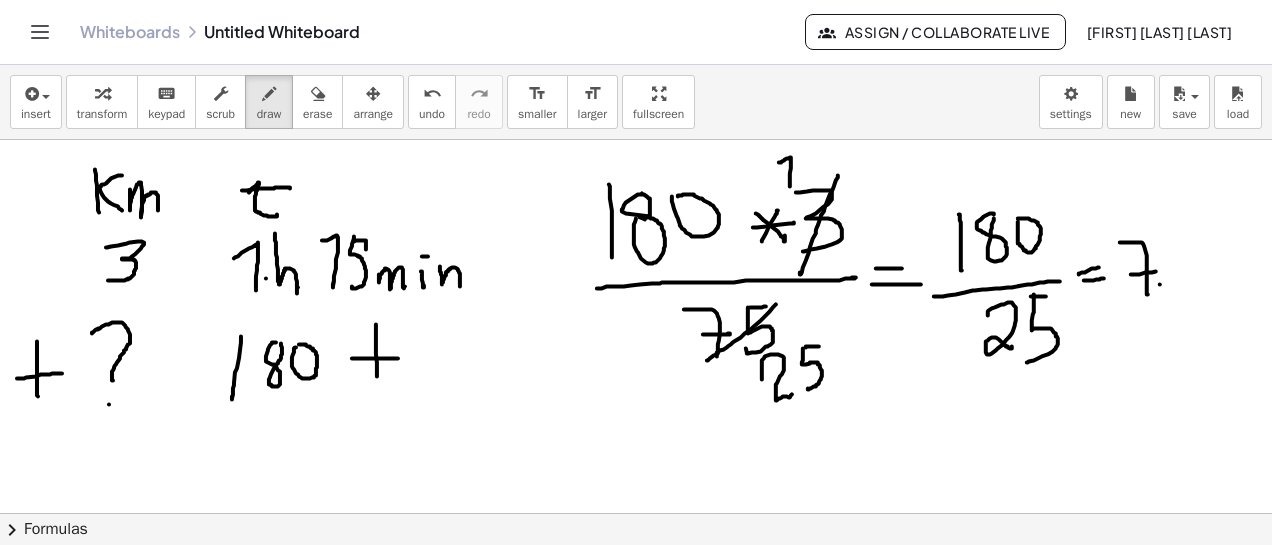 click at bounding box center (636, -60) 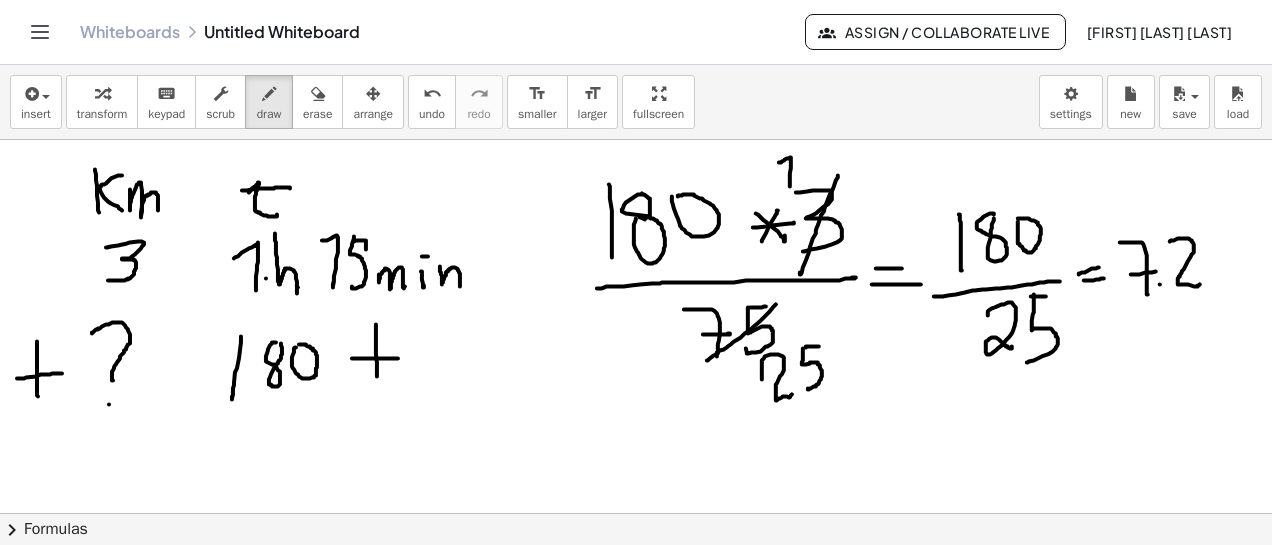 drag, startPoint x: 1170, startPoint y: 240, endPoint x: 1201, endPoint y: 283, distance: 53.009434 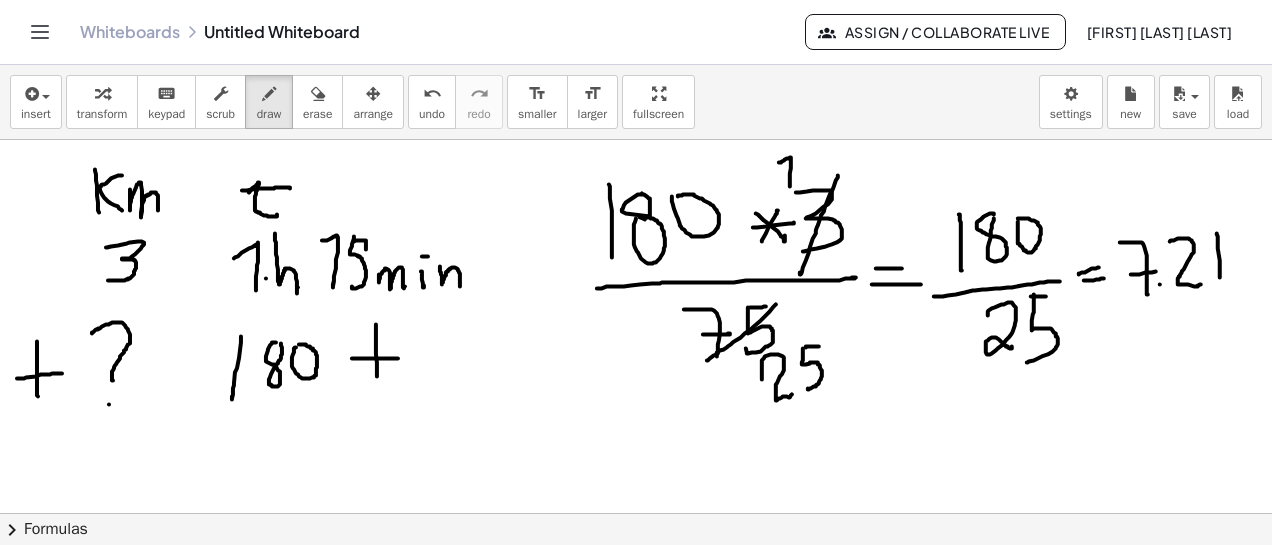 drag, startPoint x: 1218, startPoint y: 238, endPoint x: 1232, endPoint y: 246, distance: 16.124516 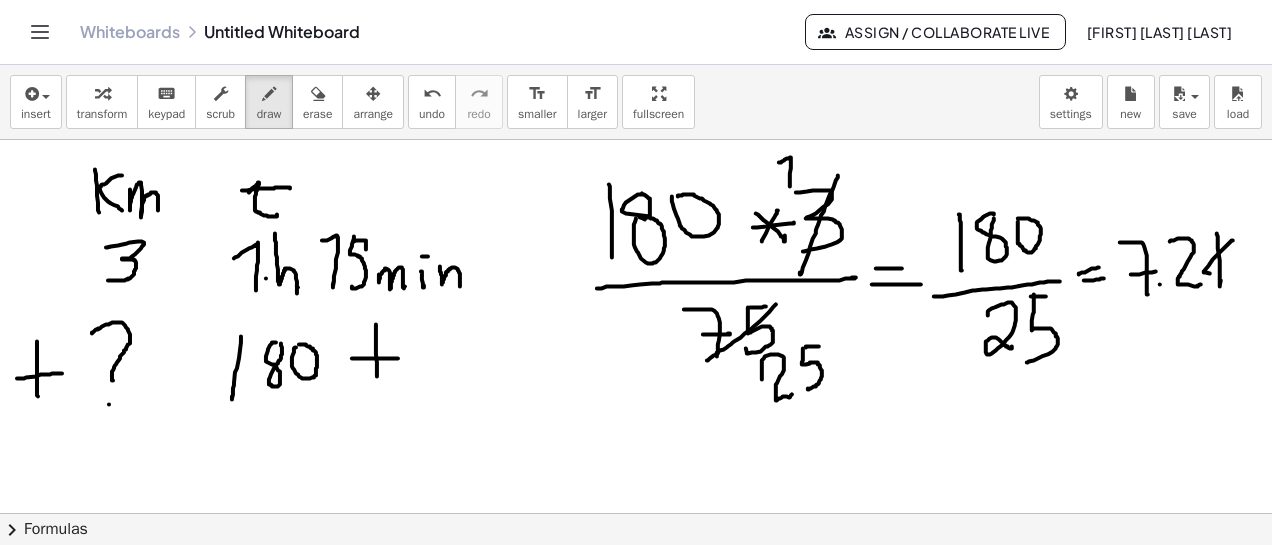 drag, startPoint x: 1233, startPoint y: 239, endPoint x: 1233, endPoint y: 278, distance: 39 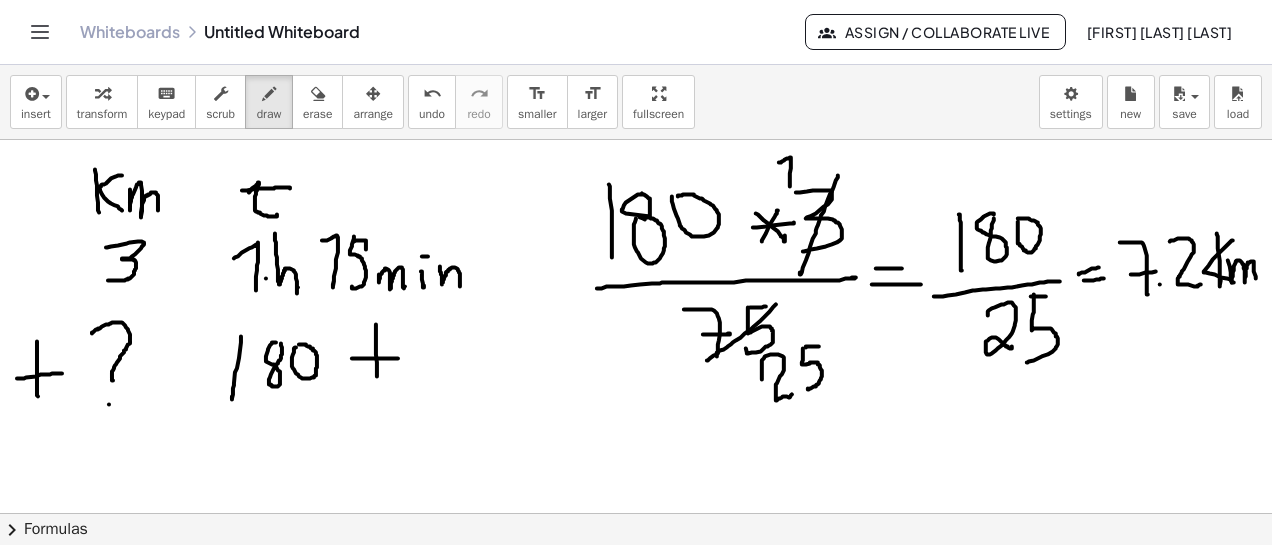drag, startPoint x: 1231, startPoint y: 277, endPoint x: 1256, endPoint y: 282, distance: 25.495098 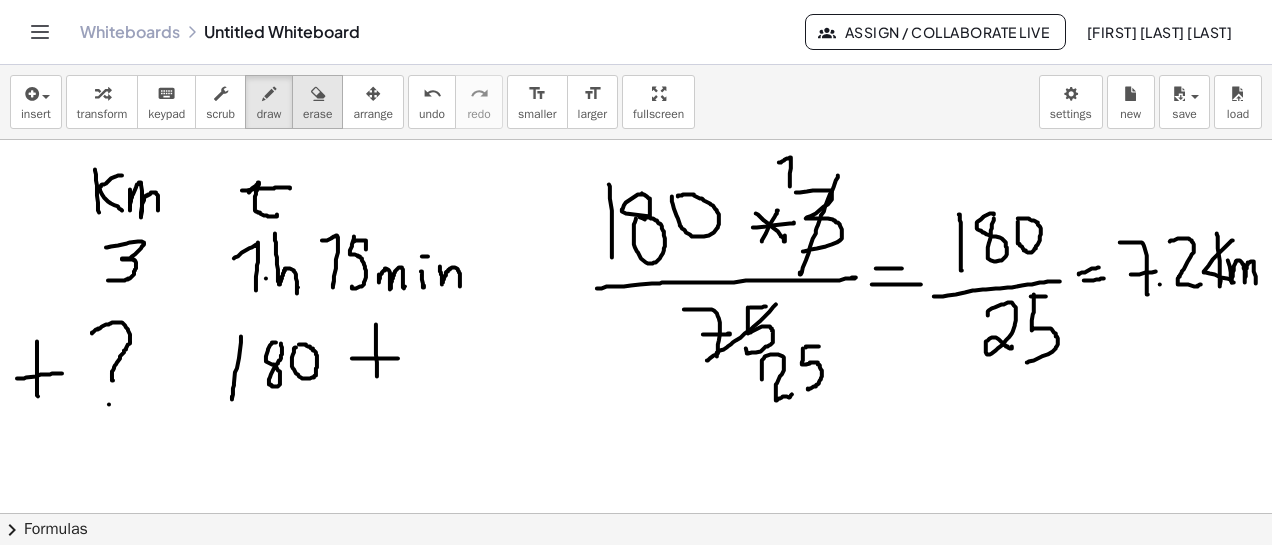 click at bounding box center [317, 93] 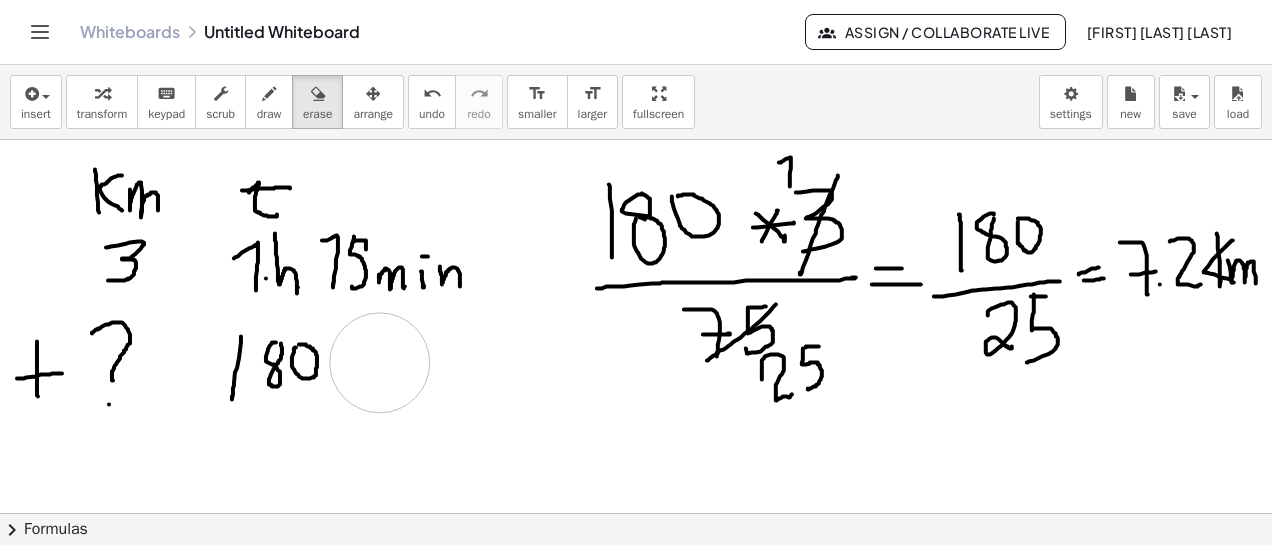 drag, startPoint x: 405, startPoint y: 393, endPoint x: 380, endPoint y: 362, distance: 39.824615 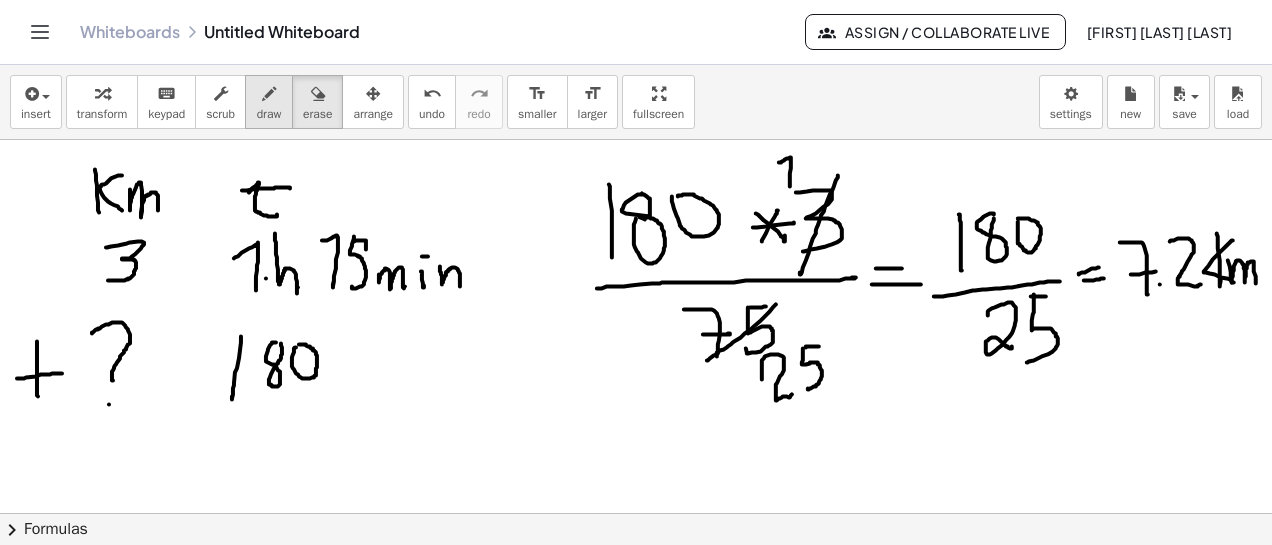 click at bounding box center (269, 94) 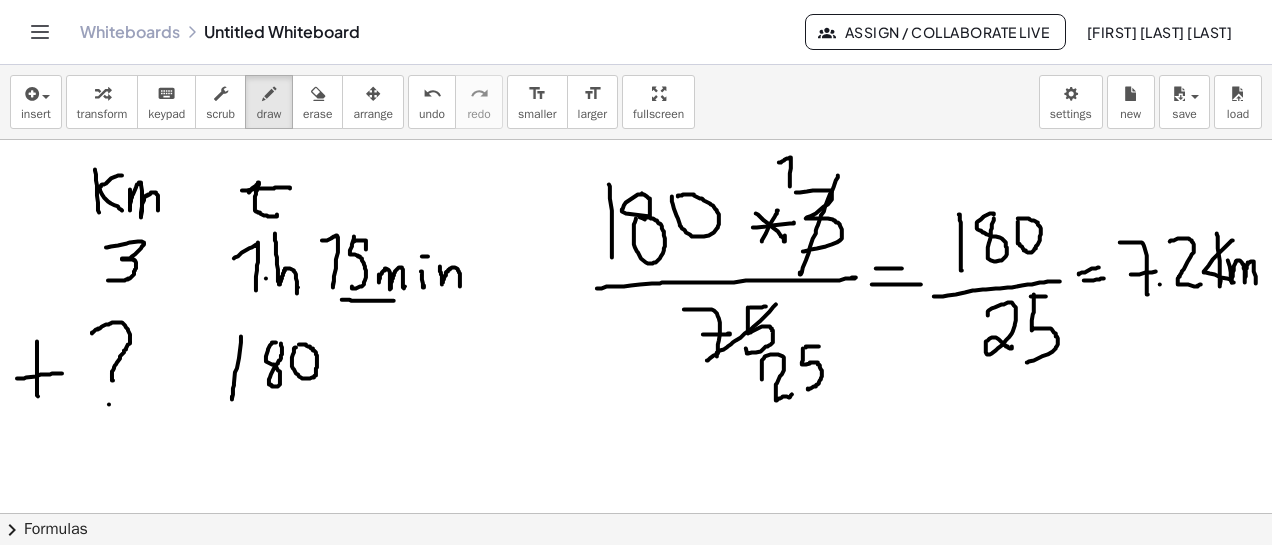 drag, startPoint x: 342, startPoint y: 299, endPoint x: 395, endPoint y: 300, distance: 53.009434 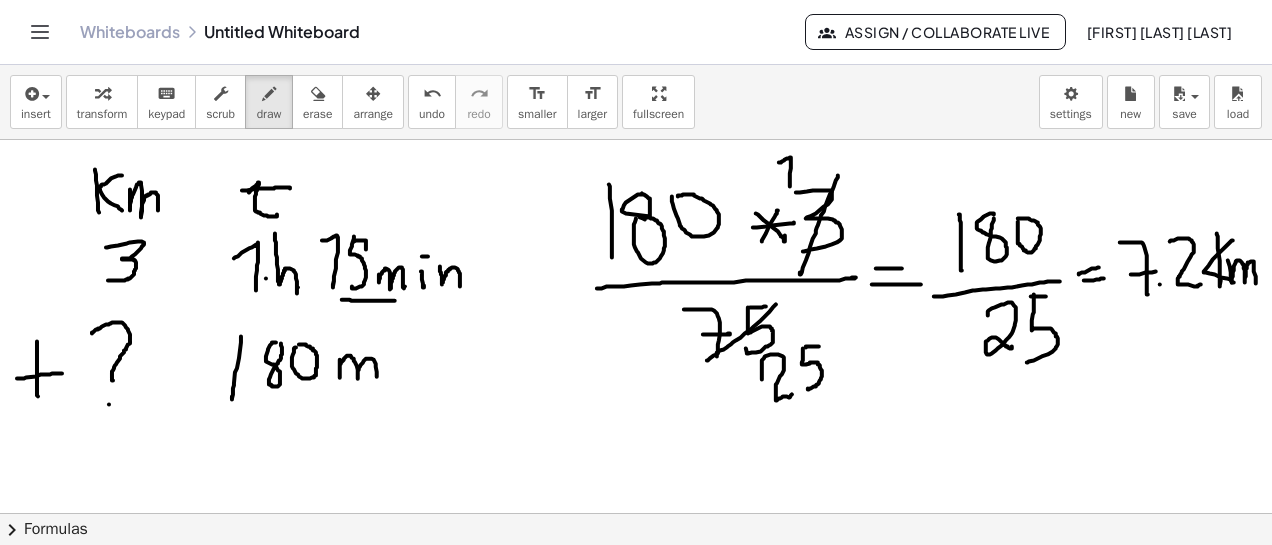 drag, startPoint x: 340, startPoint y: 359, endPoint x: 378, endPoint y: 369, distance: 39.293766 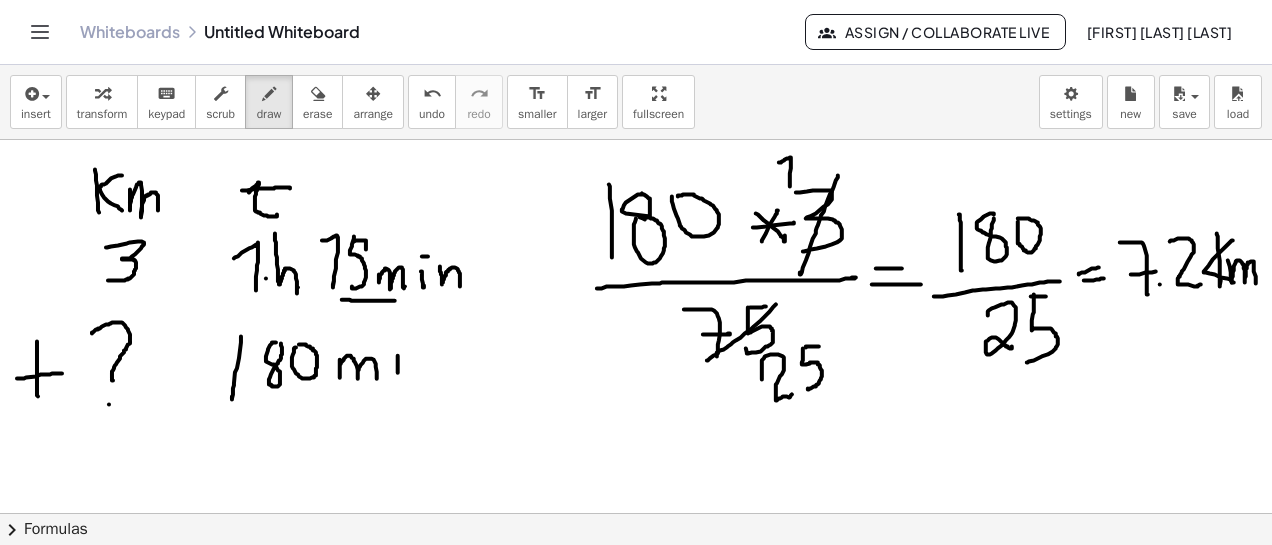 drag, startPoint x: 398, startPoint y: 355, endPoint x: 397, endPoint y: 378, distance: 23.021729 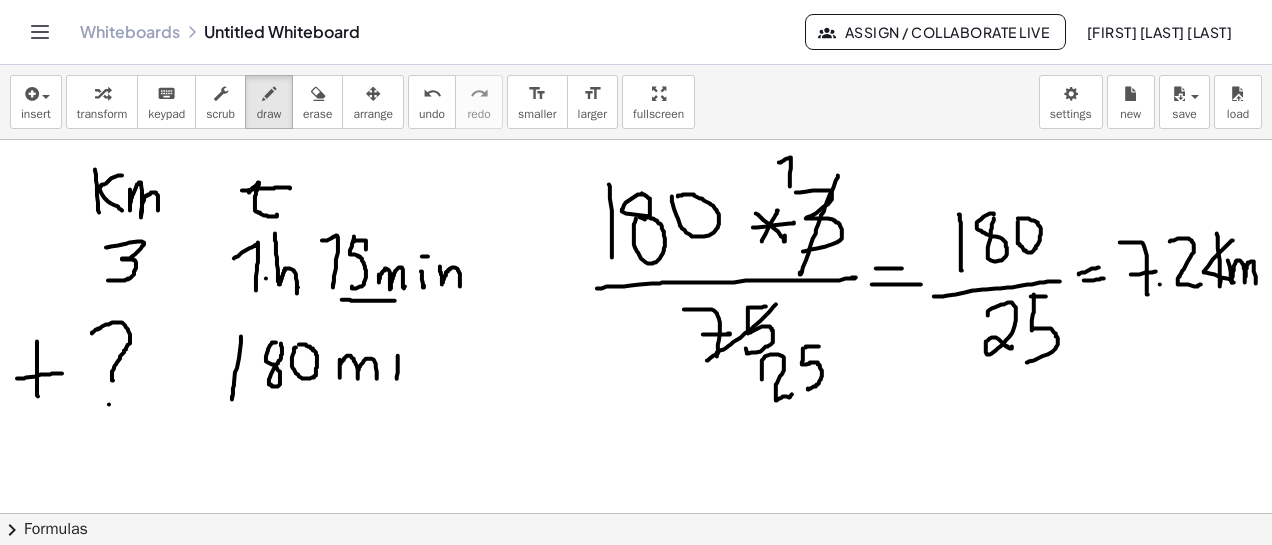 click at bounding box center (636, -60) 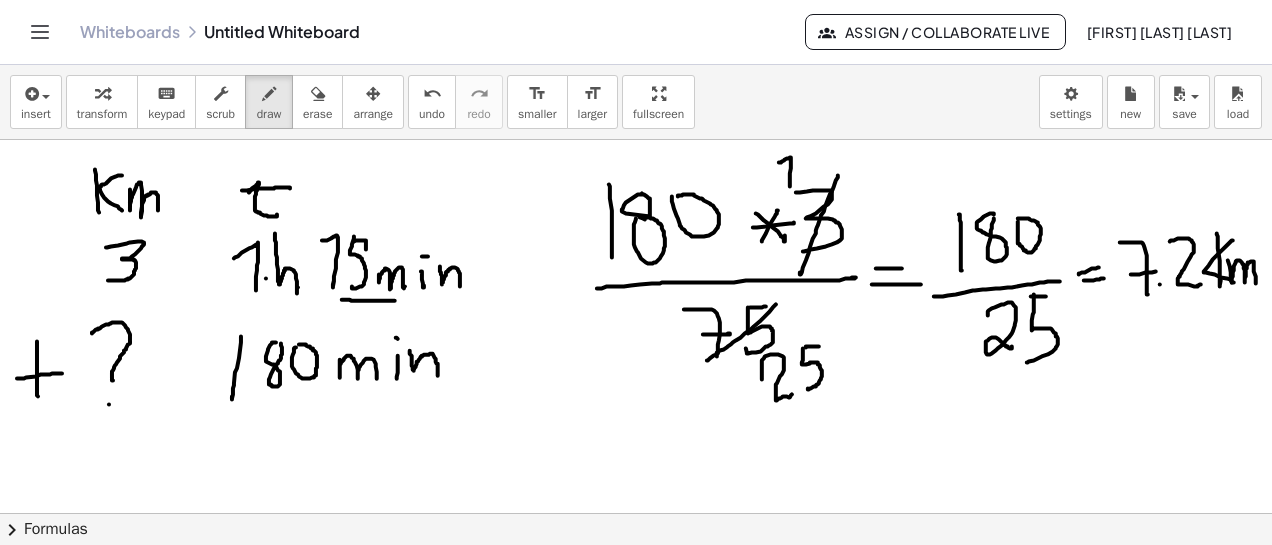 drag, startPoint x: 410, startPoint y: 350, endPoint x: 438, endPoint y: 375, distance: 37.536648 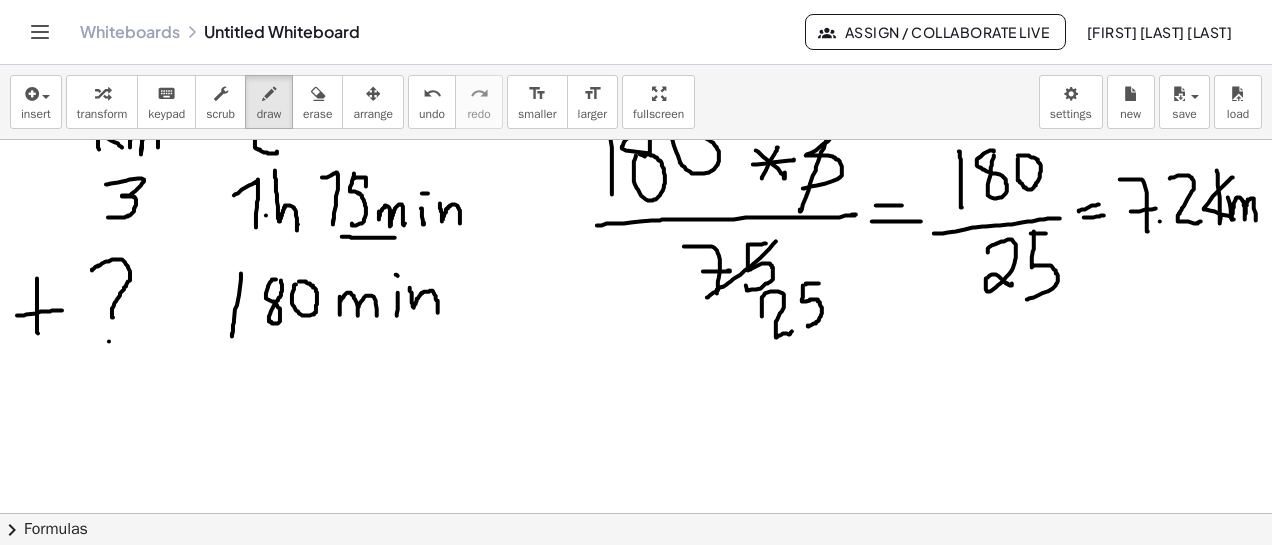 scroll, scrollTop: 1049, scrollLeft: 0, axis: vertical 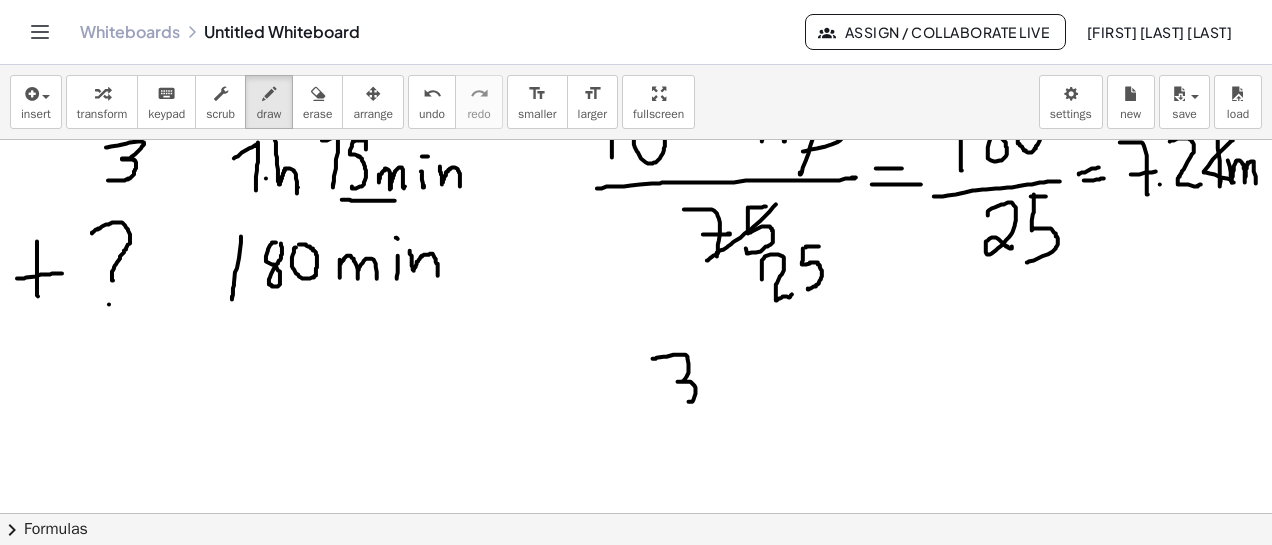 drag, startPoint x: 654, startPoint y: 358, endPoint x: 667, endPoint y: 401, distance: 44.922153 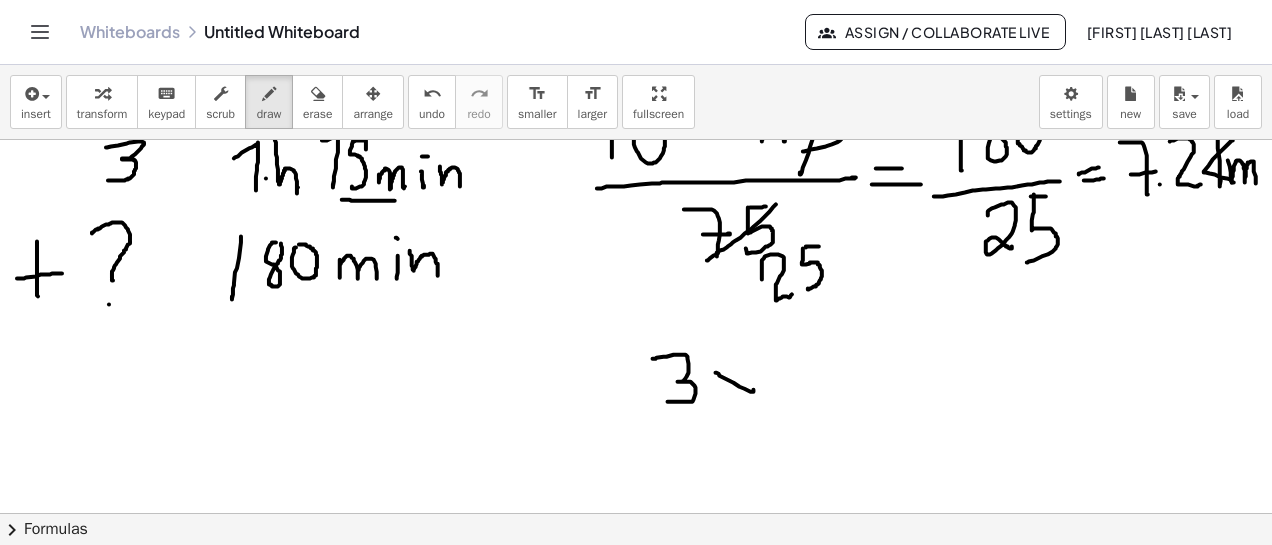 drag, startPoint x: 716, startPoint y: 372, endPoint x: 750, endPoint y: 376, distance: 34.234486 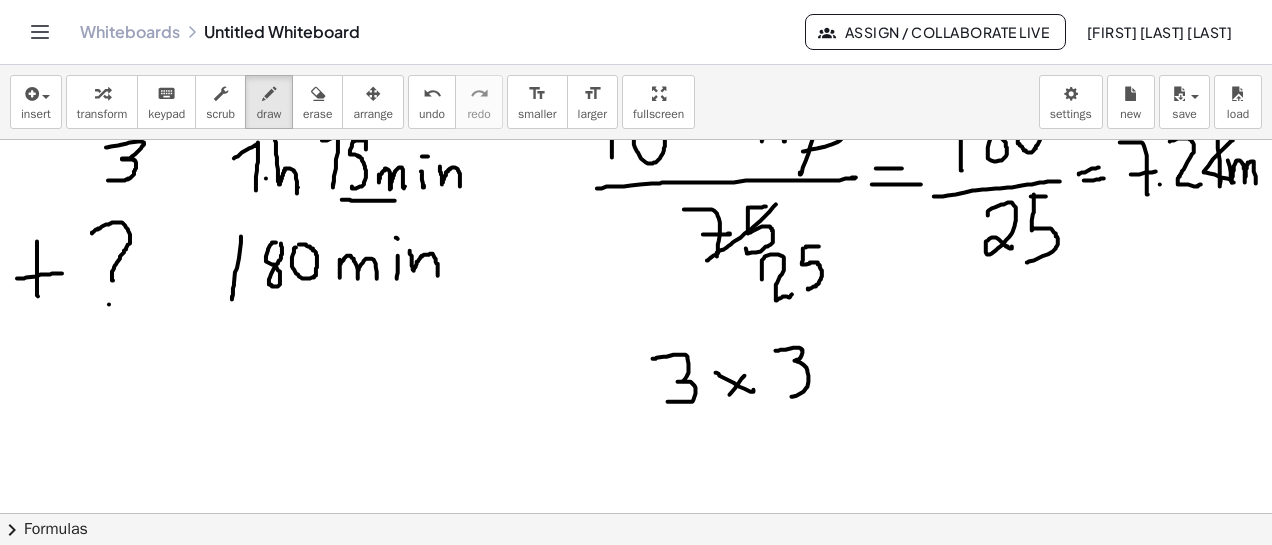 drag, startPoint x: 776, startPoint y: 350, endPoint x: 791, endPoint y: 395, distance: 47.434166 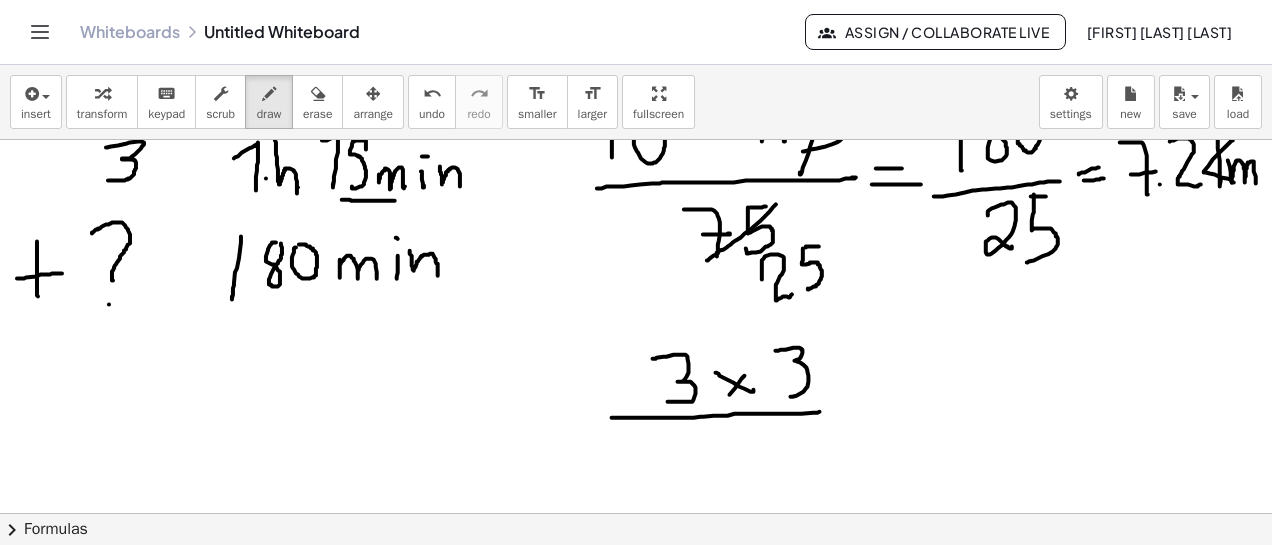 drag, startPoint x: 656, startPoint y: 417, endPoint x: 823, endPoint y: 411, distance: 167.10774 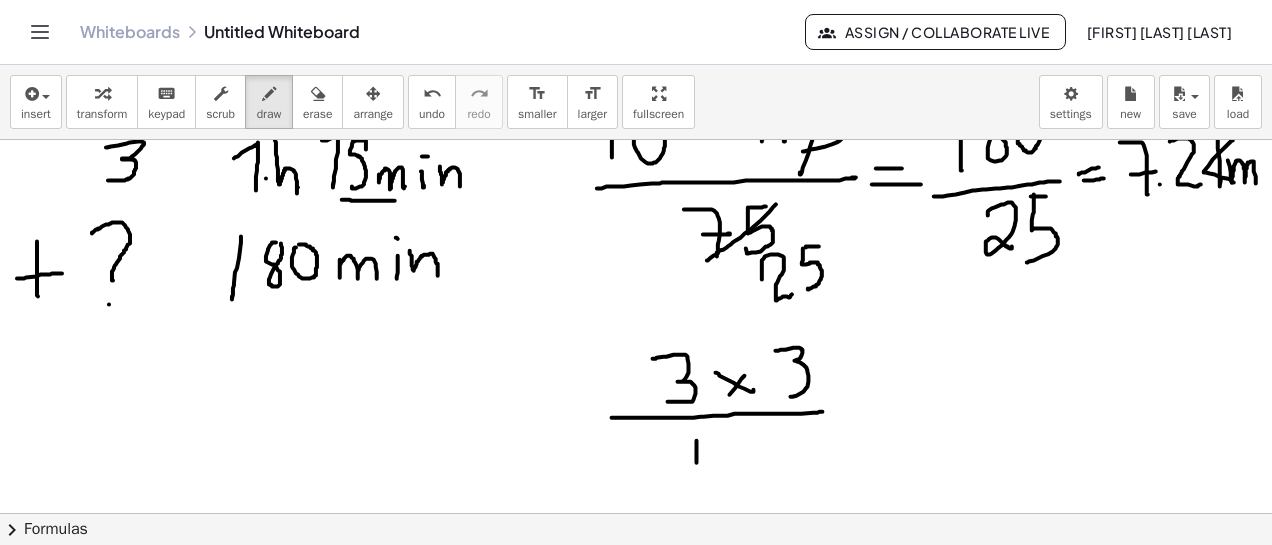 drag, startPoint x: 697, startPoint y: 440, endPoint x: 697, endPoint y: 465, distance: 25 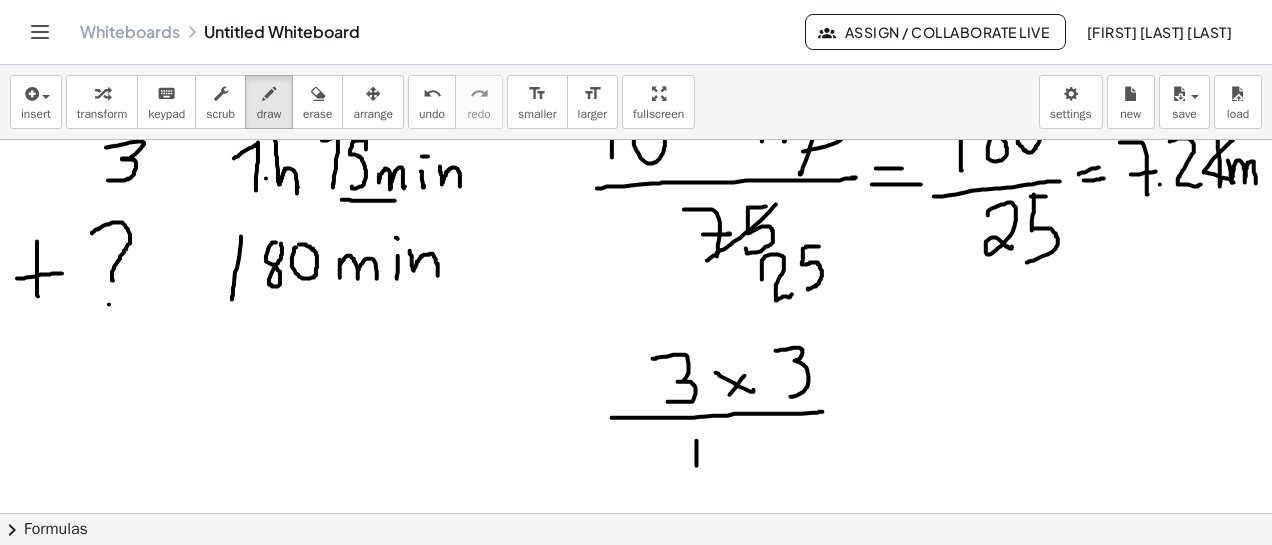 click at bounding box center [636, -160] 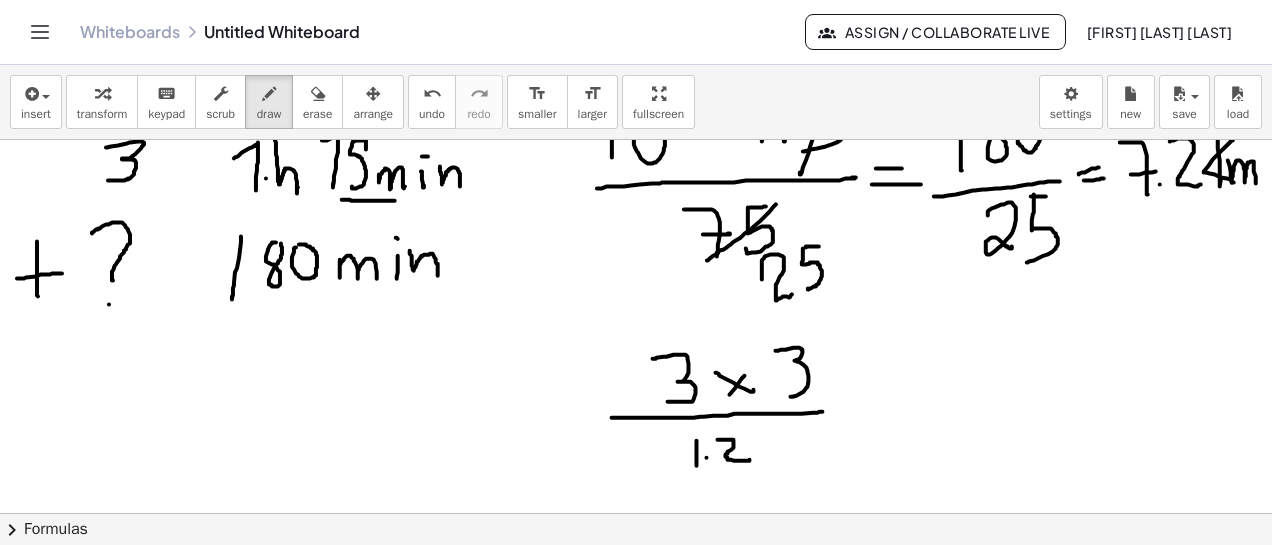 drag, startPoint x: 718, startPoint y: 439, endPoint x: 754, endPoint y: 442, distance: 36.124783 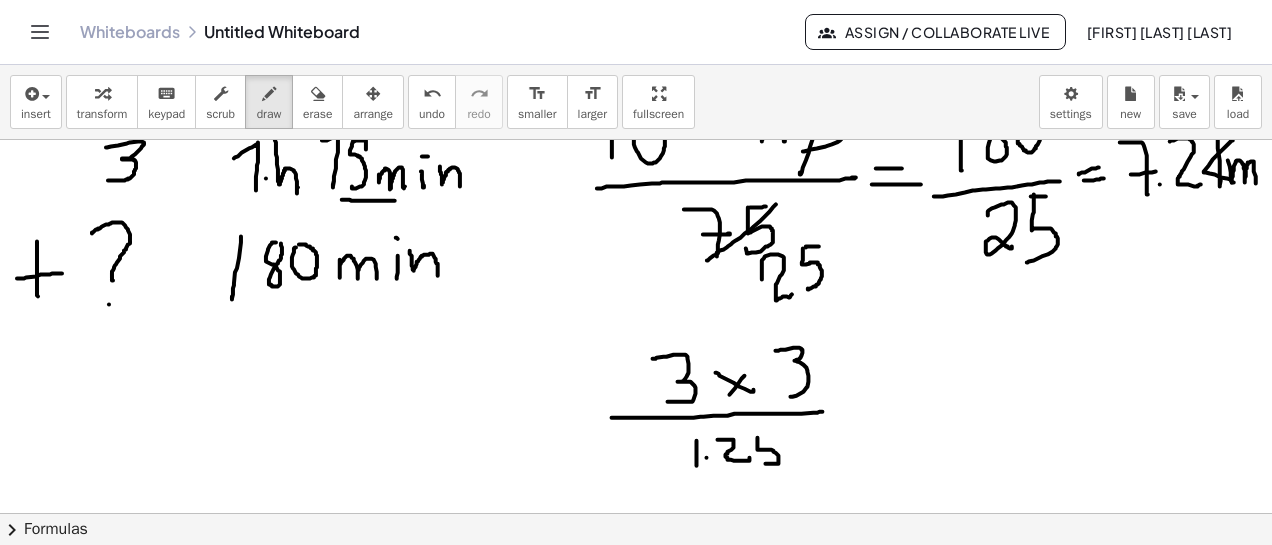 drag, startPoint x: 758, startPoint y: 437, endPoint x: 758, endPoint y: 458, distance: 21 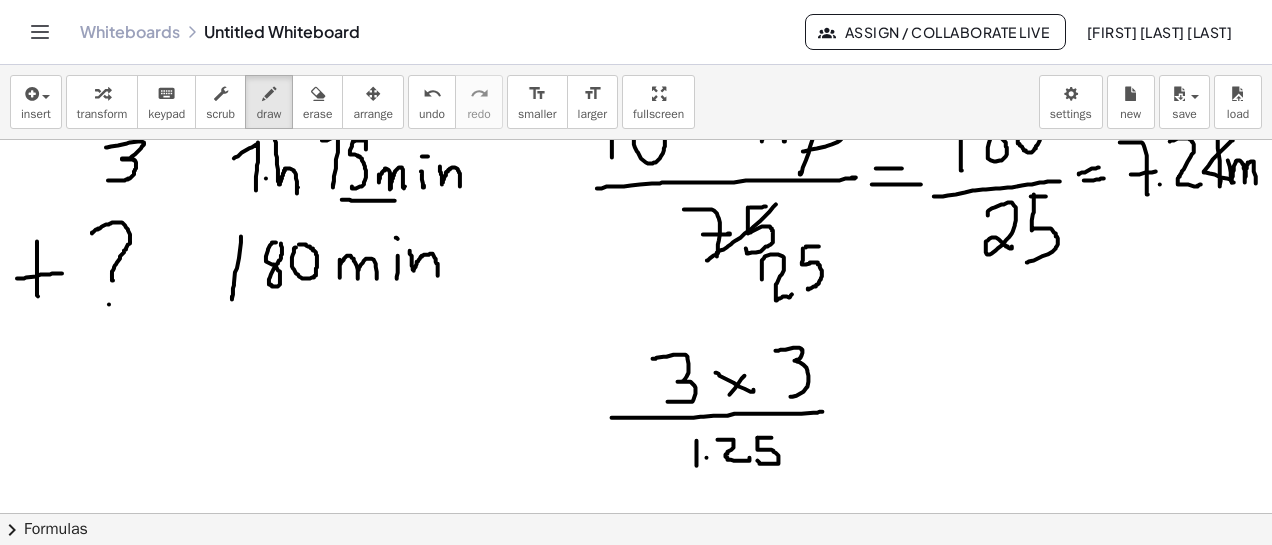 drag, startPoint x: 758, startPoint y: 437, endPoint x: 772, endPoint y: 437, distance: 14 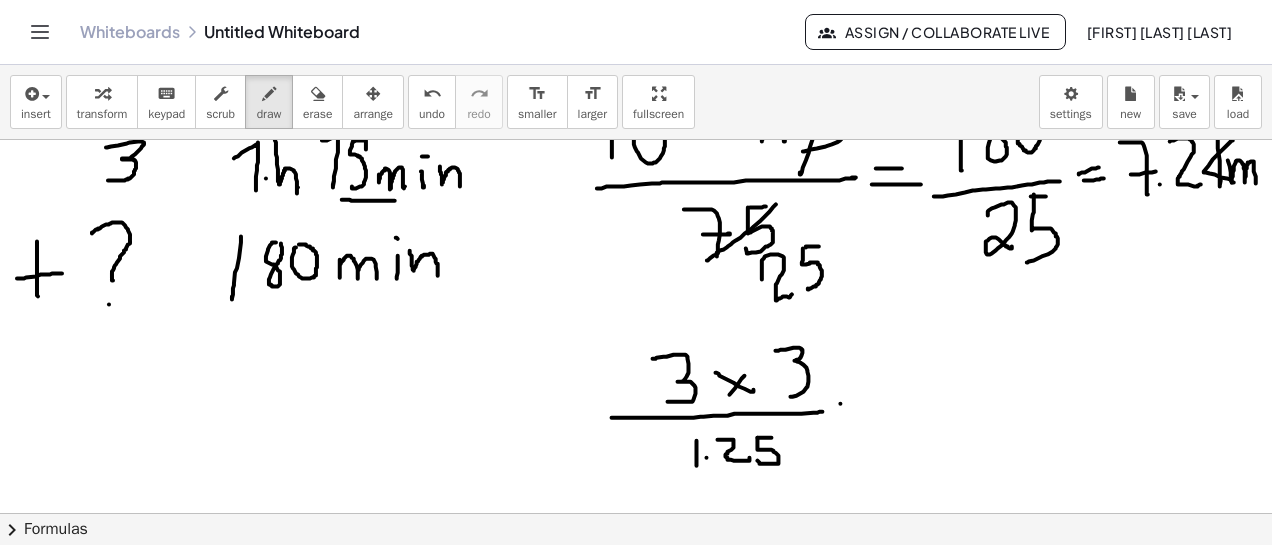drag, startPoint x: 841, startPoint y: 403, endPoint x: 876, endPoint y: 403, distance: 35 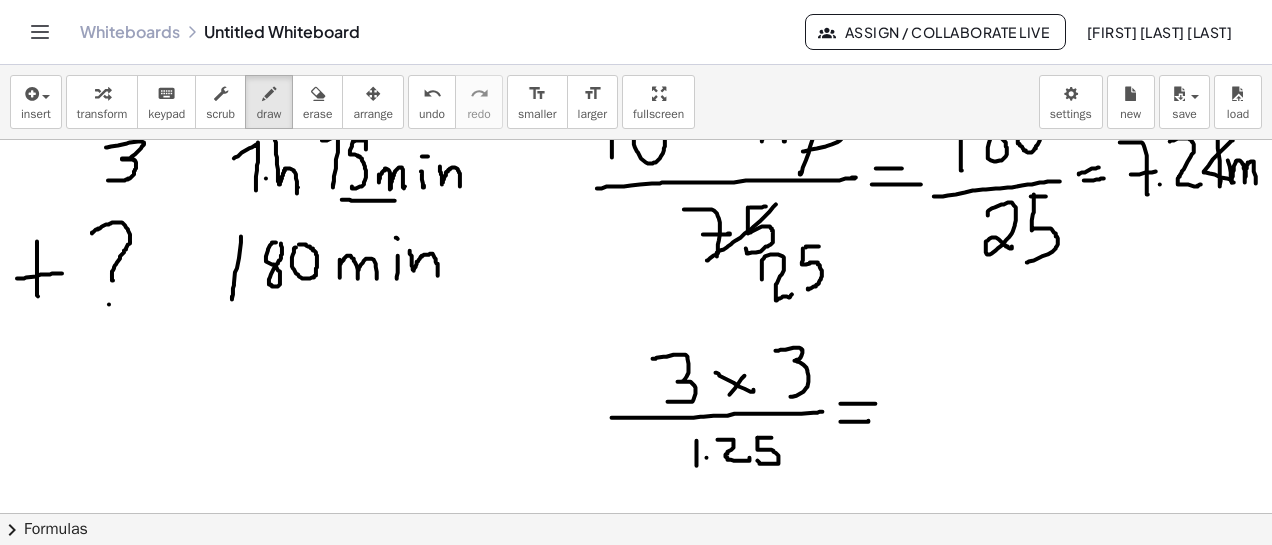 drag, startPoint x: 841, startPoint y: 421, endPoint x: 869, endPoint y: 420, distance: 28.01785 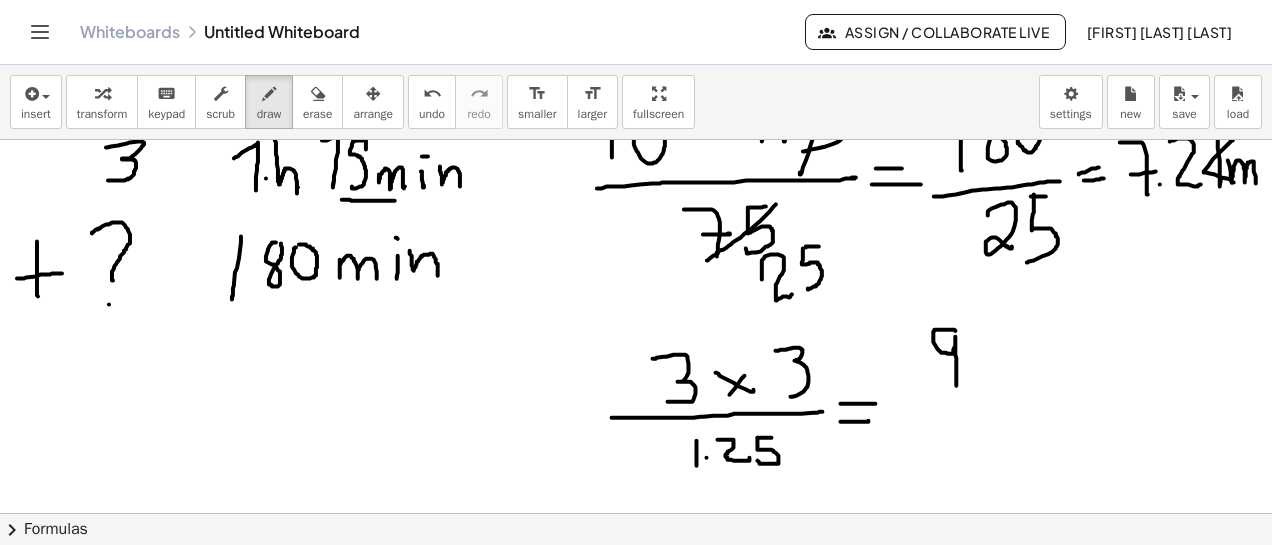 drag, startPoint x: 956, startPoint y: 330, endPoint x: 957, endPoint y: 381, distance: 51.009804 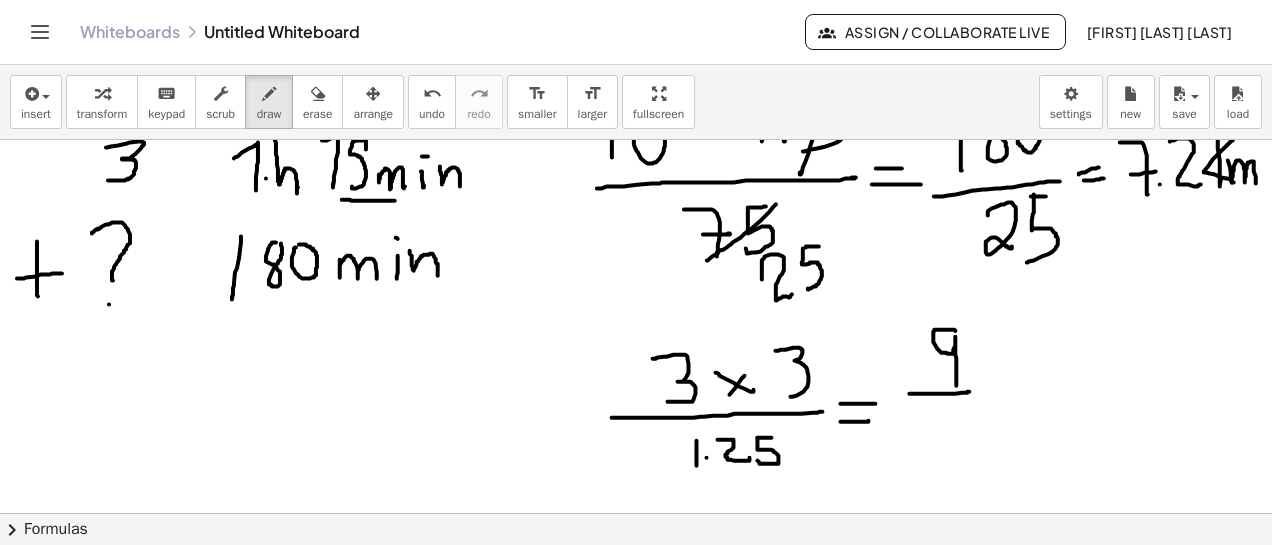 drag, startPoint x: 910, startPoint y: 393, endPoint x: 976, endPoint y: 391, distance: 66.0303 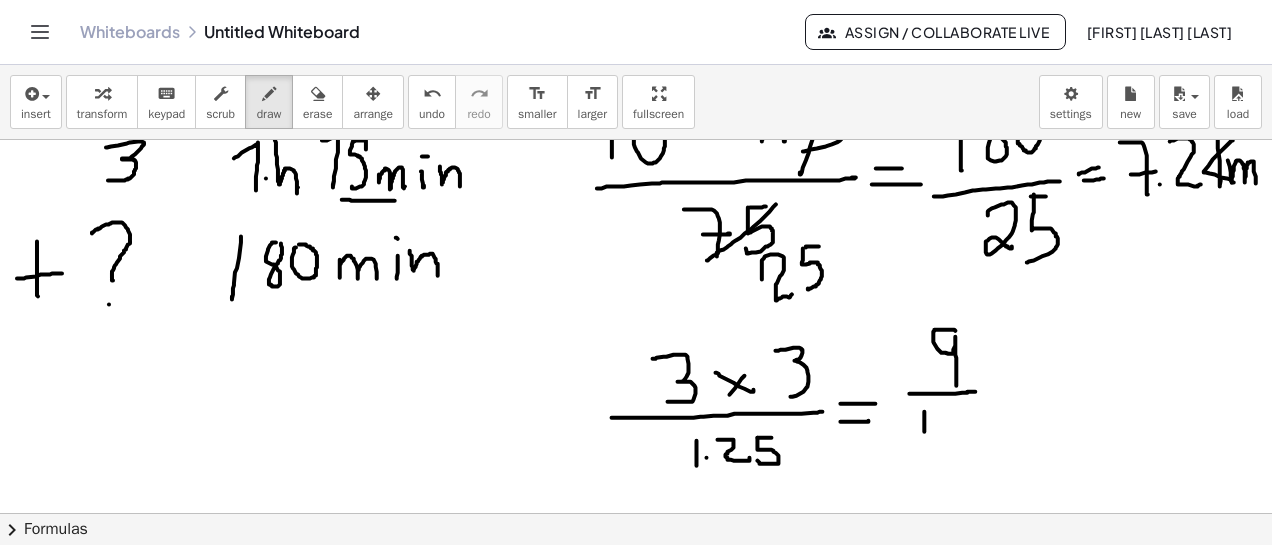 drag, startPoint x: 925, startPoint y: 411, endPoint x: 936, endPoint y: 434, distance: 25.495098 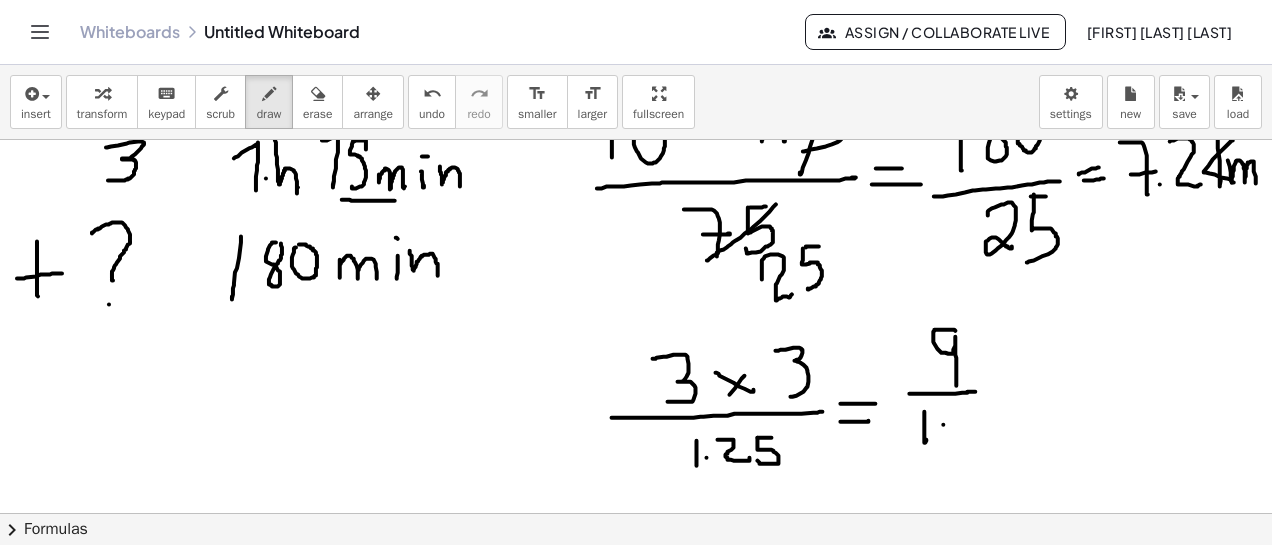 click at bounding box center [636, -160] 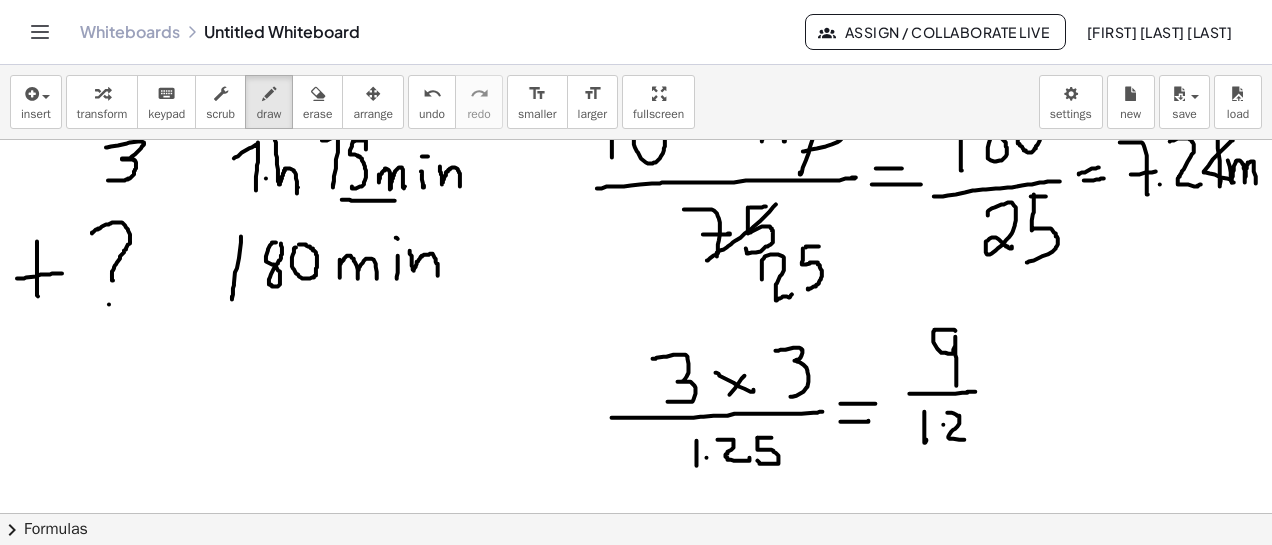 drag, startPoint x: 948, startPoint y: 412, endPoint x: 979, endPoint y: 413, distance: 31.016125 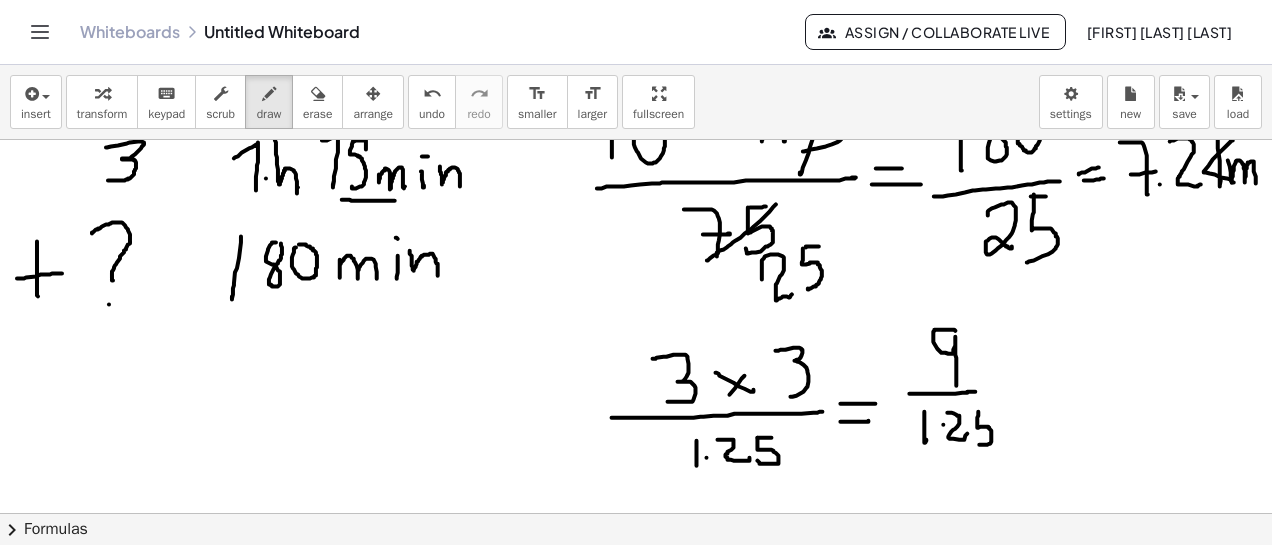 drag, startPoint x: 979, startPoint y: 411, endPoint x: 978, endPoint y: 439, distance: 28.01785 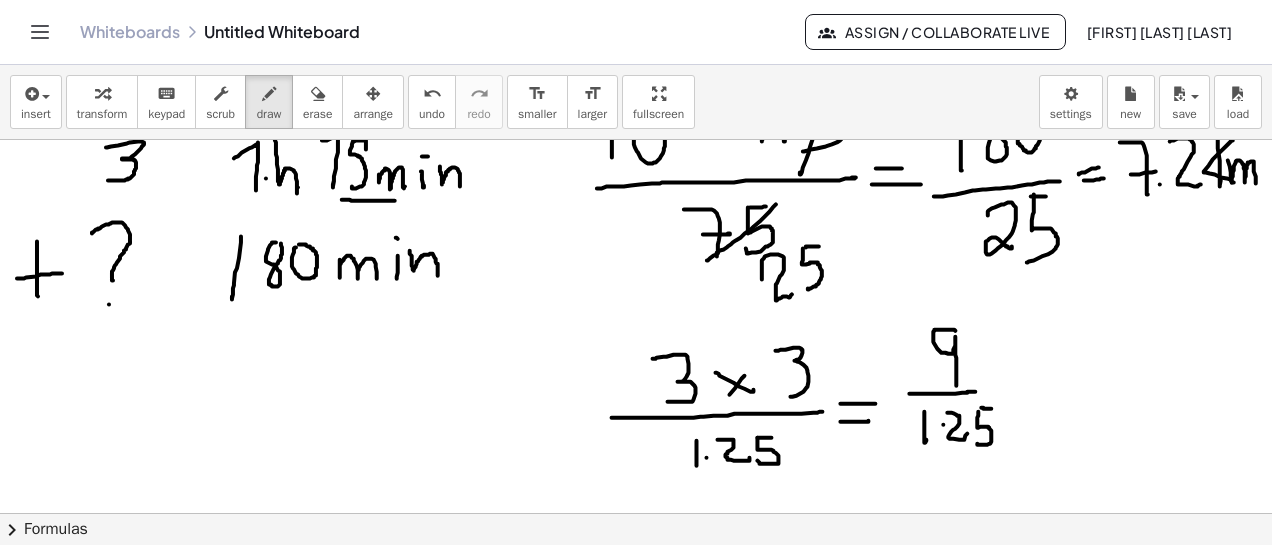 drag, startPoint x: 982, startPoint y: 407, endPoint x: 992, endPoint y: 408, distance: 10.049875 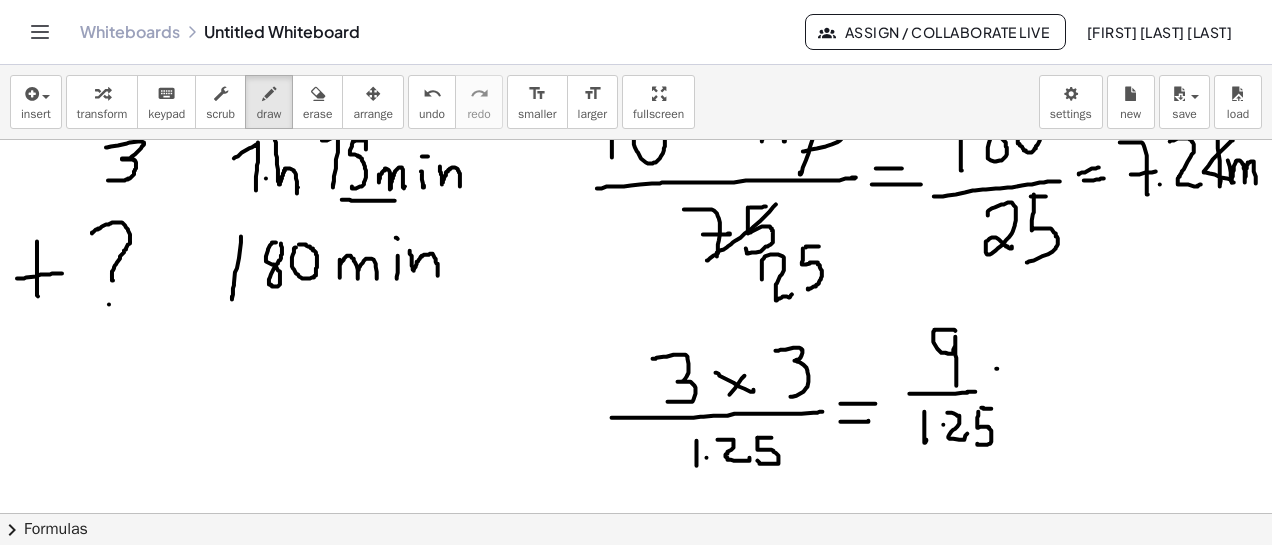 drag, startPoint x: 997, startPoint y: 368, endPoint x: 1018, endPoint y: 367, distance: 21.023796 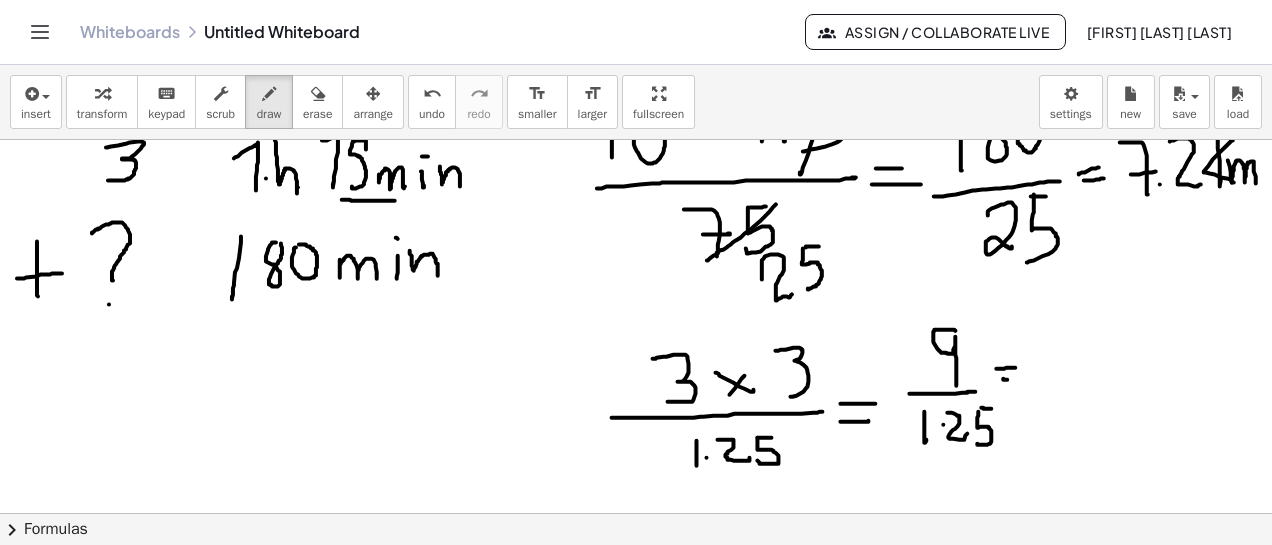 drag, startPoint x: 1004, startPoint y: 378, endPoint x: 1019, endPoint y: 379, distance: 15.033297 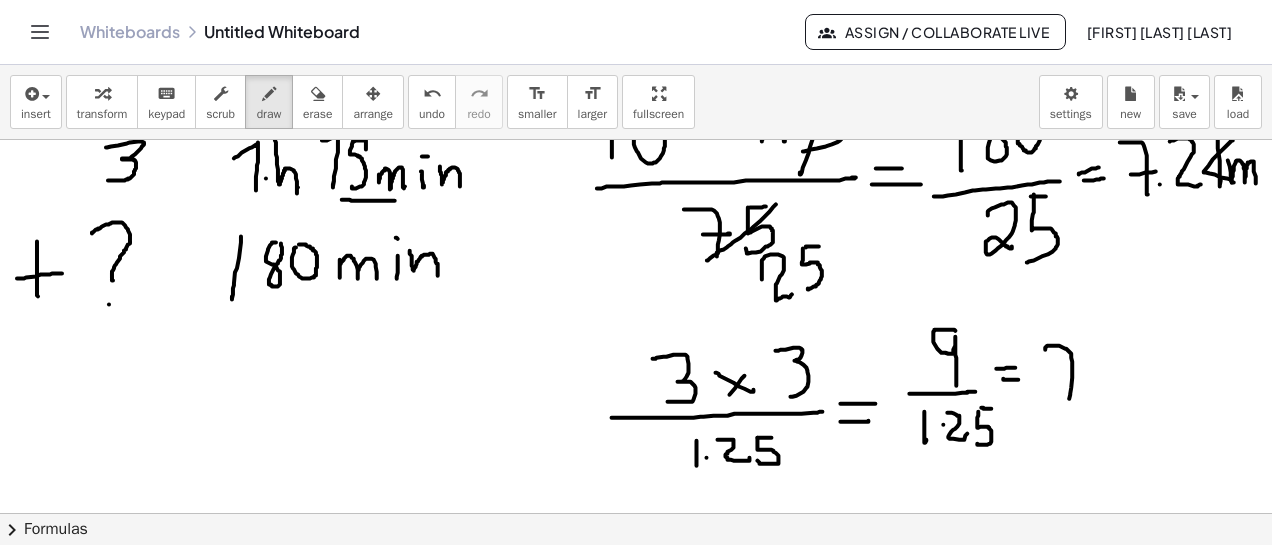 drag, startPoint x: 1046, startPoint y: 349, endPoint x: 1067, endPoint y: 392, distance: 47.853943 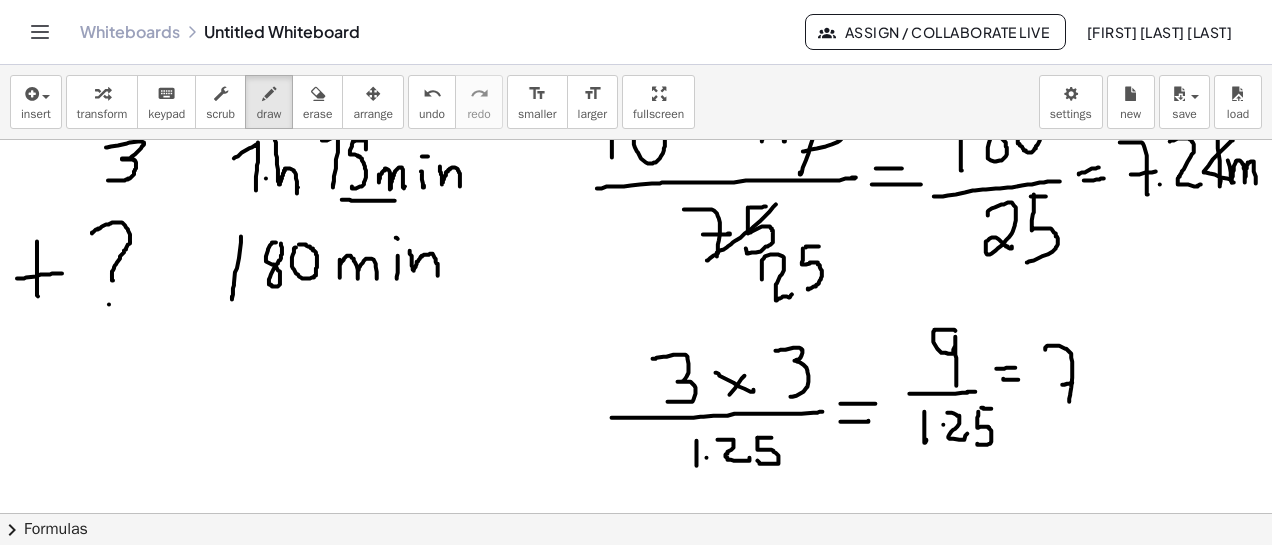 drag, startPoint x: 1063, startPoint y: 384, endPoint x: 1084, endPoint y: 385, distance: 21.023796 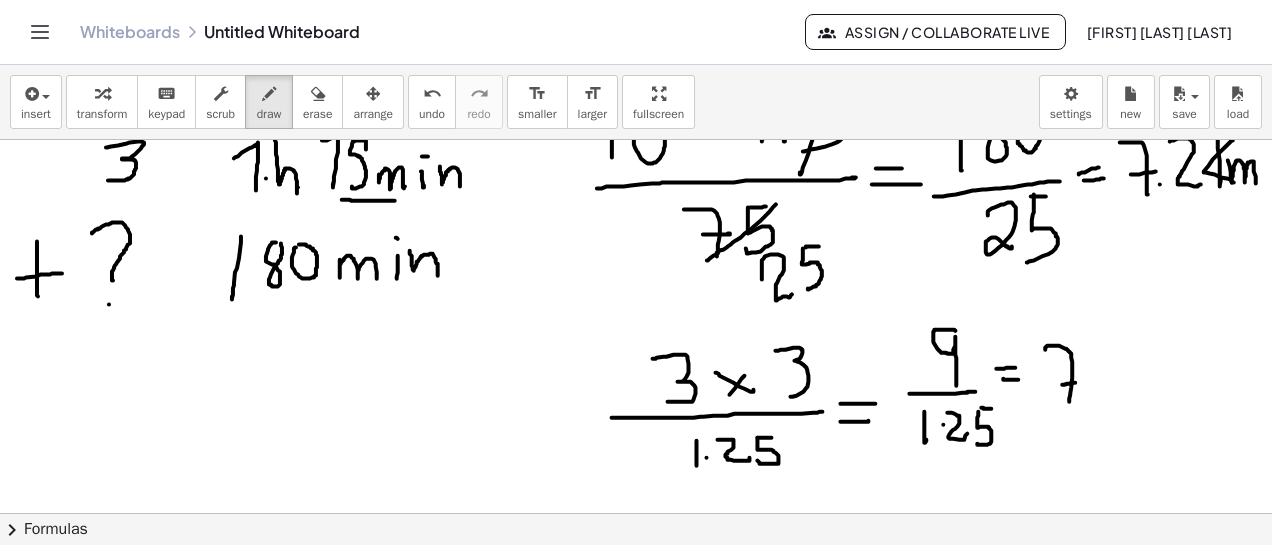 click at bounding box center (636, -160) 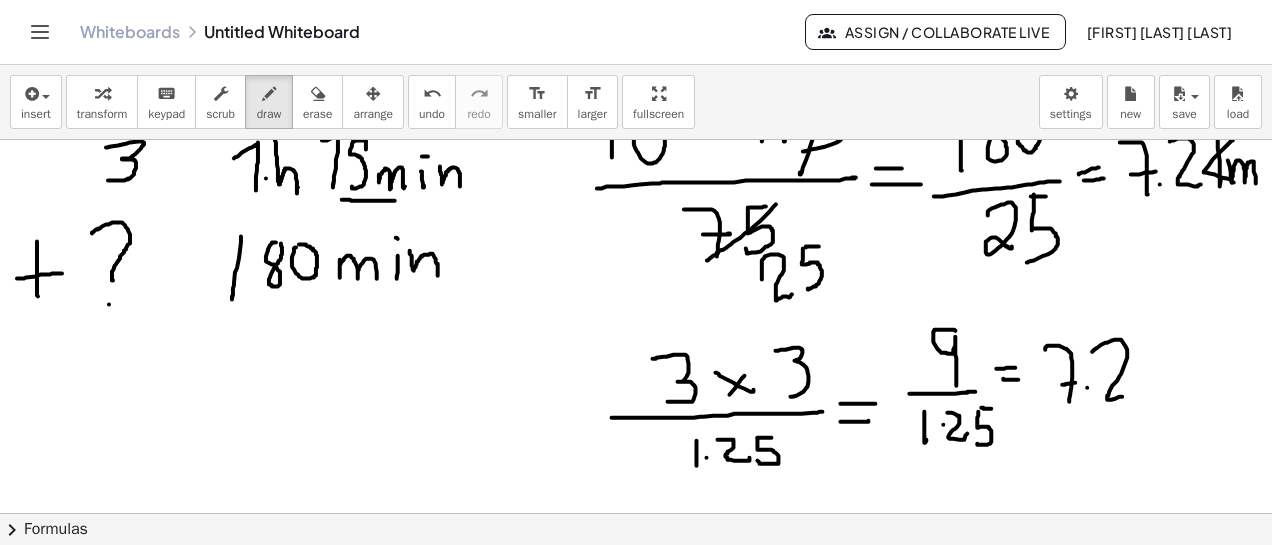 drag, startPoint x: 1093, startPoint y: 351, endPoint x: 1133, endPoint y: 396, distance: 60.207973 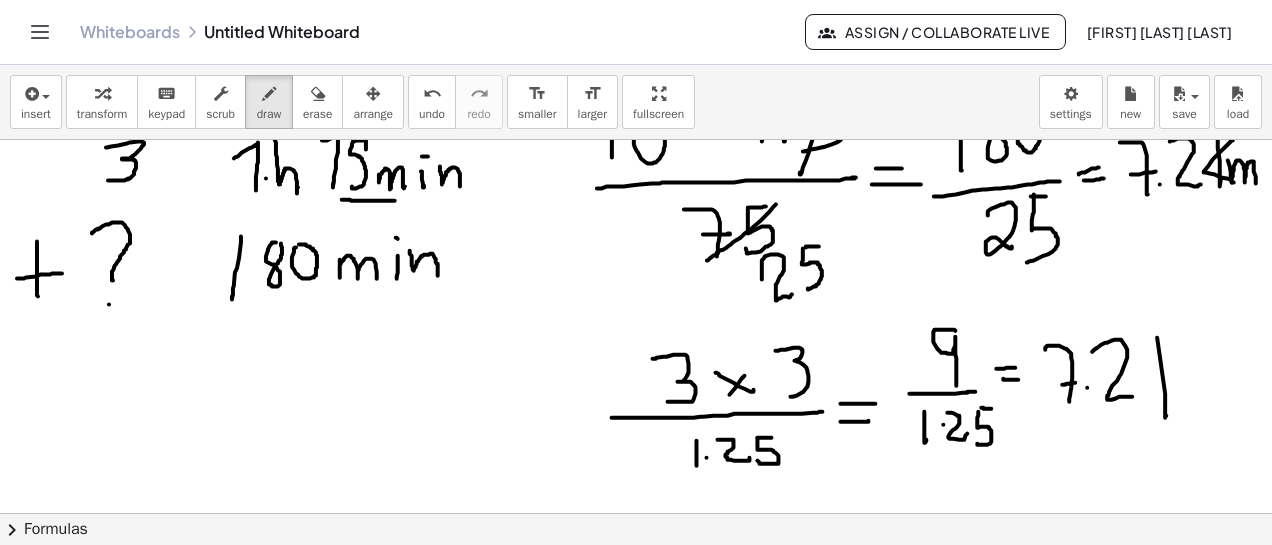 drag, startPoint x: 1166, startPoint y: 393, endPoint x: 1155, endPoint y: 392, distance: 11.045361 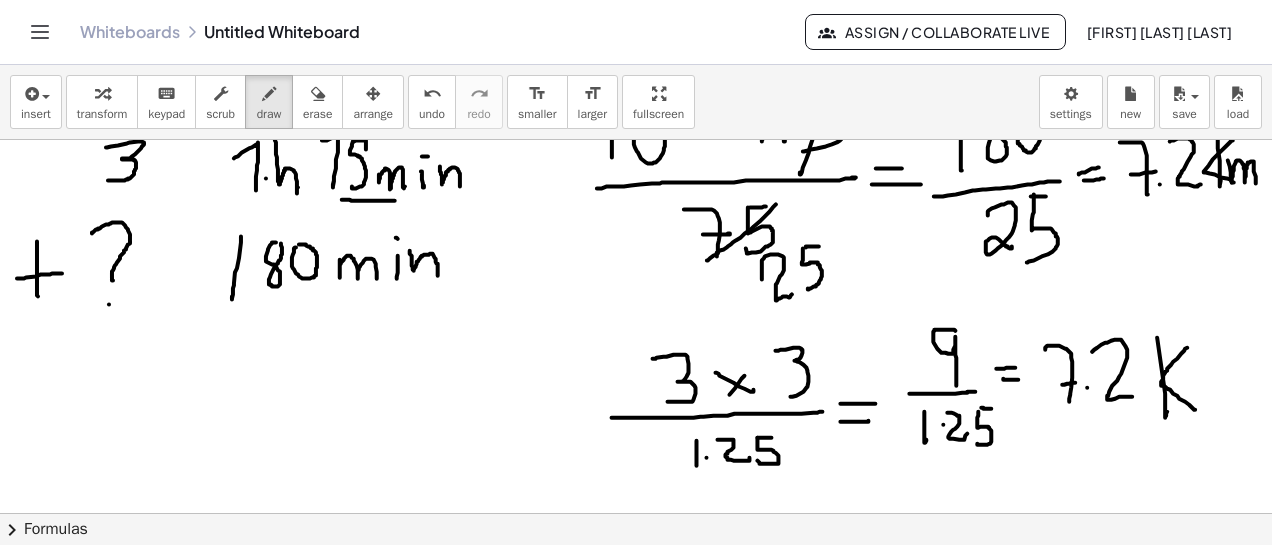 drag, startPoint x: 1188, startPoint y: 347, endPoint x: 1197, endPoint y: 409, distance: 62.649822 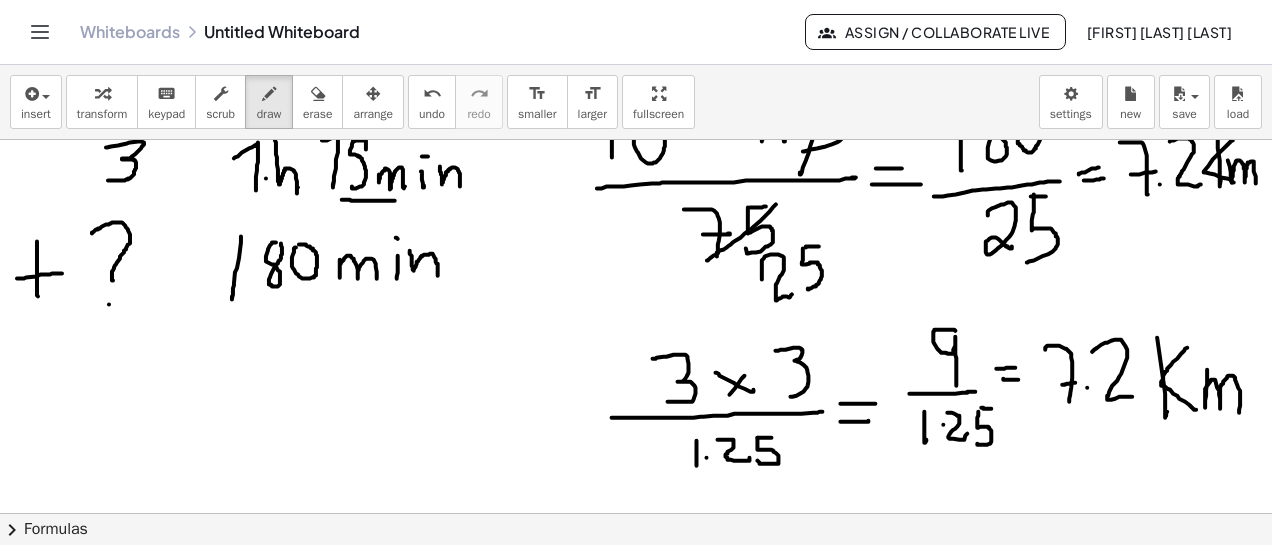 drag, startPoint x: 1208, startPoint y: 369, endPoint x: 1219, endPoint y: 398, distance: 31.016125 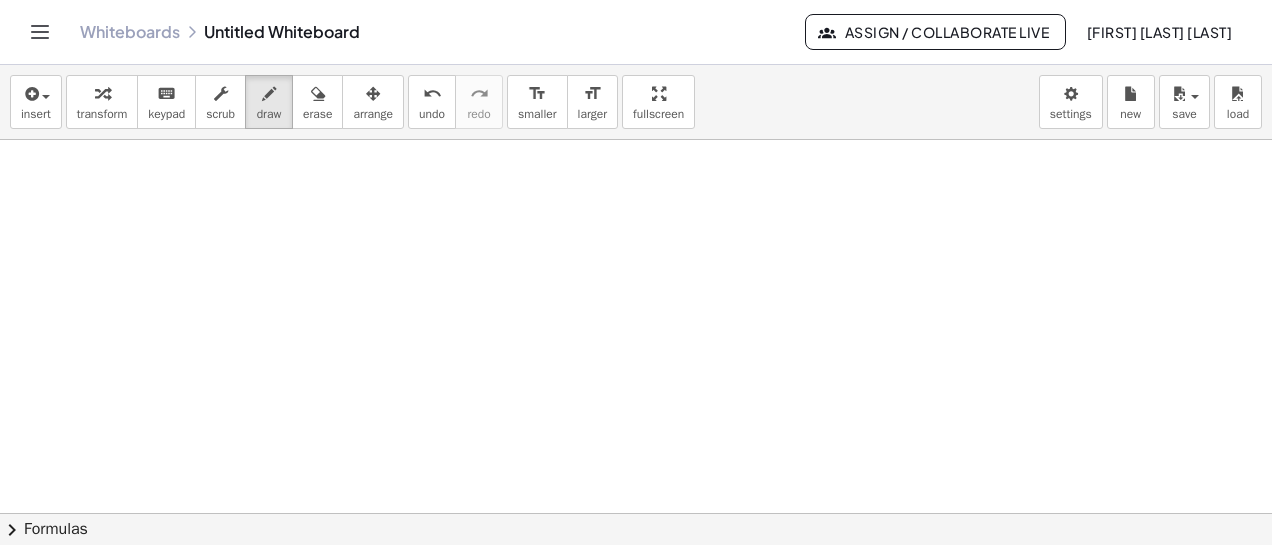 scroll, scrollTop: 1514, scrollLeft: 0, axis: vertical 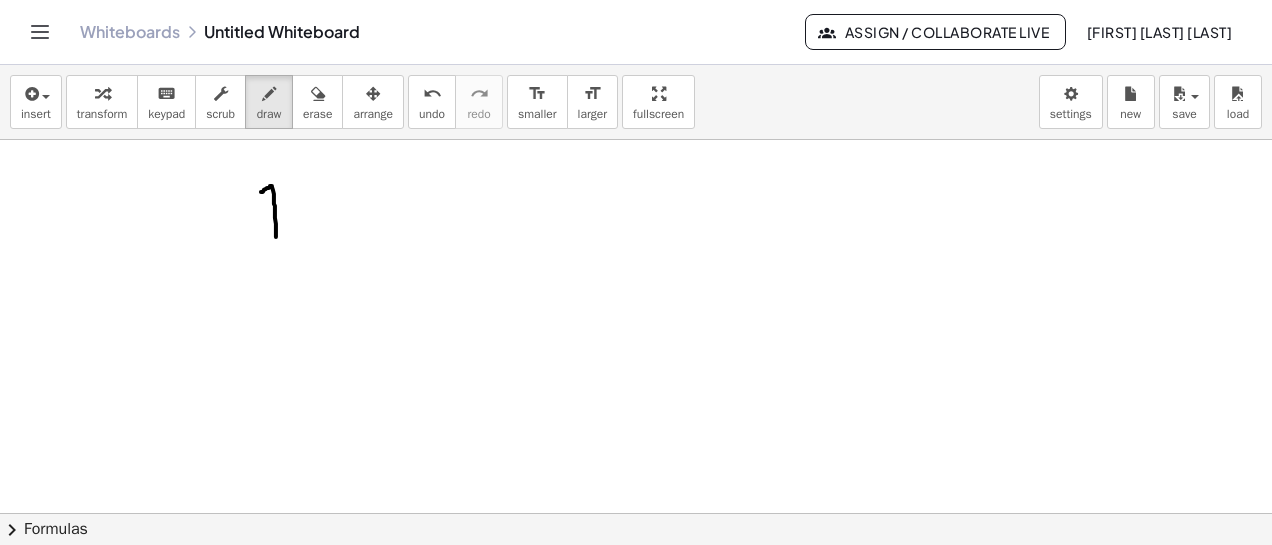 drag, startPoint x: 261, startPoint y: 191, endPoint x: 278, endPoint y: 236, distance: 48.104053 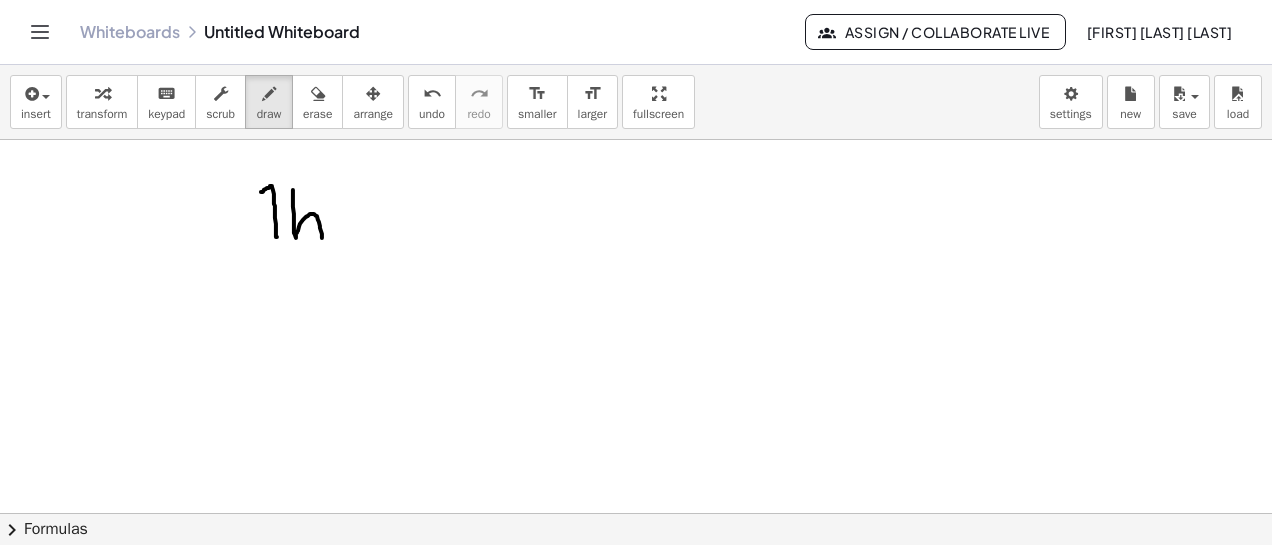 drag, startPoint x: 293, startPoint y: 189, endPoint x: 364, endPoint y: 206, distance: 73.00685 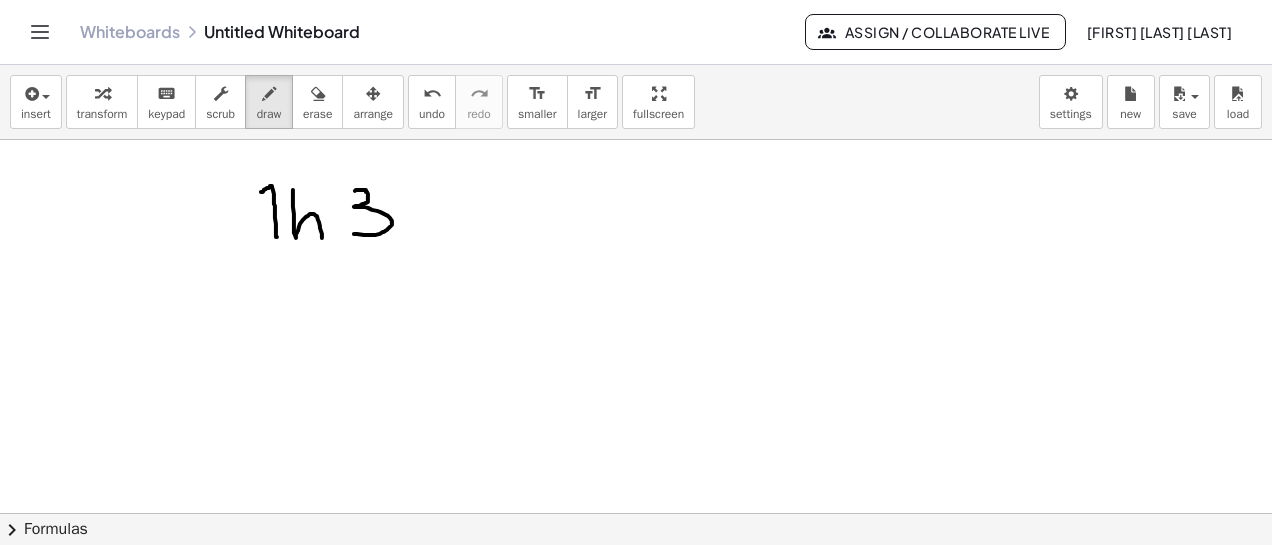 drag, startPoint x: 355, startPoint y: 190, endPoint x: 354, endPoint y: 233, distance: 43.011627 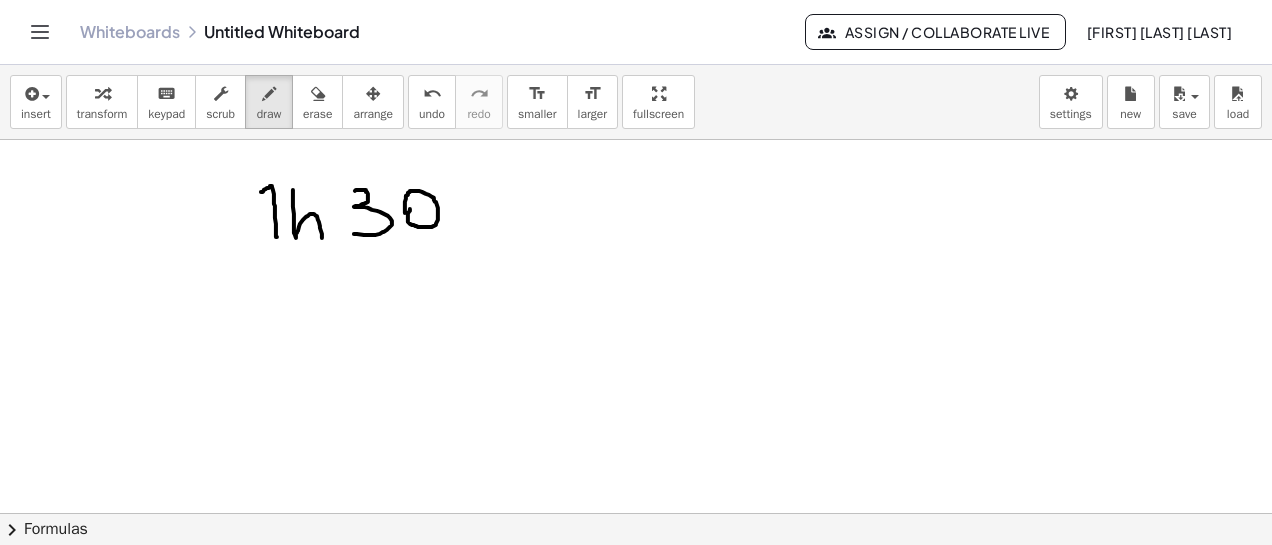 click at bounding box center [636, -250] 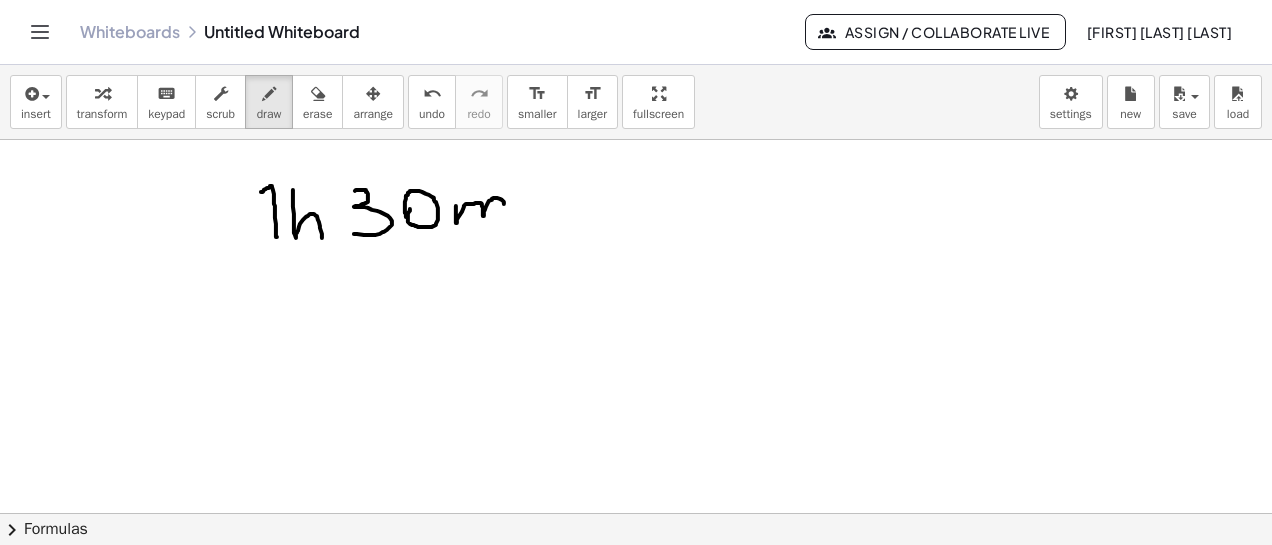 drag, startPoint x: 456, startPoint y: 205, endPoint x: 510, endPoint y: 217, distance: 55.31727 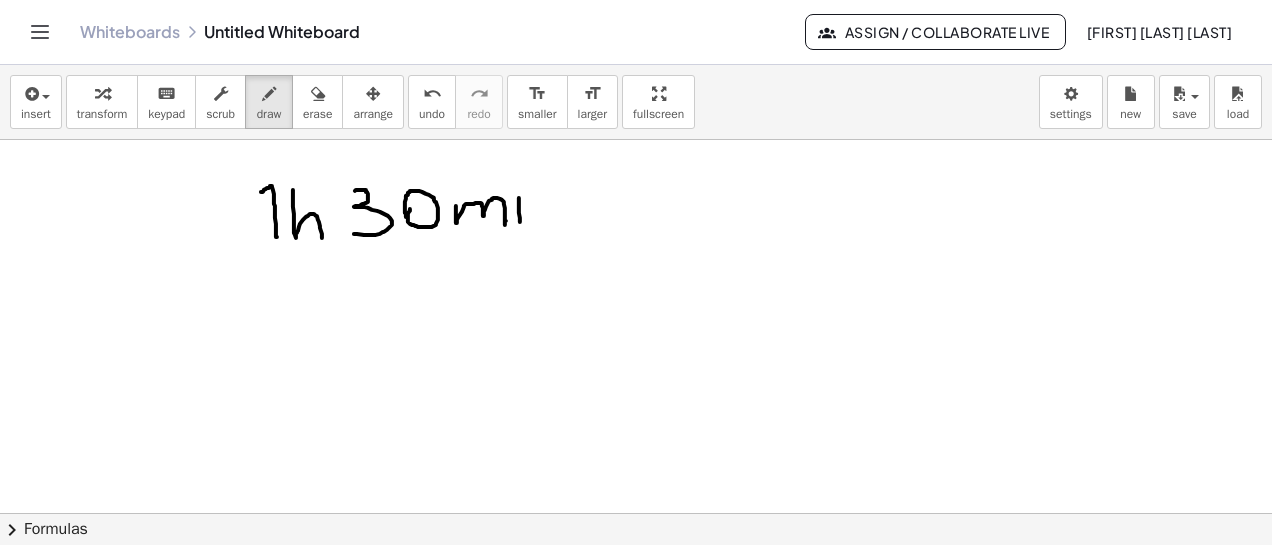 drag, startPoint x: 519, startPoint y: 197, endPoint x: 526, endPoint y: 208, distance: 13.038404 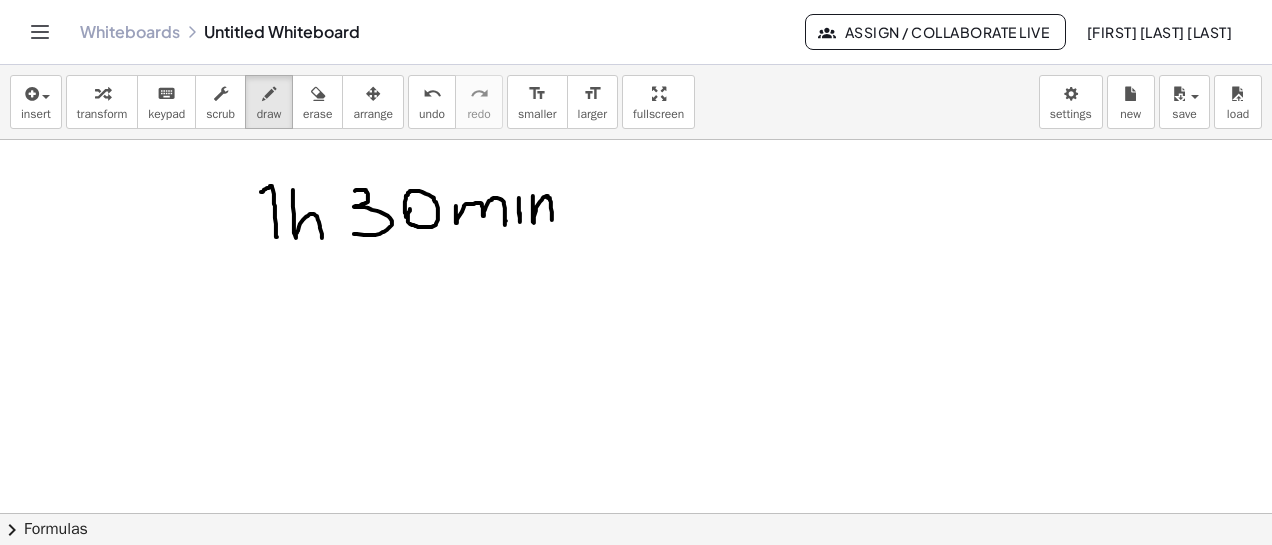 click at bounding box center (636, -250) 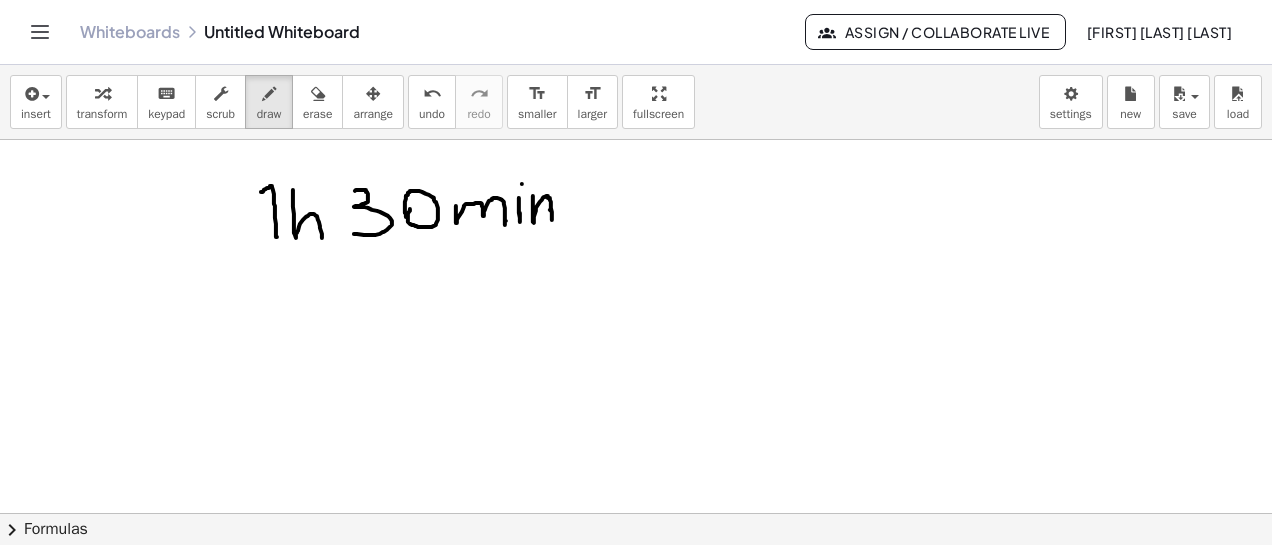 drag, startPoint x: 522, startPoint y: 183, endPoint x: 504, endPoint y: 218, distance: 39.357338 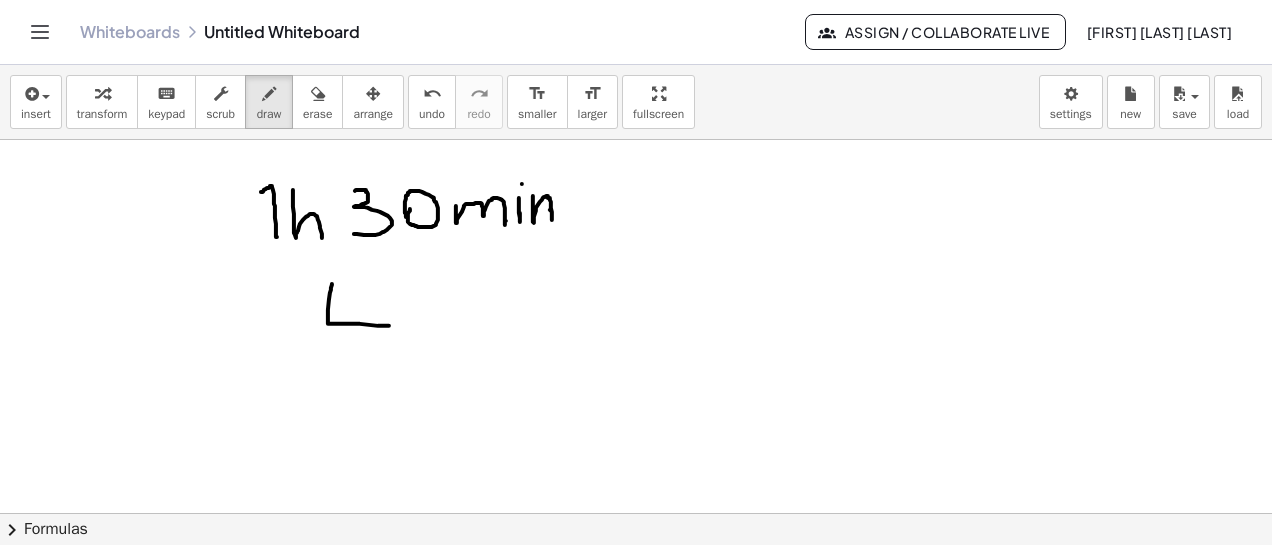 drag, startPoint x: 332, startPoint y: 283, endPoint x: 369, endPoint y: 297, distance: 39.56008 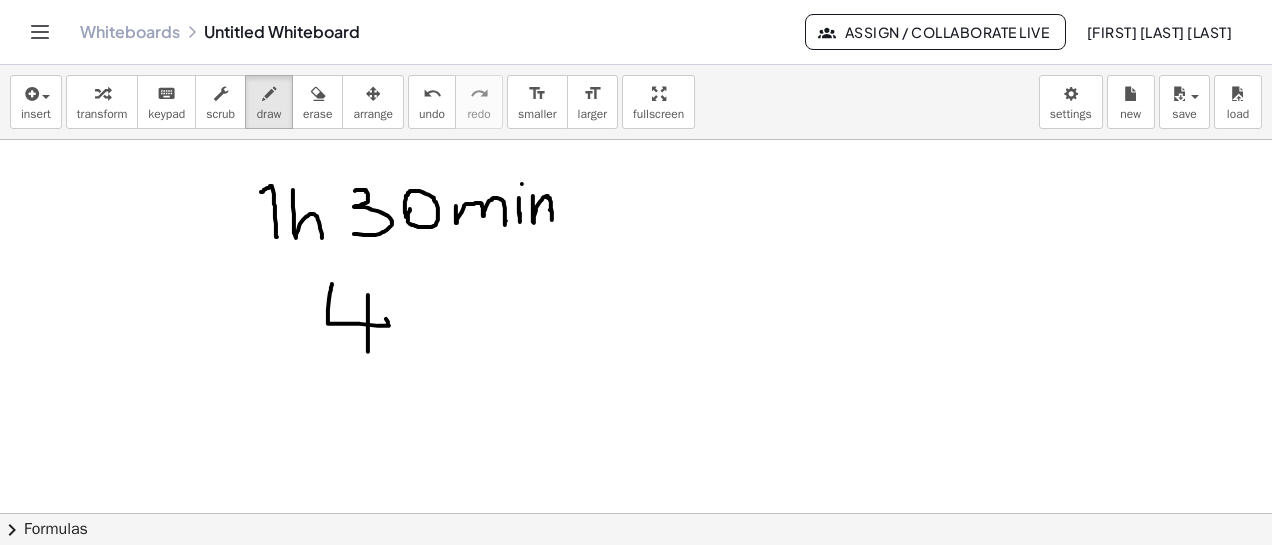 drag, startPoint x: 368, startPoint y: 294, endPoint x: 368, endPoint y: 341, distance: 47 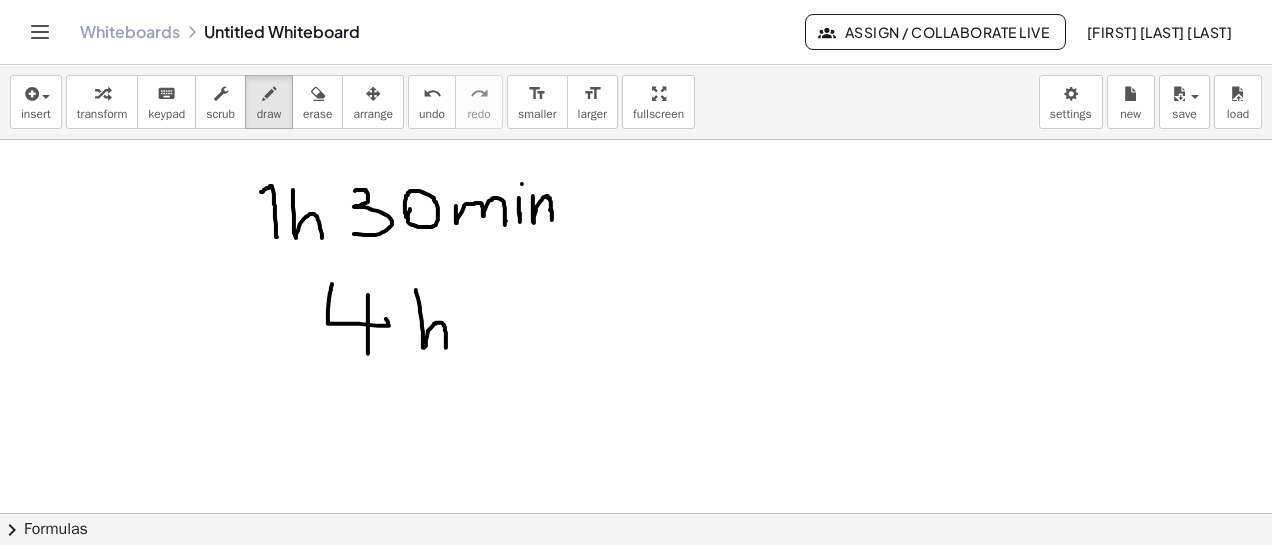 drag, startPoint x: 418, startPoint y: 297, endPoint x: 446, endPoint y: 328, distance: 41.773197 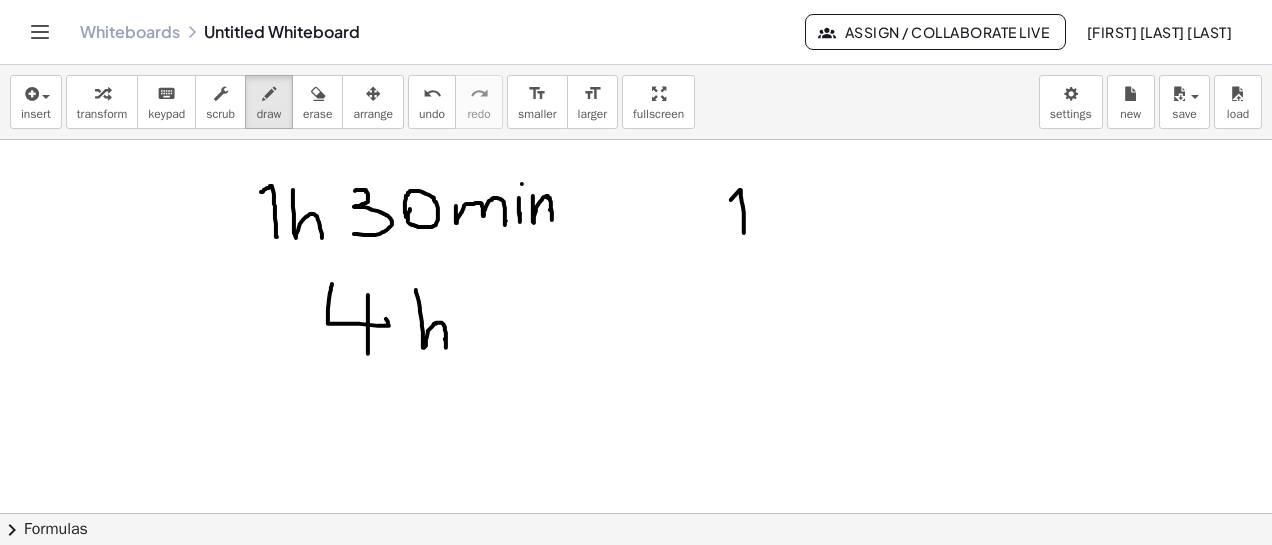 drag, startPoint x: 740, startPoint y: 189, endPoint x: 744, endPoint y: 232, distance: 43.185646 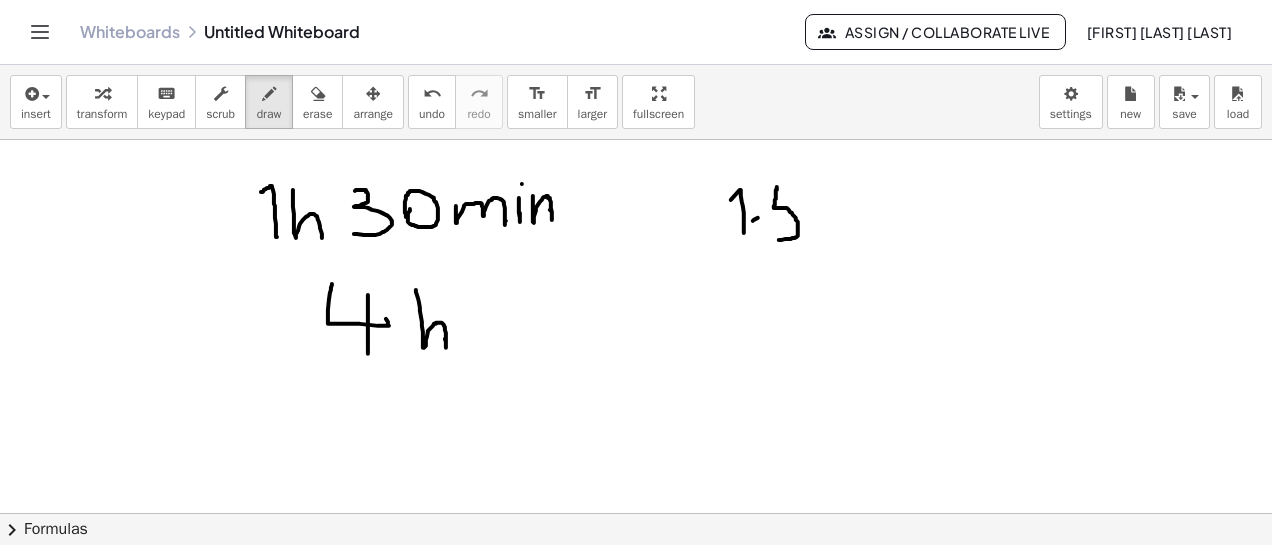 drag, startPoint x: 777, startPoint y: 186, endPoint x: 778, endPoint y: 239, distance: 53.009434 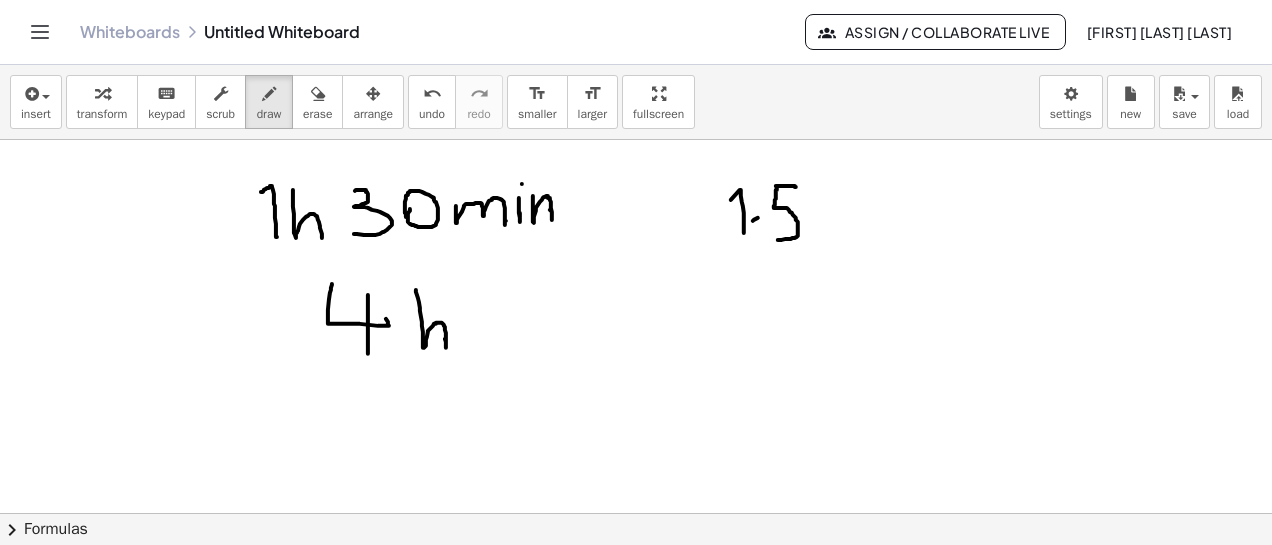 drag, startPoint x: 776, startPoint y: 185, endPoint x: 798, endPoint y: 186, distance: 22.022715 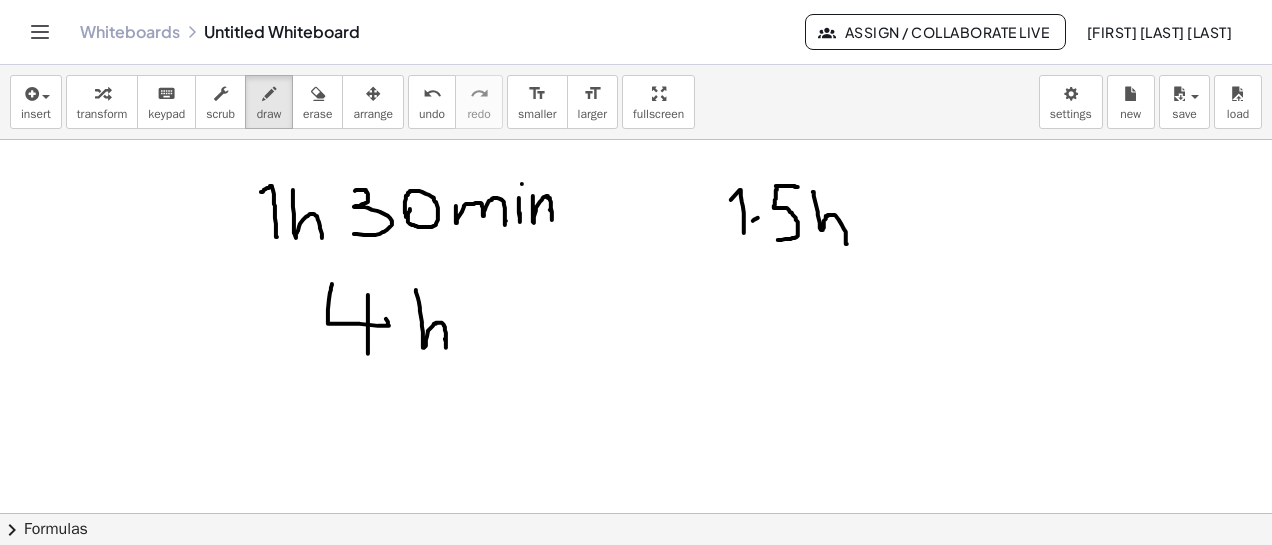 drag, startPoint x: 813, startPoint y: 191, endPoint x: 788, endPoint y: 247, distance: 61.326992 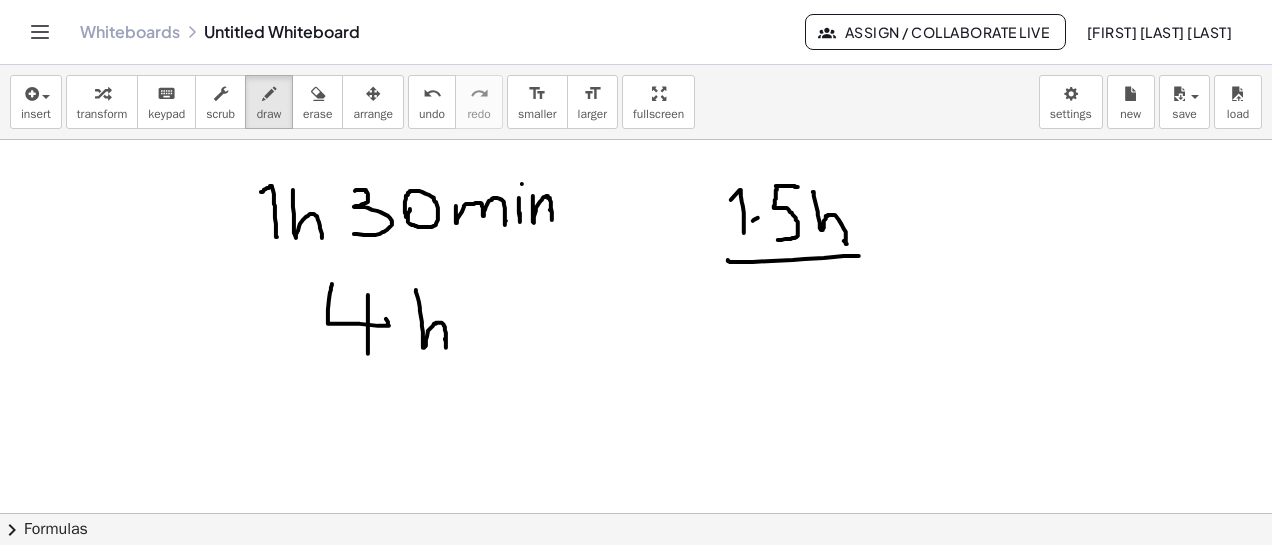 drag, startPoint x: 728, startPoint y: 259, endPoint x: 780, endPoint y: 291, distance: 61.05735 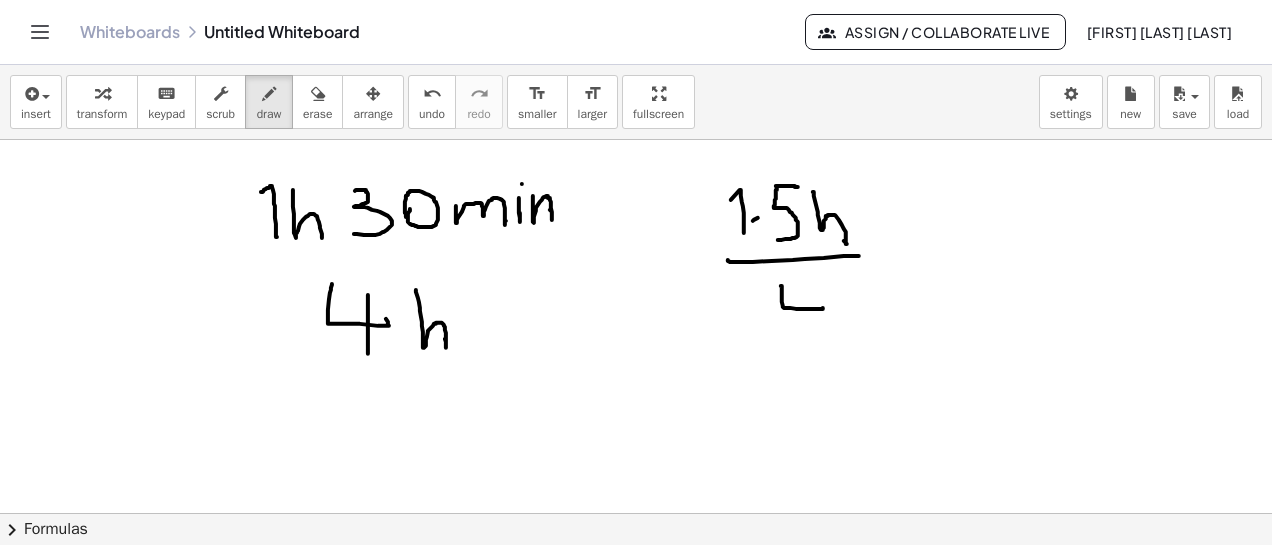 drag, startPoint x: 781, startPoint y: 285, endPoint x: 818, endPoint y: 290, distance: 37.336308 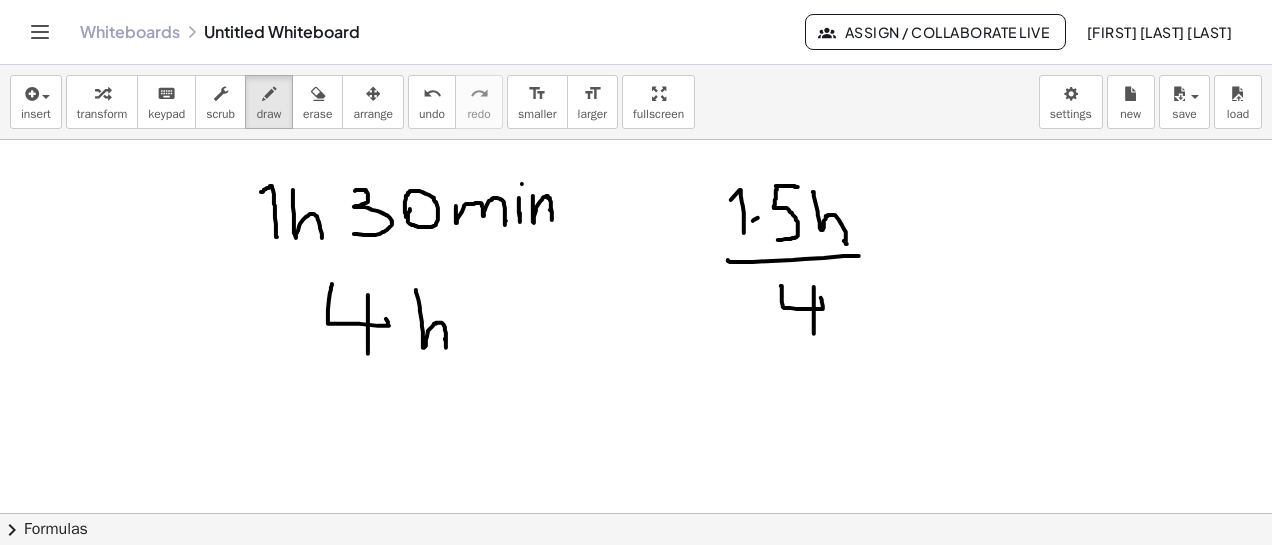 drag, startPoint x: 814, startPoint y: 286, endPoint x: 822, endPoint y: 321, distance: 35.902645 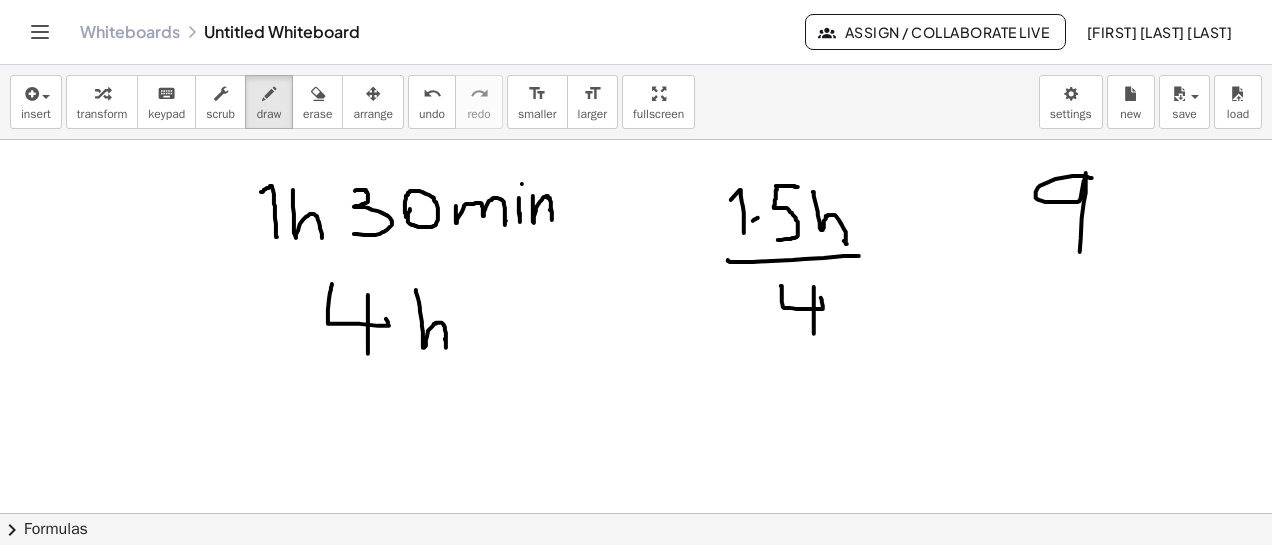 drag, startPoint x: 1092, startPoint y: 177, endPoint x: 1112, endPoint y: 181, distance: 20.396078 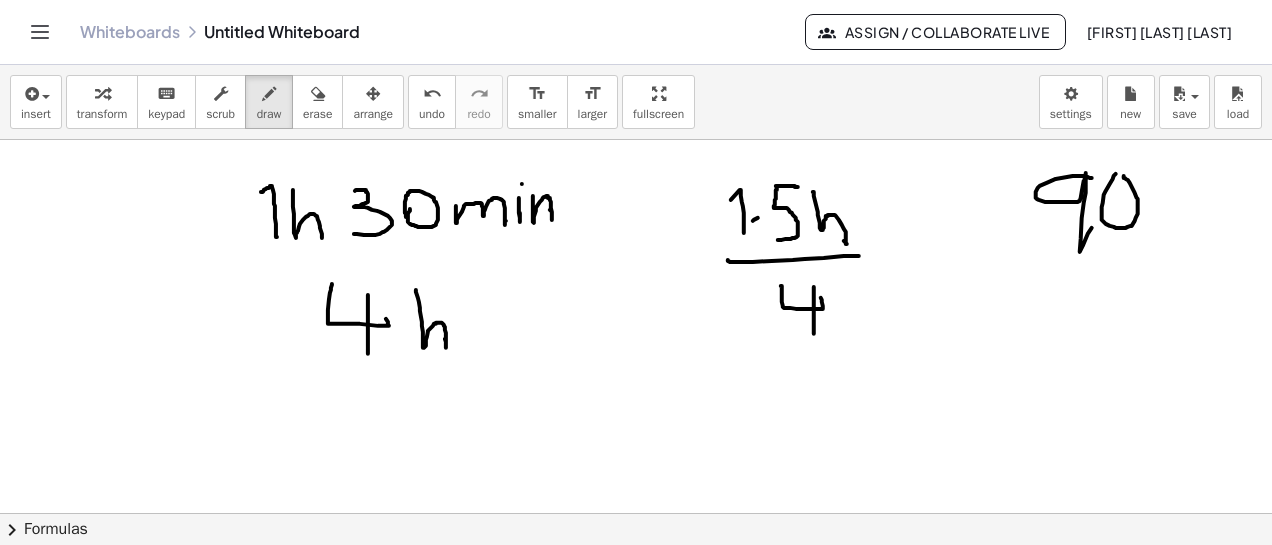click at bounding box center (636, -250) 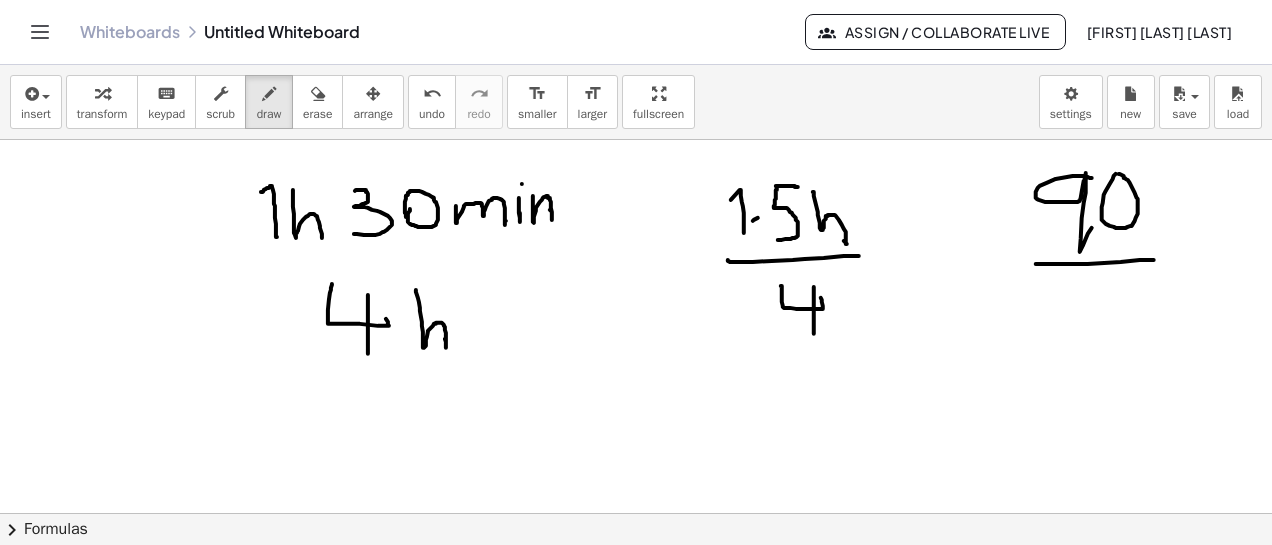 drag, startPoint x: 1036, startPoint y: 263, endPoint x: 1168, endPoint y: 259, distance: 132.0606 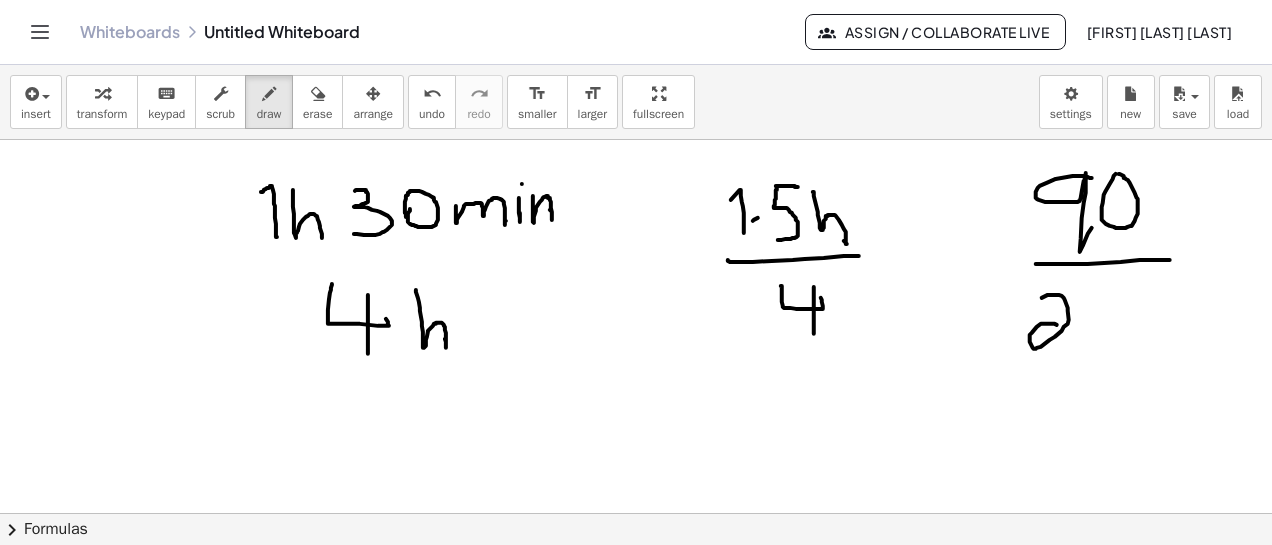 drag, startPoint x: 1042, startPoint y: 297, endPoint x: 1062, endPoint y: 336, distance: 43.829212 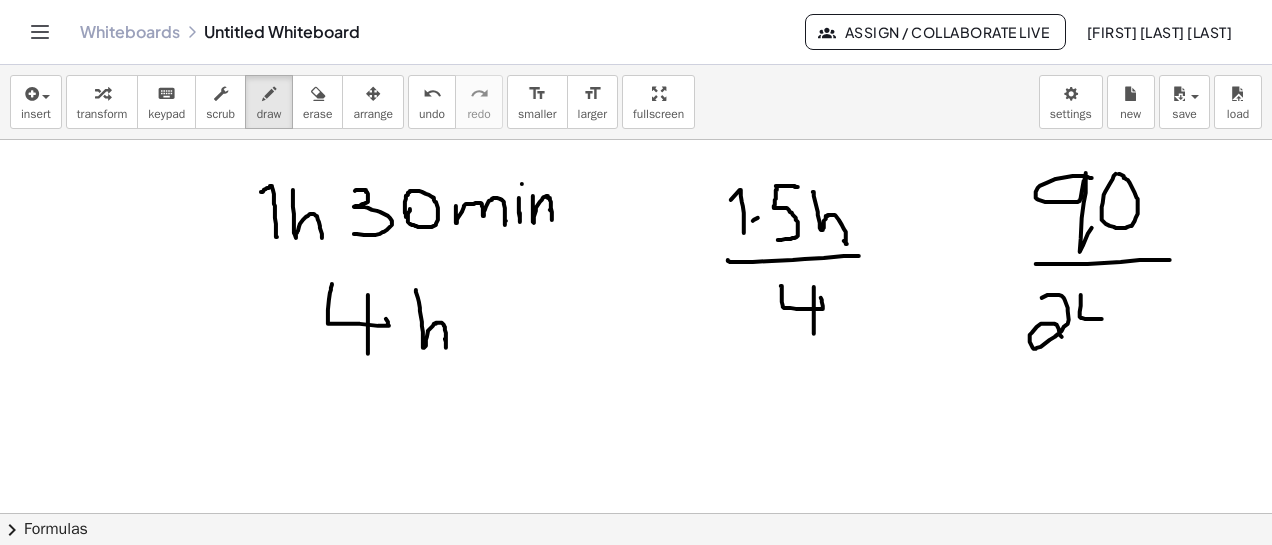 drag, startPoint x: 1081, startPoint y: 294, endPoint x: 1103, endPoint y: 295, distance: 22.022715 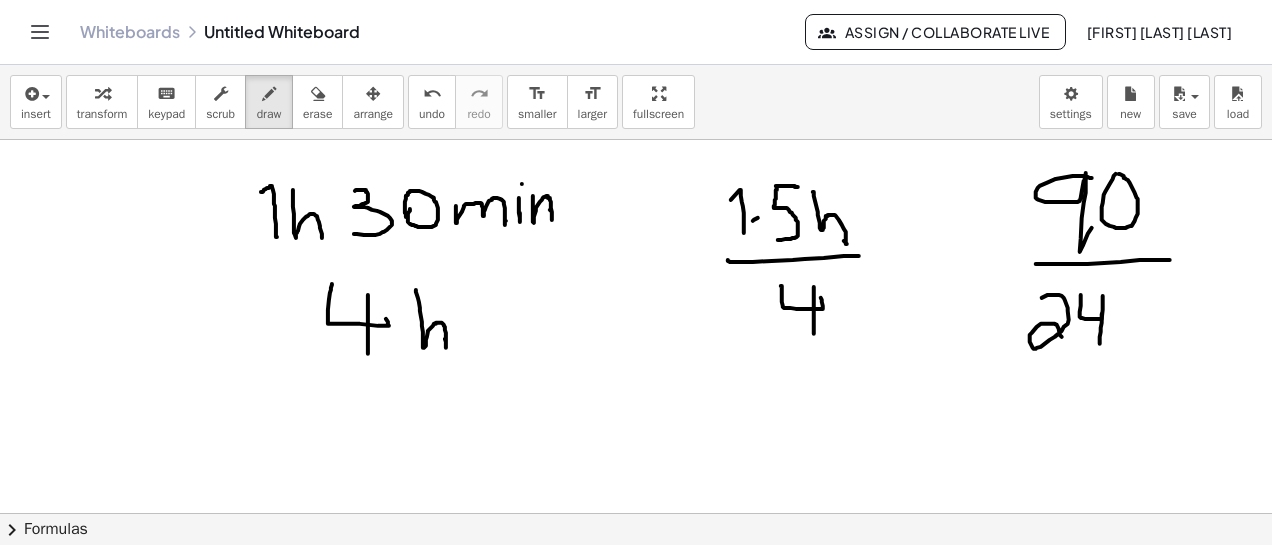 drag, startPoint x: 1103, startPoint y: 295, endPoint x: 1108, endPoint y: 319, distance: 24.5153 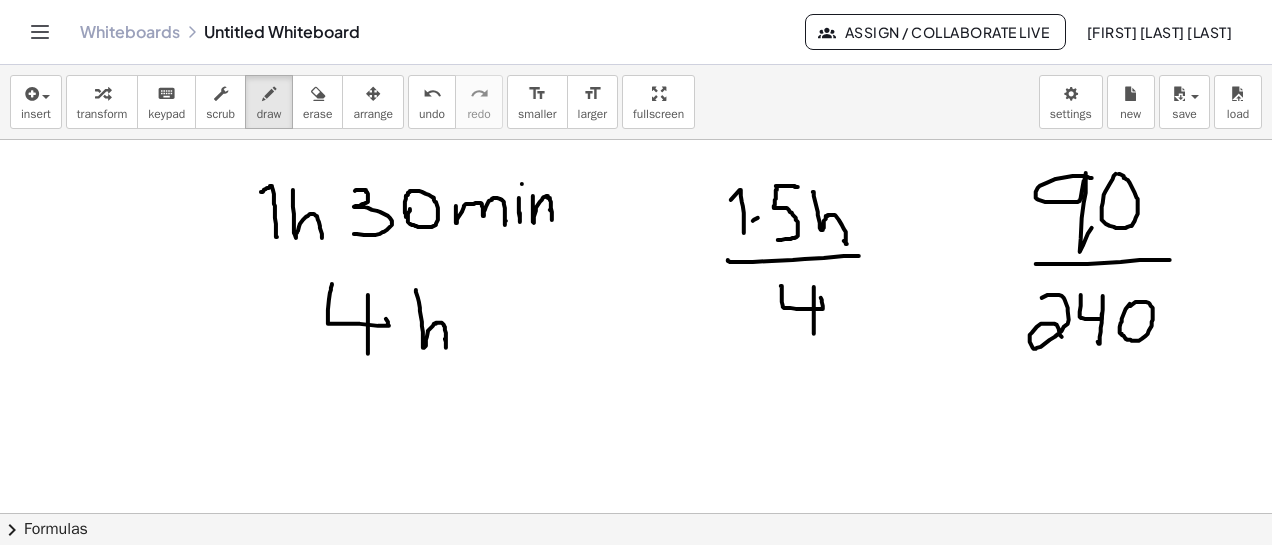 click at bounding box center [636, -250] 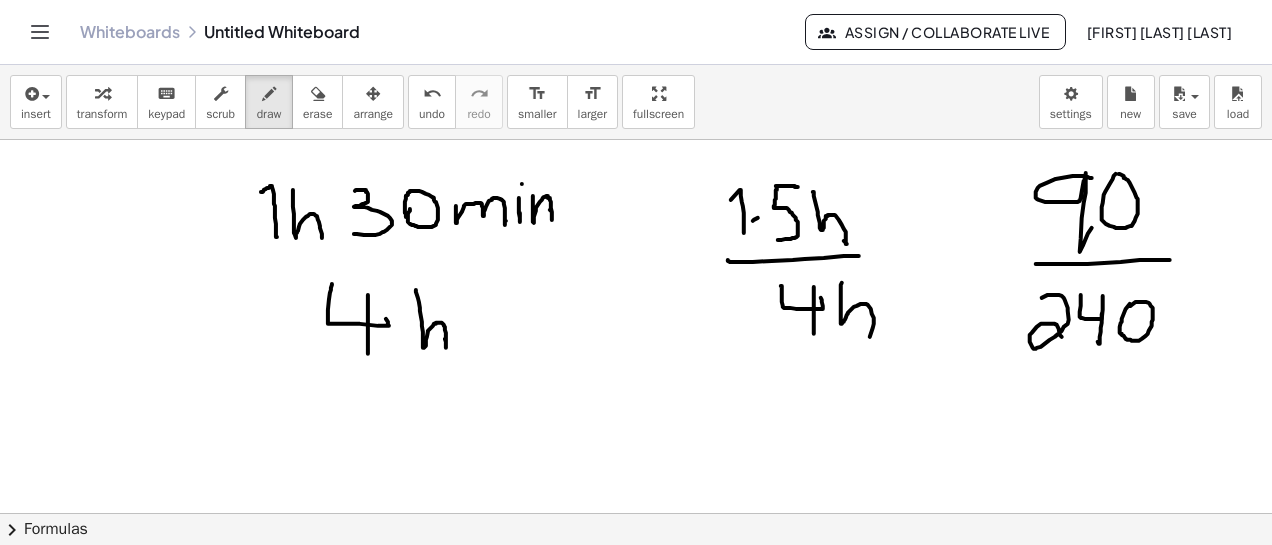 drag, startPoint x: 842, startPoint y: 282, endPoint x: 849, endPoint y: 326, distance: 44.553337 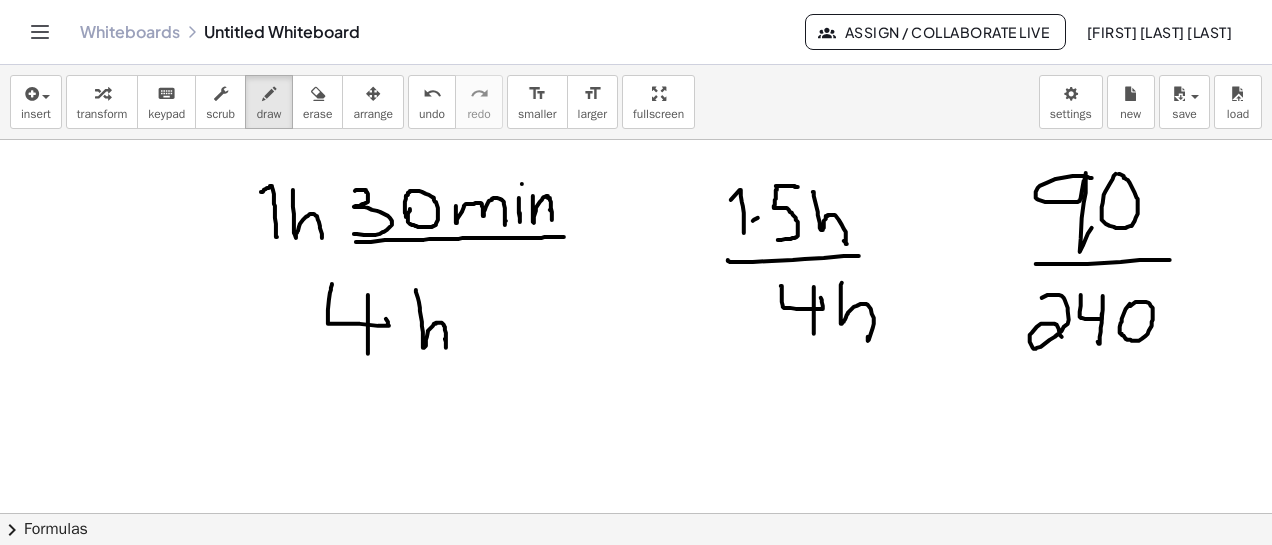 drag, startPoint x: 356, startPoint y: 241, endPoint x: 564, endPoint y: 236, distance: 208.06009 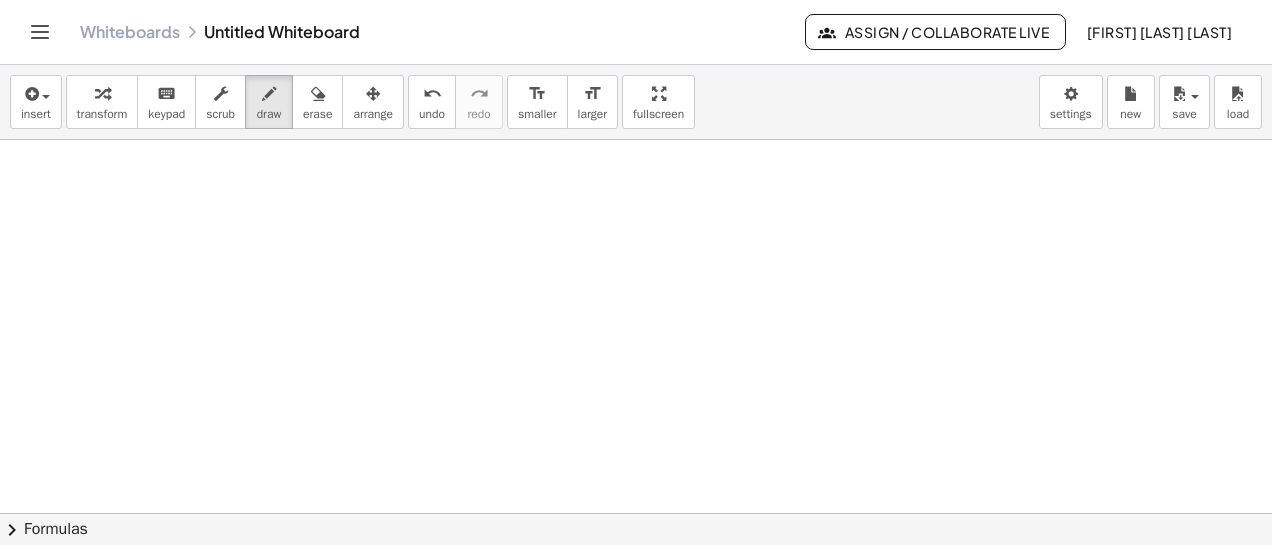 scroll, scrollTop: 1814, scrollLeft: 0, axis: vertical 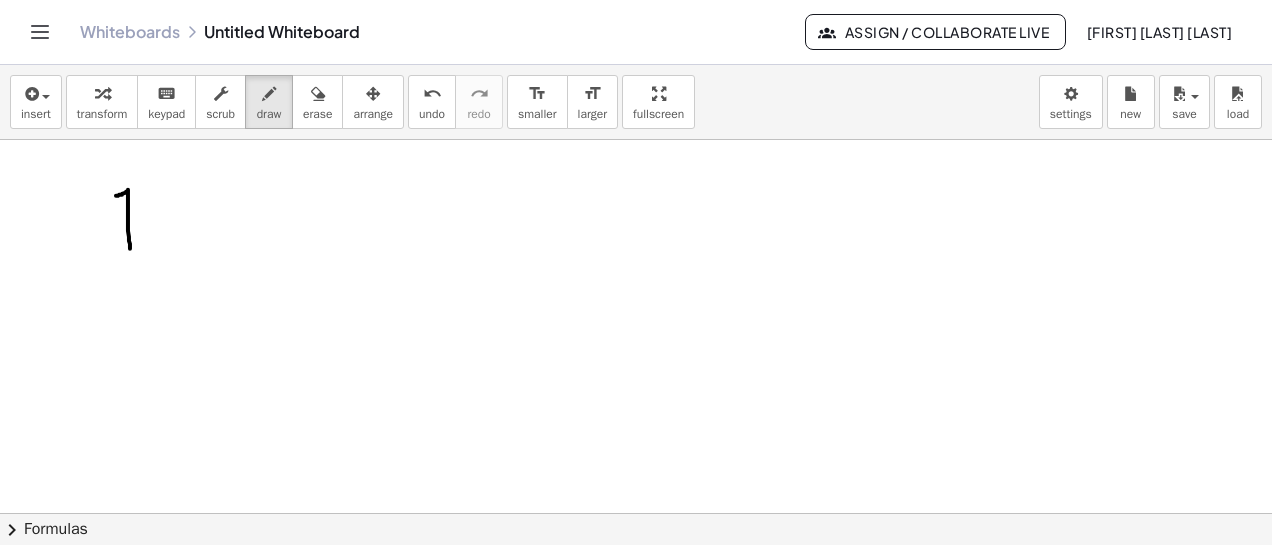 drag, startPoint x: 116, startPoint y: 195, endPoint x: 130, endPoint y: 248, distance: 54.81788 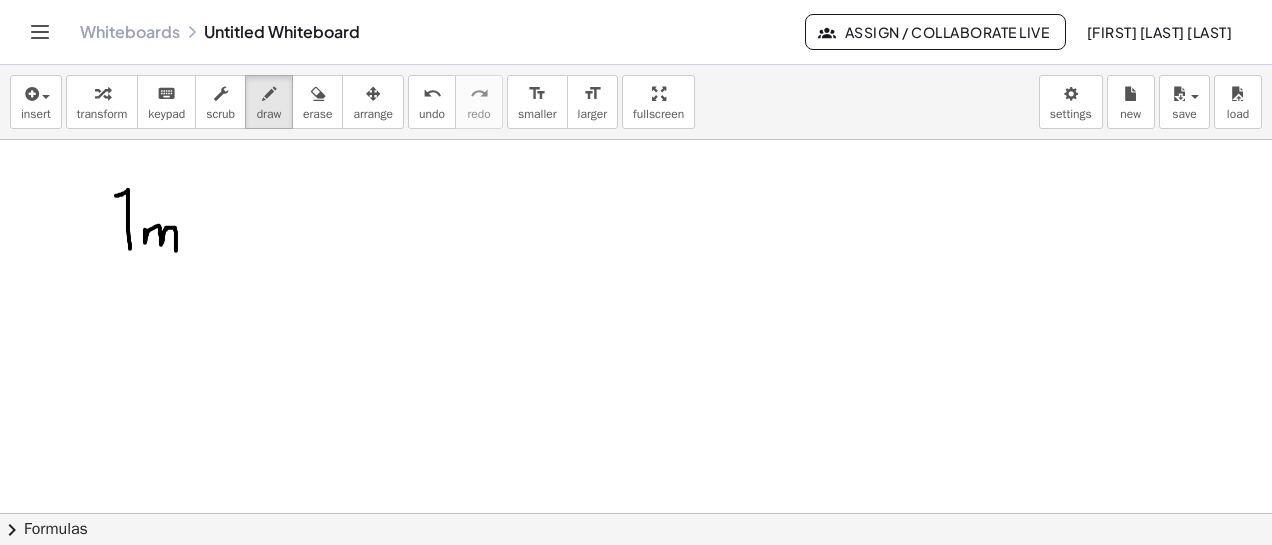 drag, startPoint x: 145, startPoint y: 229, endPoint x: 176, endPoint y: 249, distance: 36.891735 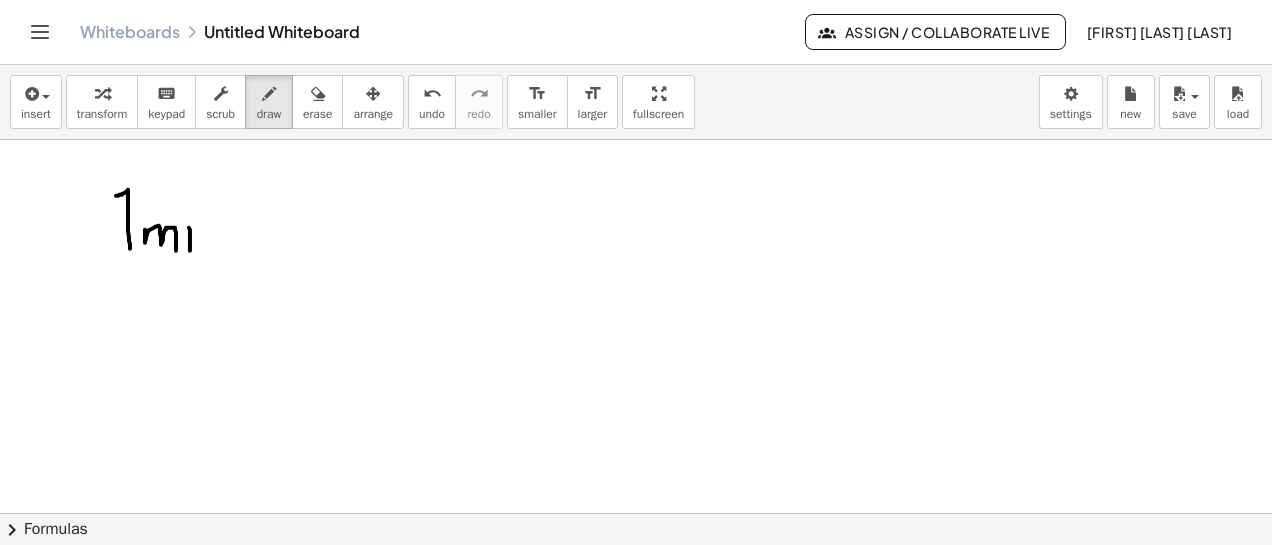 drag, startPoint x: 189, startPoint y: 227, endPoint x: 194, endPoint y: 216, distance: 12.083046 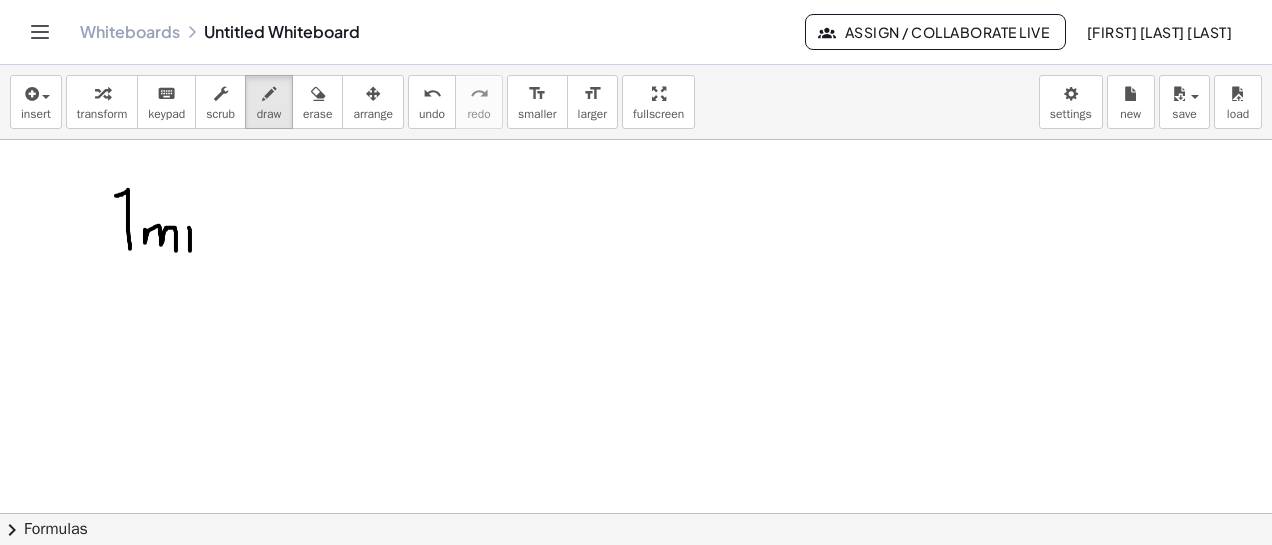 click at bounding box center (636, -550) 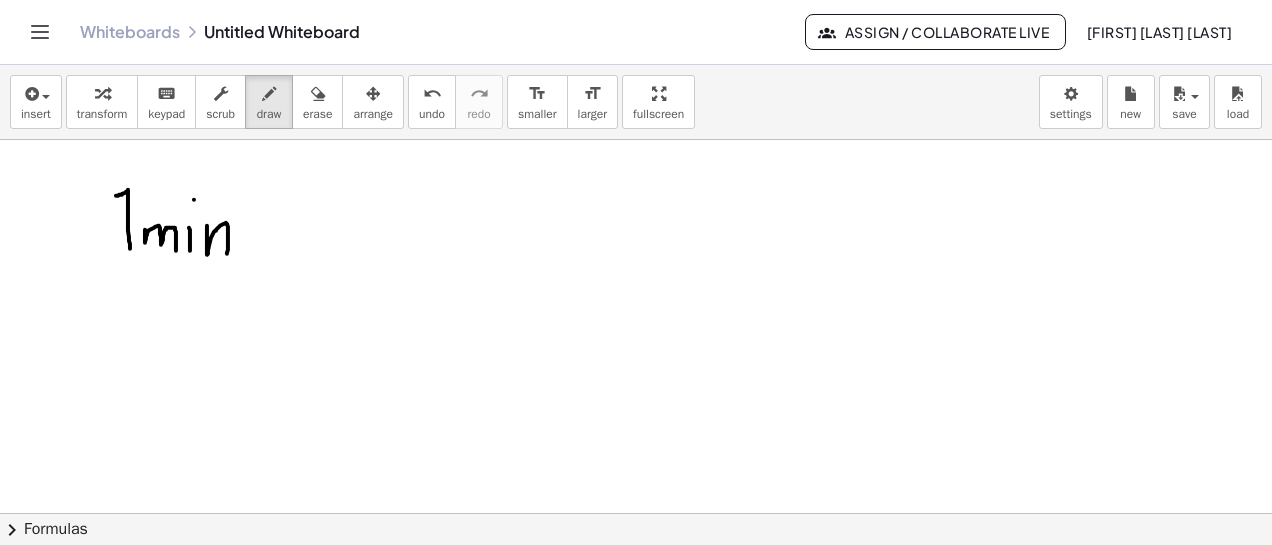 drag, startPoint x: 207, startPoint y: 225, endPoint x: 227, endPoint y: 253, distance: 34.4093 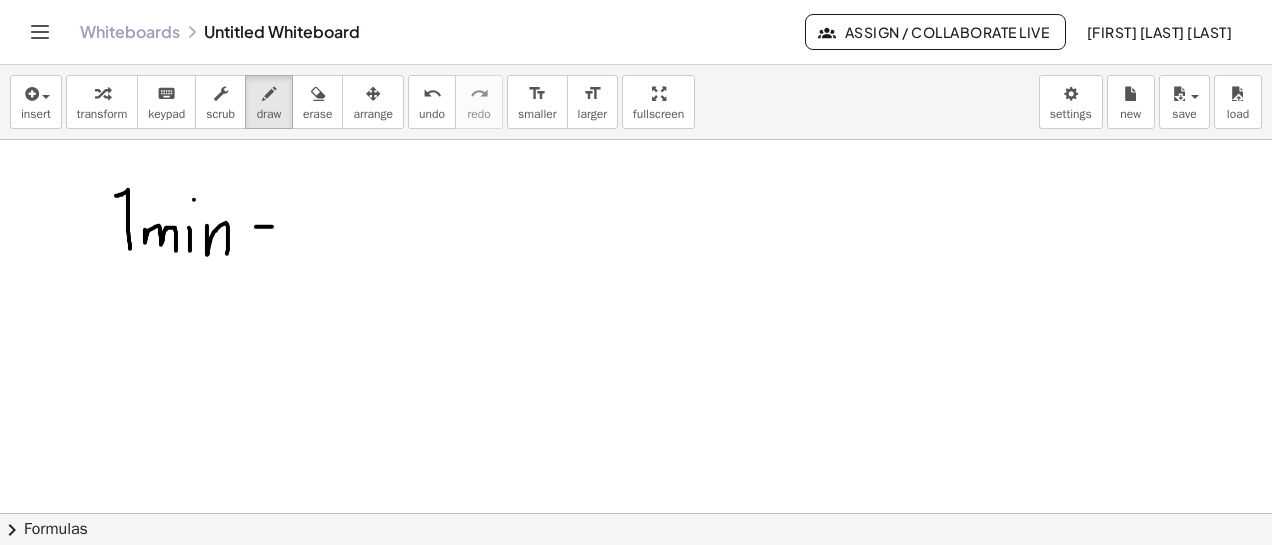drag, startPoint x: 256, startPoint y: 226, endPoint x: 290, endPoint y: 226, distance: 34 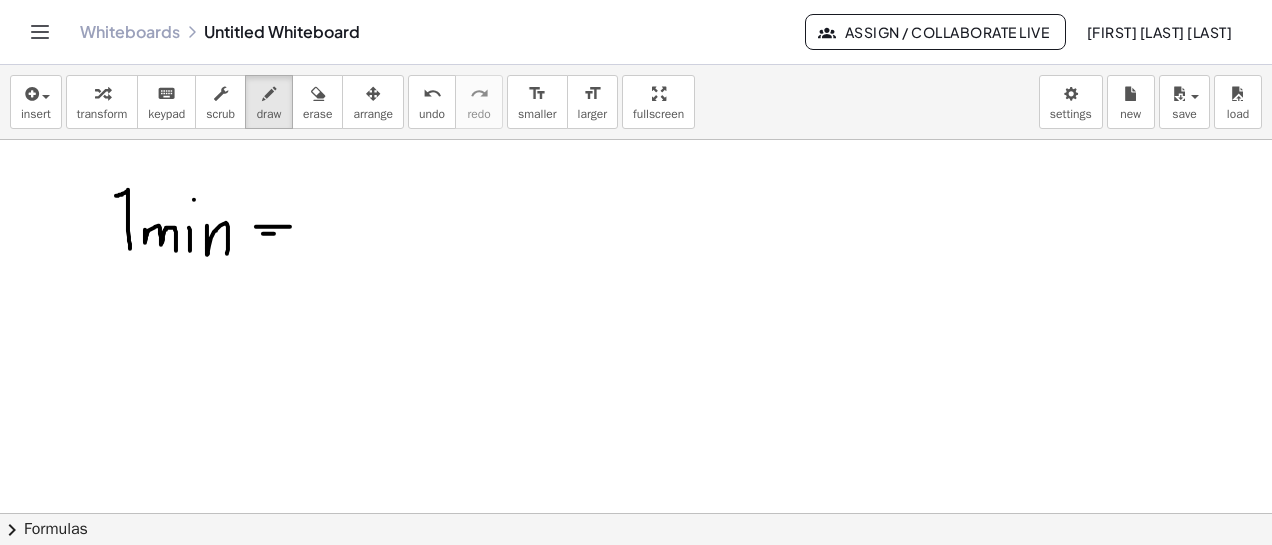 drag, startPoint x: 263, startPoint y: 233, endPoint x: 291, endPoint y: 233, distance: 28 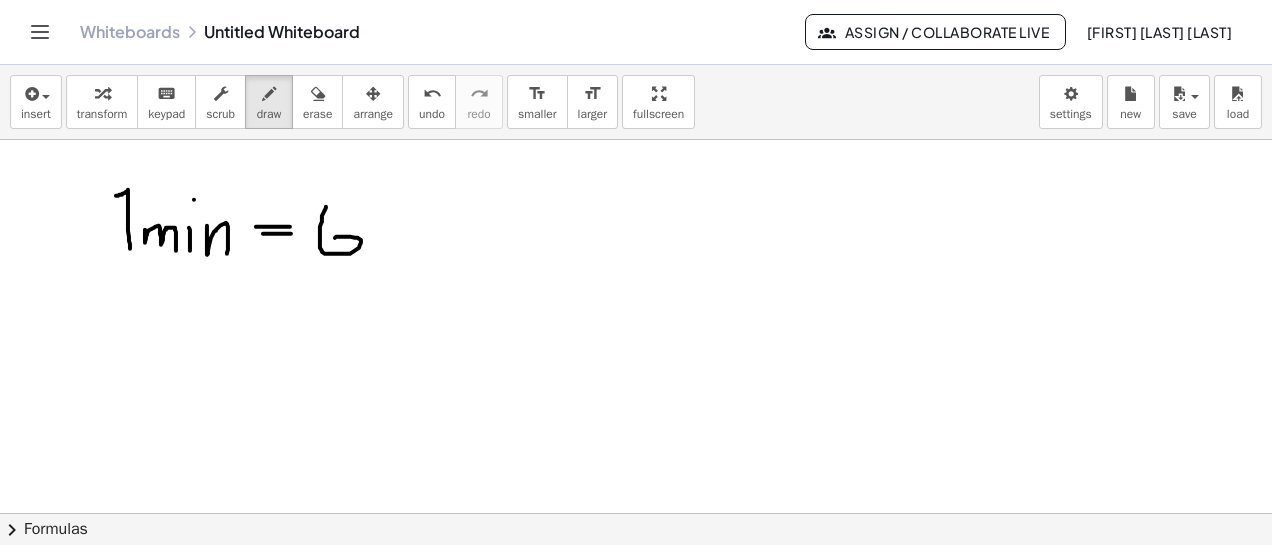 drag, startPoint x: 326, startPoint y: 206, endPoint x: 334, endPoint y: 247, distance: 41.773197 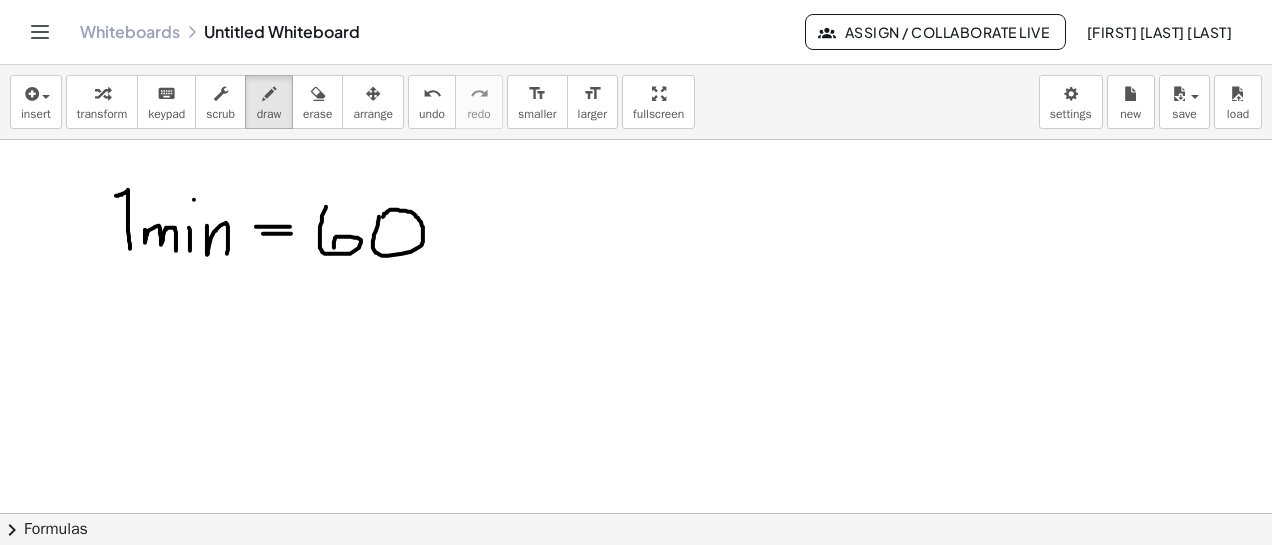 click at bounding box center (636, -550) 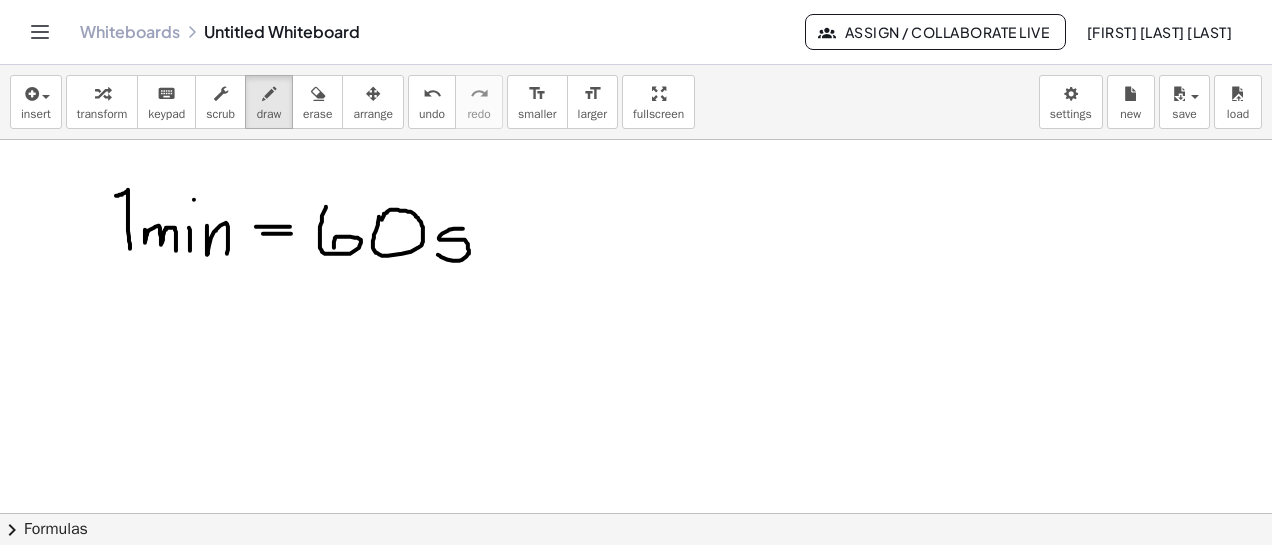 drag, startPoint x: 463, startPoint y: 228, endPoint x: 438, endPoint y: 254, distance: 36.069378 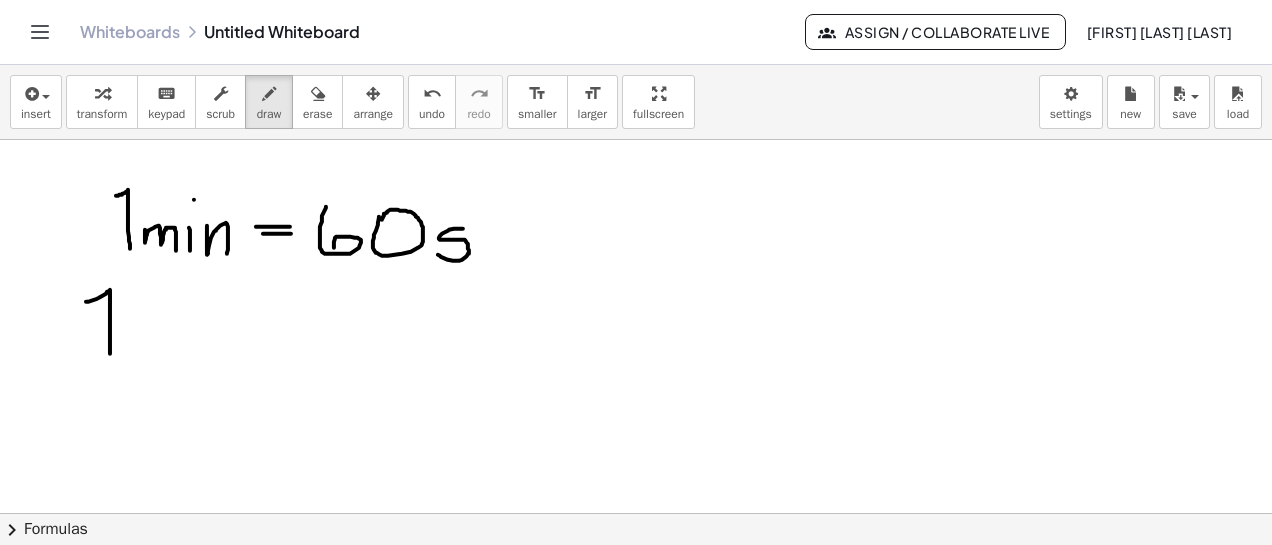 drag, startPoint x: 86, startPoint y: 301, endPoint x: 140, endPoint y: 305, distance: 54.147945 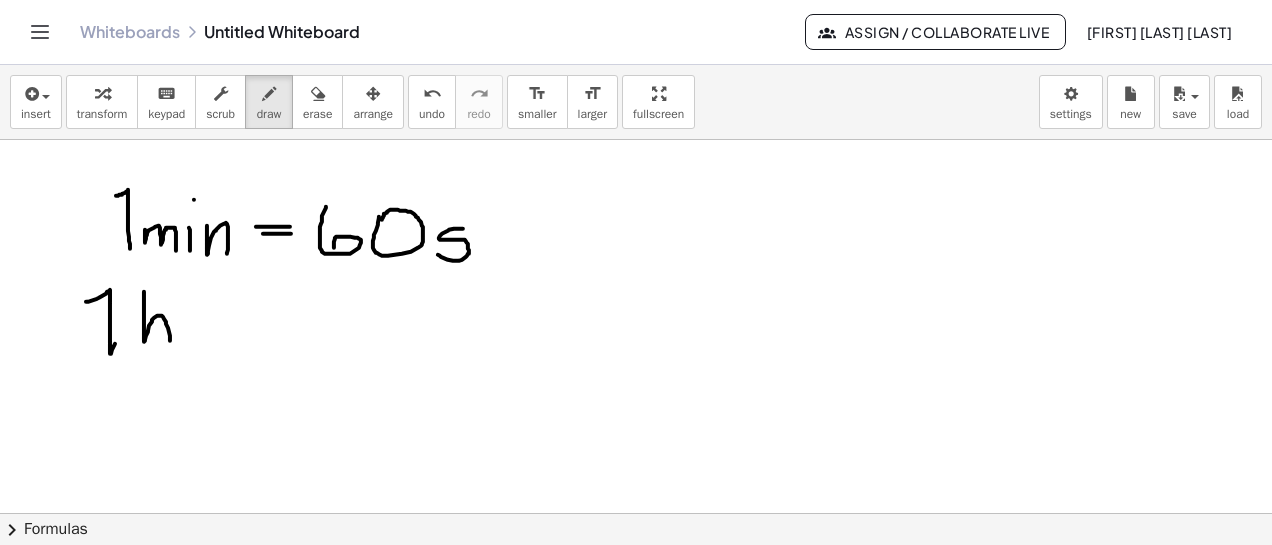 drag, startPoint x: 144, startPoint y: 291, endPoint x: 176, endPoint y: 339, distance: 57.68882 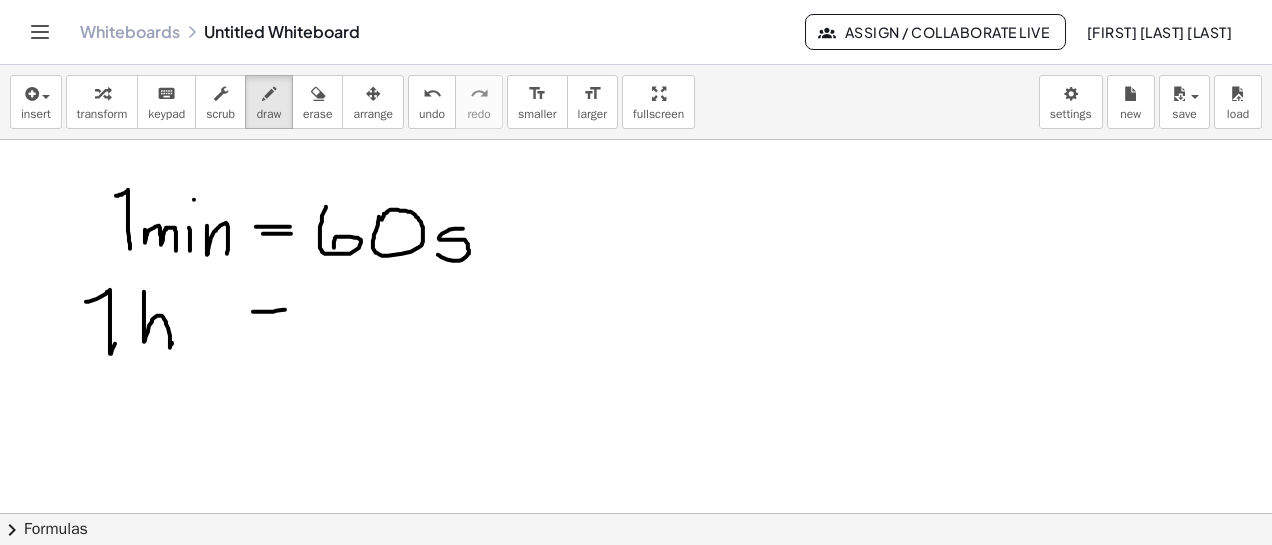 drag, startPoint x: 253, startPoint y: 311, endPoint x: 250, endPoint y: 325, distance: 14.3178215 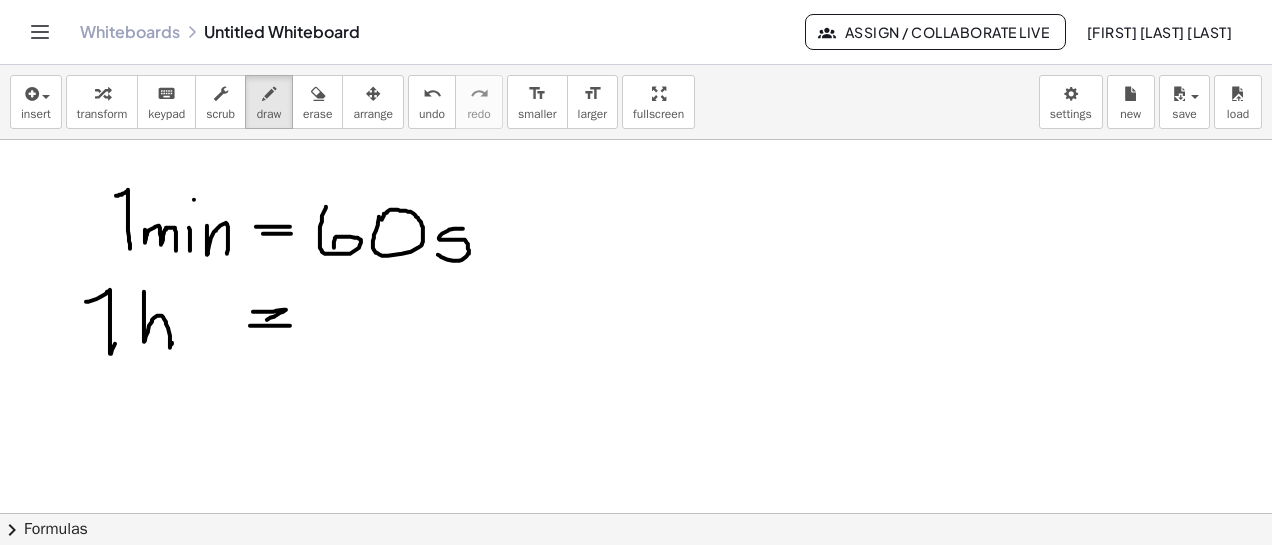 drag, startPoint x: 250, startPoint y: 325, endPoint x: 288, endPoint y: 322, distance: 38.118237 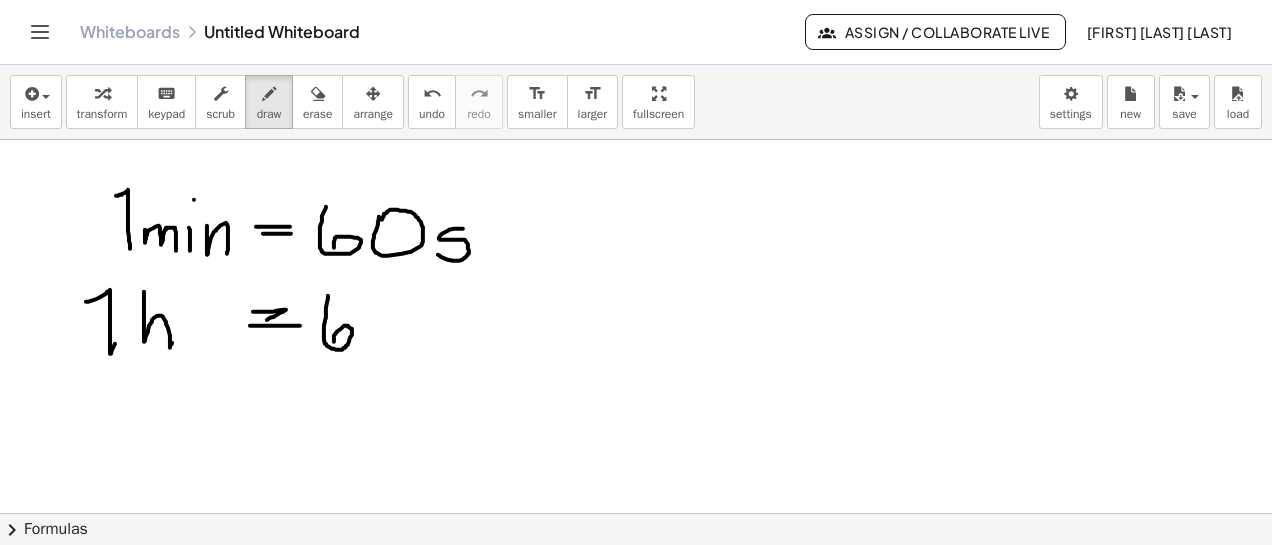 drag, startPoint x: 328, startPoint y: 295, endPoint x: 366, endPoint y: 324, distance: 47.801674 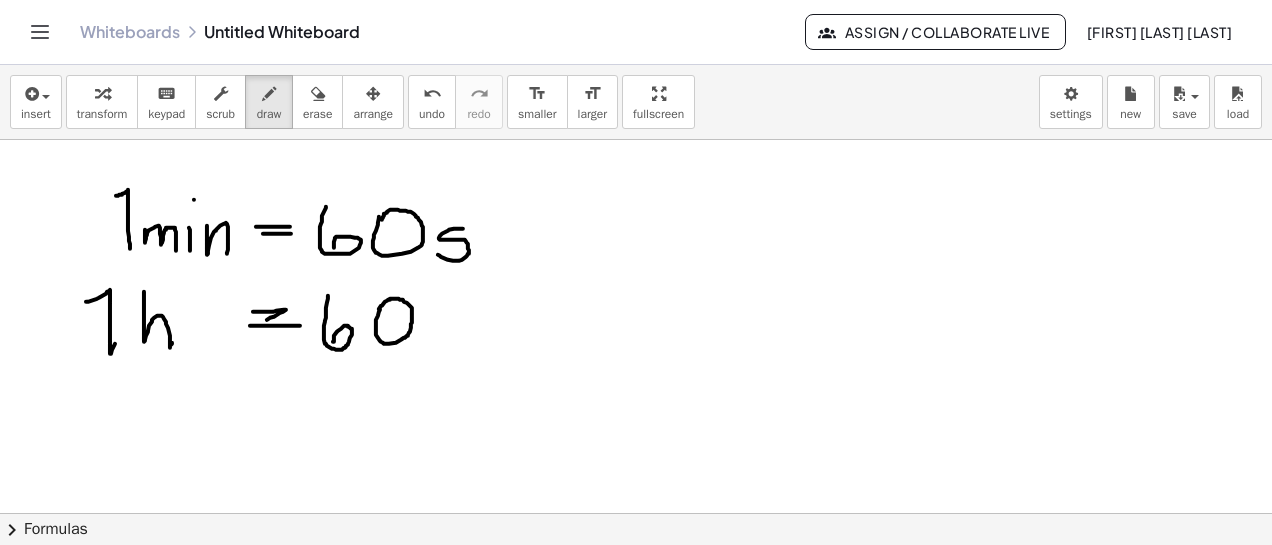 click at bounding box center (636, -550) 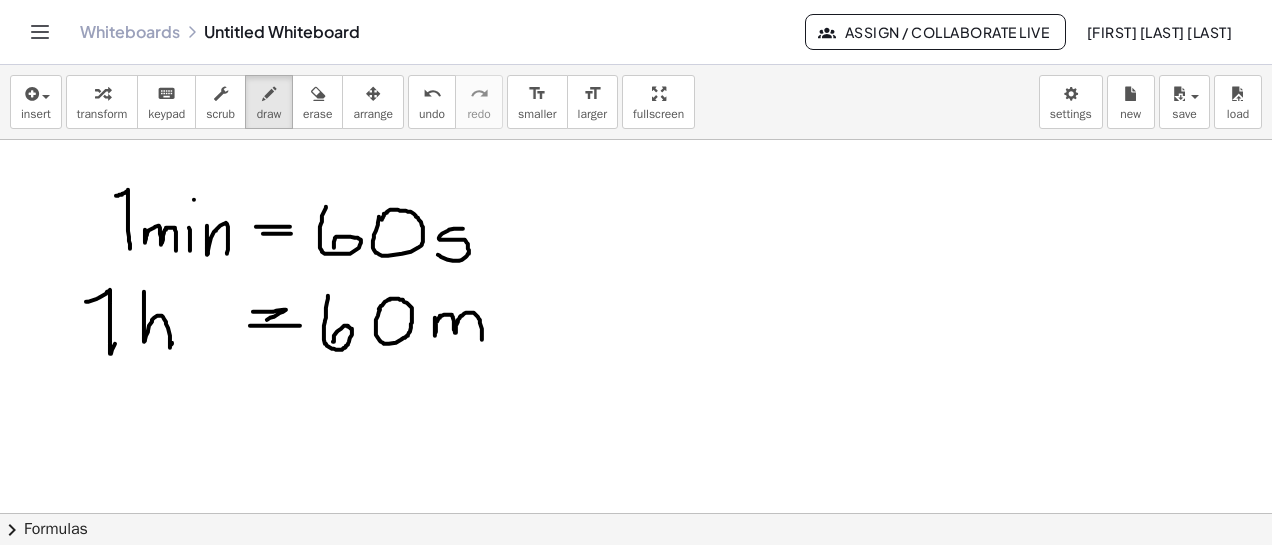 drag, startPoint x: 435, startPoint y: 317, endPoint x: 481, endPoint y: 335, distance: 49.396355 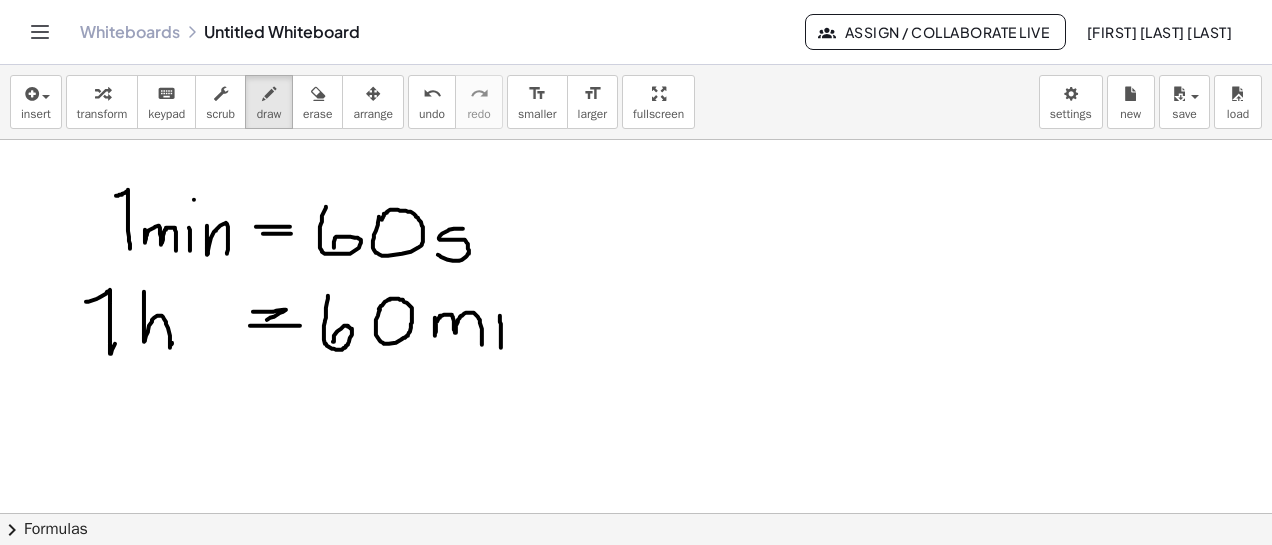 click at bounding box center [636, -550] 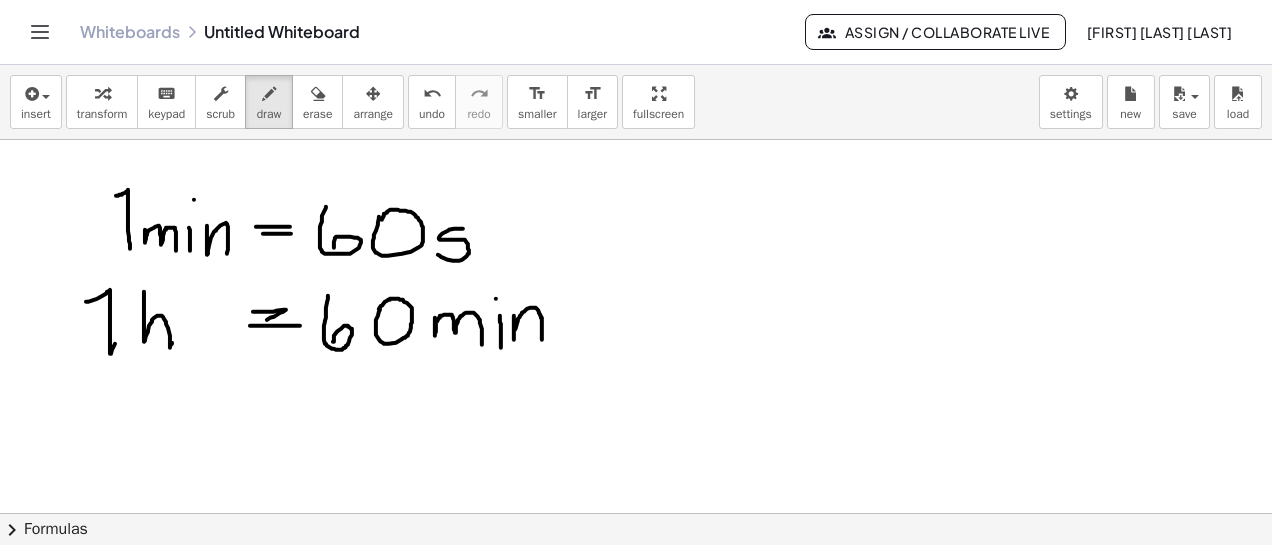 drag, startPoint x: 514, startPoint y: 315, endPoint x: 540, endPoint y: 325, distance: 27.856777 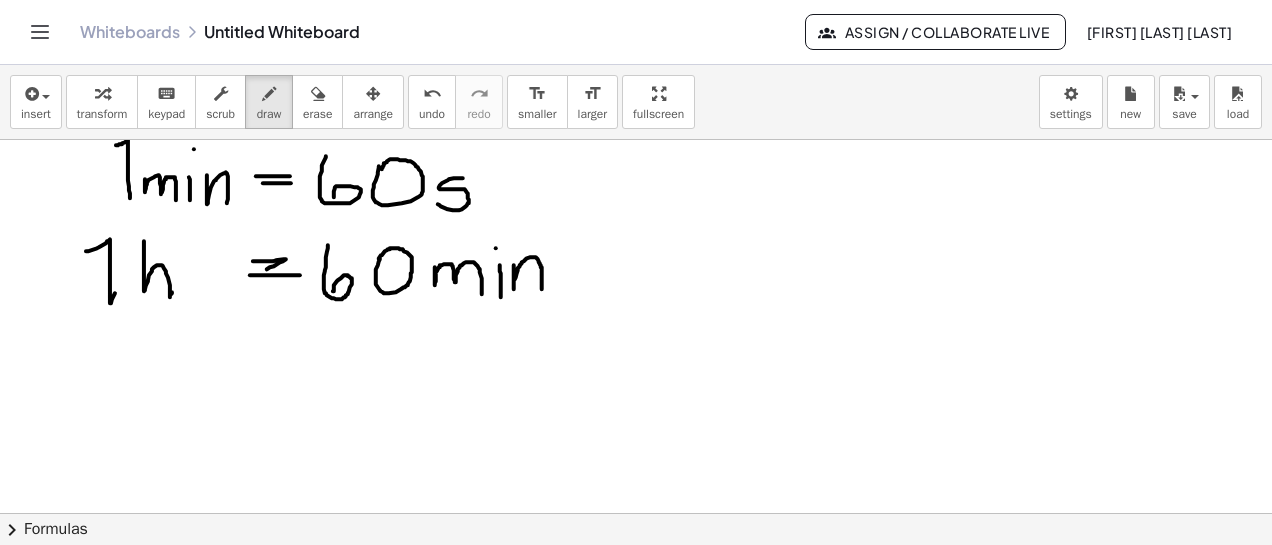scroll, scrollTop: 1888, scrollLeft: 0, axis: vertical 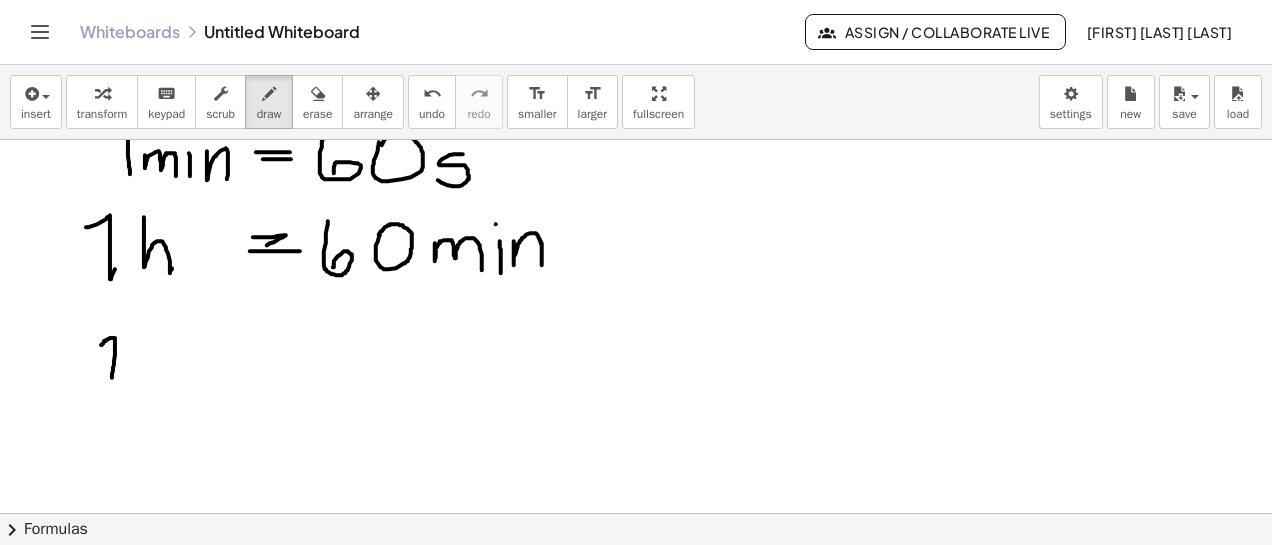 drag, startPoint x: 101, startPoint y: 344, endPoint x: 118, endPoint y: 377, distance: 37.12142 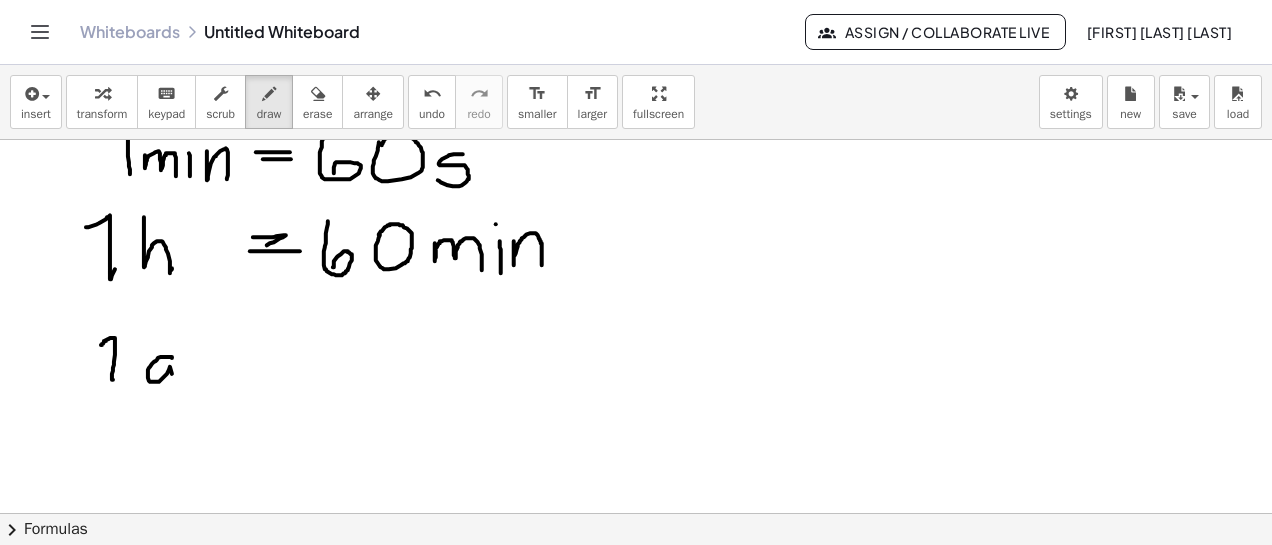 drag, startPoint x: 172, startPoint y: 357, endPoint x: 172, endPoint y: 369, distance: 12 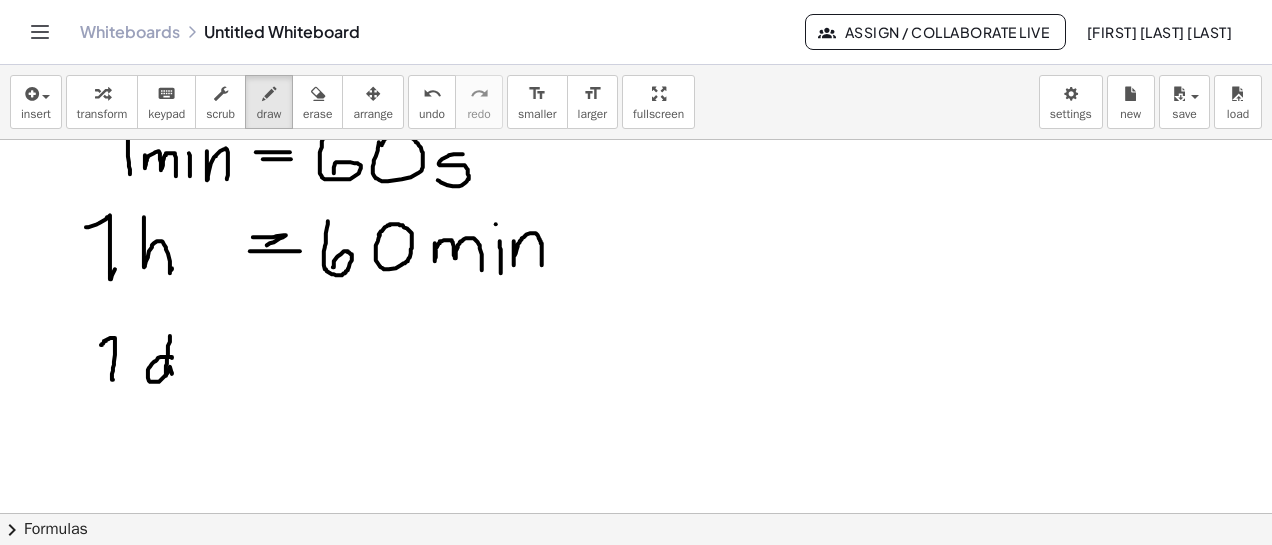 drag, startPoint x: 170, startPoint y: 335, endPoint x: 166, endPoint y: 375, distance: 40.1995 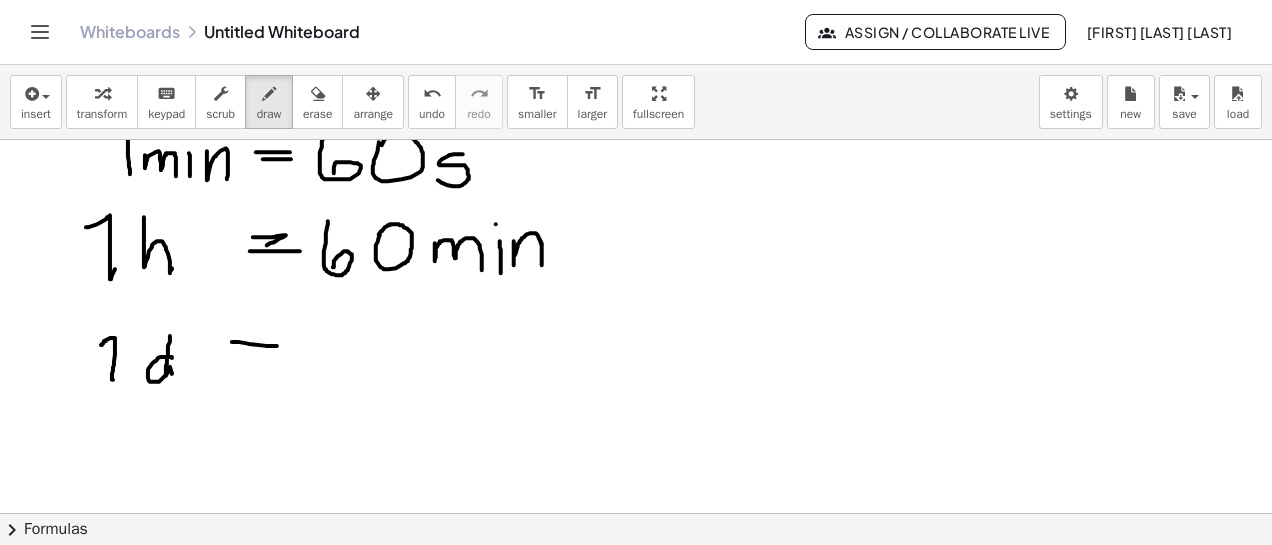 drag, startPoint x: 232, startPoint y: 341, endPoint x: 247, endPoint y: 356, distance: 21.213203 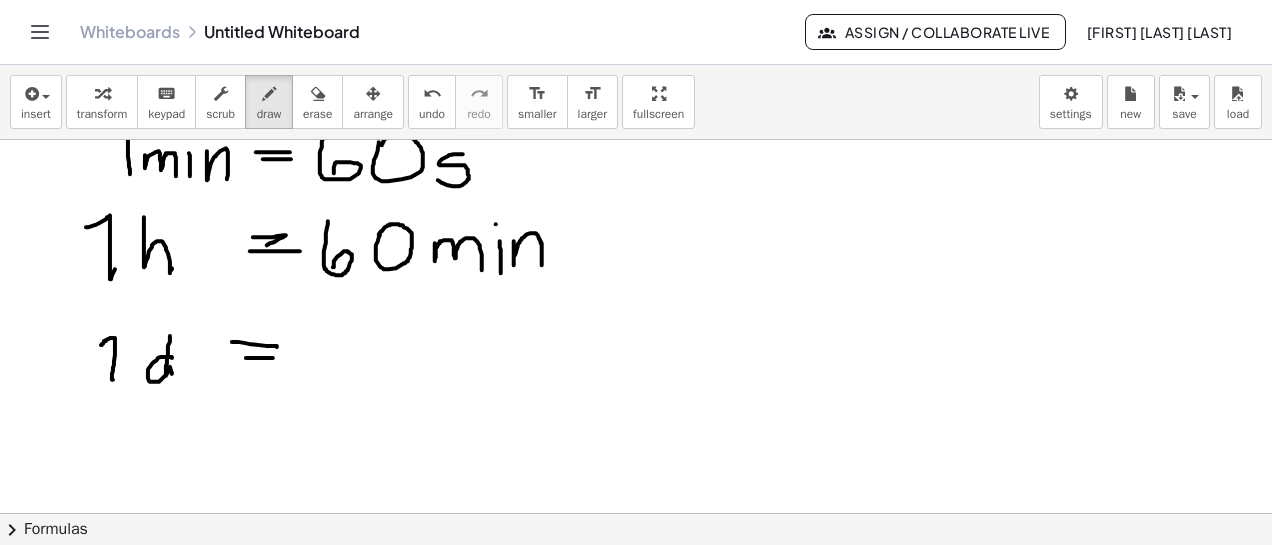 drag, startPoint x: 246, startPoint y: 357, endPoint x: 279, endPoint y: 357, distance: 33 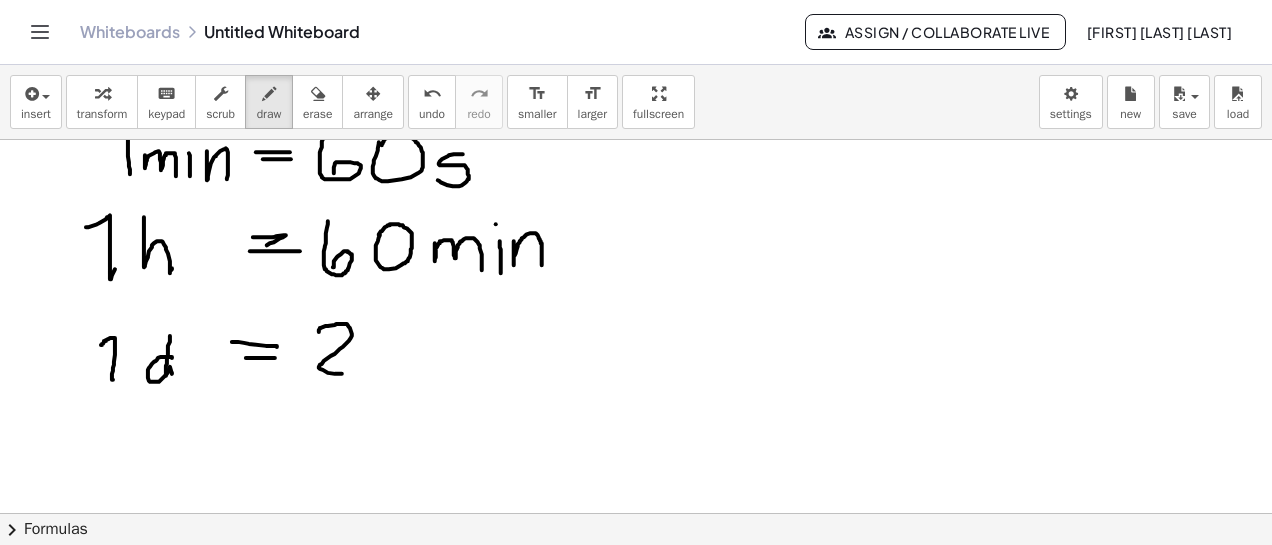 drag, startPoint x: 319, startPoint y: 331, endPoint x: 344, endPoint y: 355, distance: 34.655445 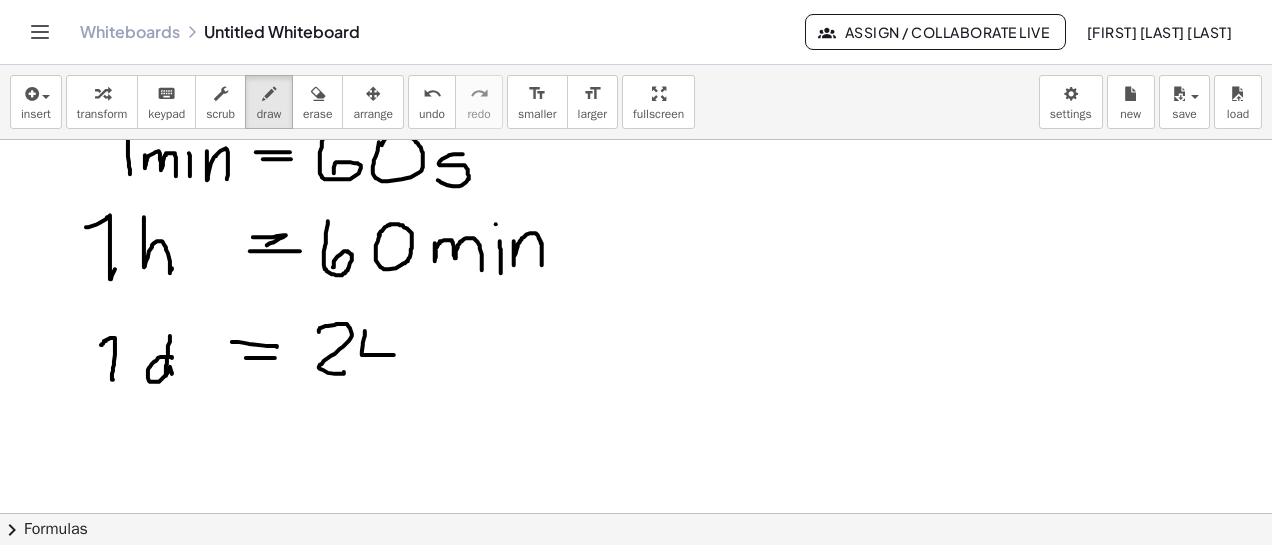 drag, startPoint x: 365, startPoint y: 330, endPoint x: 386, endPoint y: 334, distance: 21.377558 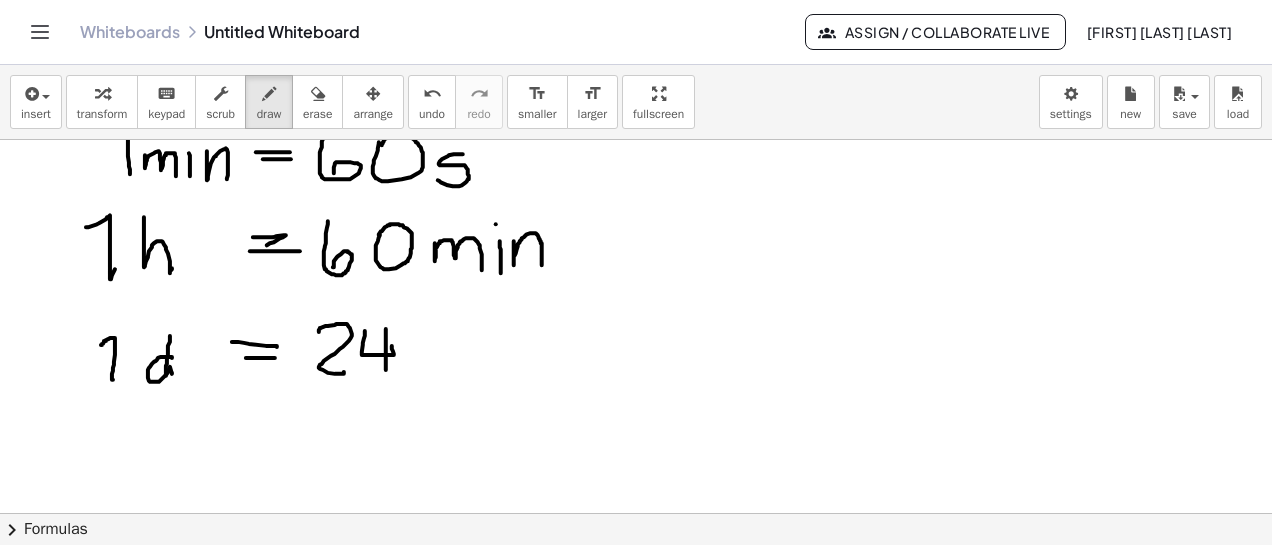 drag, startPoint x: 386, startPoint y: 328, endPoint x: 386, endPoint y: 369, distance: 41 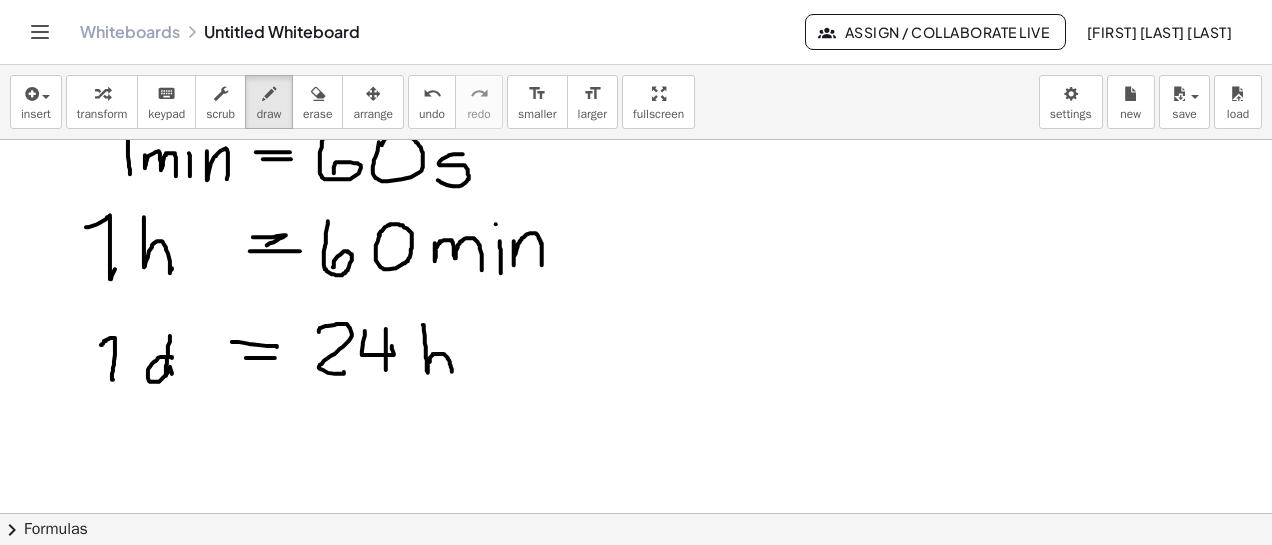 drag, startPoint x: 423, startPoint y: 324, endPoint x: 453, endPoint y: 375, distance: 59.16925 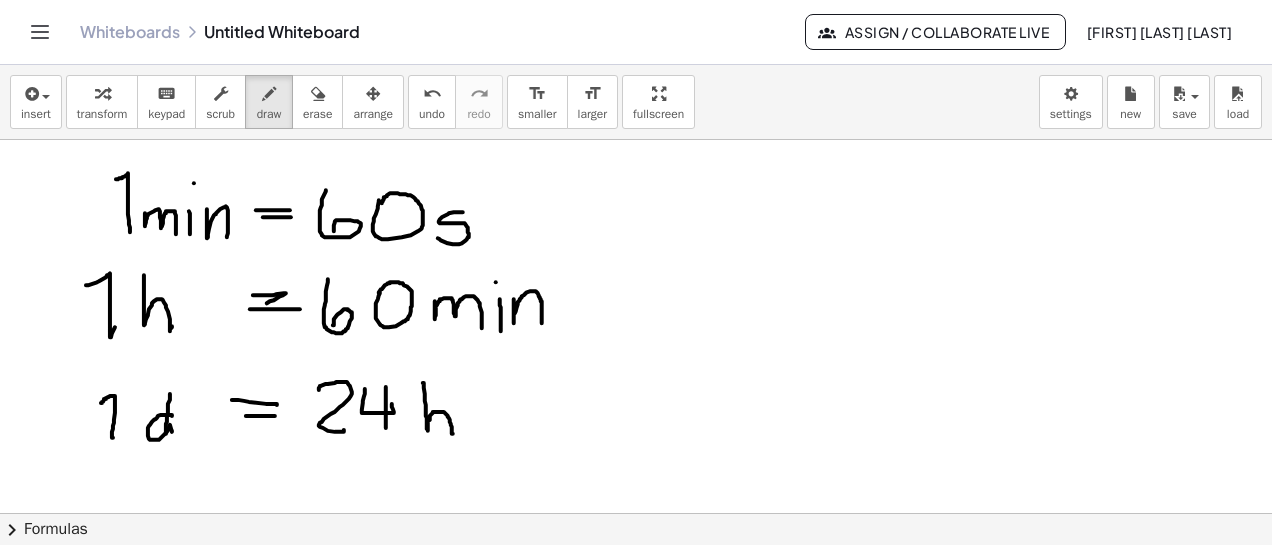 scroll, scrollTop: 1788, scrollLeft: 0, axis: vertical 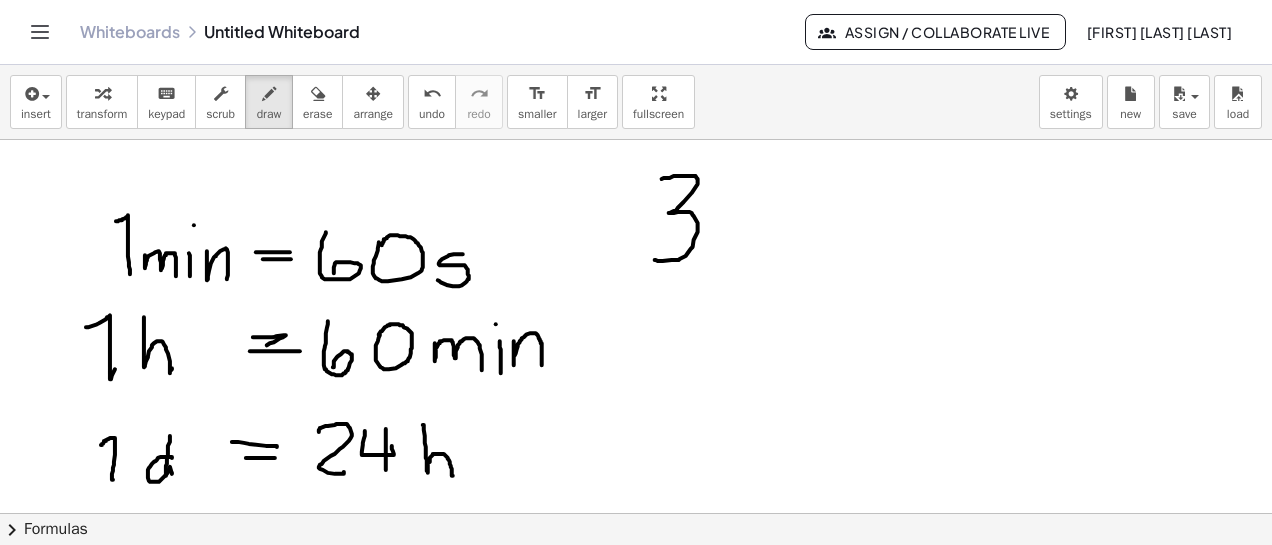 drag, startPoint x: 662, startPoint y: 178, endPoint x: 655, endPoint y: 259, distance: 81.3019 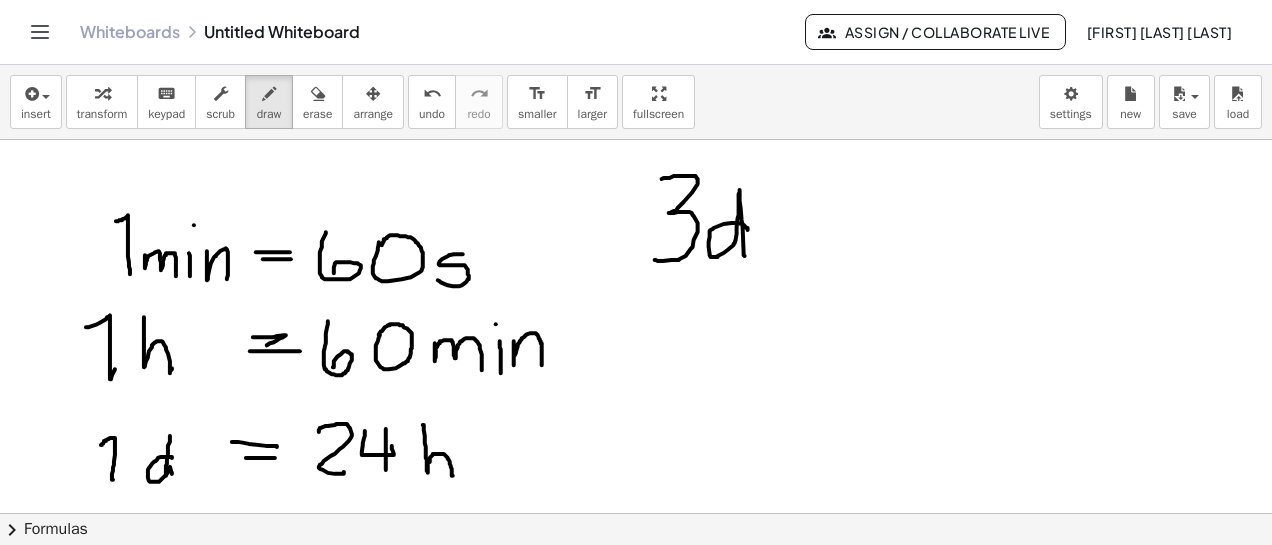 drag, startPoint x: 748, startPoint y: 228, endPoint x: 745, endPoint y: 255, distance: 27.166155 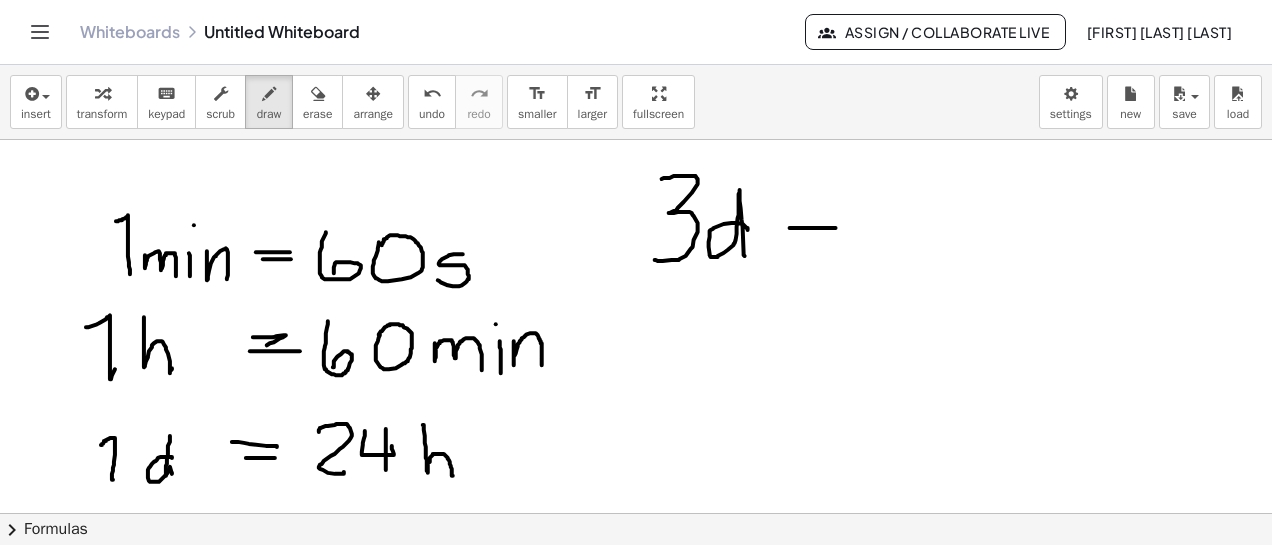 drag, startPoint x: 790, startPoint y: 227, endPoint x: 763, endPoint y: 253, distance: 37.48333 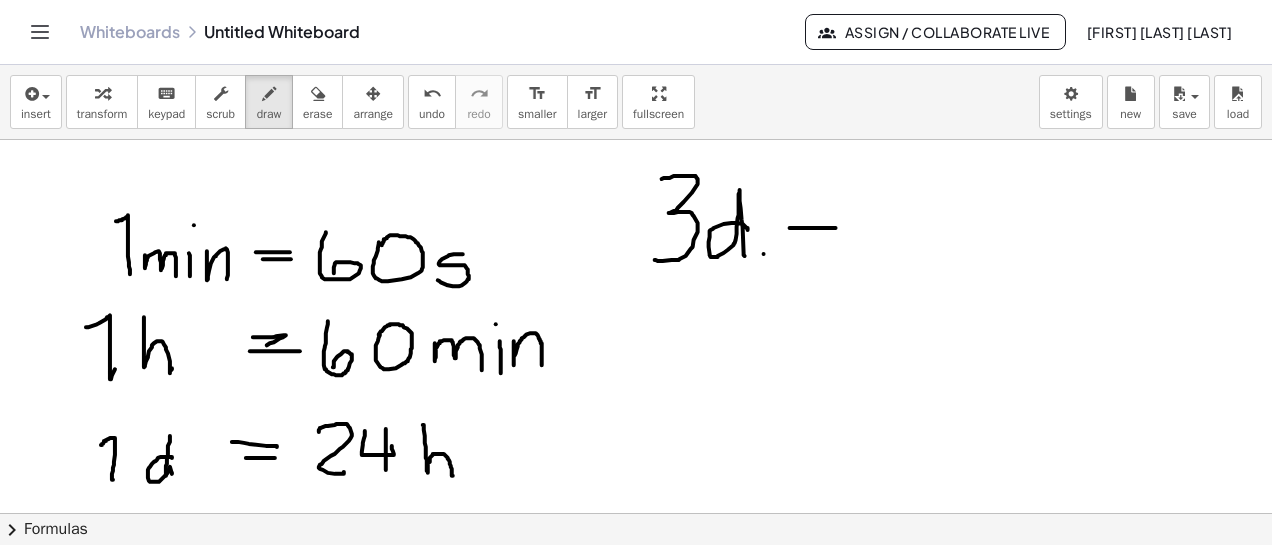 drag, startPoint x: 764, startPoint y: 253, endPoint x: 841, endPoint y: 251, distance: 77.02597 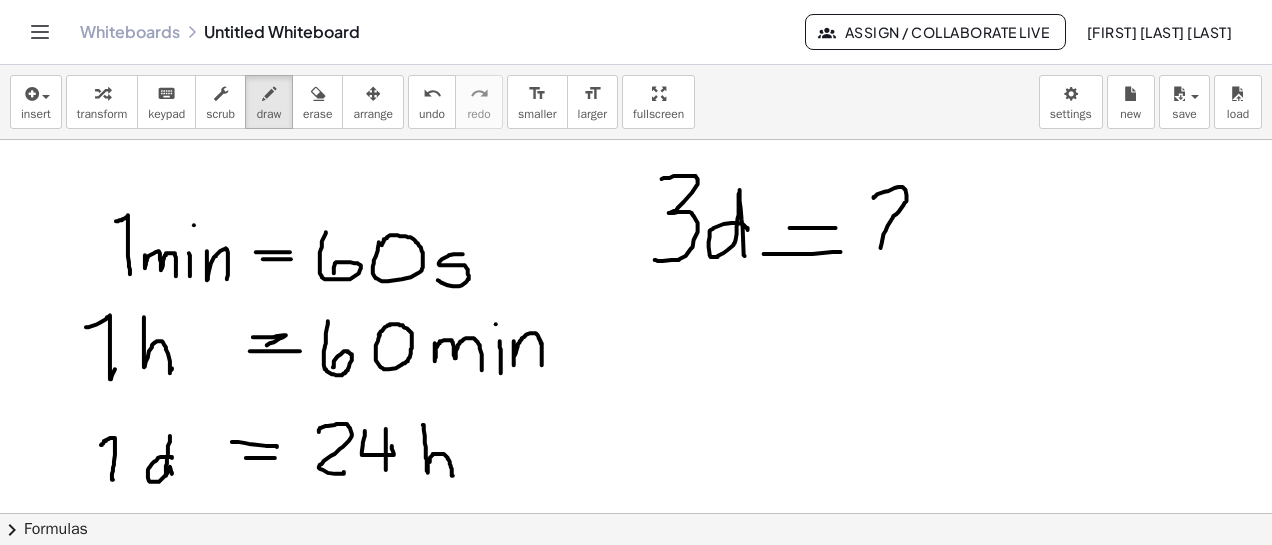 drag, startPoint x: 874, startPoint y: 197, endPoint x: 881, endPoint y: 251, distance: 54.451813 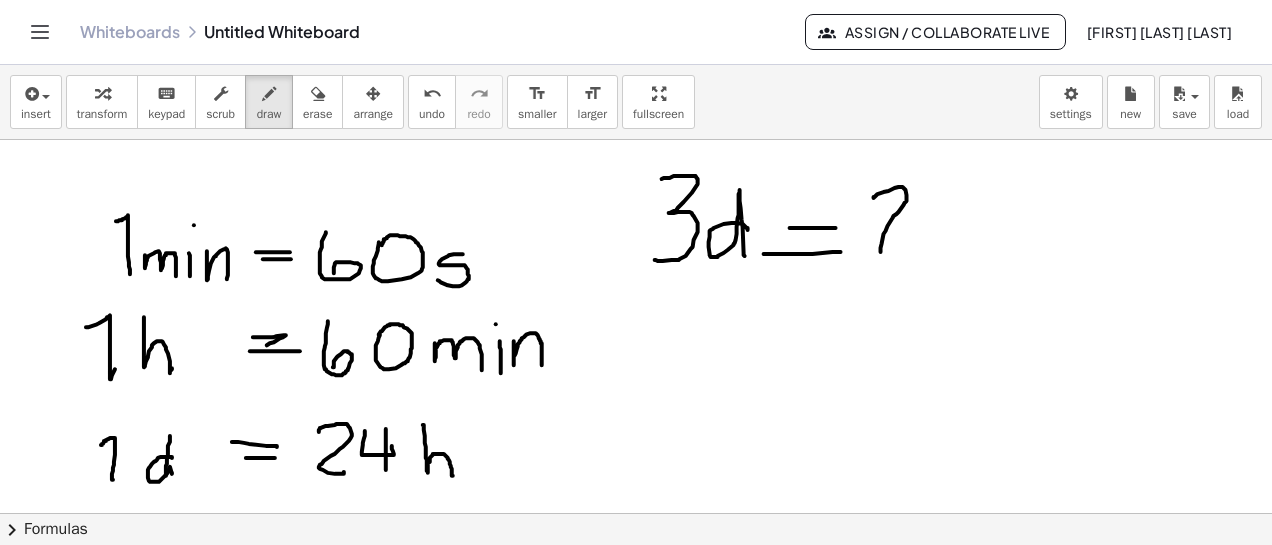 click at bounding box center (636, -337) 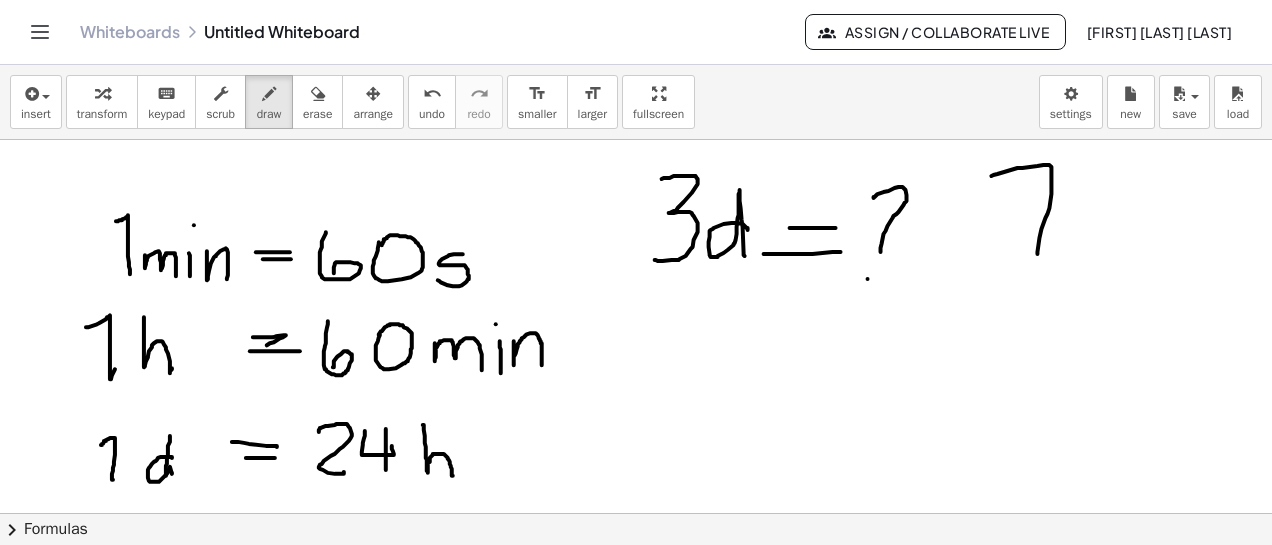 drag, startPoint x: 992, startPoint y: 175, endPoint x: 1030, endPoint y: 223, distance: 61.220913 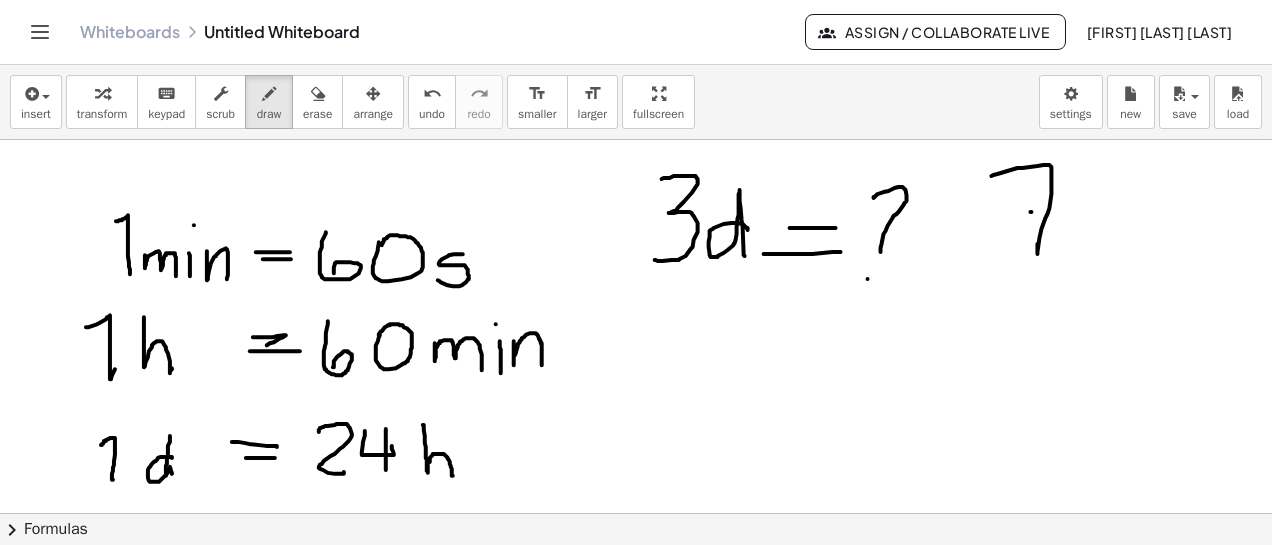 drag 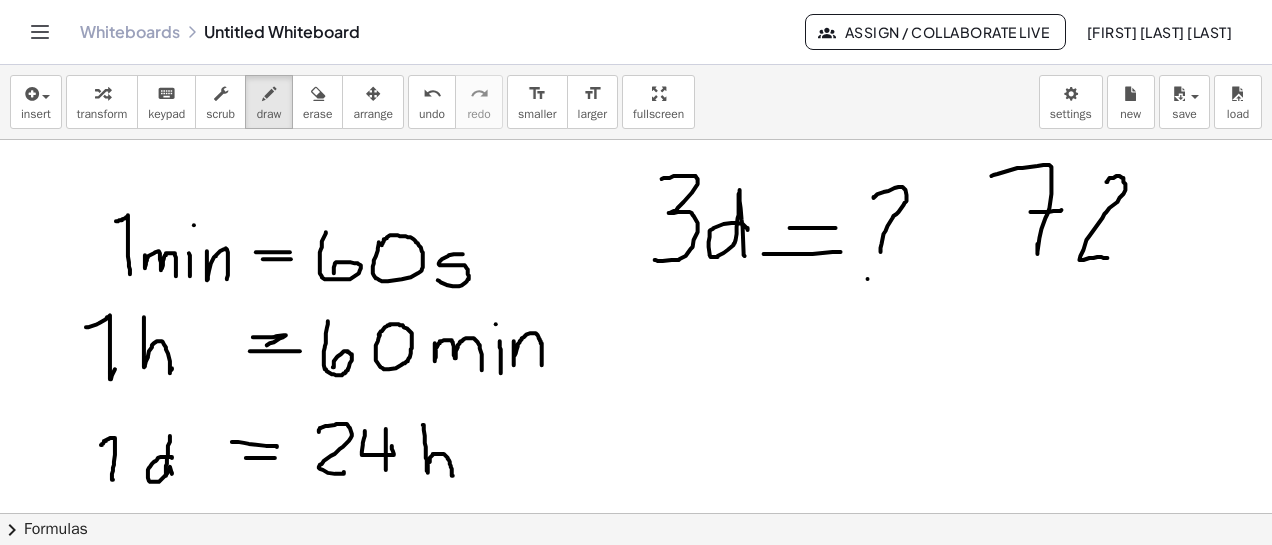 click at bounding box center (636, -337) 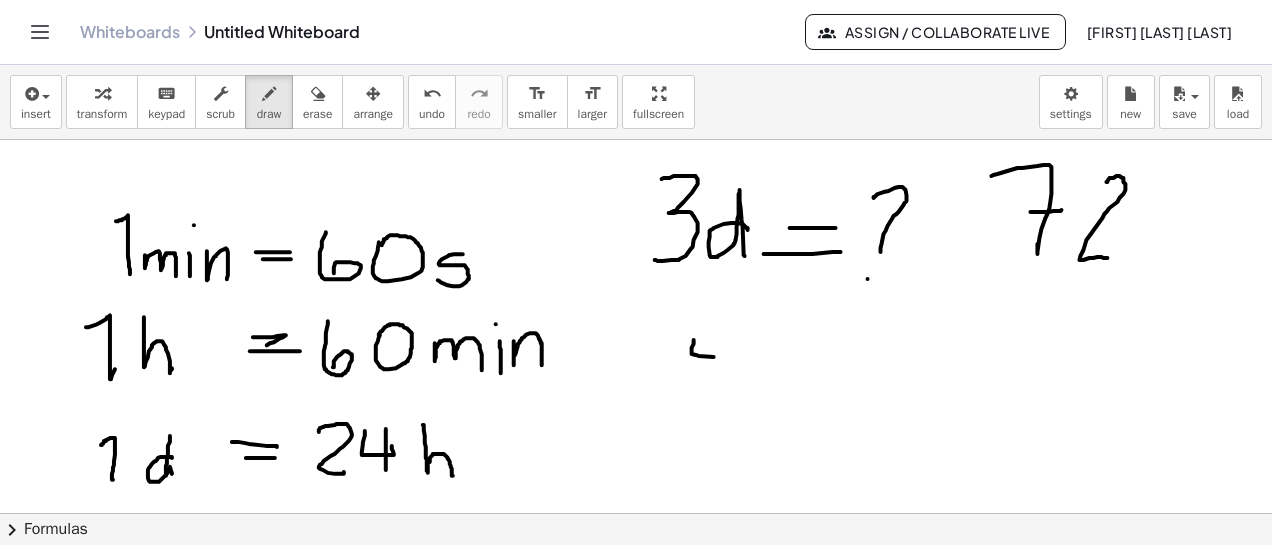 drag, startPoint x: 694, startPoint y: 339, endPoint x: 726, endPoint y: 343, distance: 32.24903 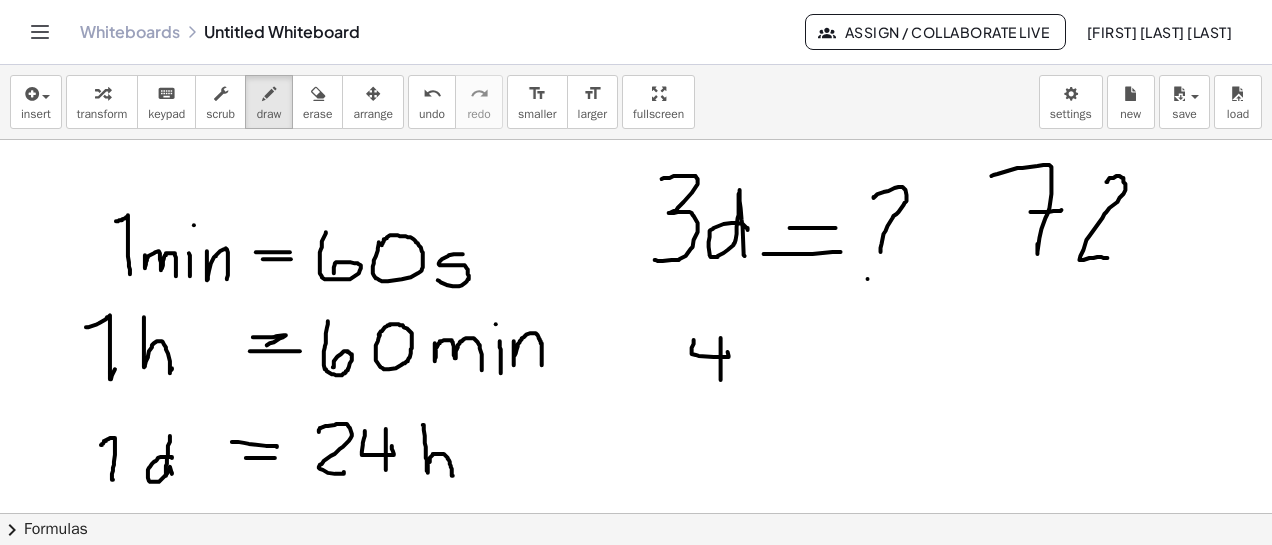drag, startPoint x: 721, startPoint y: 337, endPoint x: 742, endPoint y: 346, distance: 22.847319 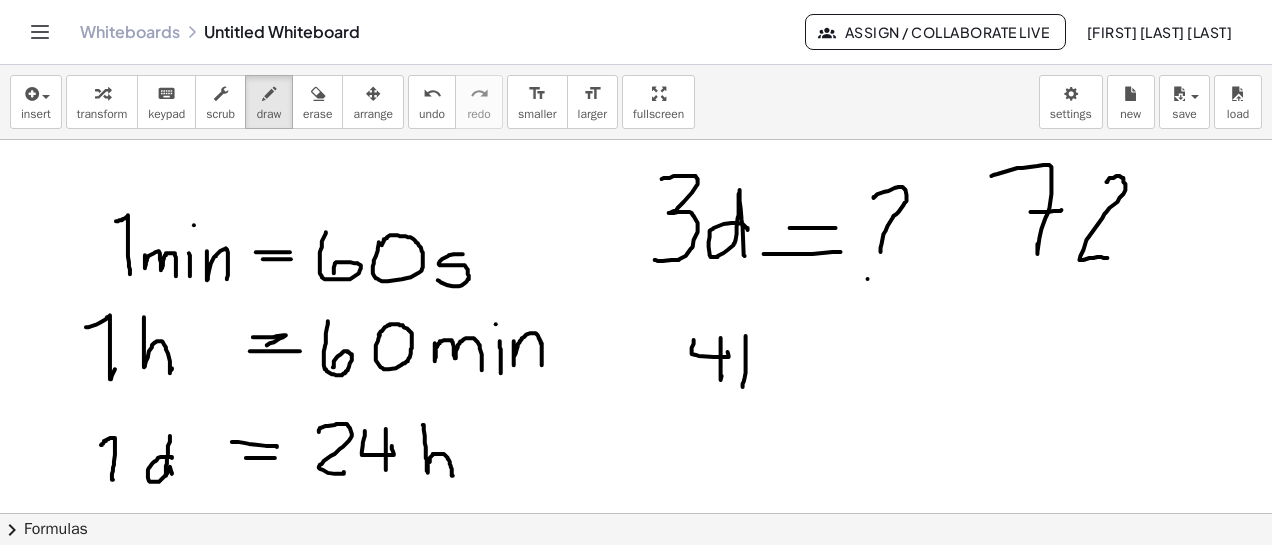 drag, startPoint x: 746, startPoint y: 335, endPoint x: 743, endPoint y: 387, distance: 52.086468 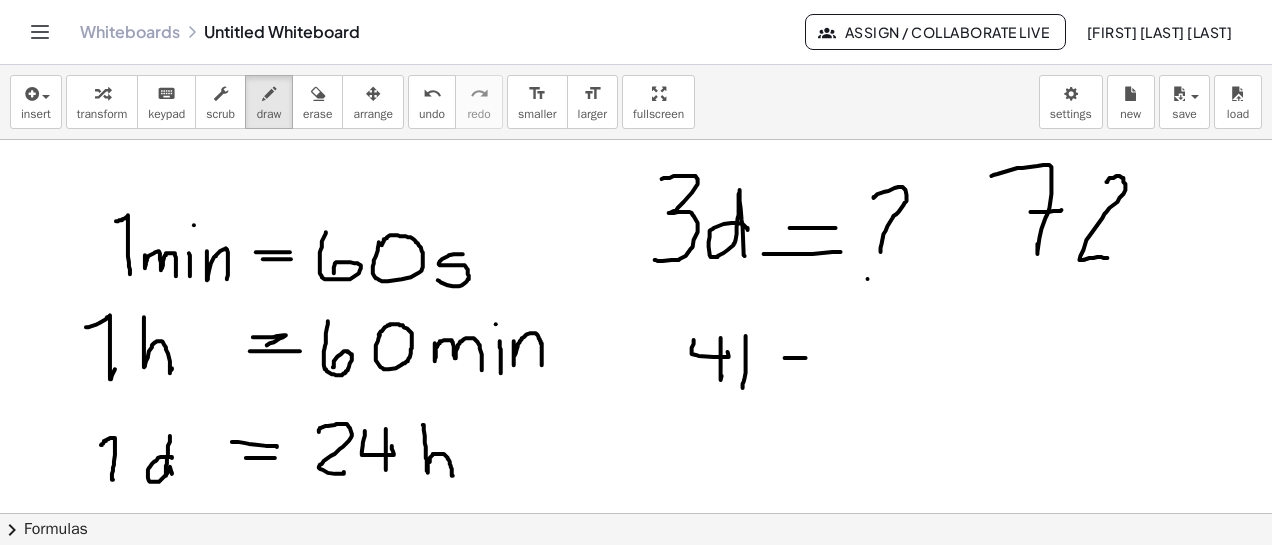 drag, startPoint x: 785, startPoint y: 357, endPoint x: 807, endPoint y: 357, distance: 22 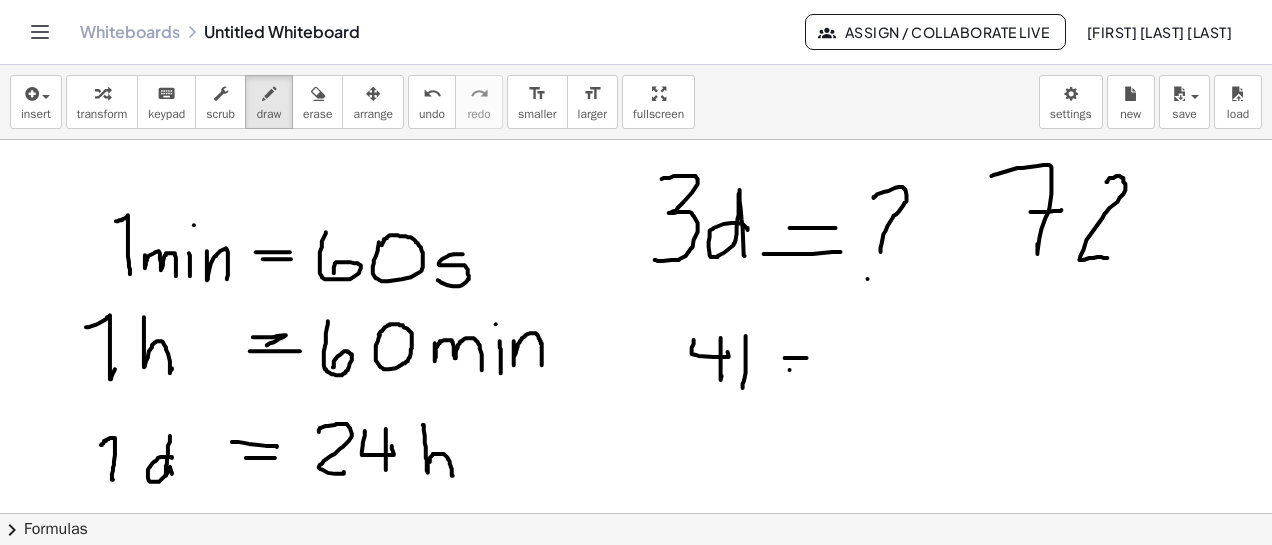 click at bounding box center (636, -337) 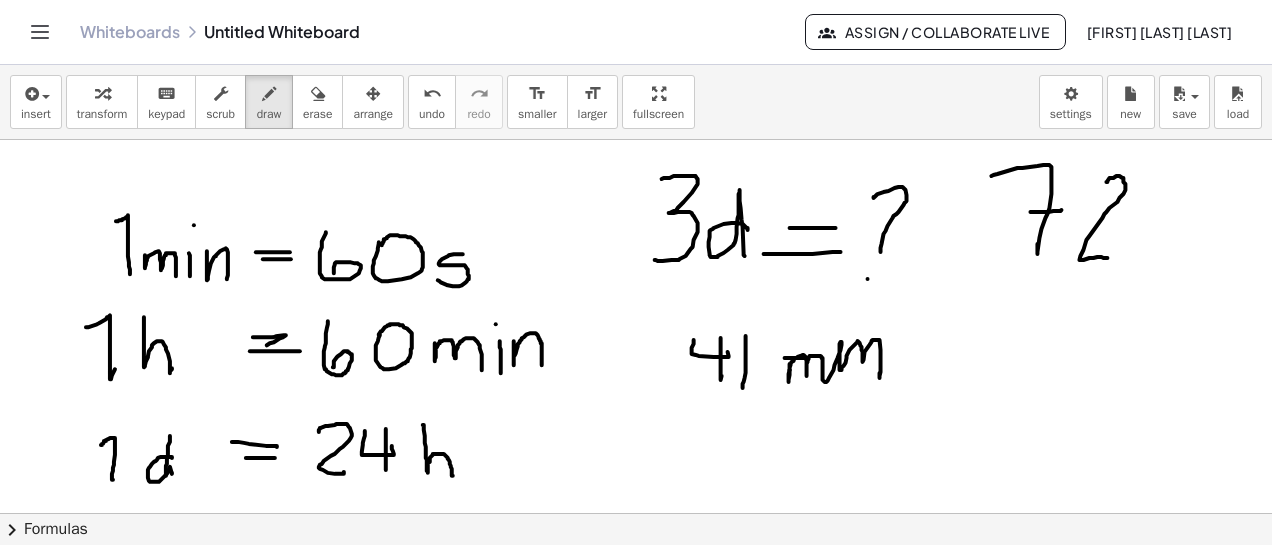 drag, startPoint x: 790, startPoint y: 363, endPoint x: 862, endPoint y: 361, distance: 72.02777 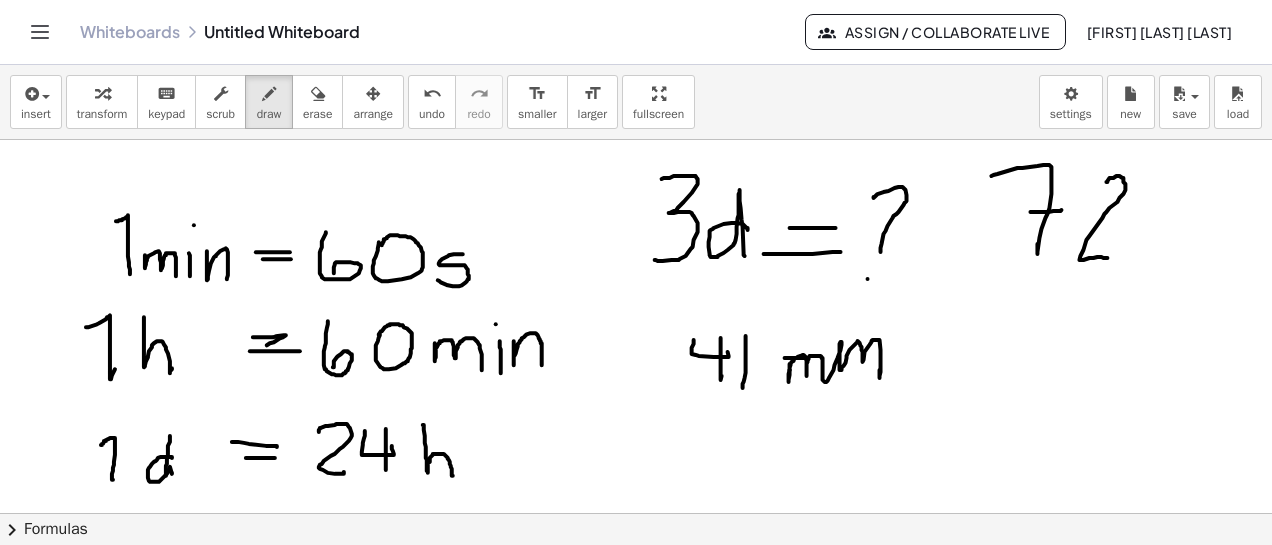 click at bounding box center [636, -337] 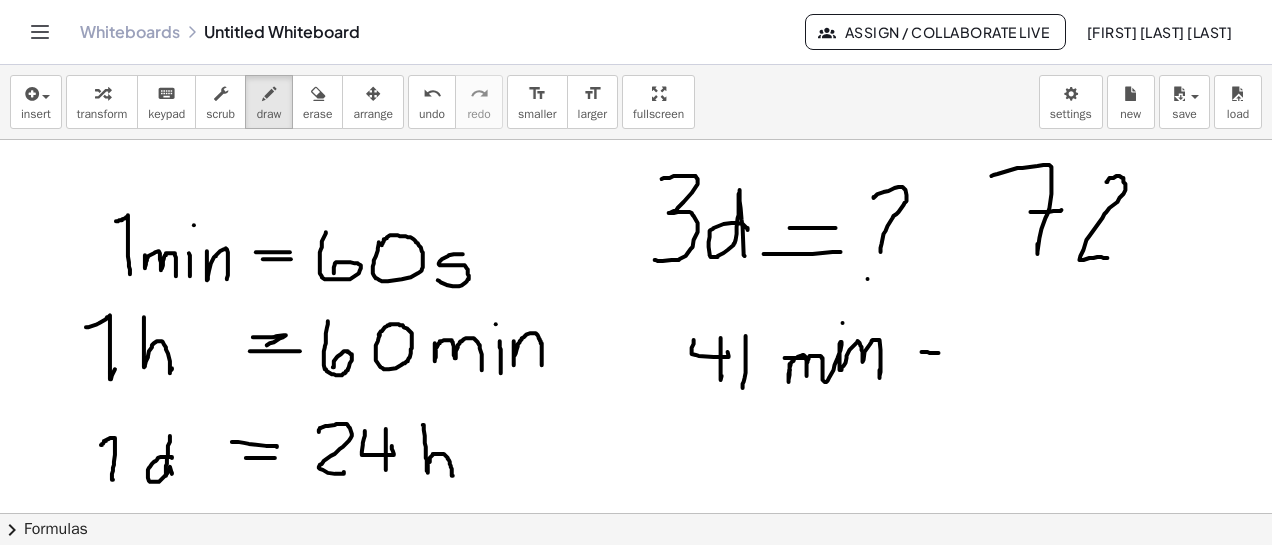 drag, startPoint x: 922, startPoint y: 351, endPoint x: 927, endPoint y: 367, distance: 16.763054 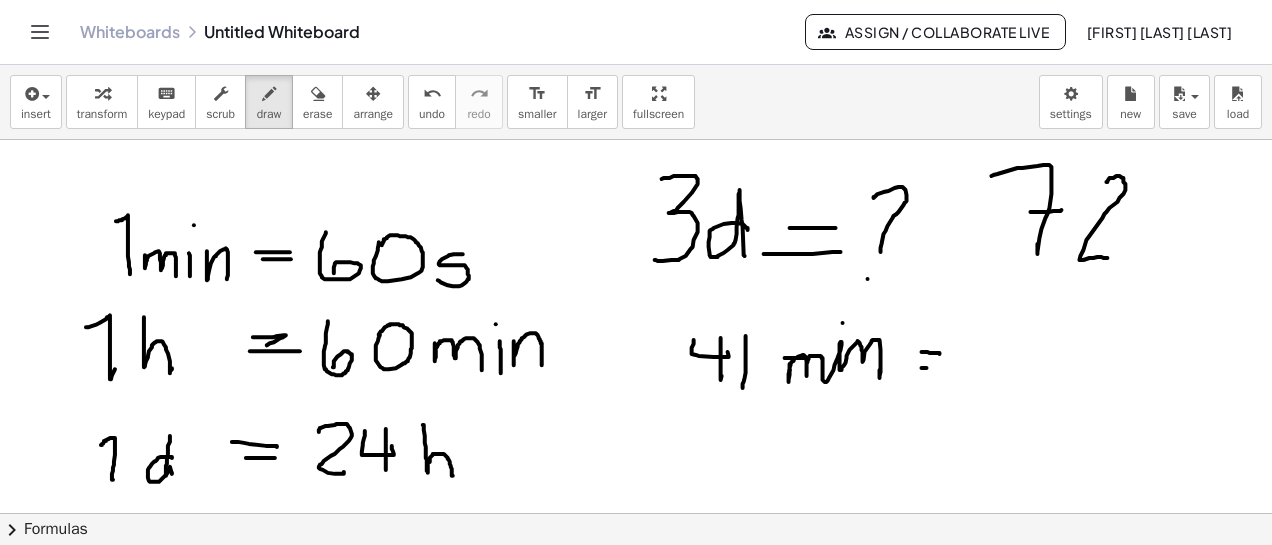 drag, startPoint x: 922, startPoint y: 367, endPoint x: 937, endPoint y: 367, distance: 15 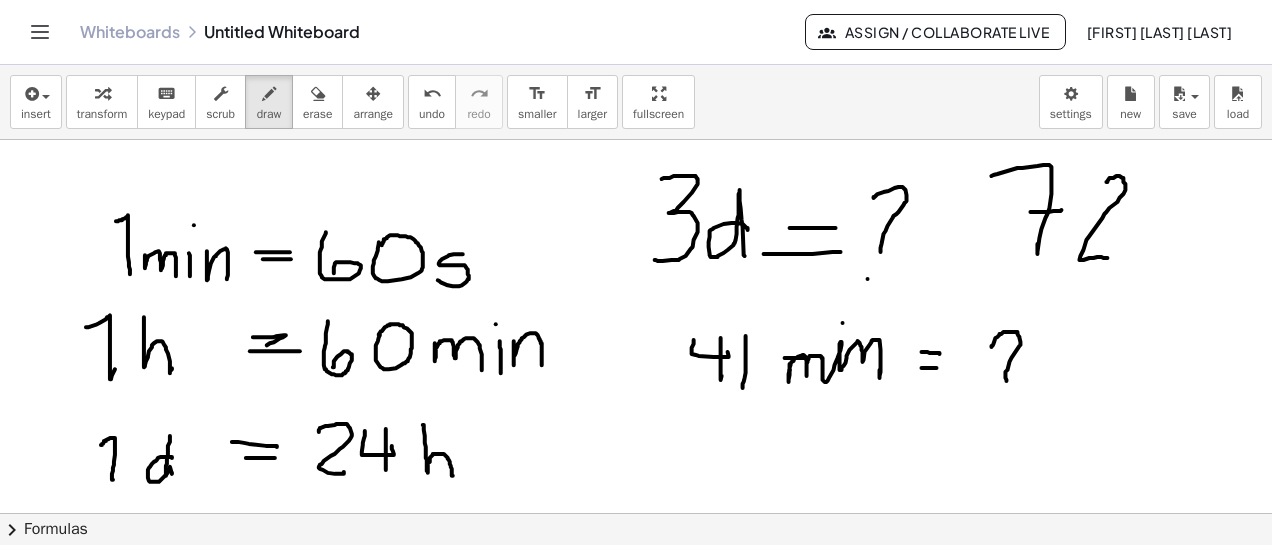 drag, startPoint x: 992, startPoint y: 345, endPoint x: 1003, endPoint y: 391, distance: 47.296936 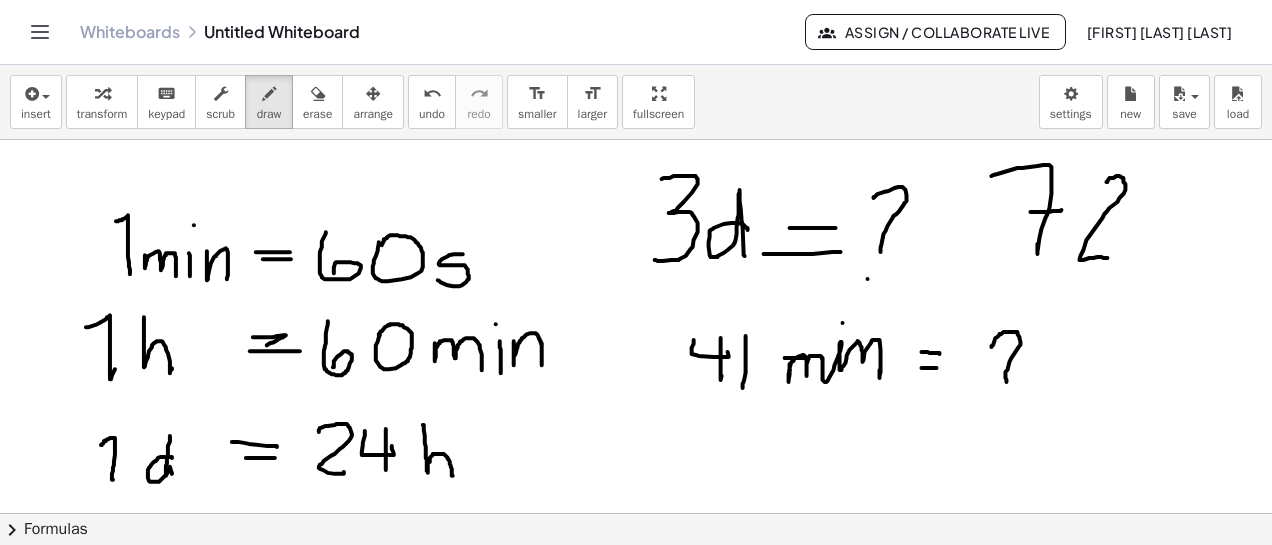 drag, startPoint x: 1003, startPoint y: 392, endPoint x: 1032, endPoint y: 378, distance: 32.202484 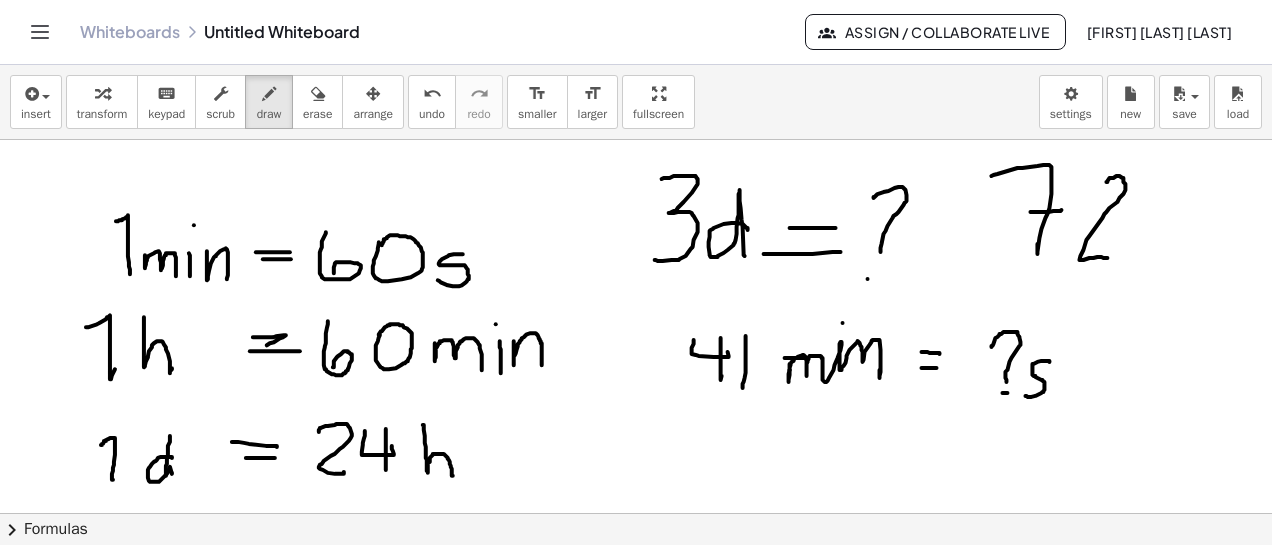 drag, startPoint x: 1050, startPoint y: 361, endPoint x: 1026, endPoint y: 395, distance: 41.617306 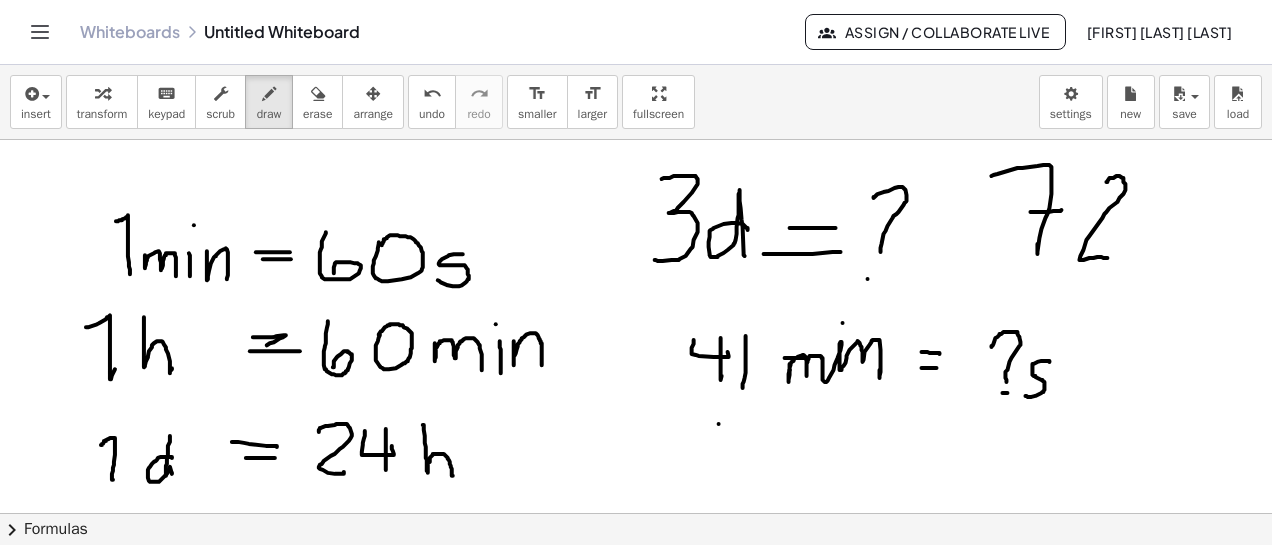 click at bounding box center [636, -337] 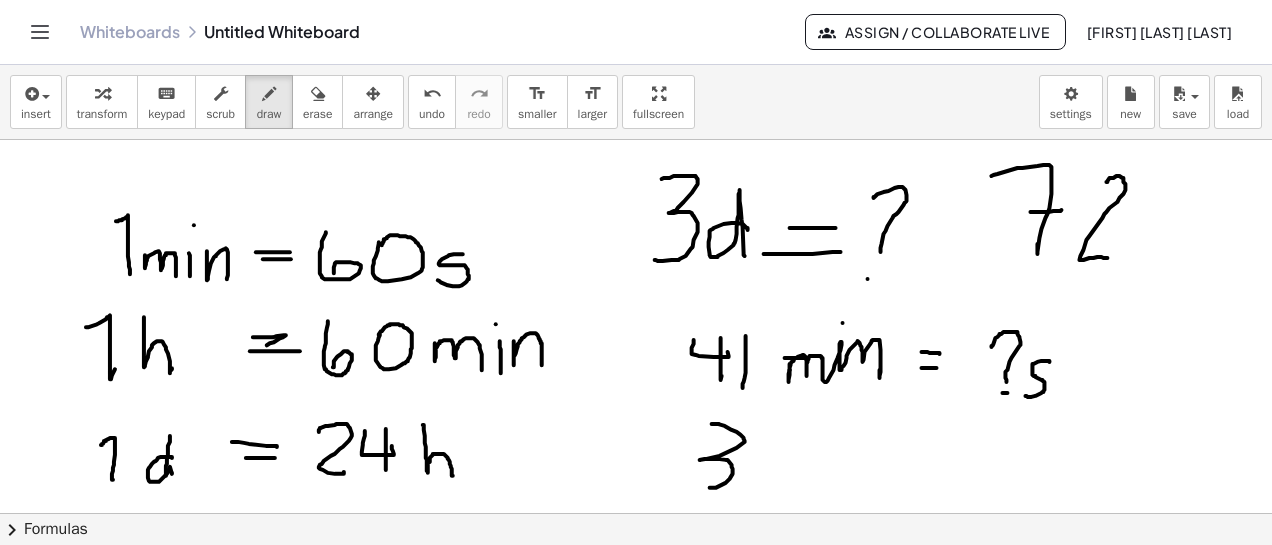drag, startPoint x: 712, startPoint y: 423, endPoint x: 752, endPoint y: 465, distance: 58 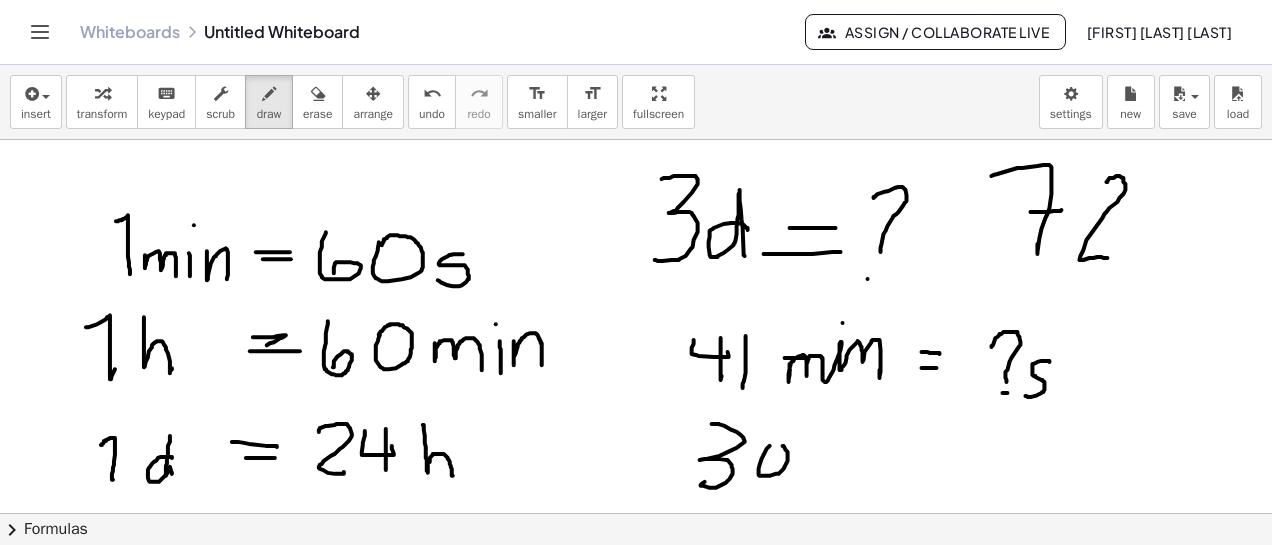 drag, startPoint x: 770, startPoint y: 445, endPoint x: 790, endPoint y: 445, distance: 20 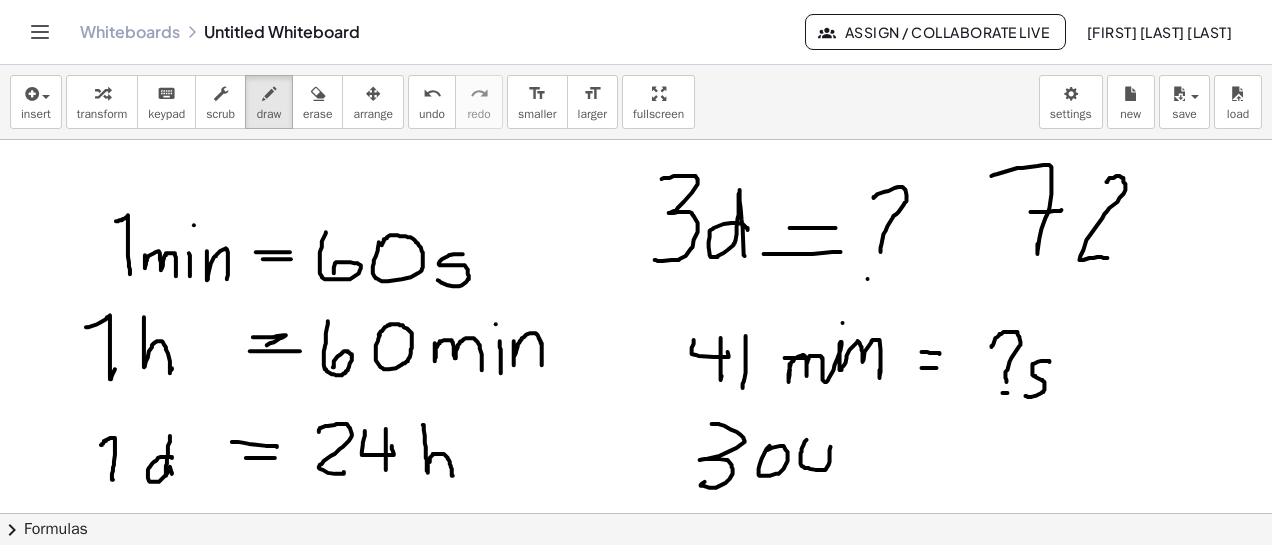drag, startPoint x: 807, startPoint y: 439, endPoint x: 806, endPoint y: 451, distance: 12.0415945 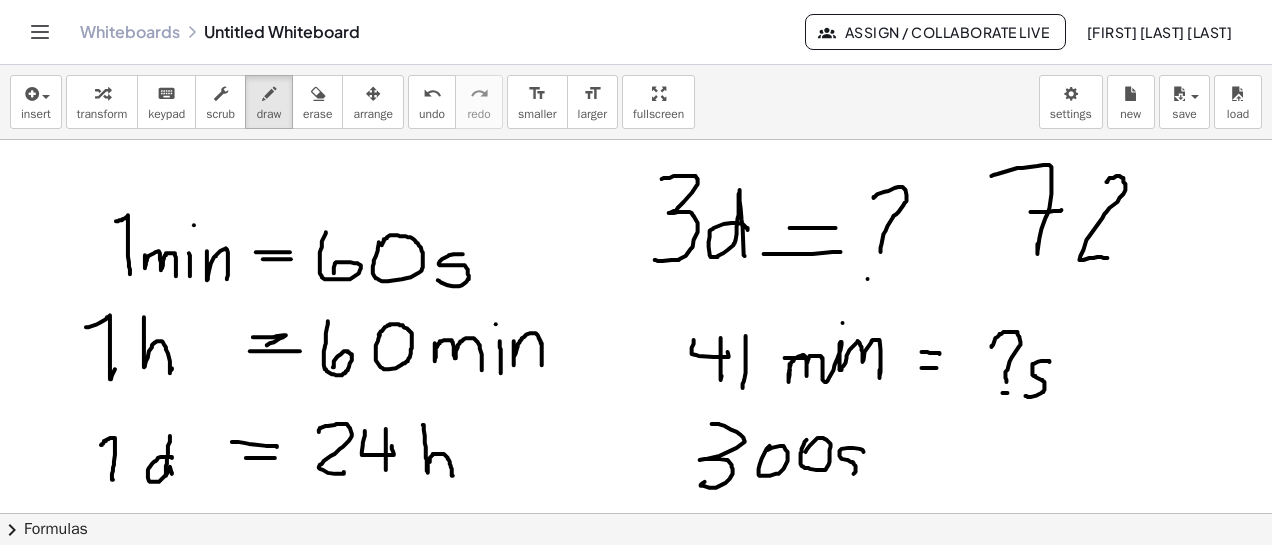 drag, startPoint x: 864, startPoint y: 451, endPoint x: 832, endPoint y: 477, distance: 41.231056 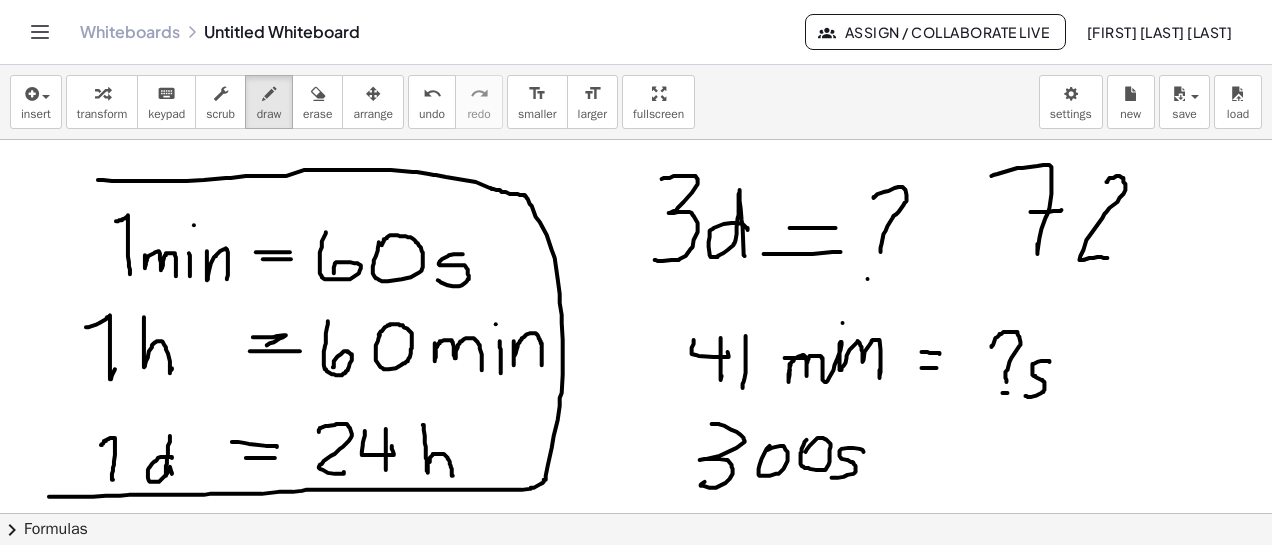drag, startPoint x: 98, startPoint y: 179, endPoint x: 49, endPoint y: 496, distance: 320.7647 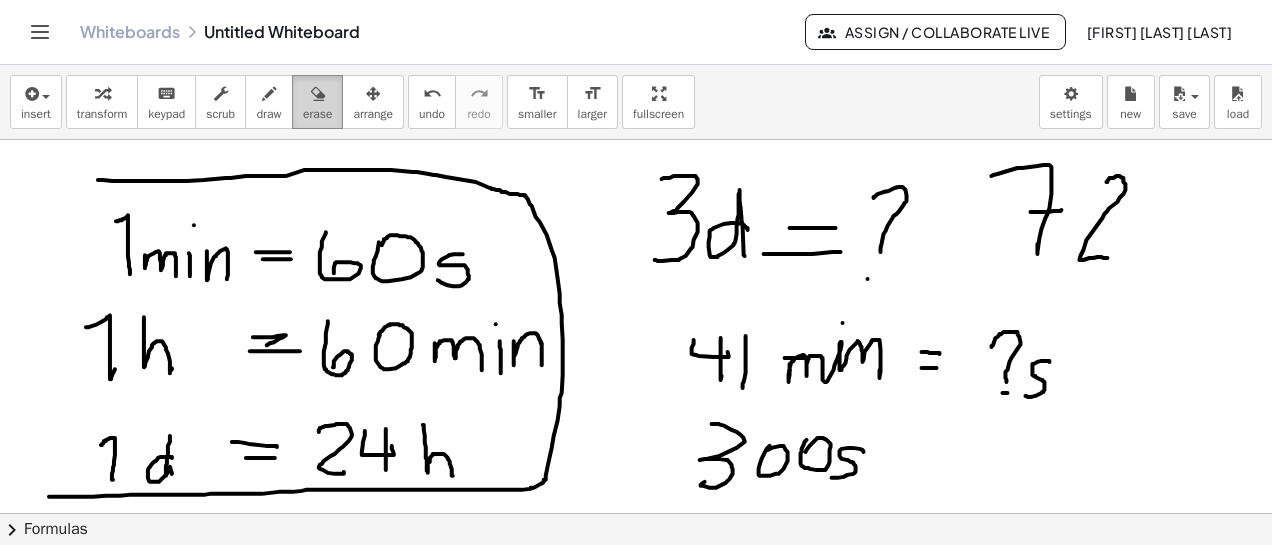 click at bounding box center (318, 94) 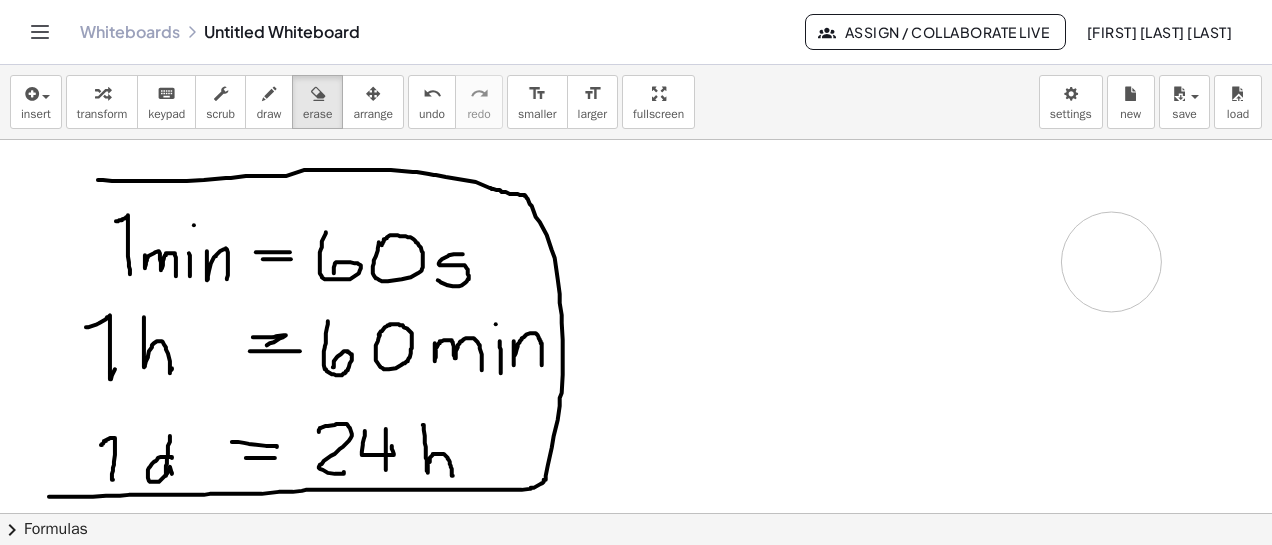 drag, startPoint x: 640, startPoint y: 191, endPoint x: 174, endPoint y: 343, distance: 490.16324 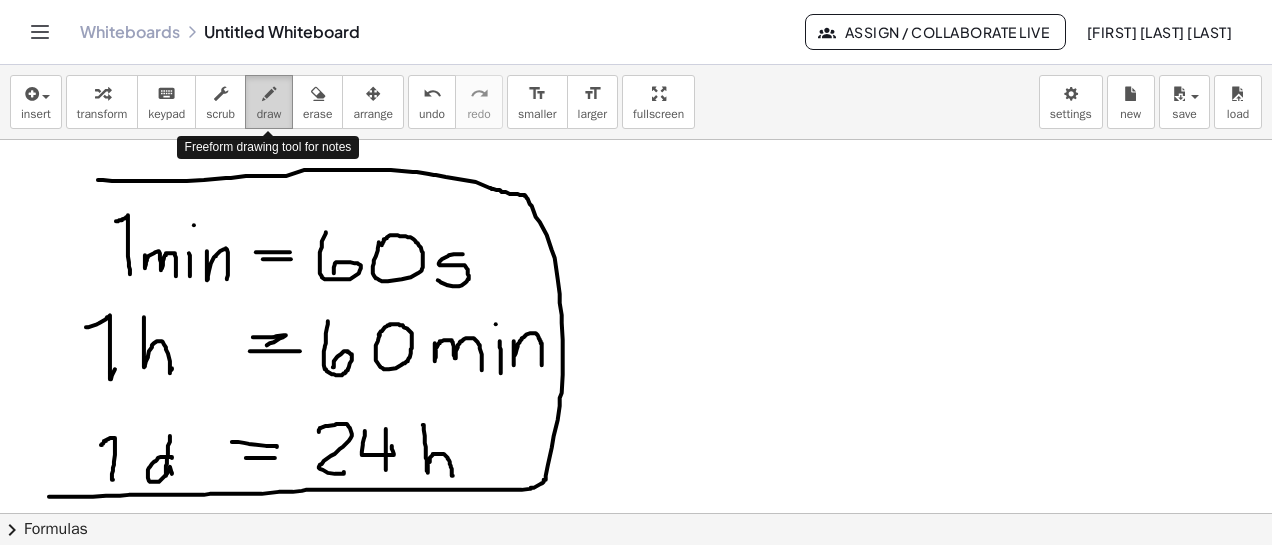 click on "draw" at bounding box center [269, 114] 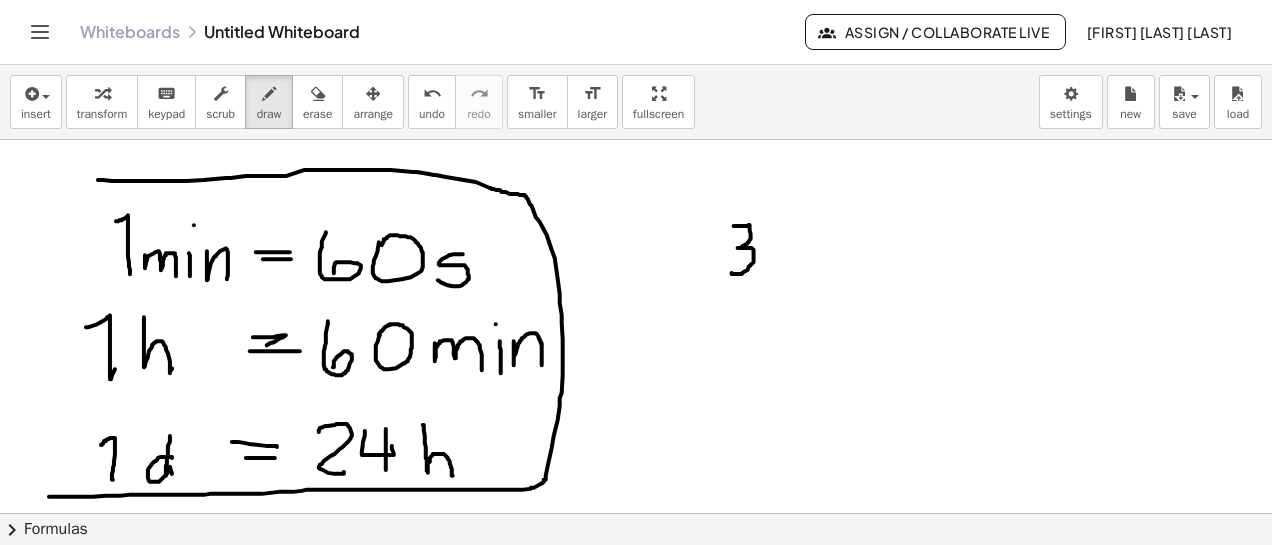 drag, startPoint x: 734, startPoint y: 225, endPoint x: 733, endPoint y: 269, distance: 44.011364 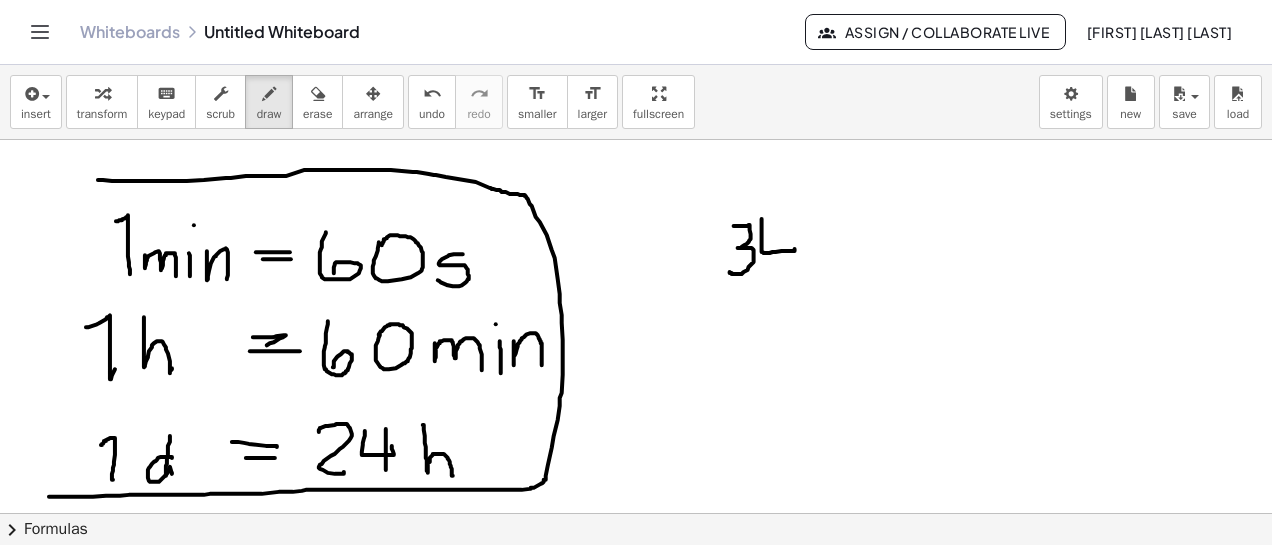 drag, startPoint x: 762, startPoint y: 225, endPoint x: 782, endPoint y: 231, distance: 20.880613 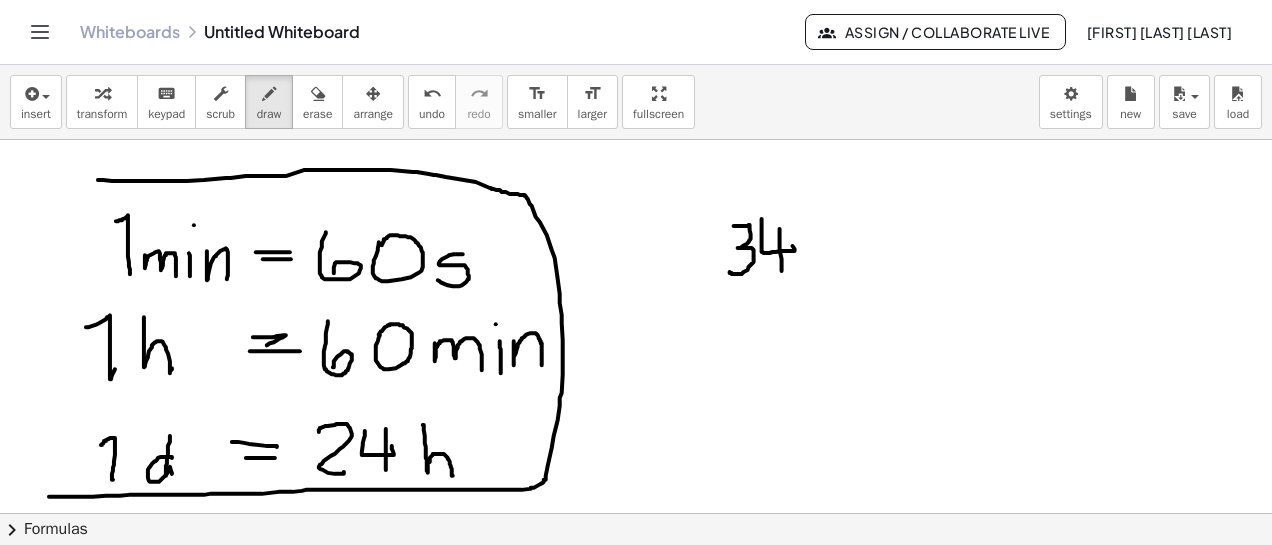 drag, startPoint x: 780, startPoint y: 228, endPoint x: 796, endPoint y: 253, distance: 29.681644 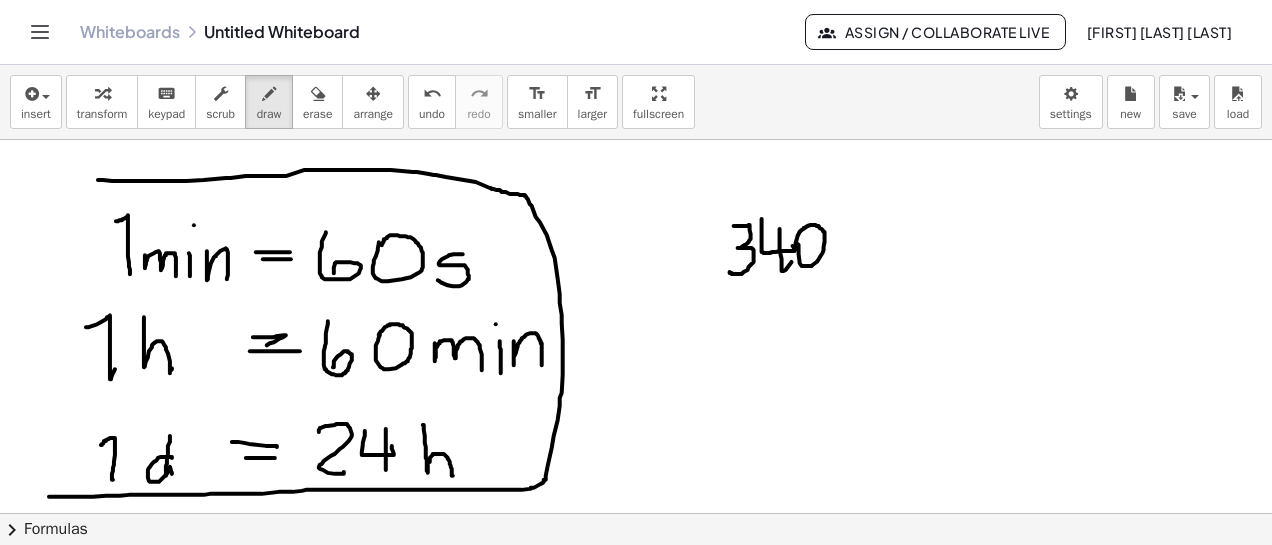 click at bounding box center [636, -337] 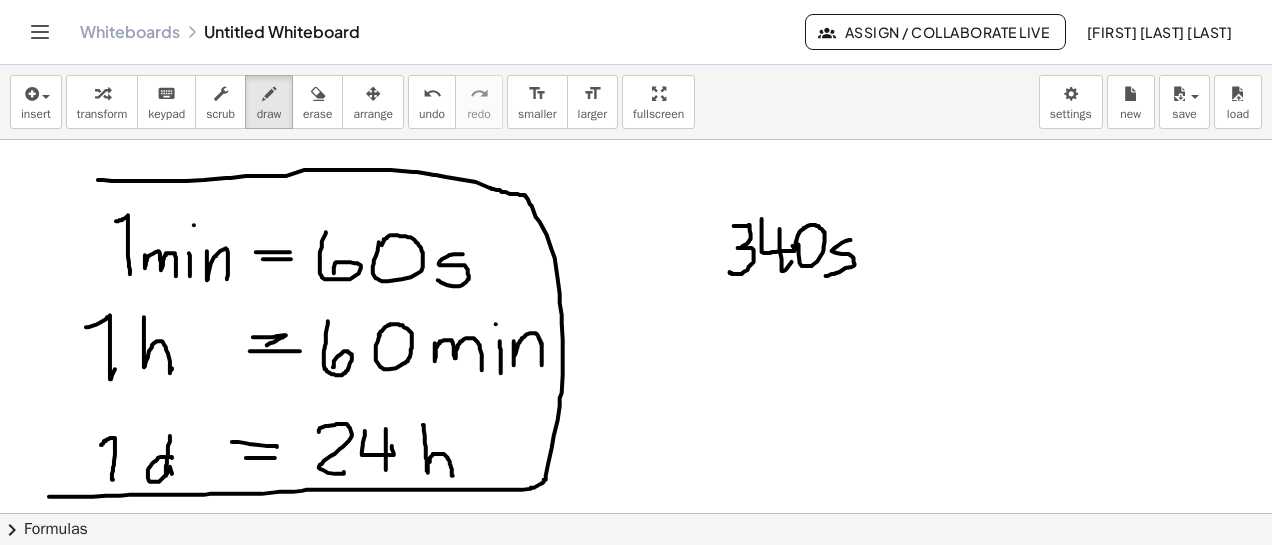 drag, startPoint x: 851, startPoint y: 239, endPoint x: 826, endPoint y: 275, distance: 43.829212 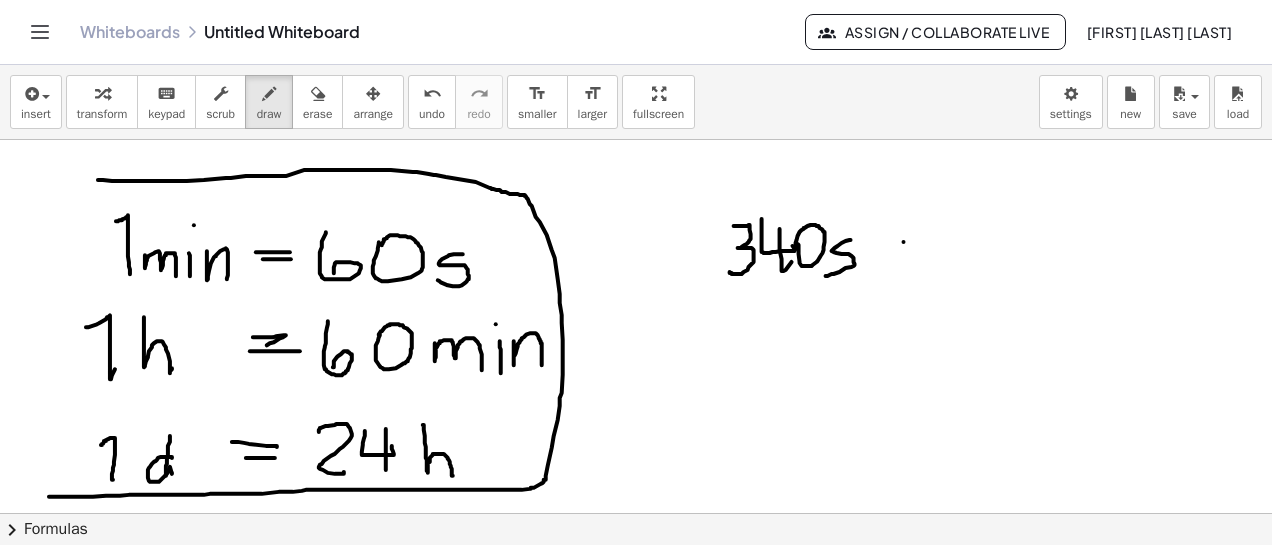 drag, startPoint x: 904, startPoint y: 241, endPoint x: 926, endPoint y: 240, distance: 22.022715 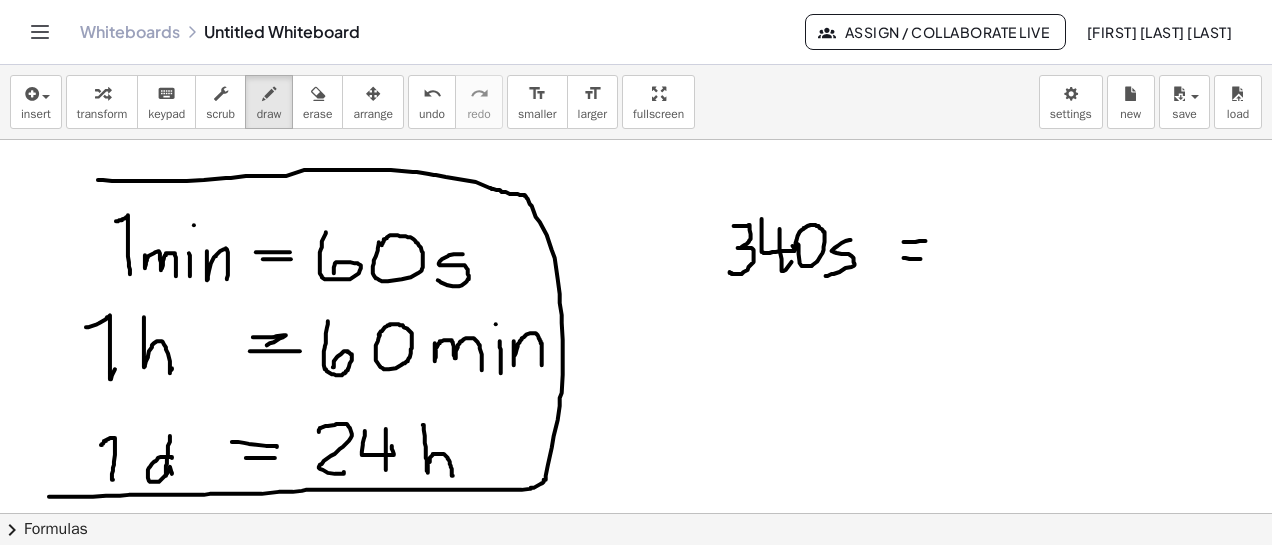 drag, startPoint x: 904, startPoint y: 257, endPoint x: 940, endPoint y: 256, distance: 36.013885 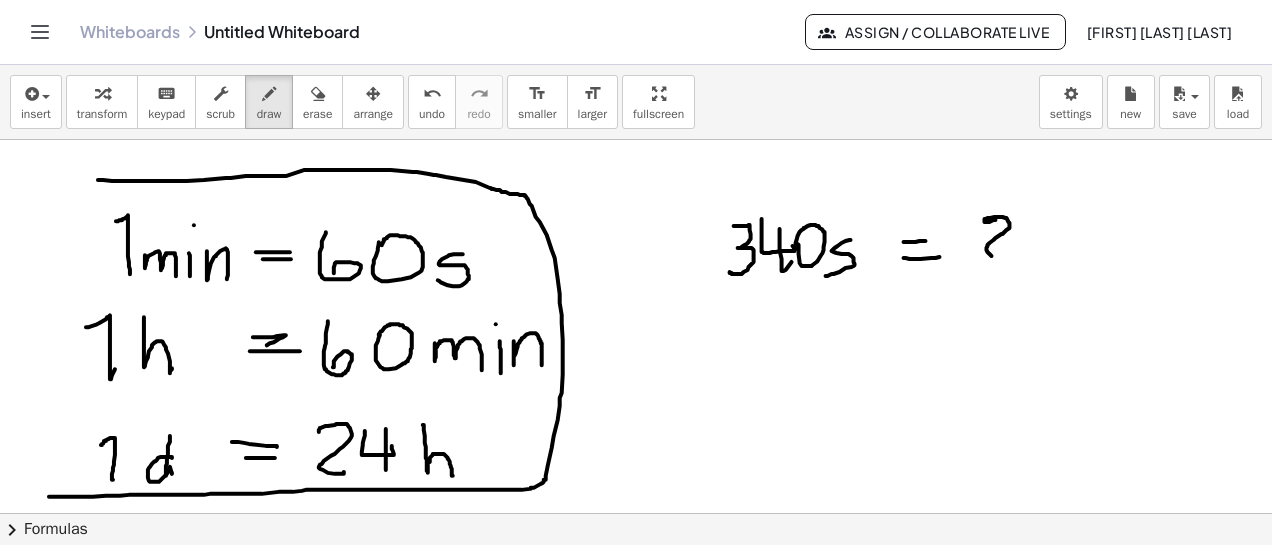 drag, startPoint x: 996, startPoint y: 219, endPoint x: 992, endPoint y: 255, distance: 36.221542 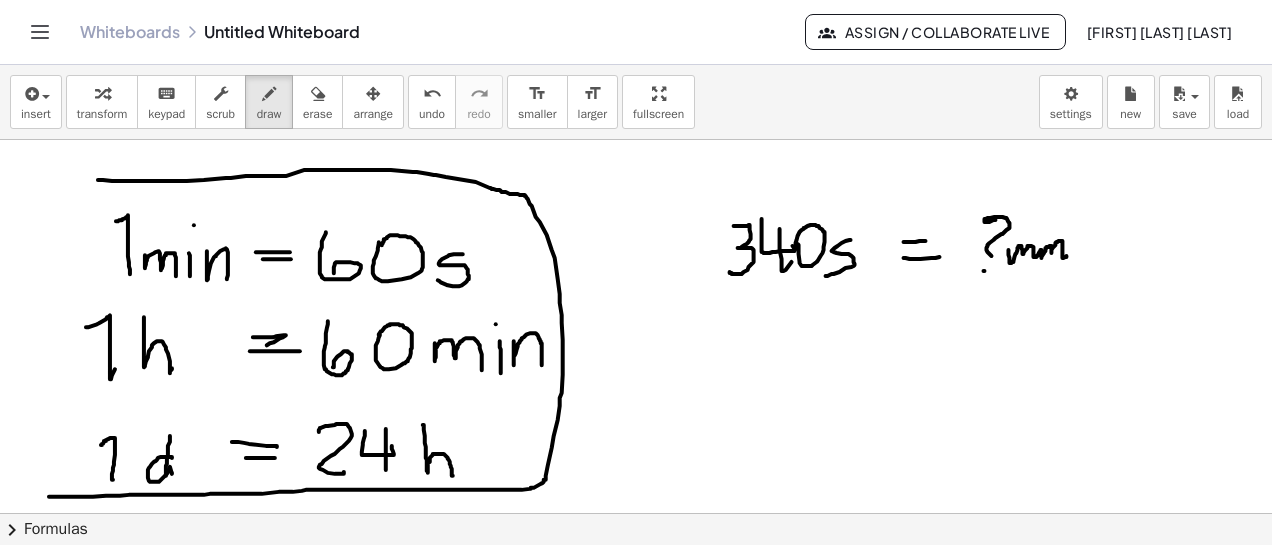 drag, startPoint x: 1009, startPoint y: 249, endPoint x: 1066, endPoint y: 254, distance: 57.21888 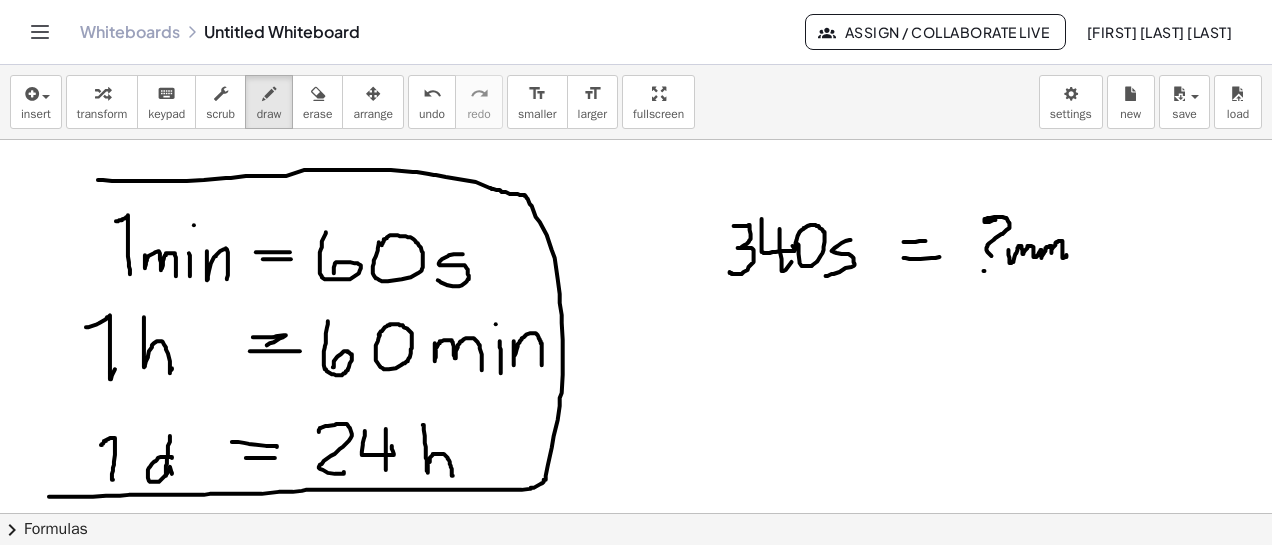 click at bounding box center [636, -337] 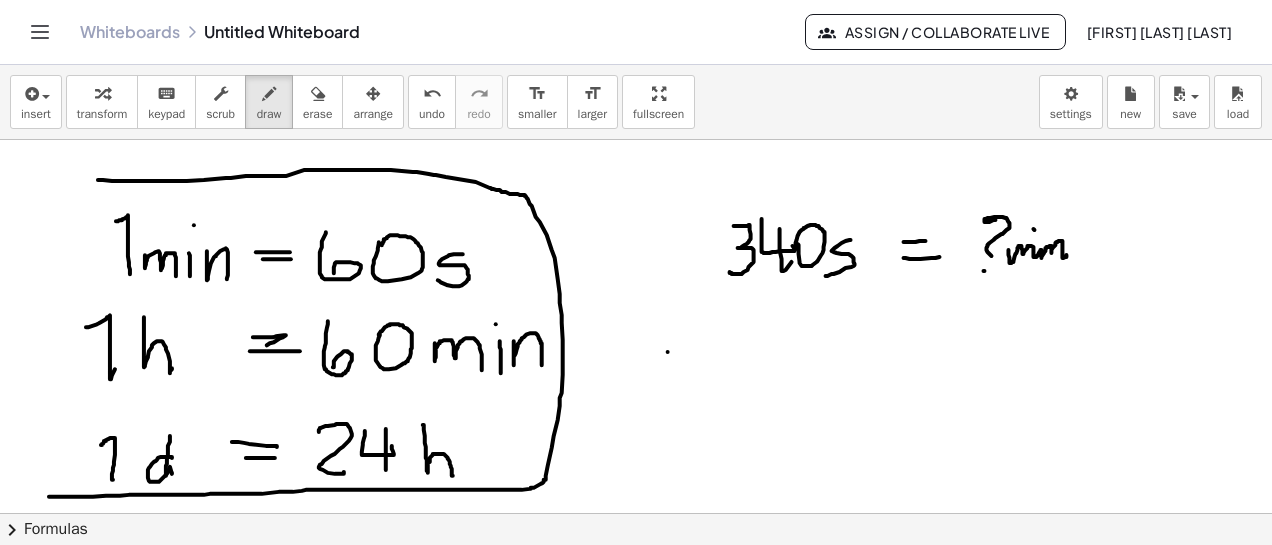 click at bounding box center [636, -337] 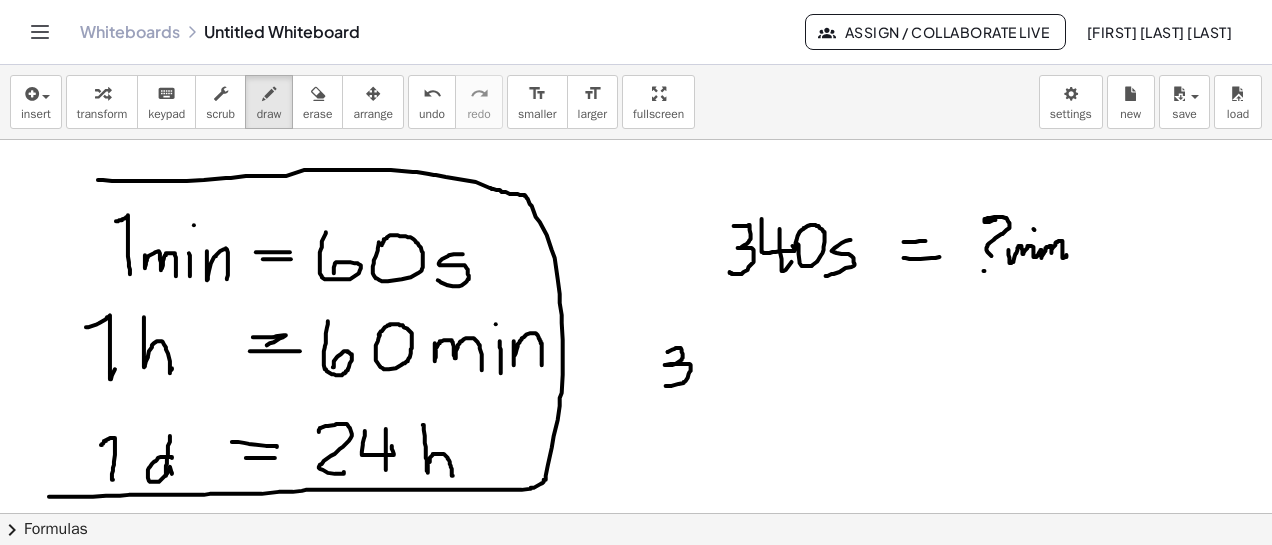 drag, startPoint x: 668, startPoint y: 351, endPoint x: 666, endPoint y: 385, distance: 34.058773 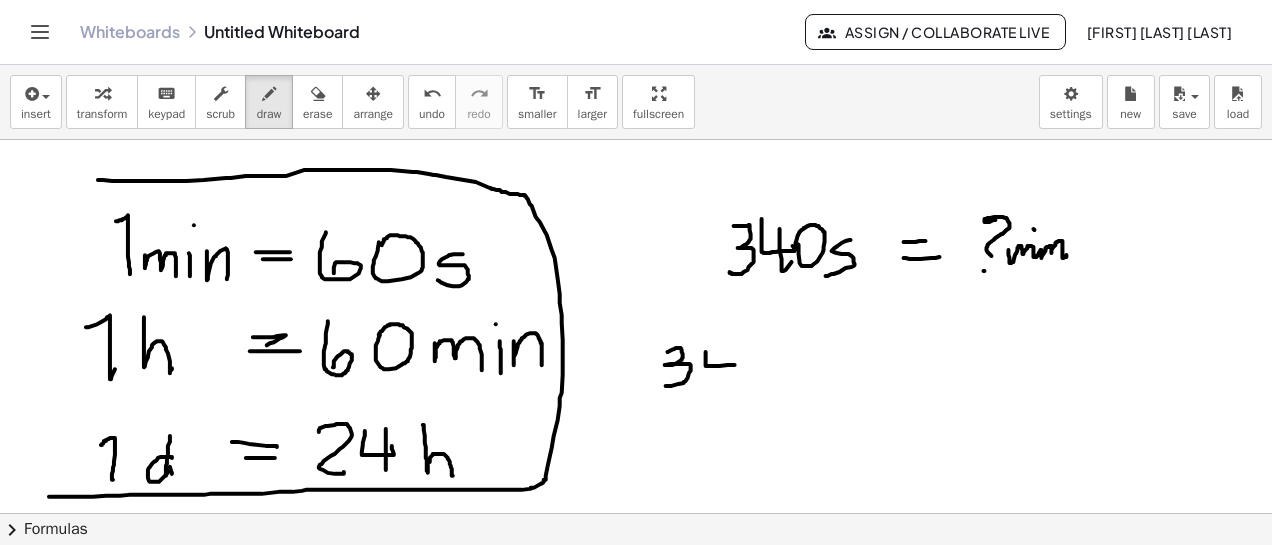 drag, startPoint x: 706, startPoint y: 351, endPoint x: 735, endPoint y: 364, distance: 31.780497 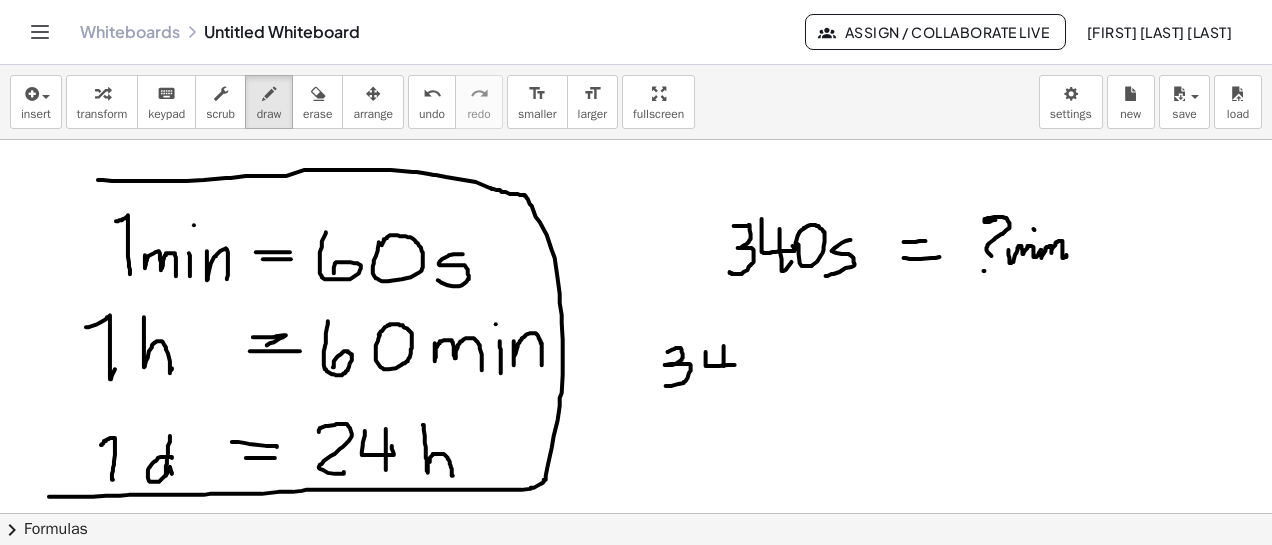 drag, startPoint x: 724, startPoint y: 345, endPoint x: 724, endPoint y: 389, distance: 44 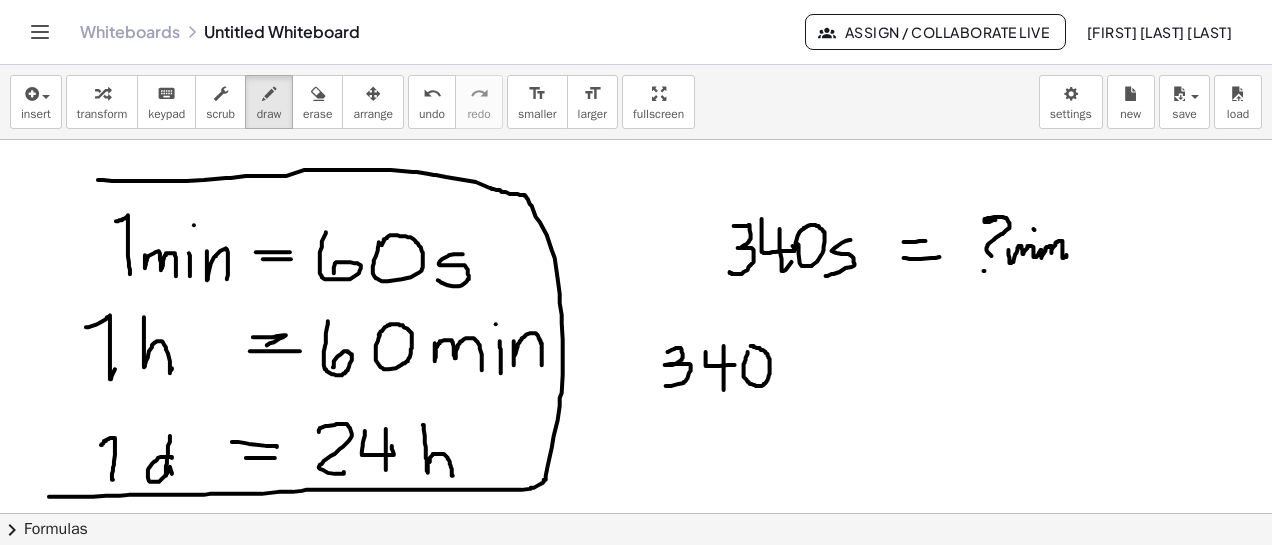 click at bounding box center (636, -337) 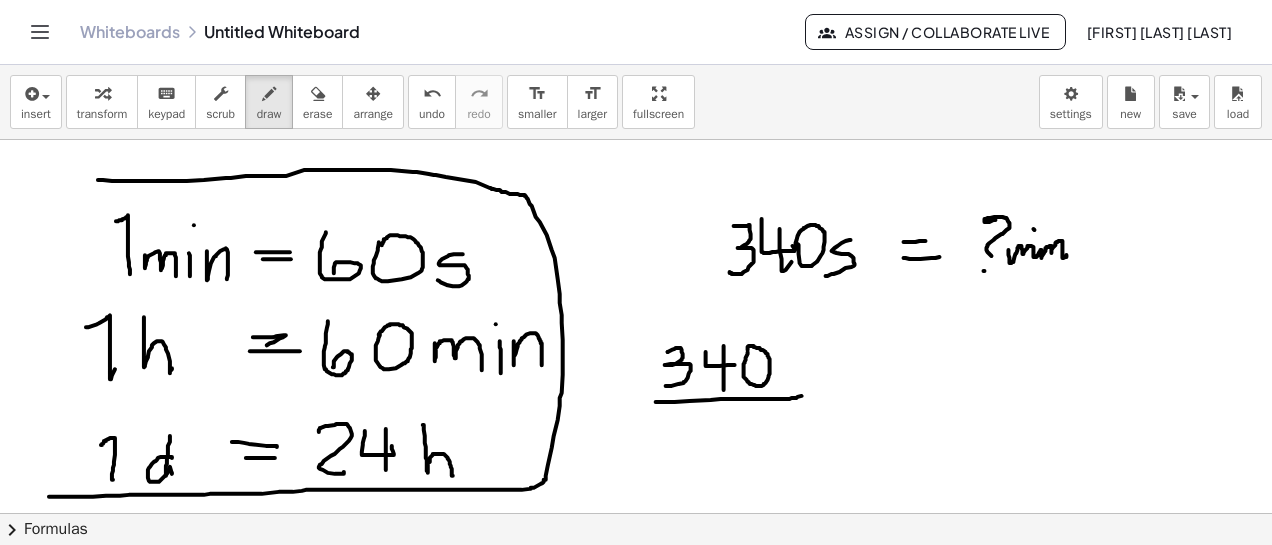 drag, startPoint x: 656, startPoint y: 401, endPoint x: 804, endPoint y: 394, distance: 148.16545 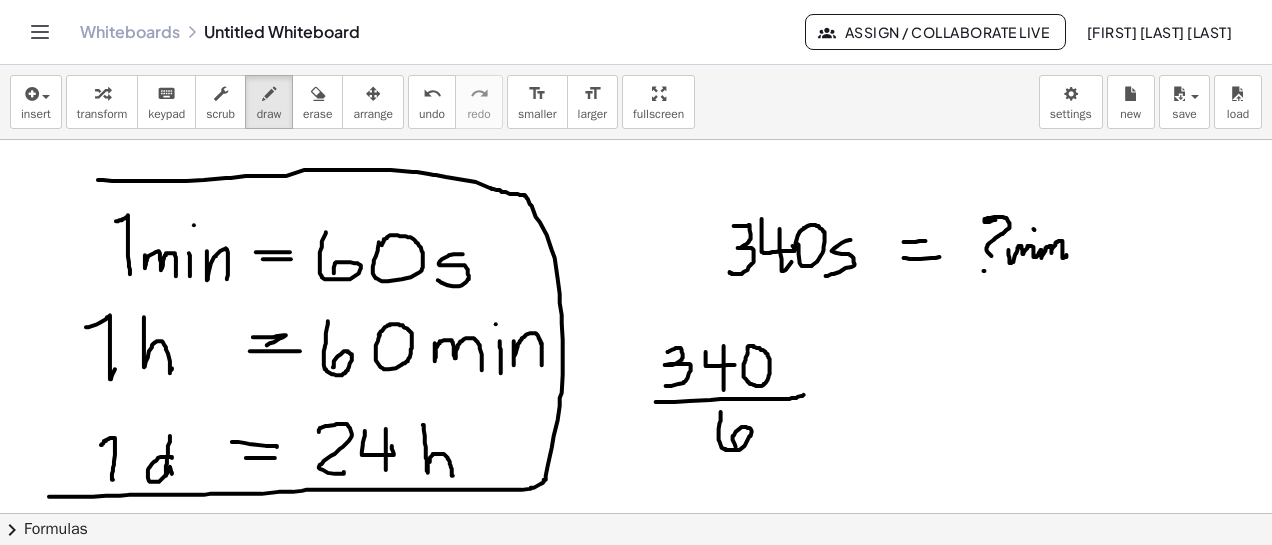 drag, startPoint x: 721, startPoint y: 411, endPoint x: 751, endPoint y: 433, distance: 37.202152 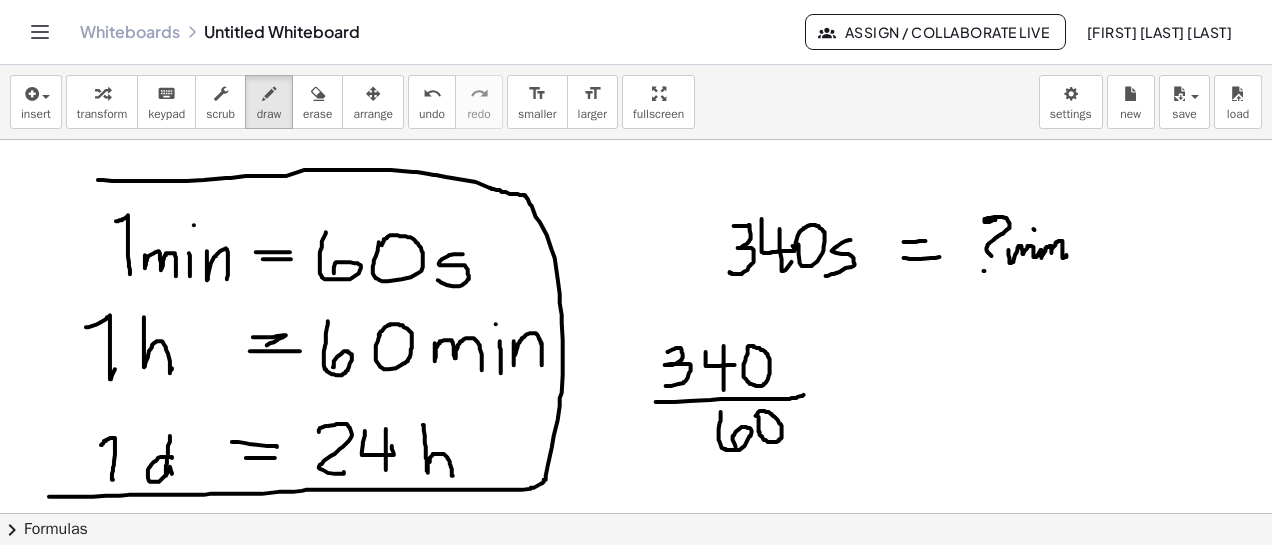 click at bounding box center [636, -337] 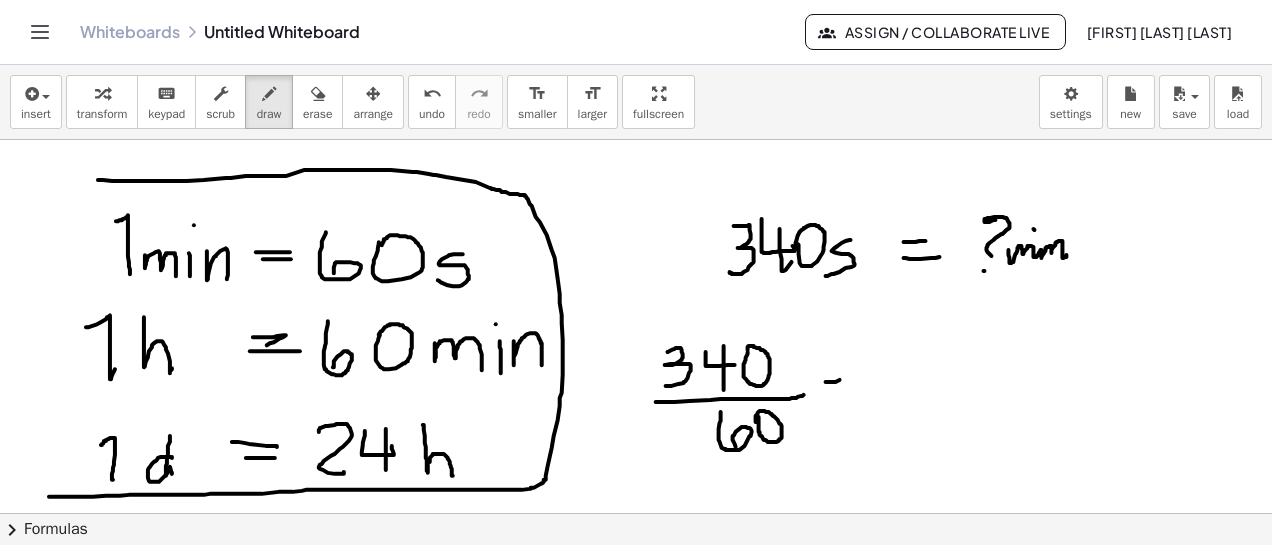drag, startPoint x: 826, startPoint y: 381, endPoint x: 858, endPoint y: 375, distance: 32.55764 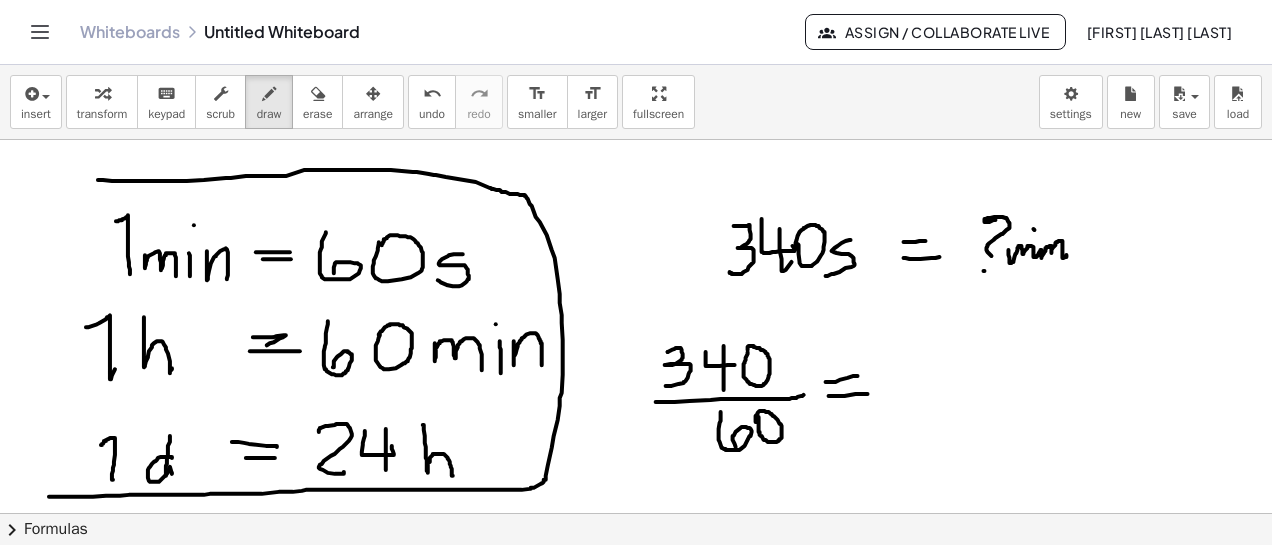 drag, startPoint x: 829, startPoint y: 395, endPoint x: 874, endPoint y: 391, distance: 45.17743 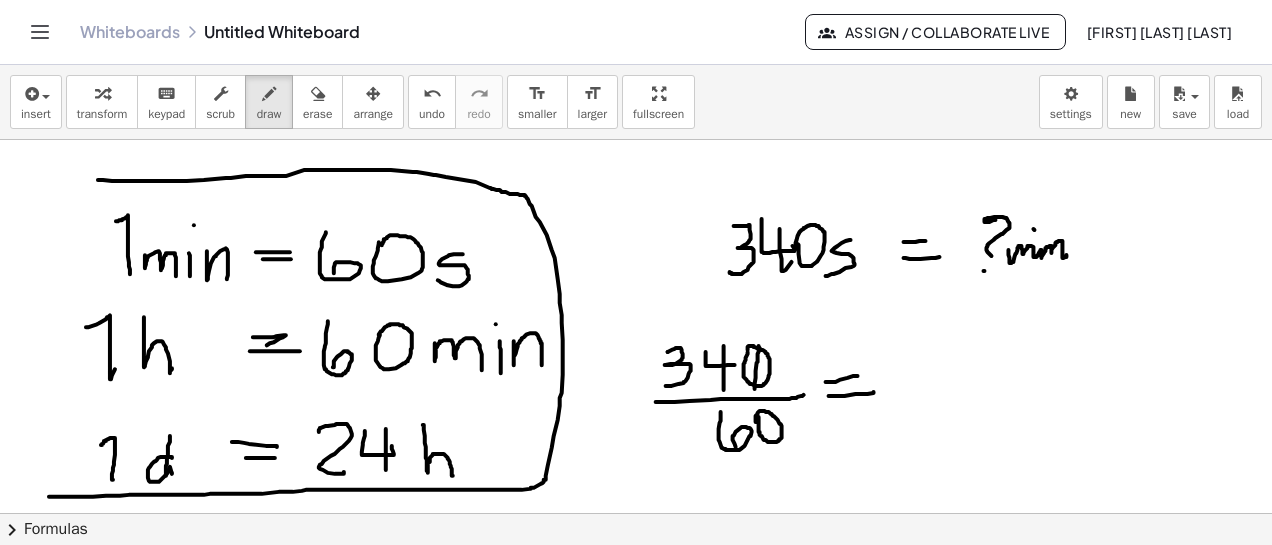 drag, startPoint x: 759, startPoint y: 345, endPoint x: 755, endPoint y: 390, distance: 45.17743 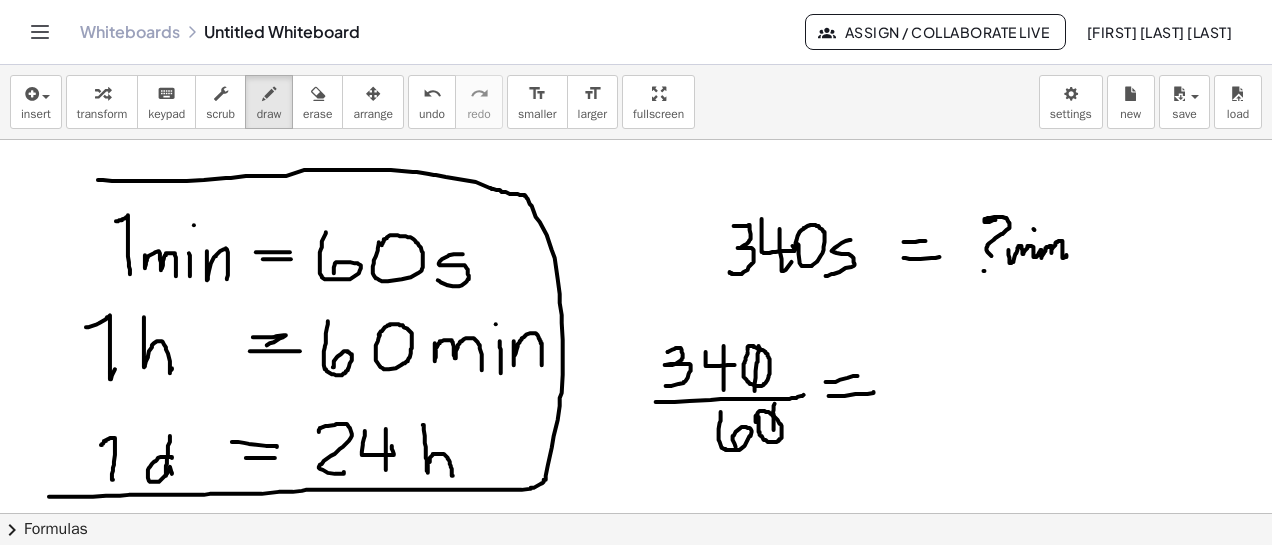 drag, startPoint x: 775, startPoint y: 403, endPoint x: 774, endPoint y: 435, distance: 32.01562 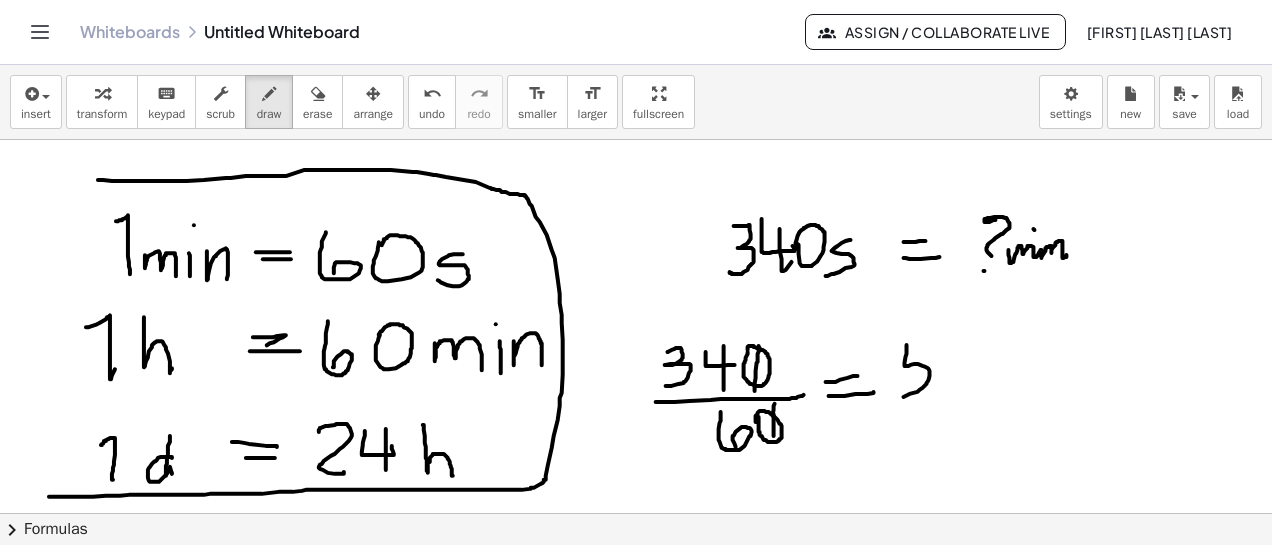 drag, startPoint x: 907, startPoint y: 344, endPoint x: 904, endPoint y: 377, distance: 33.13608 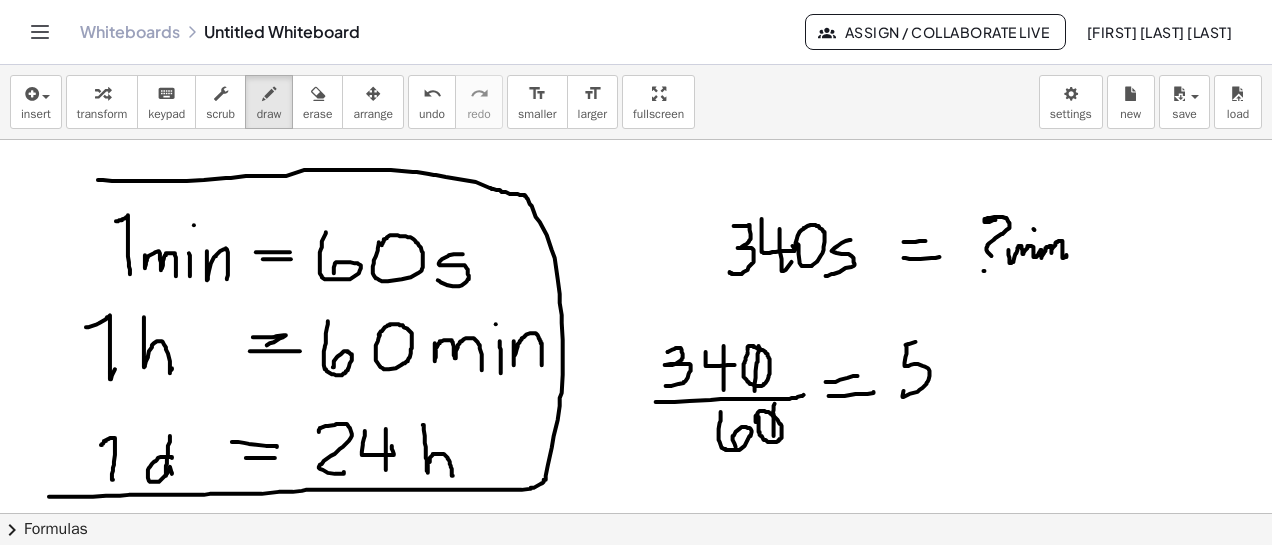 drag, startPoint x: 906, startPoint y: 344, endPoint x: 946, endPoint y: 337, distance: 40.60788 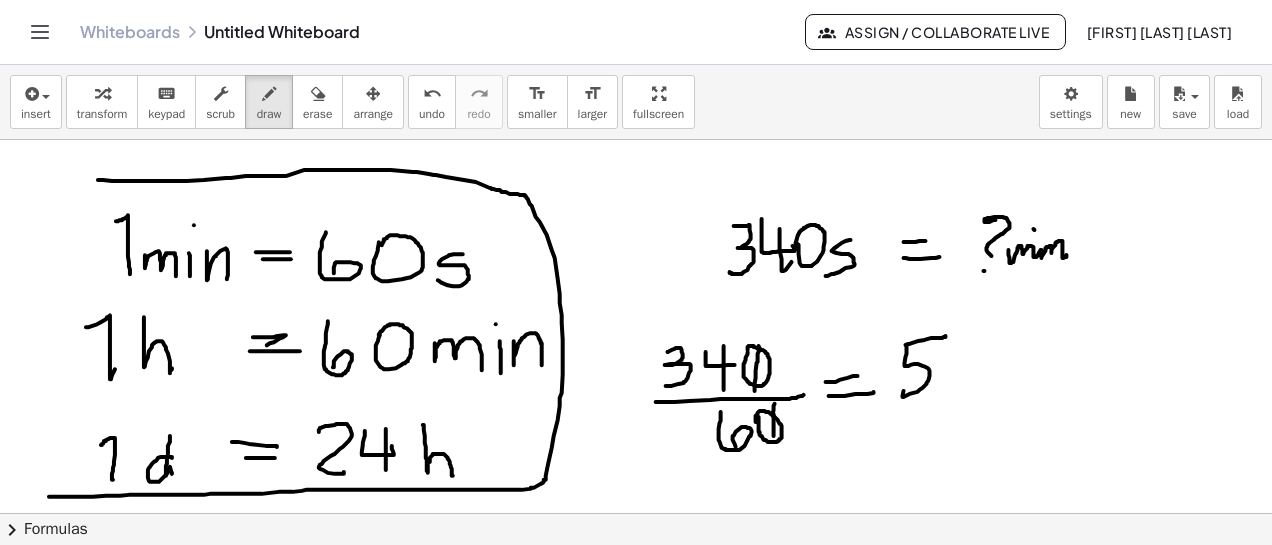 click at bounding box center [636, -337] 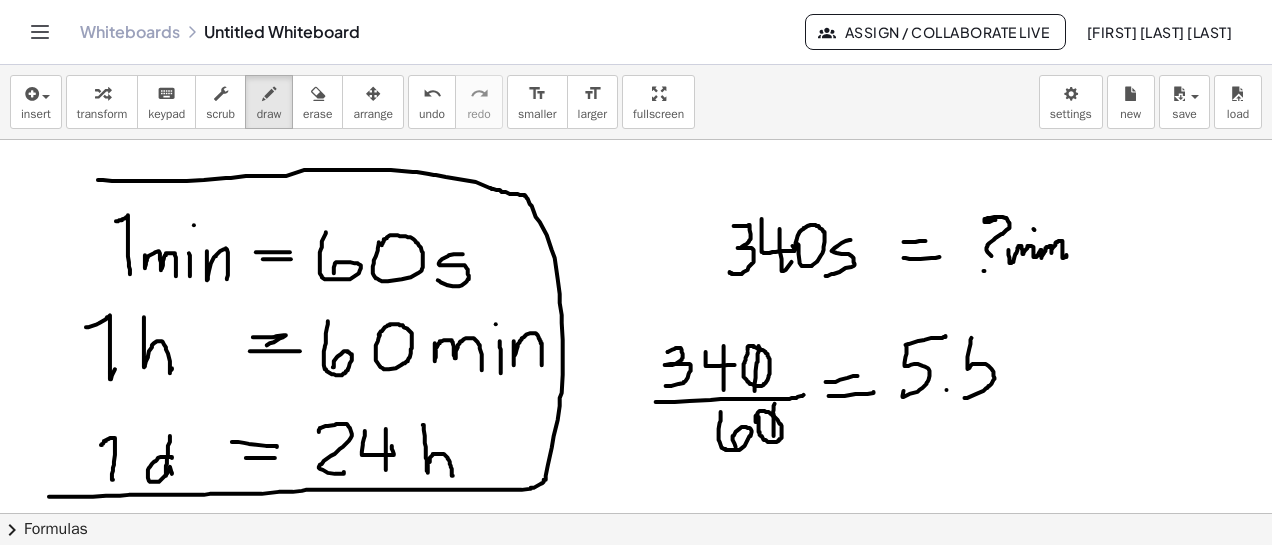 drag, startPoint x: 972, startPoint y: 337, endPoint x: 965, endPoint y: 397, distance: 60.40695 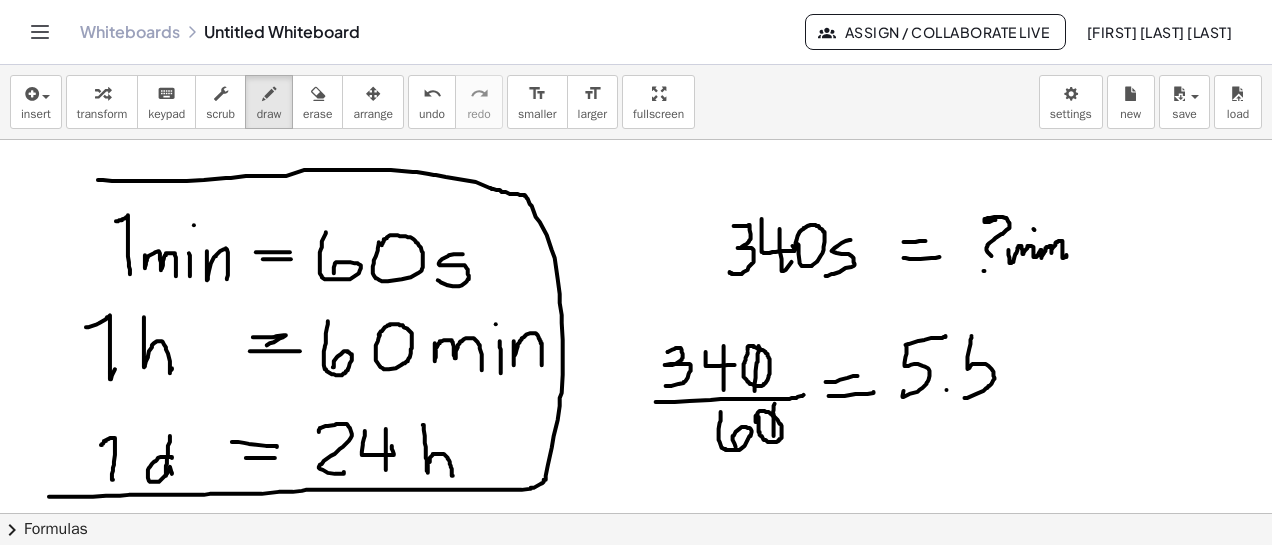 drag, startPoint x: 972, startPoint y: 335, endPoint x: 995, endPoint y: 332, distance: 23.194826 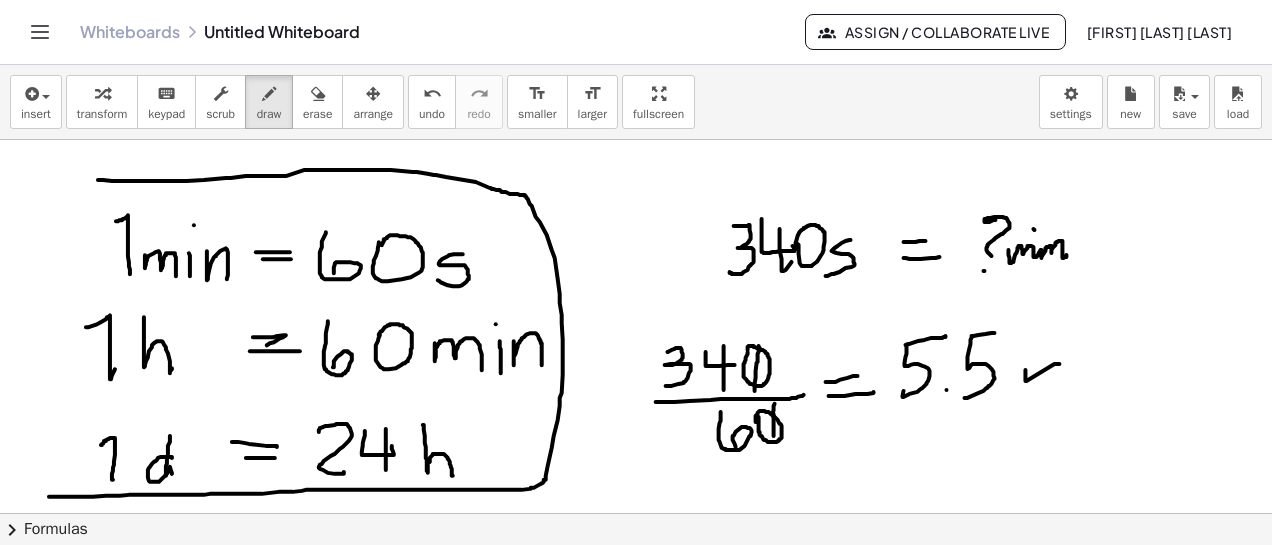 drag, startPoint x: 1026, startPoint y: 369, endPoint x: 1063, endPoint y: 375, distance: 37.48333 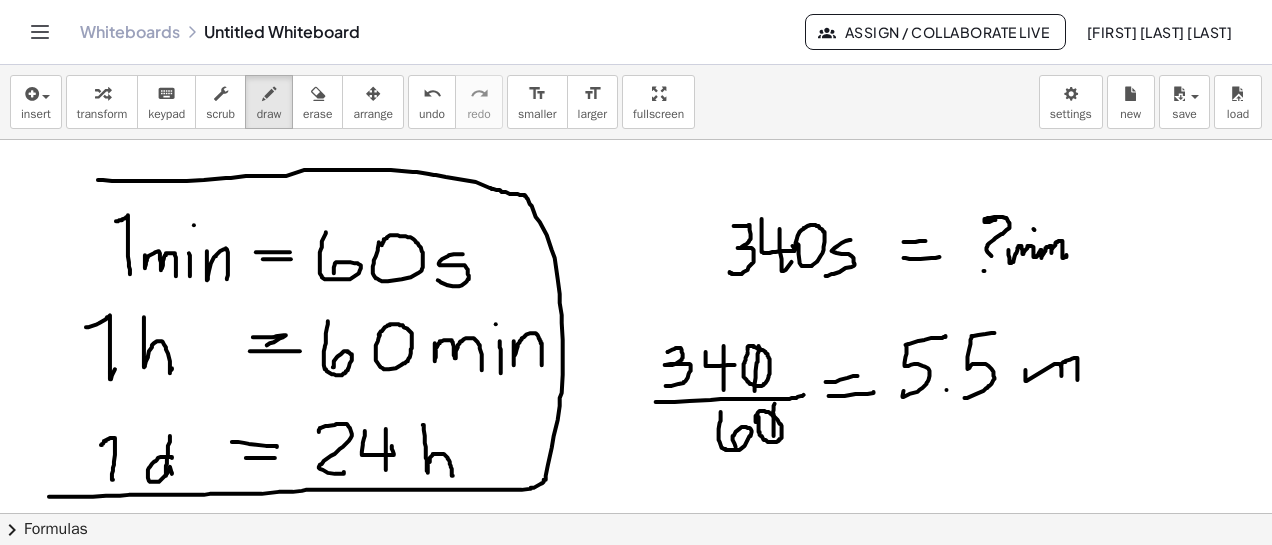 drag, startPoint x: 1062, startPoint y: 365, endPoint x: 1089, endPoint y: 363, distance: 27.073973 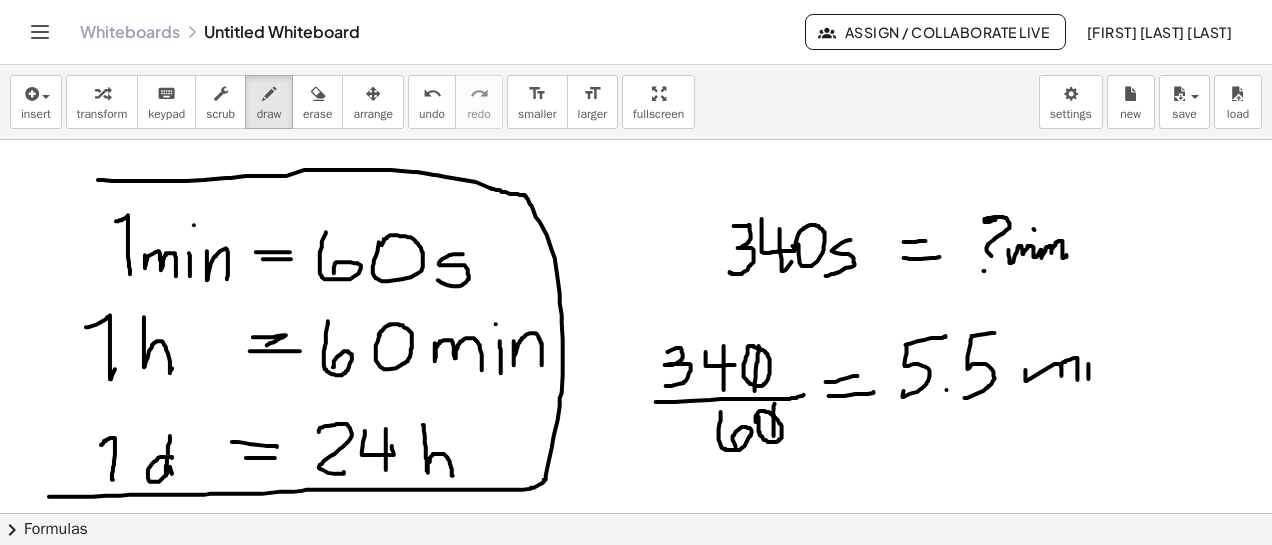 drag, startPoint x: 1089, startPoint y: 363, endPoint x: 1089, endPoint y: 378, distance: 15 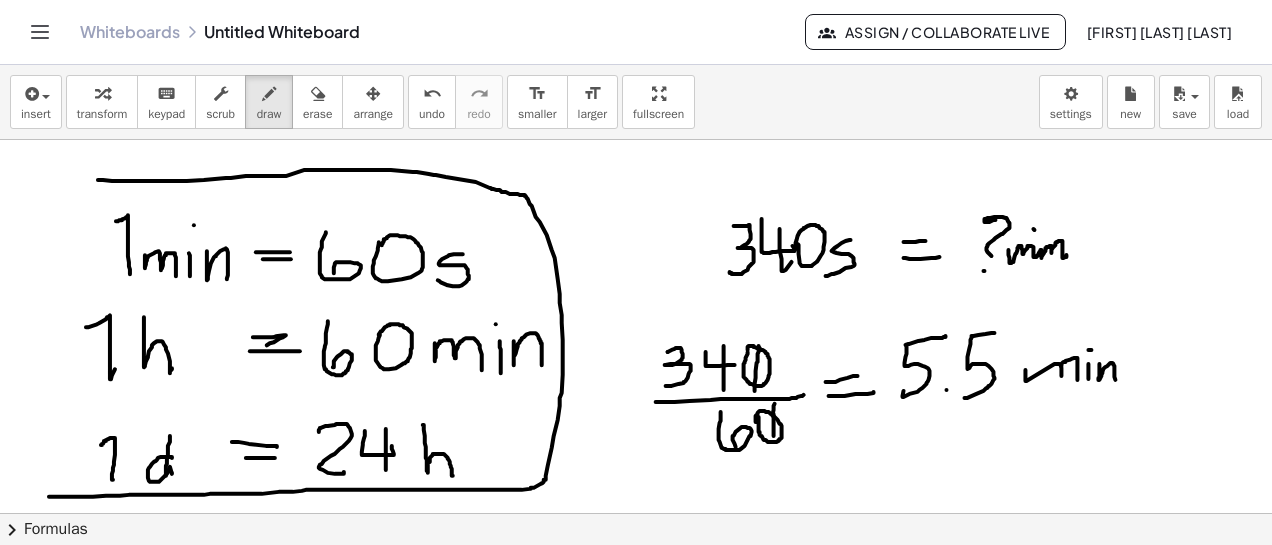 drag, startPoint x: 1100, startPoint y: 363, endPoint x: 1116, endPoint y: 379, distance: 22.627417 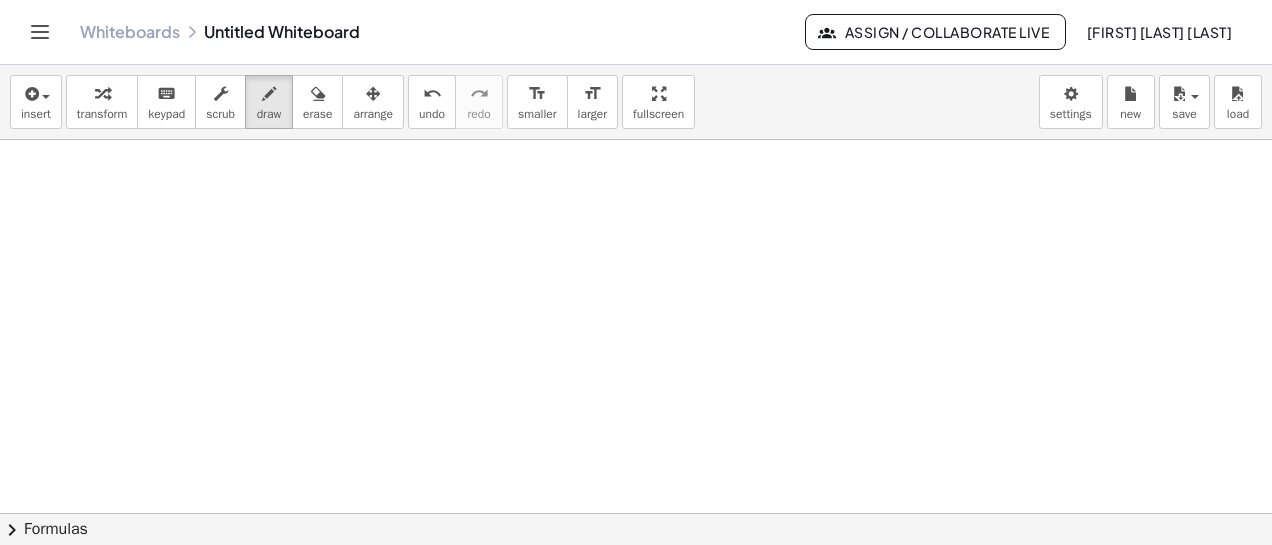 scroll, scrollTop: 2263, scrollLeft: 0, axis: vertical 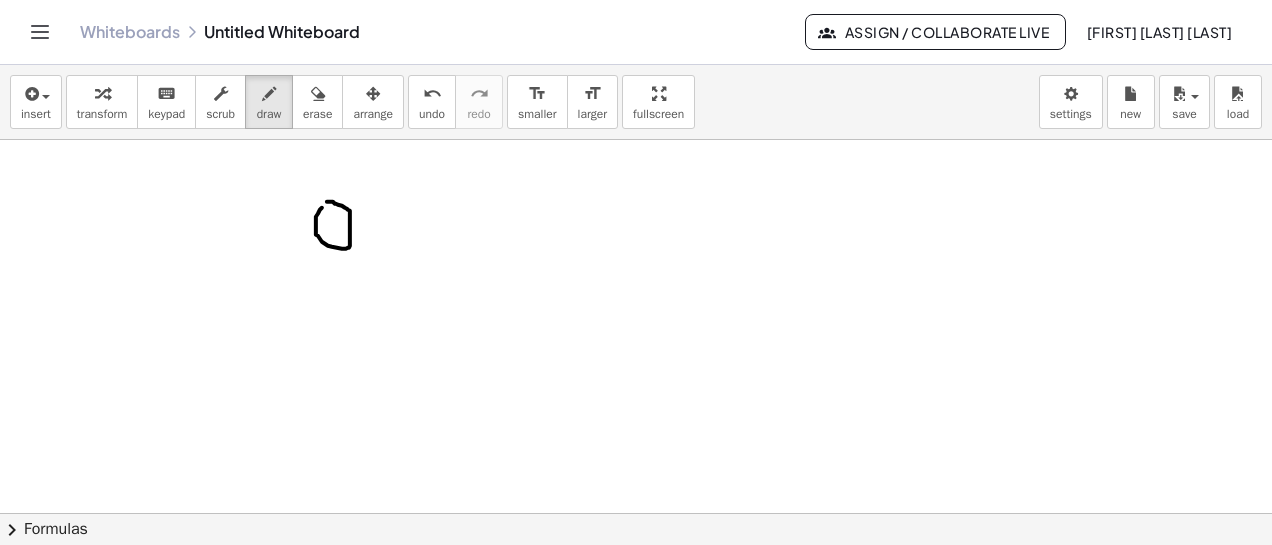 click at bounding box center (636, -625) 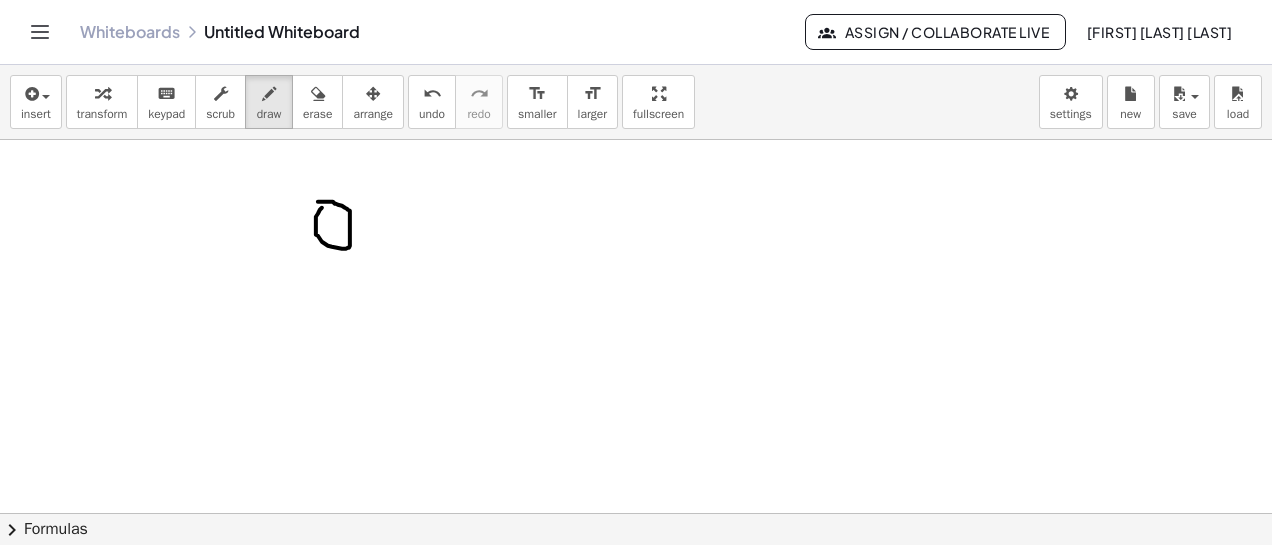 click at bounding box center (636, -625) 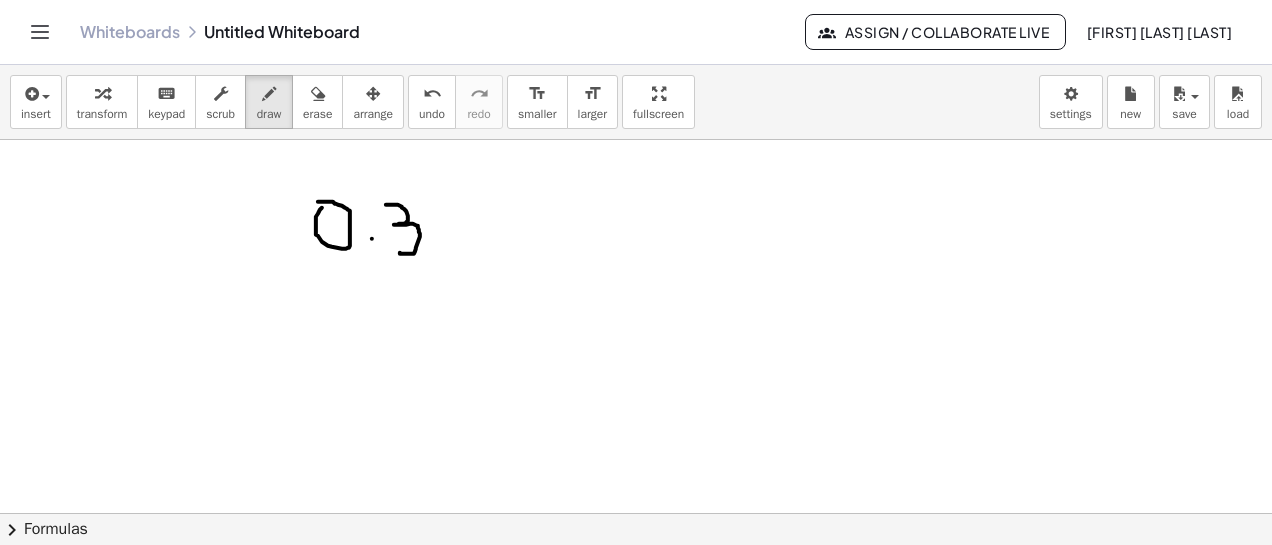 drag, startPoint x: 386, startPoint y: 204, endPoint x: 408, endPoint y: 241, distance: 43.046486 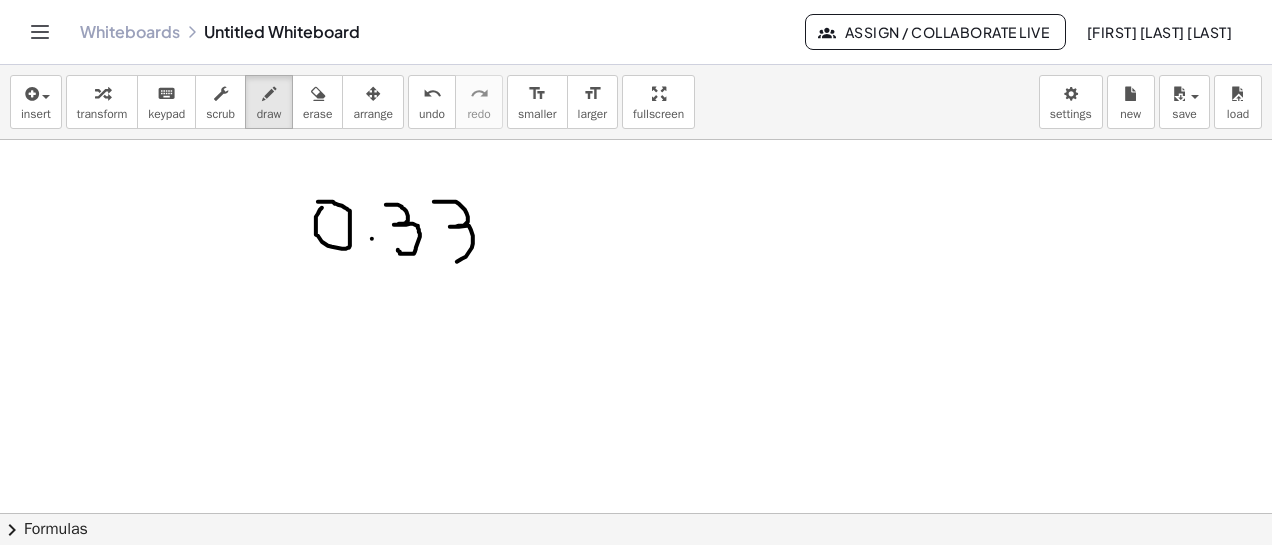 drag, startPoint x: 434, startPoint y: 201, endPoint x: 452, endPoint y: 257, distance: 58.821766 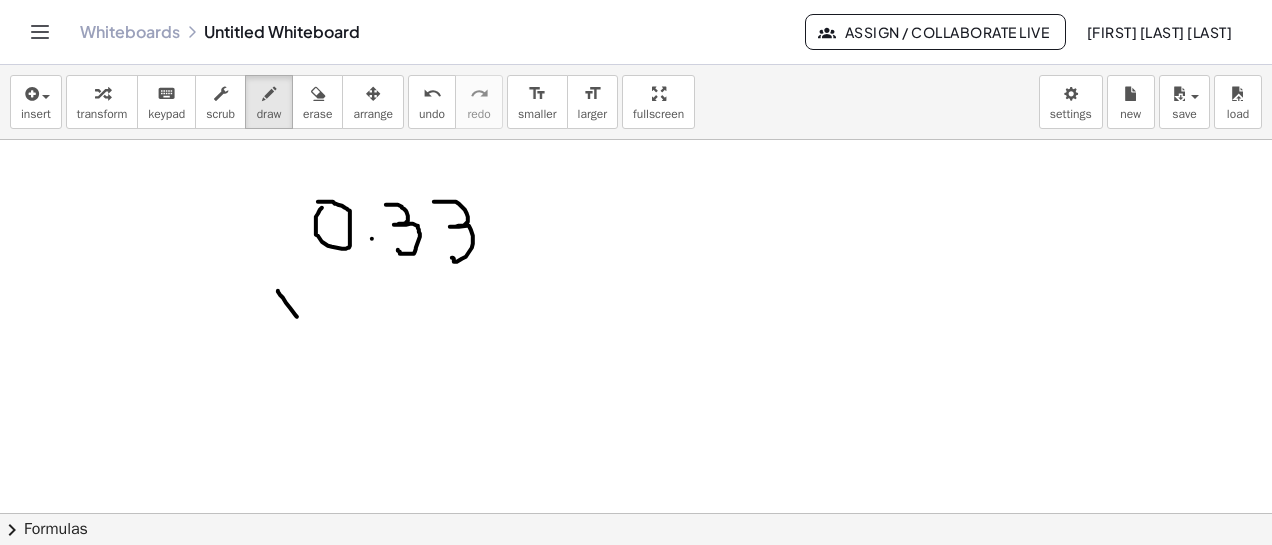 drag, startPoint x: 278, startPoint y: 290, endPoint x: 304, endPoint y: 296, distance: 26.683329 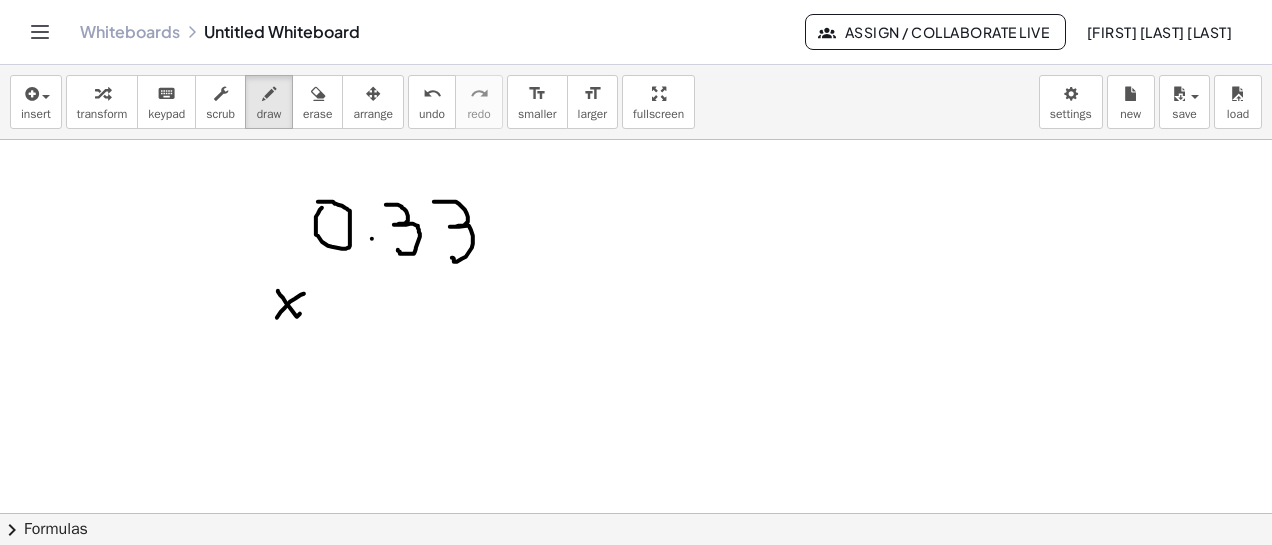drag, startPoint x: 304, startPoint y: 293, endPoint x: 285, endPoint y: 317, distance: 30.610456 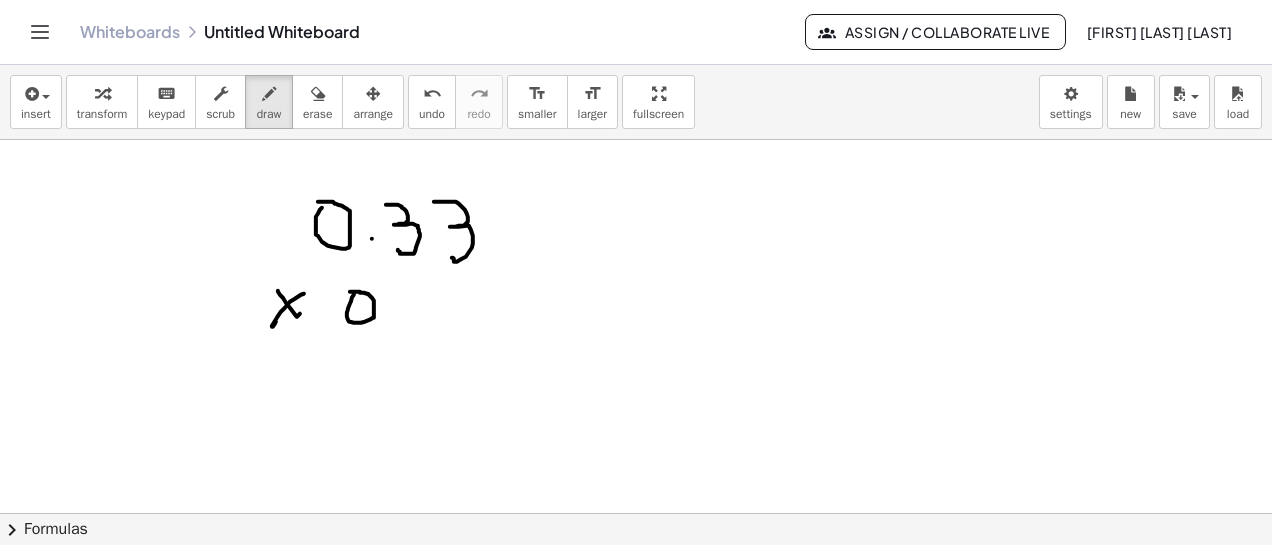 click at bounding box center [636, -625] 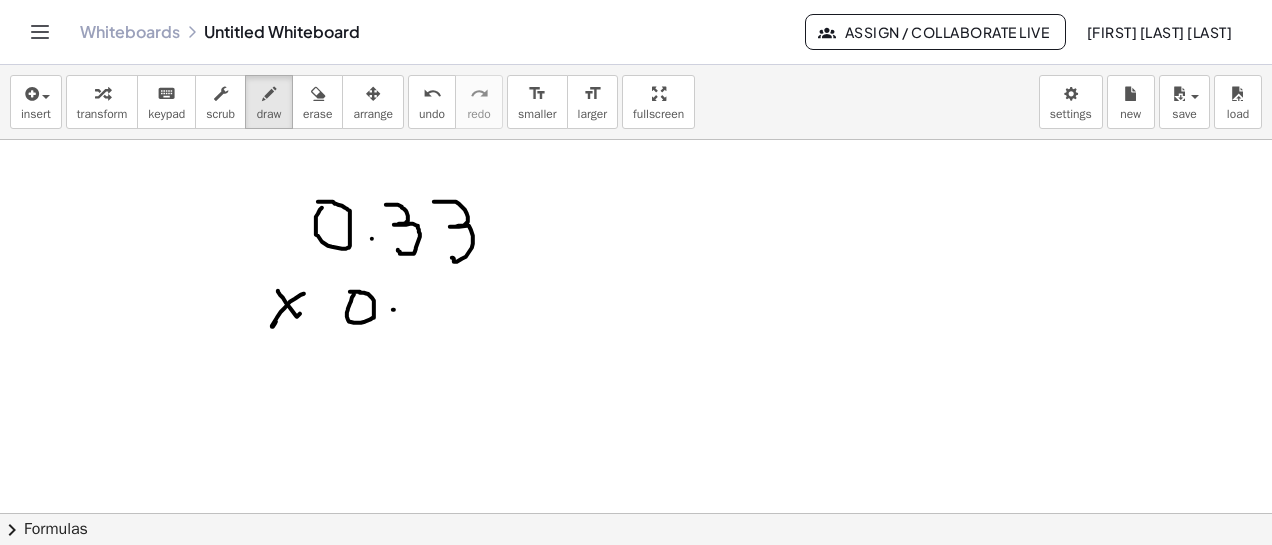 click at bounding box center [636, -625] 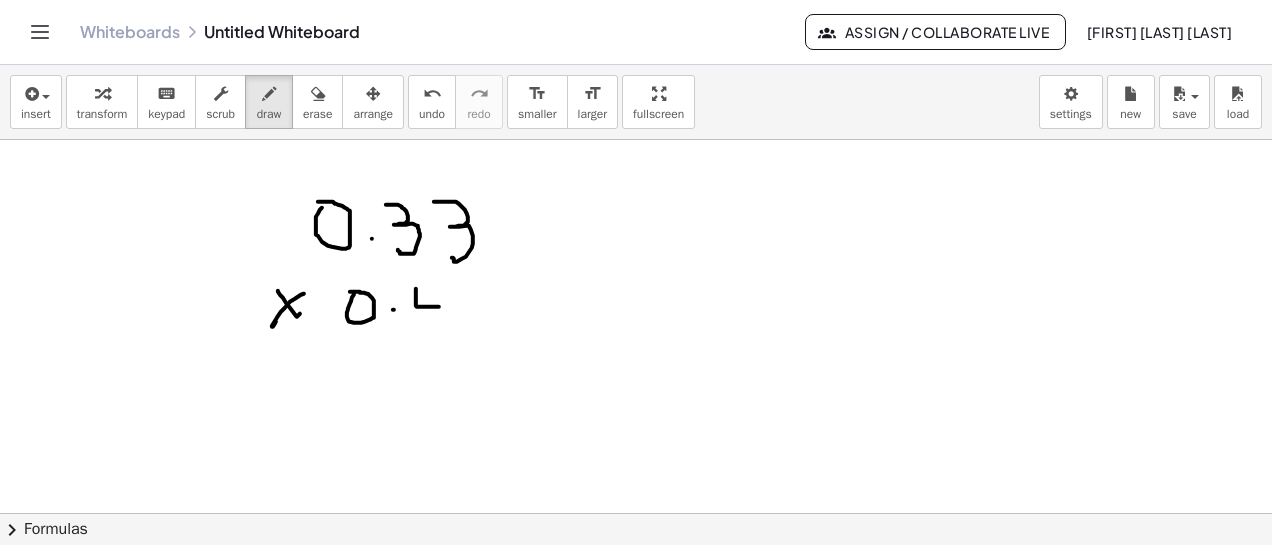 drag, startPoint x: 416, startPoint y: 288, endPoint x: 433, endPoint y: 293, distance: 17.720045 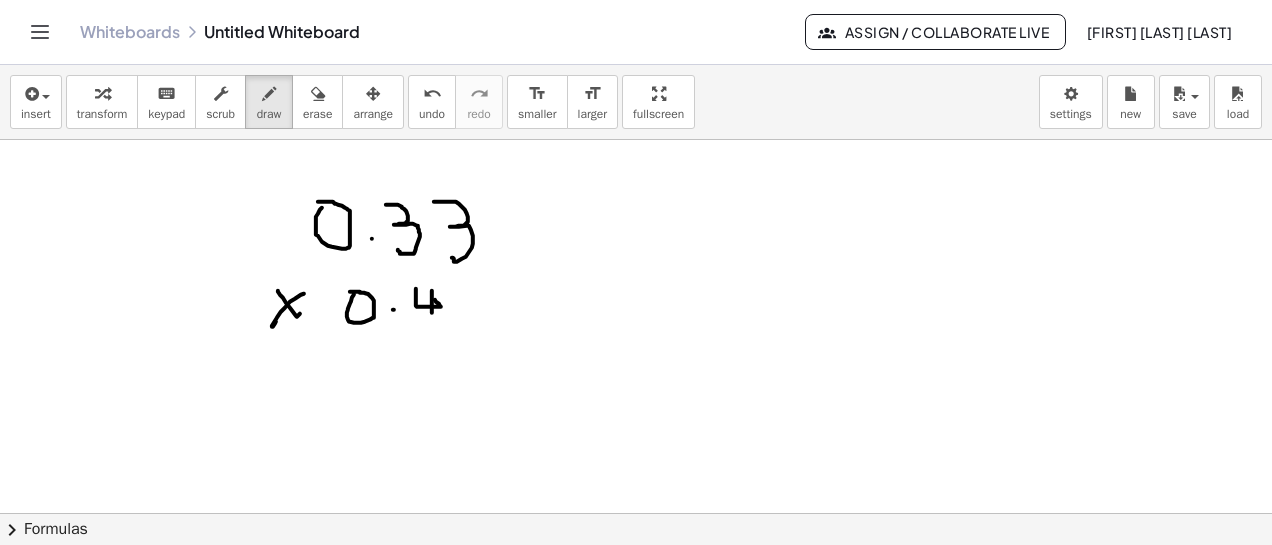 drag, startPoint x: 432, startPoint y: 291, endPoint x: 432, endPoint y: 312, distance: 21 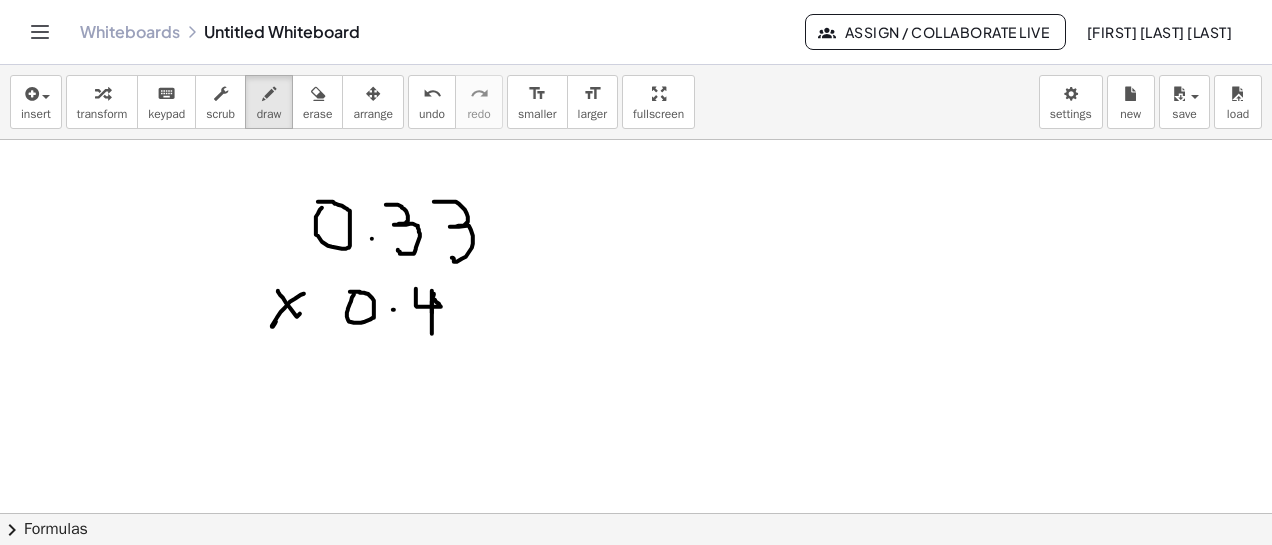 drag, startPoint x: 434, startPoint y: 293, endPoint x: 432, endPoint y: 333, distance: 40.04997 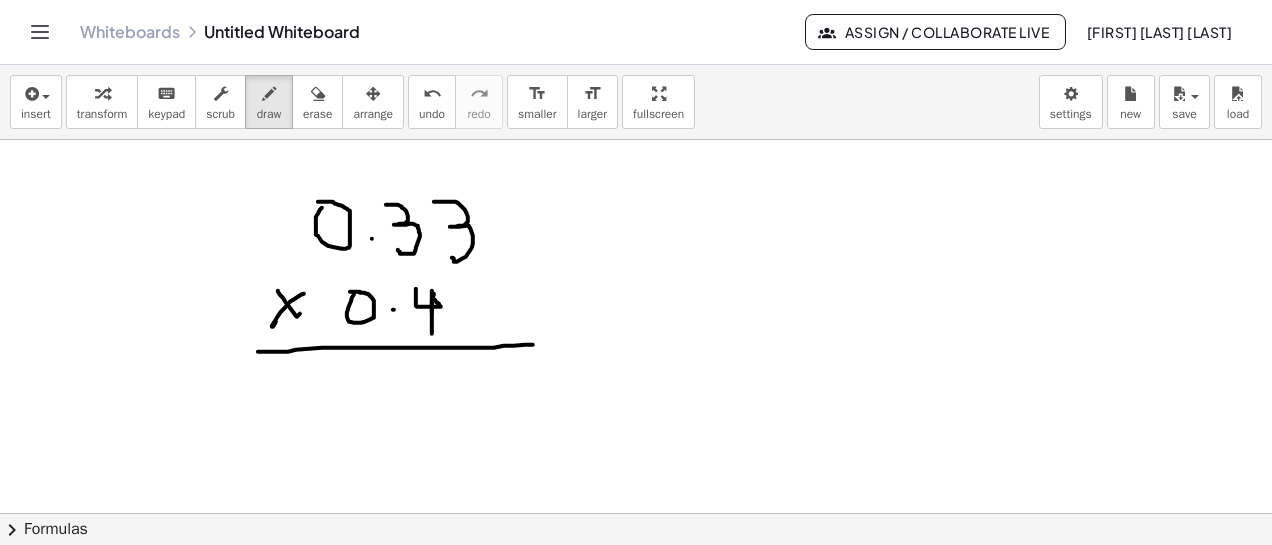 drag, startPoint x: 258, startPoint y: 351, endPoint x: 533, endPoint y: 344, distance: 275.08908 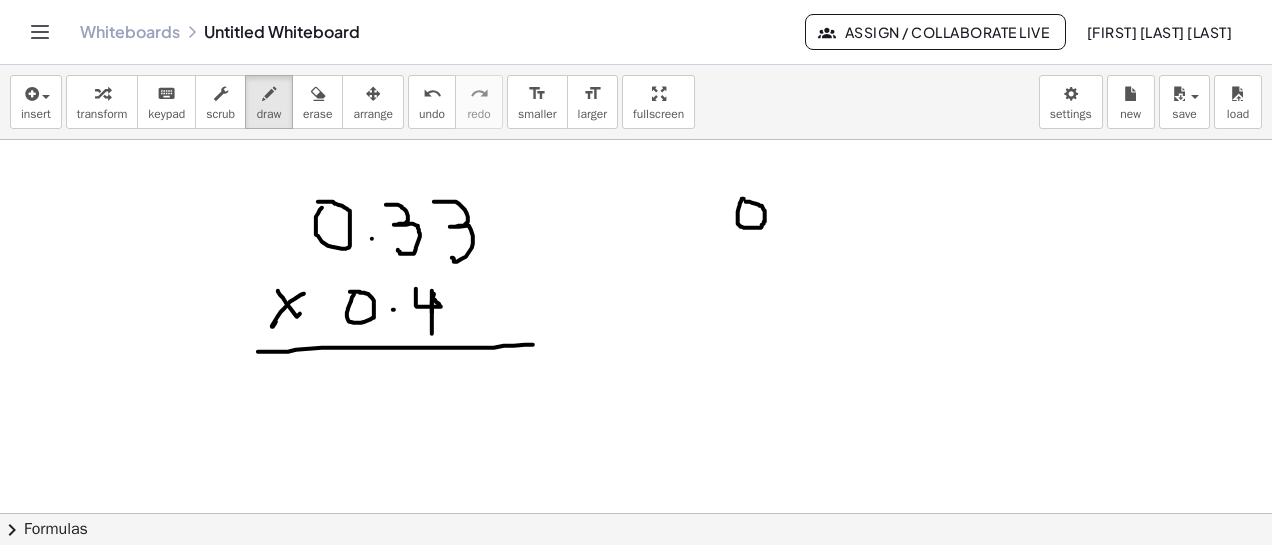 click at bounding box center (636, -625) 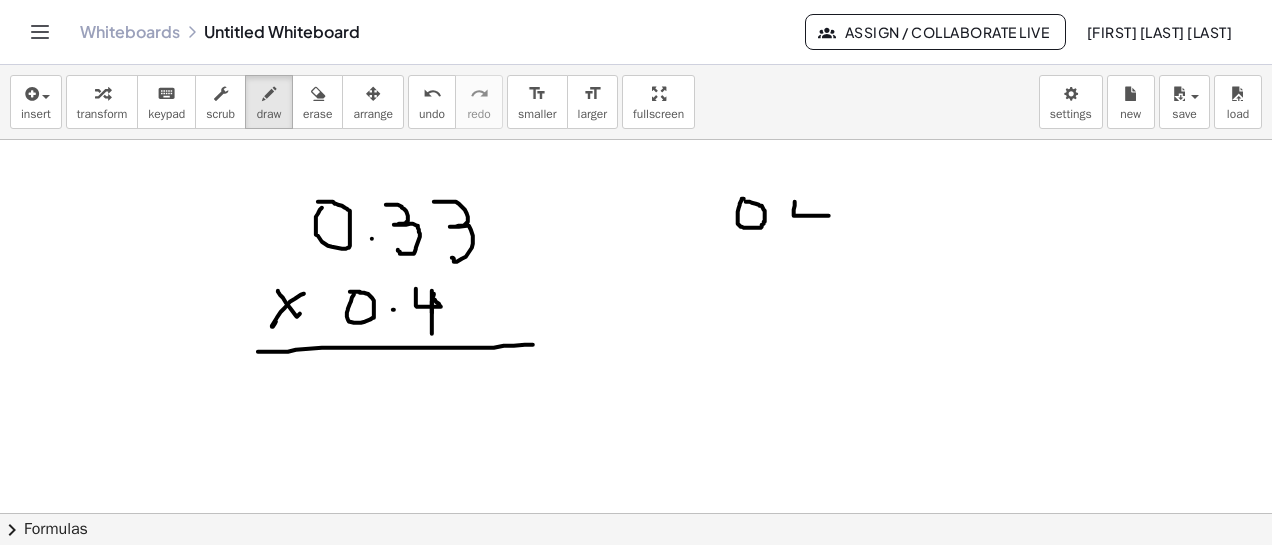 drag, startPoint x: 795, startPoint y: 201, endPoint x: 820, endPoint y: 205, distance: 25.317978 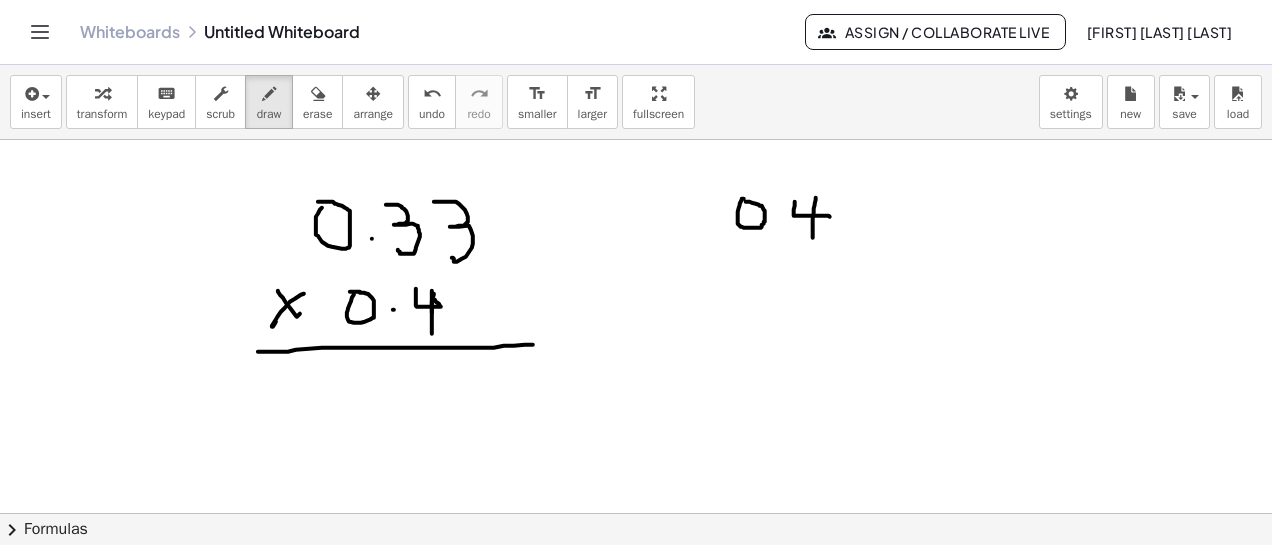 drag, startPoint x: 816, startPoint y: 197, endPoint x: 778, endPoint y: 235, distance: 53.740116 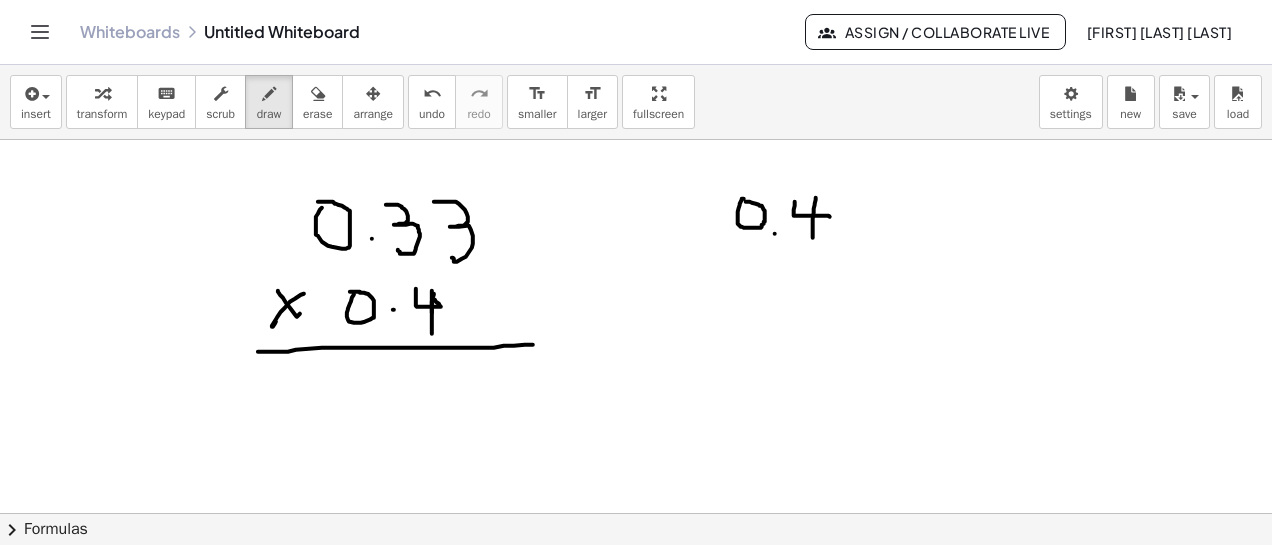 click at bounding box center [636, -625] 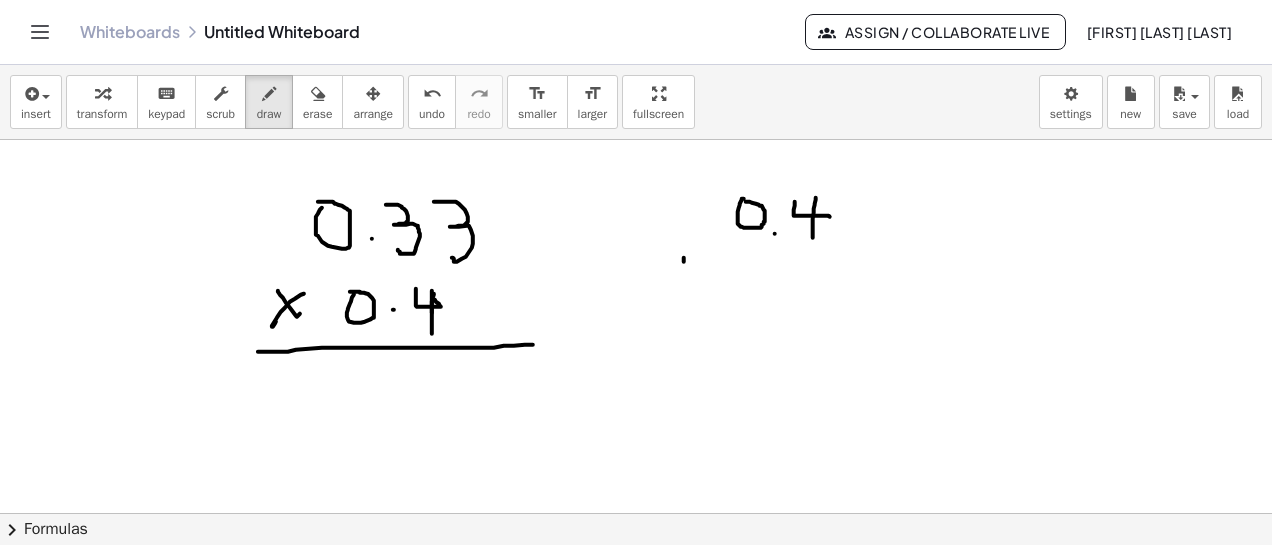 drag, startPoint x: 684, startPoint y: 257, endPoint x: 699, endPoint y: 271, distance: 20.518284 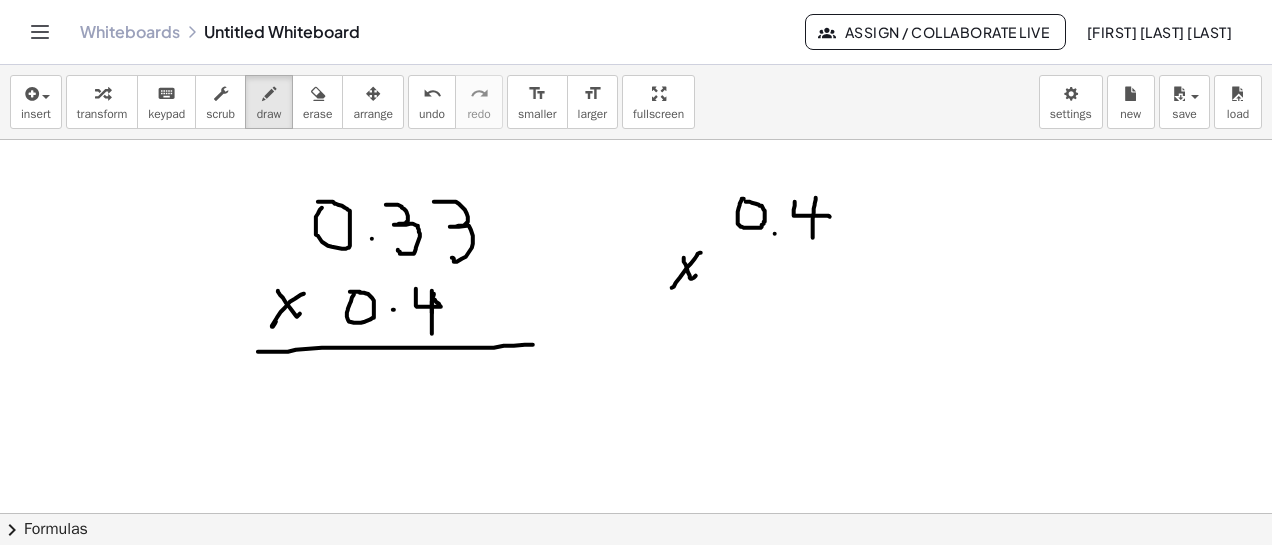 drag, startPoint x: 701, startPoint y: 252, endPoint x: 672, endPoint y: 287, distance: 45.453274 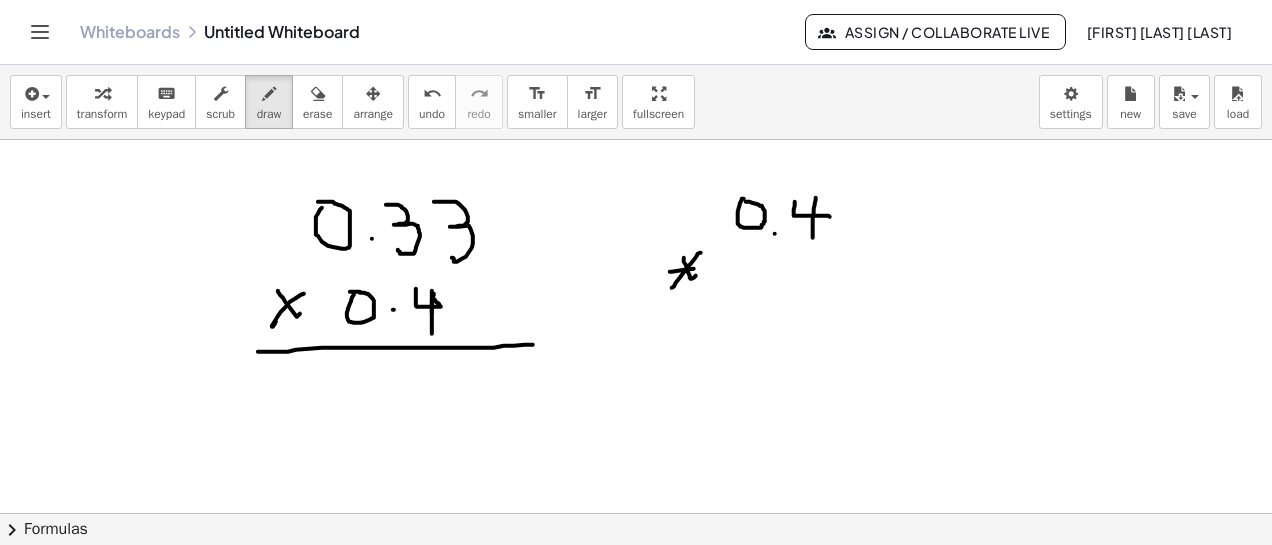 drag, startPoint x: 670, startPoint y: 271, endPoint x: 732, endPoint y: 269, distance: 62.03225 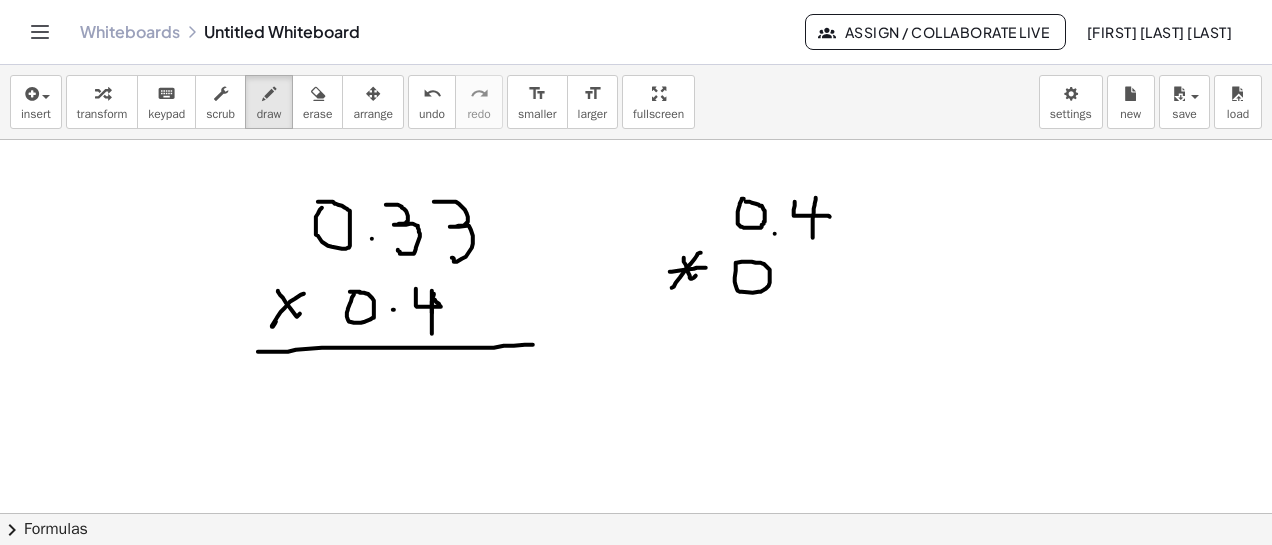 drag, startPoint x: 736, startPoint y: 263, endPoint x: 735, endPoint y: 273, distance: 10.049875 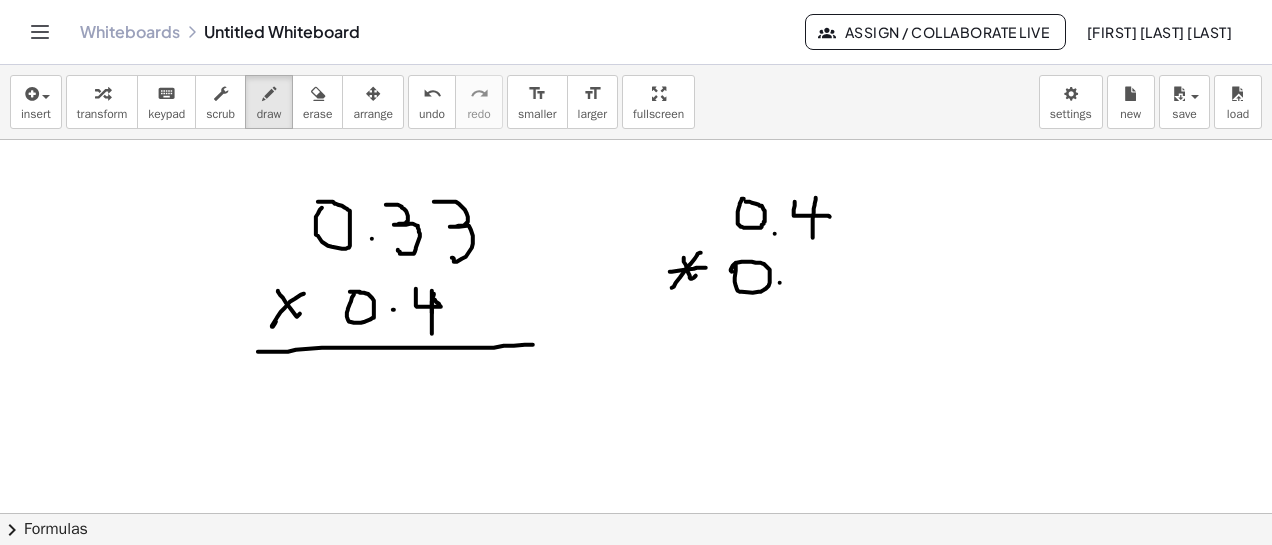 click at bounding box center (636, -625) 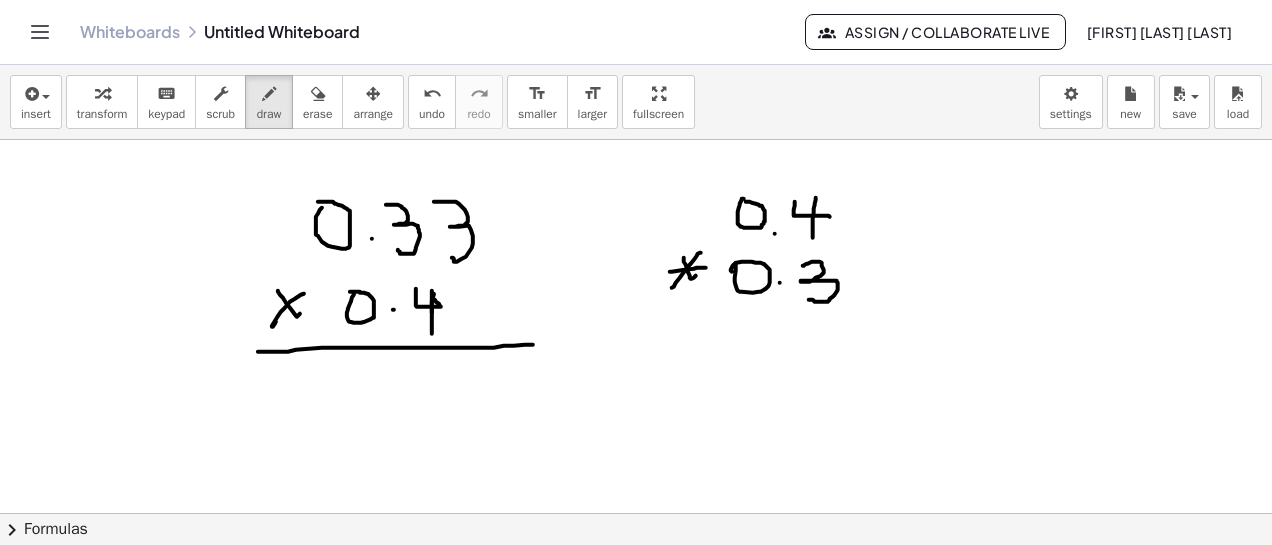 drag, startPoint x: 803, startPoint y: 265, endPoint x: 815, endPoint y: 291, distance: 28.635643 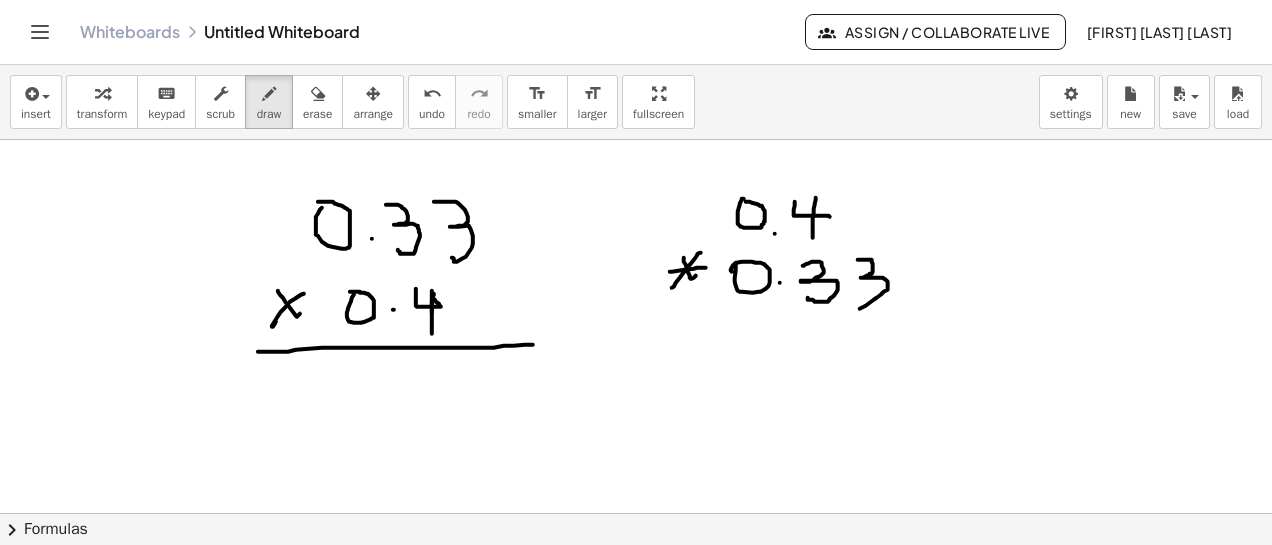 drag, startPoint x: 858, startPoint y: 259, endPoint x: 858, endPoint y: 299, distance: 40 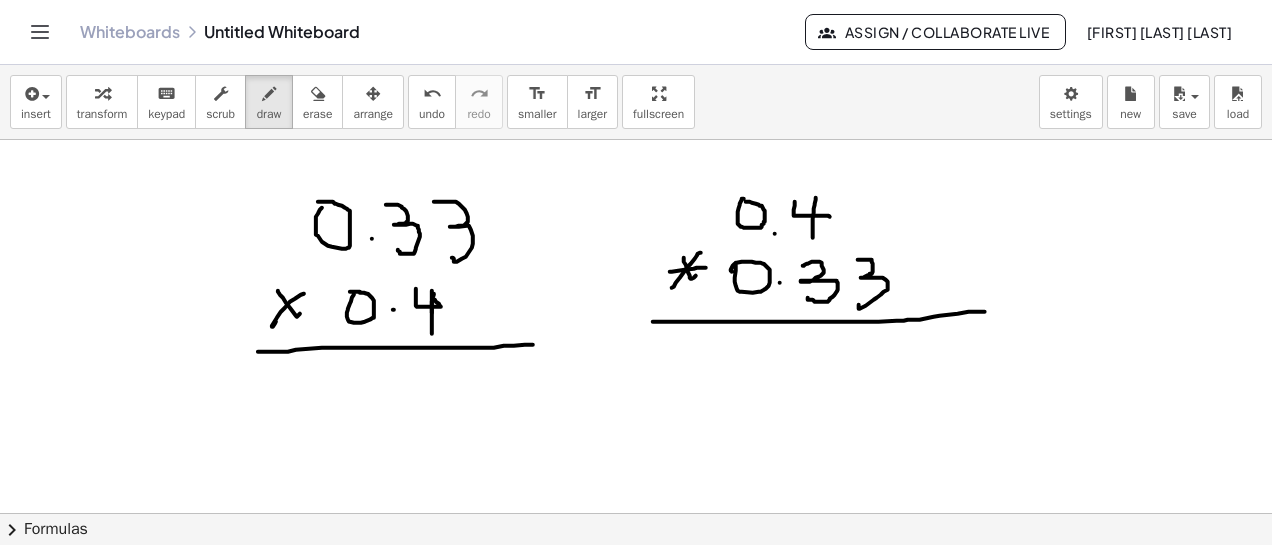 drag, startPoint x: 653, startPoint y: 321, endPoint x: 985, endPoint y: 311, distance: 332.15057 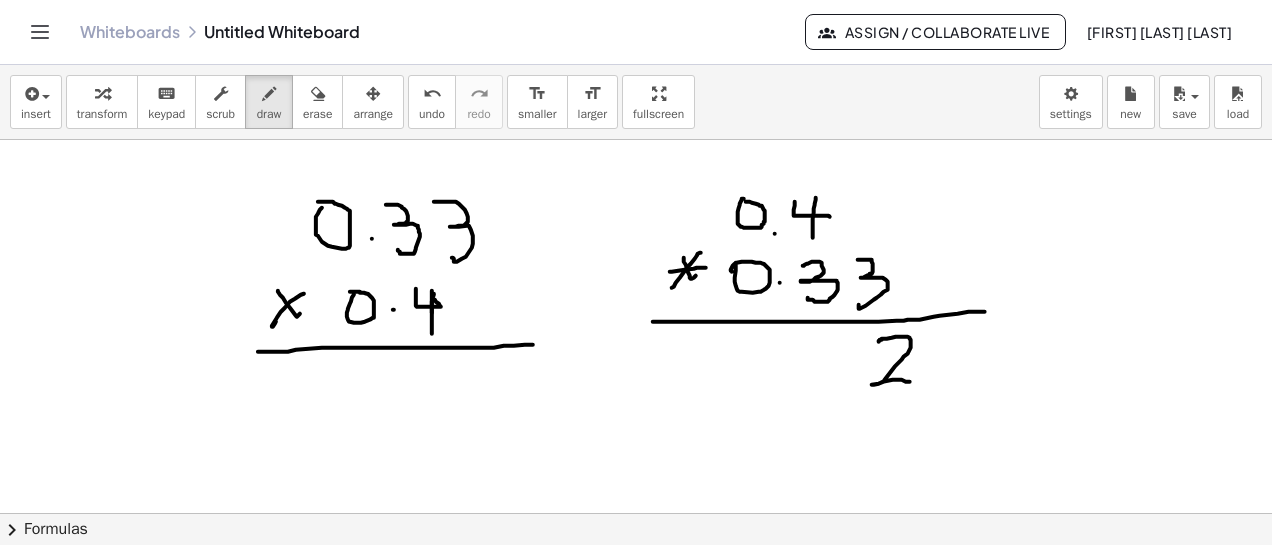 drag, startPoint x: 879, startPoint y: 341, endPoint x: 853, endPoint y: 352, distance: 28.231188 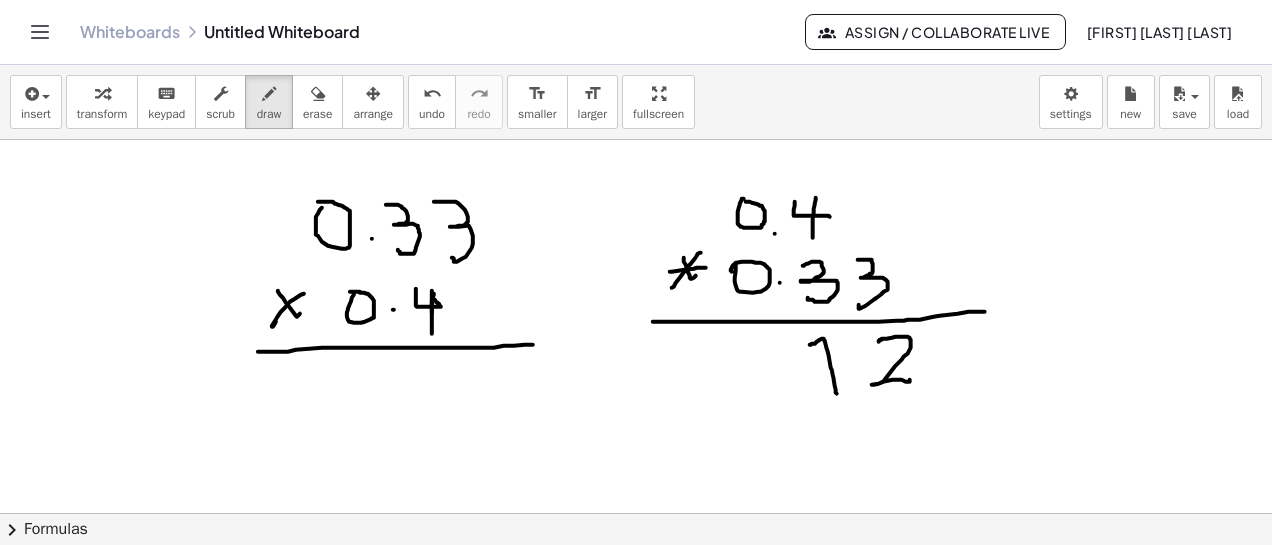 drag, startPoint x: 810, startPoint y: 344, endPoint x: 838, endPoint y: 393, distance: 56.435802 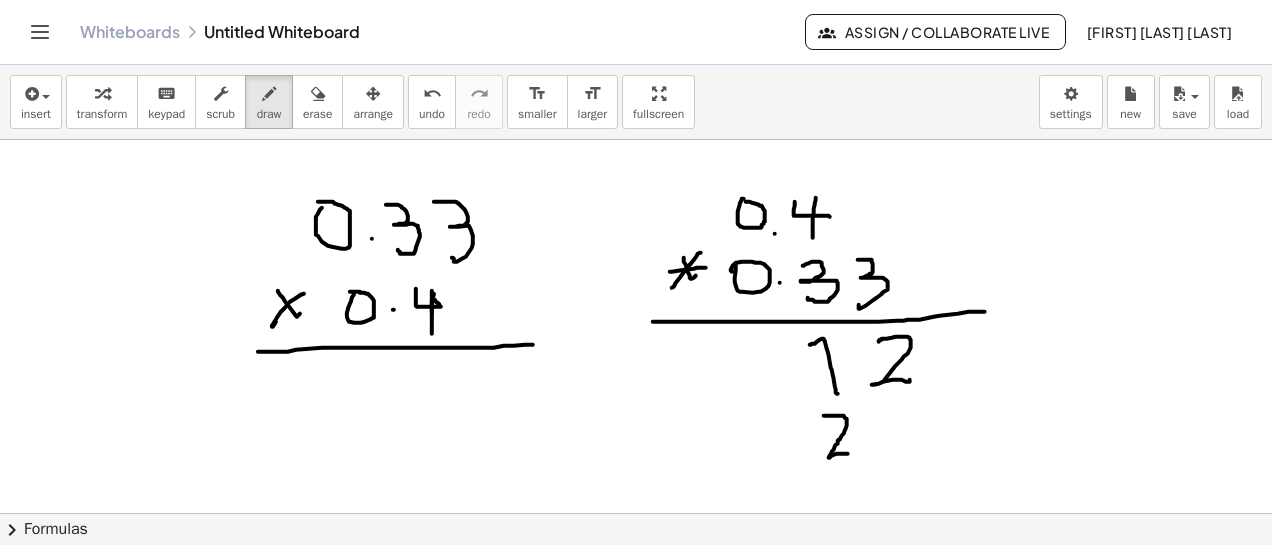 drag, startPoint x: 824, startPoint y: 415, endPoint x: 845, endPoint y: 433, distance: 27.658634 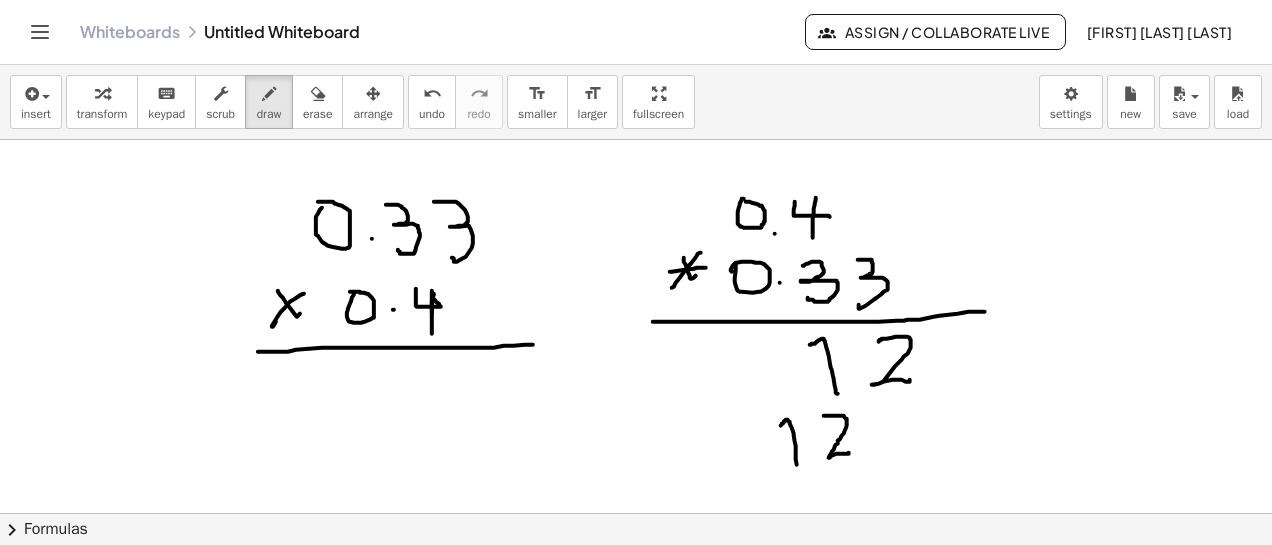 drag, startPoint x: 781, startPoint y: 425, endPoint x: 798, endPoint y: 464, distance: 42.544094 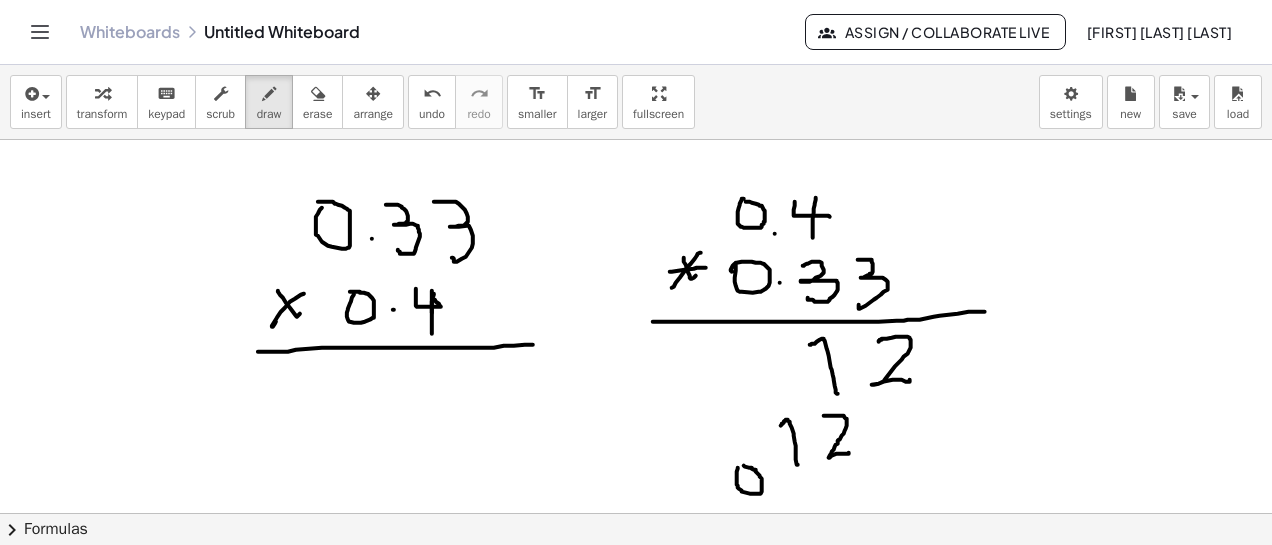 click at bounding box center (636, -625) 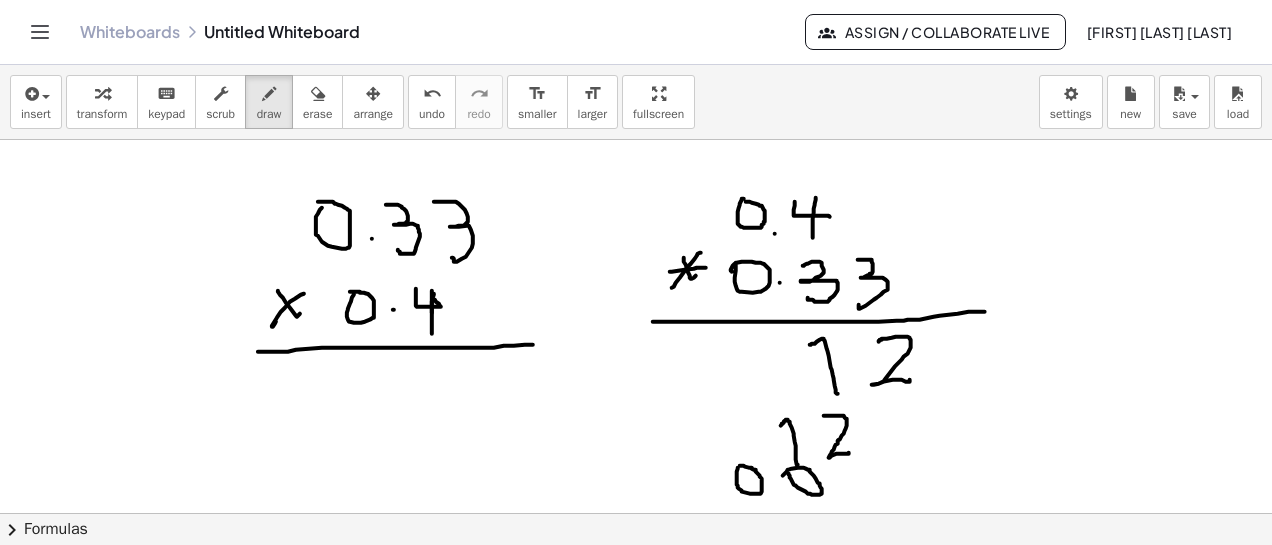 click at bounding box center (636, -625) 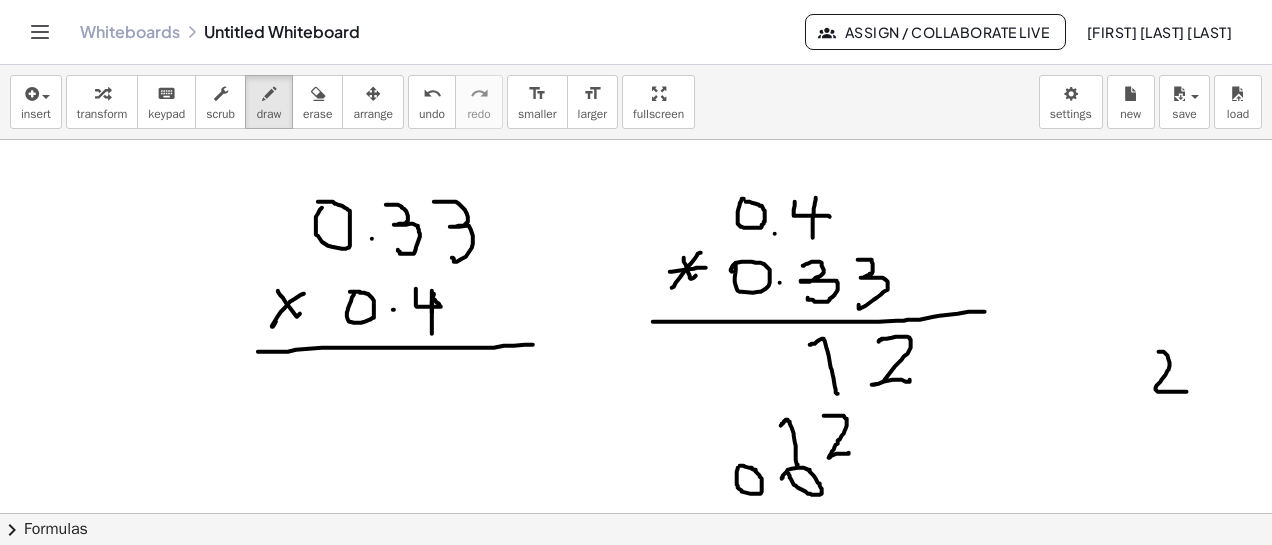 drag, startPoint x: 1159, startPoint y: 351, endPoint x: 1042, endPoint y: 449, distance: 152.62044 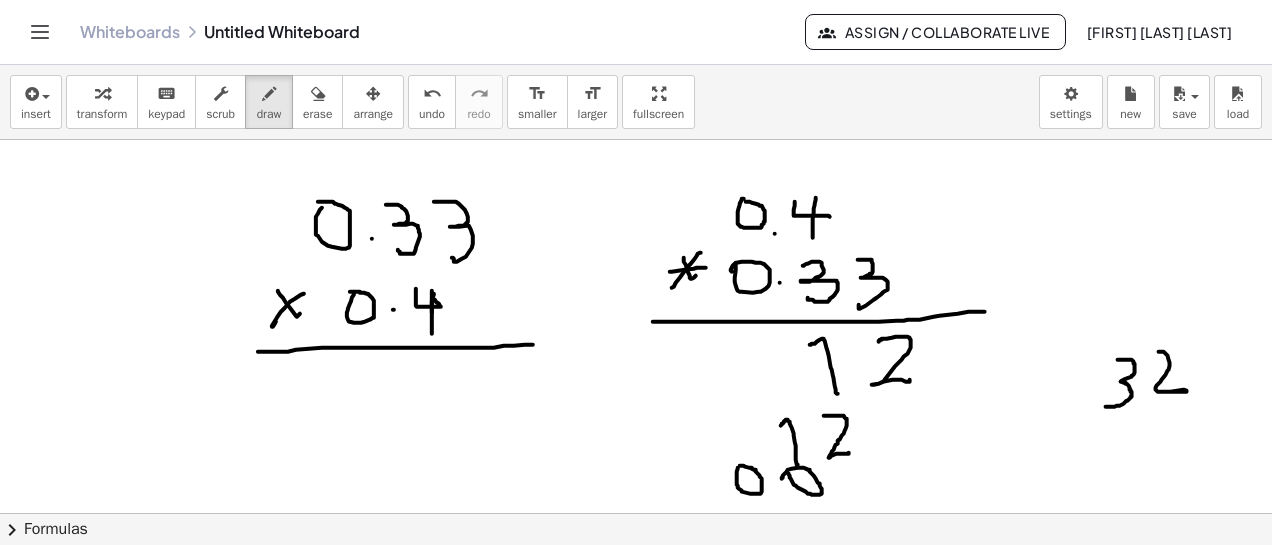 drag, startPoint x: 1118, startPoint y: 359, endPoint x: 1106, endPoint y: 406, distance: 48.507732 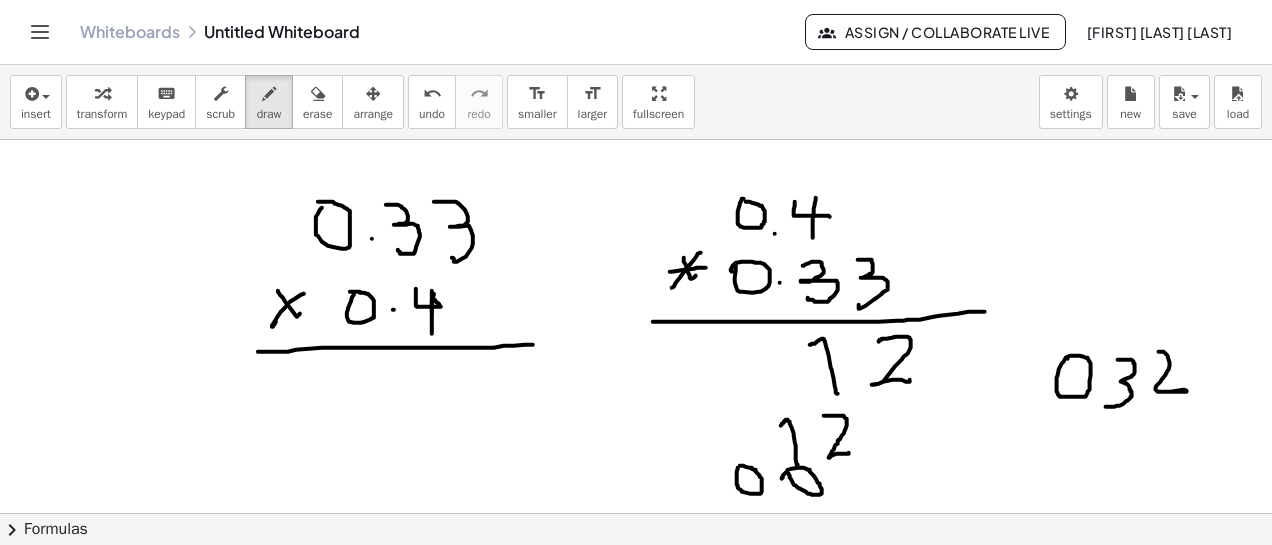 click at bounding box center (636, -625) 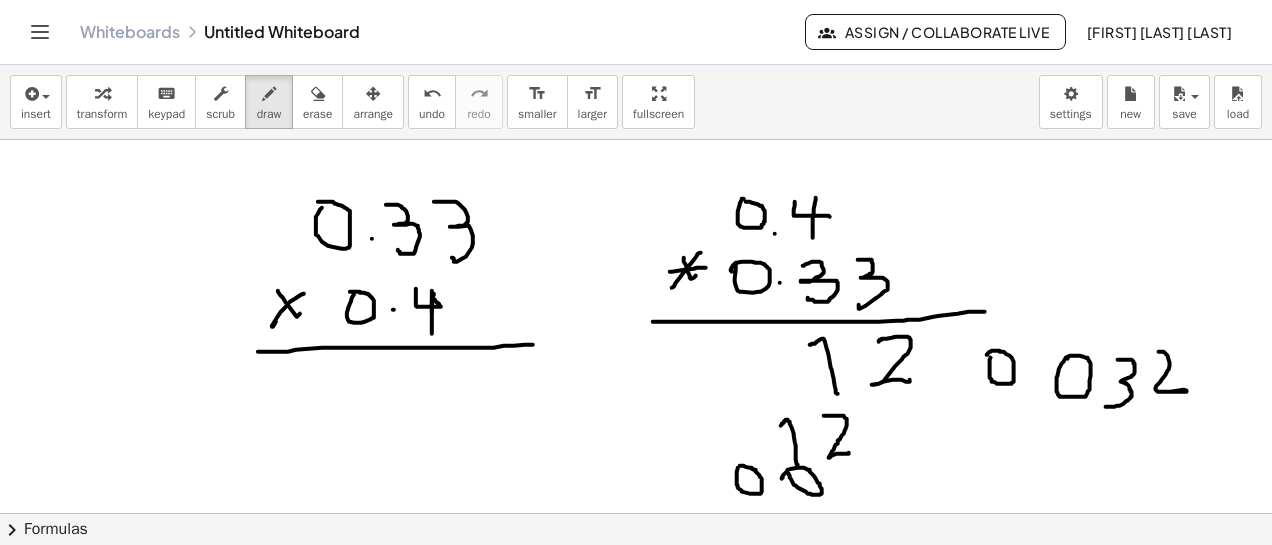 click at bounding box center (636, -625) 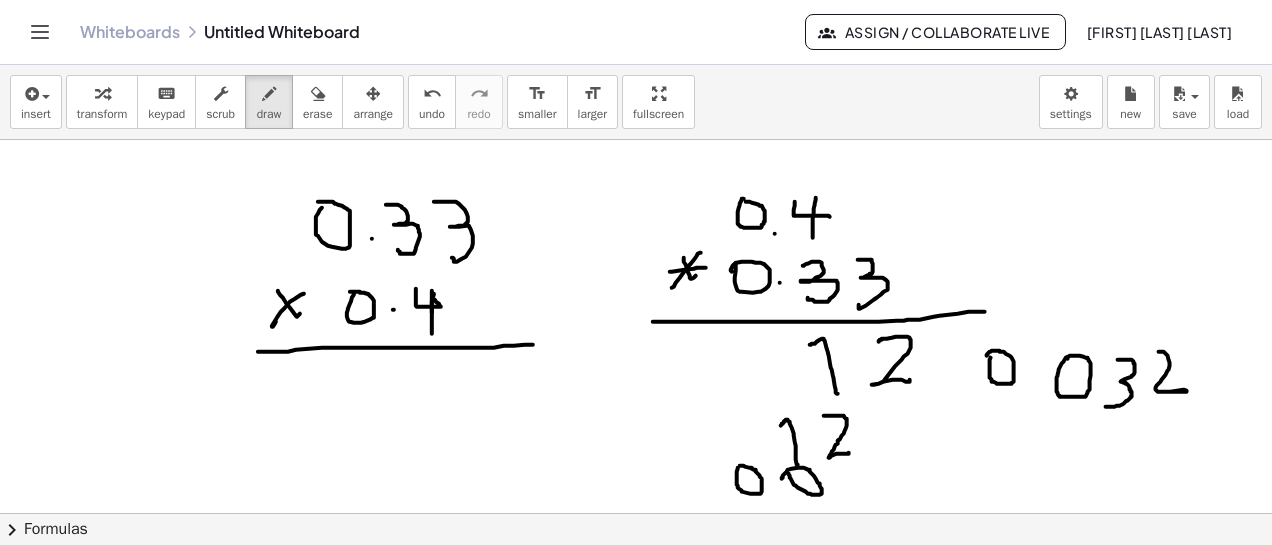 click at bounding box center [636, -625] 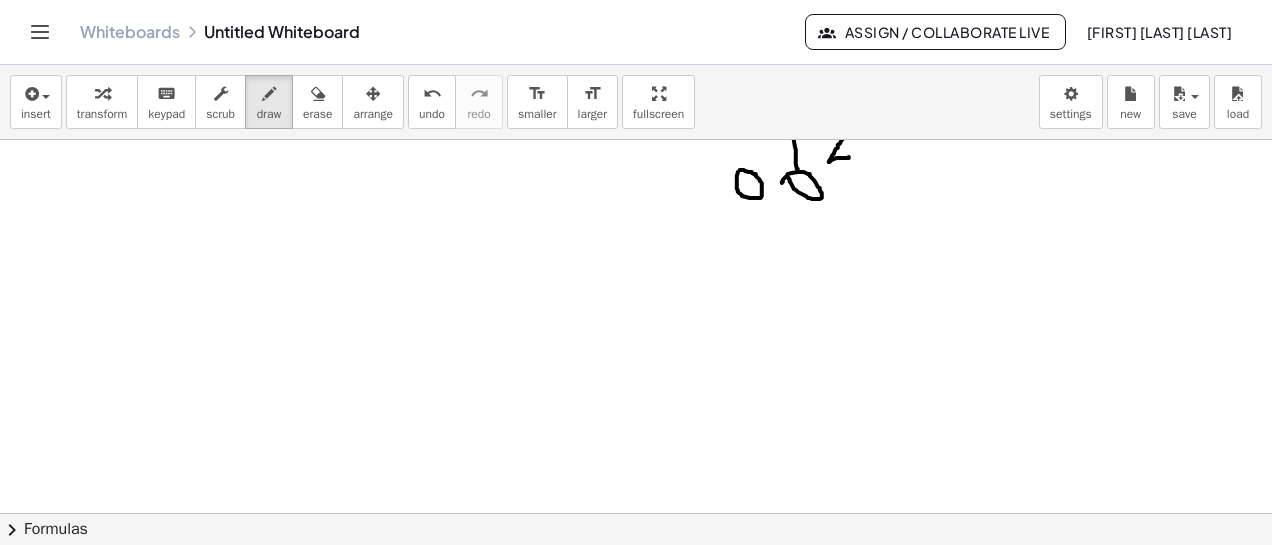 scroll, scrollTop: 2638, scrollLeft: 0, axis: vertical 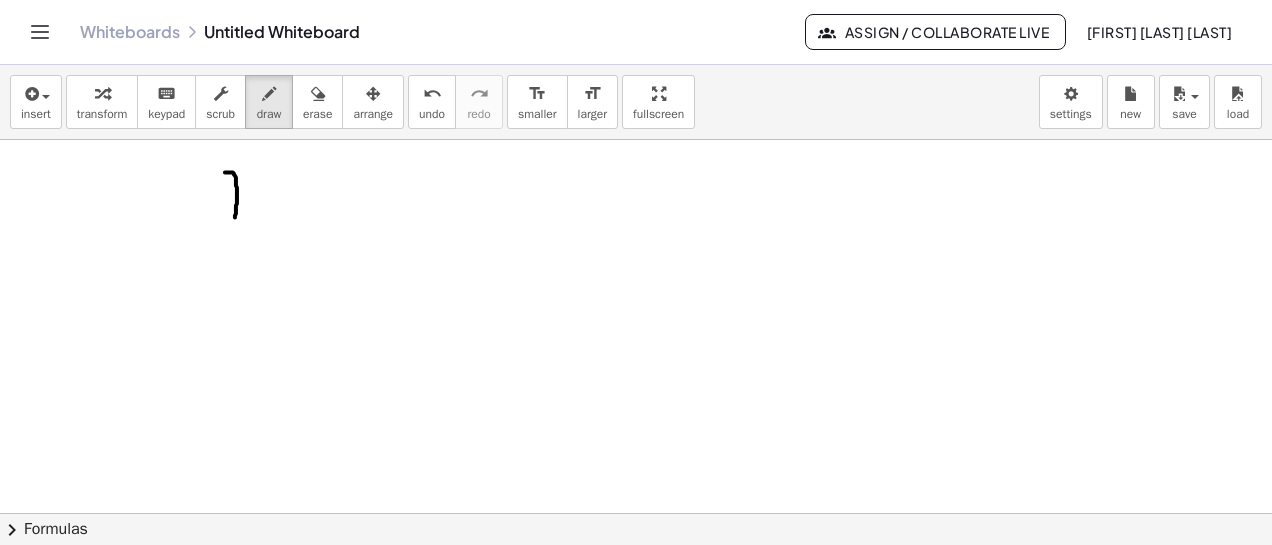 drag, startPoint x: 225, startPoint y: 172, endPoint x: 234, endPoint y: 217, distance: 45.891174 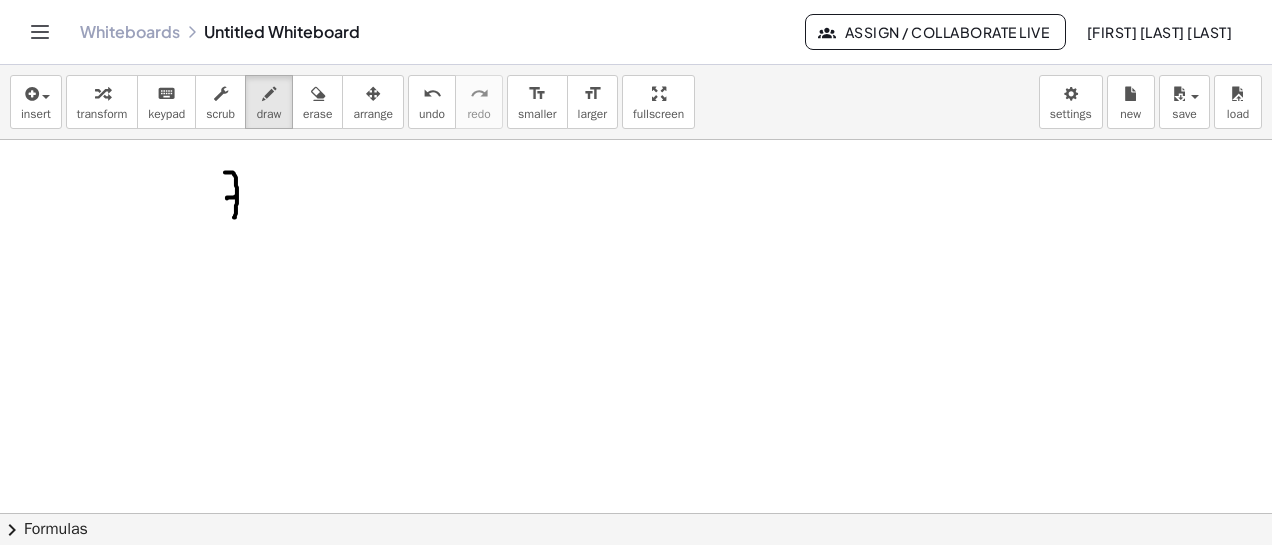 drag, startPoint x: 227, startPoint y: 198, endPoint x: 242, endPoint y: 193, distance: 15.811388 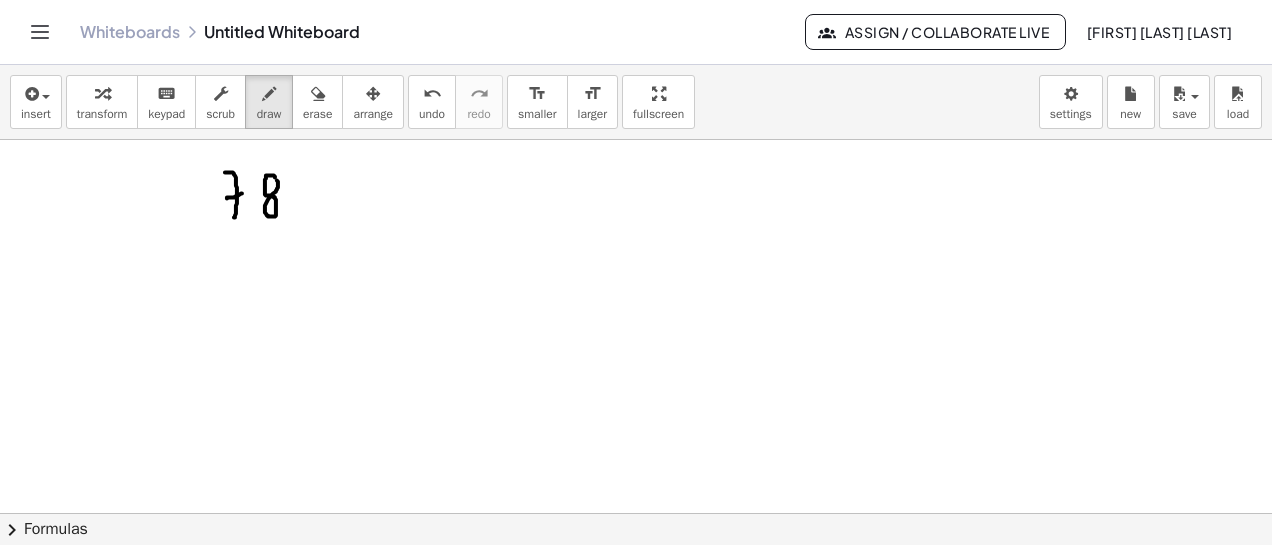 click at bounding box center [636, -812] 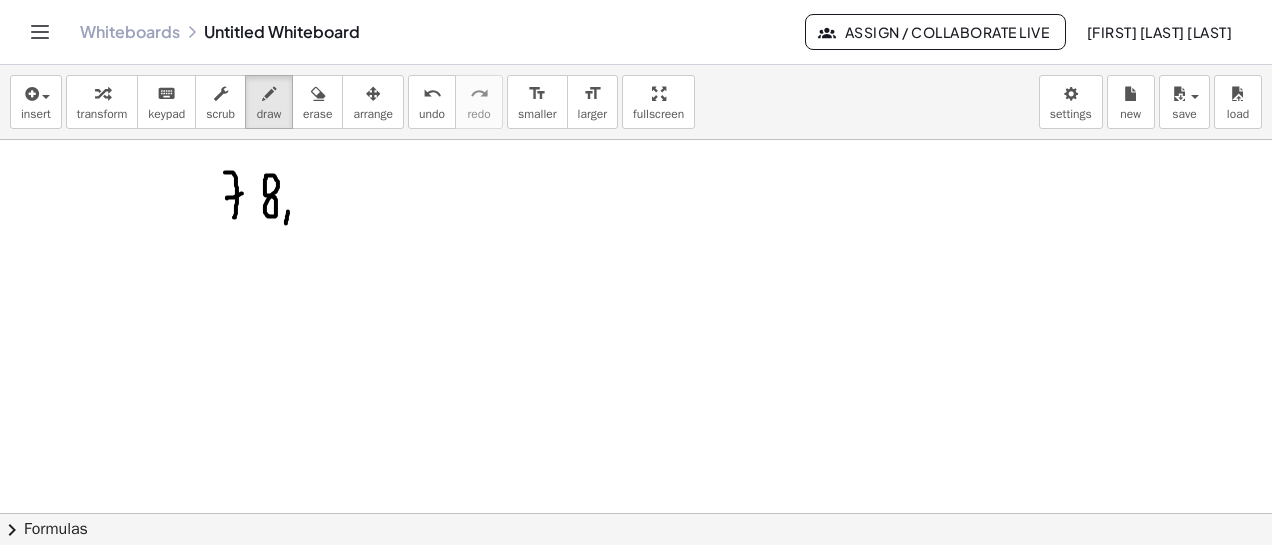 drag, startPoint x: 288, startPoint y: 211, endPoint x: 286, endPoint y: 223, distance: 12.165525 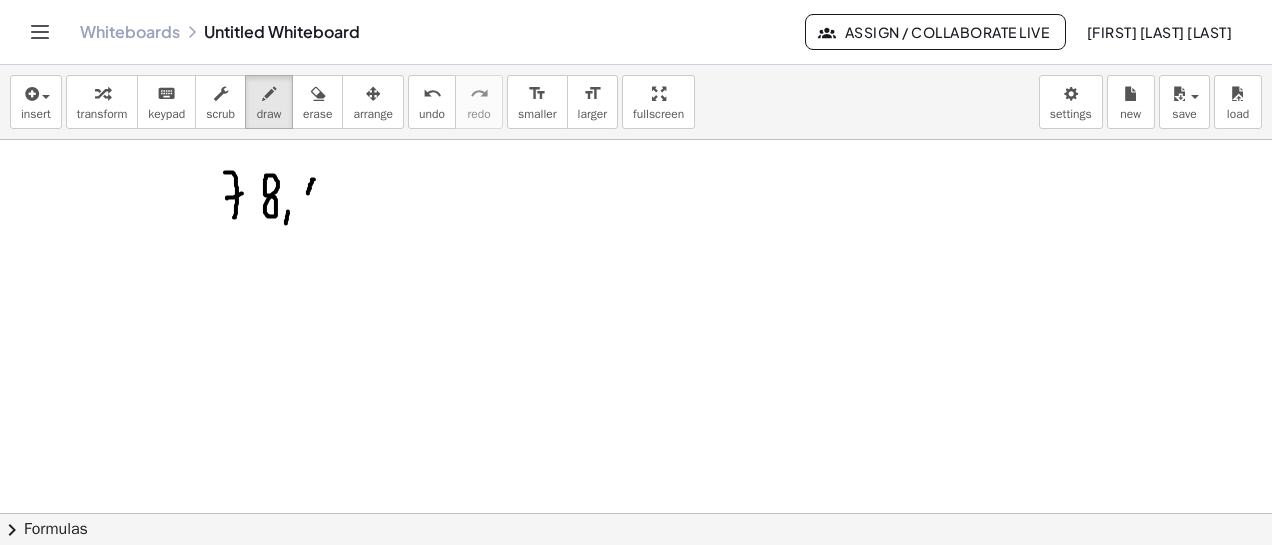 drag, startPoint x: 314, startPoint y: 179, endPoint x: 308, endPoint y: 193, distance: 15.231546 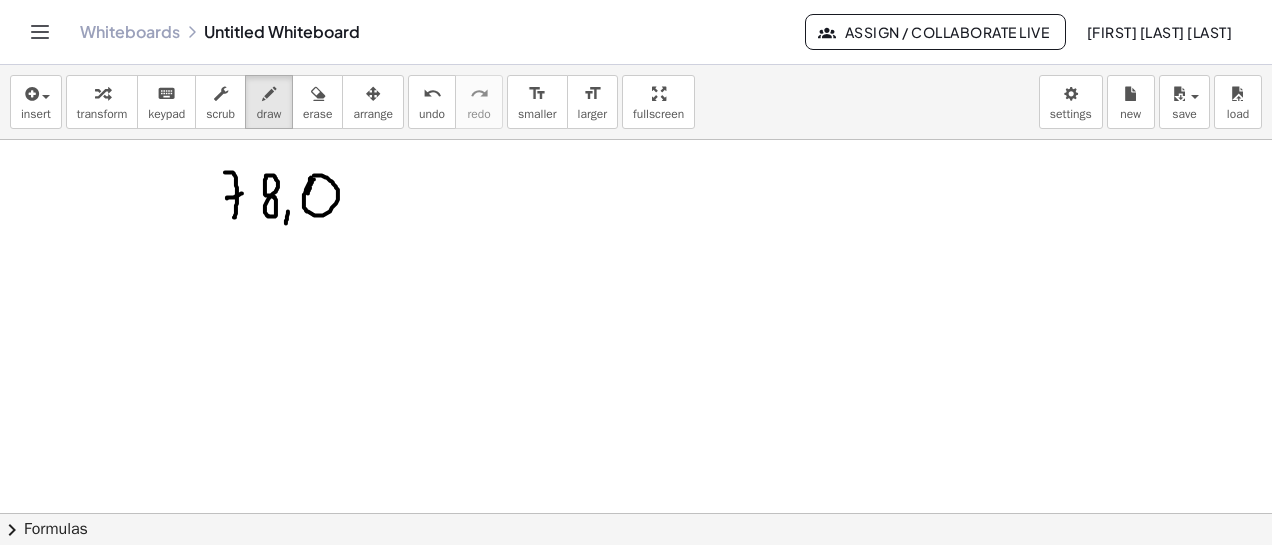 click at bounding box center [636, -812] 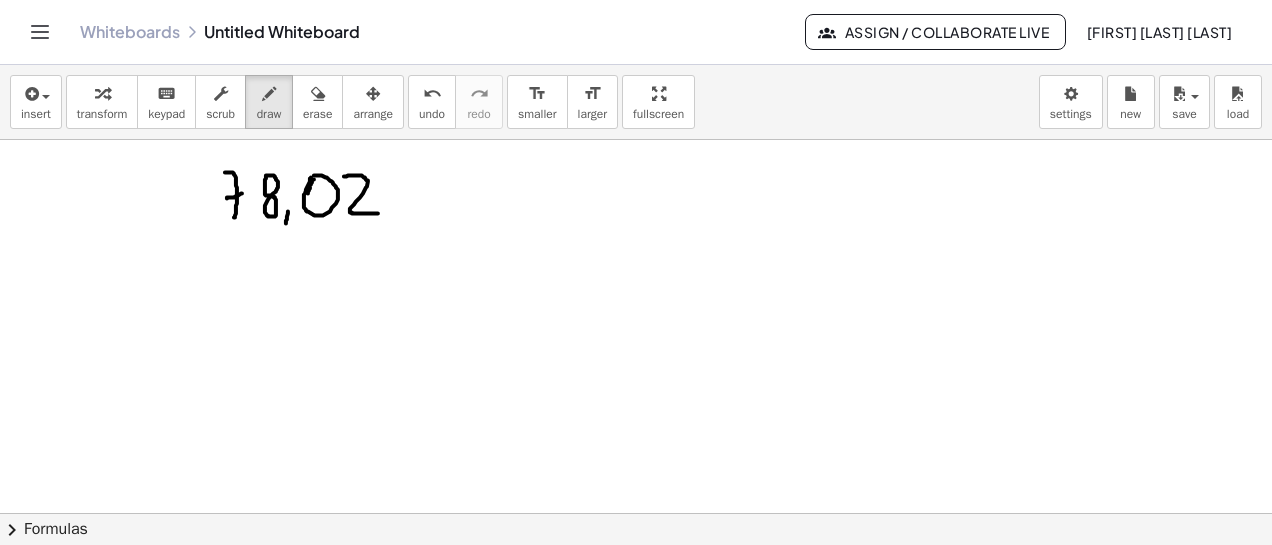drag, startPoint x: 344, startPoint y: 176, endPoint x: 378, endPoint y: 213, distance: 50.24938 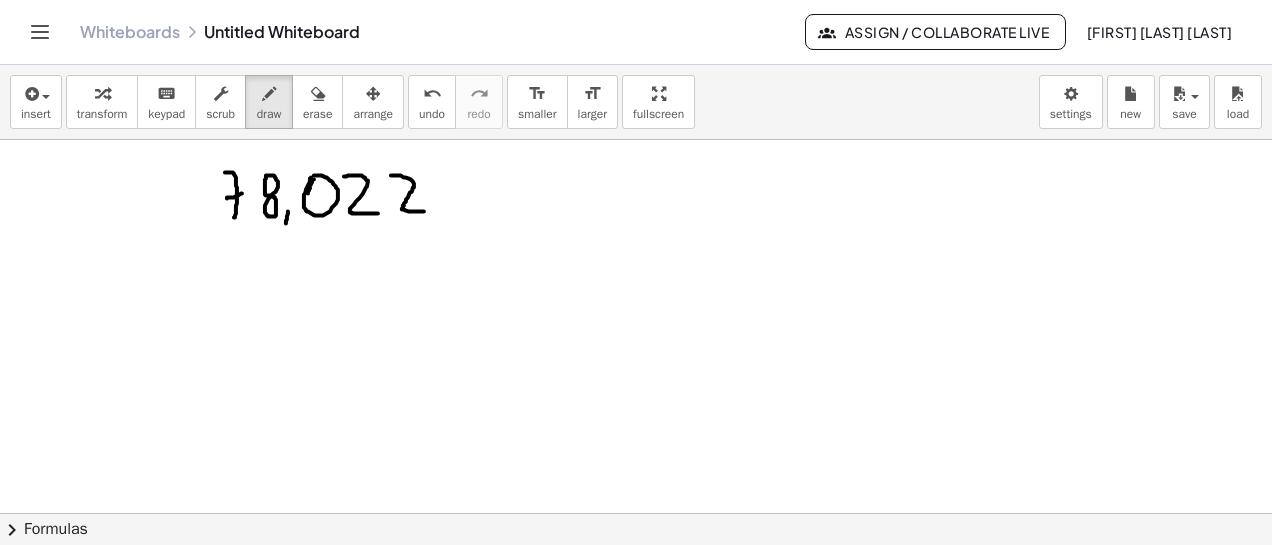 drag, startPoint x: 391, startPoint y: 175, endPoint x: 424, endPoint y: 211, distance: 48.83646 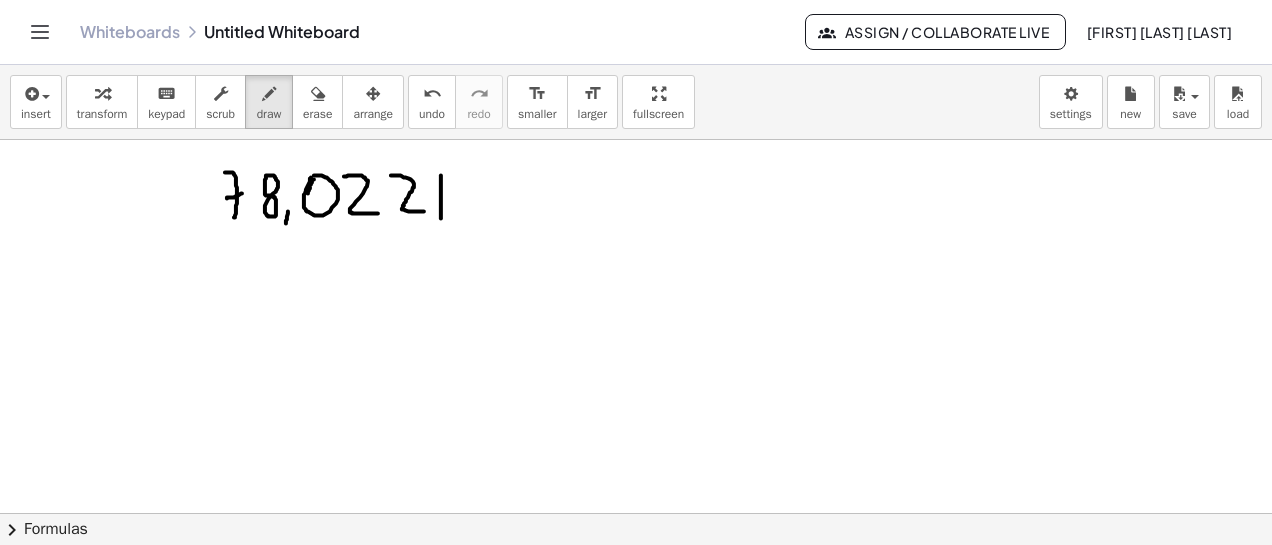 drag, startPoint x: 441, startPoint y: 175, endPoint x: 441, endPoint y: 218, distance: 43 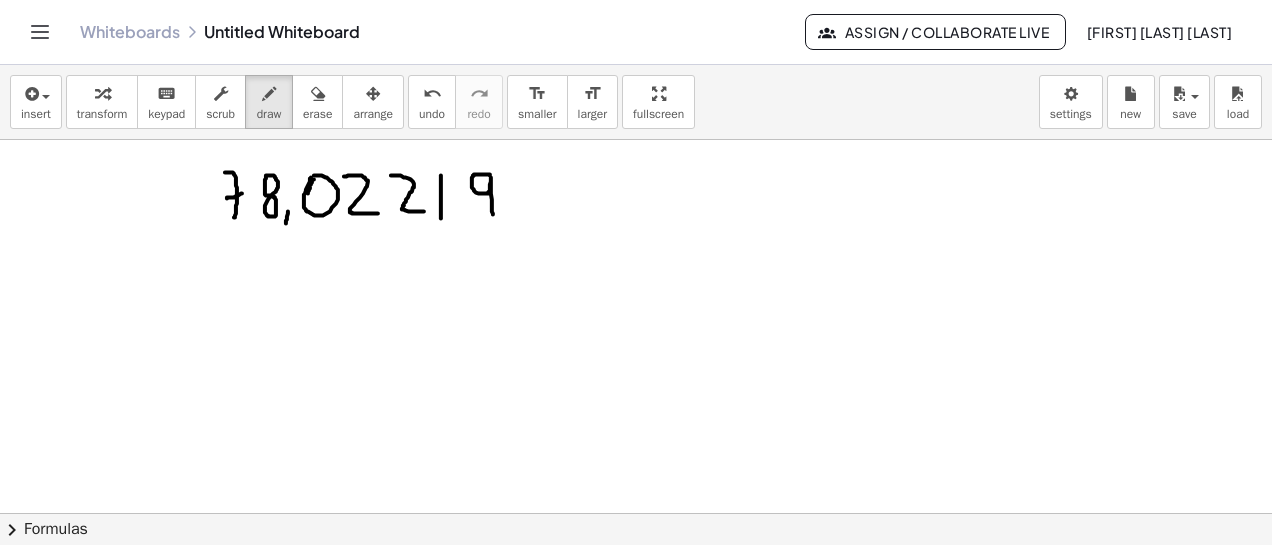 drag, startPoint x: 490, startPoint y: 175, endPoint x: 496, endPoint y: 209, distance: 34.525352 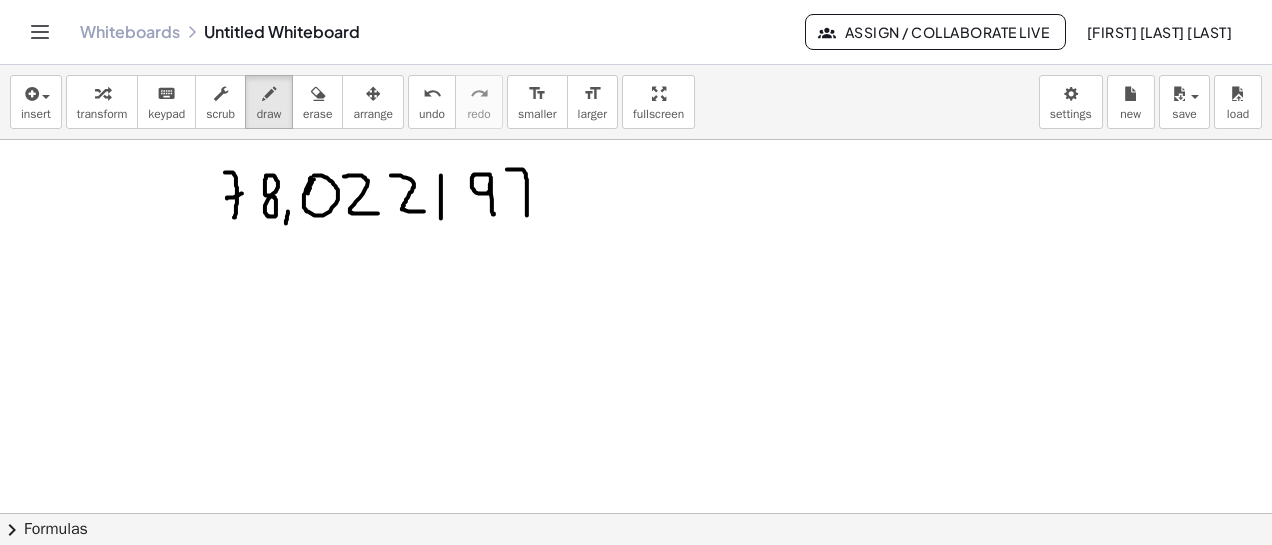 drag, startPoint x: 507, startPoint y: 169, endPoint x: 524, endPoint y: 200, distance: 35.35534 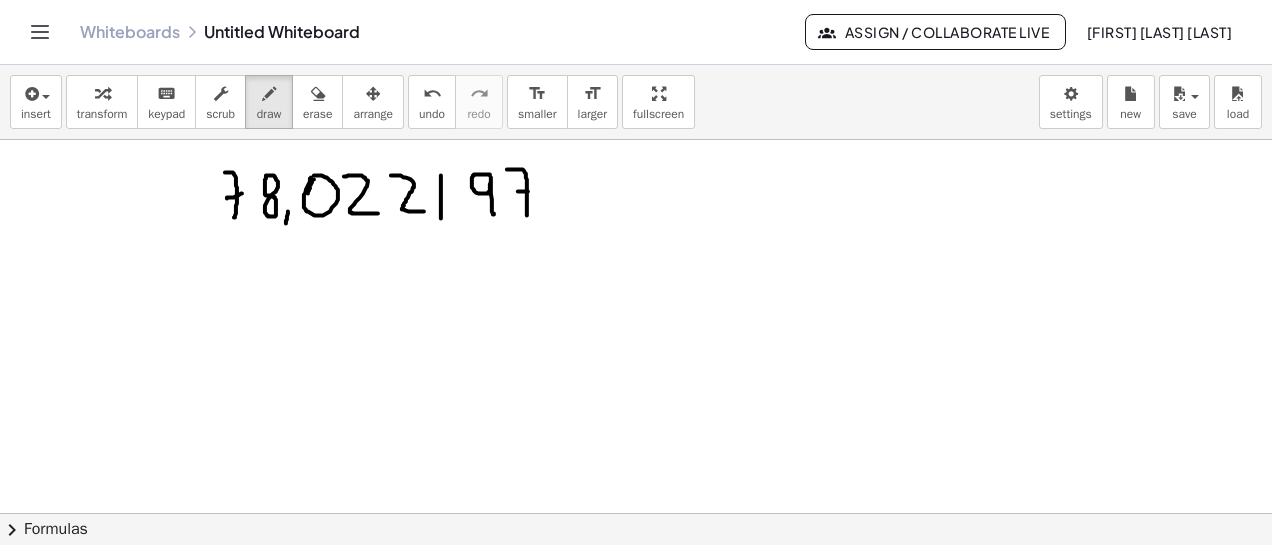 click at bounding box center (636, -812) 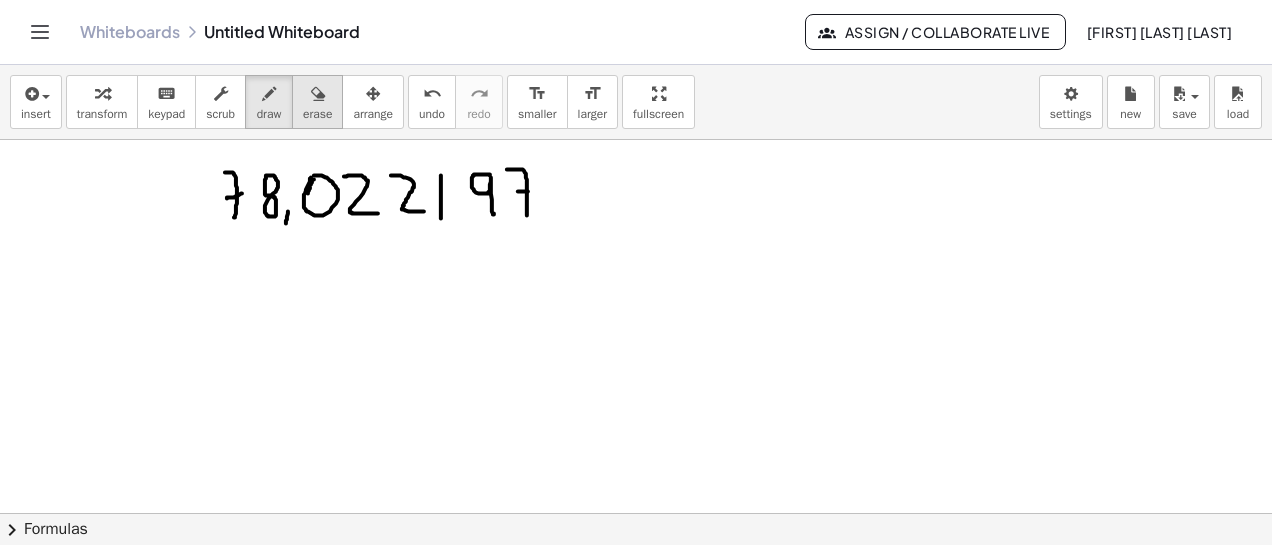 click on "erase" at bounding box center (317, 114) 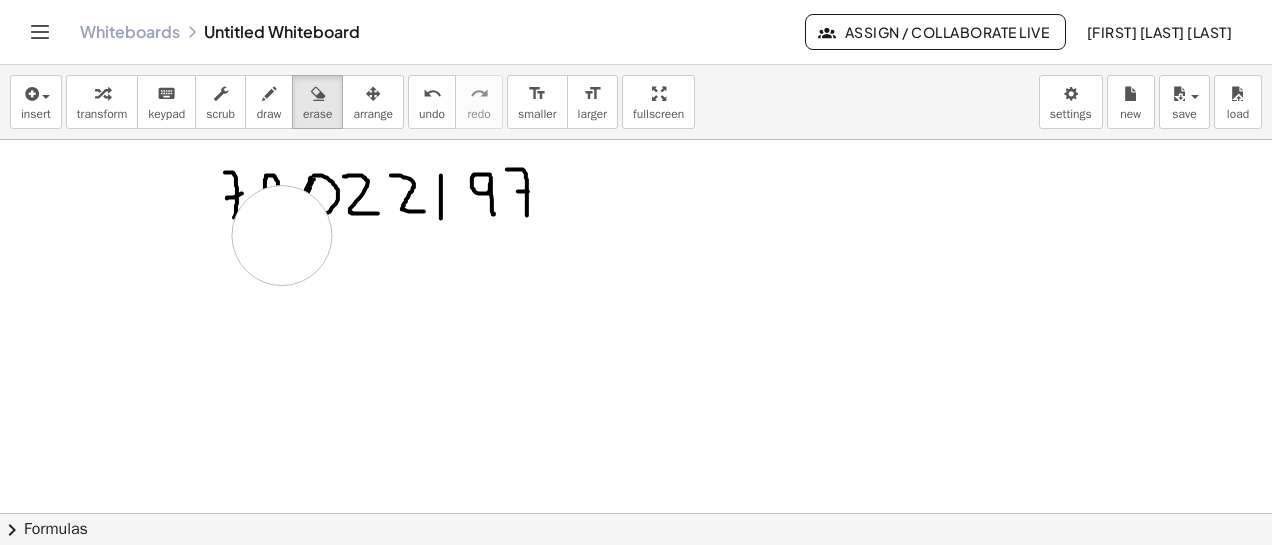 click at bounding box center [636, -812] 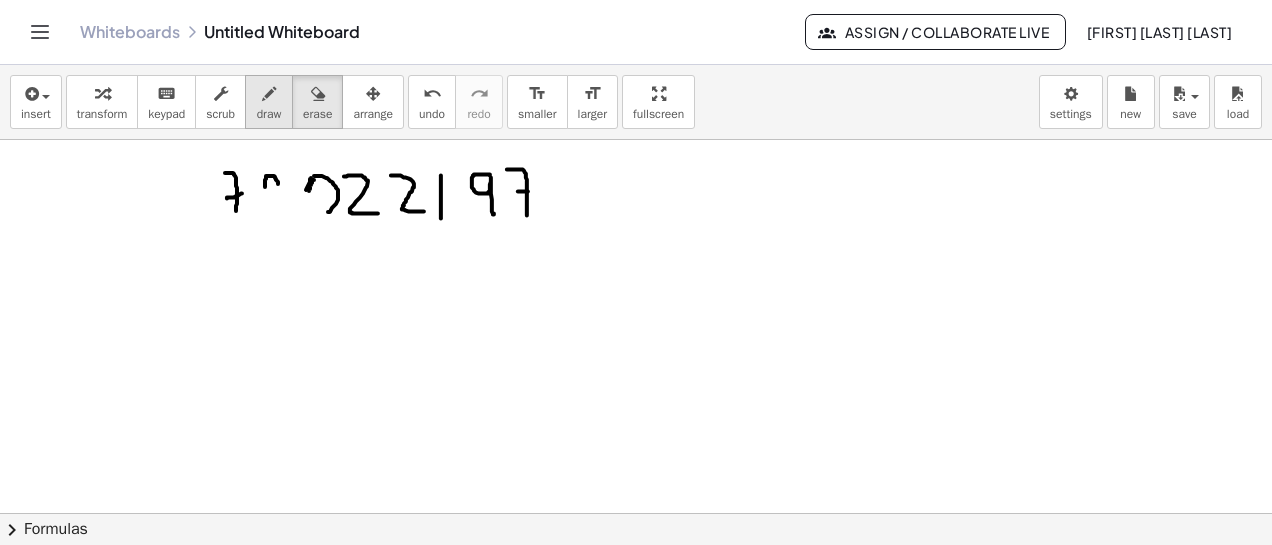click at bounding box center [269, 94] 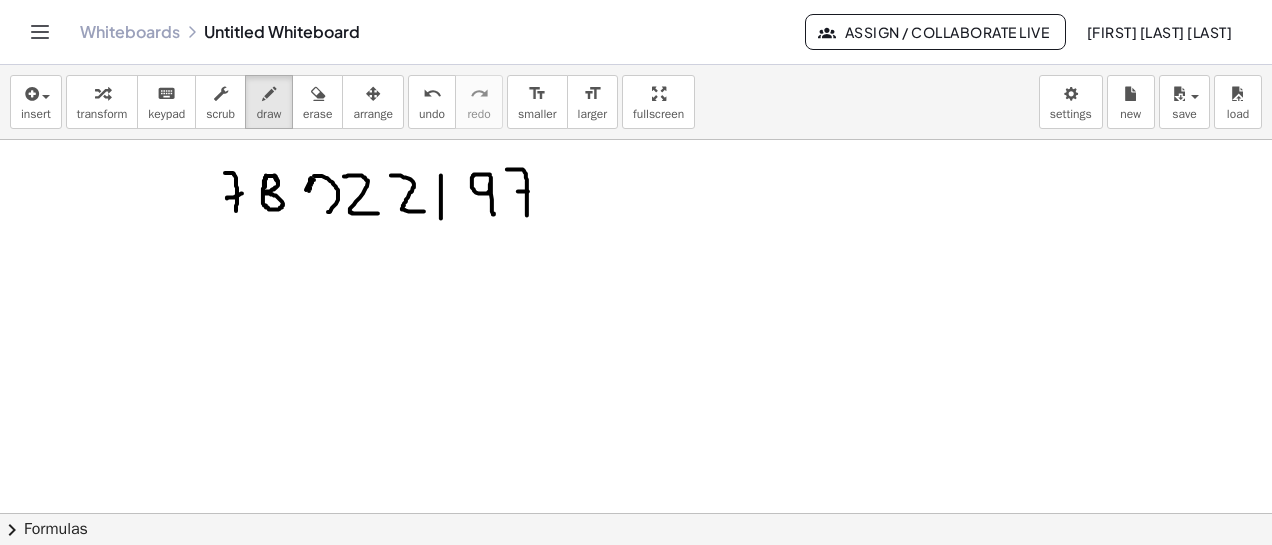 click at bounding box center [636, -812] 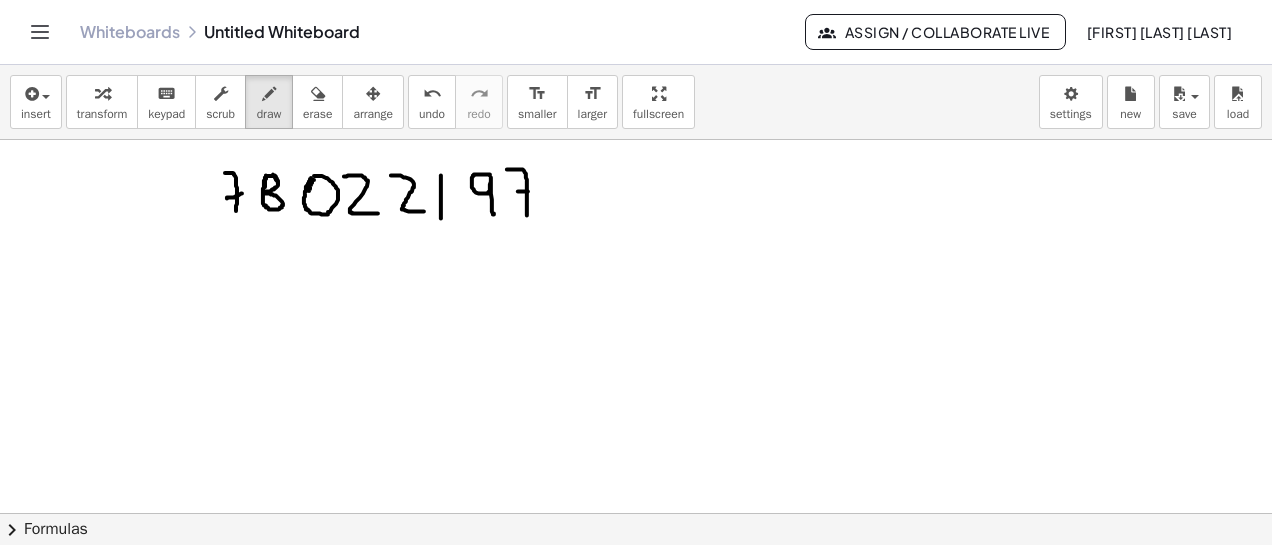 drag, startPoint x: 310, startPoint y: 181, endPoint x: 328, endPoint y: 214, distance: 37.589893 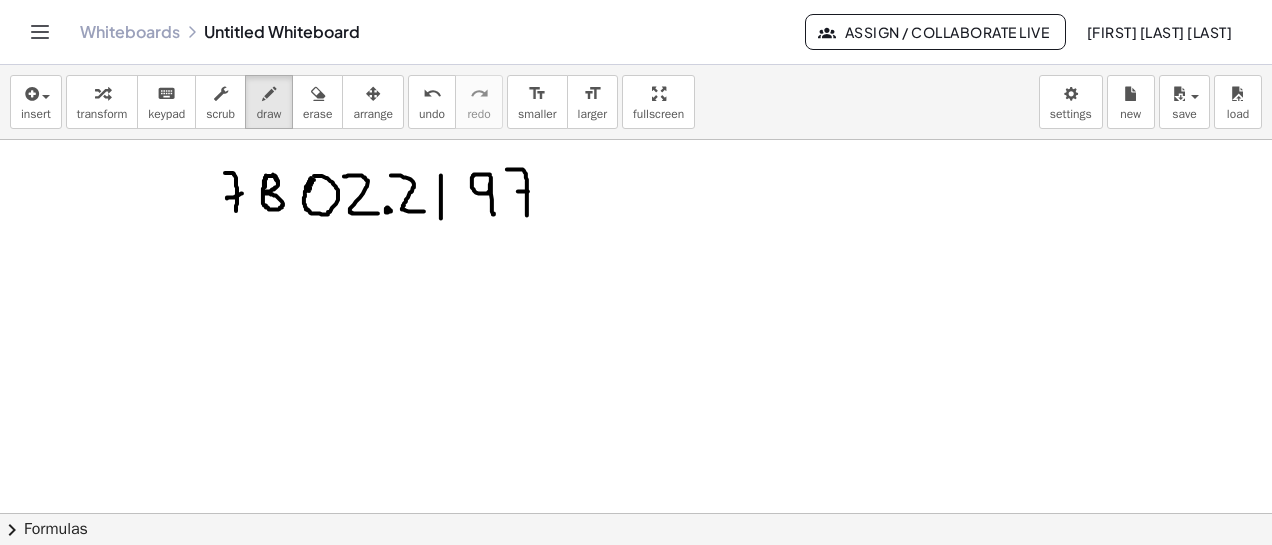click at bounding box center (636, -812) 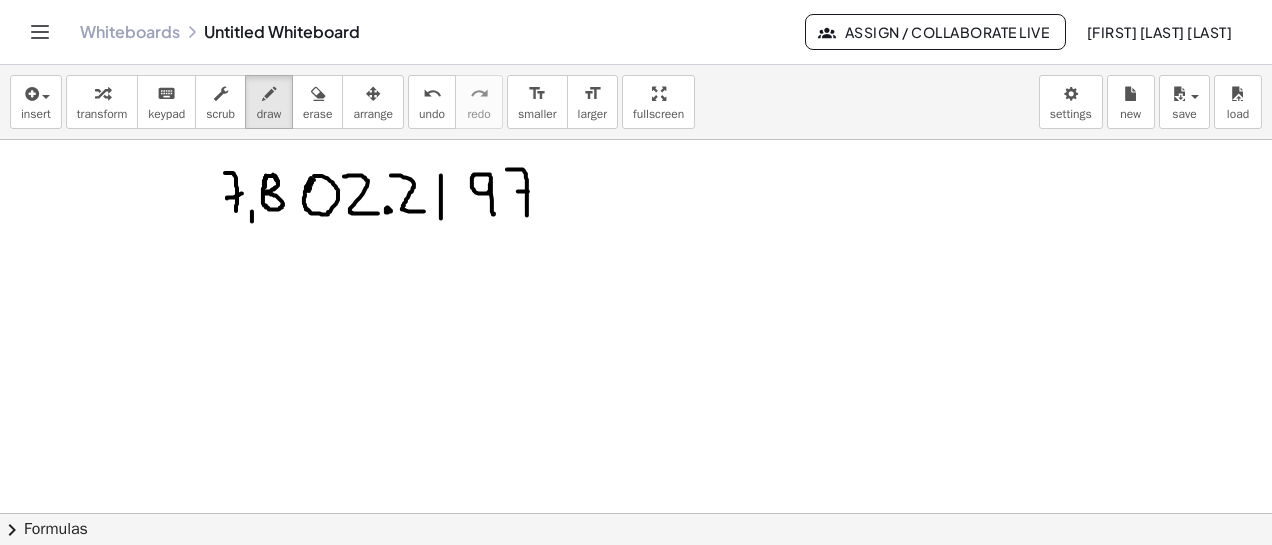 drag, startPoint x: 252, startPoint y: 211, endPoint x: 250, endPoint y: 224, distance: 13.152946 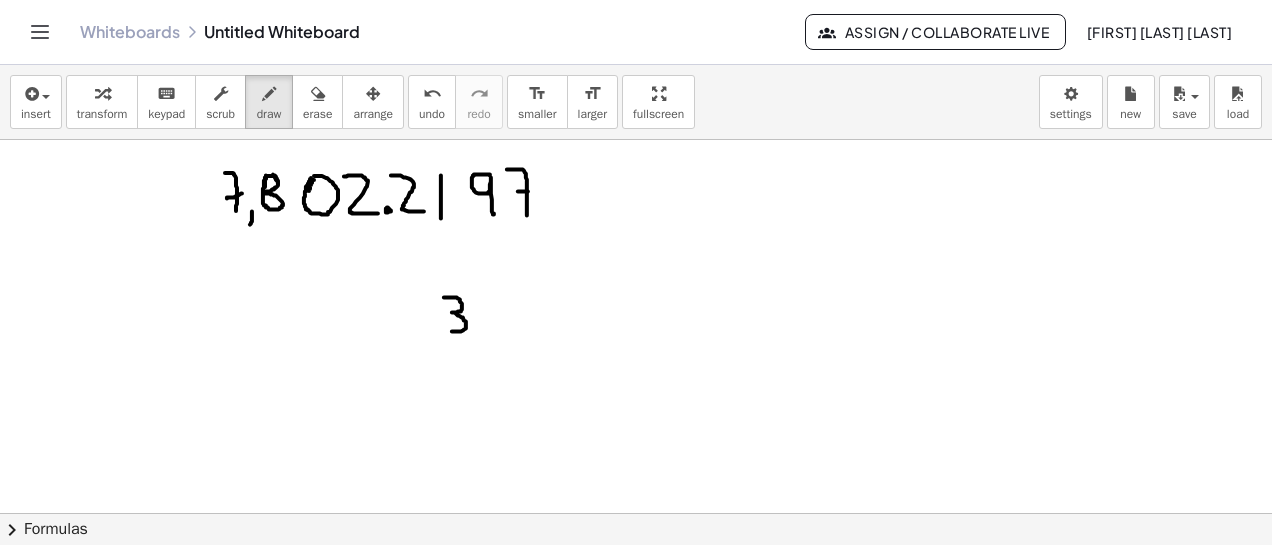 drag, startPoint x: 444, startPoint y: 297, endPoint x: 446, endPoint y: 331, distance: 34.058773 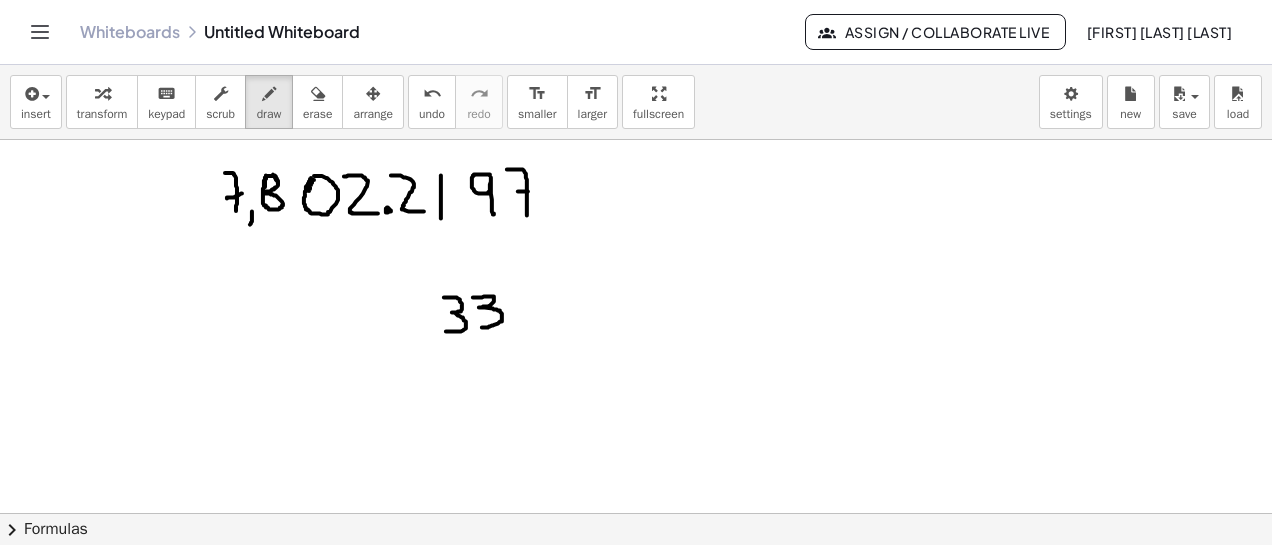 drag, startPoint x: 473, startPoint y: 297, endPoint x: 480, endPoint y: 327, distance: 30.805843 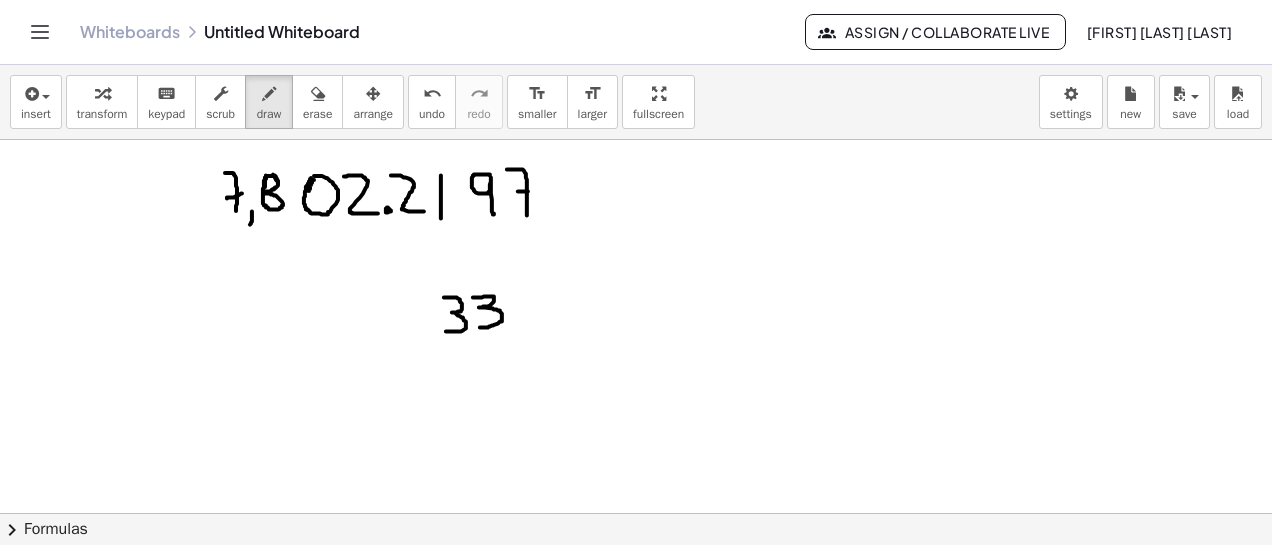 click at bounding box center [636, -812] 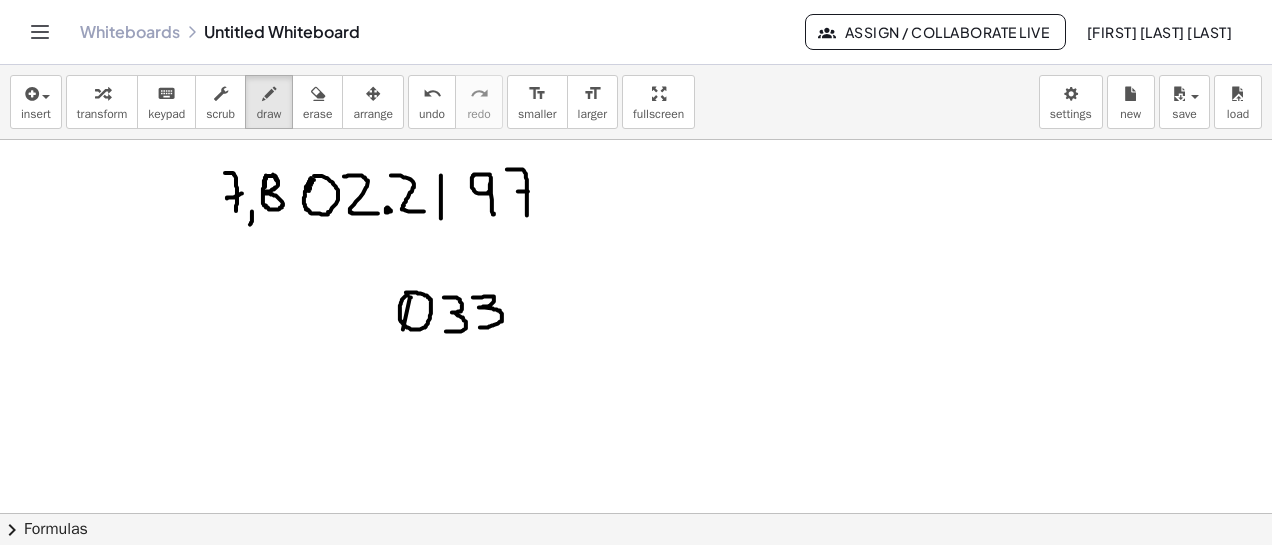 drag, startPoint x: 408, startPoint y: 295, endPoint x: 482, endPoint y: 330, distance: 81.859634 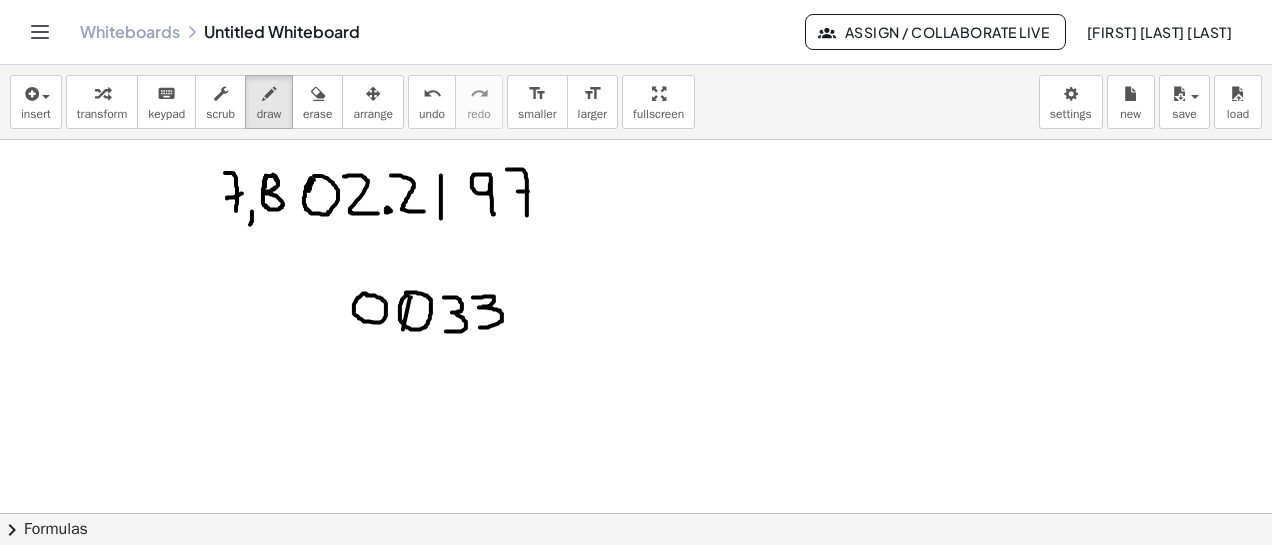 click at bounding box center (636, -812) 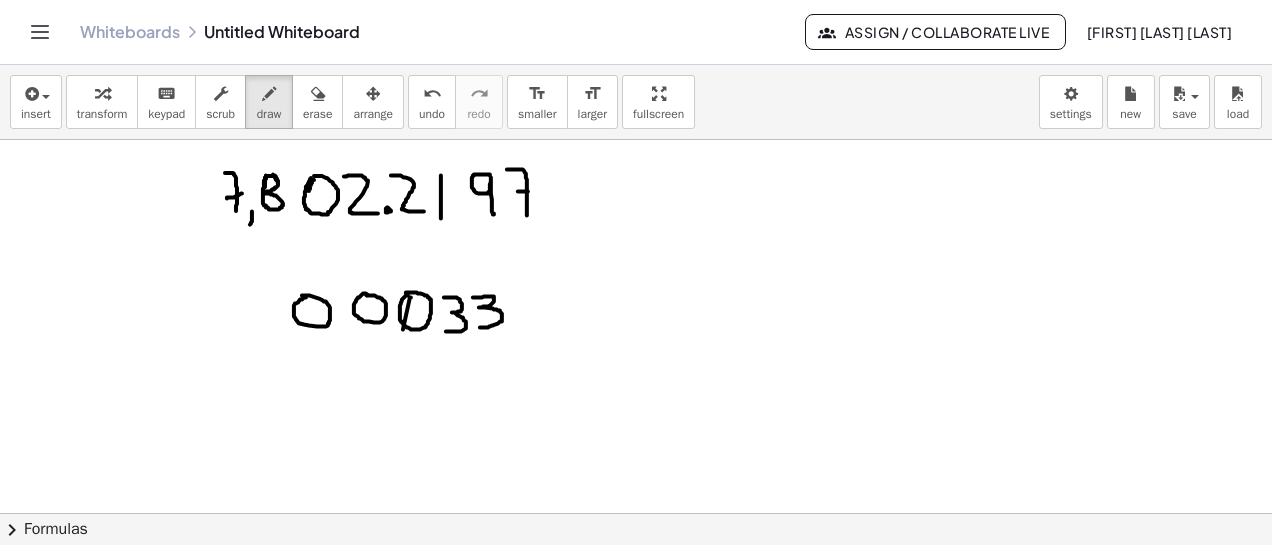 click at bounding box center (636, -812) 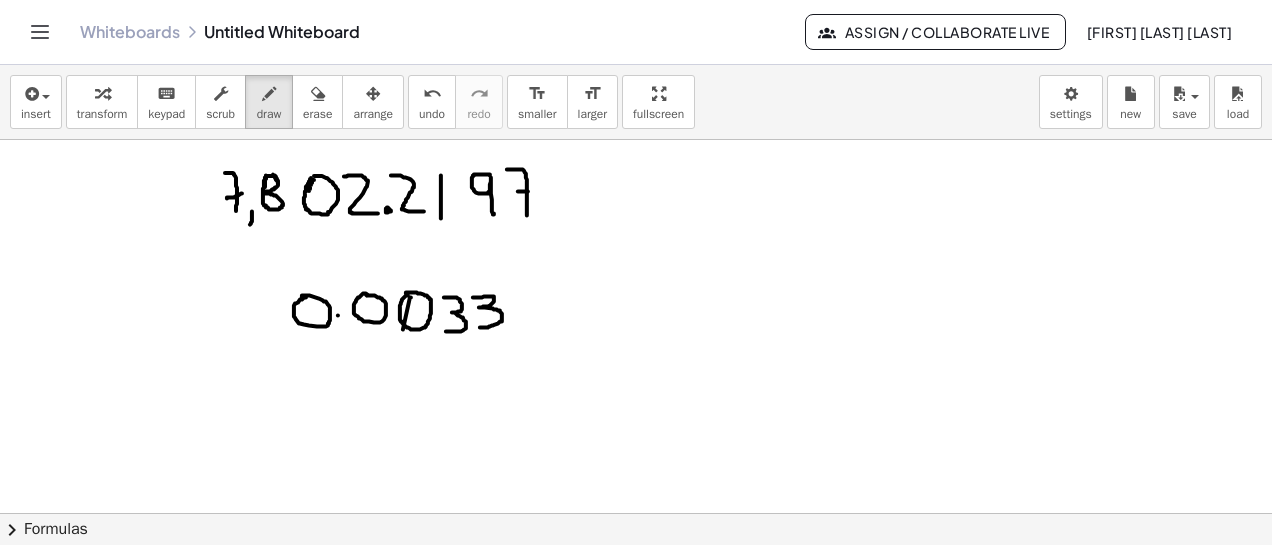 click at bounding box center (636, -812) 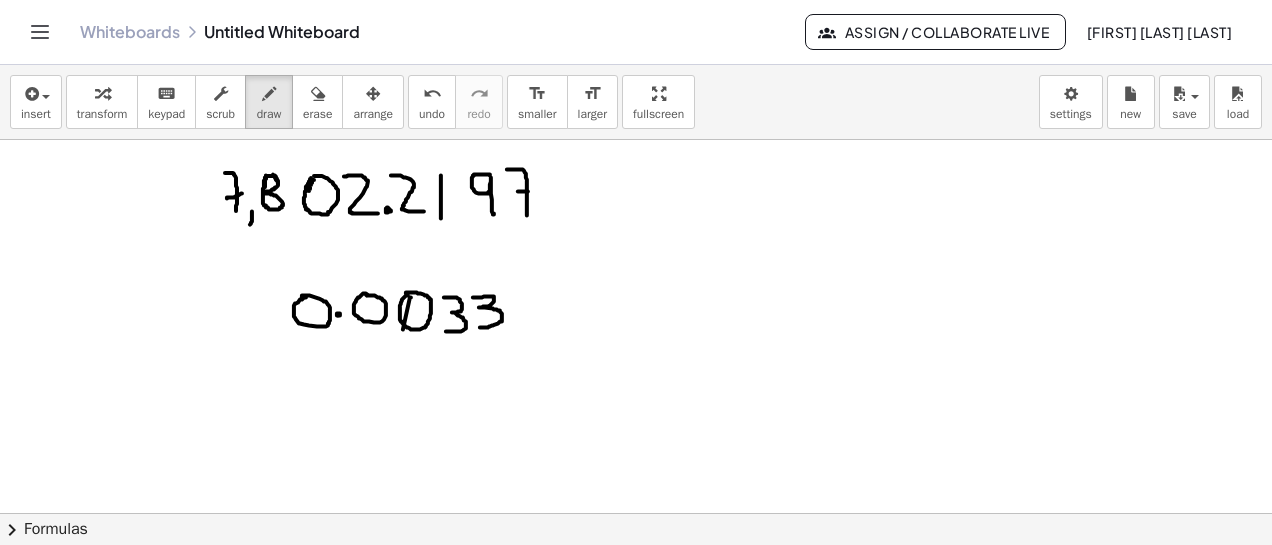 click at bounding box center [636, -812] 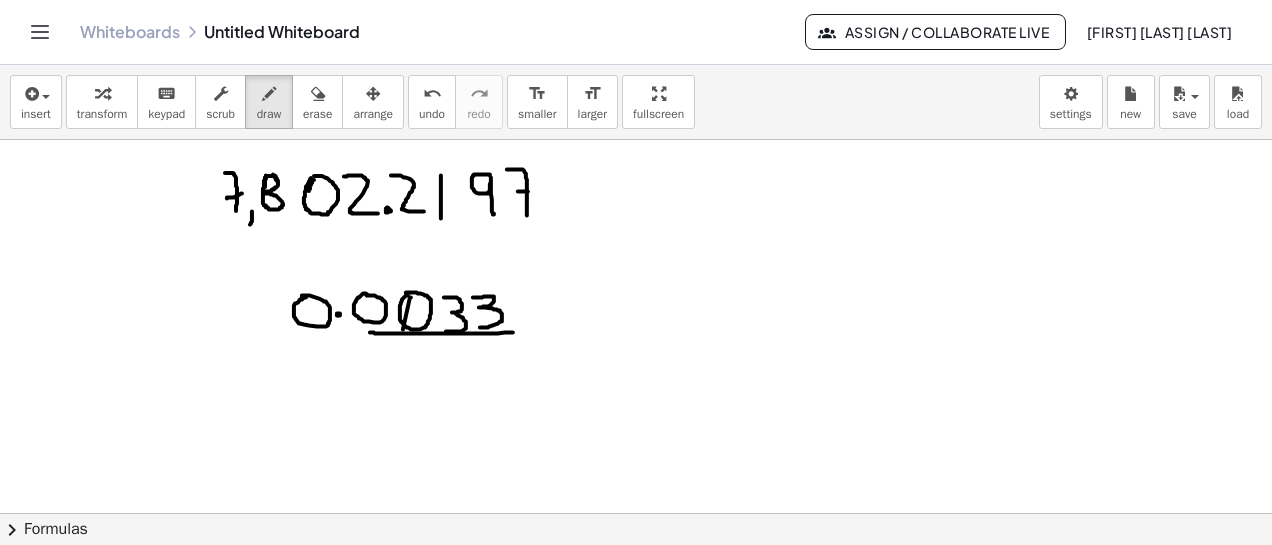 drag, startPoint x: 370, startPoint y: 332, endPoint x: 513, endPoint y: 332, distance: 143 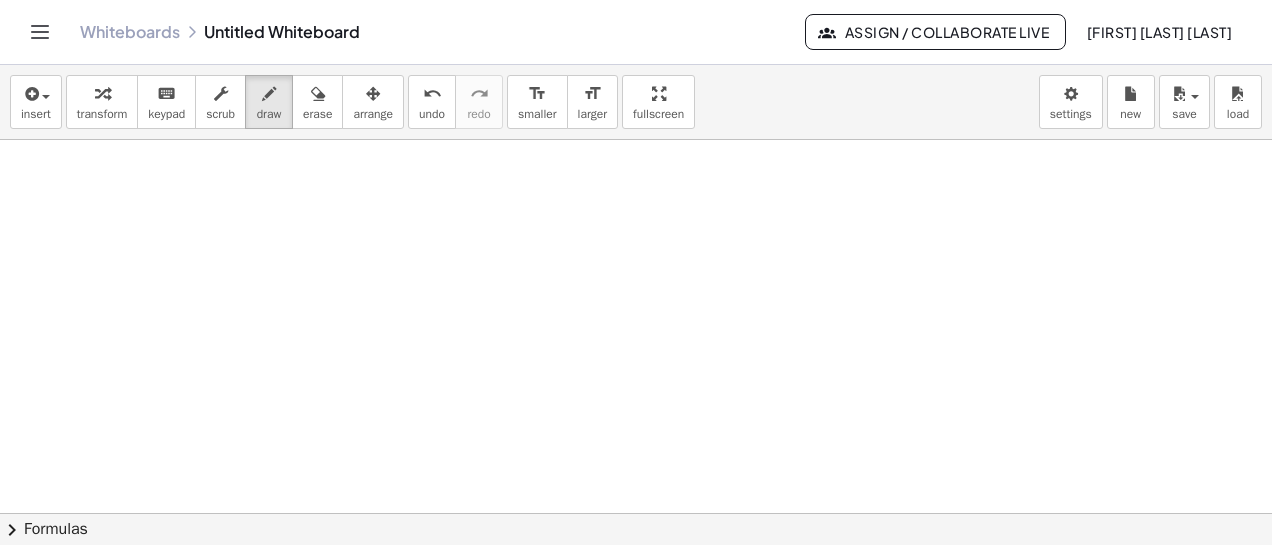 scroll, scrollTop: 2938, scrollLeft: 0, axis: vertical 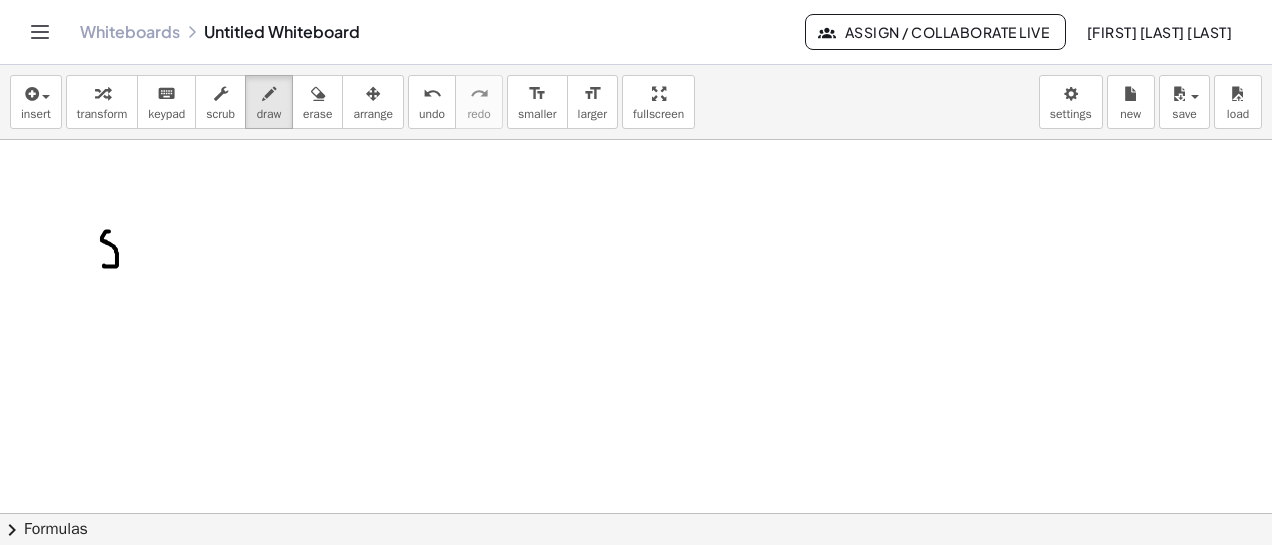 click at bounding box center [636, -1112] 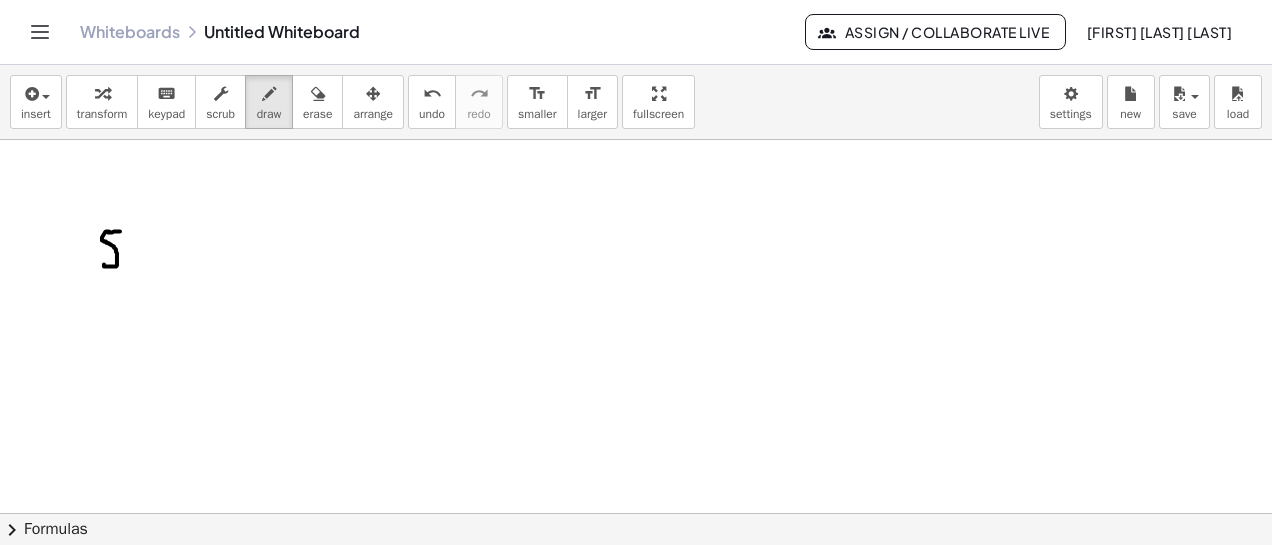 drag, startPoint x: 108, startPoint y: 232, endPoint x: 120, endPoint y: 231, distance: 12.0415945 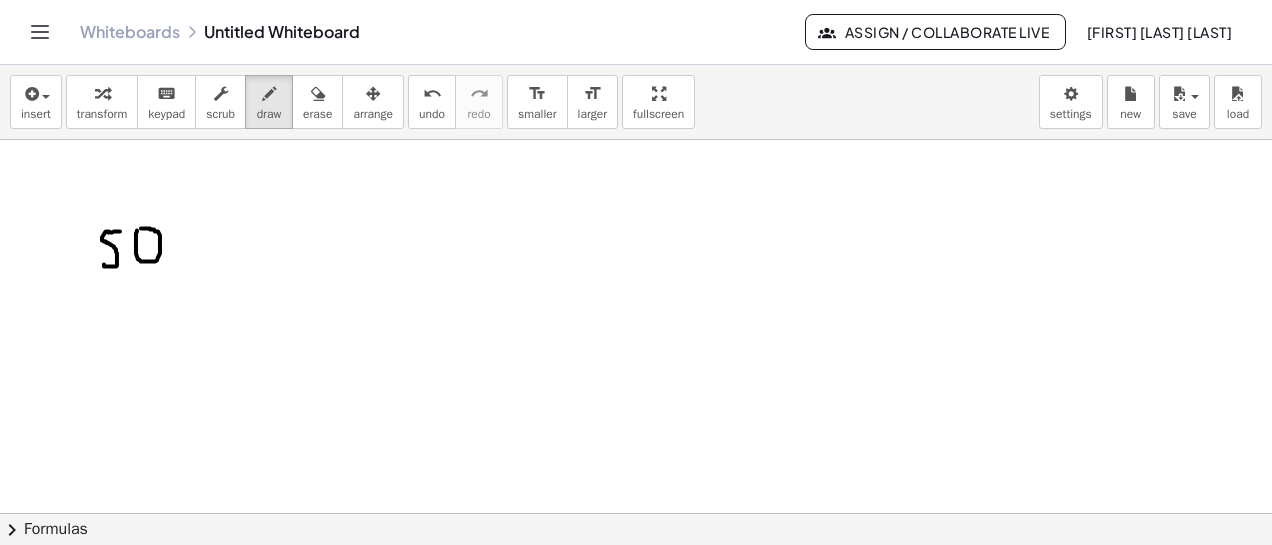 click at bounding box center (636, -1112) 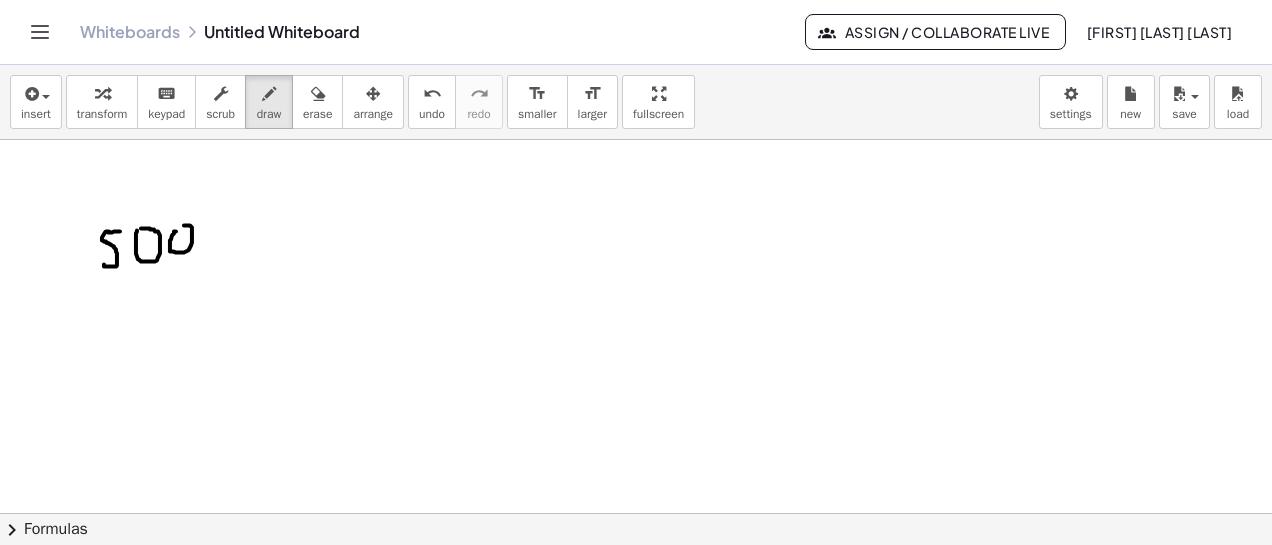 click at bounding box center [636, -1112] 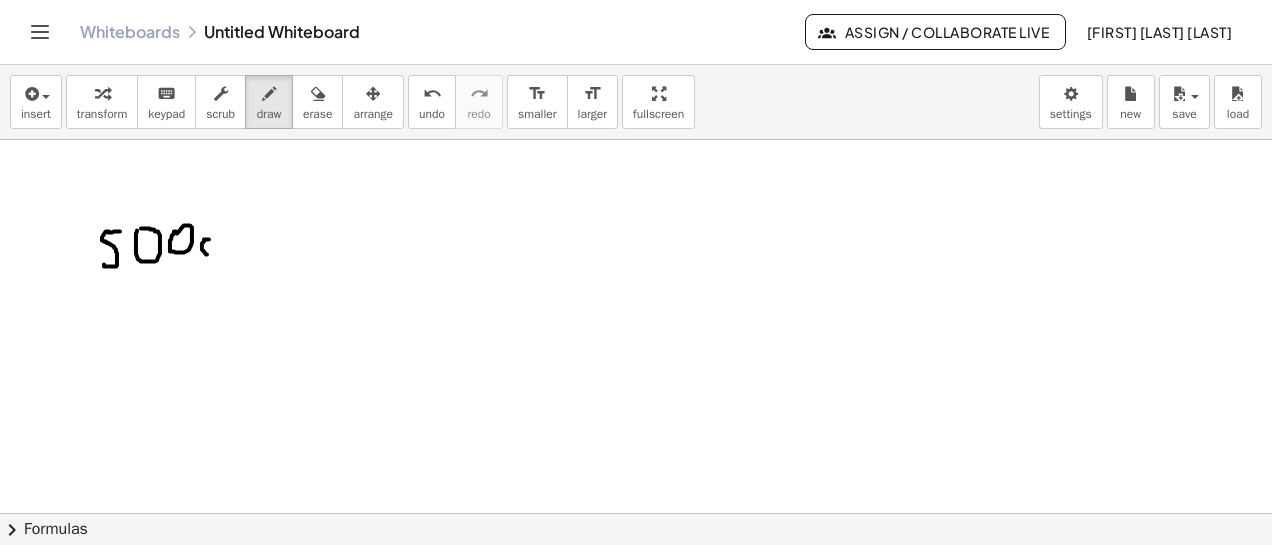 drag, startPoint x: 209, startPoint y: 239, endPoint x: 216, endPoint y: 251, distance: 13.892444 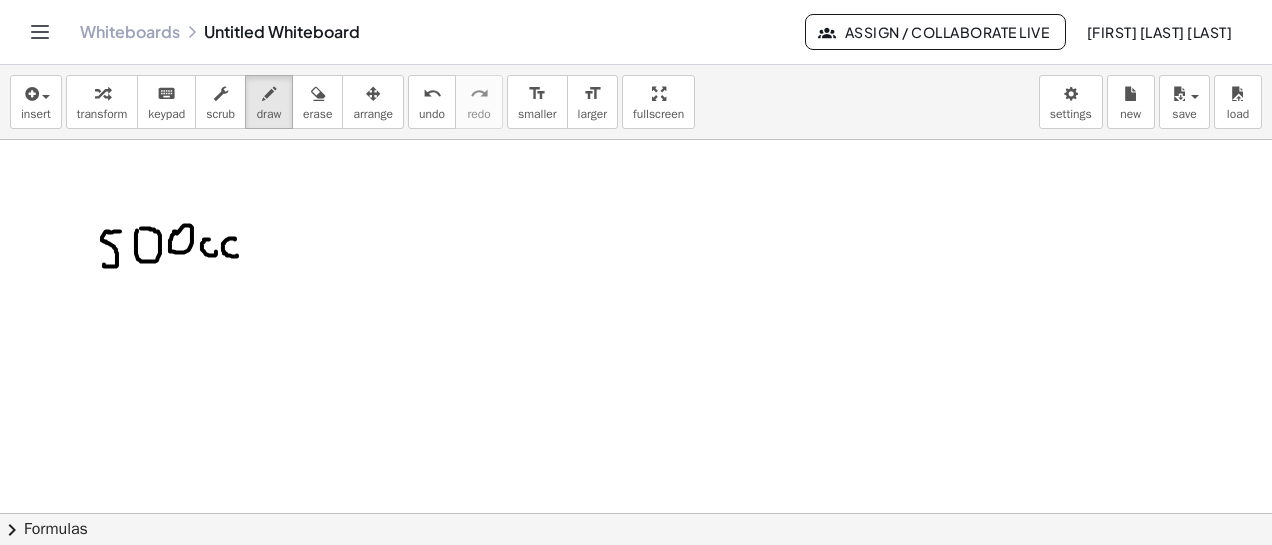 drag, startPoint x: 235, startPoint y: 239, endPoint x: 237, endPoint y: 255, distance: 16.124516 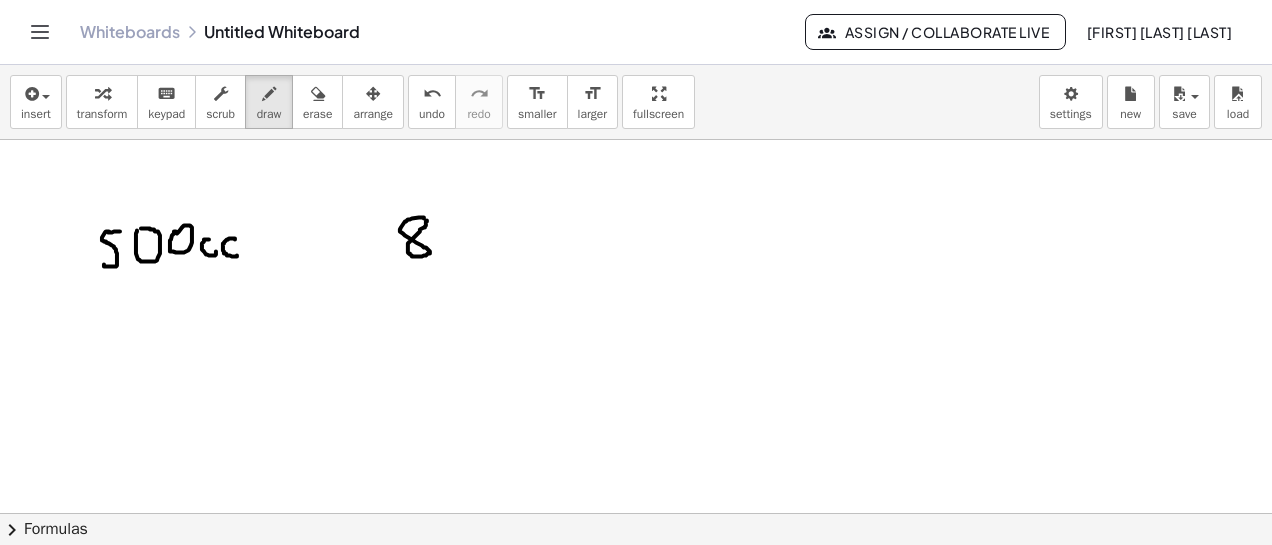 click at bounding box center [636, -1112] 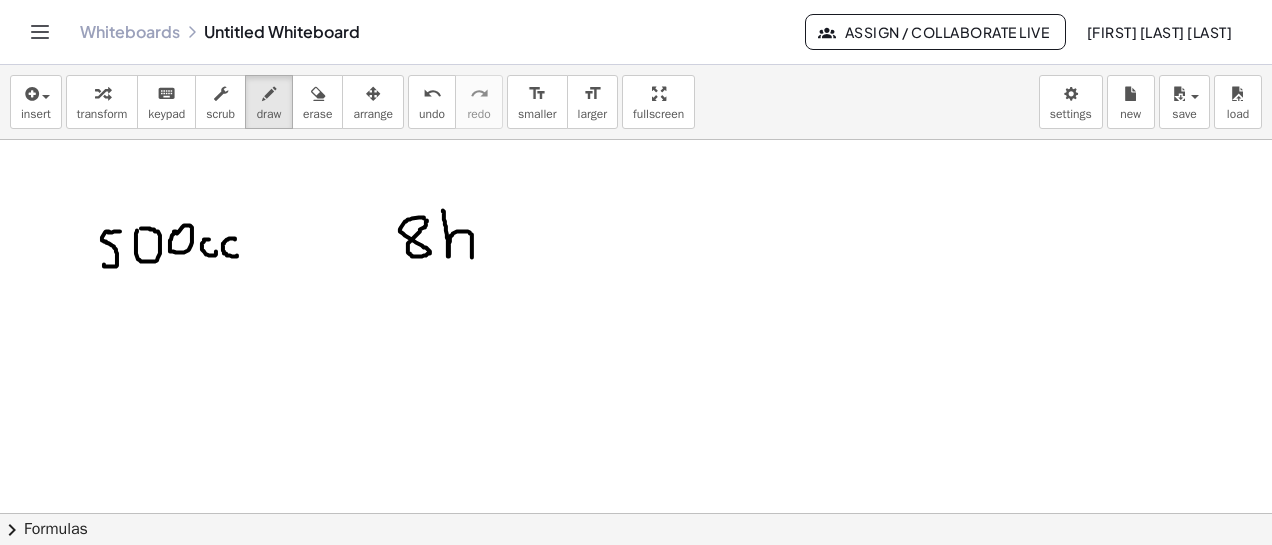 drag, startPoint x: 443, startPoint y: 210, endPoint x: 472, endPoint y: 257, distance: 55.226807 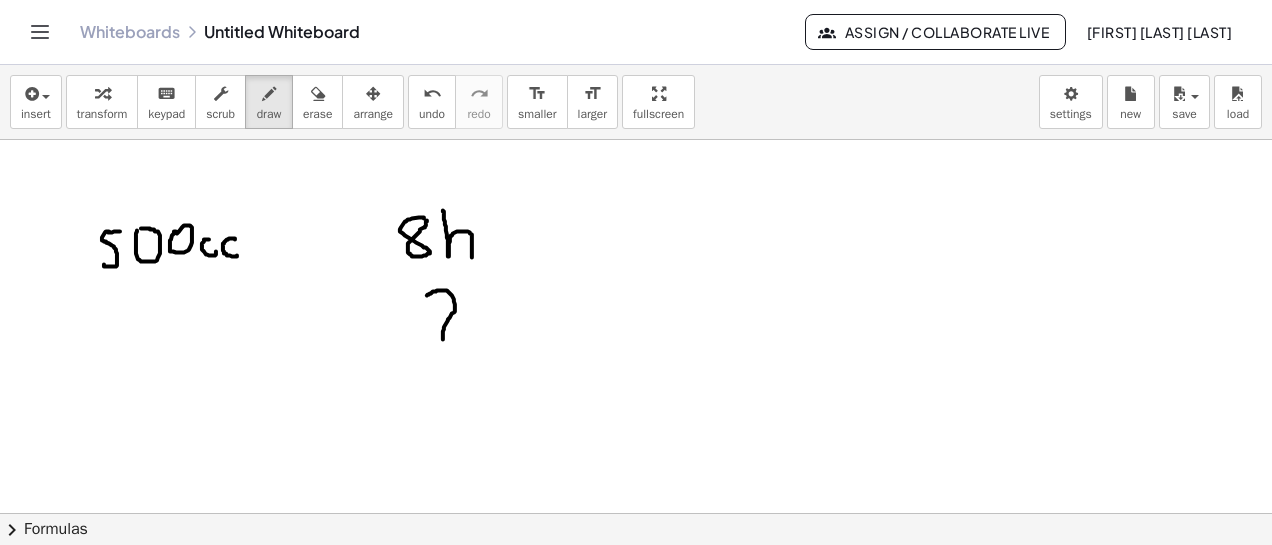 drag, startPoint x: 427, startPoint y: 295, endPoint x: 443, endPoint y: 339, distance: 46.818798 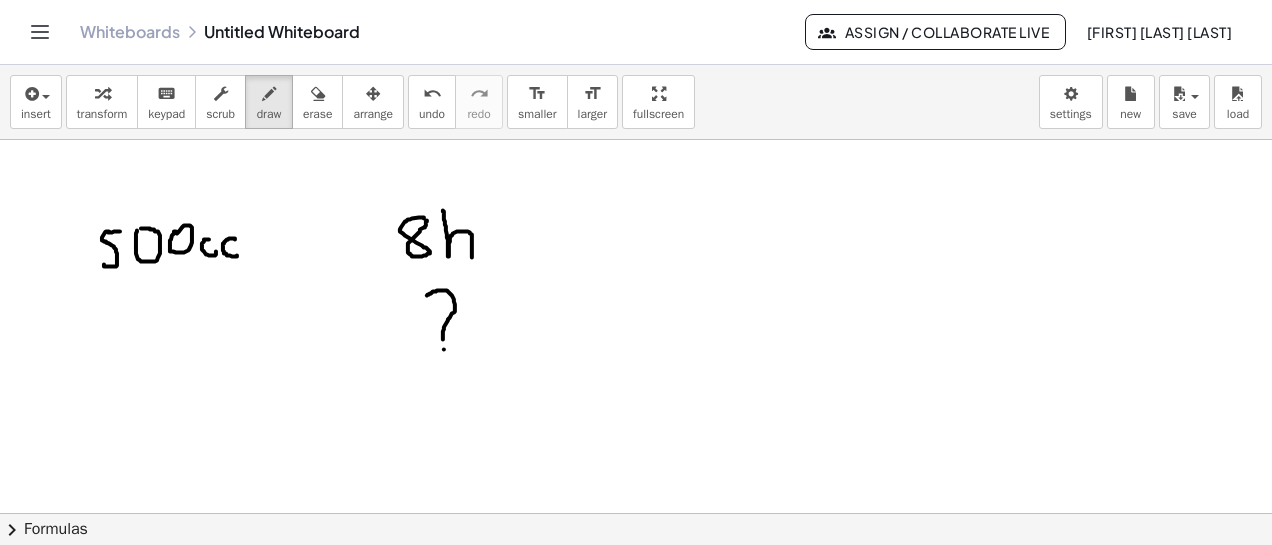 click at bounding box center [636, -1112] 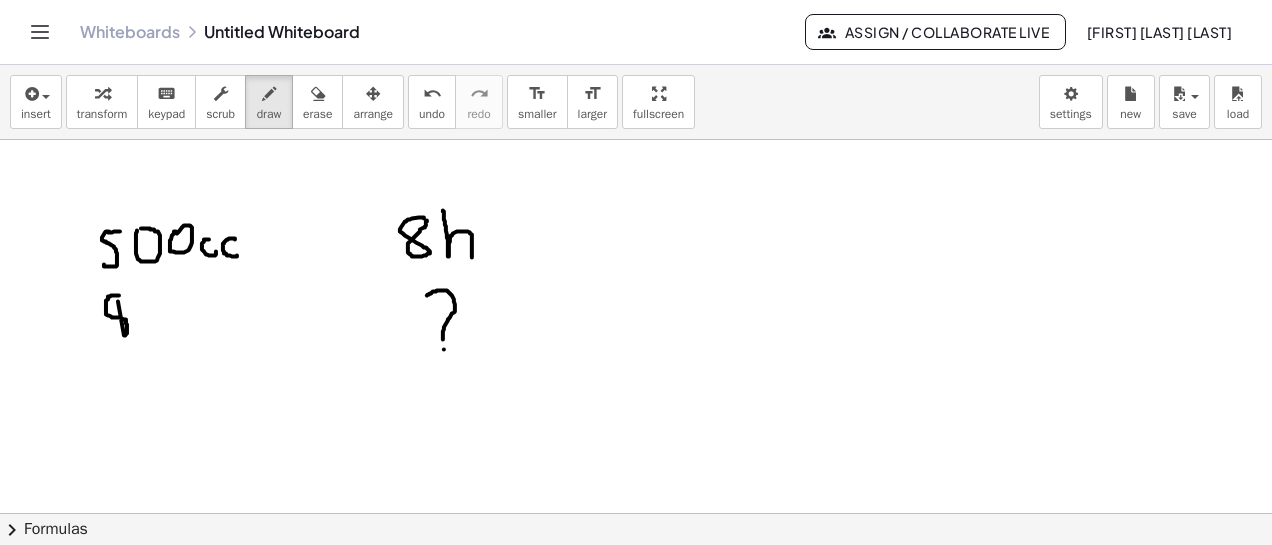 click at bounding box center [636, -1112] 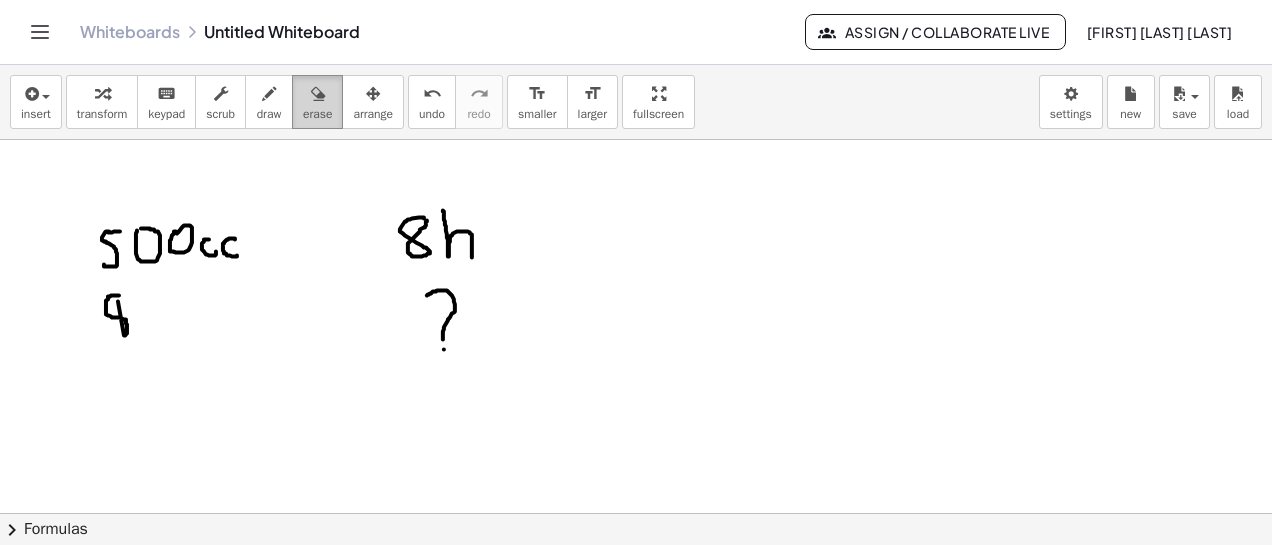 click at bounding box center [318, 94] 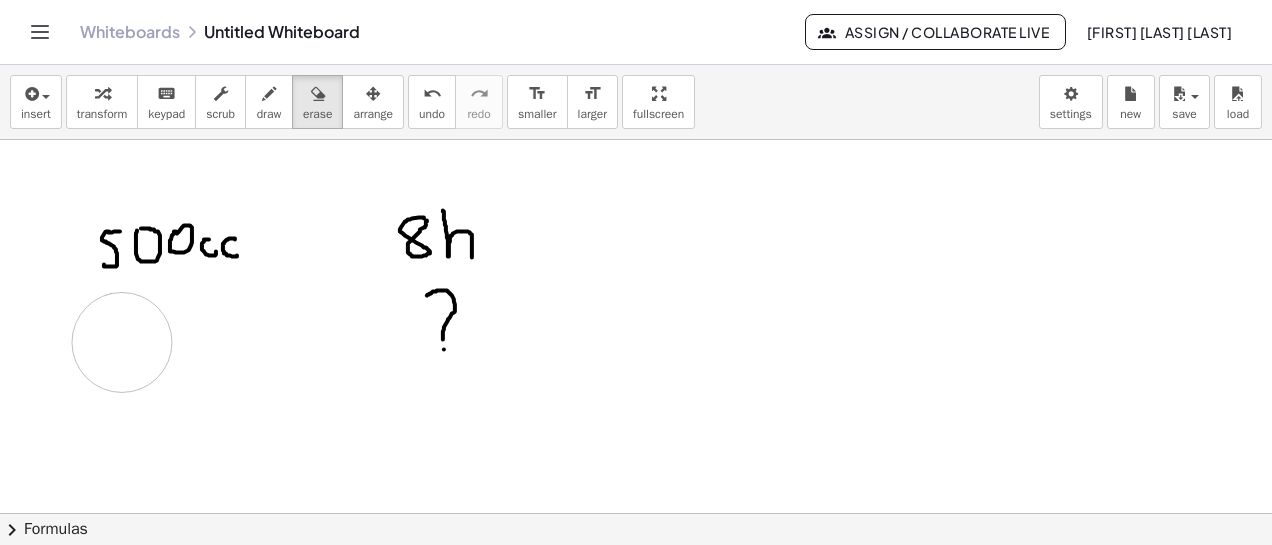 drag, startPoint x: 132, startPoint y: 355, endPoint x: 121, endPoint y: 341, distance: 17.804493 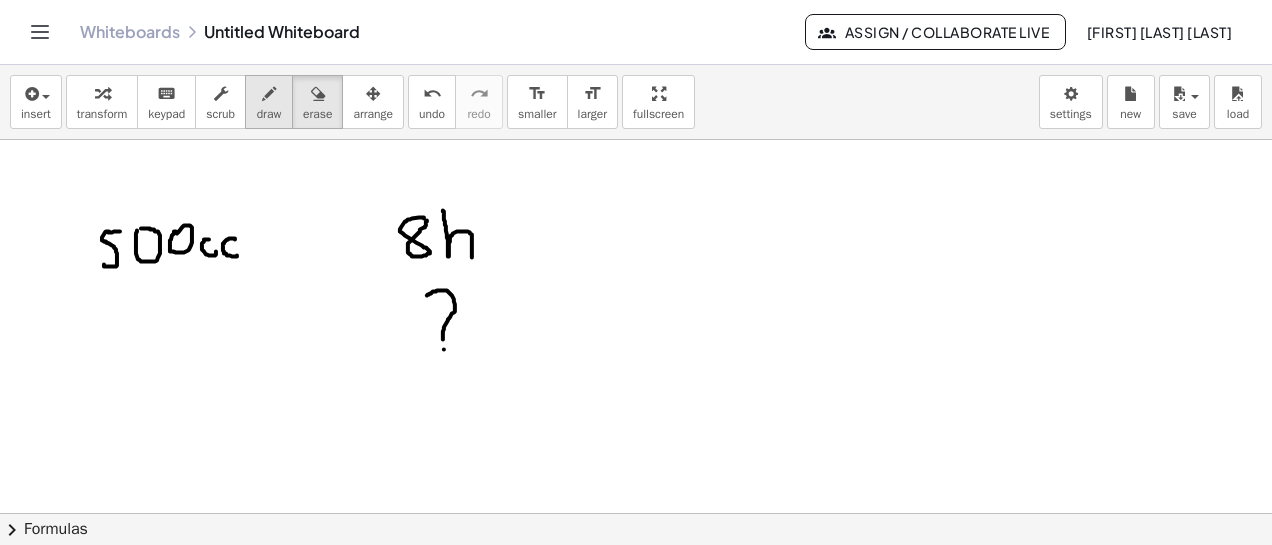 click on "draw" at bounding box center (269, 102) 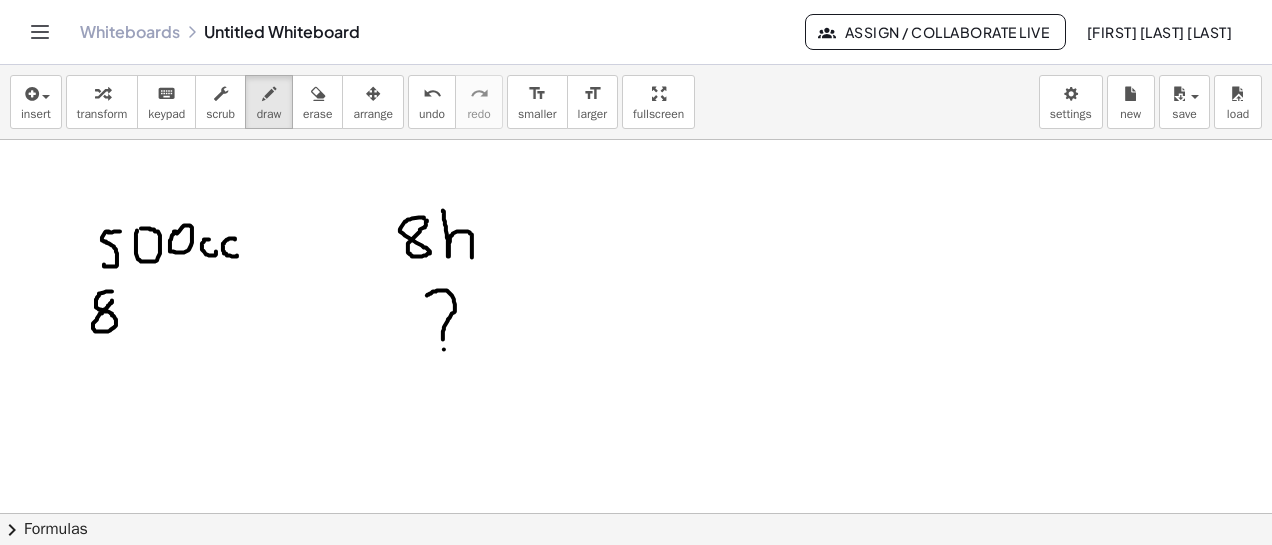 drag, startPoint x: 112, startPoint y: 291, endPoint x: 110, endPoint y: 303, distance: 12.165525 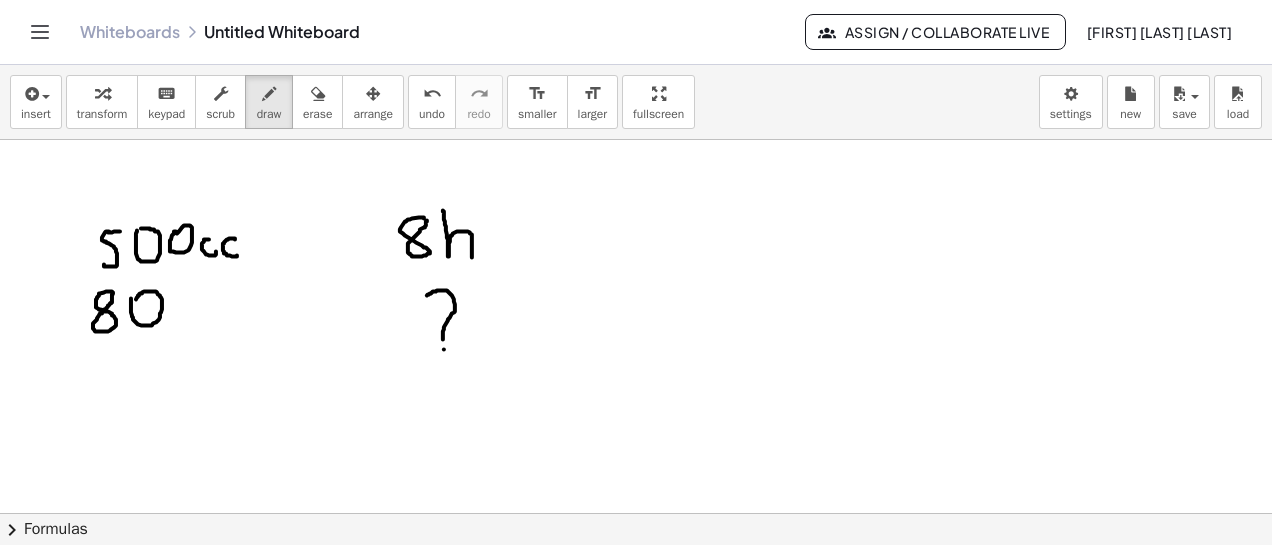 click at bounding box center (636, -1112) 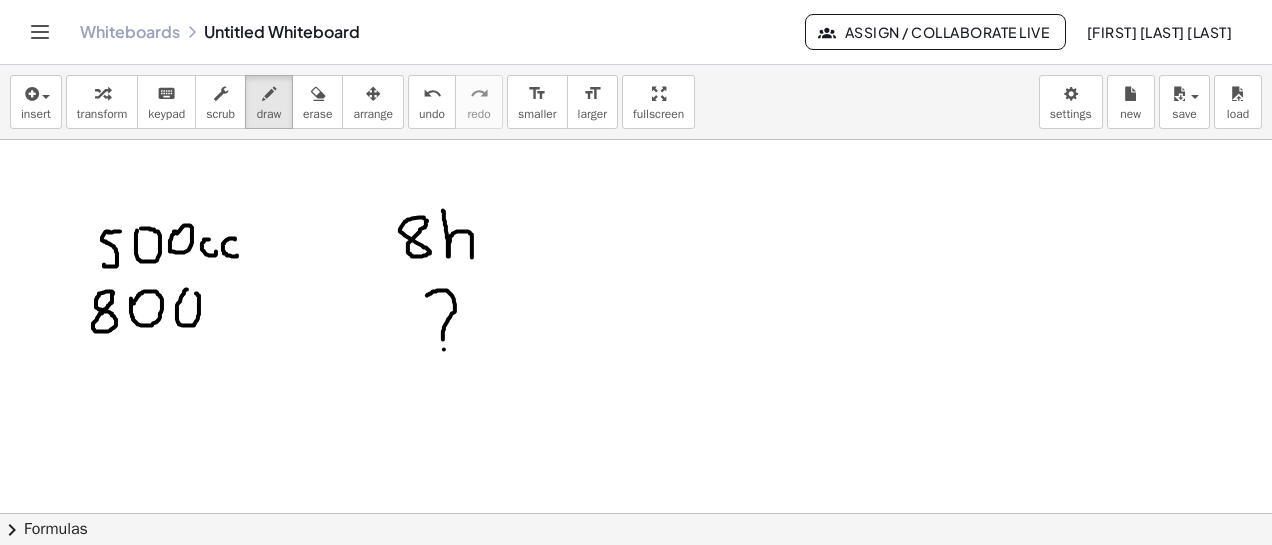 click at bounding box center [636, -1112] 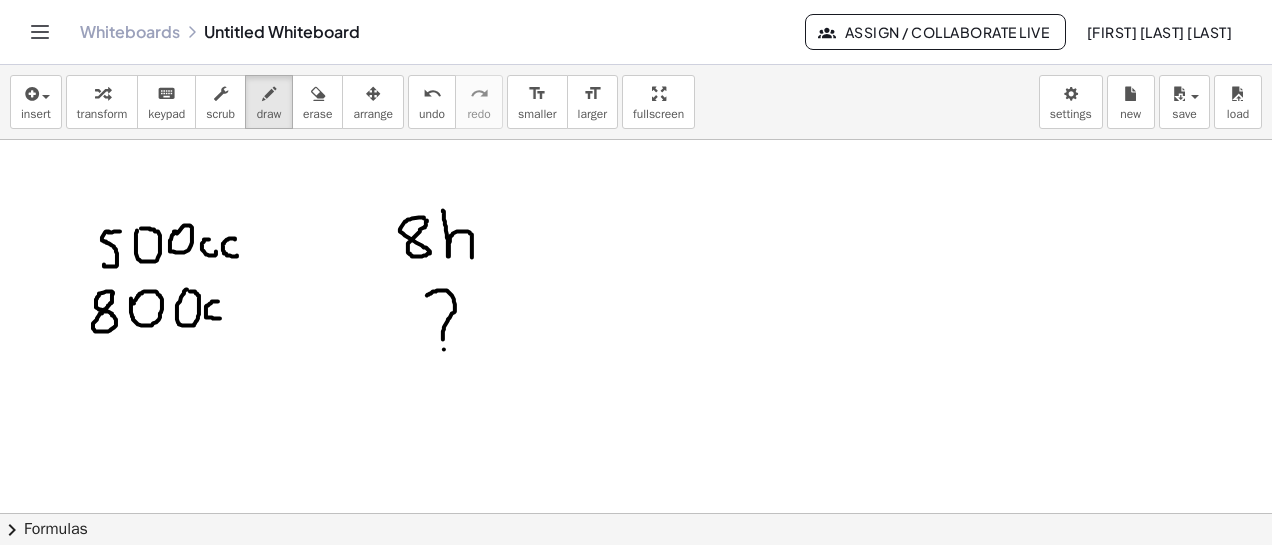 drag, startPoint x: 217, startPoint y: 301, endPoint x: 221, endPoint y: 318, distance: 17.464249 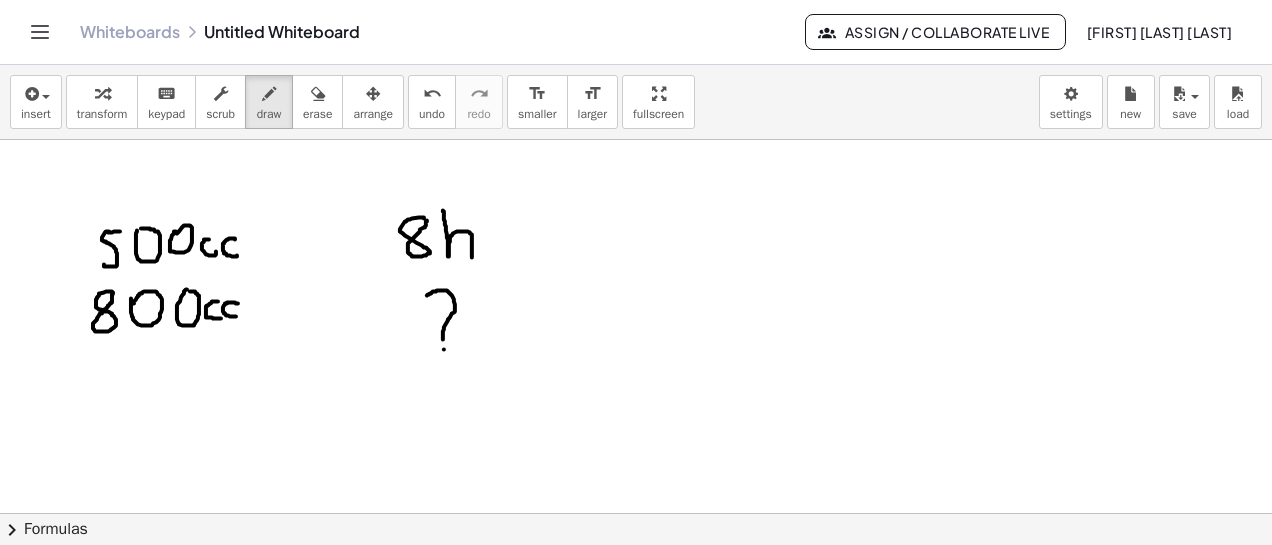 drag, startPoint x: 238, startPoint y: 303, endPoint x: 232, endPoint y: 320, distance: 18.027756 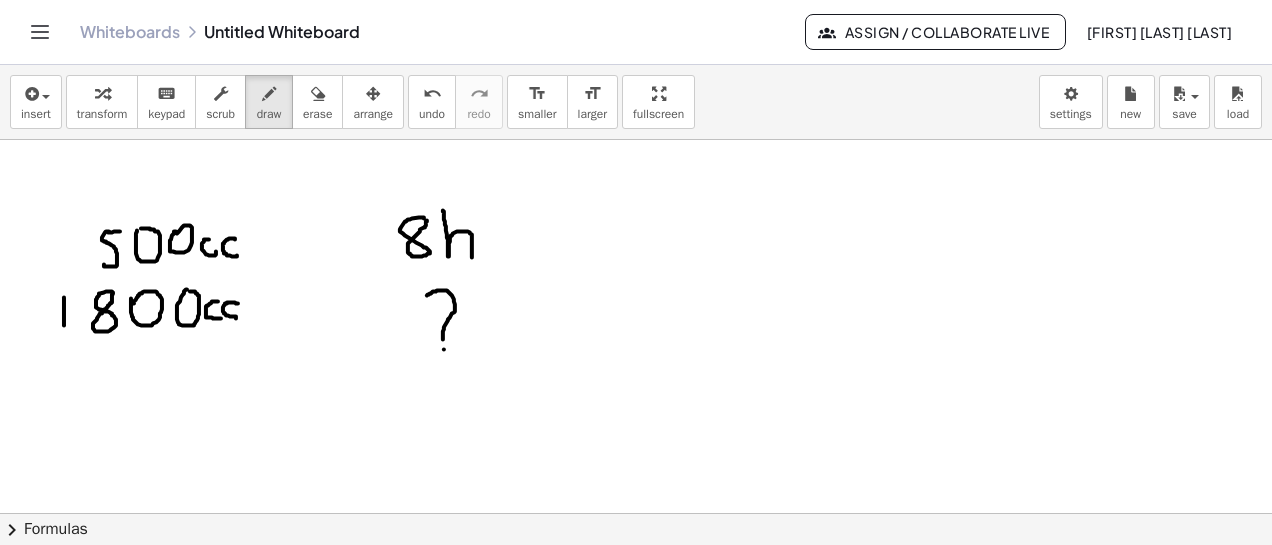 drag, startPoint x: 64, startPoint y: 297, endPoint x: 64, endPoint y: 325, distance: 28 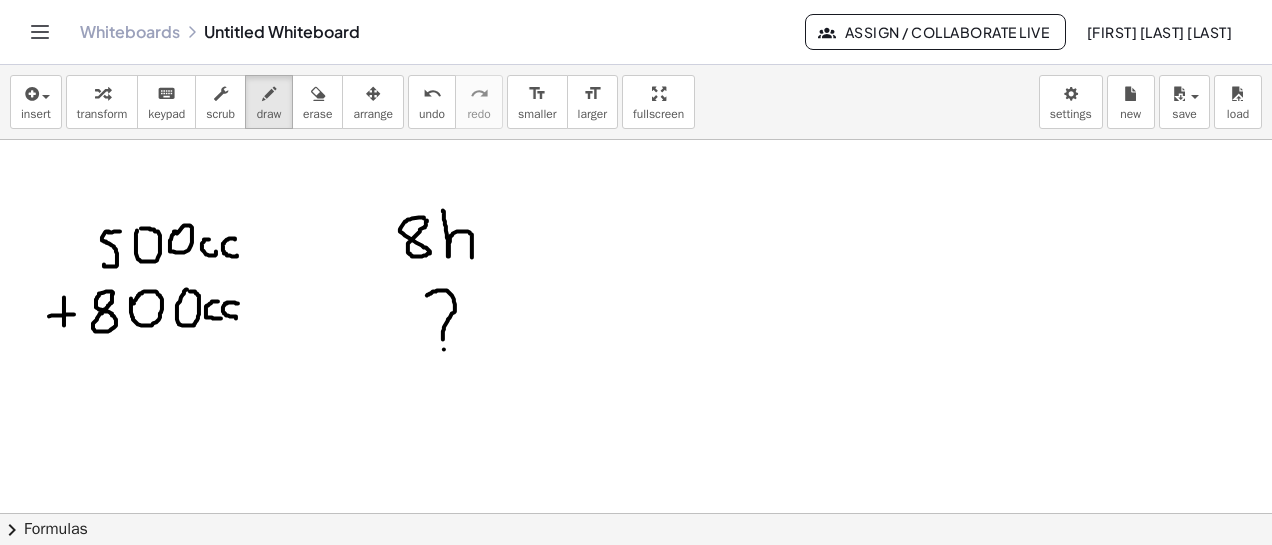 drag, startPoint x: 49, startPoint y: 316, endPoint x: 74, endPoint y: 314, distance: 25.079872 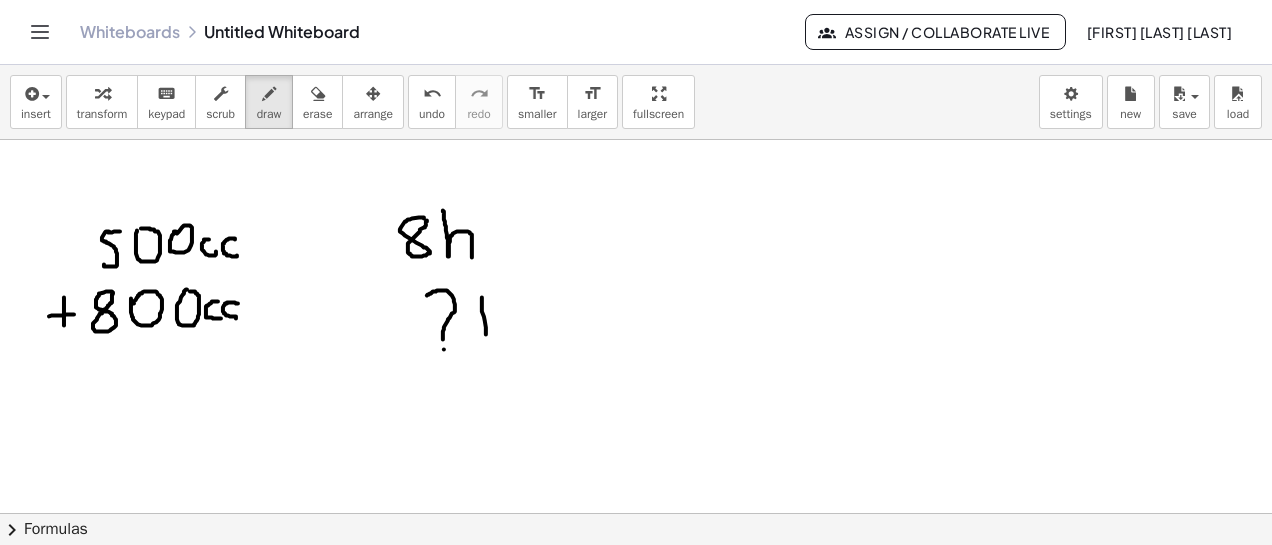 drag, startPoint x: 482, startPoint y: 297, endPoint x: 486, endPoint y: 334, distance: 37.215588 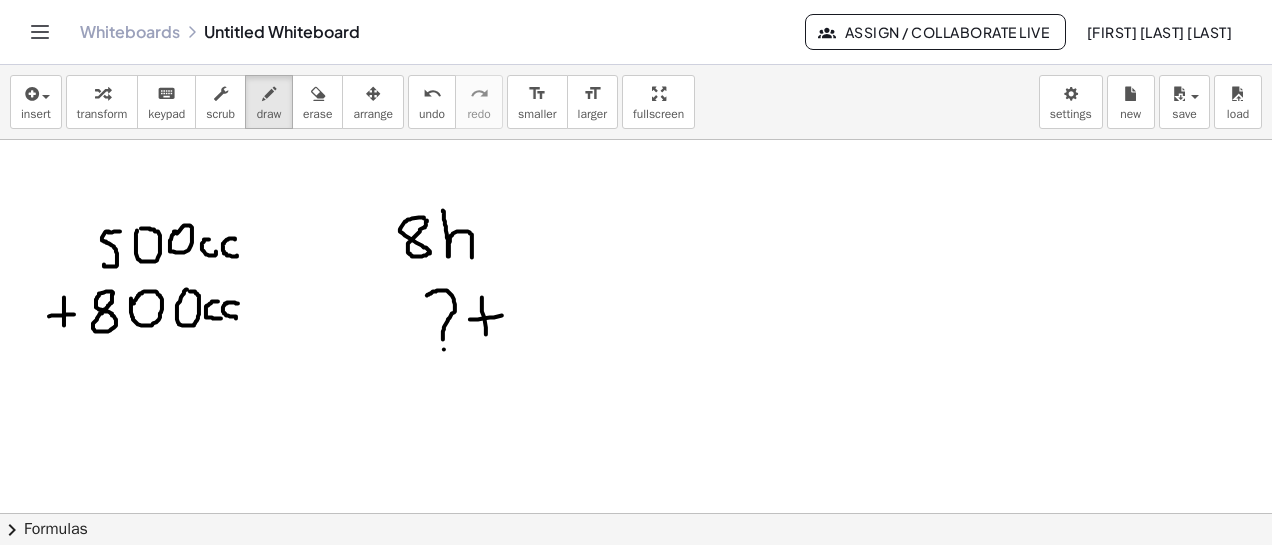 drag, startPoint x: 470, startPoint y: 319, endPoint x: 502, endPoint y: 315, distance: 32.24903 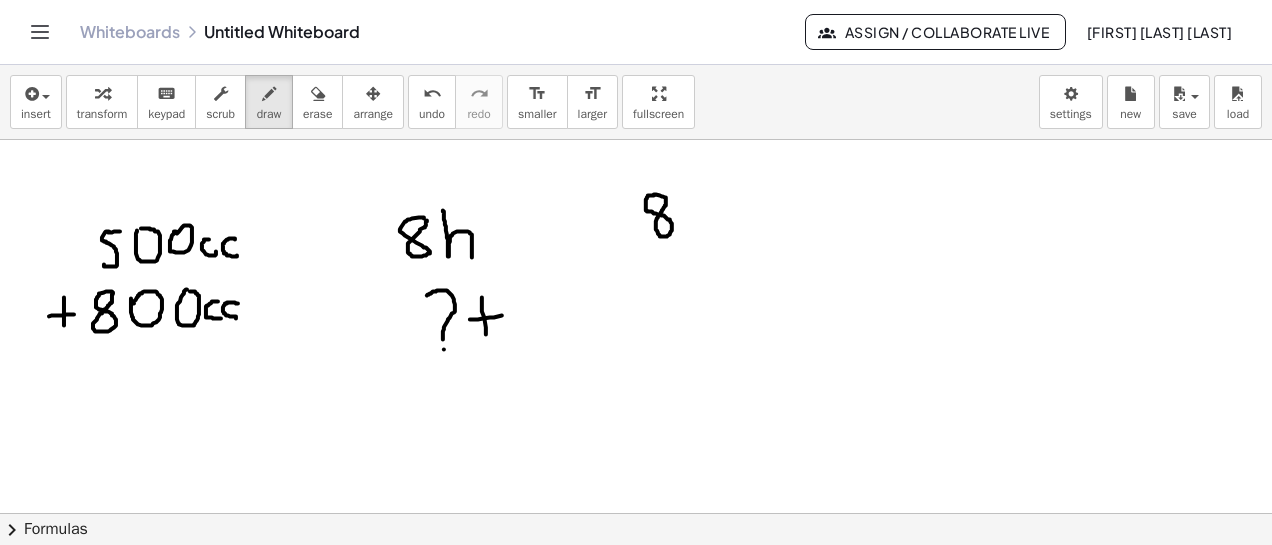 click at bounding box center (636, -1112) 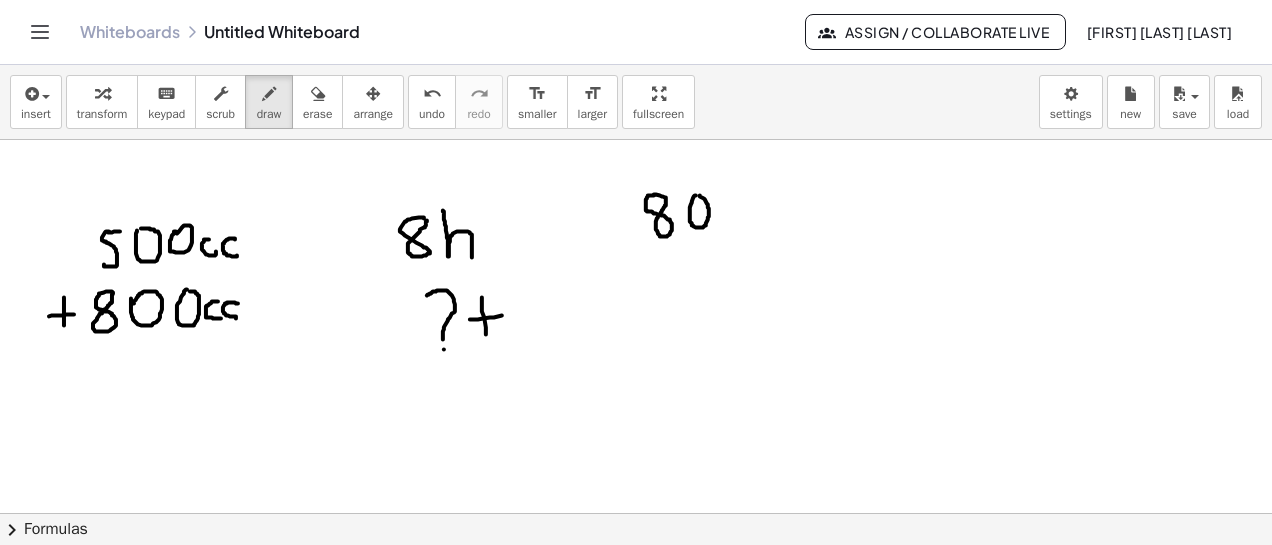 drag, startPoint x: 696, startPoint y: 195, endPoint x: 723, endPoint y: 203, distance: 28.160255 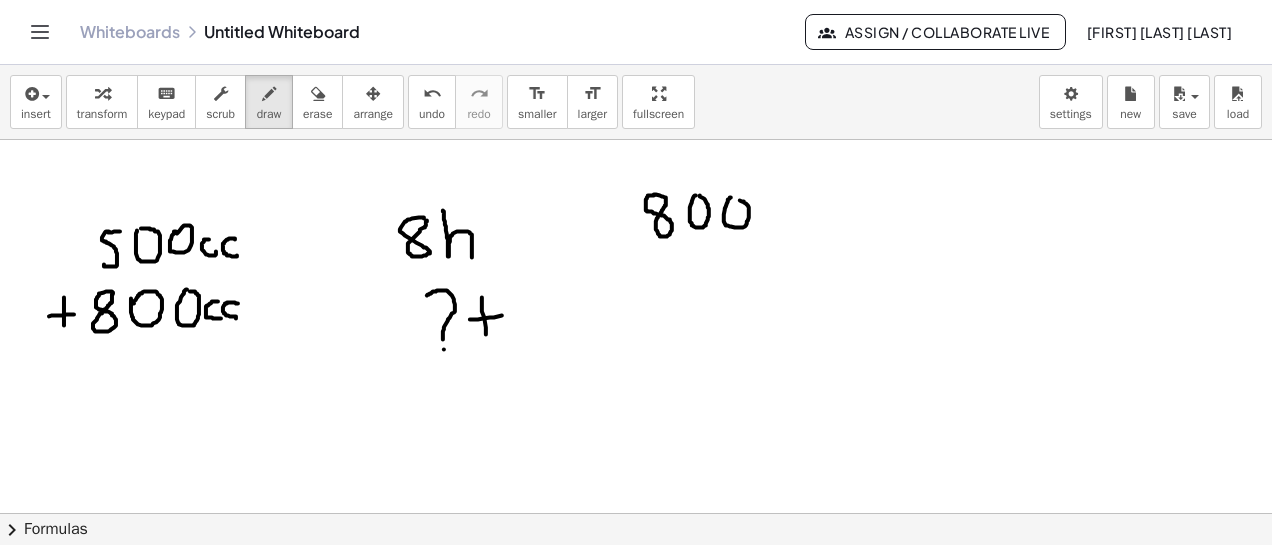 click at bounding box center (636, -1112) 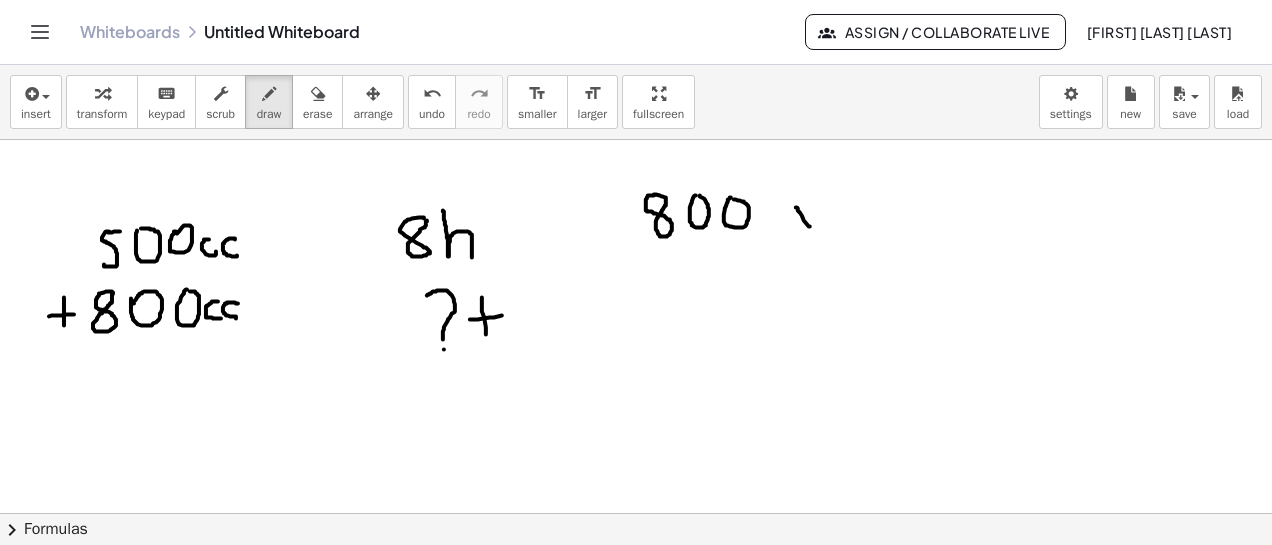 drag, startPoint x: 796, startPoint y: 207, endPoint x: 816, endPoint y: 203, distance: 20.396078 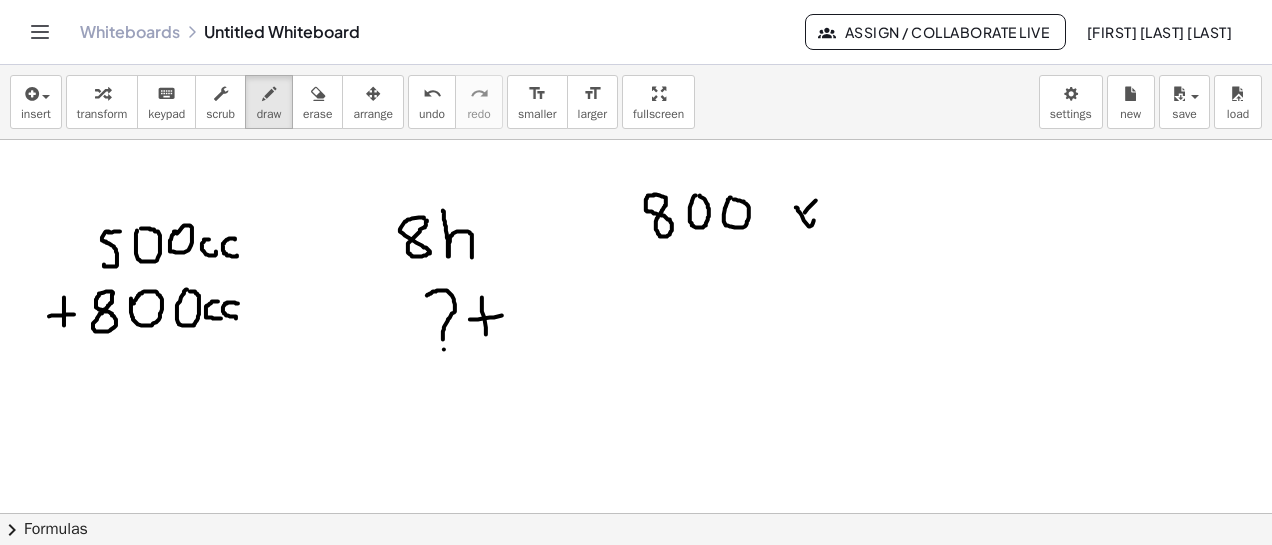 drag, startPoint x: 816, startPoint y: 200, endPoint x: 798, endPoint y: 221, distance: 27.658634 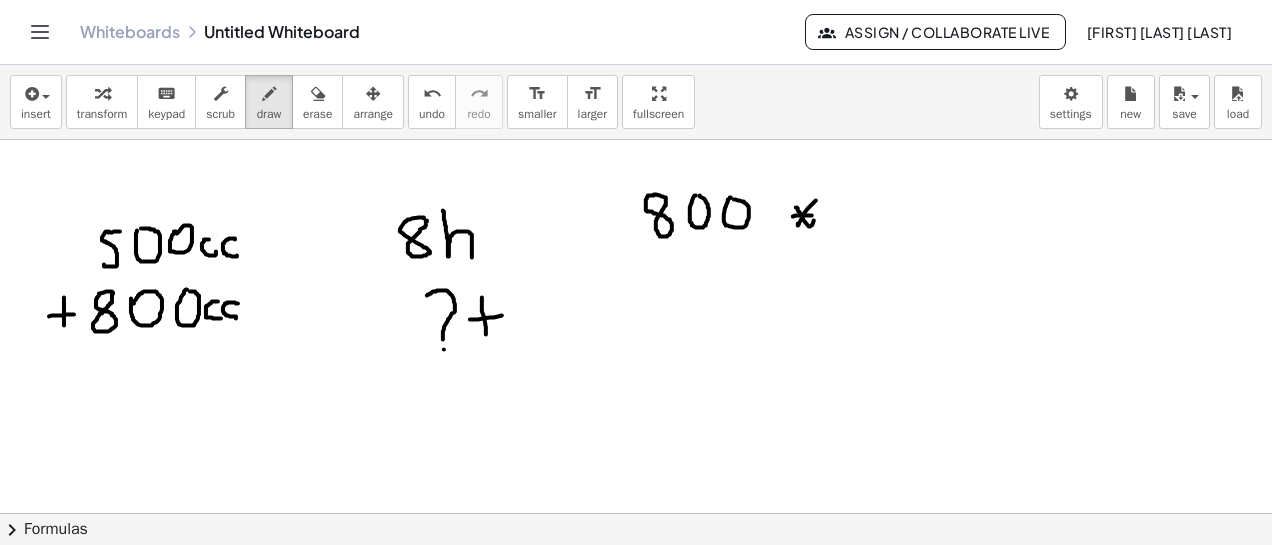 drag, startPoint x: 793, startPoint y: 216, endPoint x: 815, endPoint y: 213, distance: 22.203604 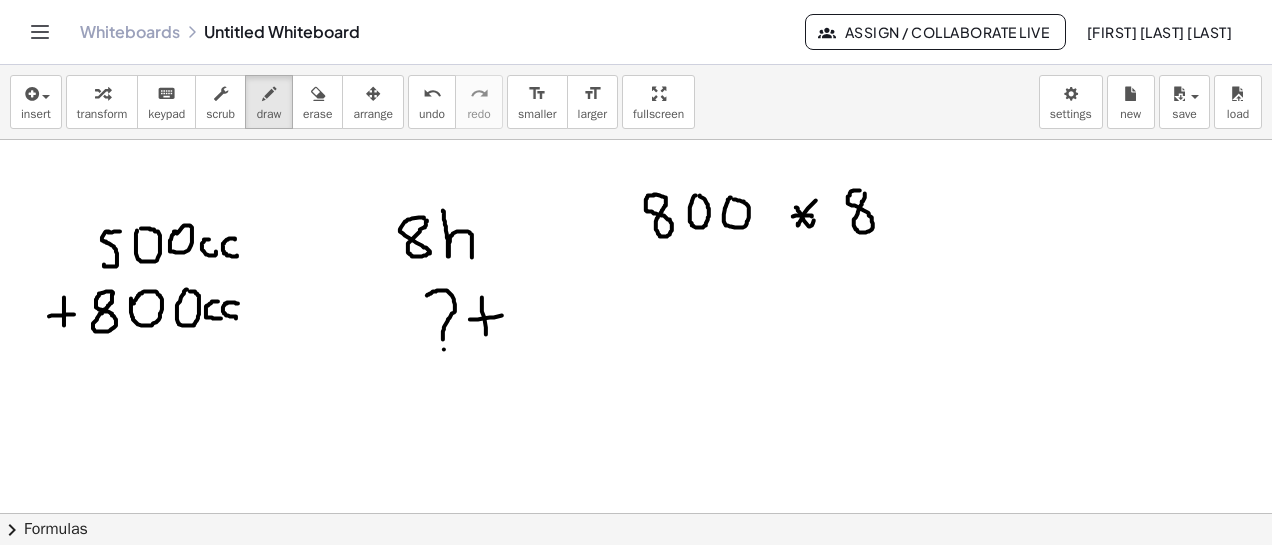 click at bounding box center (636, -1112) 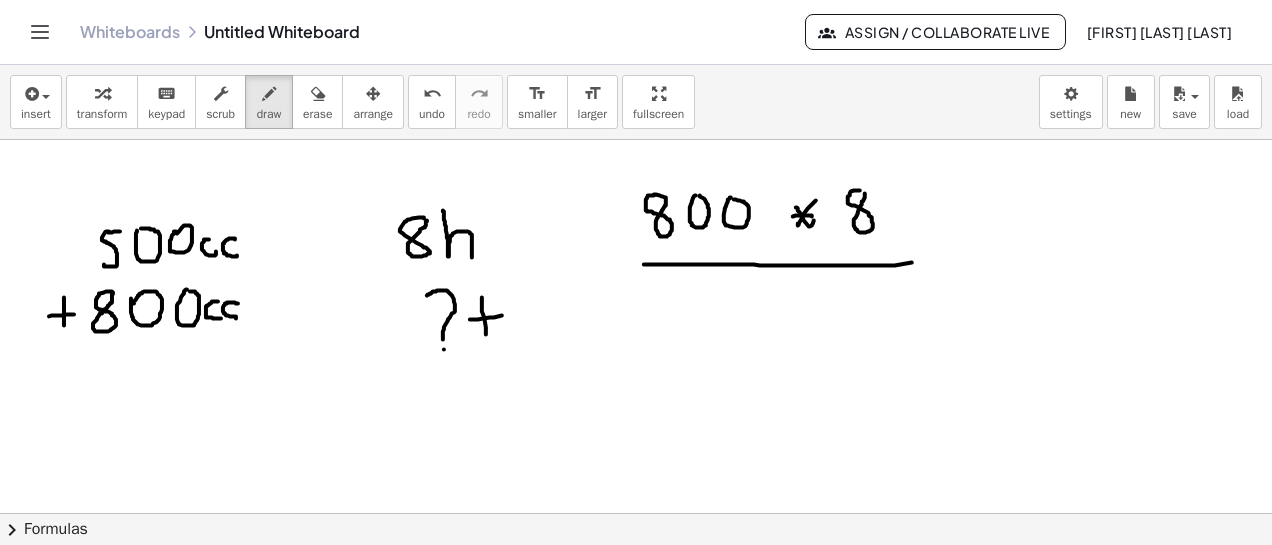 drag, startPoint x: 644, startPoint y: 264, endPoint x: 852, endPoint y: 285, distance: 209.0574 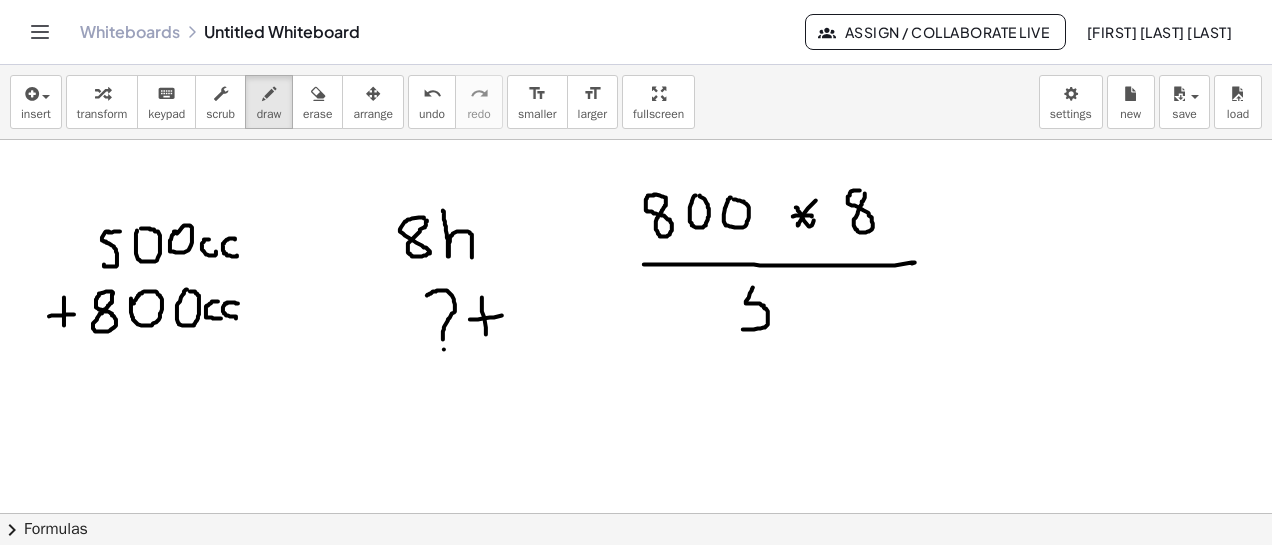 drag, startPoint x: 753, startPoint y: 287, endPoint x: 752, endPoint y: 297, distance: 10.049875 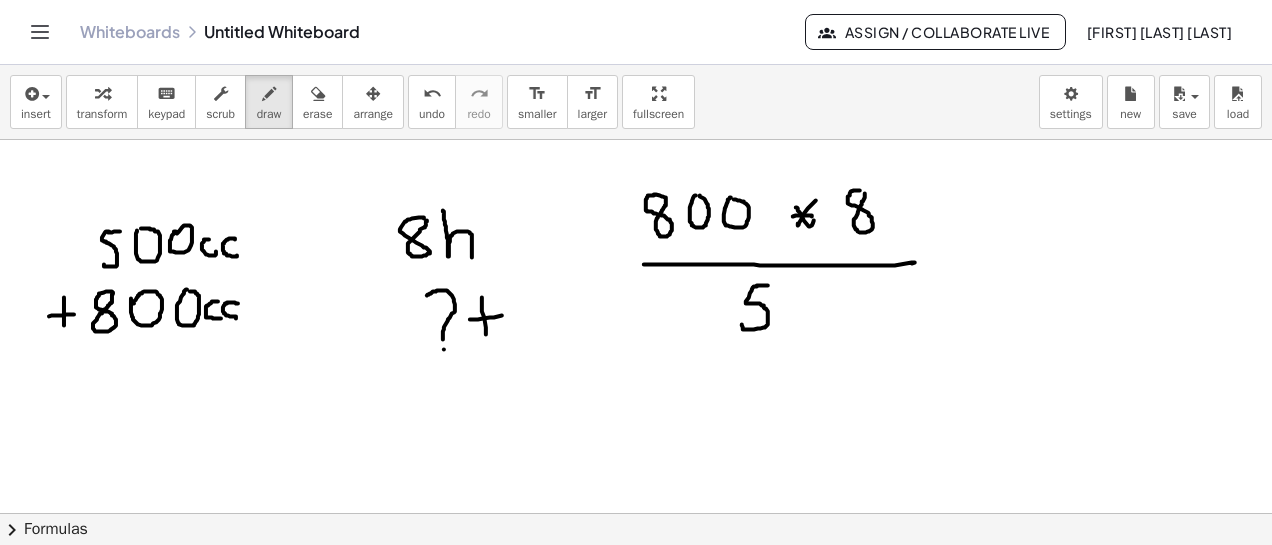 drag, startPoint x: 754, startPoint y: 286, endPoint x: 787, endPoint y: 289, distance: 33.13608 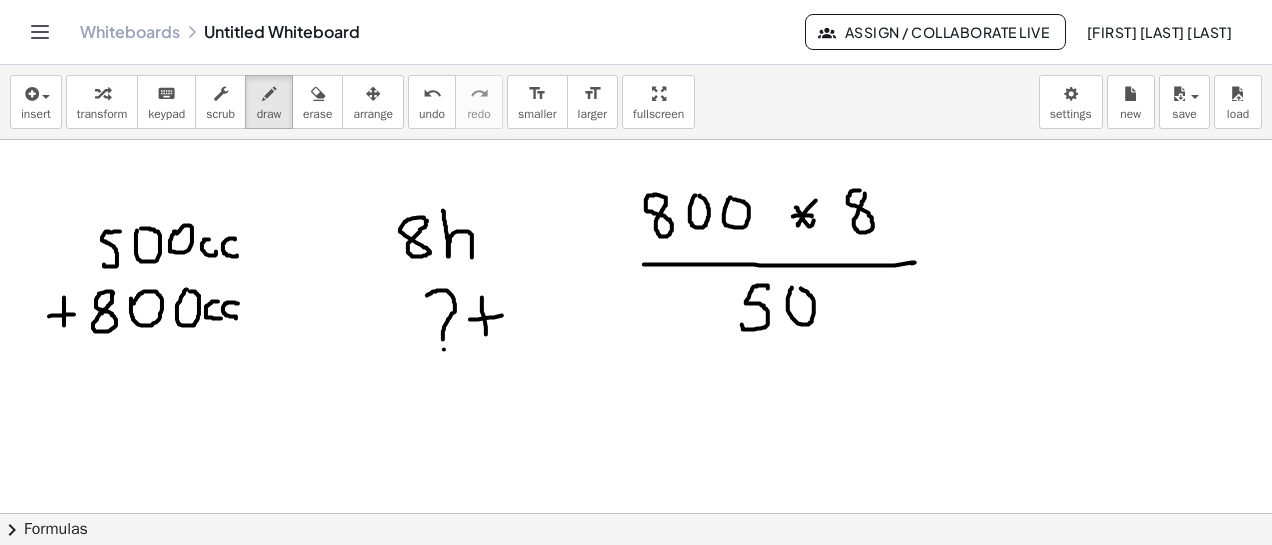 click at bounding box center [636, -1112] 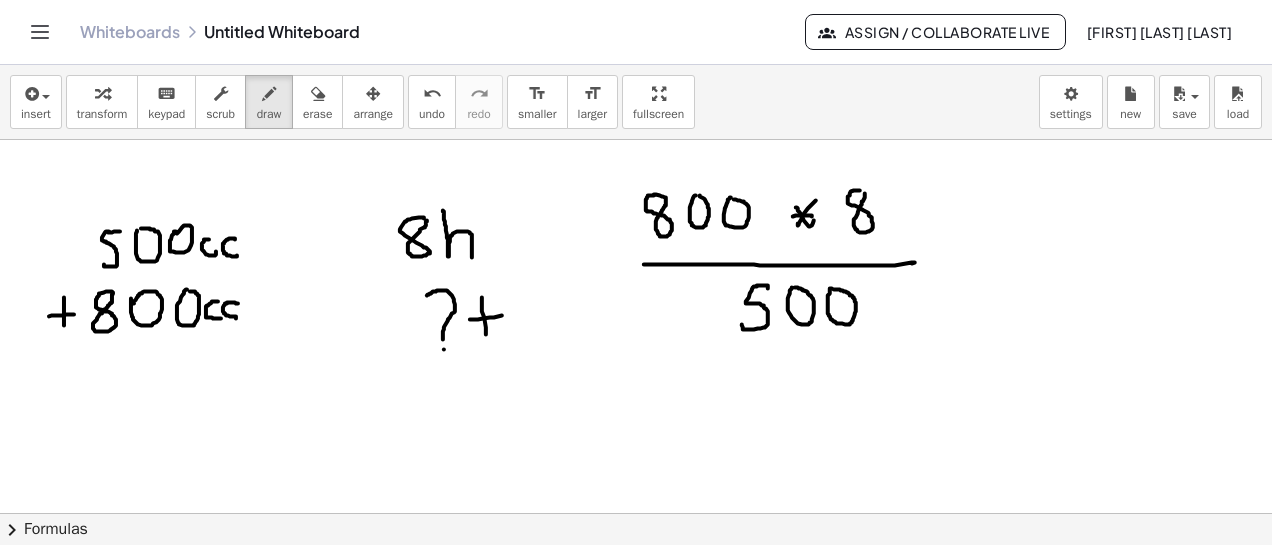 click at bounding box center [636, -1112] 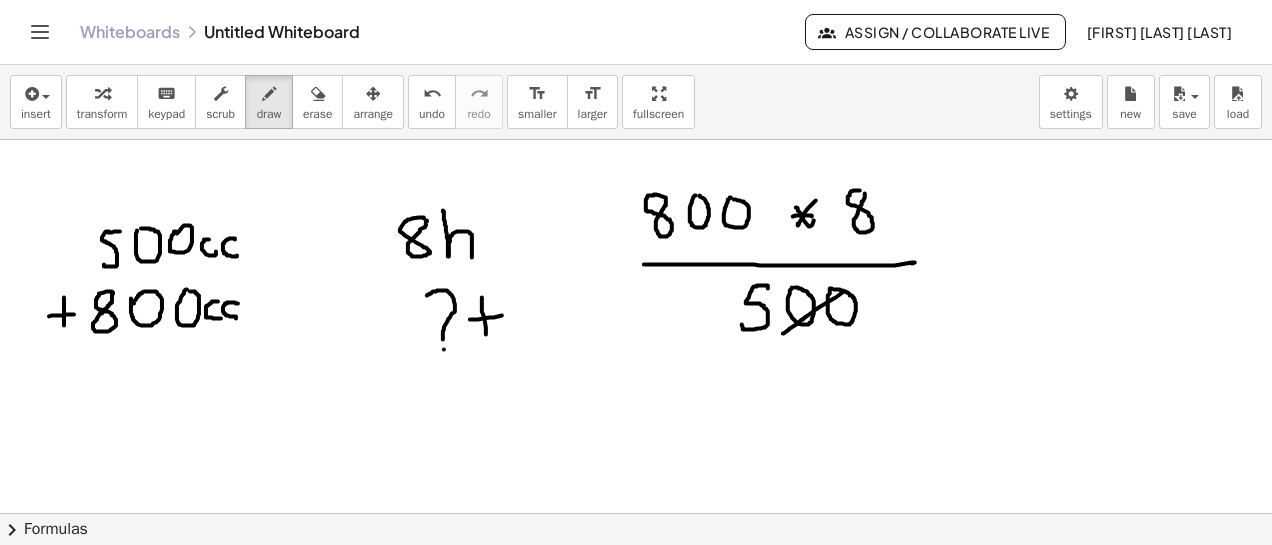 drag, startPoint x: 783, startPoint y: 333, endPoint x: 844, endPoint y: 291, distance: 74.06078 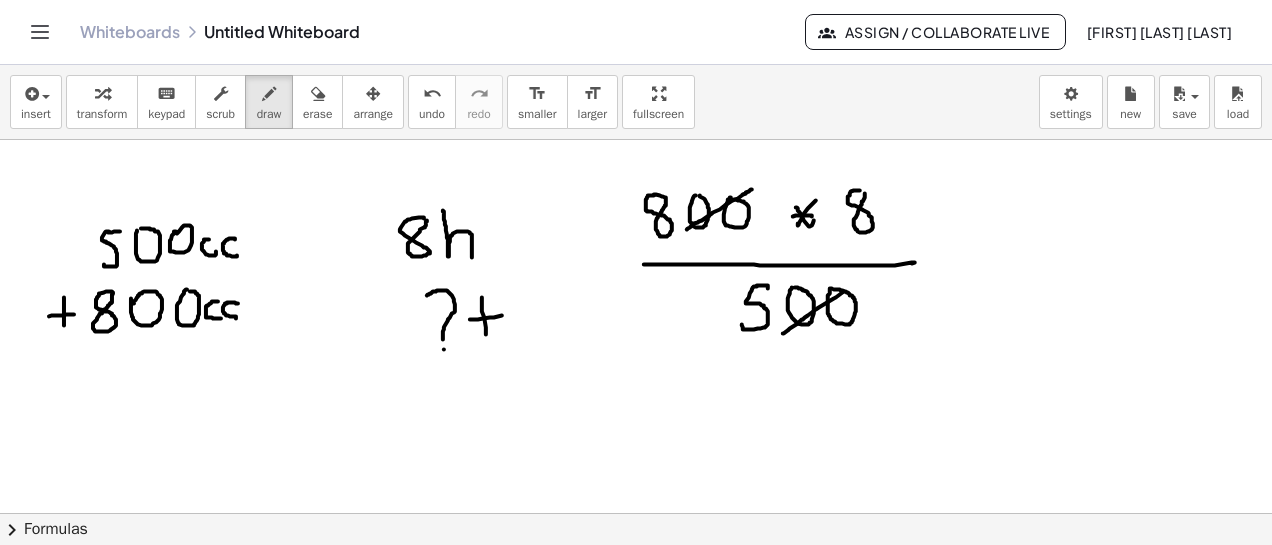 drag, startPoint x: 687, startPoint y: 229, endPoint x: 752, endPoint y: 189, distance: 76.321686 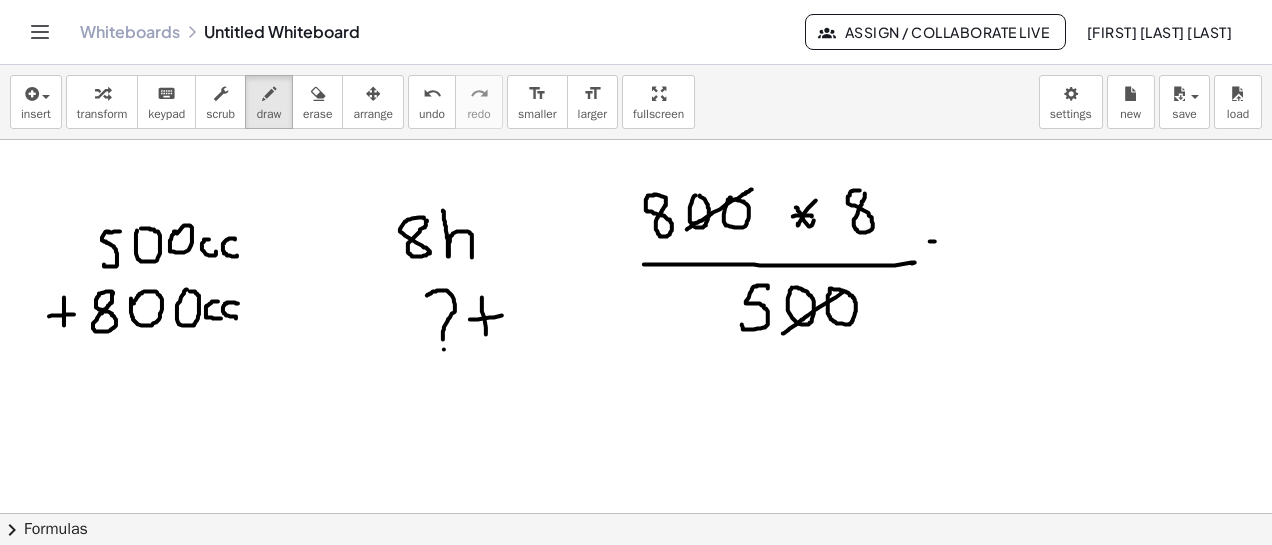 drag, startPoint x: 930, startPoint y: 241, endPoint x: 954, endPoint y: 238, distance: 24.186773 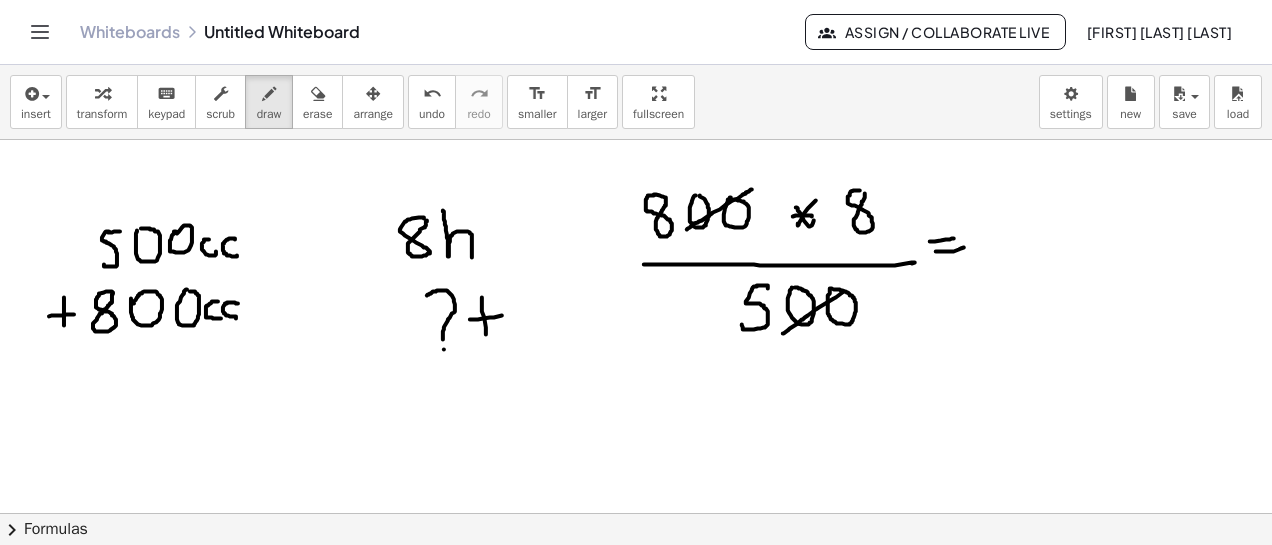 drag, startPoint x: 936, startPoint y: 251, endPoint x: 964, endPoint y: 247, distance: 28.284271 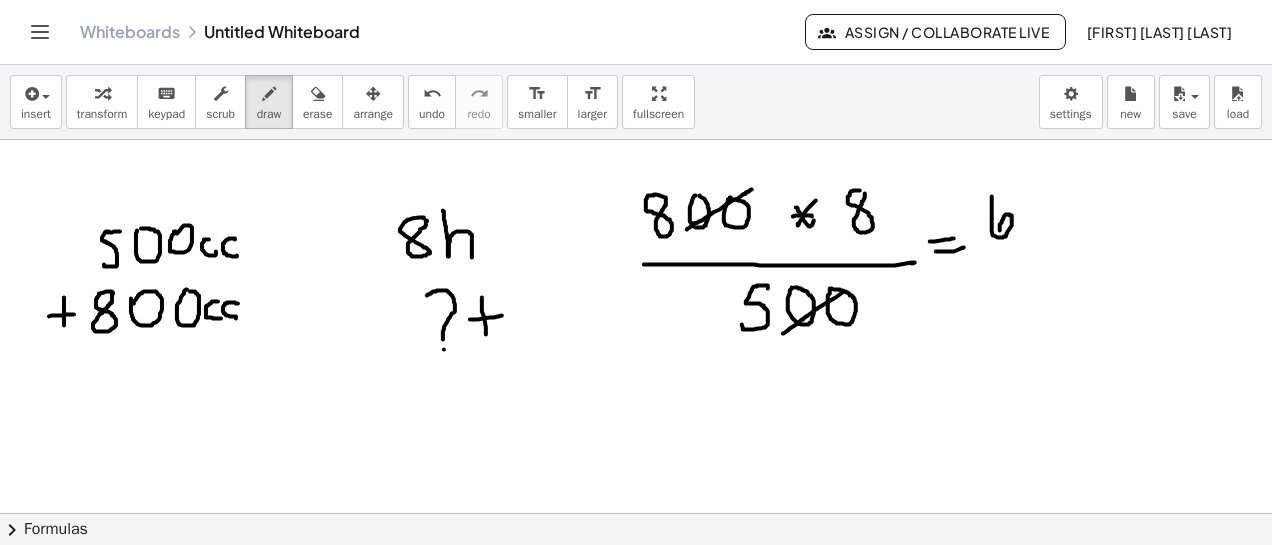 drag, startPoint x: 992, startPoint y: 196, endPoint x: 1000, endPoint y: 230, distance: 34.928497 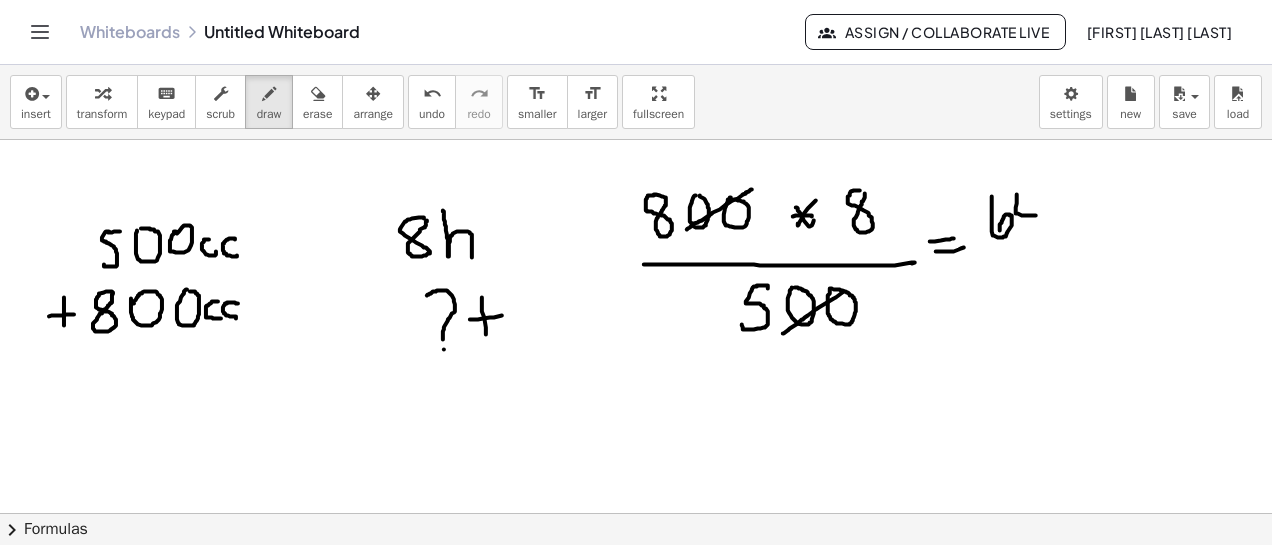 drag, startPoint x: 1017, startPoint y: 194, endPoint x: 1038, endPoint y: 206, distance: 24.186773 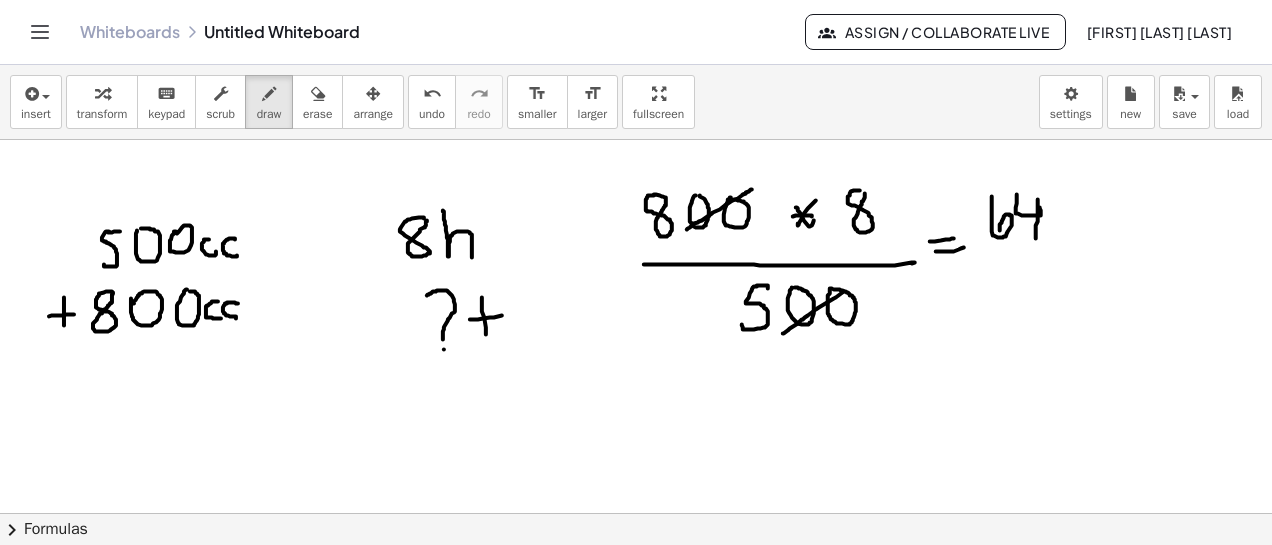 drag, startPoint x: 1038, startPoint y: 199, endPoint x: 1004, endPoint y: 262, distance: 71.5891 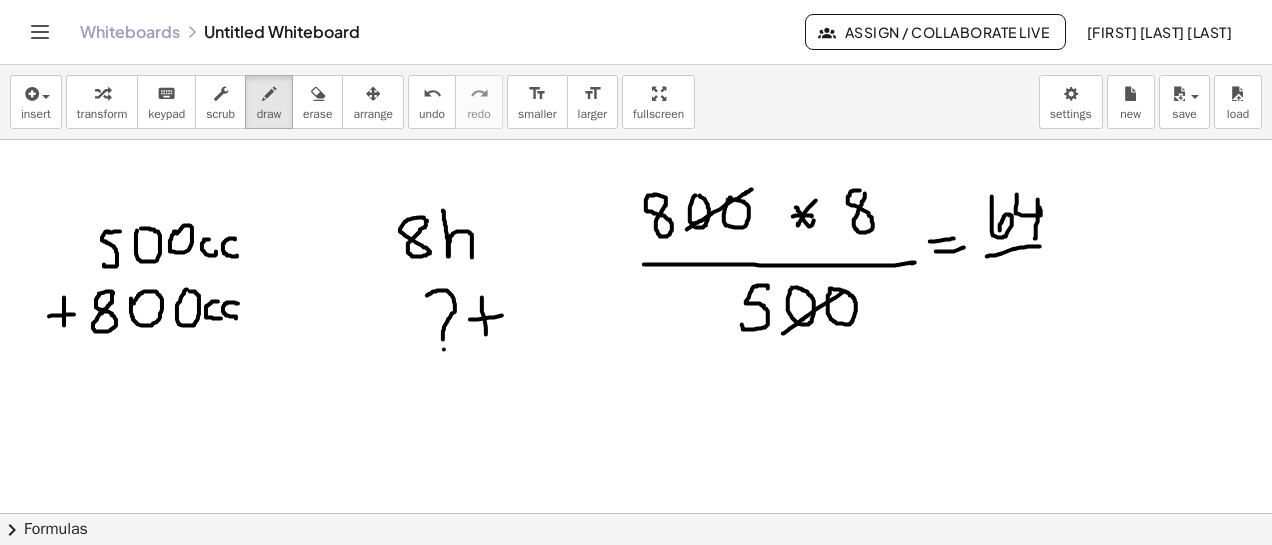 drag, startPoint x: 987, startPoint y: 256, endPoint x: 1018, endPoint y: 269, distance: 33.61547 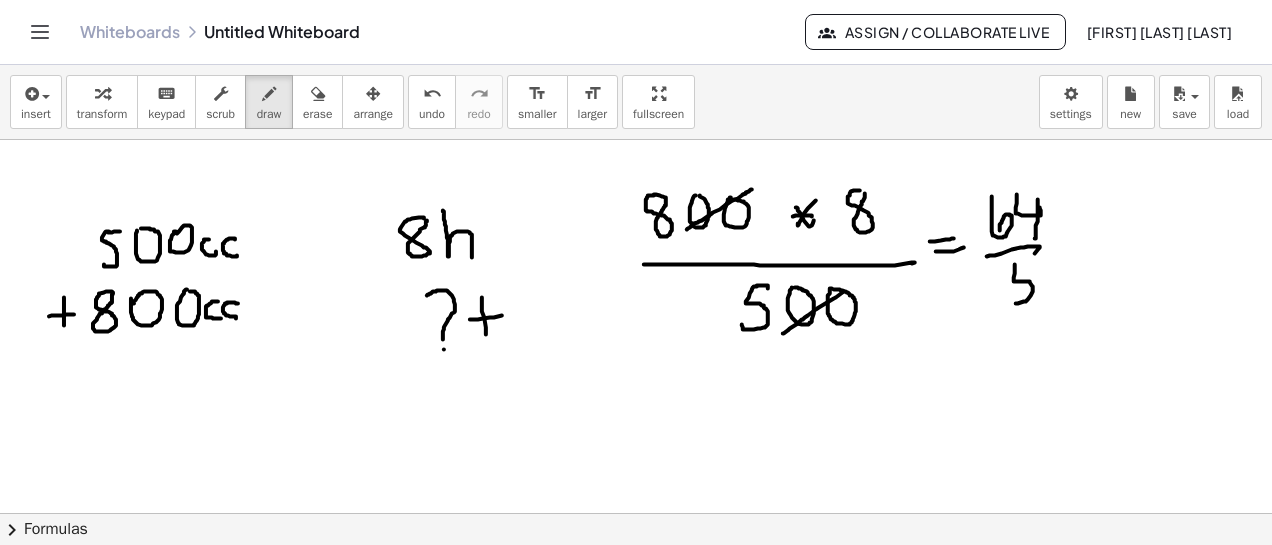drag, startPoint x: 1015, startPoint y: 264, endPoint x: 1004, endPoint y: 297, distance: 34.785053 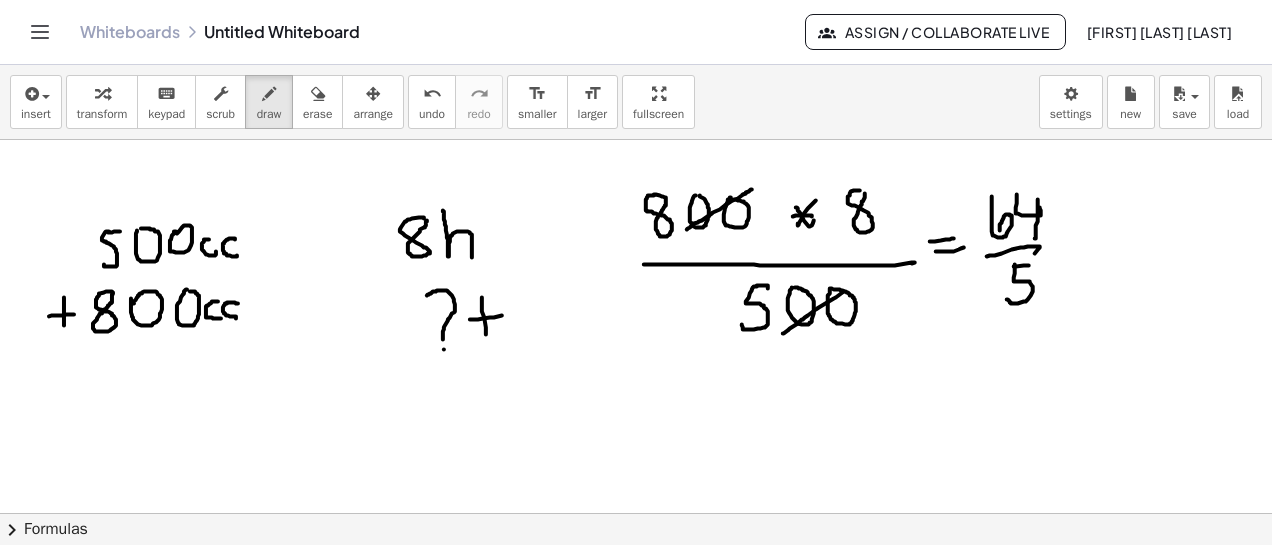 click at bounding box center [636, -1112] 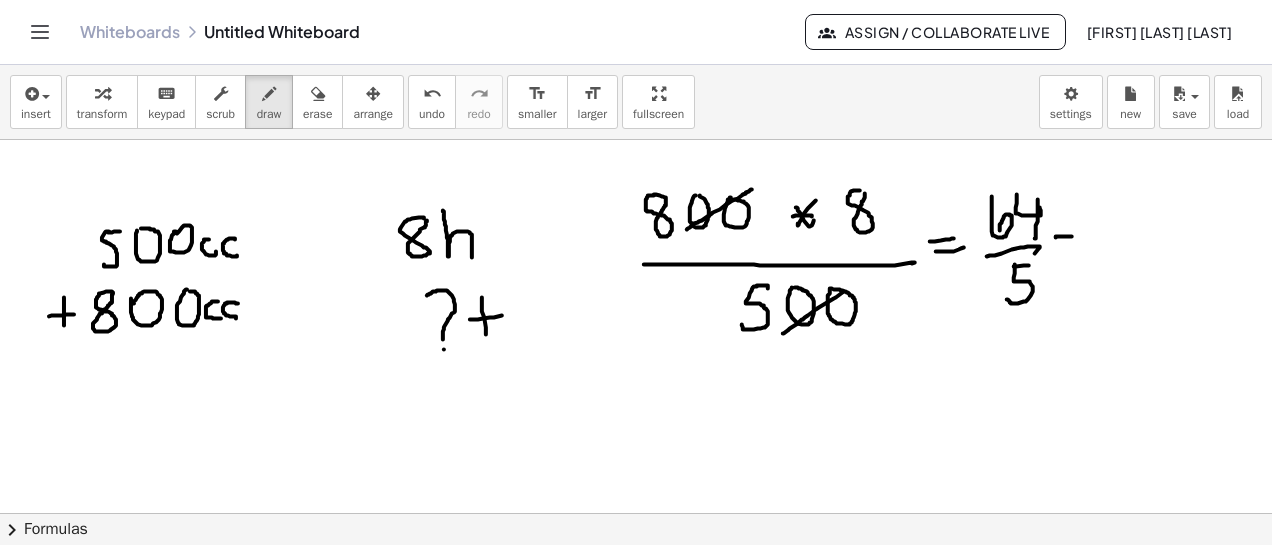 drag, startPoint x: 1056, startPoint y: 237, endPoint x: 1076, endPoint y: 239, distance: 20.09975 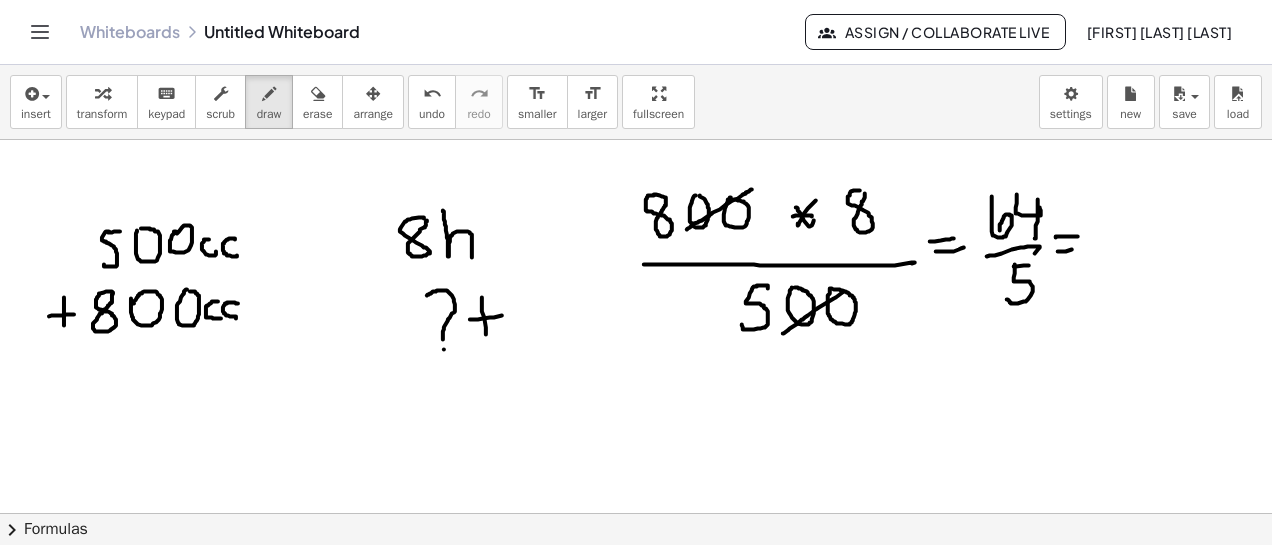 drag, startPoint x: 1066, startPoint y: 251, endPoint x: 1078, endPoint y: 249, distance: 12.165525 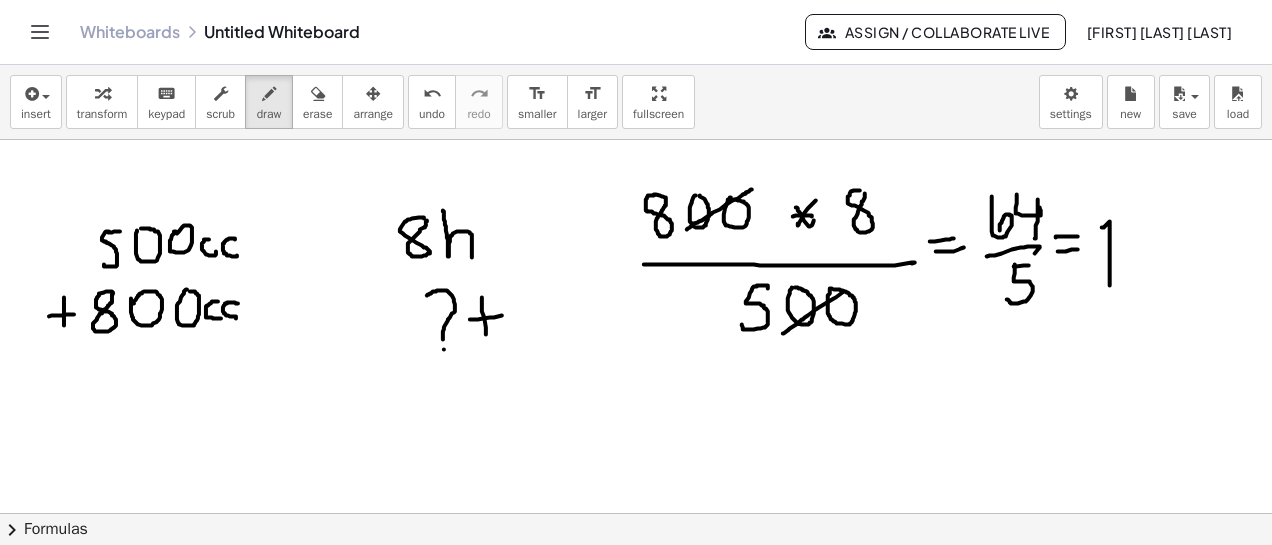 drag, startPoint x: 1102, startPoint y: 227, endPoint x: 1116, endPoint y: 244, distance: 22.022715 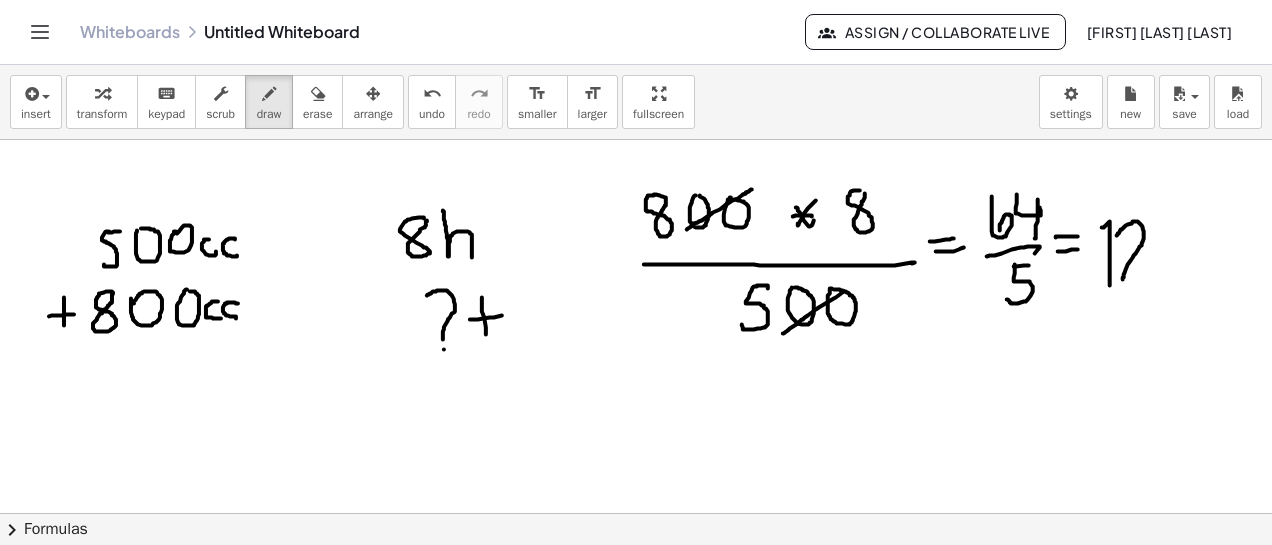 drag, startPoint x: 1117, startPoint y: 235, endPoint x: 1136, endPoint y: 274, distance: 43.382023 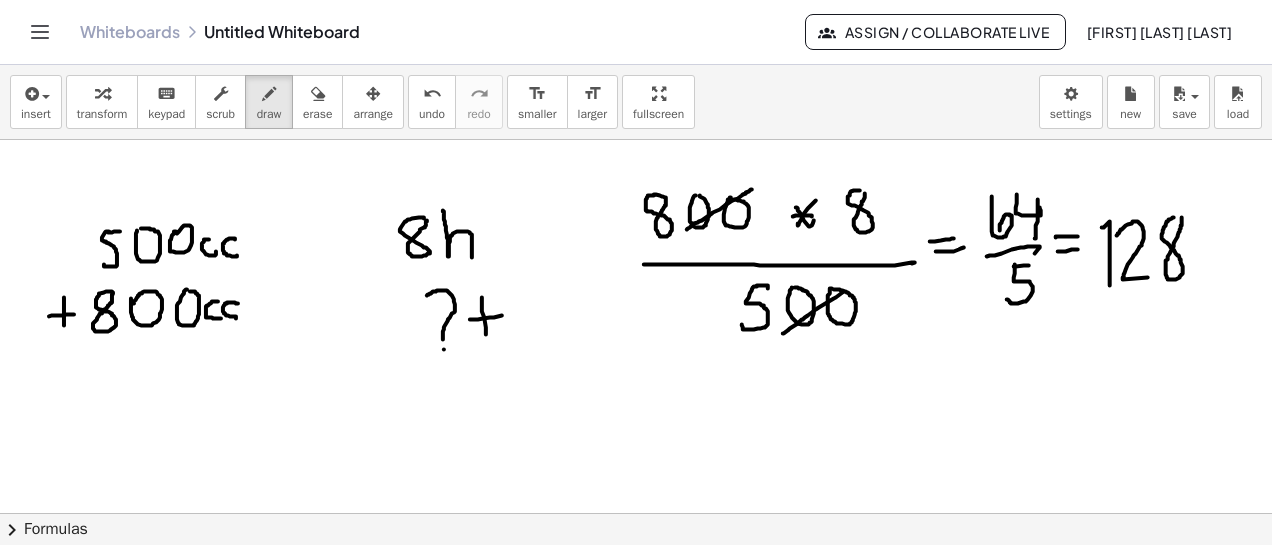 click at bounding box center (636, -1112) 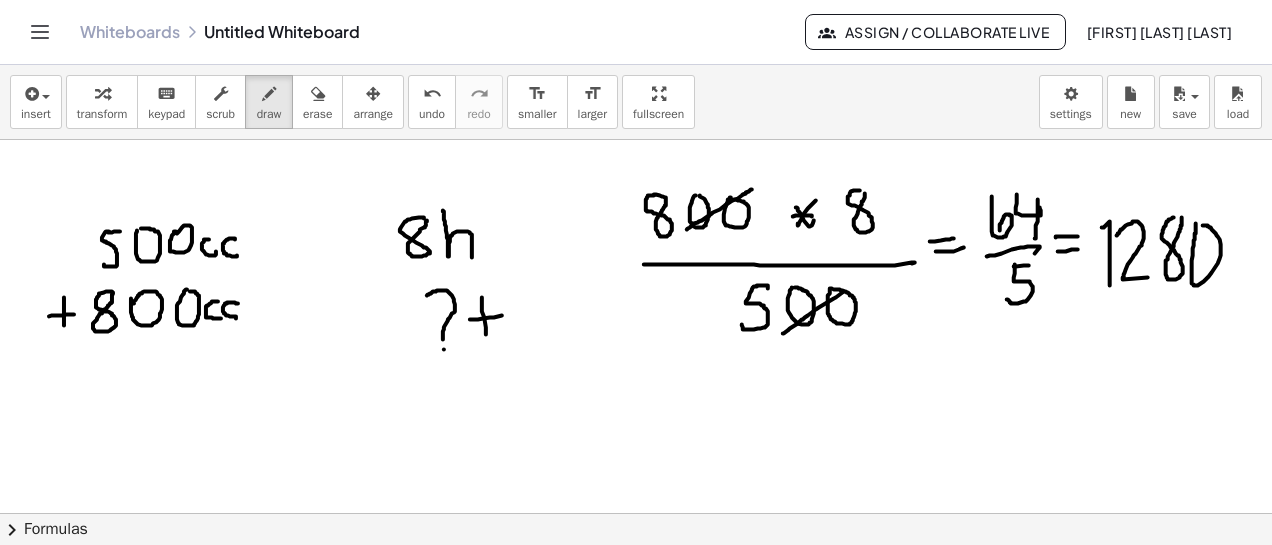 drag, startPoint x: 1196, startPoint y: 223, endPoint x: 1206, endPoint y: 230, distance: 12.206555 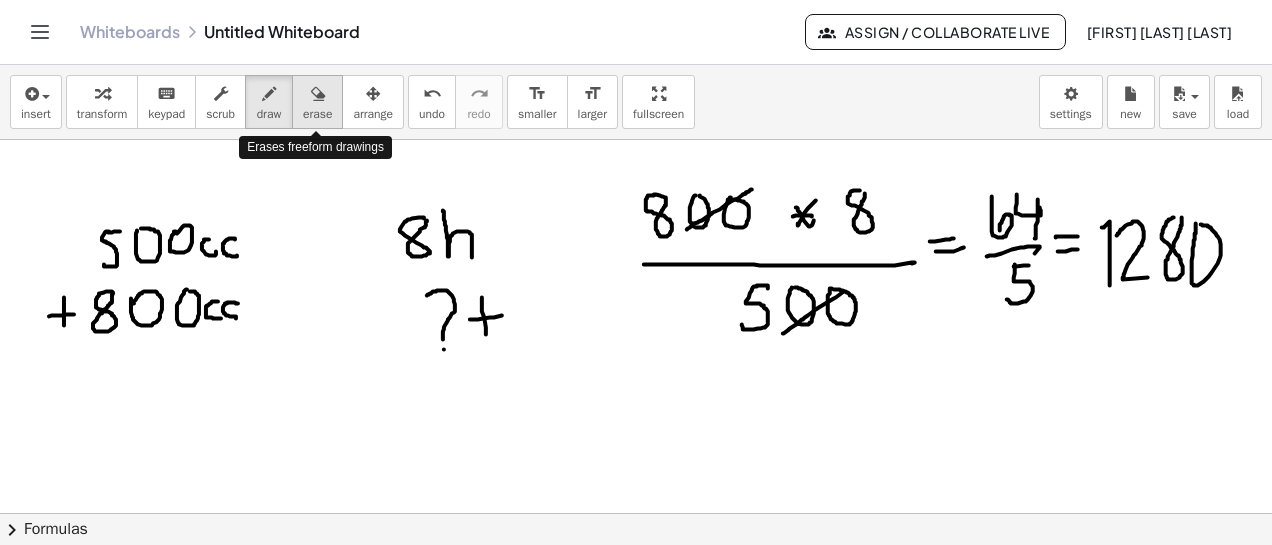 click on "erase" at bounding box center [317, 114] 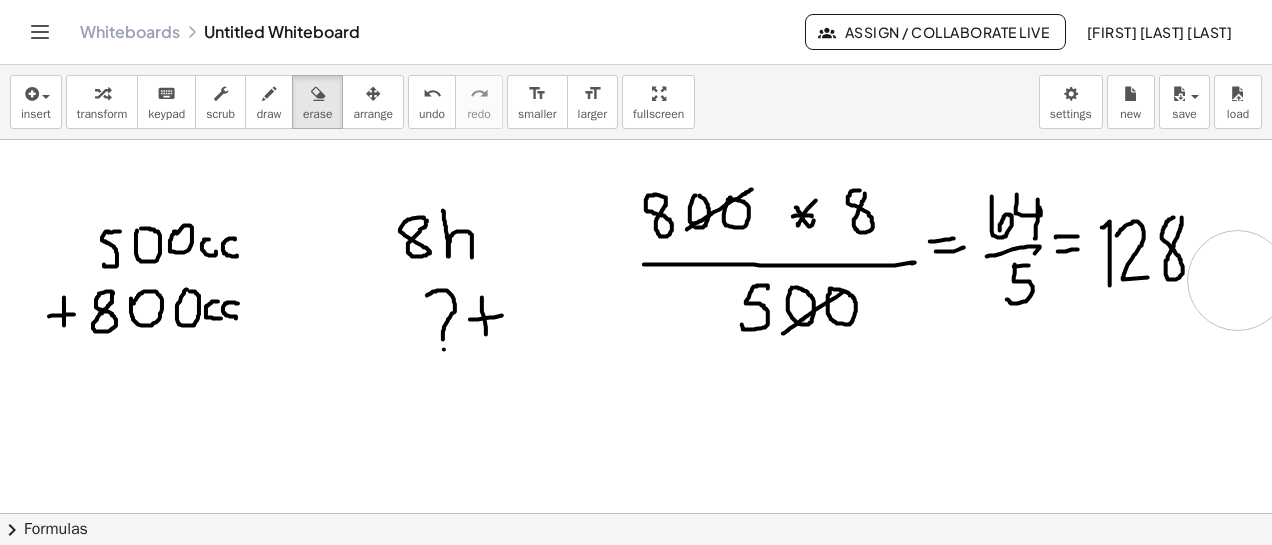 drag, startPoint x: 1250, startPoint y: 279, endPoint x: 1237, endPoint y: 286, distance: 14.764823 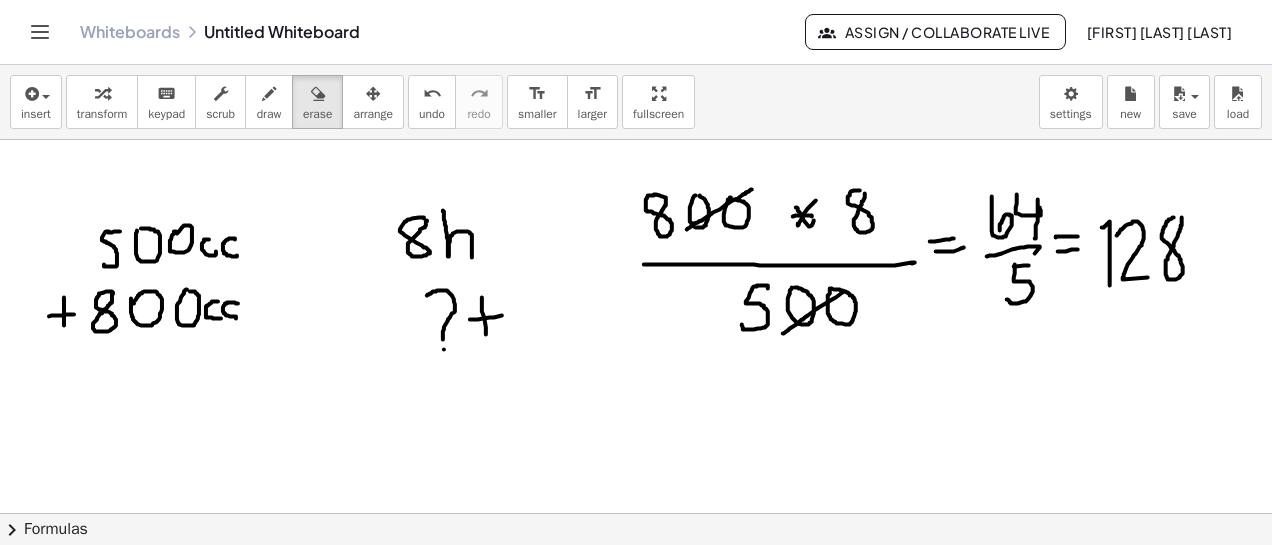 click at bounding box center [636, -1112] 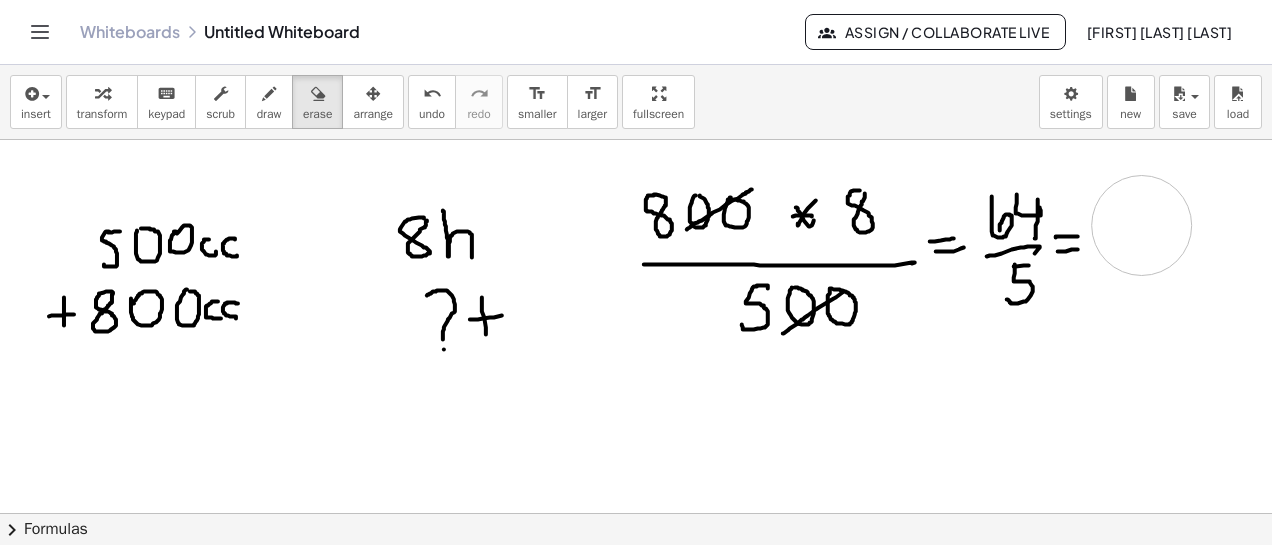 drag, startPoint x: 1186, startPoint y: 263, endPoint x: 1140, endPoint y: 223, distance: 60.959003 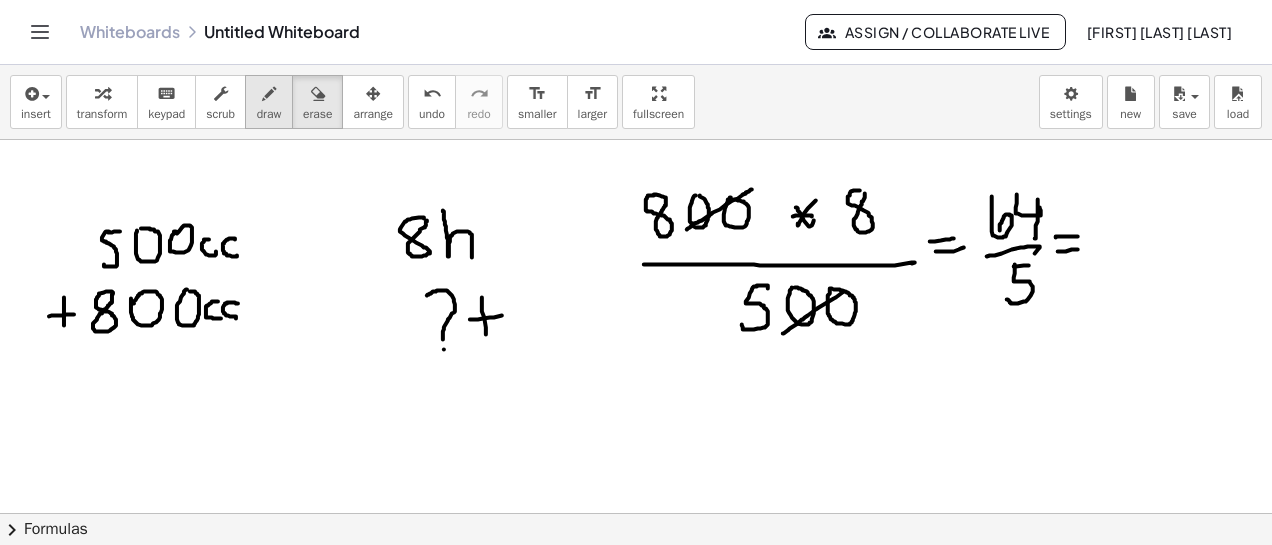 click at bounding box center [269, 94] 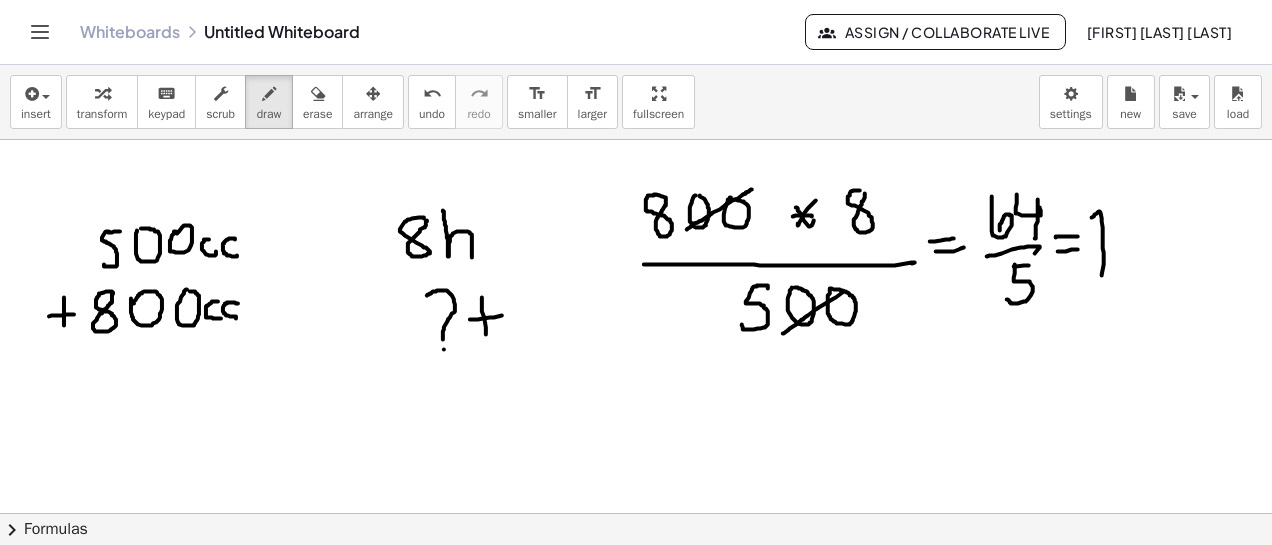 drag, startPoint x: 1099, startPoint y: 211, endPoint x: 1118, endPoint y: 240, distance: 34.669872 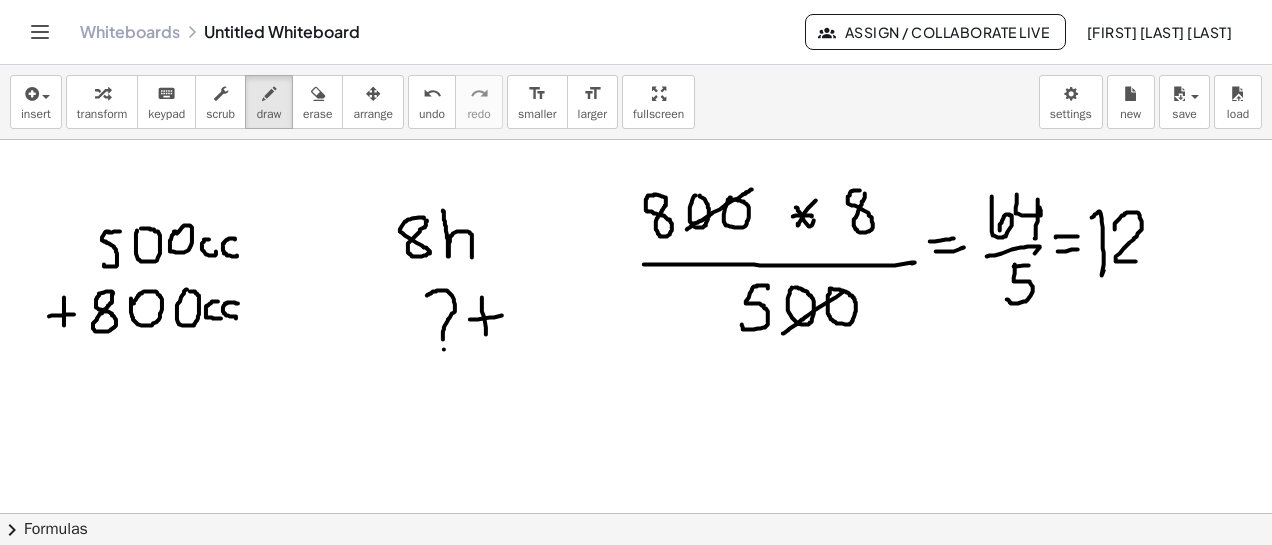 drag, startPoint x: 1115, startPoint y: 229, endPoint x: 1136, endPoint y: 261, distance: 38.27532 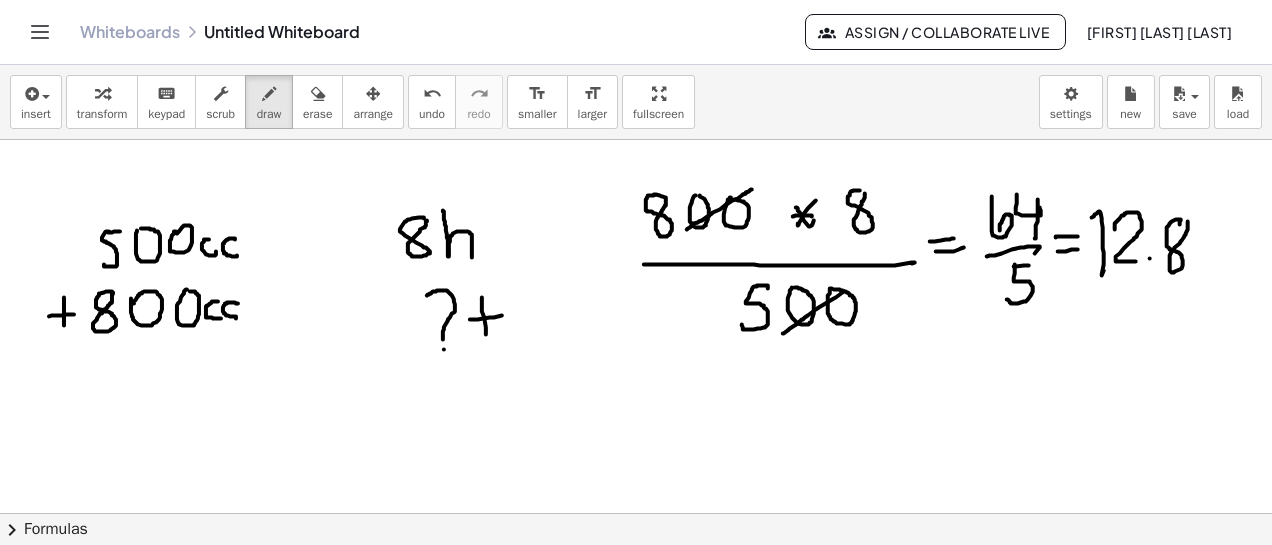 click at bounding box center [636, -1112] 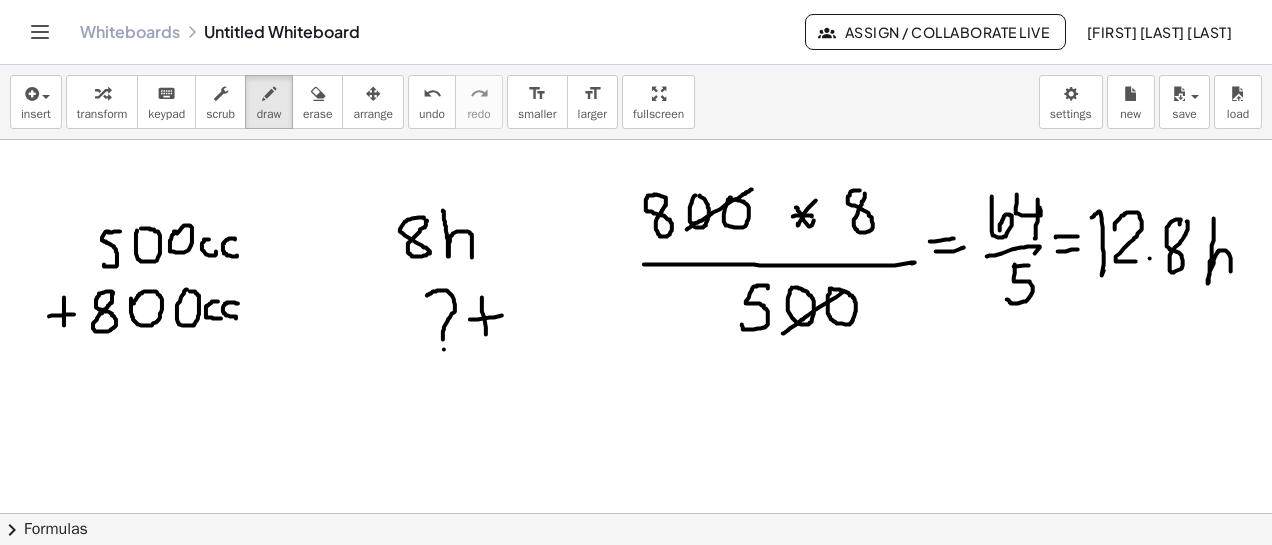 drag, startPoint x: 1214, startPoint y: 218, endPoint x: 1231, endPoint y: 279, distance: 63.324562 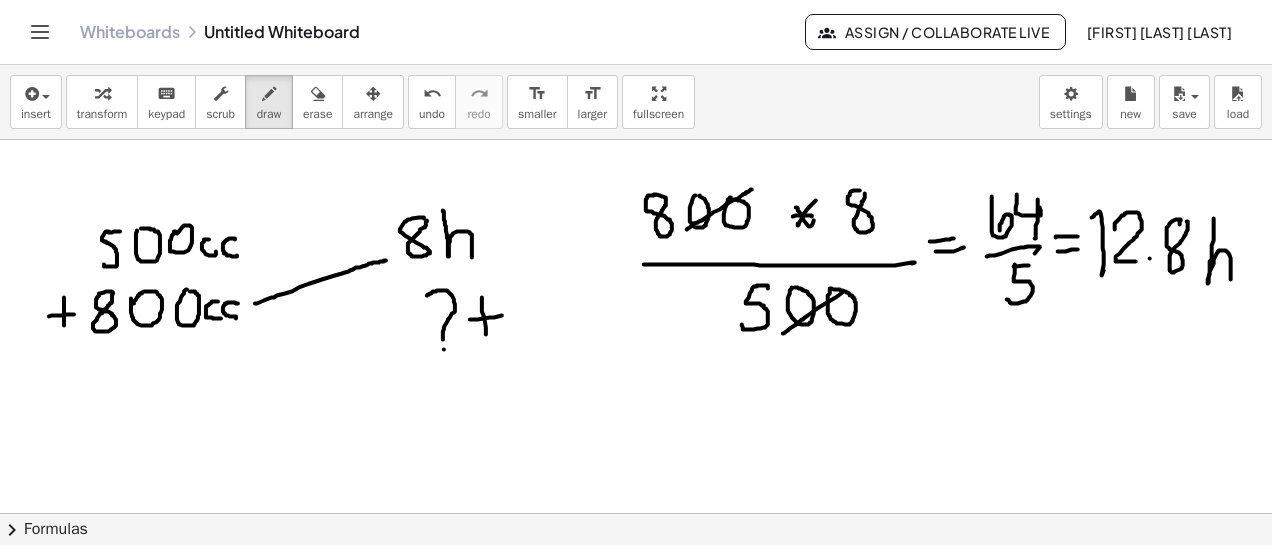 drag, startPoint x: 255, startPoint y: 303, endPoint x: 386, endPoint y: 260, distance: 137.87675 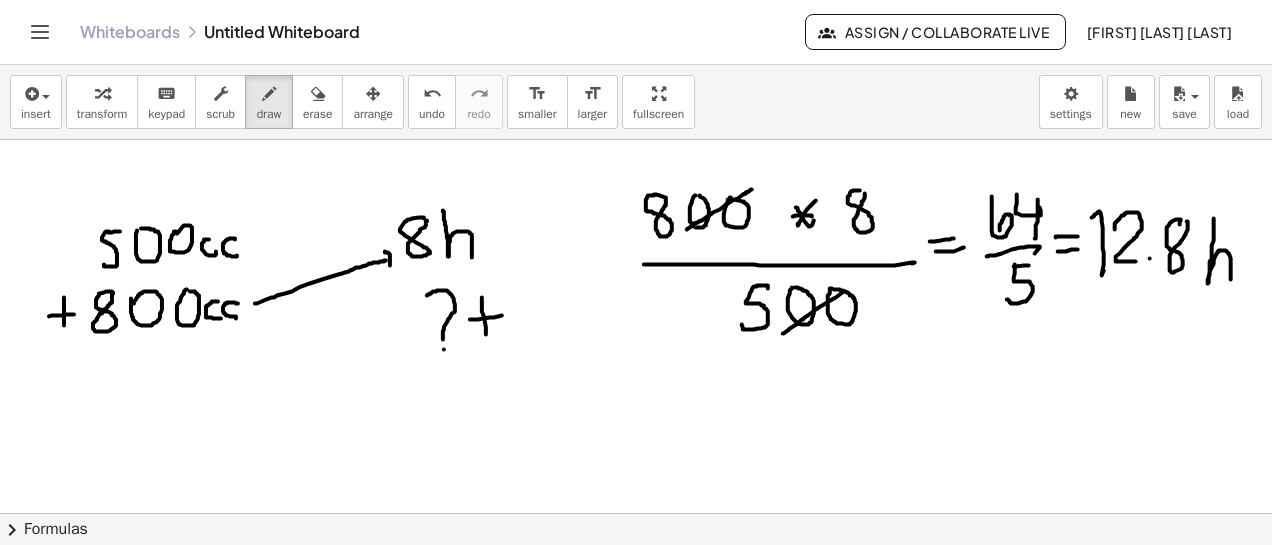 drag, startPoint x: 385, startPoint y: 251, endPoint x: 390, endPoint y: 265, distance: 14.866069 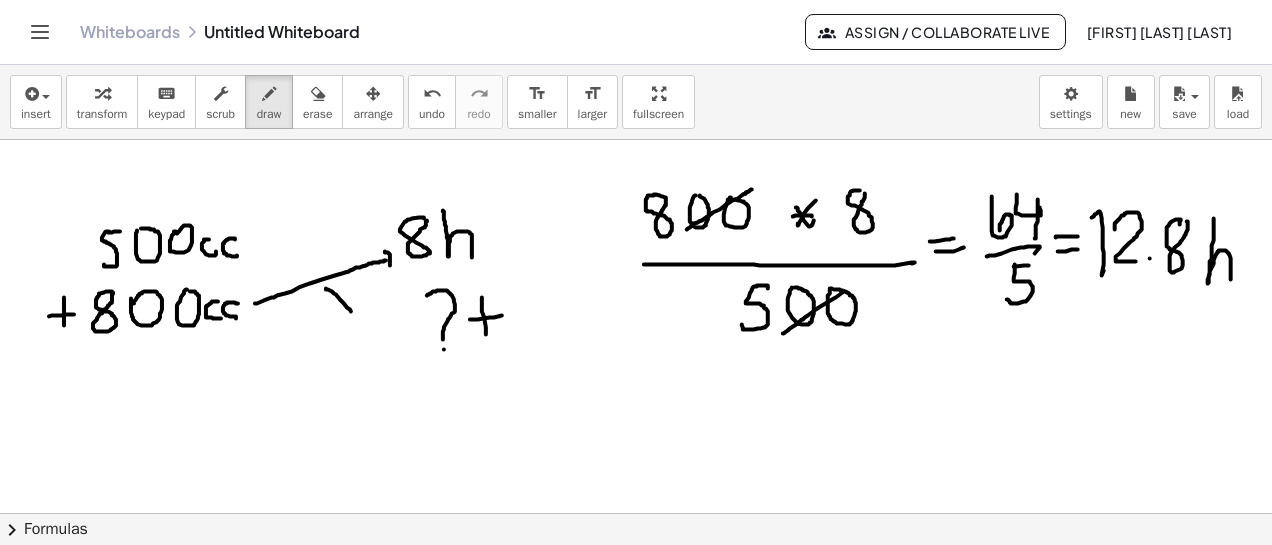 drag, startPoint x: 326, startPoint y: 288, endPoint x: 351, endPoint y: 311, distance: 33.970577 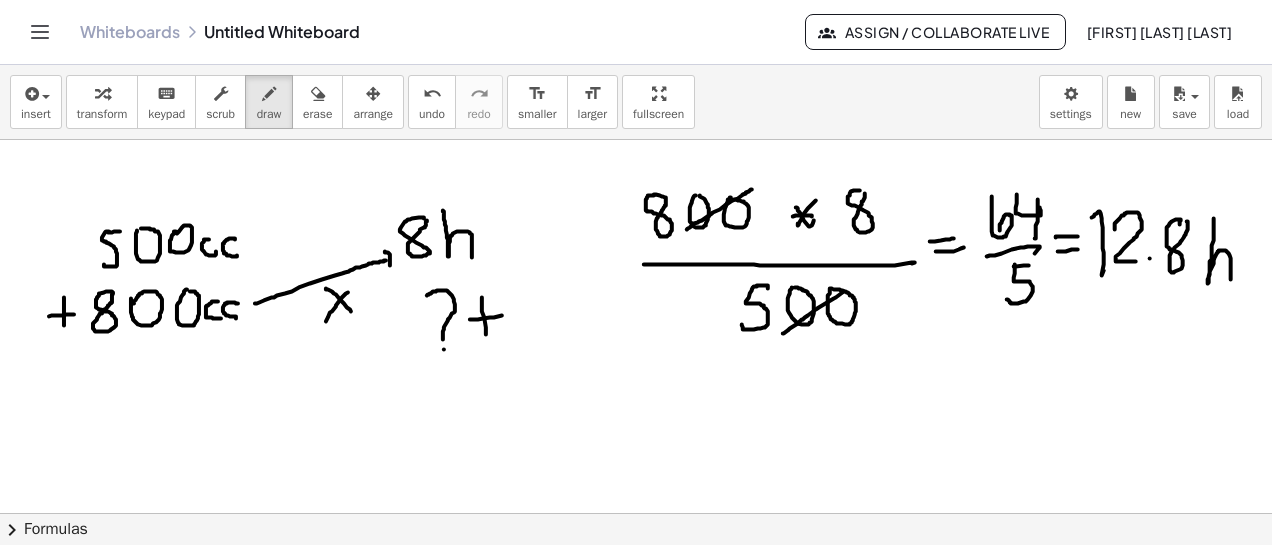 drag, startPoint x: 348, startPoint y: 292, endPoint x: 326, endPoint y: 319, distance: 34.828148 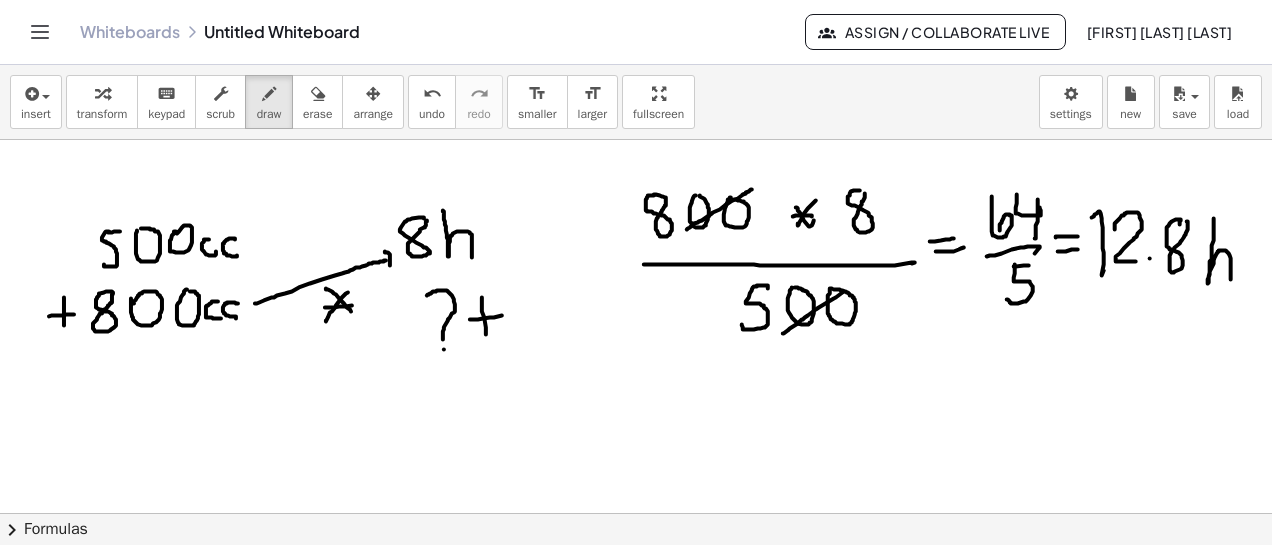 drag, startPoint x: 325, startPoint y: 307, endPoint x: 354, endPoint y: 295, distance: 31.38471 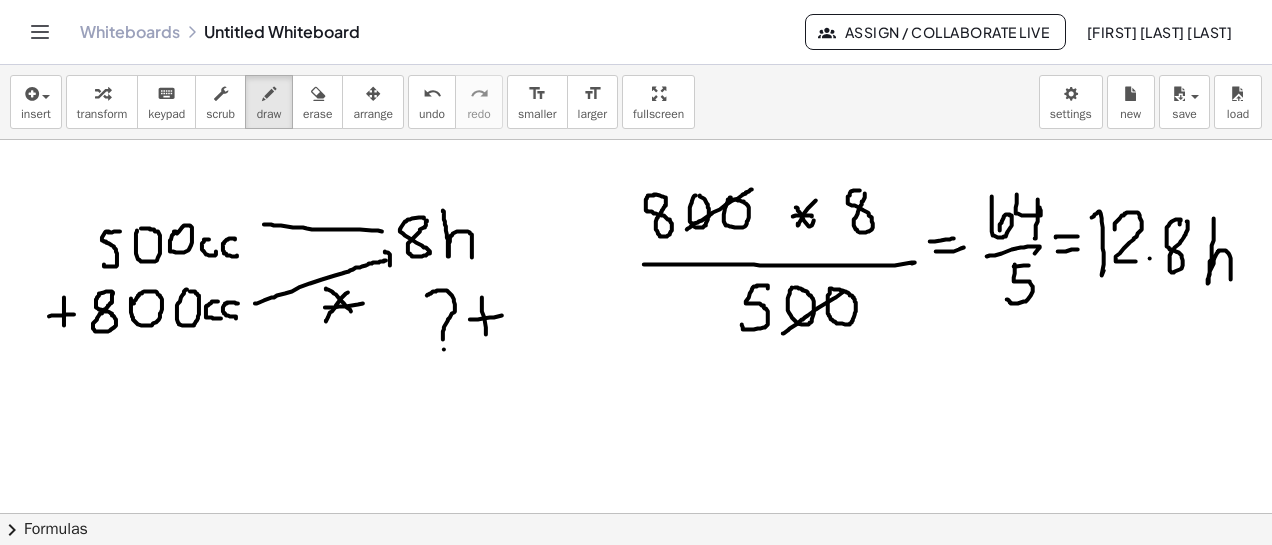 drag, startPoint x: 382, startPoint y: 231, endPoint x: 264, endPoint y: 223, distance: 118.270874 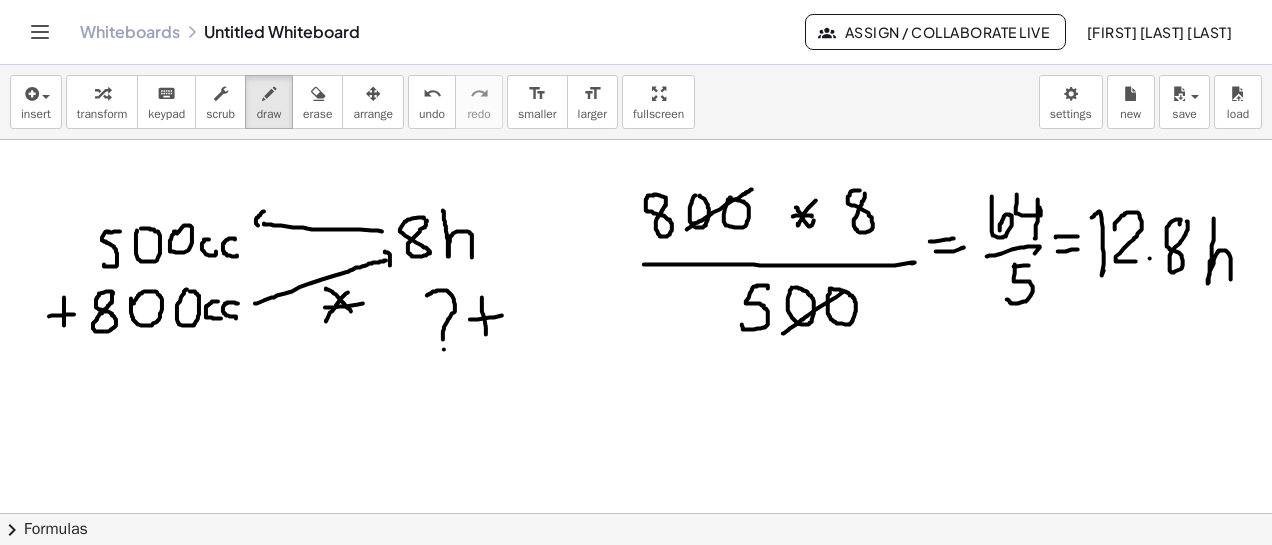 drag, startPoint x: 264, startPoint y: 211, endPoint x: 281, endPoint y: 232, distance: 27.018513 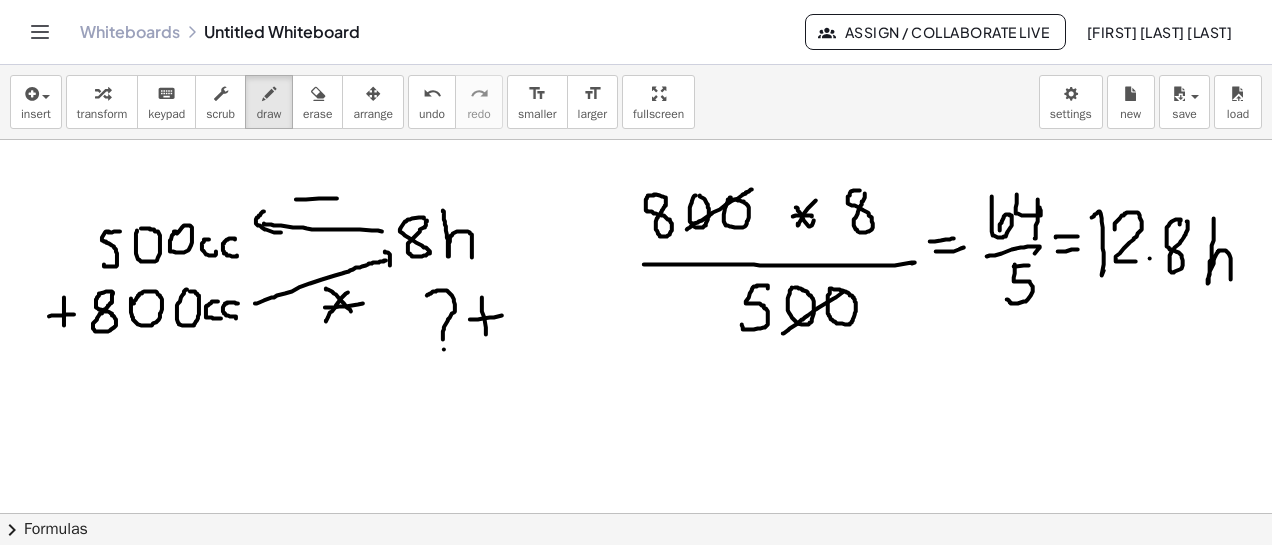 drag, startPoint x: 296, startPoint y: 199, endPoint x: 337, endPoint y: 198, distance: 41.01219 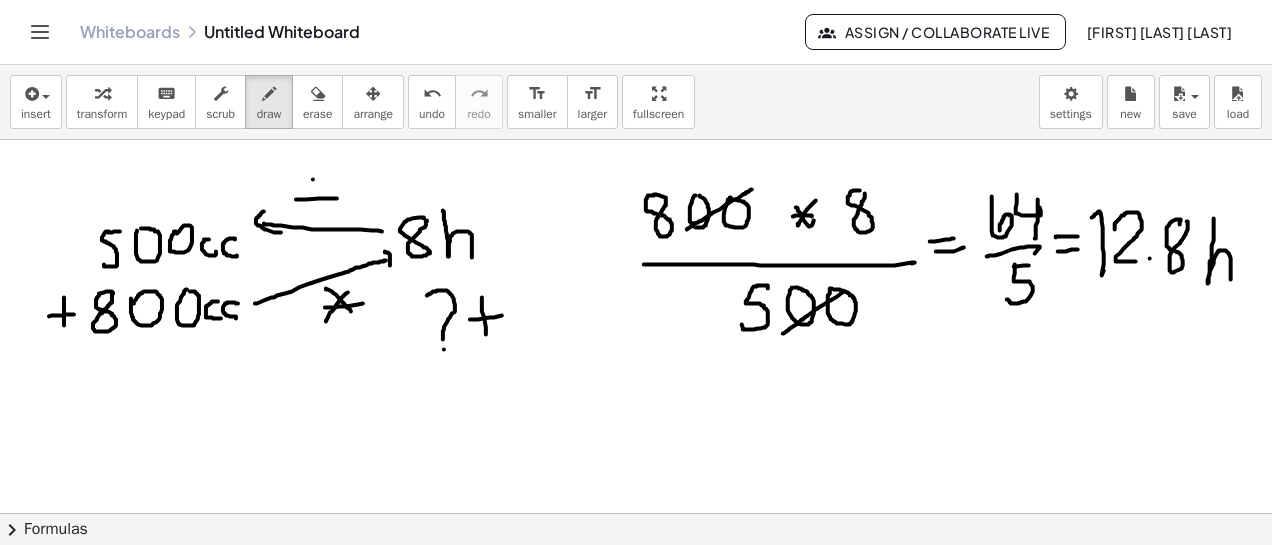 click at bounding box center (636, -1112) 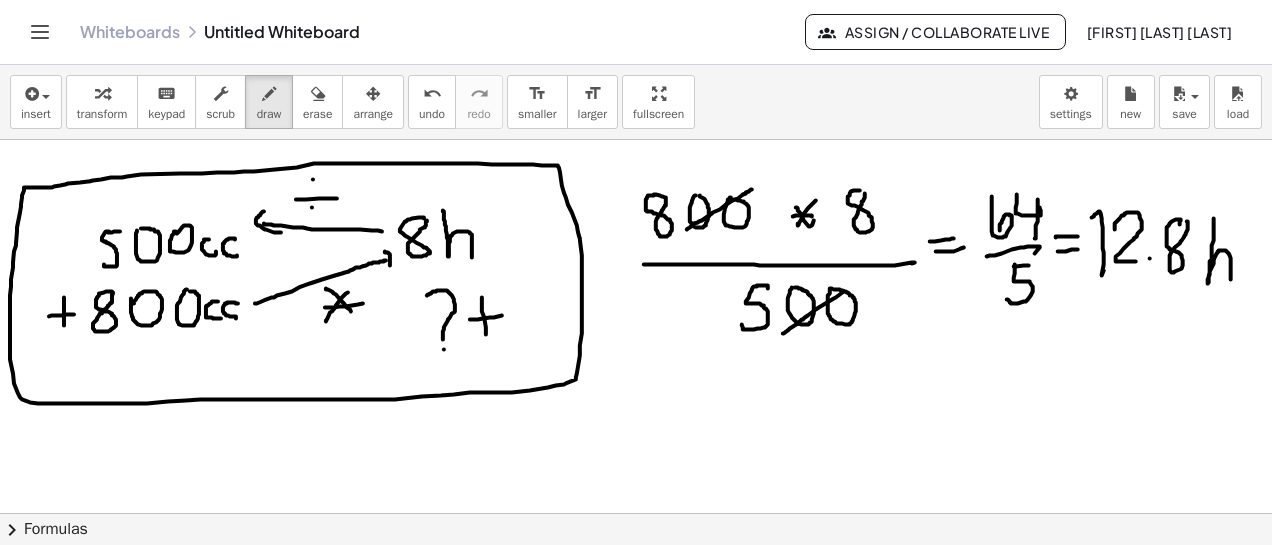 click at bounding box center (636, -1112) 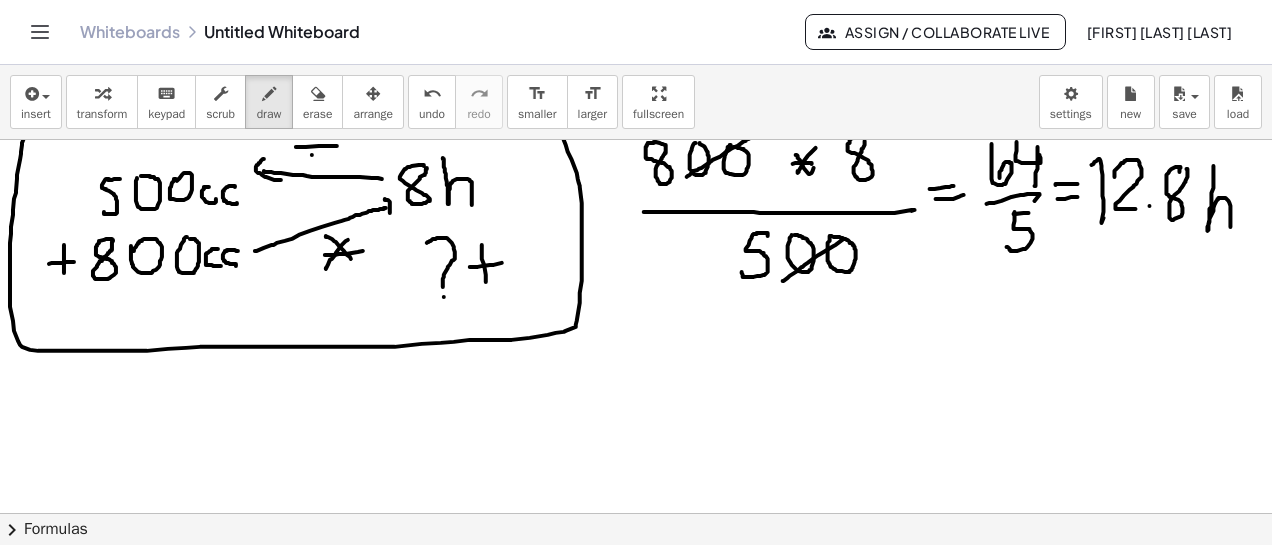 scroll, scrollTop: 3012, scrollLeft: 0, axis: vertical 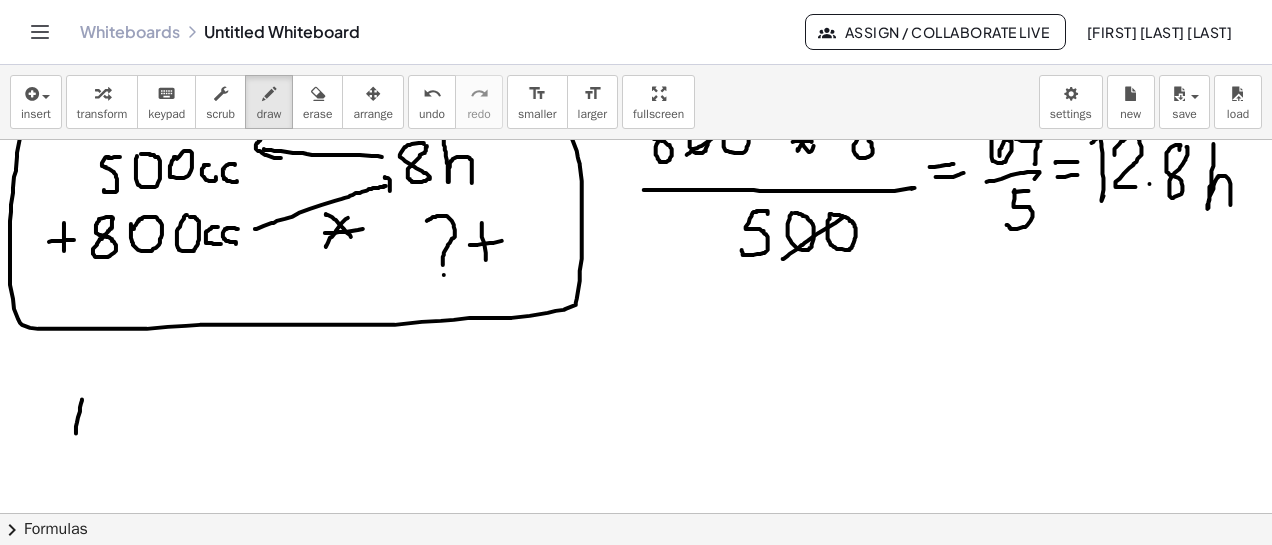 drag, startPoint x: 82, startPoint y: 399, endPoint x: 76, endPoint y: 433, distance: 34.525352 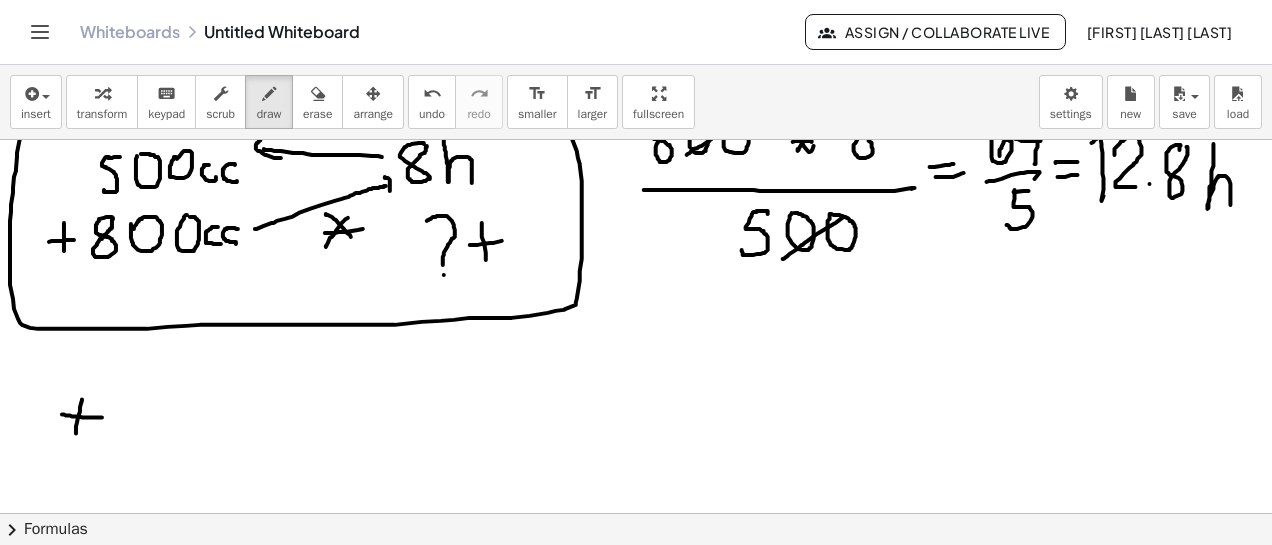 drag, startPoint x: 62, startPoint y: 414, endPoint x: 102, endPoint y: 417, distance: 40.112343 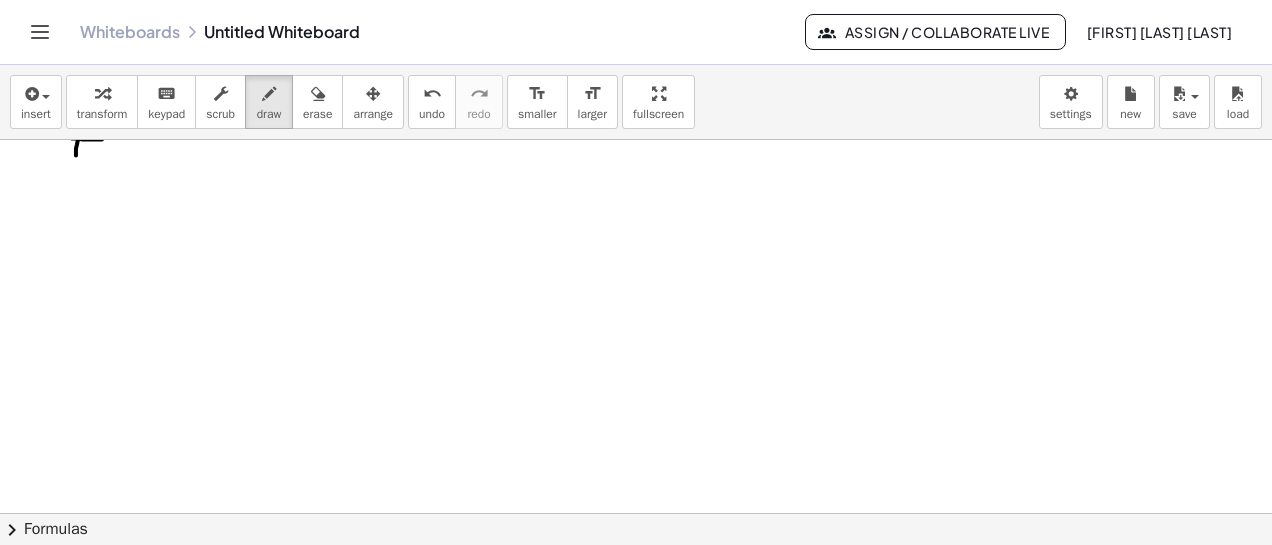 scroll, scrollTop: 3312, scrollLeft: 0, axis: vertical 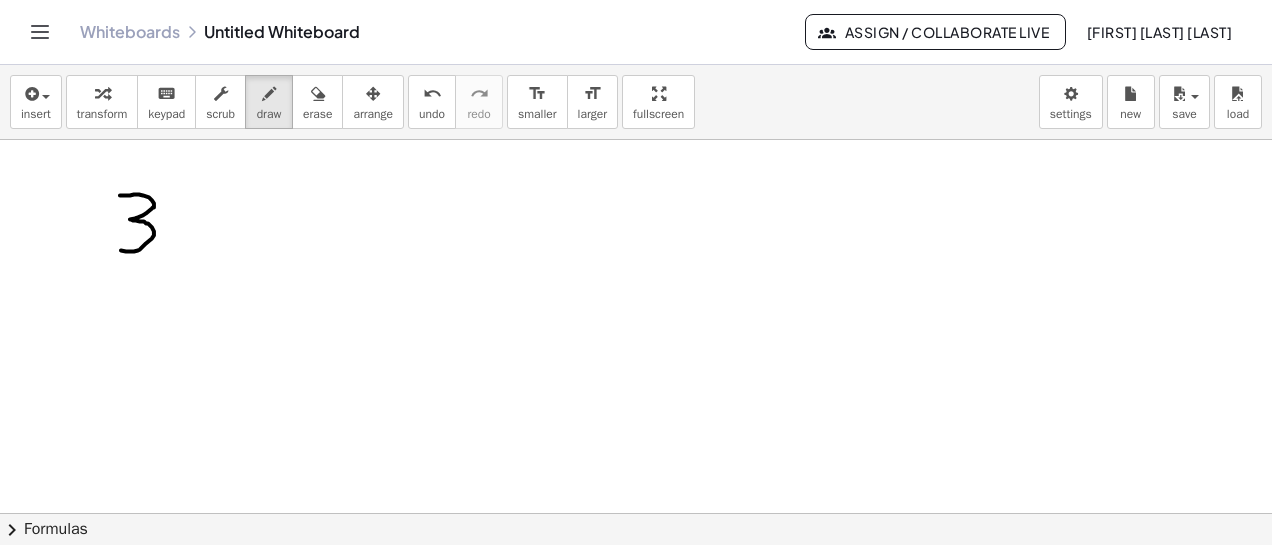 drag, startPoint x: 120, startPoint y: 195, endPoint x: 121, endPoint y: 243, distance: 48.010414 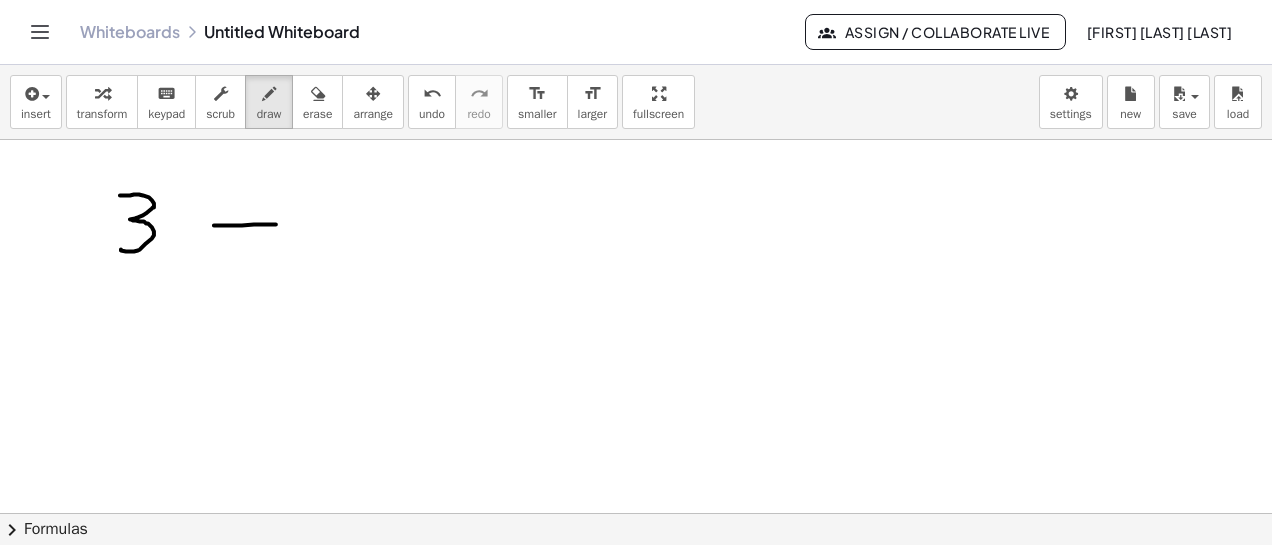 drag, startPoint x: 214, startPoint y: 225, endPoint x: 276, endPoint y: 224, distance: 62.008064 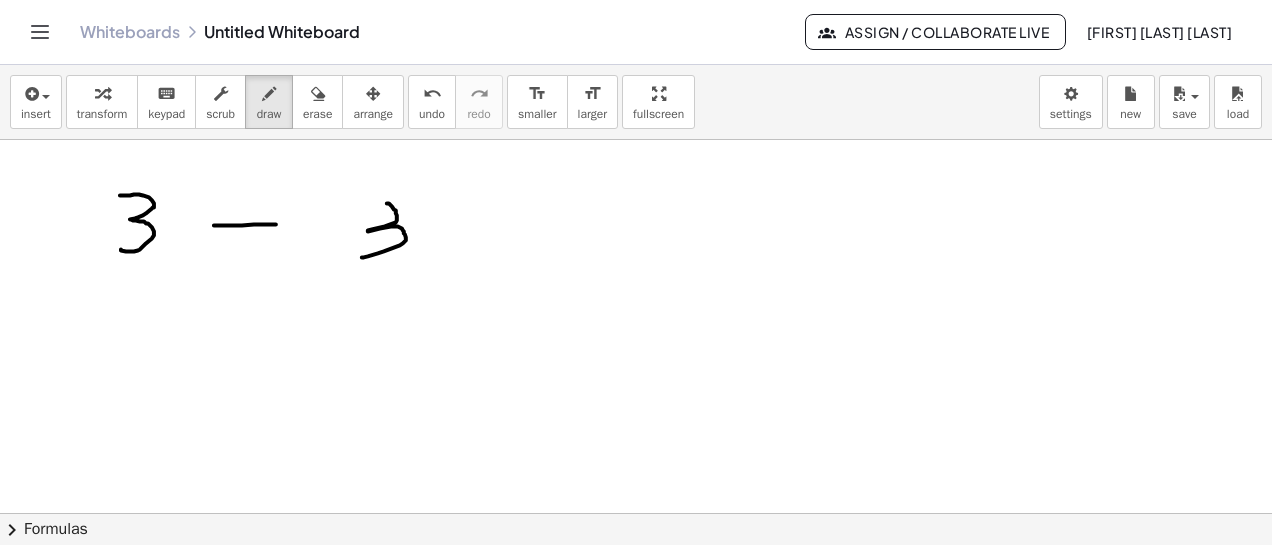 drag, startPoint x: 388, startPoint y: 203, endPoint x: 380, endPoint y: 232, distance: 30.083218 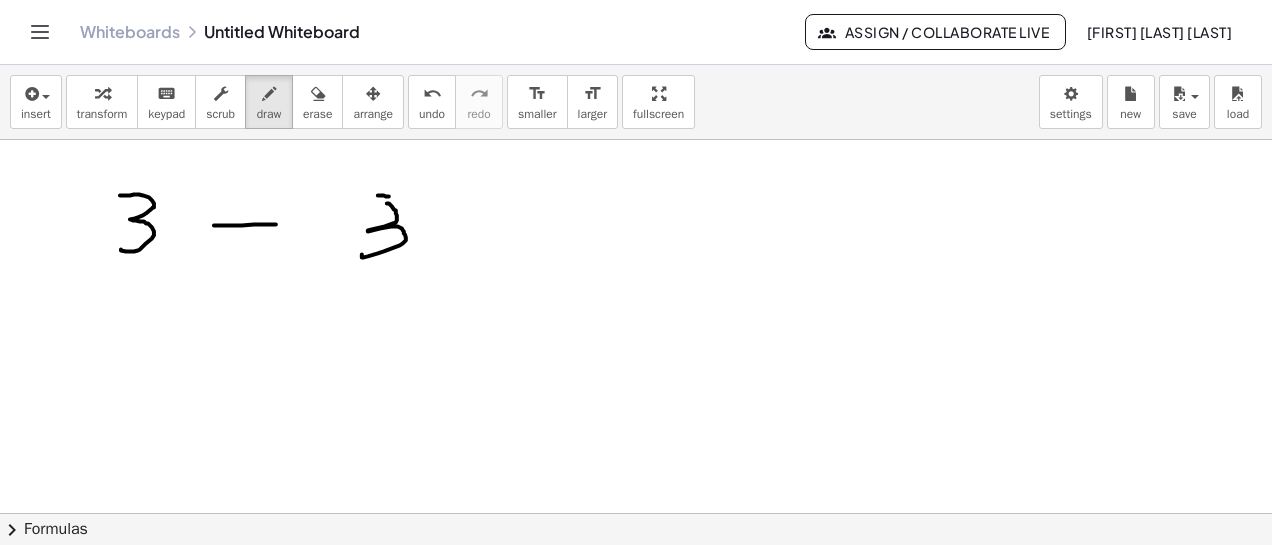 drag, startPoint x: 389, startPoint y: 196, endPoint x: 367, endPoint y: 196, distance: 22 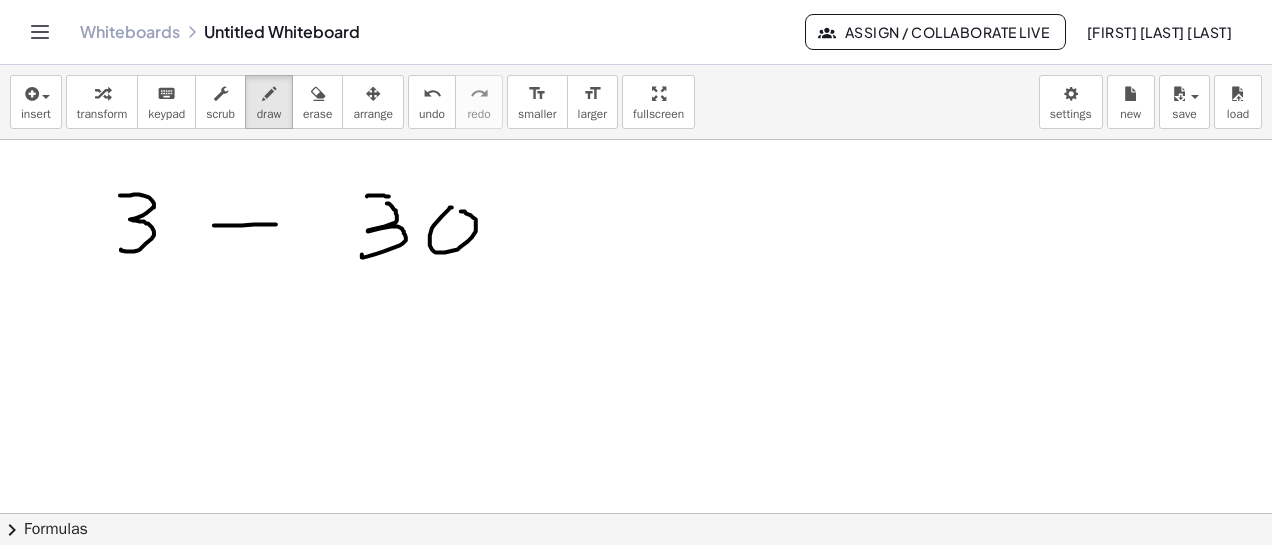 click at bounding box center [636, -1299] 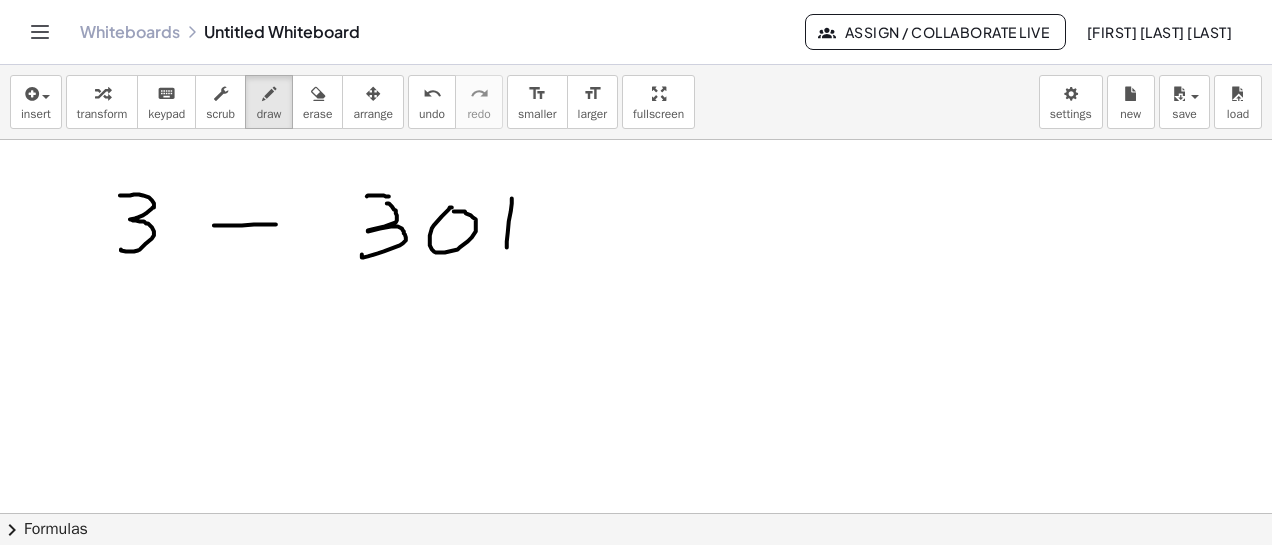 drag, startPoint x: 511, startPoint y: 211, endPoint x: 515, endPoint y: 231, distance: 20.396078 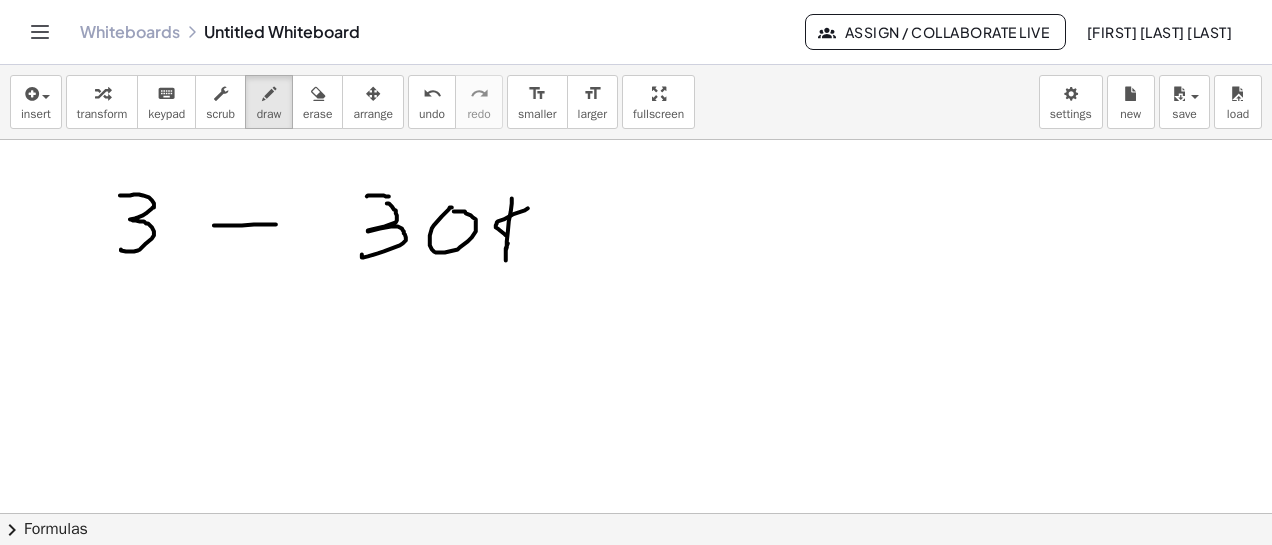 drag, startPoint x: 528, startPoint y: 208, endPoint x: 538, endPoint y: 247, distance: 40.261642 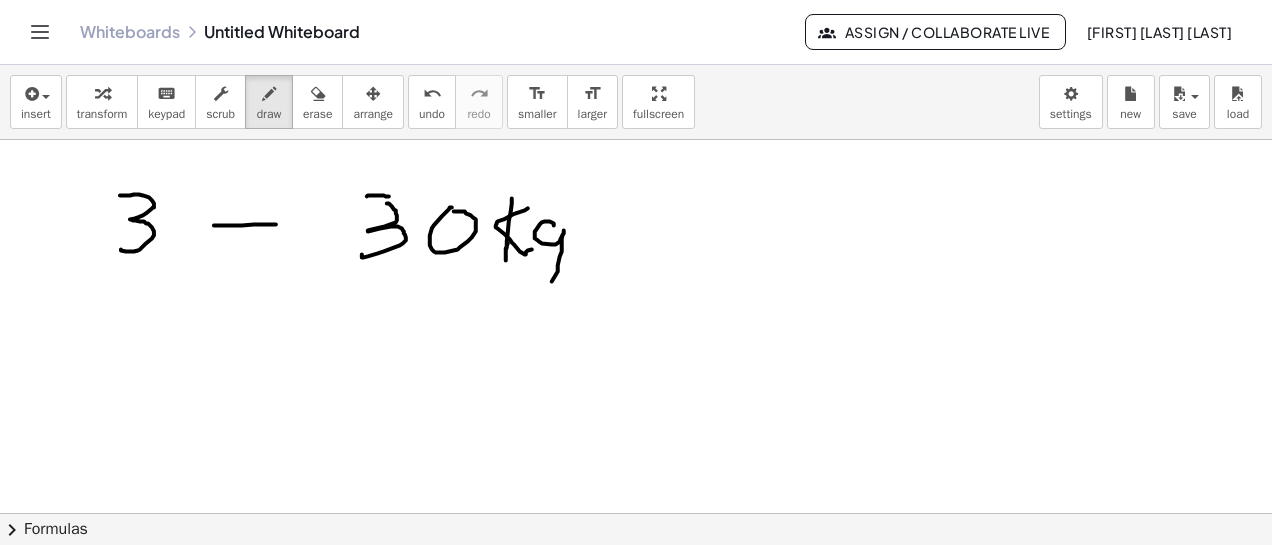 drag, startPoint x: 554, startPoint y: 224, endPoint x: 525, endPoint y: 289, distance: 71.17584 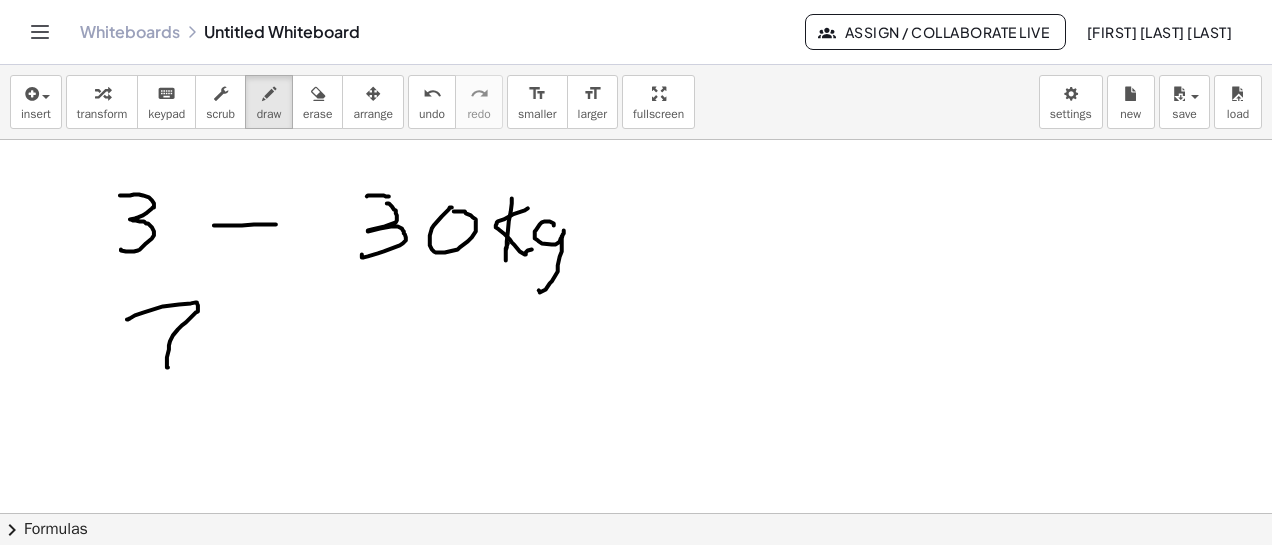drag, startPoint x: 127, startPoint y: 319, endPoint x: 167, endPoint y: 376, distance: 69.63476 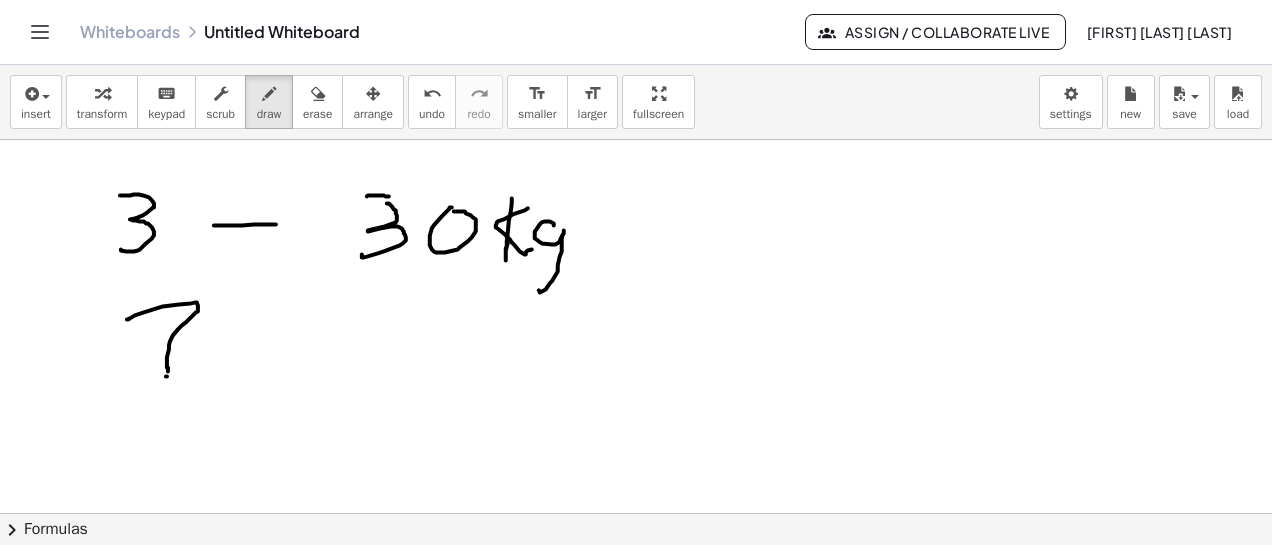 click at bounding box center (636, -1299) 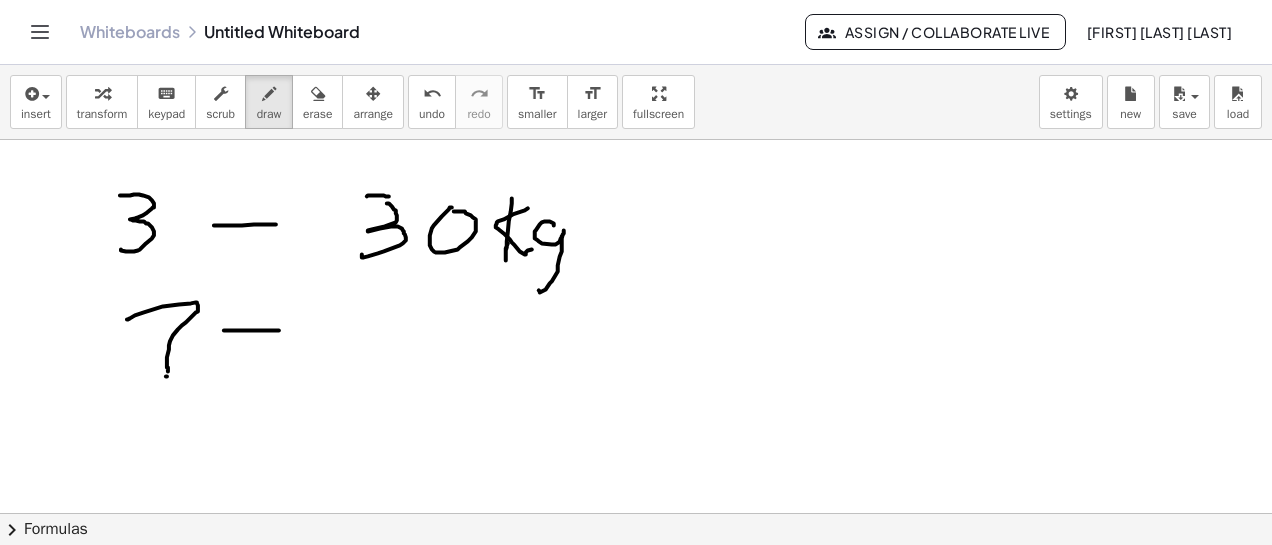drag, startPoint x: 224, startPoint y: 330, endPoint x: 301, endPoint y: 330, distance: 77 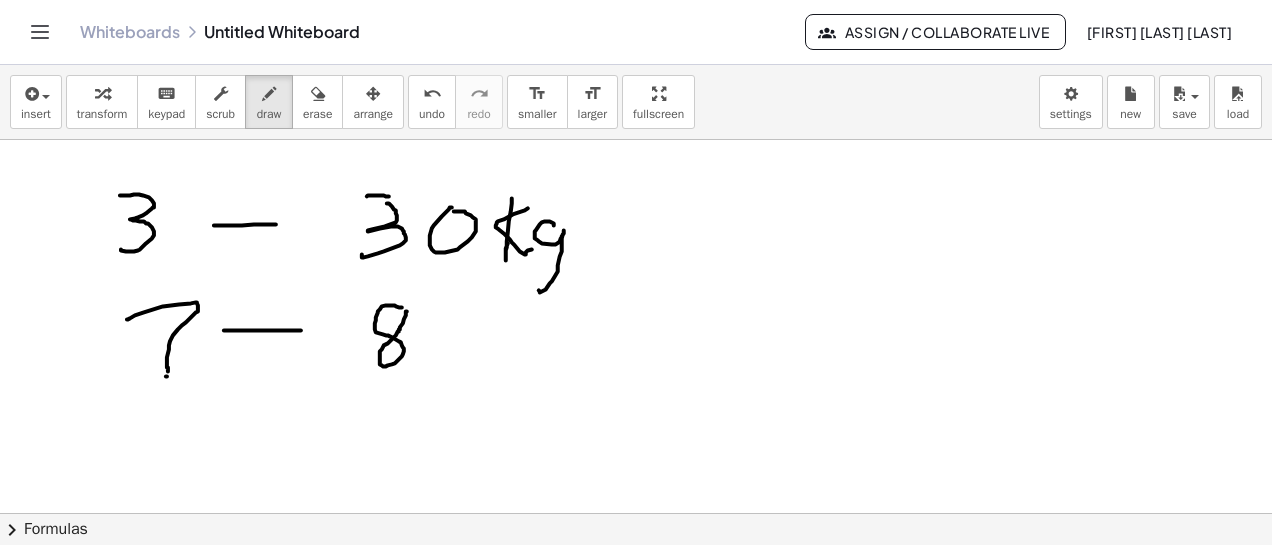 click at bounding box center [636, -1299] 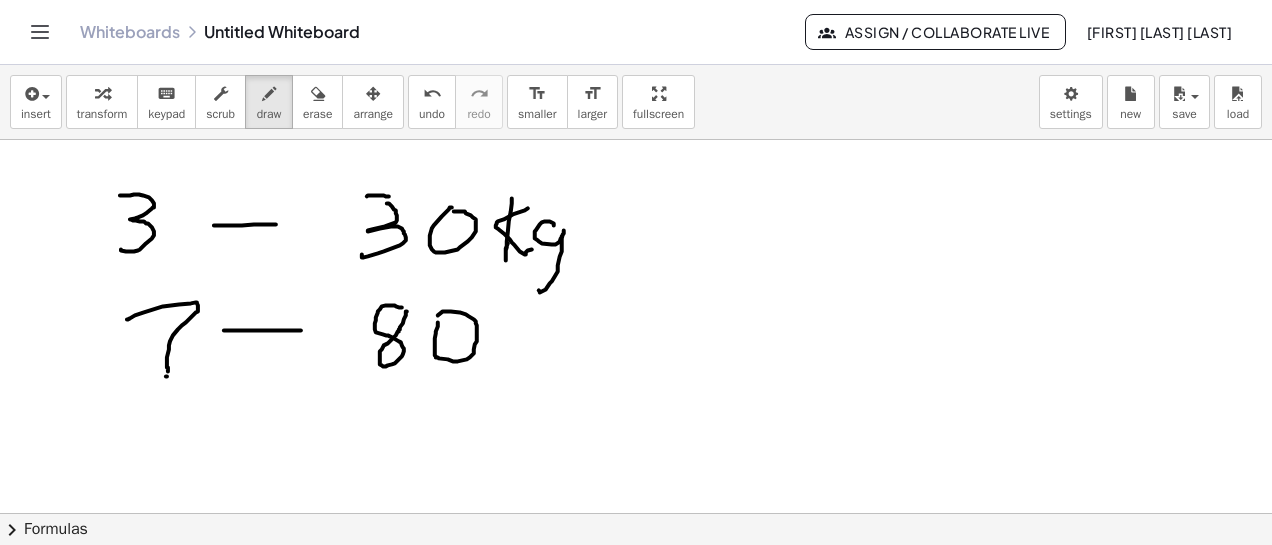 drag, startPoint x: 438, startPoint y: 322, endPoint x: 446, endPoint y: 333, distance: 13.601471 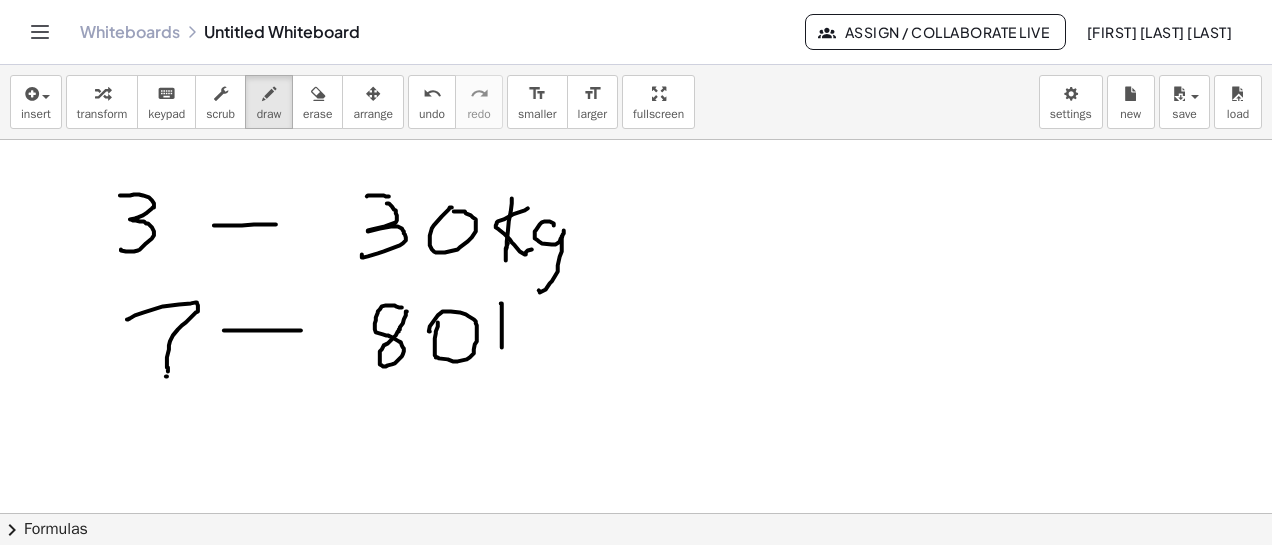 drag, startPoint x: 501, startPoint y: 303, endPoint x: 526, endPoint y: 327, distance: 34.655445 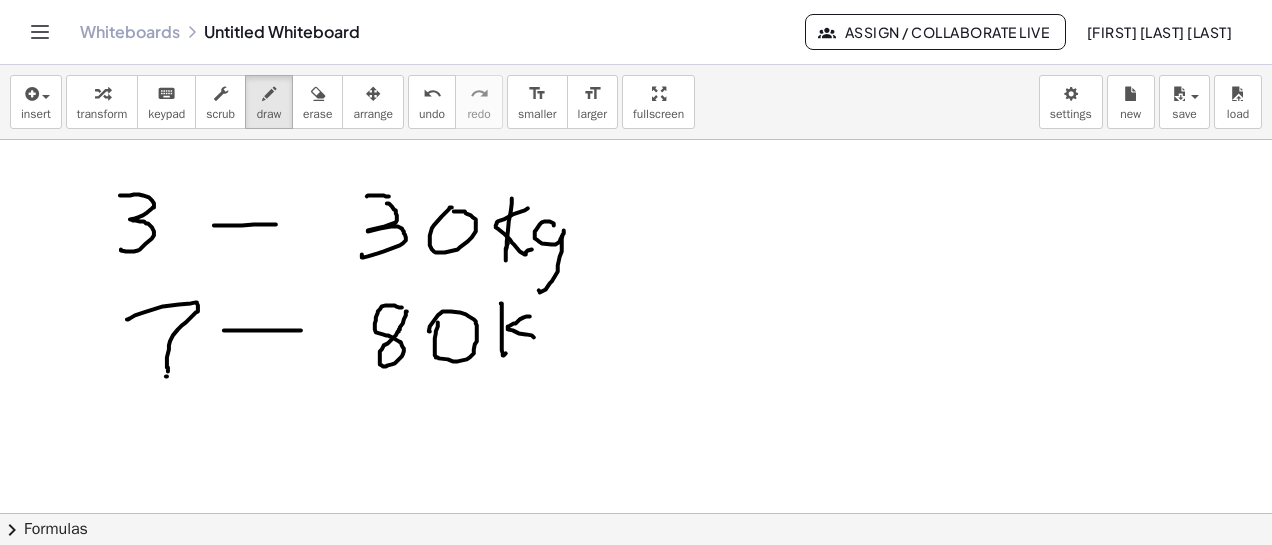 drag, startPoint x: 530, startPoint y: 316, endPoint x: 534, endPoint y: 337, distance: 21.377558 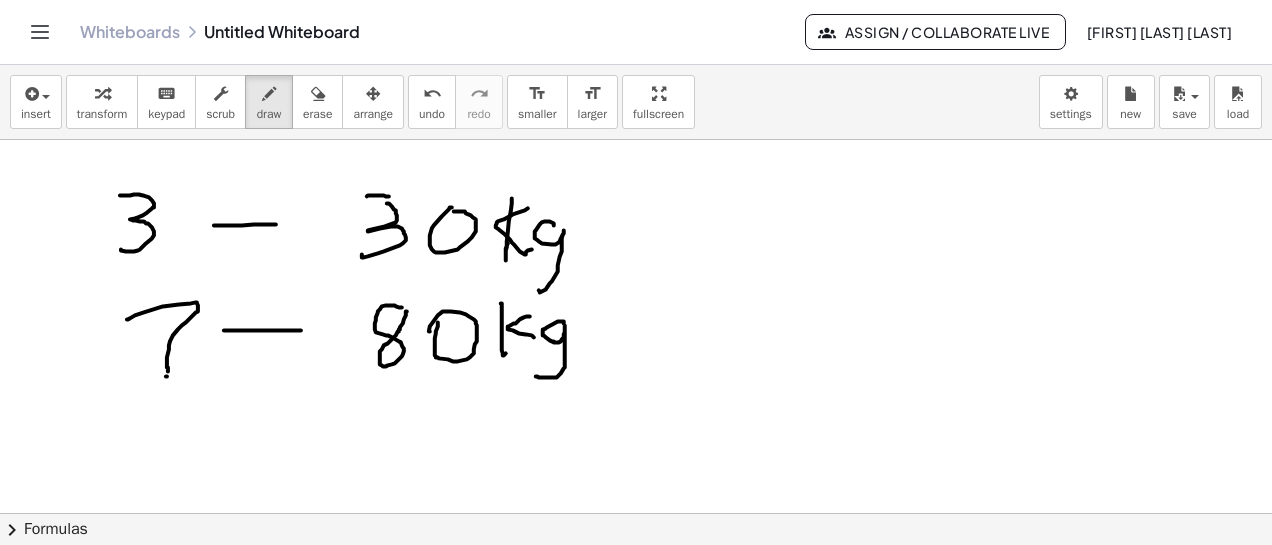 drag, startPoint x: 564, startPoint y: 323, endPoint x: 567, endPoint y: 344, distance: 21.213203 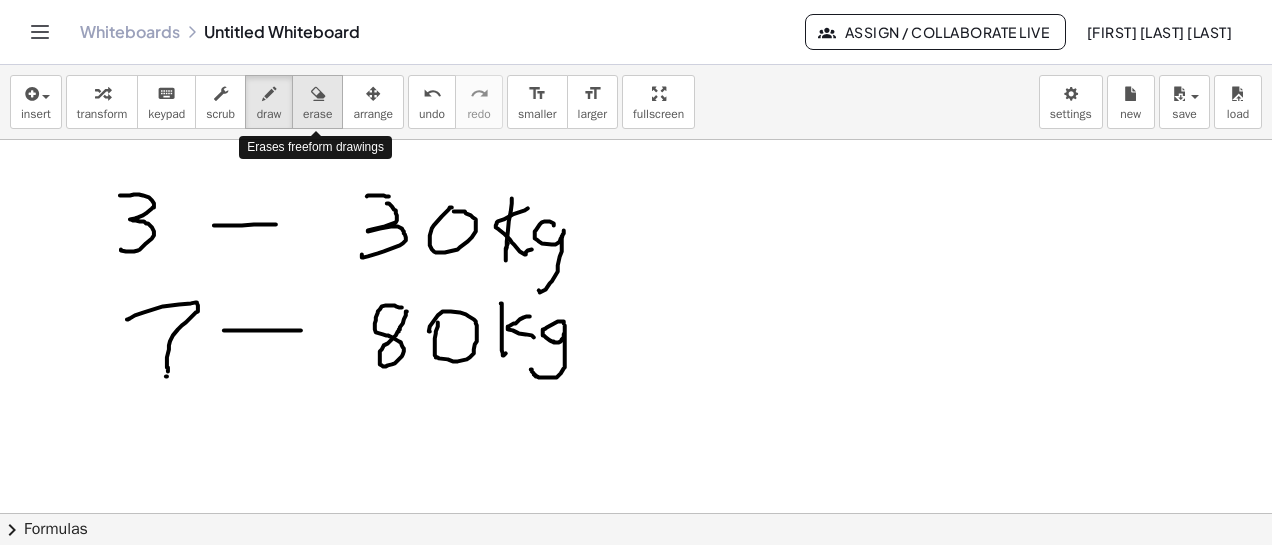click at bounding box center [318, 94] 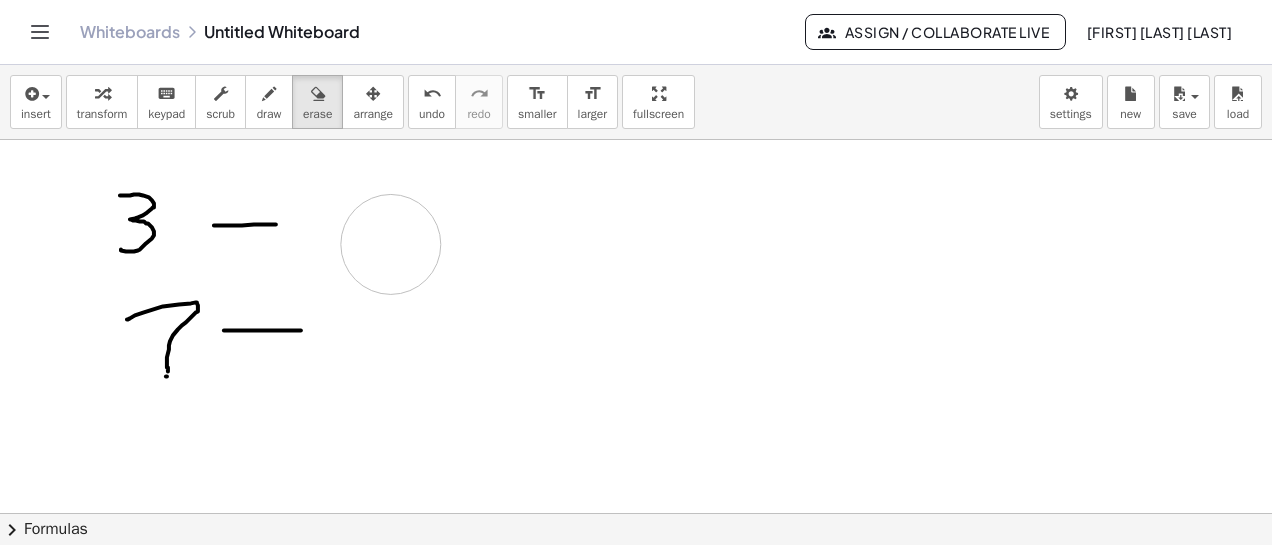 drag, startPoint x: 356, startPoint y: 208, endPoint x: 144, endPoint y: 192, distance: 212.60292 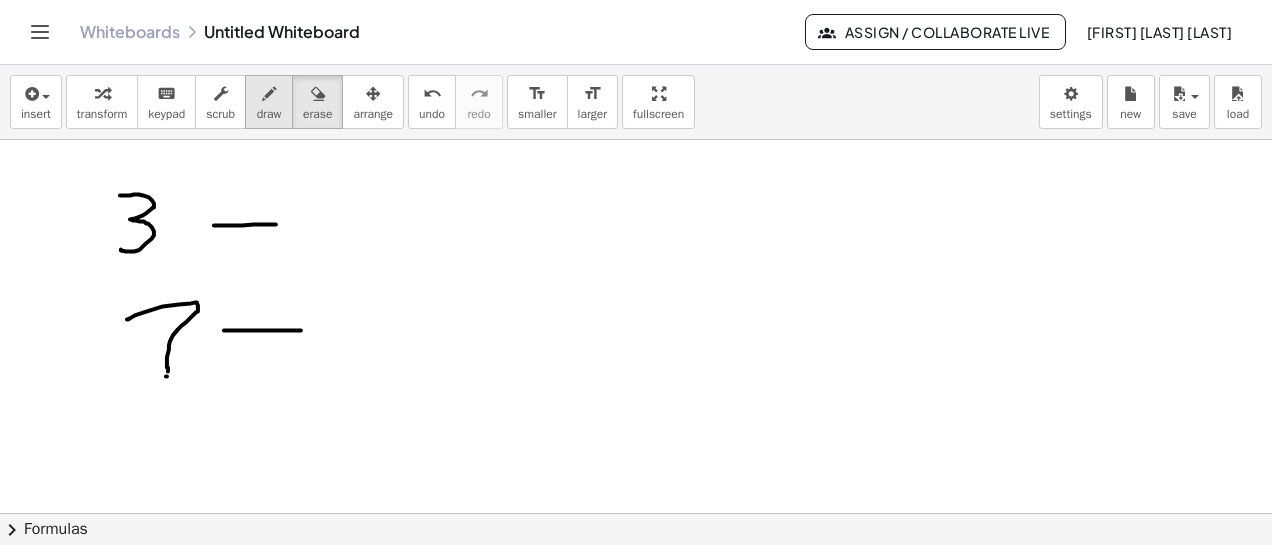 click on "draw" at bounding box center (269, 114) 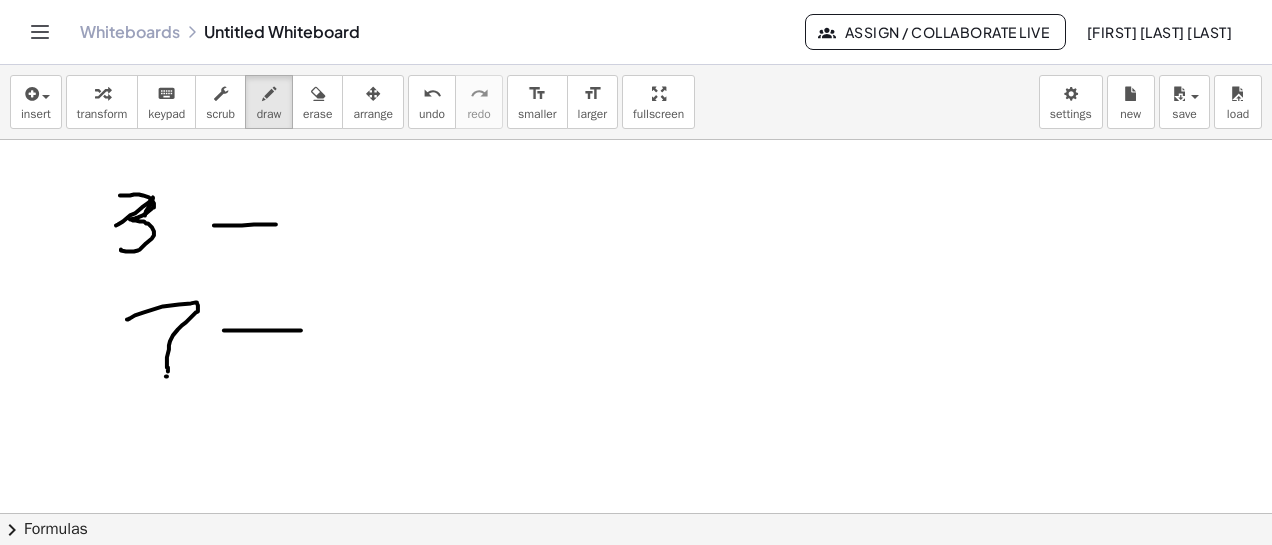 drag, startPoint x: 116, startPoint y: 225, endPoint x: 140, endPoint y: 206, distance: 30.610456 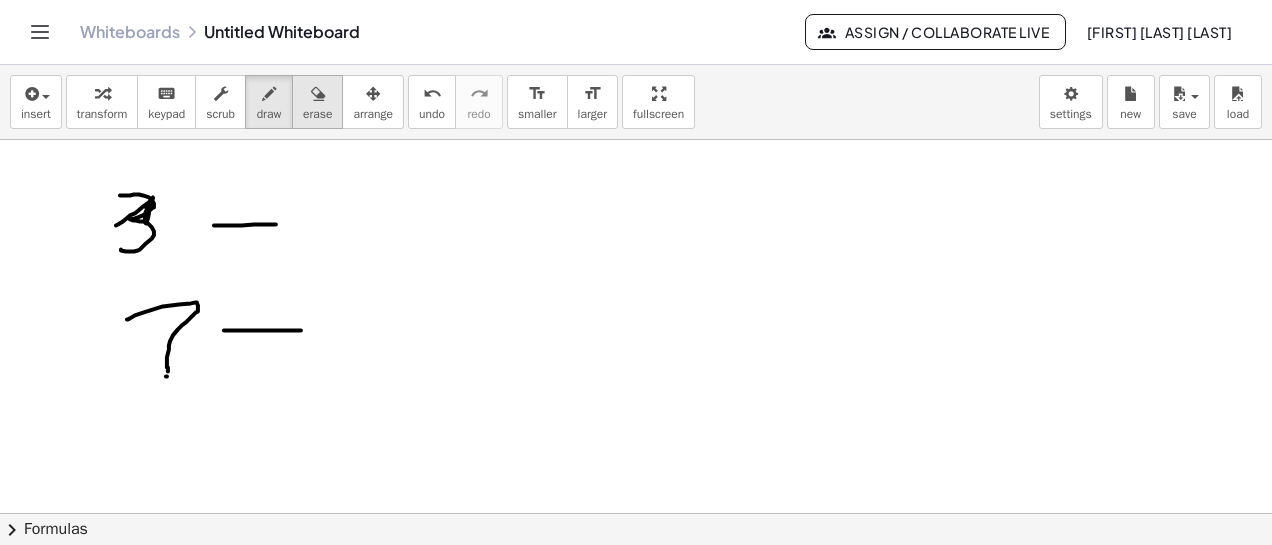 click at bounding box center (318, 94) 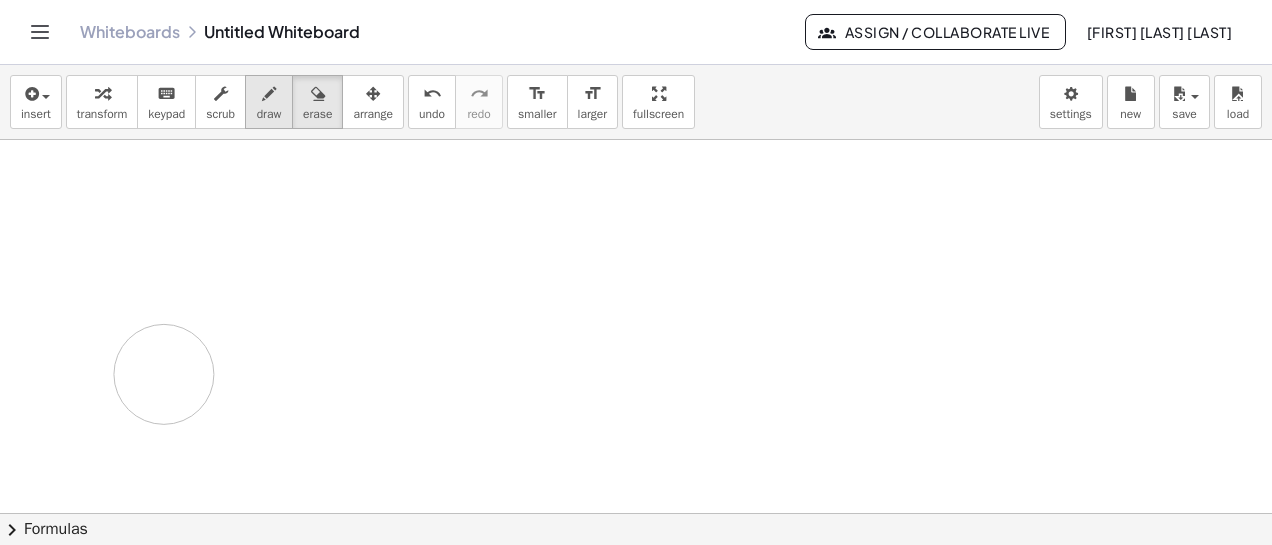 drag, startPoint x: 129, startPoint y: 209, endPoint x: 274, endPoint y: 101, distance: 180.801 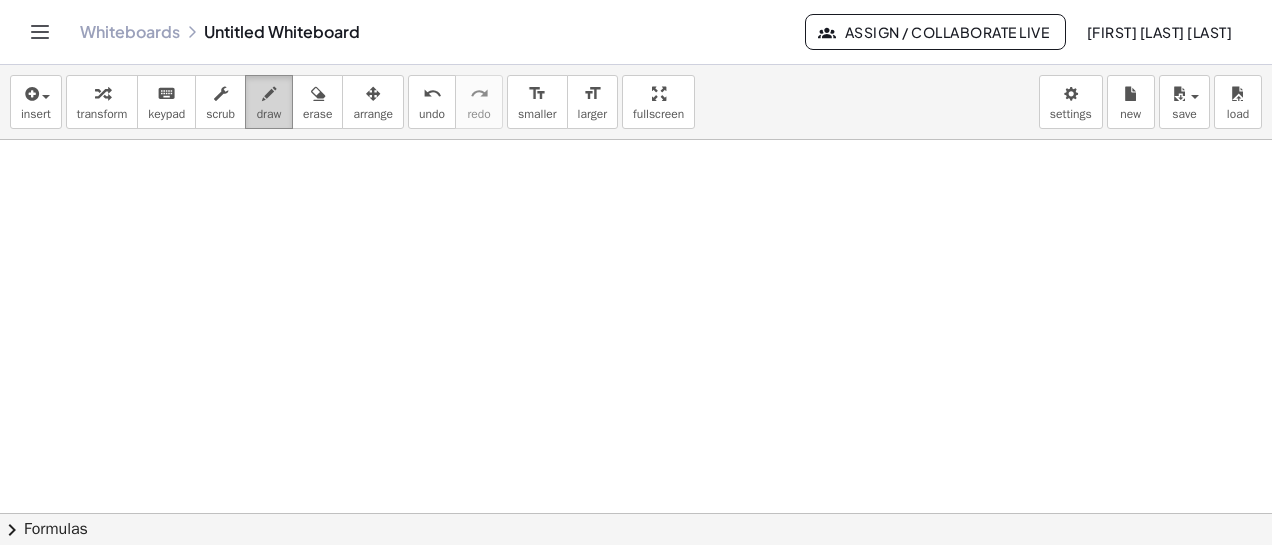 click on "draw" at bounding box center (269, 102) 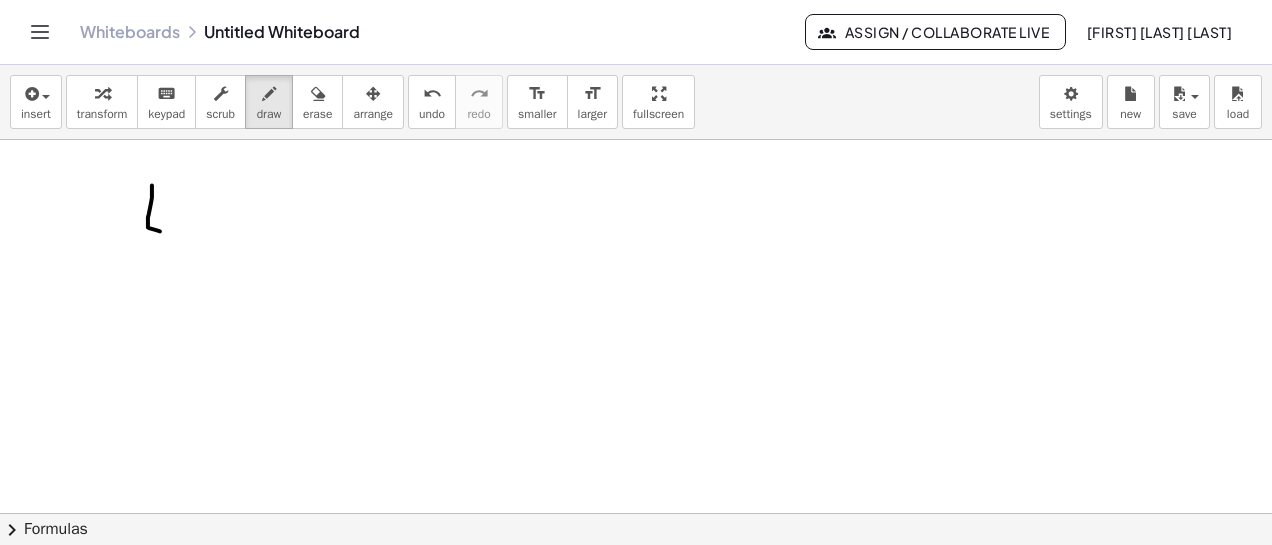 drag, startPoint x: 152, startPoint y: 185, endPoint x: 163, endPoint y: 229, distance: 45.35416 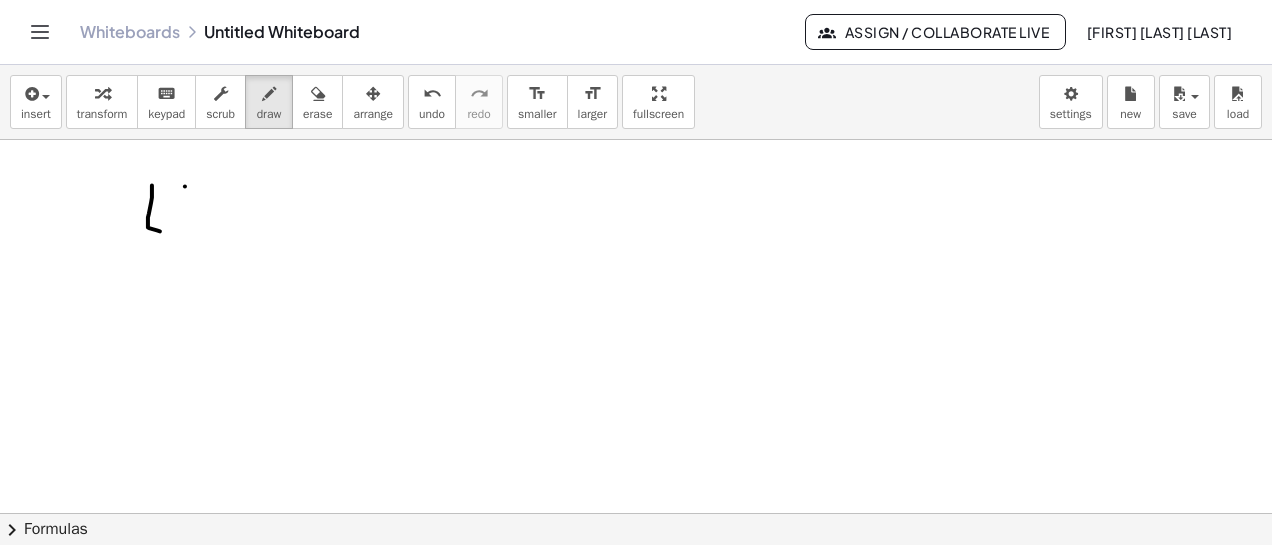 drag, startPoint x: 185, startPoint y: 186, endPoint x: 182, endPoint y: 237, distance: 51.088158 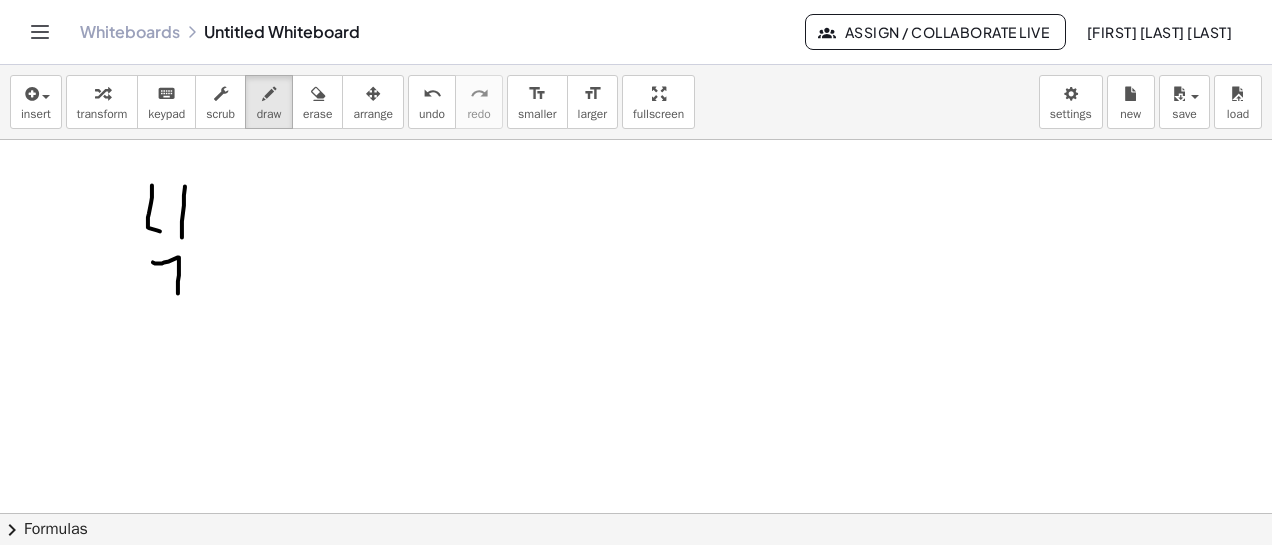 drag, startPoint x: 153, startPoint y: 262, endPoint x: 178, endPoint y: 293, distance: 39.824615 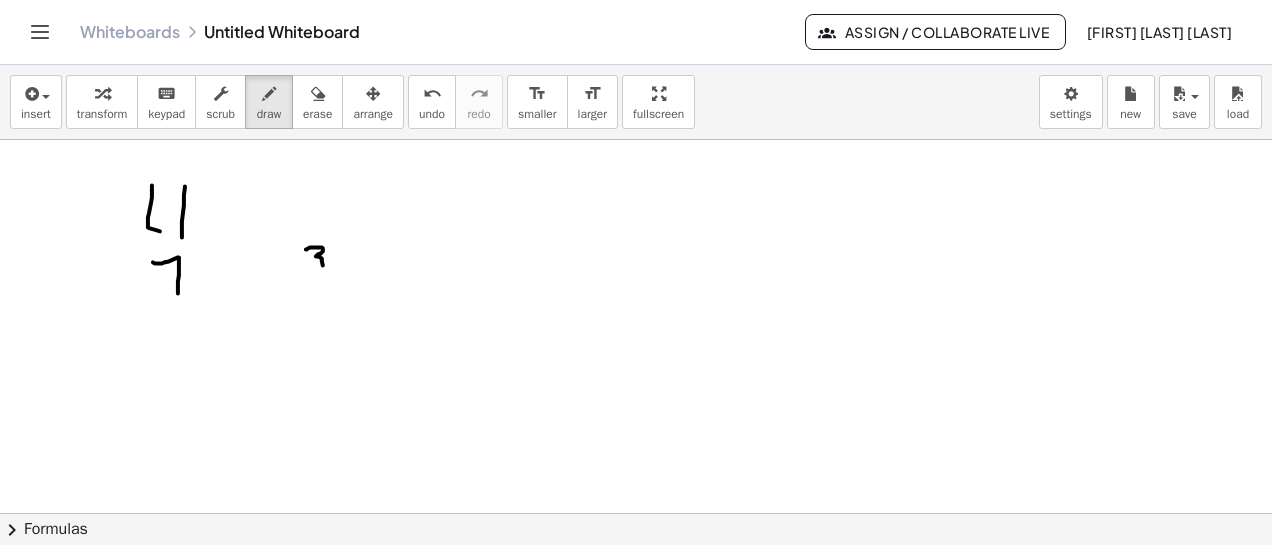 drag, startPoint x: 306, startPoint y: 249, endPoint x: 340, endPoint y: 253, distance: 34.234486 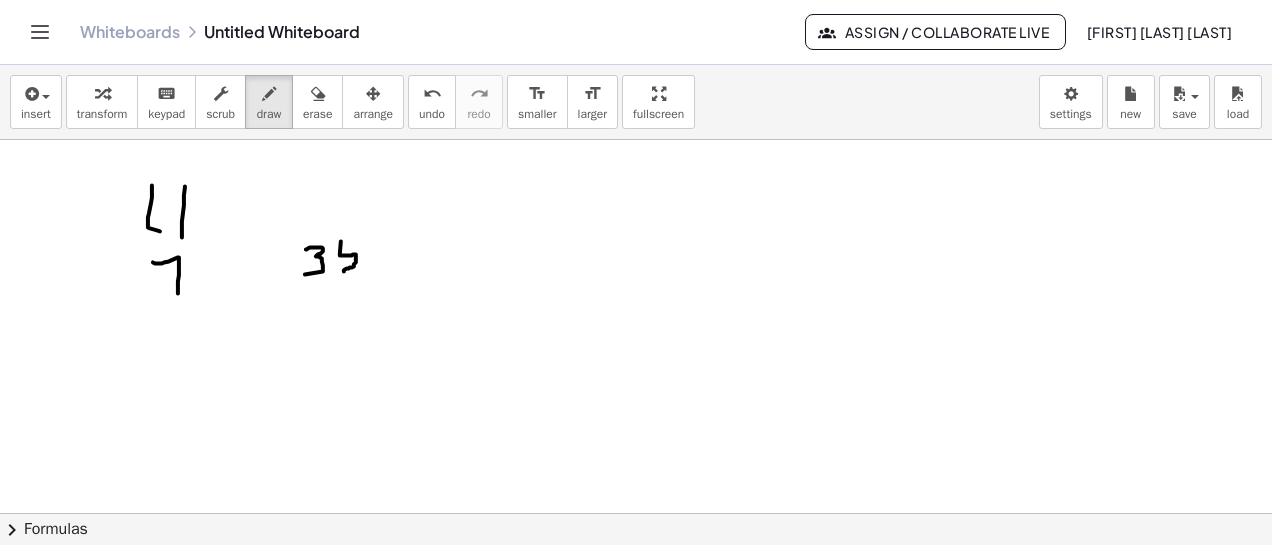 click at bounding box center (636, -1299) 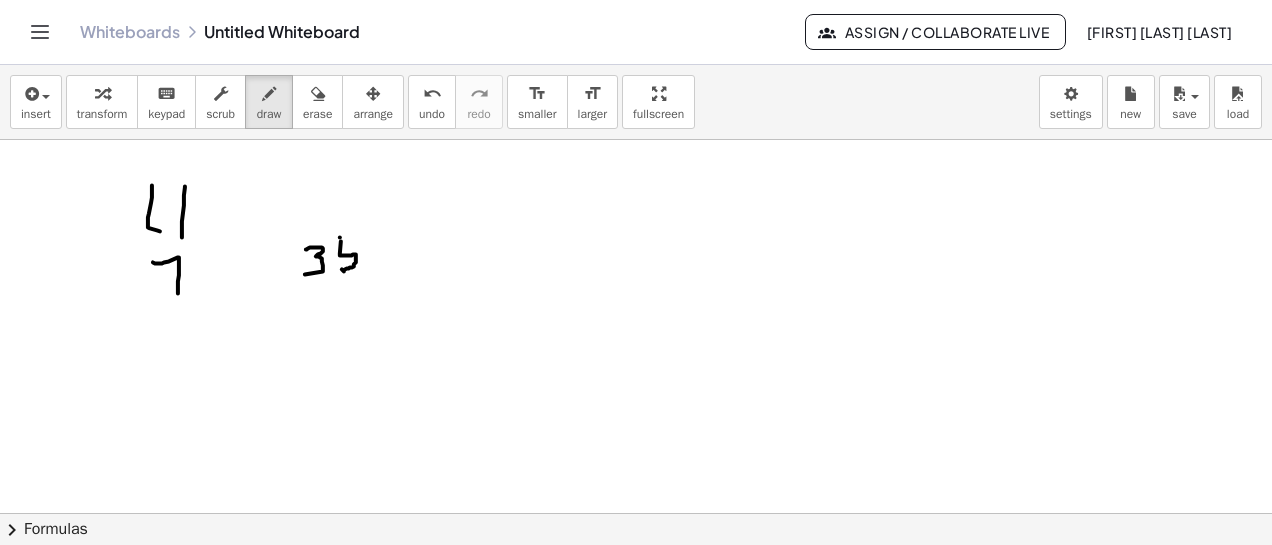 drag, startPoint x: 340, startPoint y: 237, endPoint x: 354, endPoint y: 235, distance: 14.142136 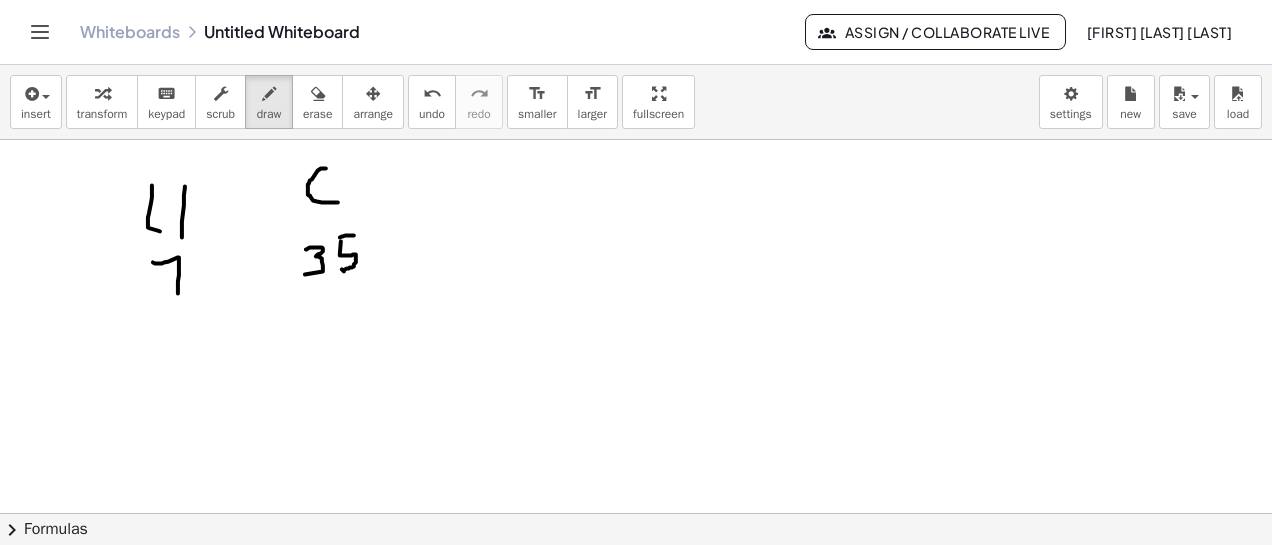drag, startPoint x: 326, startPoint y: 168, endPoint x: 336, endPoint y: 202, distance: 35.44009 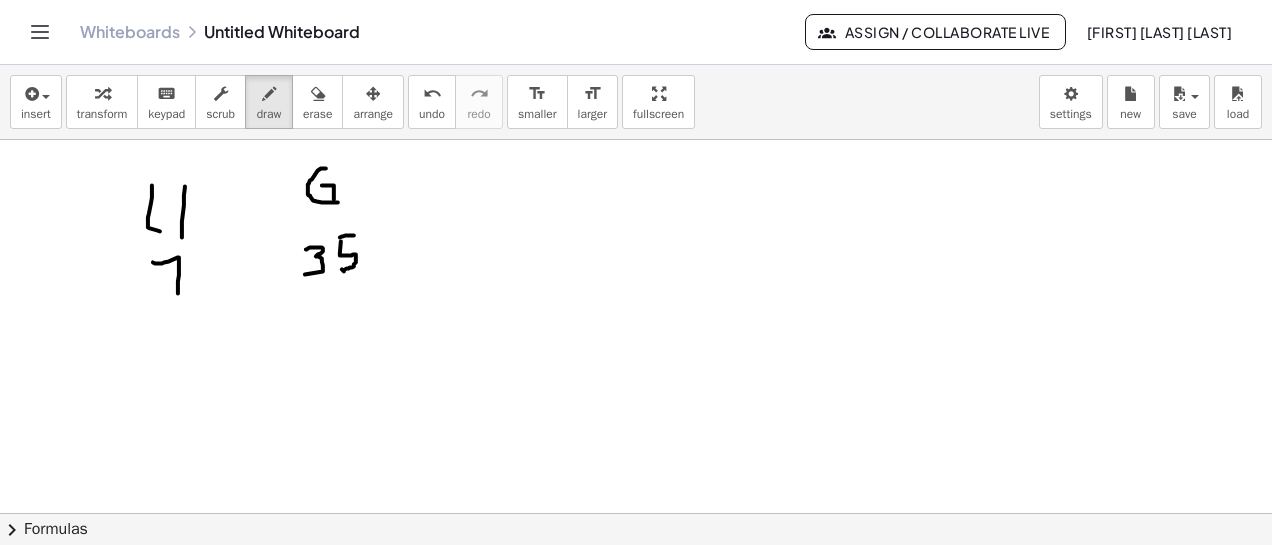 drag, startPoint x: 322, startPoint y: 185, endPoint x: 334, endPoint y: 199, distance: 18.439089 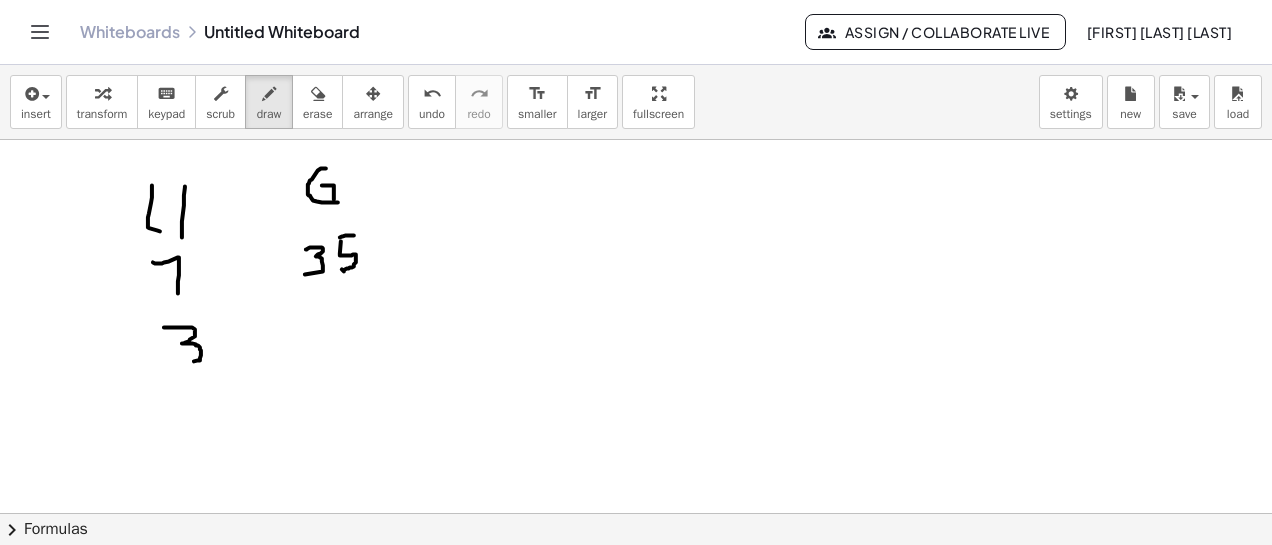 drag, startPoint x: 176, startPoint y: 327, endPoint x: 181, endPoint y: 357, distance: 30.413813 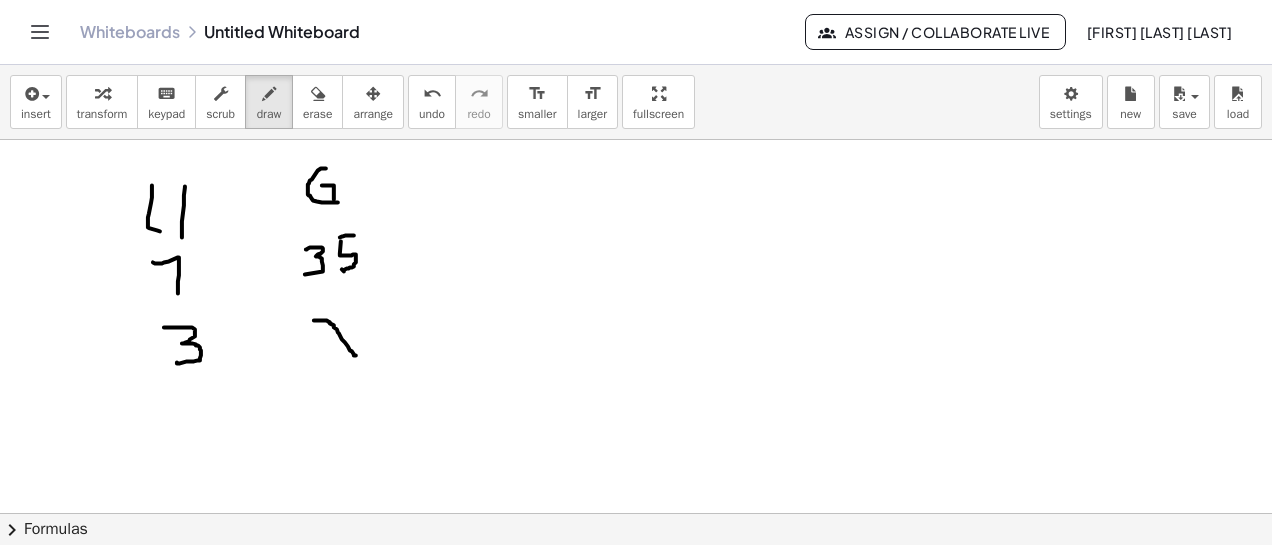 drag, startPoint x: 314, startPoint y: 320, endPoint x: 356, endPoint y: 333, distance: 43.965897 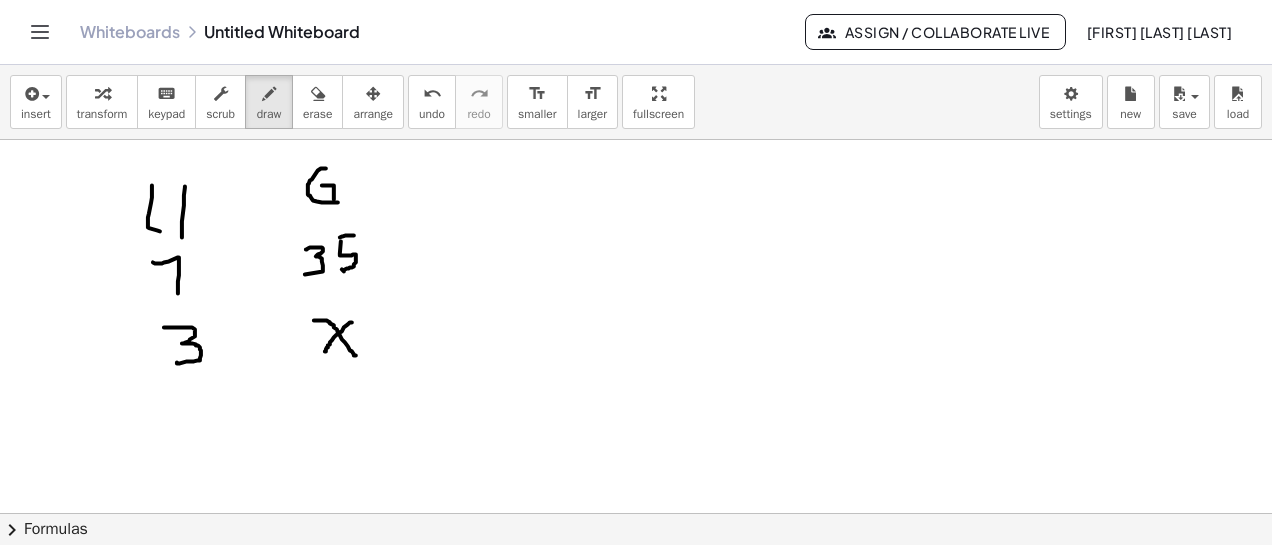 drag, startPoint x: 352, startPoint y: 322, endPoint x: 325, endPoint y: 351, distance: 39.623226 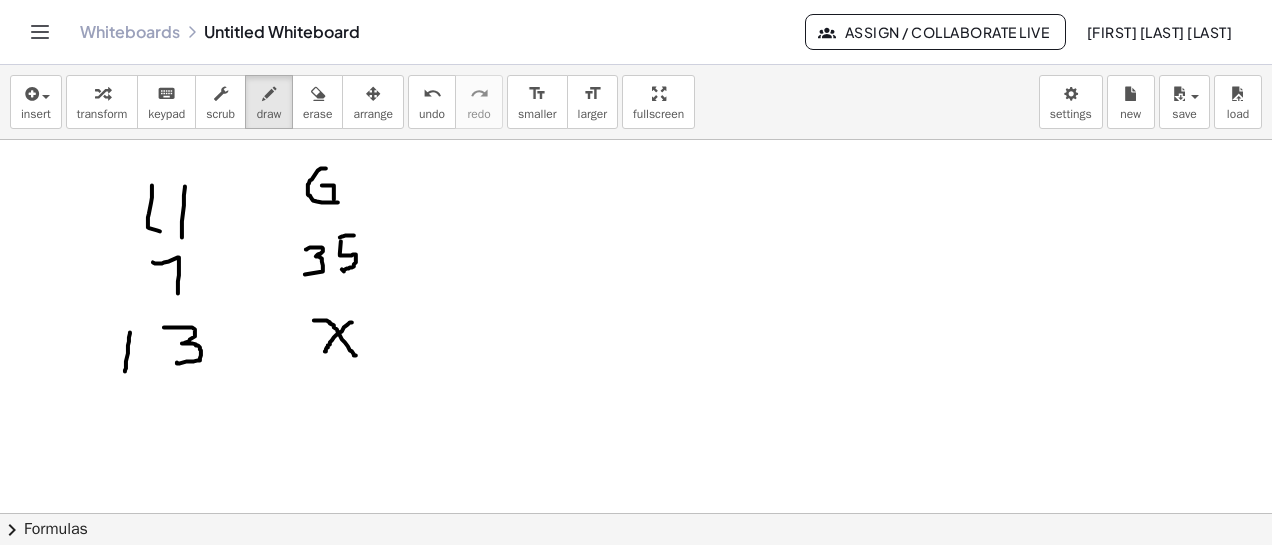 drag, startPoint x: 130, startPoint y: 332, endPoint x: 125, endPoint y: 371, distance: 39.319206 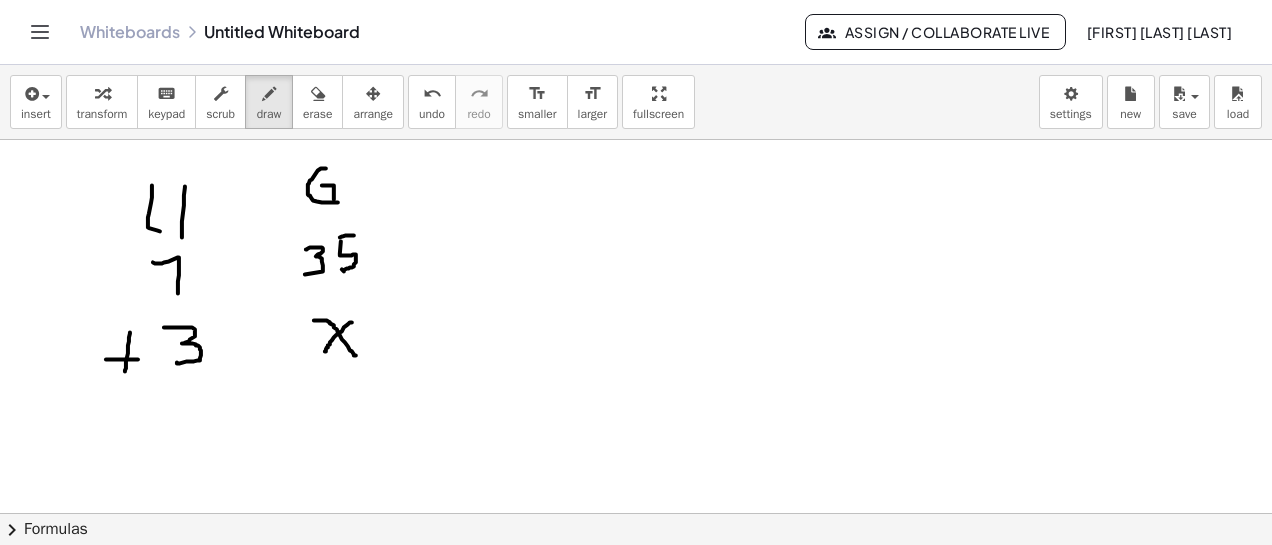 drag, startPoint x: 106, startPoint y: 359, endPoint x: 138, endPoint y: 359, distance: 32 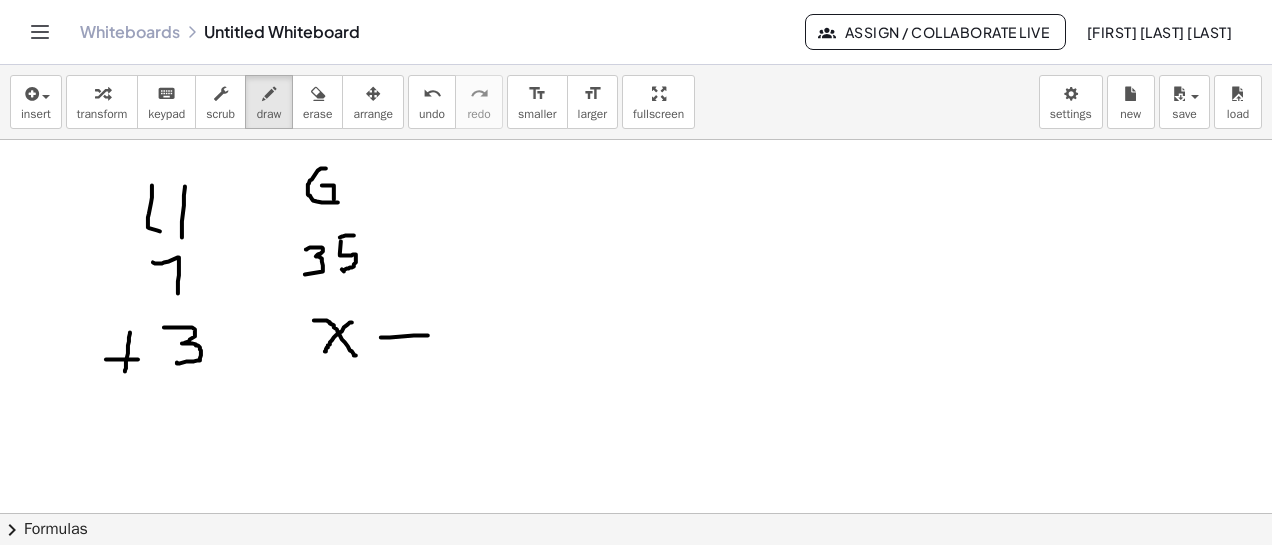 drag, startPoint x: 381, startPoint y: 337, endPoint x: 428, endPoint y: 335, distance: 47.042534 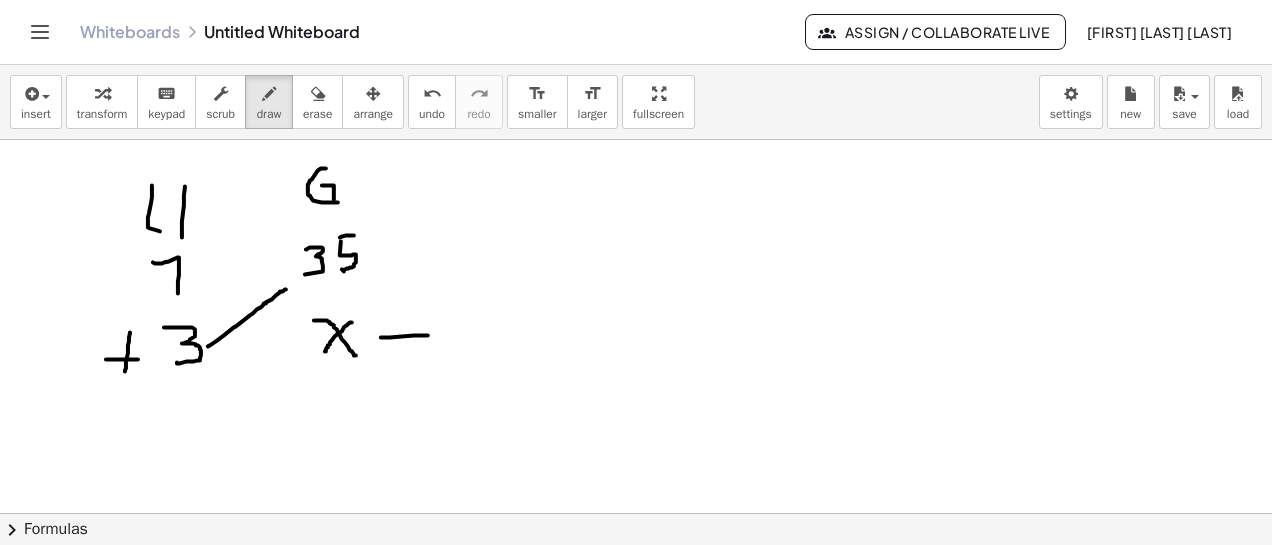 drag, startPoint x: 208, startPoint y: 346, endPoint x: 286, endPoint y: 289, distance: 96.60745 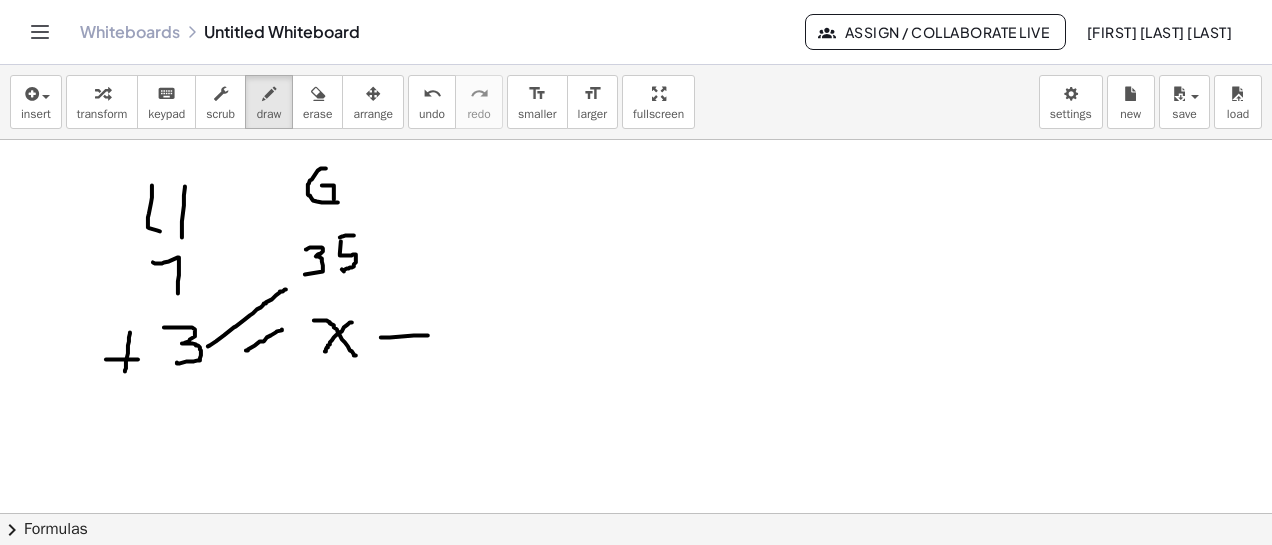 drag, startPoint x: 246, startPoint y: 350, endPoint x: 282, endPoint y: 329, distance: 41.677334 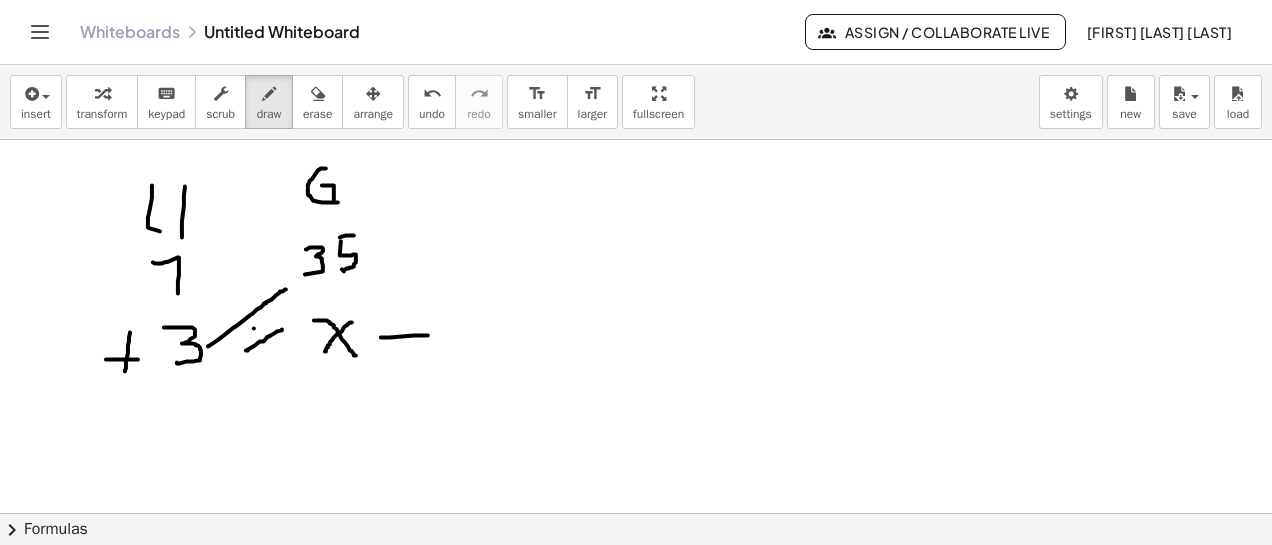 drag, startPoint x: 254, startPoint y: 328, endPoint x: 270, endPoint y: 343, distance: 21.931713 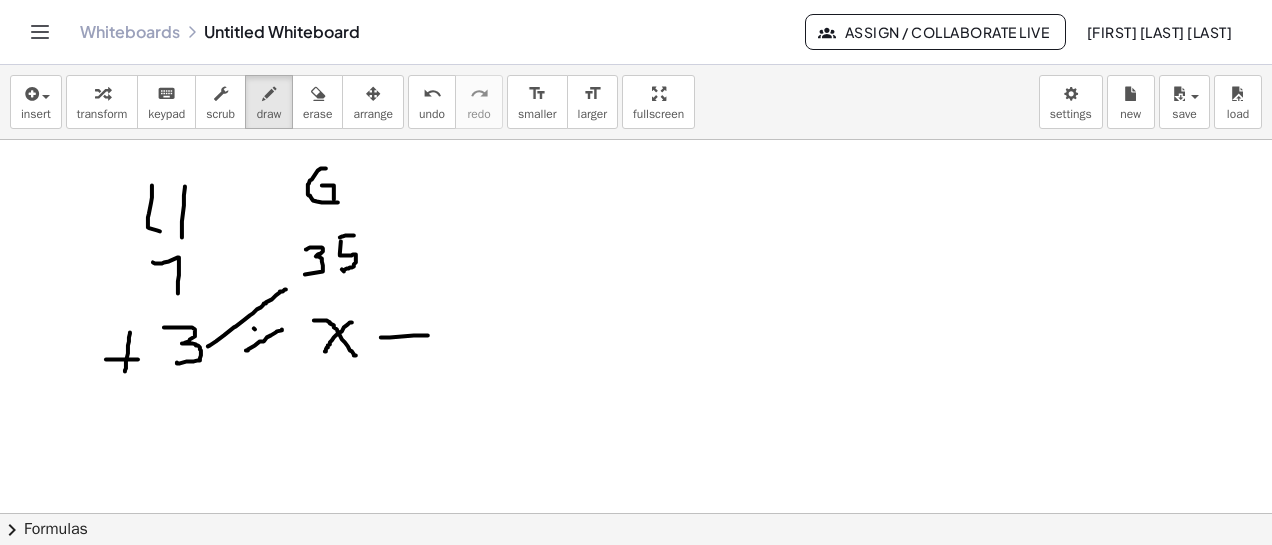 click at bounding box center [636, -1299] 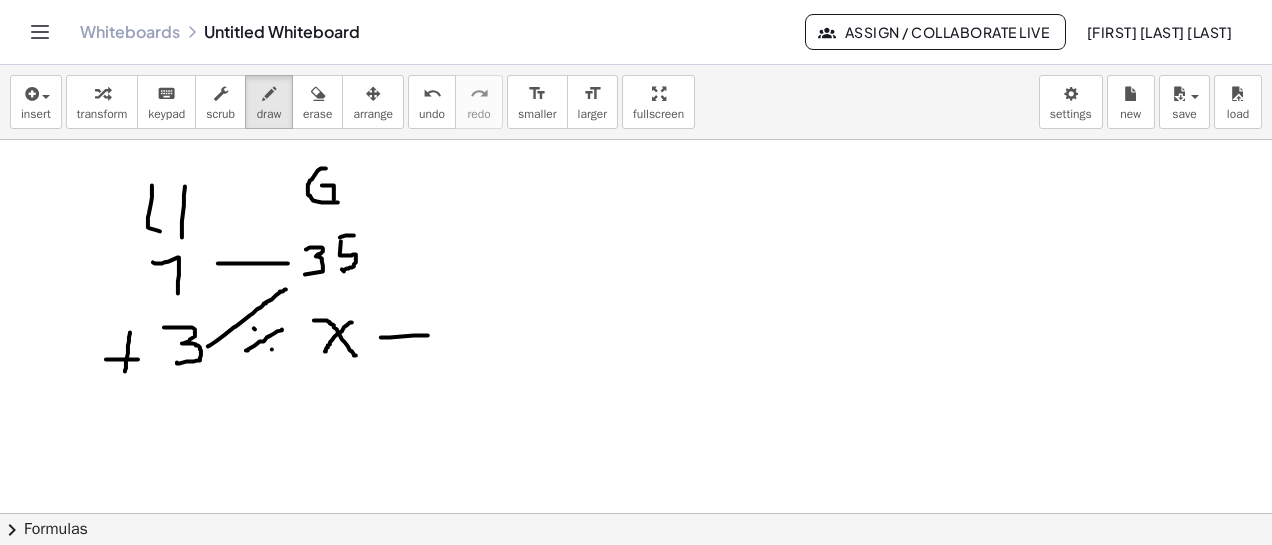 drag, startPoint x: 280, startPoint y: 263, endPoint x: 218, endPoint y: 263, distance: 62 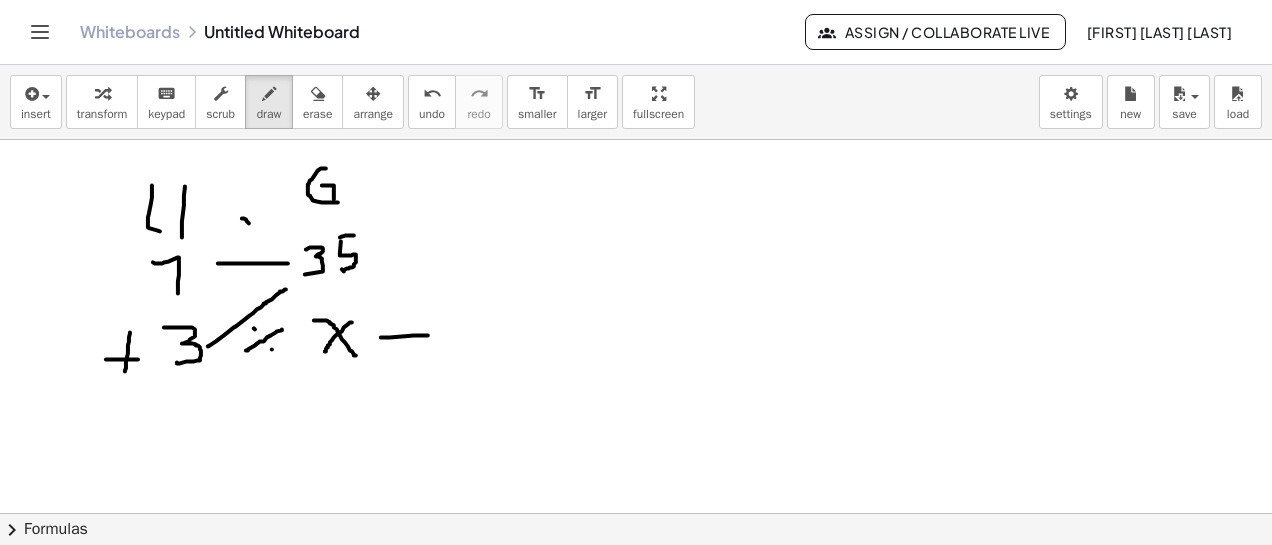 drag, startPoint x: 242, startPoint y: 218, endPoint x: 270, endPoint y: 243, distance: 37.536648 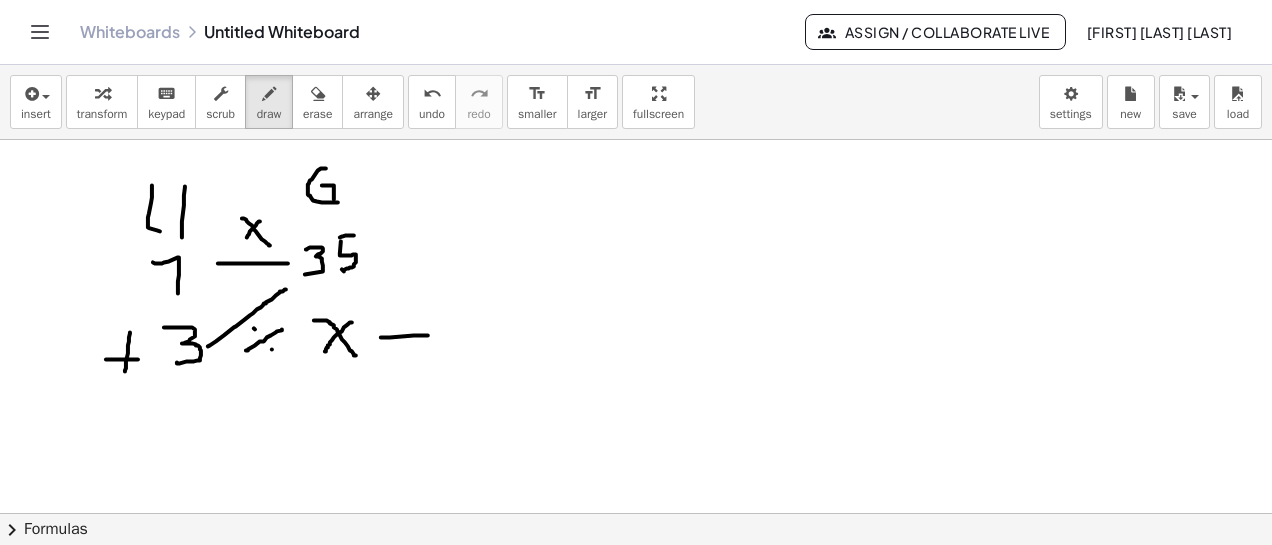 drag, startPoint x: 260, startPoint y: 221, endPoint x: 247, endPoint y: 237, distance: 20.615528 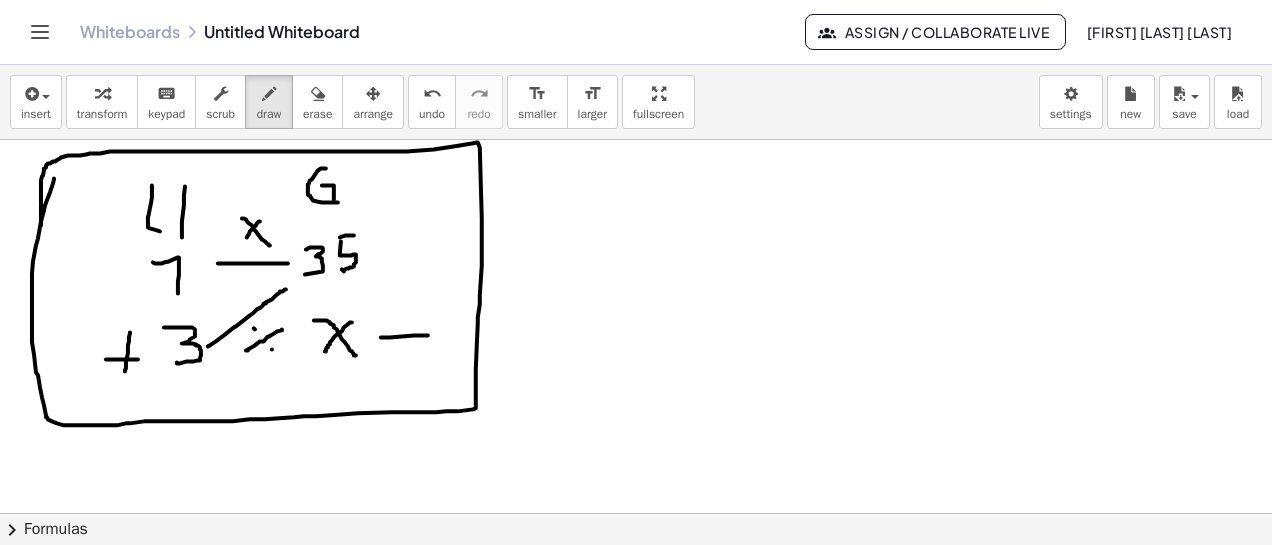 drag, startPoint x: 54, startPoint y: 178, endPoint x: 41, endPoint y: 225, distance: 48.76474 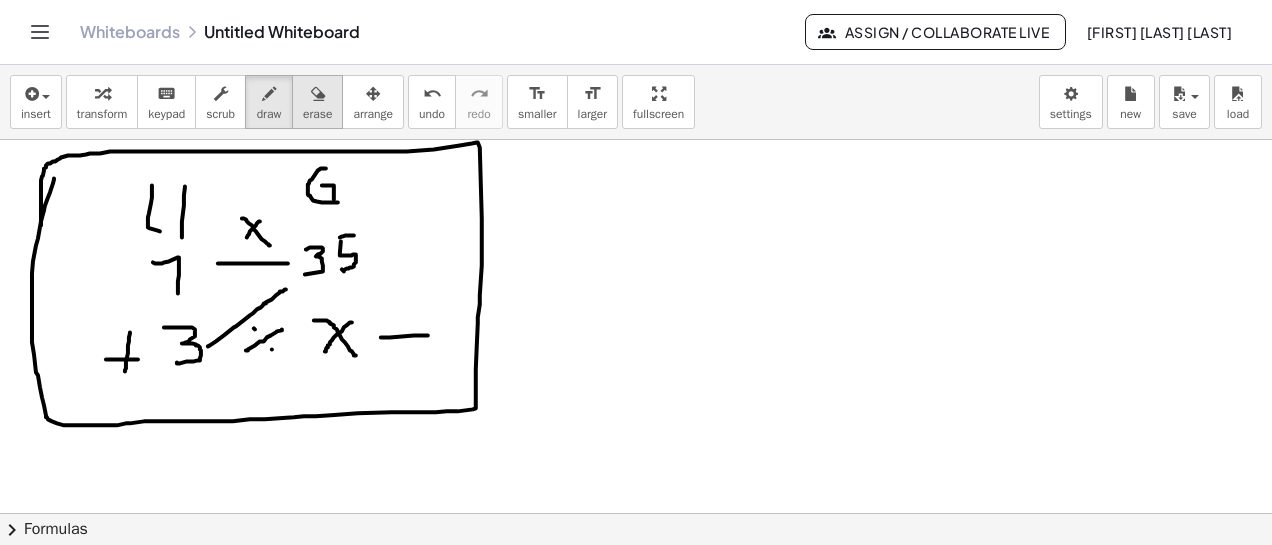click at bounding box center (318, 94) 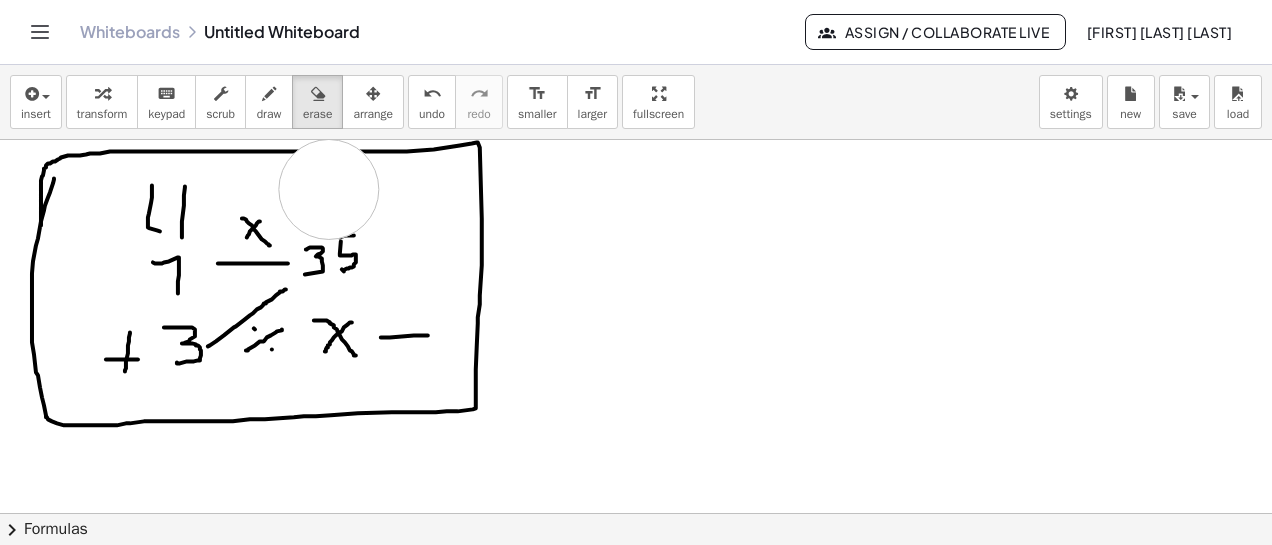 click at bounding box center (636, -1299) 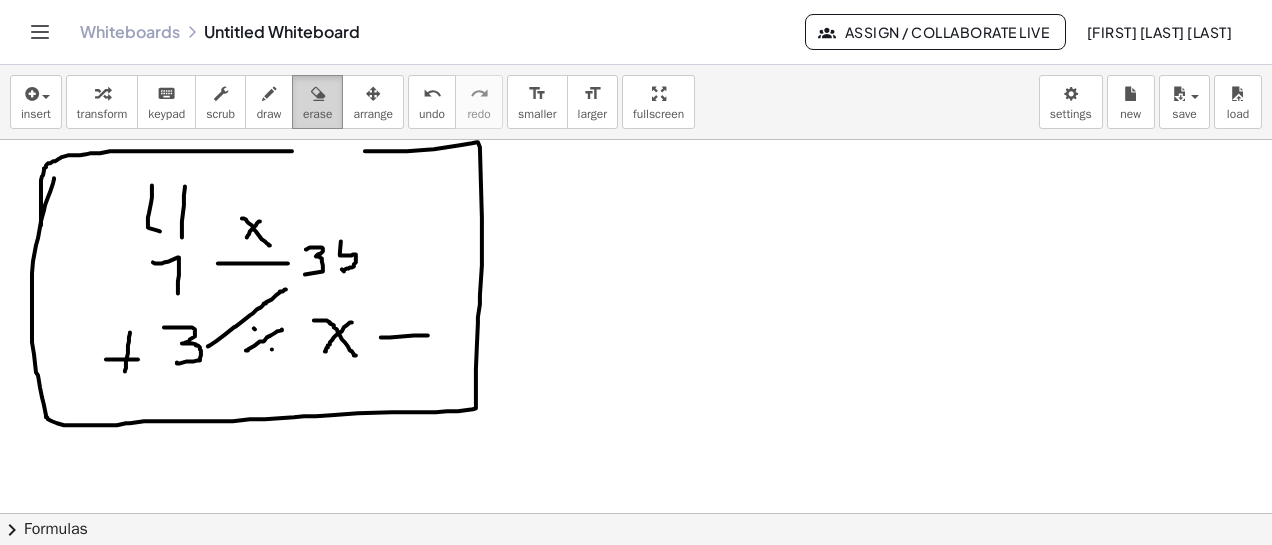 drag, startPoint x: 278, startPoint y: 99, endPoint x: 297, endPoint y: 105, distance: 19.924858 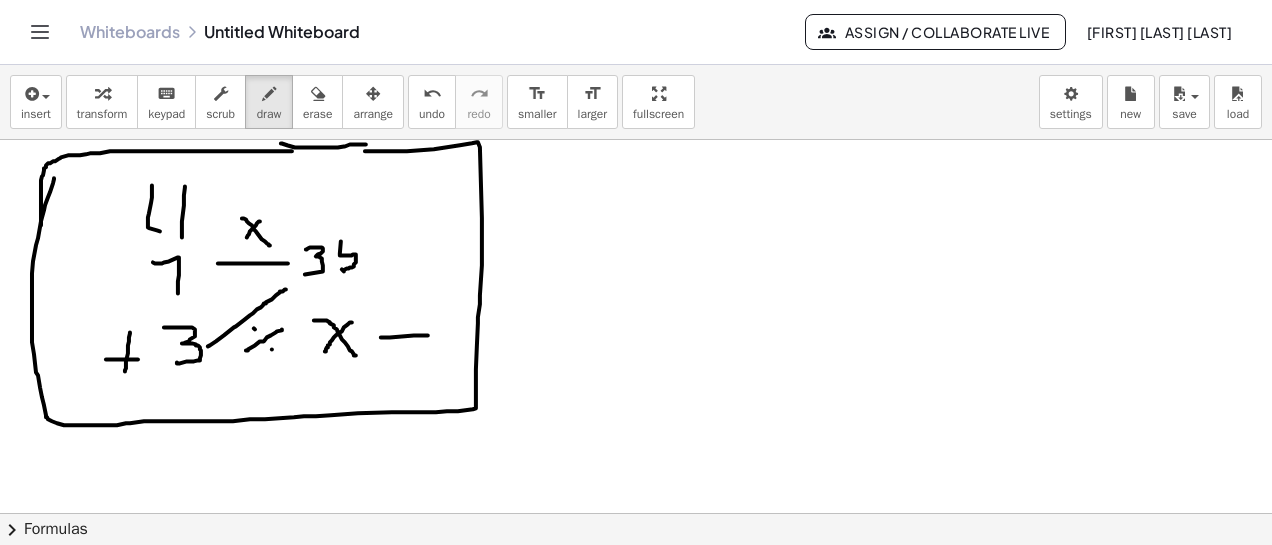 drag, startPoint x: 281, startPoint y: 143, endPoint x: 342, endPoint y: 187, distance: 75.21303 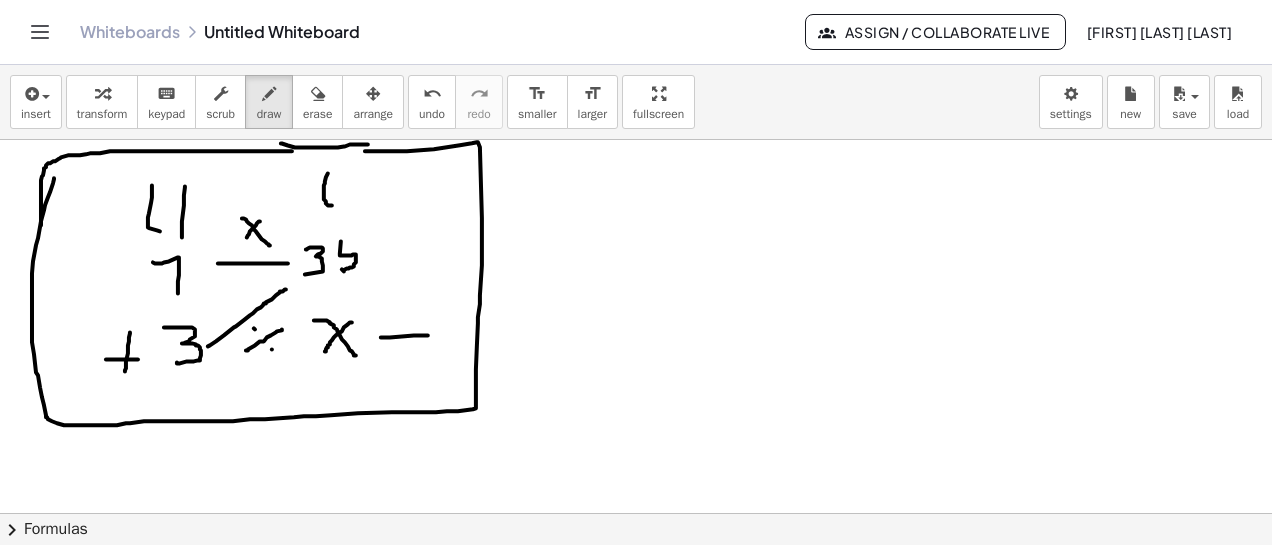 drag, startPoint x: 328, startPoint y: 173, endPoint x: 324, endPoint y: 191, distance: 18.439089 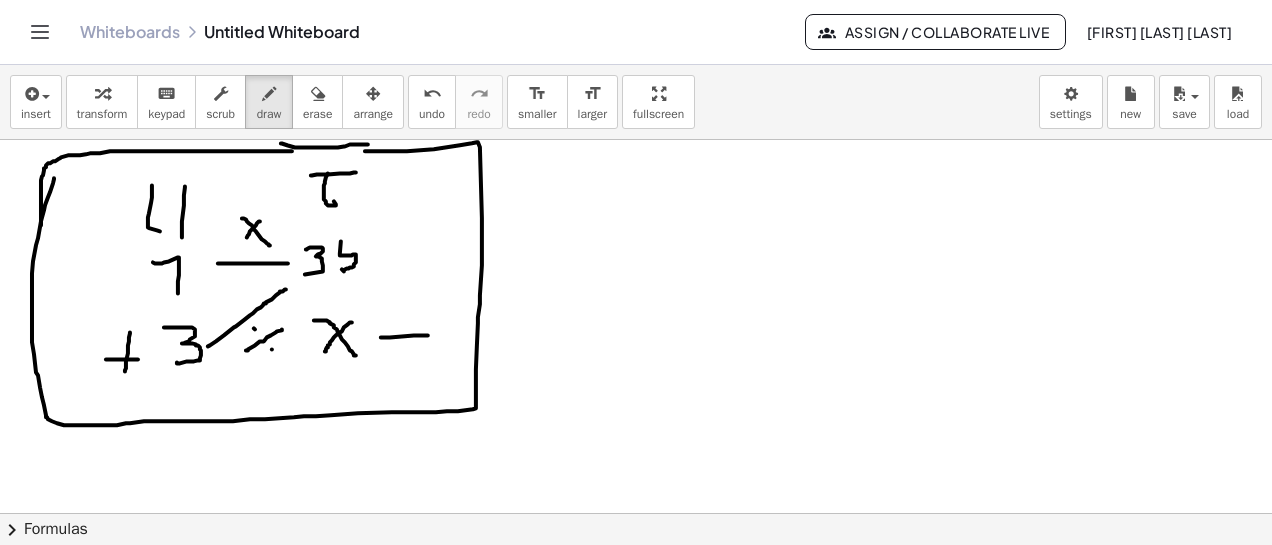 drag, startPoint x: 311, startPoint y: 175, endPoint x: 356, endPoint y: 172, distance: 45.099888 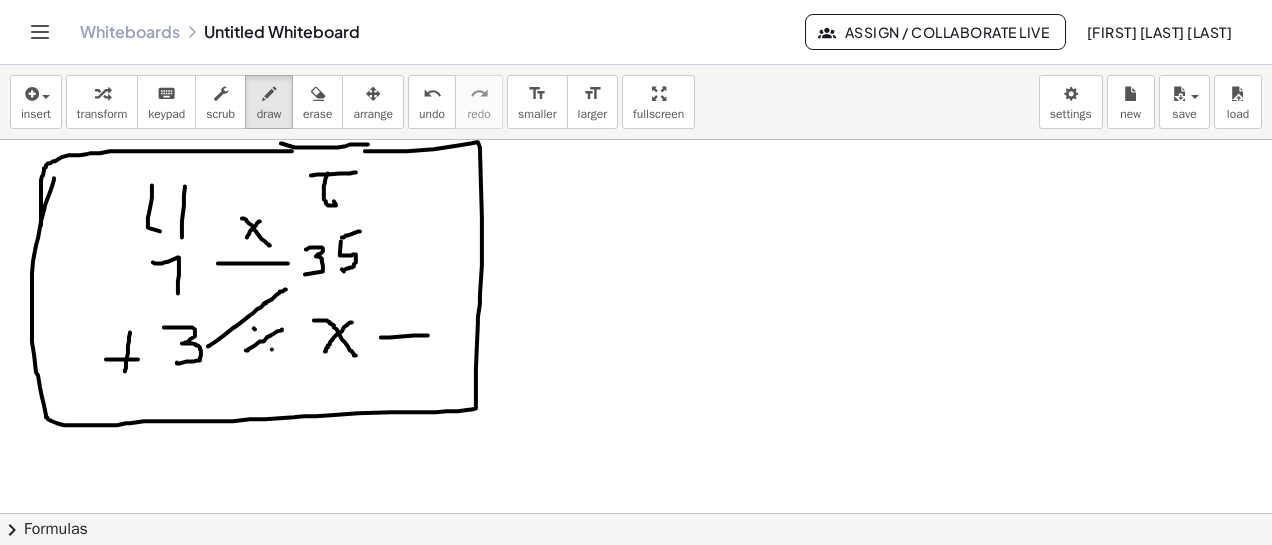 drag, startPoint x: 342, startPoint y: 237, endPoint x: 352, endPoint y: 251, distance: 17.20465 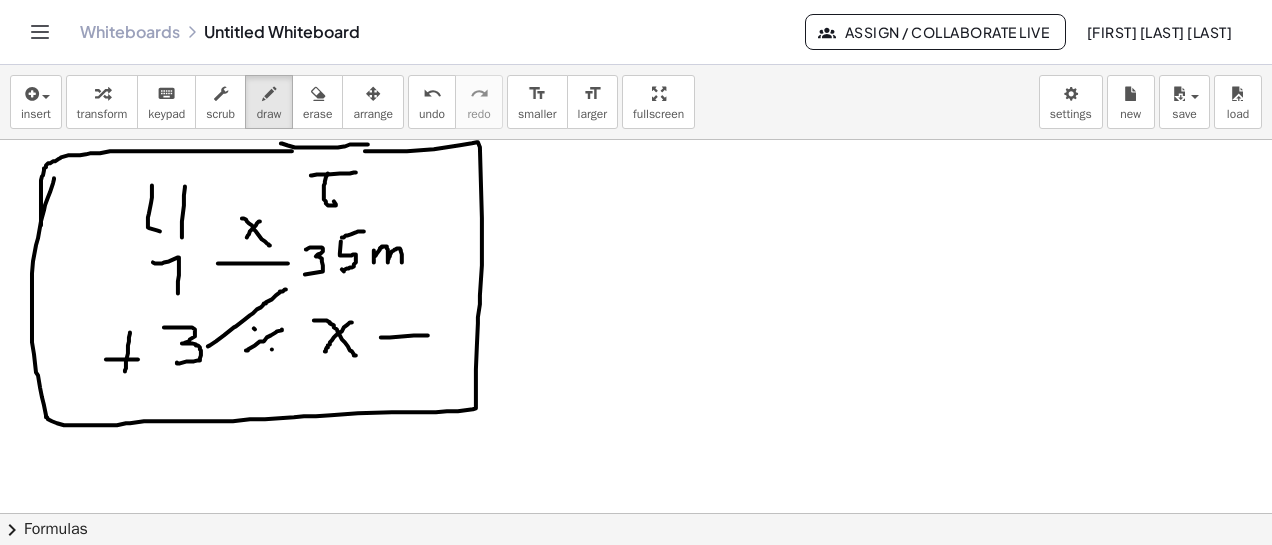 drag, startPoint x: 374, startPoint y: 250, endPoint x: 402, endPoint y: 262, distance: 30.463093 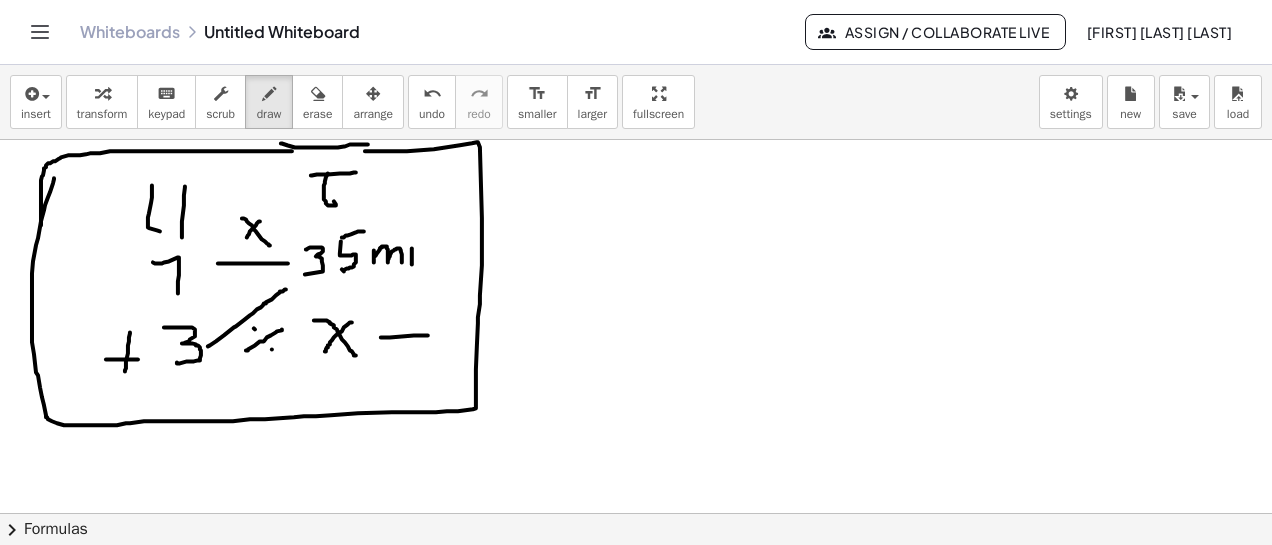 click at bounding box center [636, -1299] 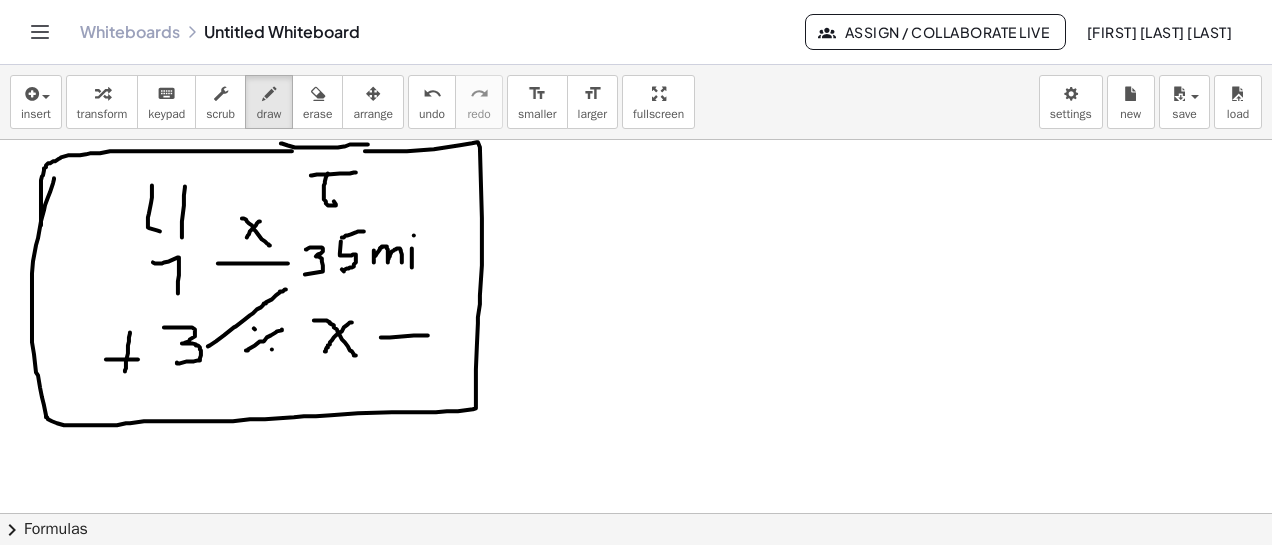 drag, startPoint x: 414, startPoint y: 235, endPoint x: 419, endPoint y: 253, distance: 18.681541 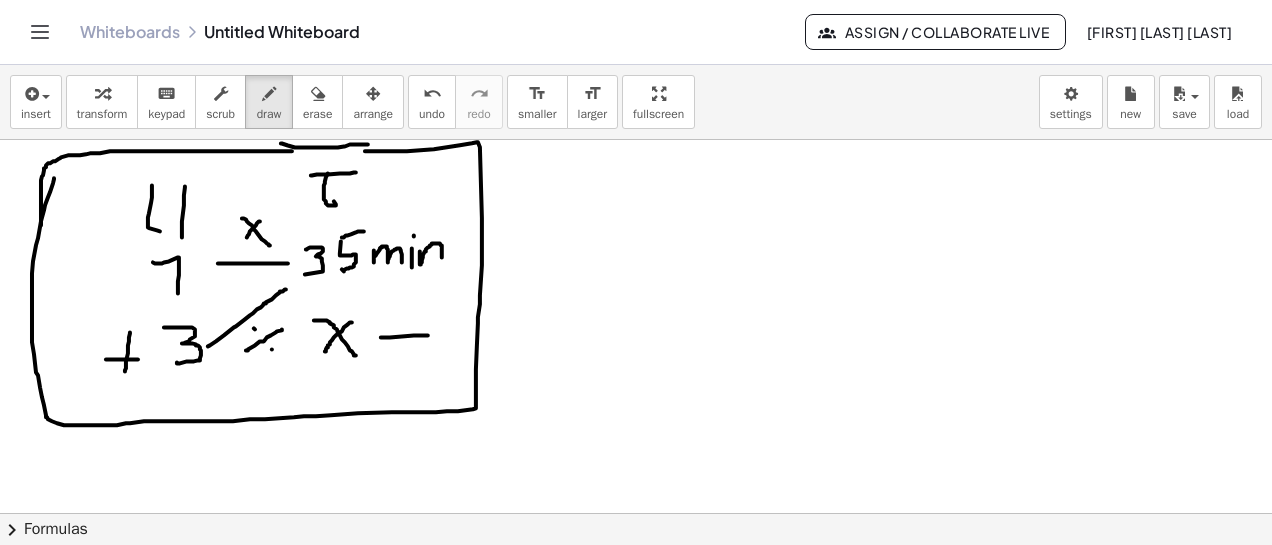 drag, startPoint x: 420, startPoint y: 251, endPoint x: 437, endPoint y: 265, distance: 22.022715 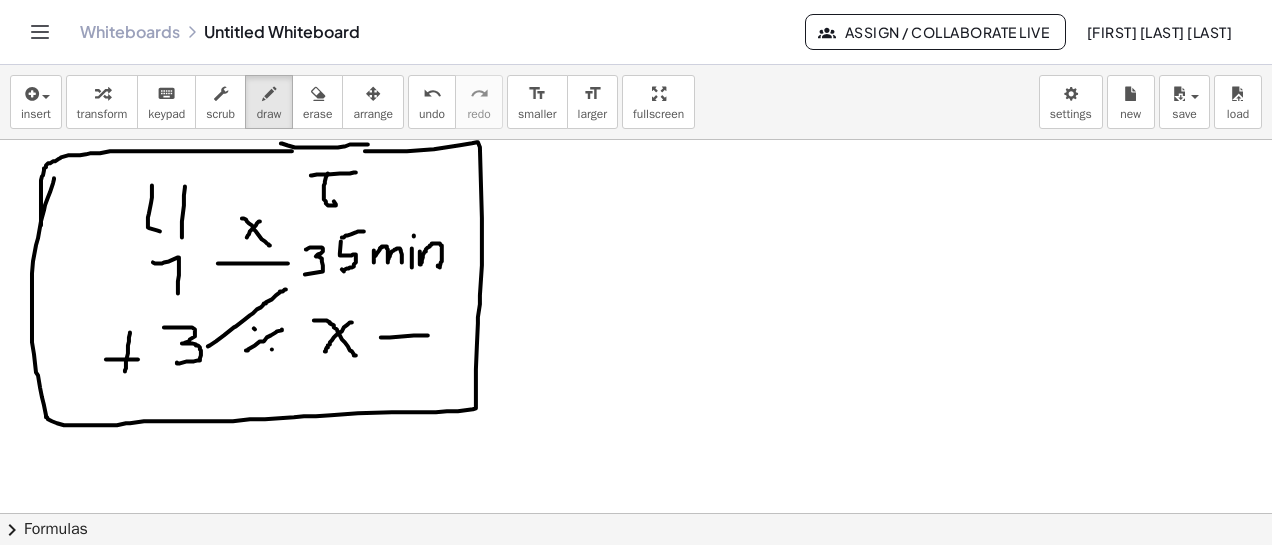 click at bounding box center (636, -1299) 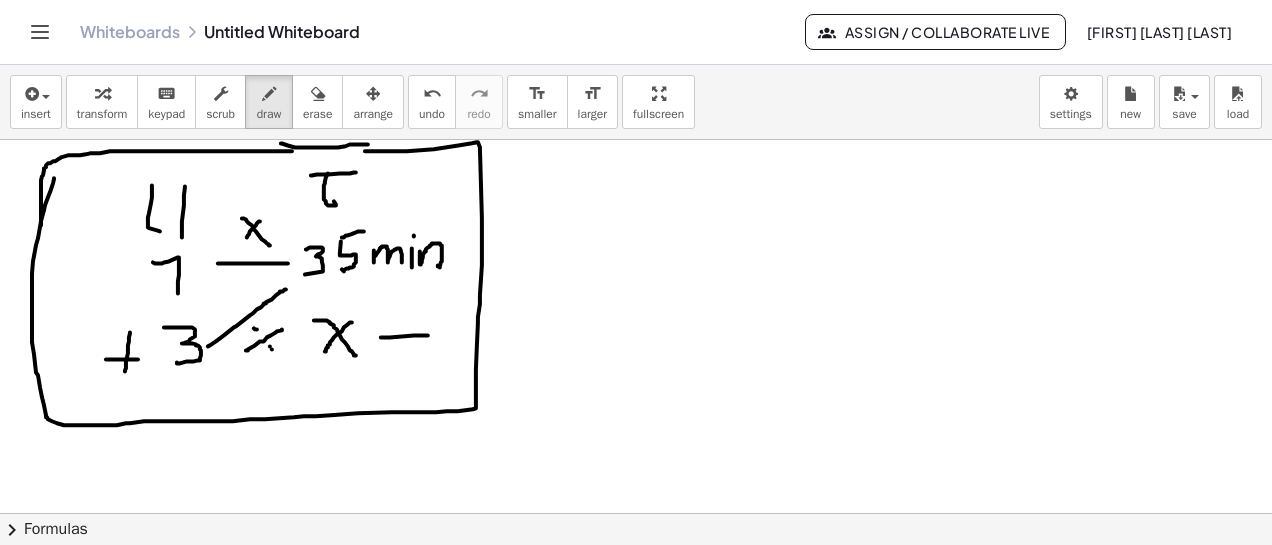 click at bounding box center [636, -1299] 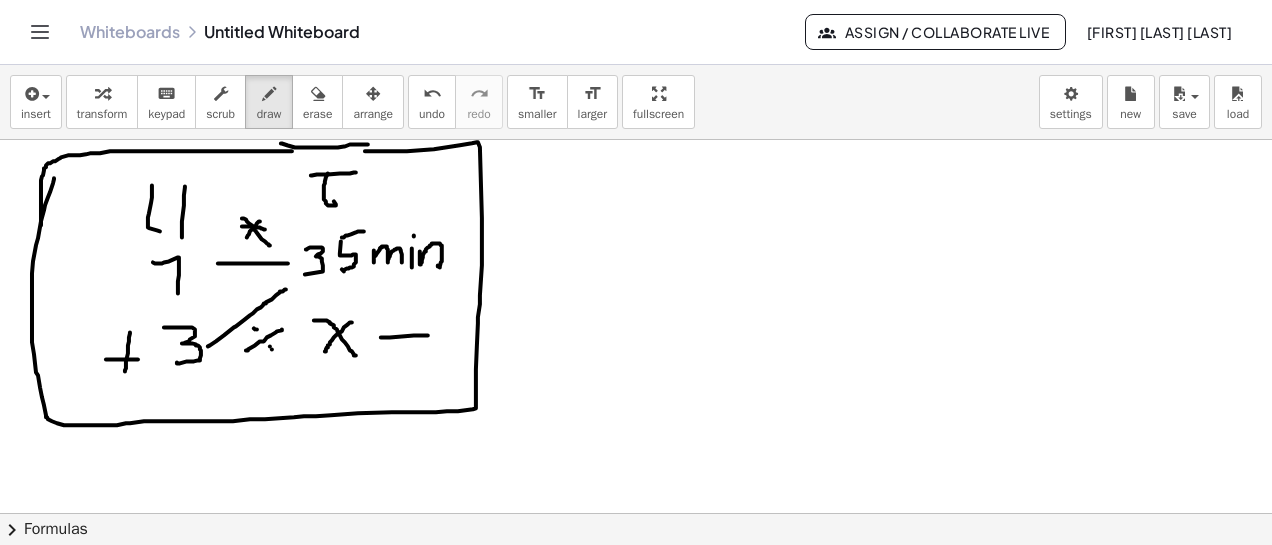 drag, startPoint x: 242, startPoint y: 226, endPoint x: 266, endPoint y: 229, distance: 24.186773 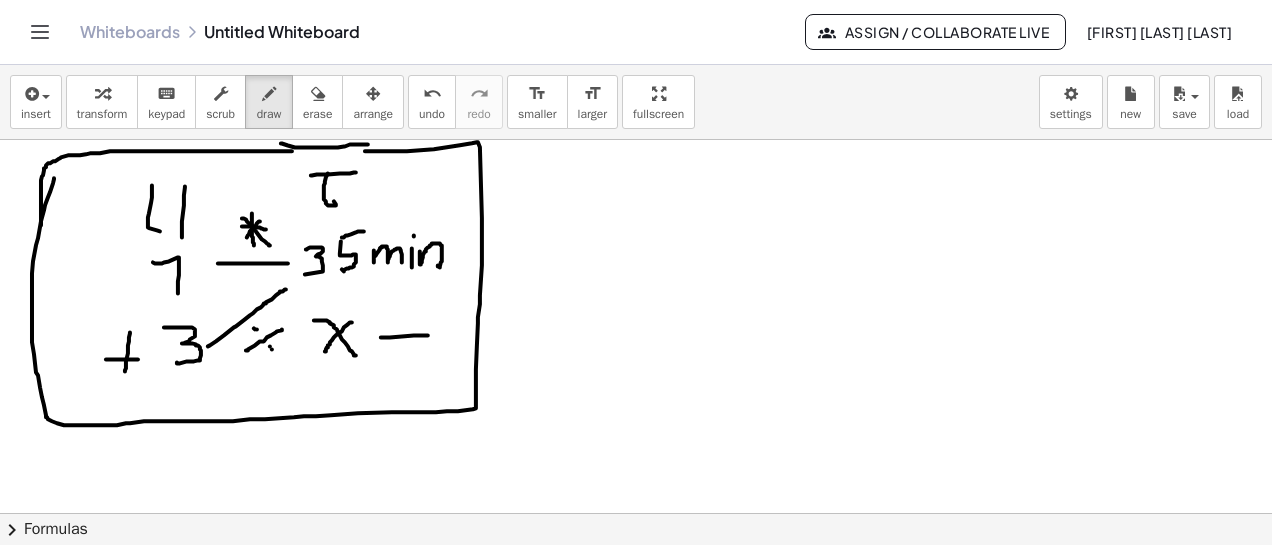 drag, startPoint x: 252, startPoint y: 213, endPoint x: 254, endPoint y: 245, distance: 32.06244 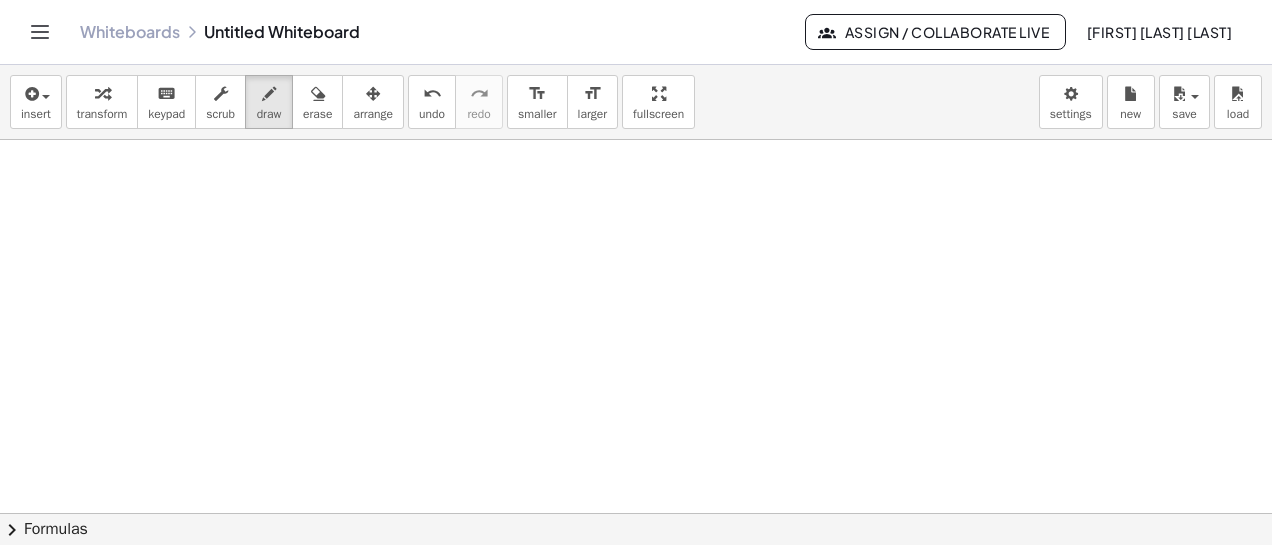 scroll, scrollTop: 3687, scrollLeft: 0, axis: vertical 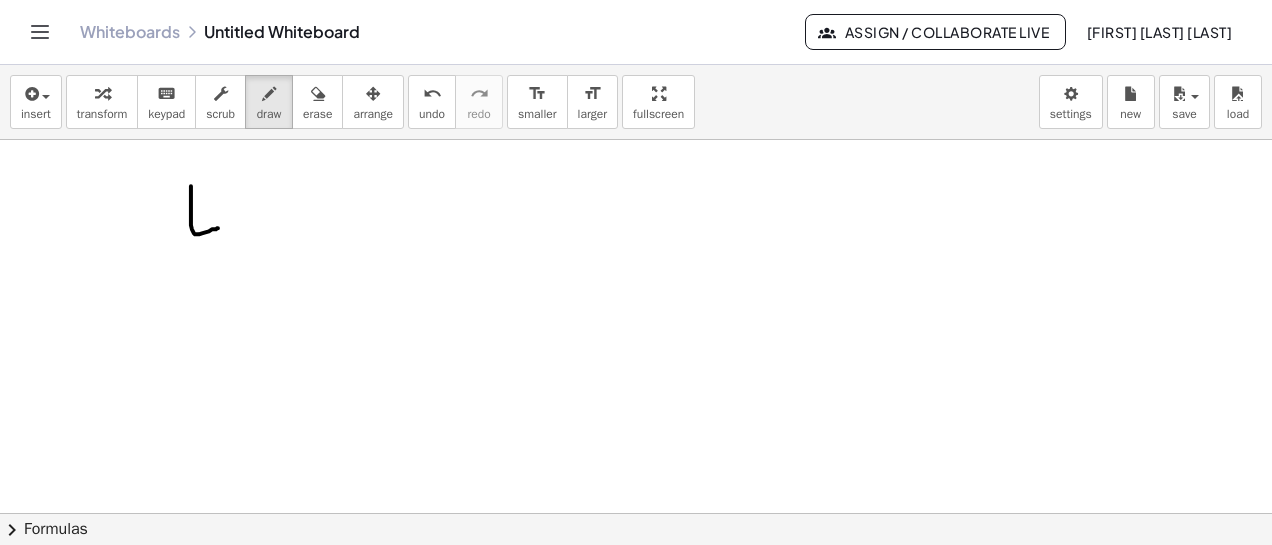 drag, startPoint x: 191, startPoint y: 187, endPoint x: 221, endPoint y: 228, distance: 50.803543 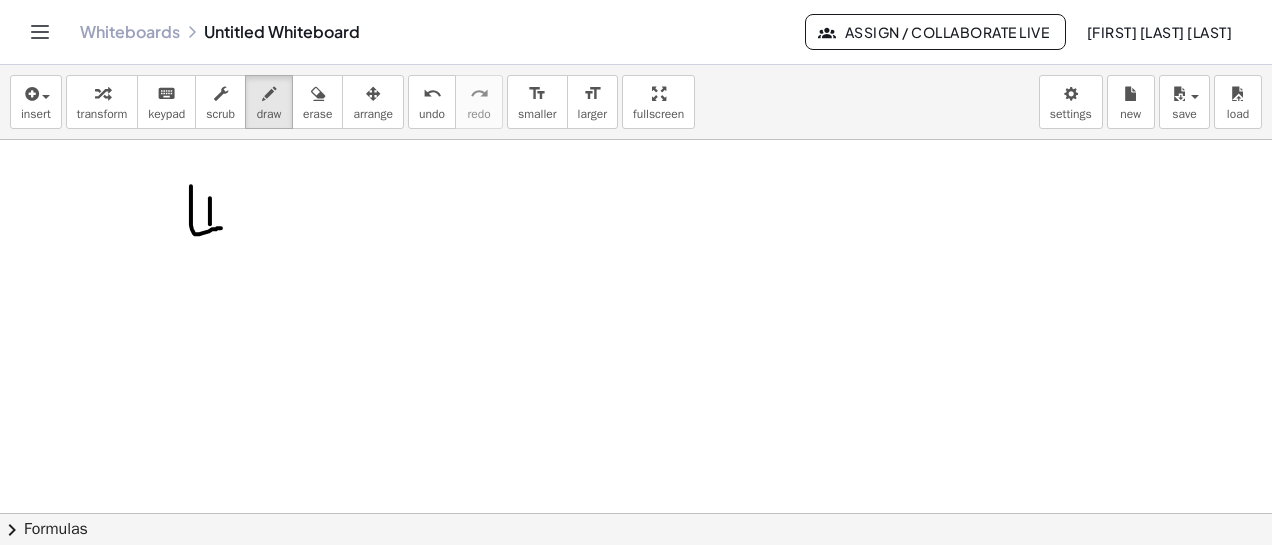 drag, startPoint x: 210, startPoint y: 198, endPoint x: 224, endPoint y: 249, distance: 52.886673 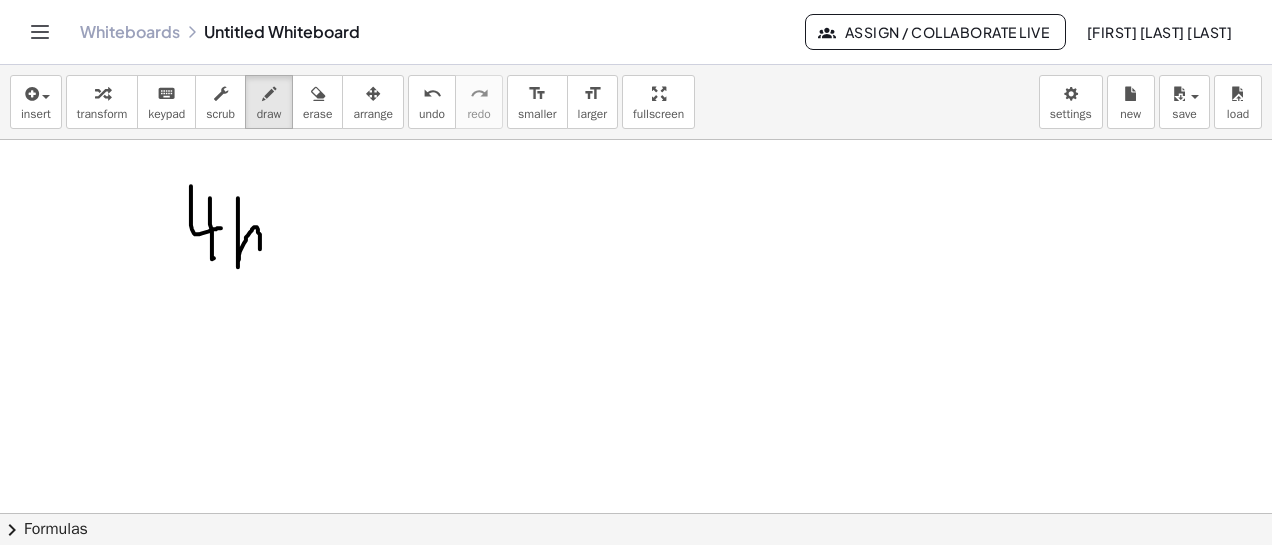 drag, startPoint x: 238, startPoint y: 198, endPoint x: 262, endPoint y: 254, distance: 60.926186 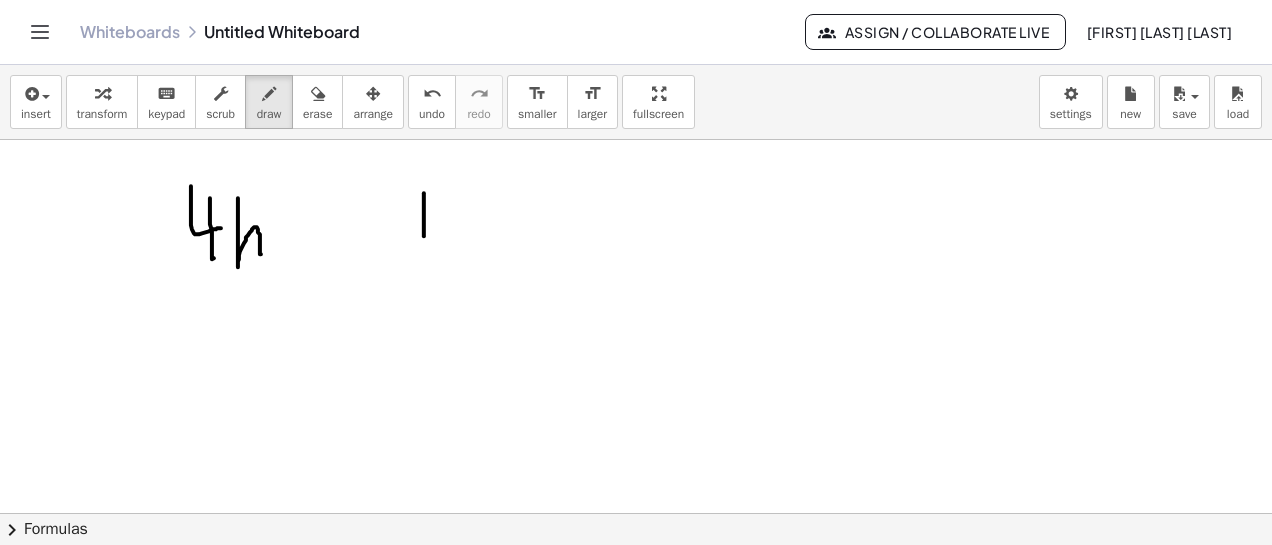 drag, startPoint x: 424, startPoint y: 193, endPoint x: 432, endPoint y: 223, distance: 31.04835 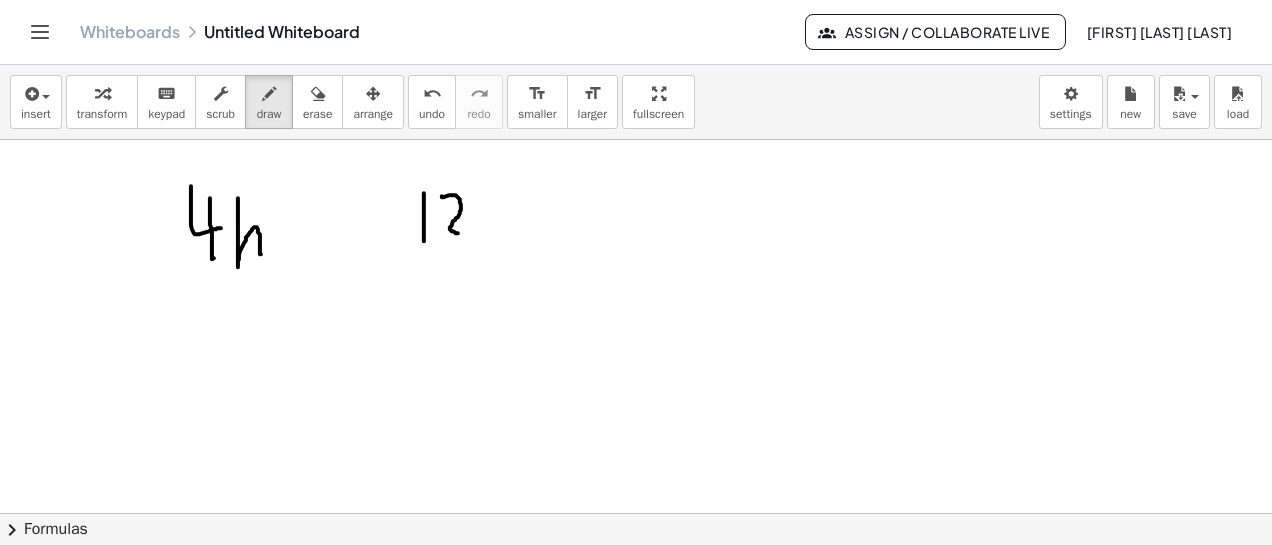 drag, startPoint x: 442, startPoint y: 197, endPoint x: 466, endPoint y: 233, distance: 43.266617 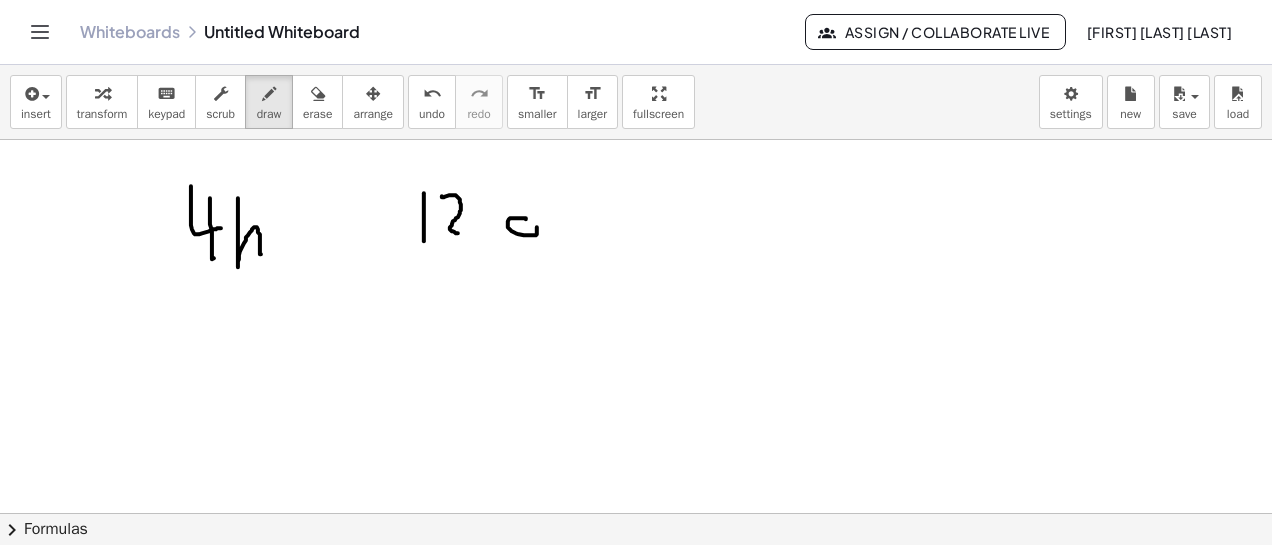 drag, startPoint x: 526, startPoint y: 219, endPoint x: 145, endPoint y: 256, distance: 382.79236 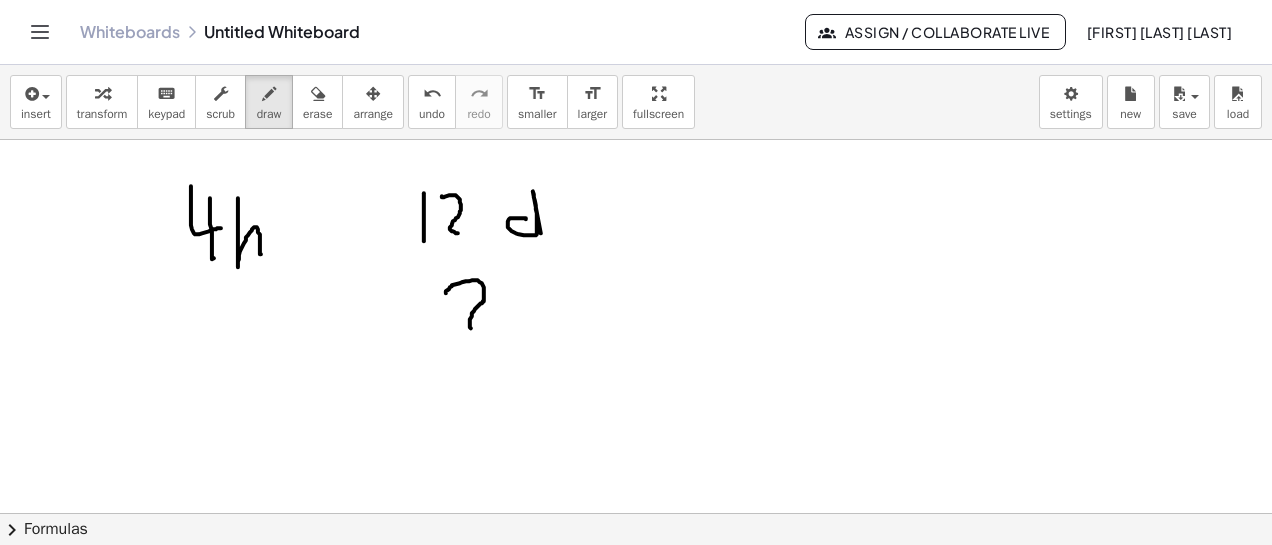 drag, startPoint x: 446, startPoint y: 293, endPoint x: 471, endPoint y: 328, distance: 43.011627 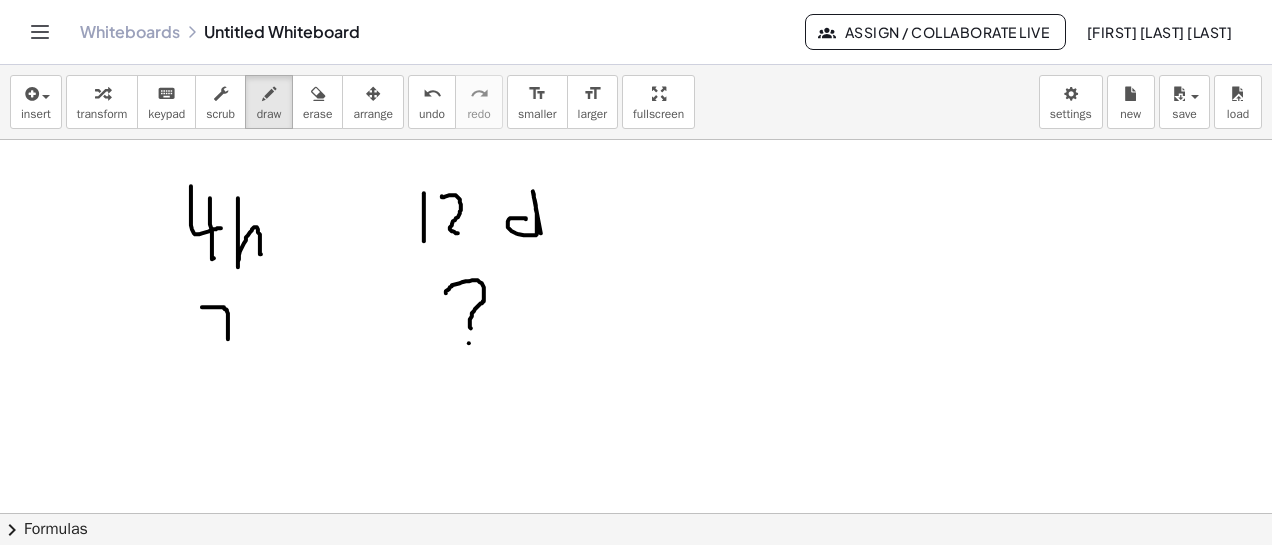 drag, startPoint x: 202, startPoint y: 307, endPoint x: 226, endPoint y: 346, distance: 45.79301 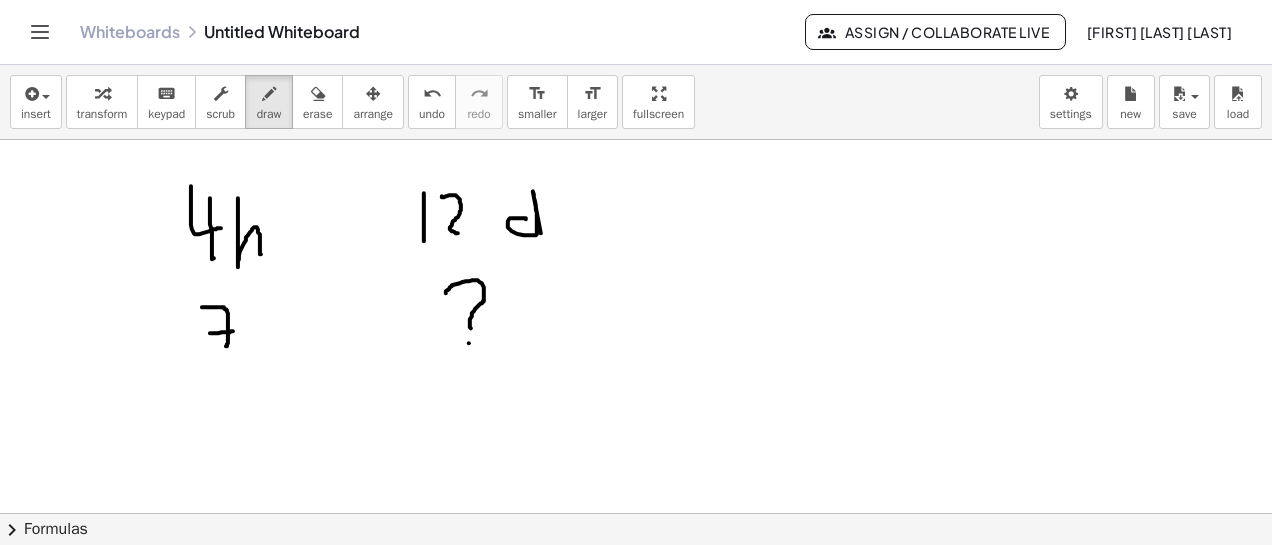 drag, startPoint x: 210, startPoint y: 333, endPoint x: 233, endPoint y: 331, distance: 23.086792 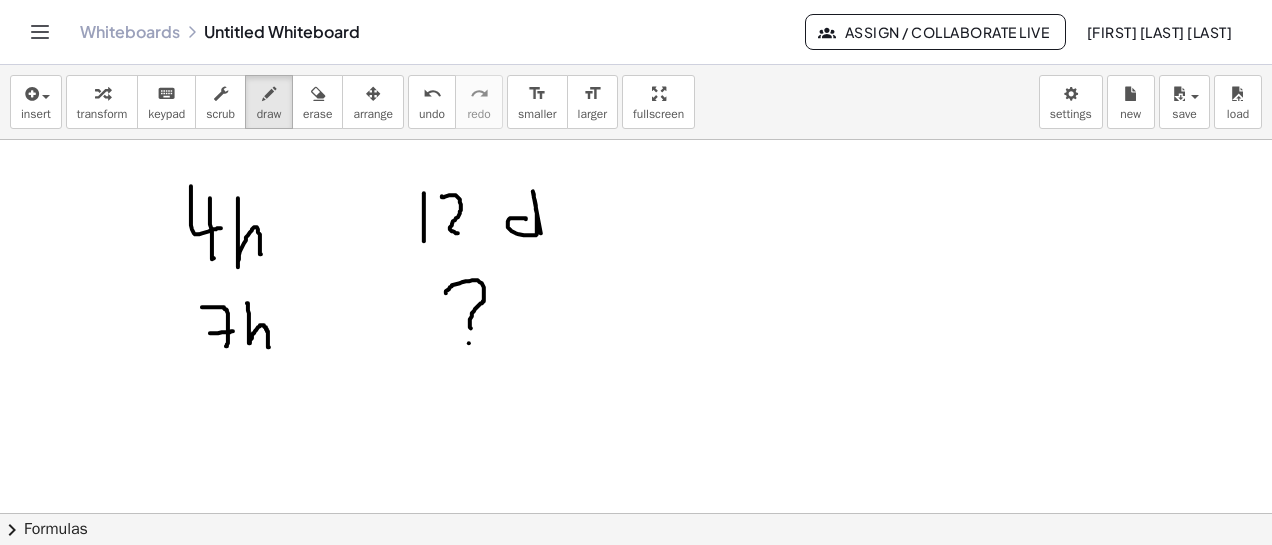 drag, startPoint x: 247, startPoint y: 303, endPoint x: 269, endPoint y: 347, distance: 49.193497 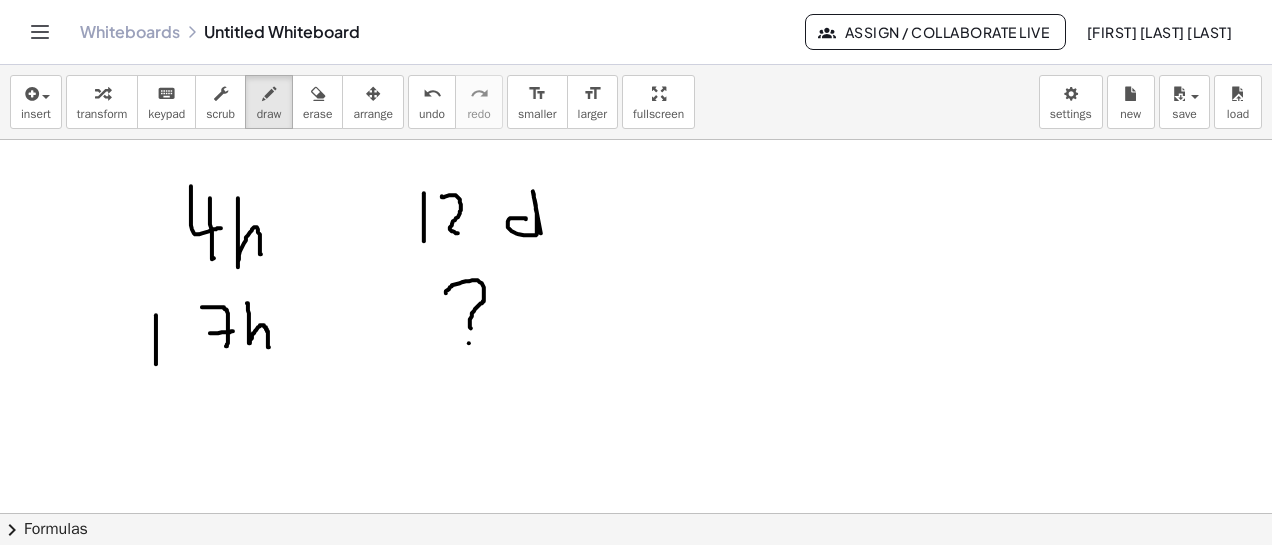 drag, startPoint x: 156, startPoint y: 315, endPoint x: 156, endPoint y: 364, distance: 49 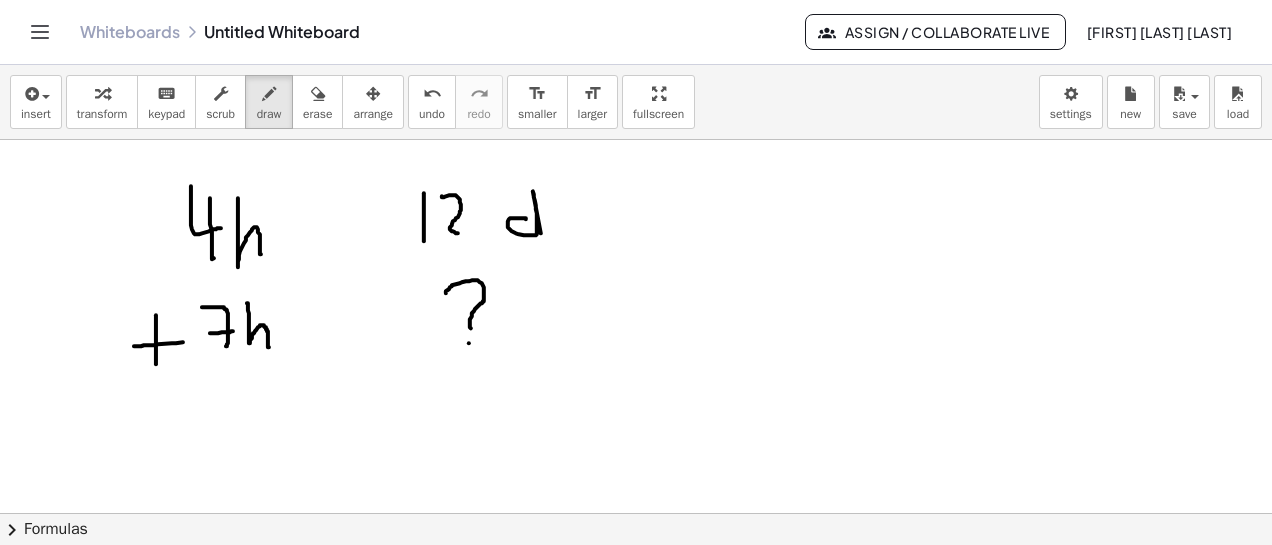 drag, startPoint x: 134, startPoint y: 346, endPoint x: 185, endPoint y: 342, distance: 51.156624 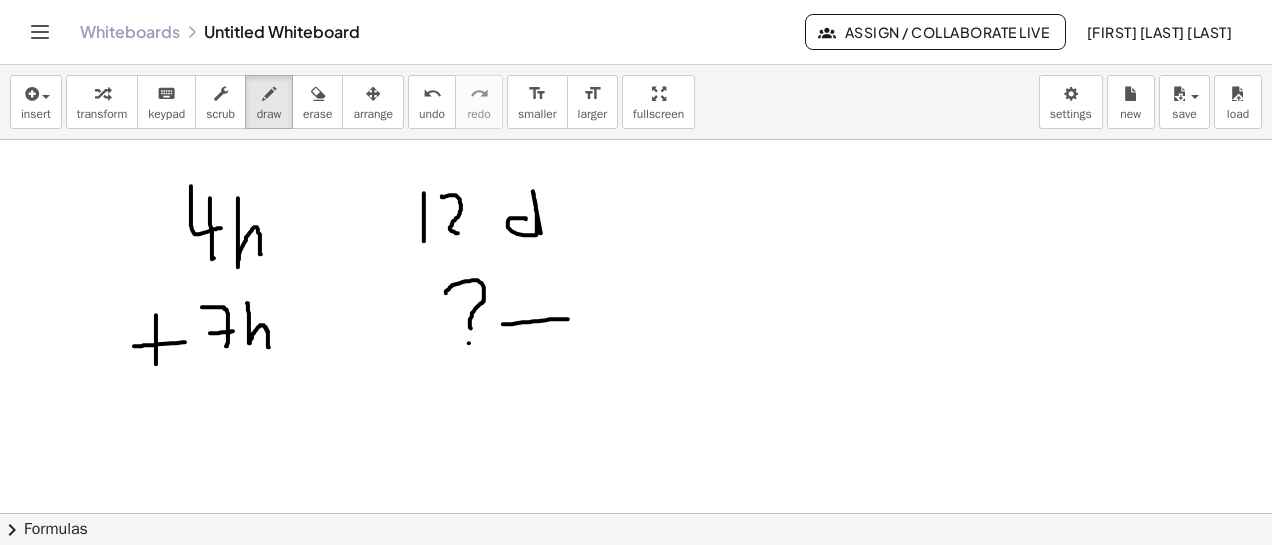 drag, startPoint x: 503, startPoint y: 324, endPoint x: 568, endPoint y: 319, distance: 65.192024 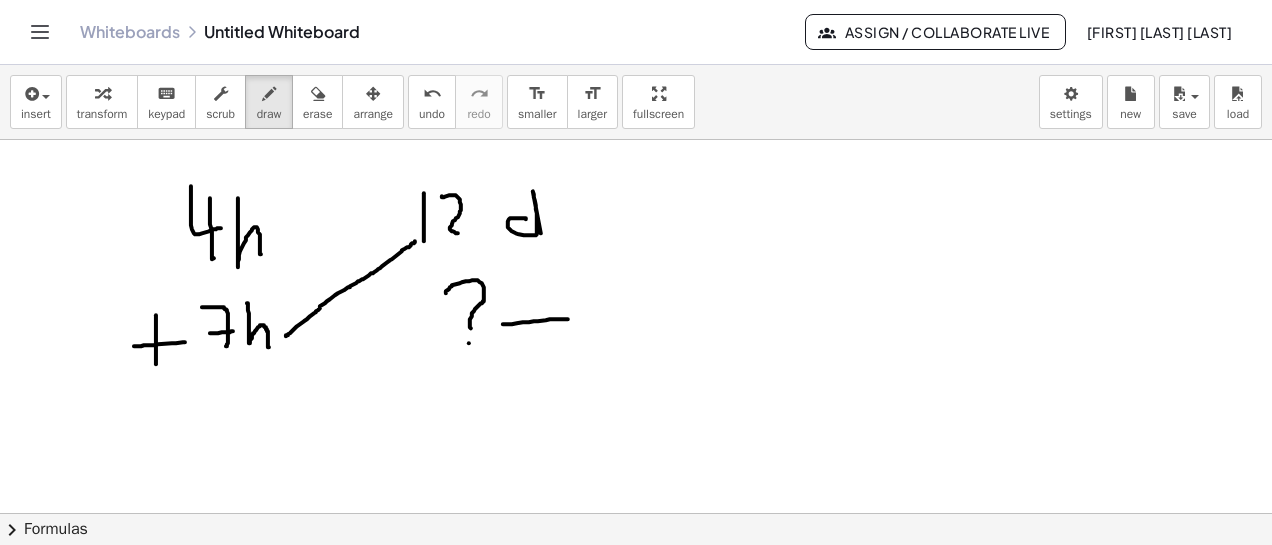 drag, startPoint x: 286, startPoint y: 336, endPoint x: 415, endPoint y: 241, distance: 160.20612 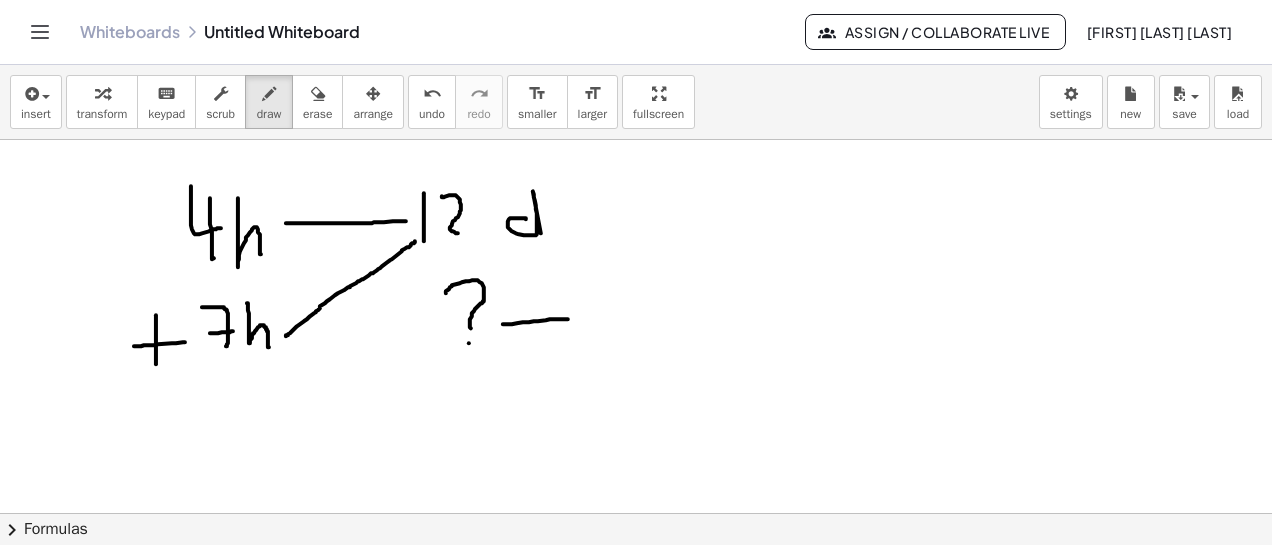 drag, startPoint x: 406, startPoint y: 221, endPoint x: 286, endPoint y: 223, distance: 120.01666 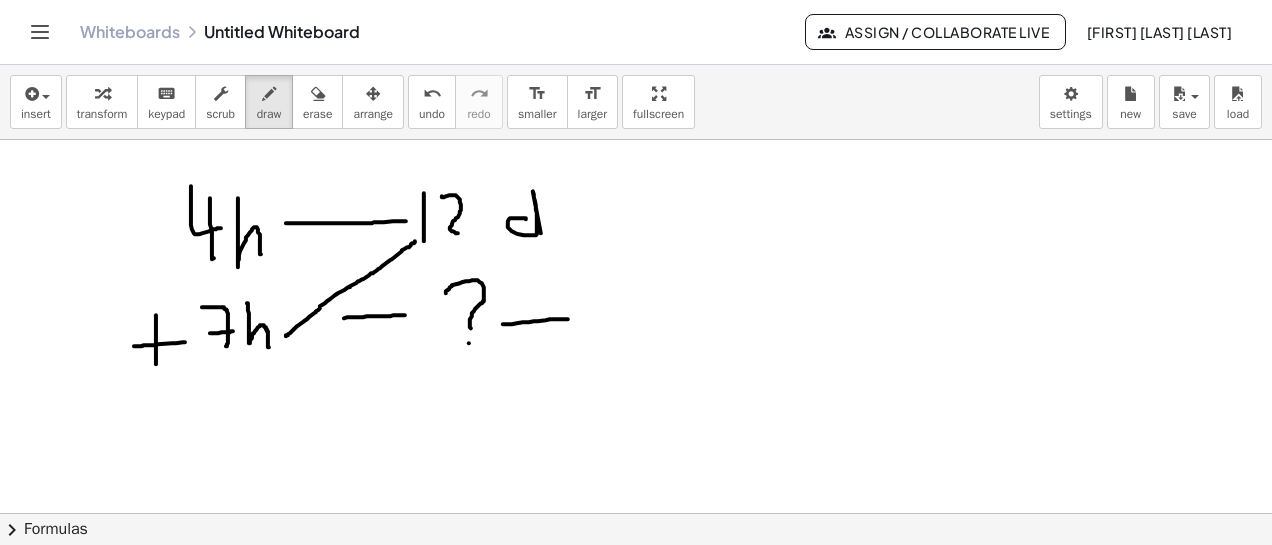 drag, startPoint x: 344, startPoint y: 318, endPoint x: 406, endPoint y: 315, distance: 62.072536 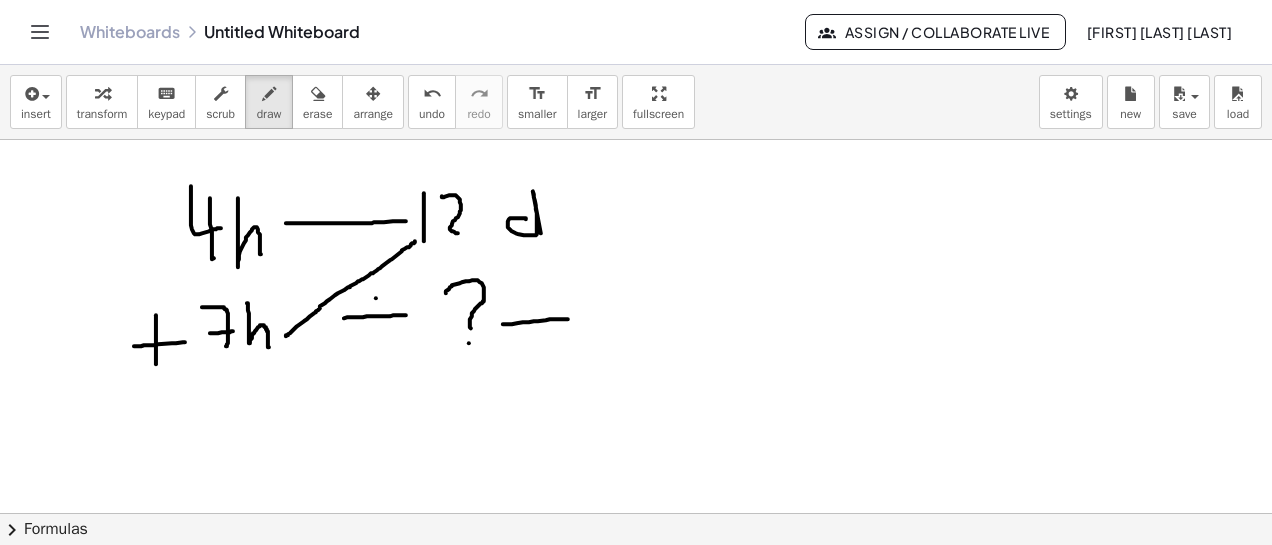 click at bounding box center (636, -1487) 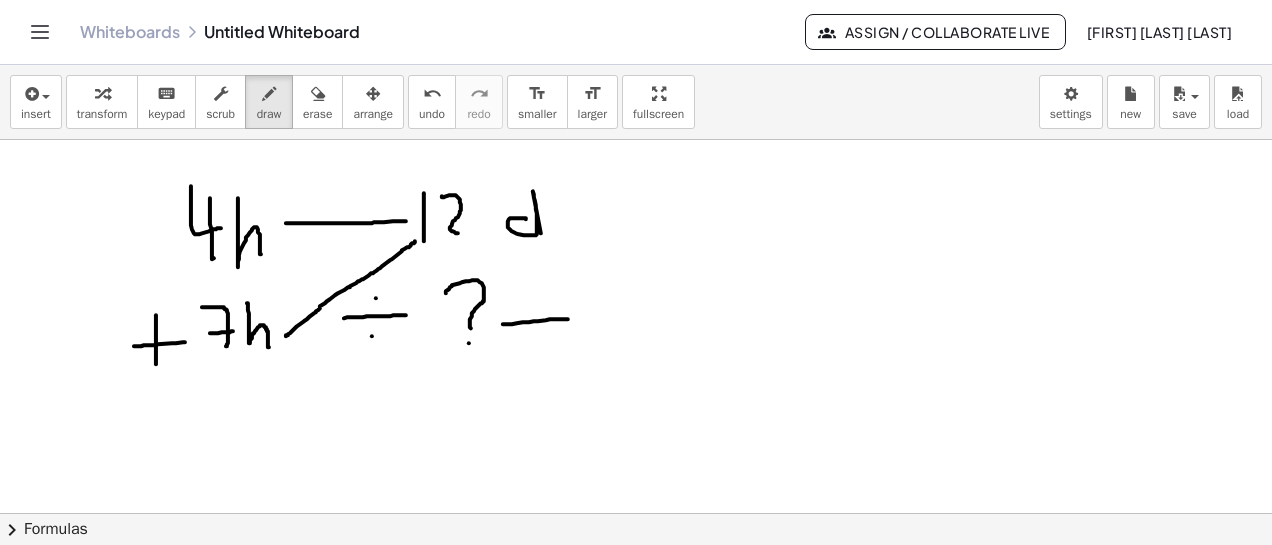 click at bounding box center (636, -1487) 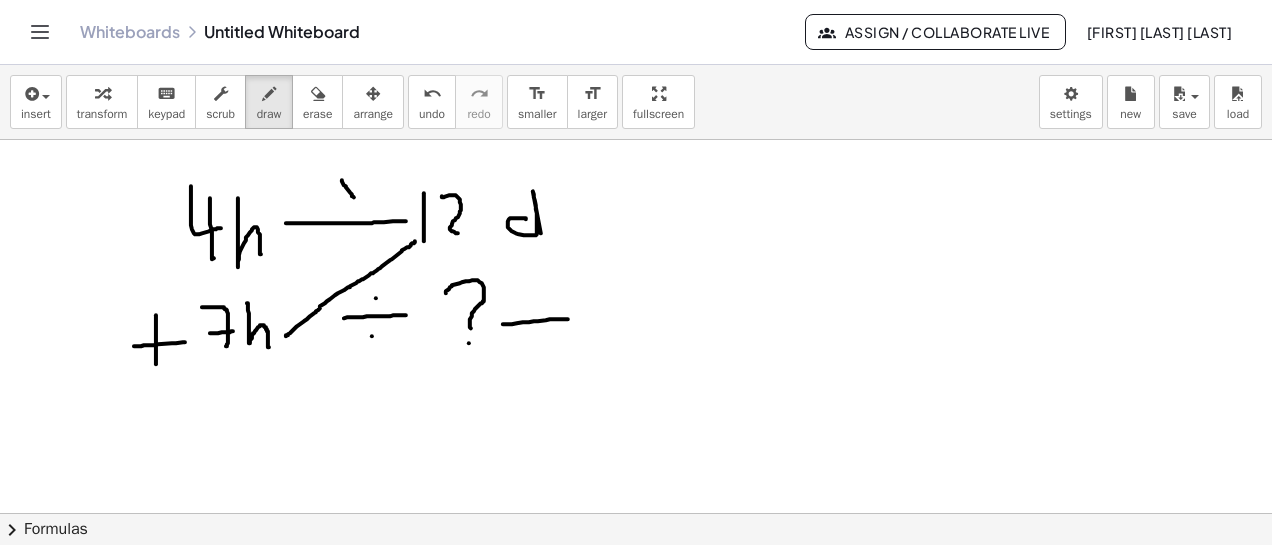 drag, startPoint x: 342, startPoint y: 180, endPoint x: 354, endPoint y: 197, distance: 20.808653 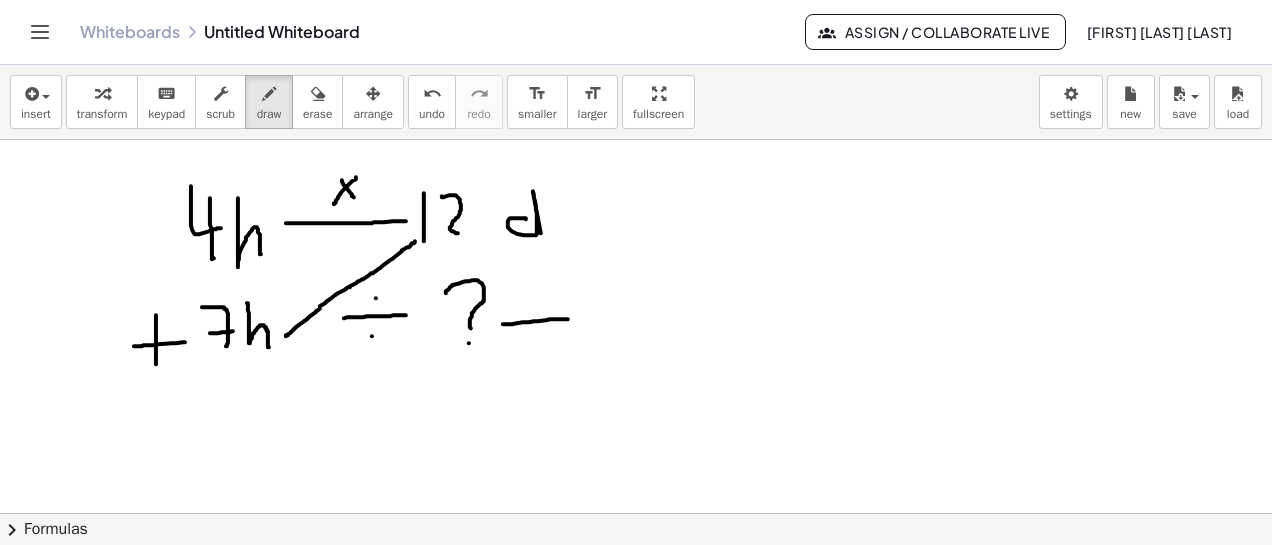 drag, startPoint x: 356, startPoint y: 177, endPoint x: 334, endPoint y: 204, distance: 34.828148 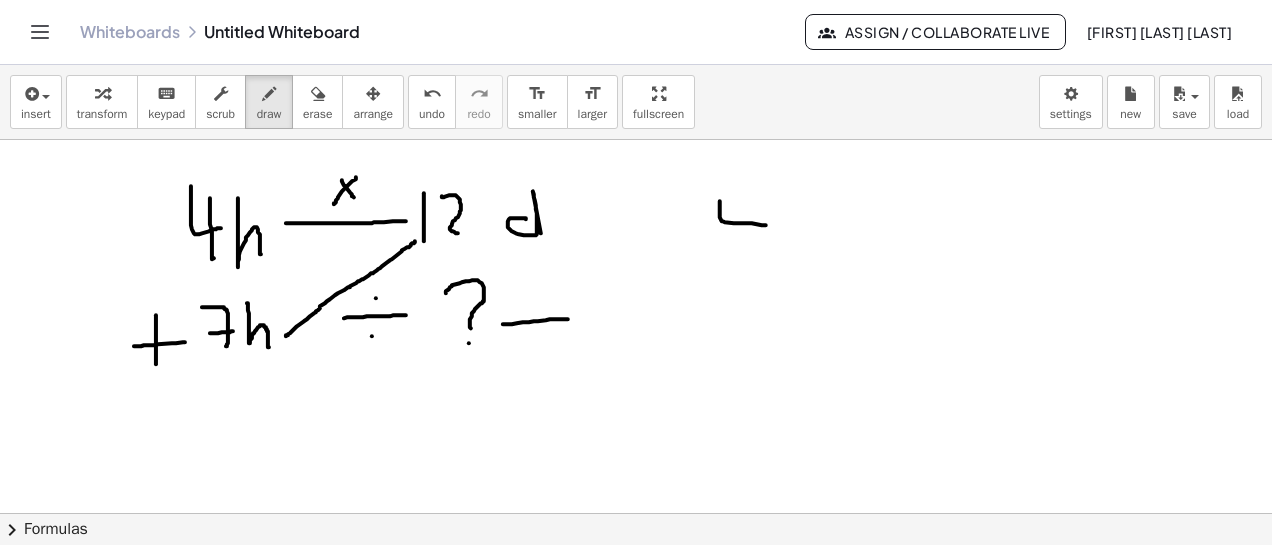 drag, startPoint x: 720, startPoint y: 201, endPoint x: 768, endPoint y: 225, distance: 53.66563 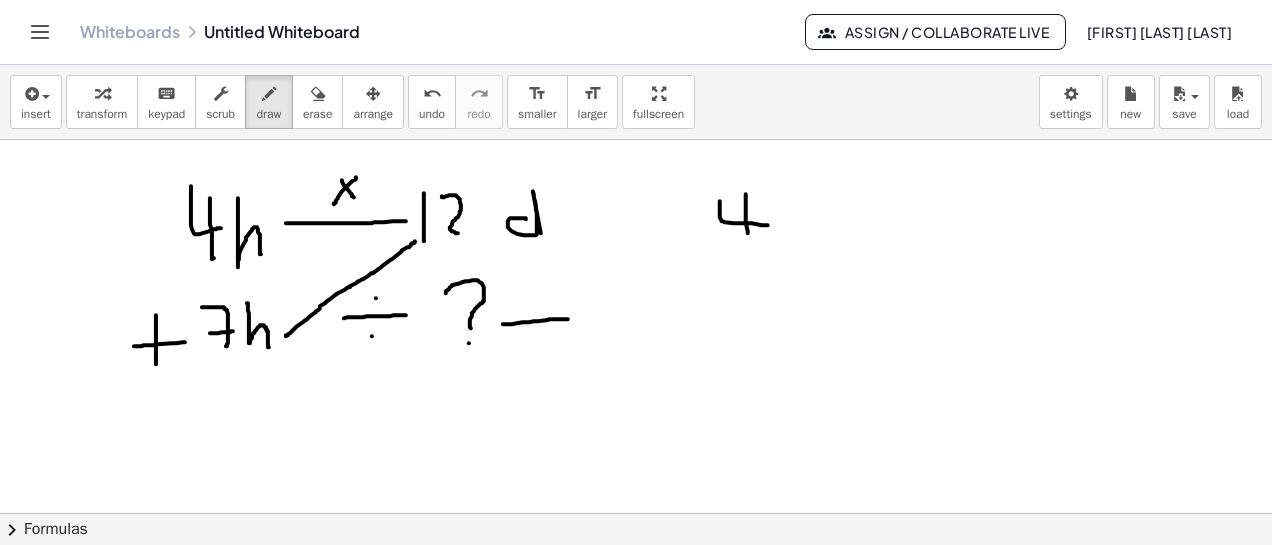 drag, startPoint x: 746, startPoint y: 194, endPoint x: 749, endPoint y: 243, distance: 49.09175 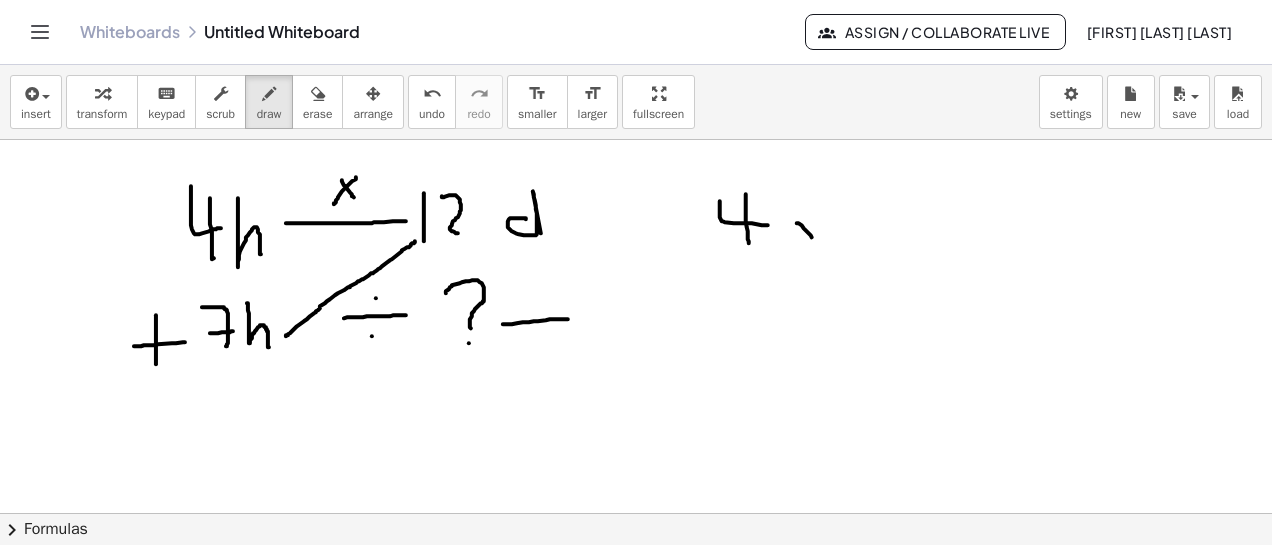 drag, startPoint x: 797, startPoint y: 223, endPoint x: 812, endPoint y: 230, distance: 16.552946 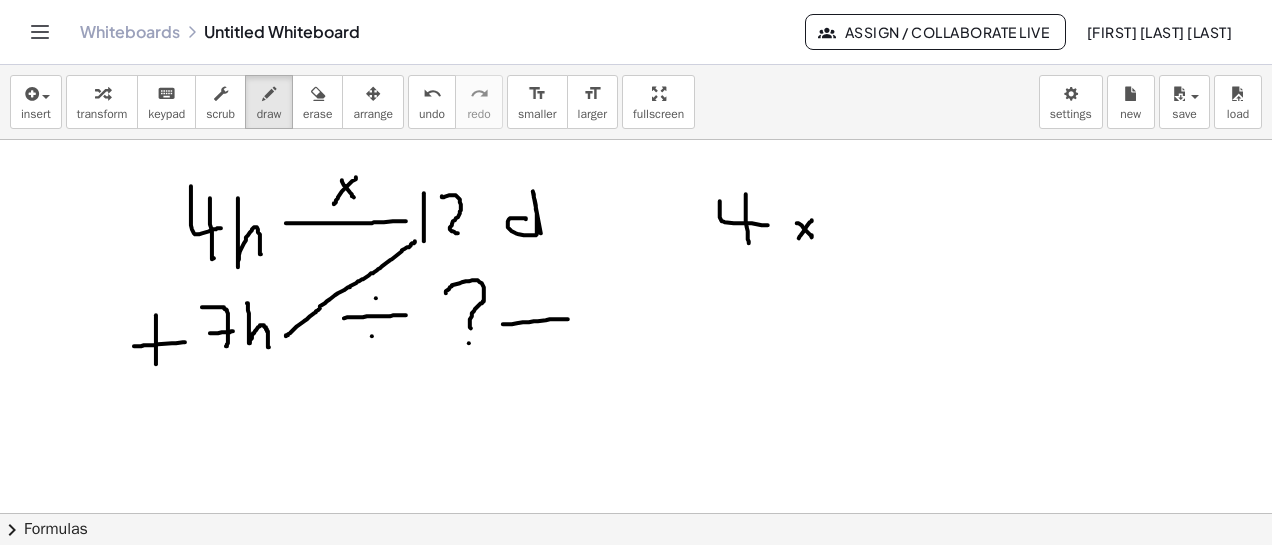 drag, startPoint x: 812, startPoint y: 220, endPoint x: 794, endPoint y: 230, distance: 20.59126 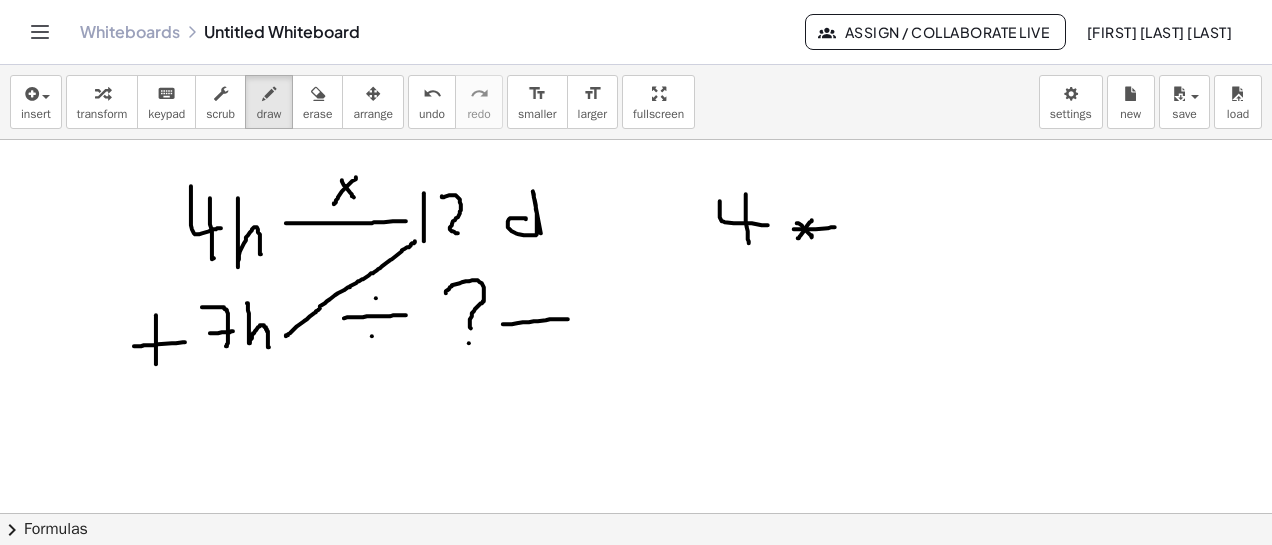 drag, startPoint x: 794, startPoint y: 229, endPoint x: 835, endPoint y: 227, distance: 41.04875 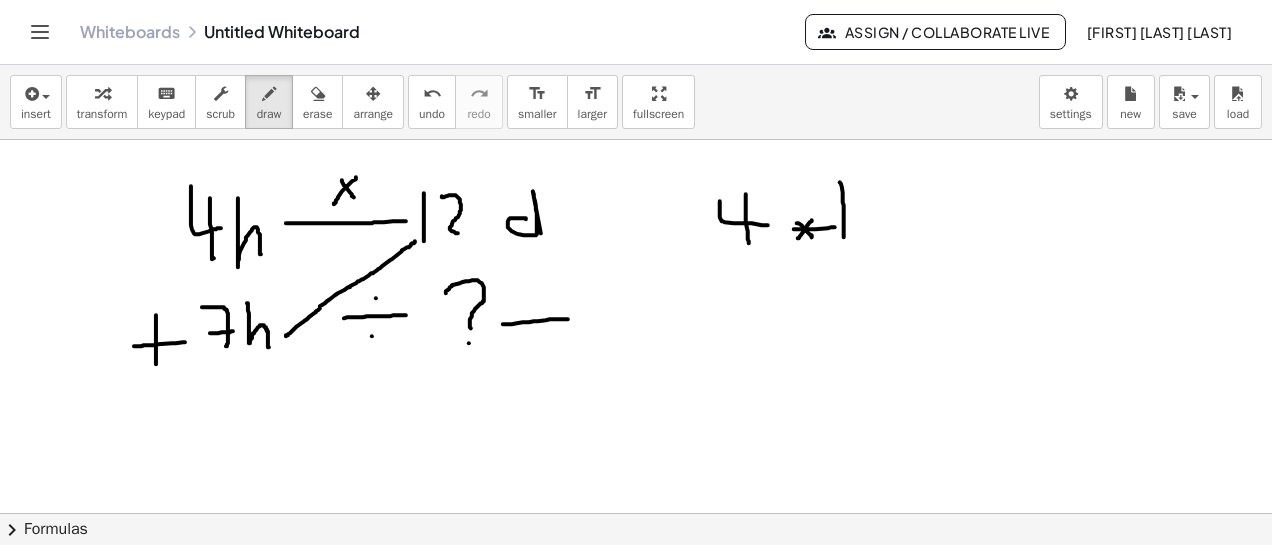 drag, startPoint x: 840, startPoint y: 182, endPoint x: 844, endPoint y: 237, distance: 55.145264 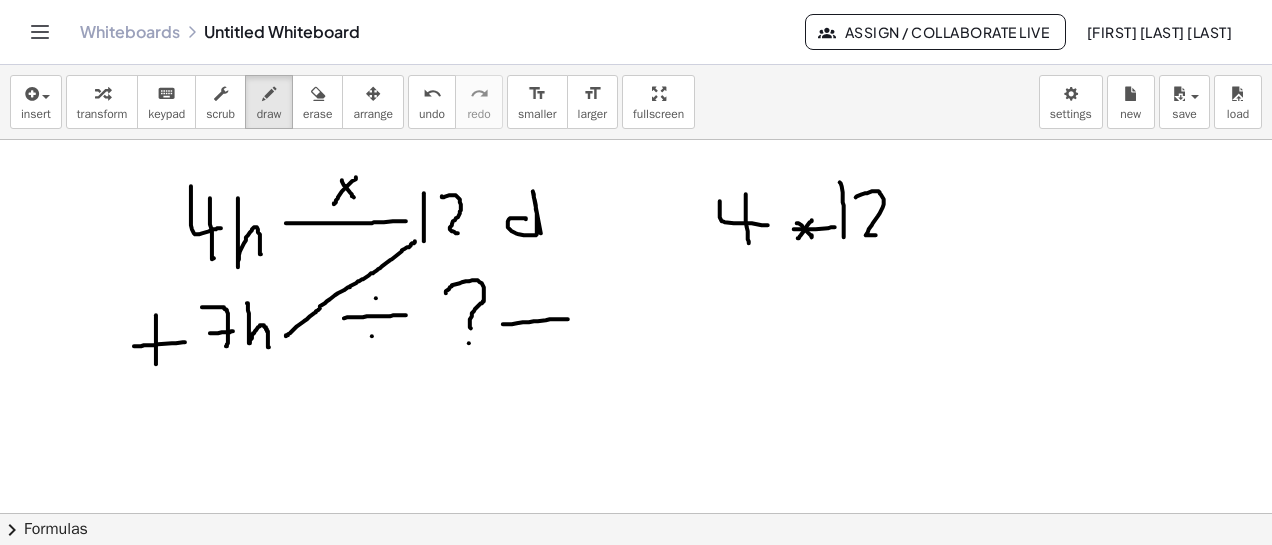 drag, startPoint x: 856, startPoint y: 197, endPoint x: 875, endPoint y: 246, distance: 52.554733 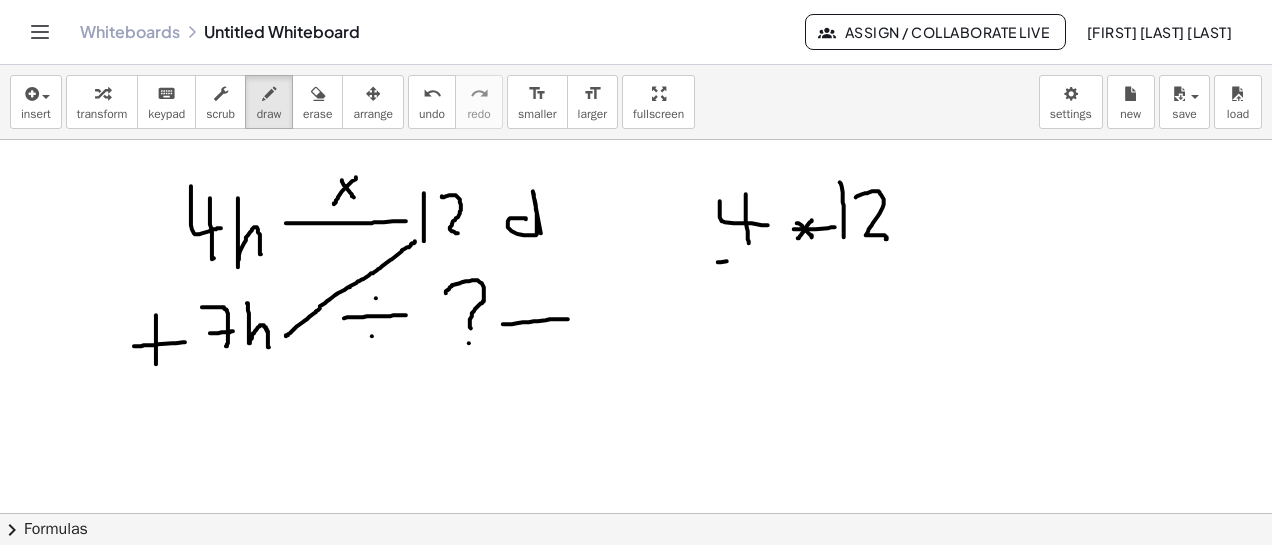 drag, startPoint x: 718, startPoint y: 262, endPoint x: 883, endPoint y: 269, distance: 165.14842 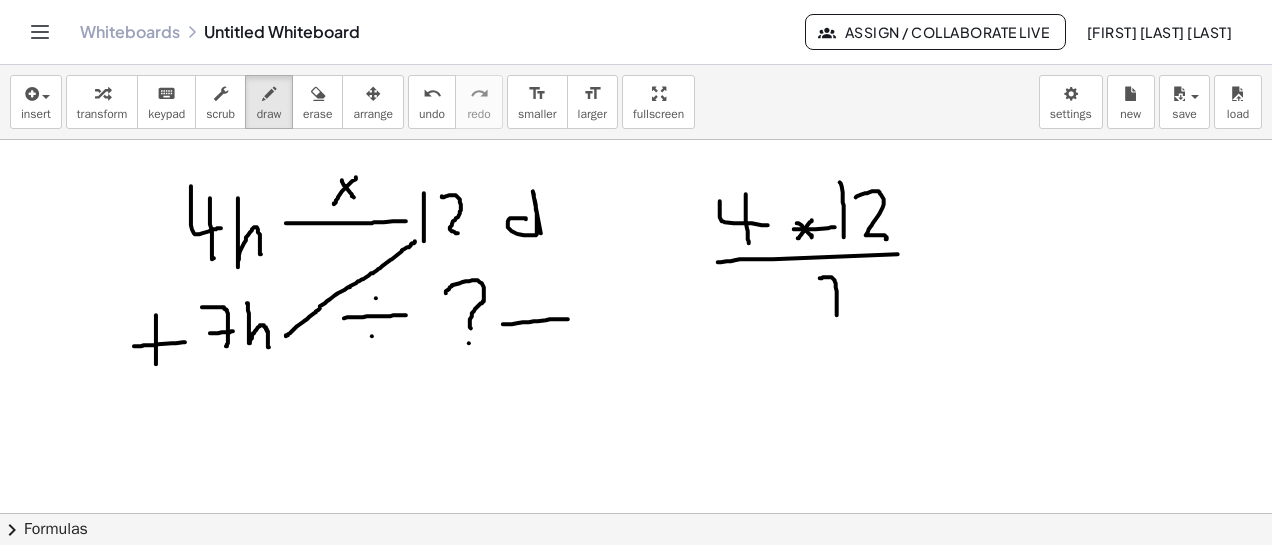drag, startPoint x: 820, startPoint y: 278, endPoint x: 837, endPoint y: 319, distance: 44.38468 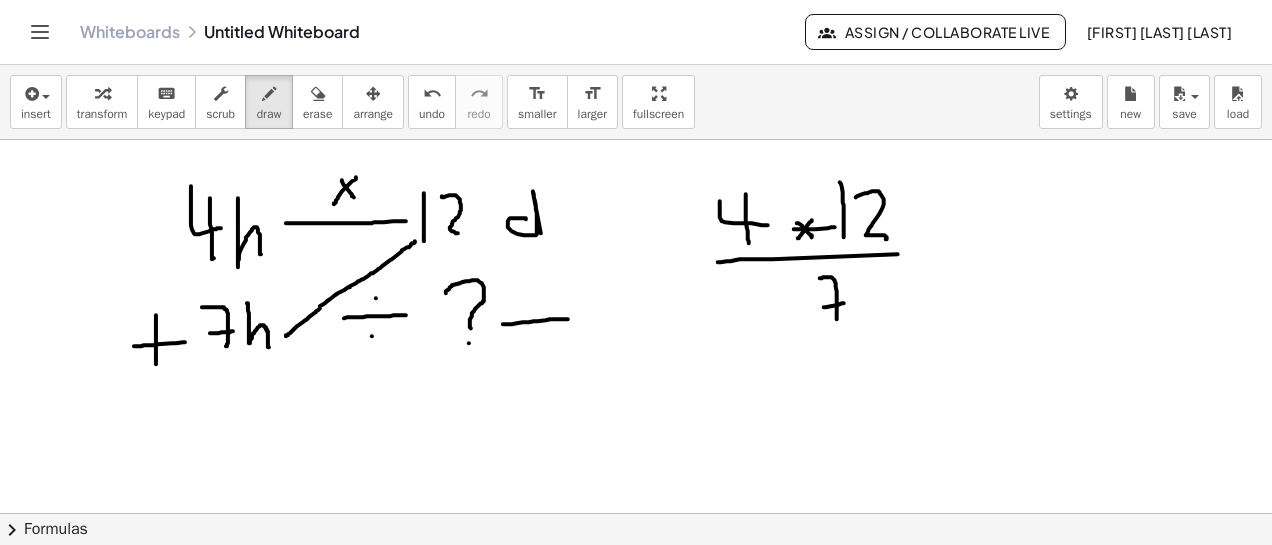 drag, startPoint x: 824, startPoint y: 307, endPoint x: 887, endPoint y: 292, distance: 64.7611 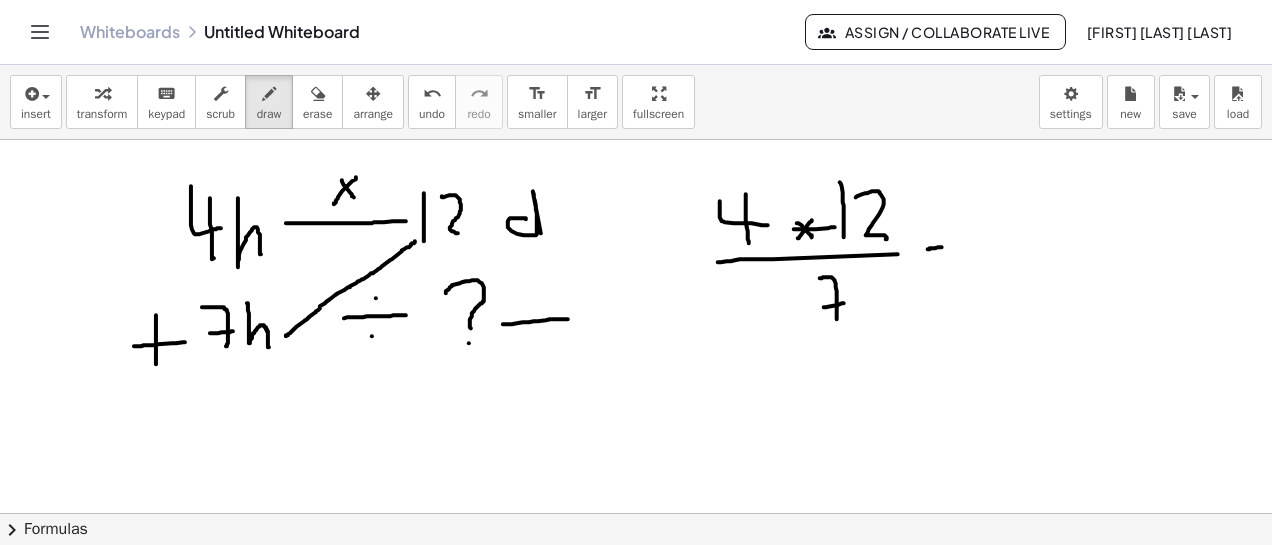 drag, startPoint x: 928, startPoint y: 249, endPoint x: 942, endPoint y: 247, distance: 14.142136 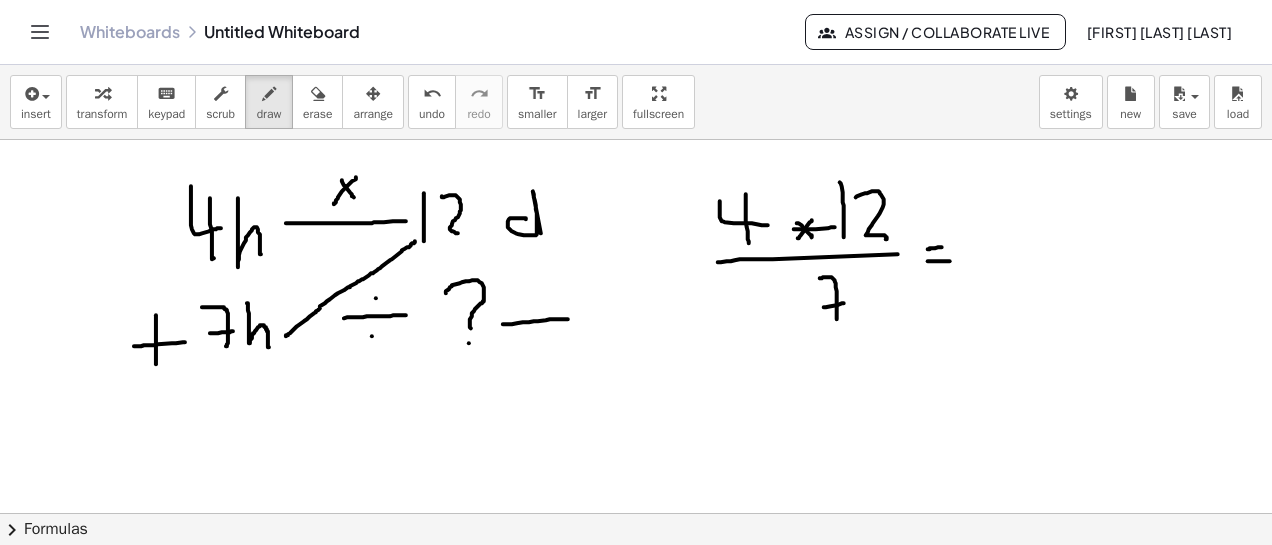 drag, startPoint x: 928, startPoint y: 261, endPoint x: 951, endPoint y: 261, distance: 23 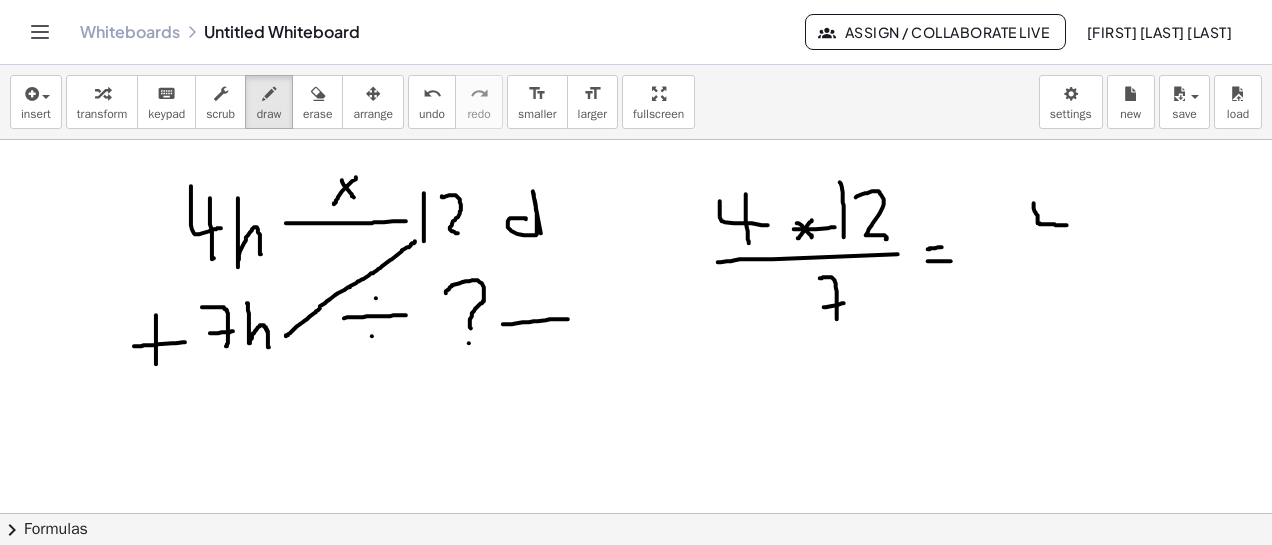 drag, startPoint x: 1034, startPoint y: 203, endPoint x: 1067, endPoint y: 225, distance: 39.661064 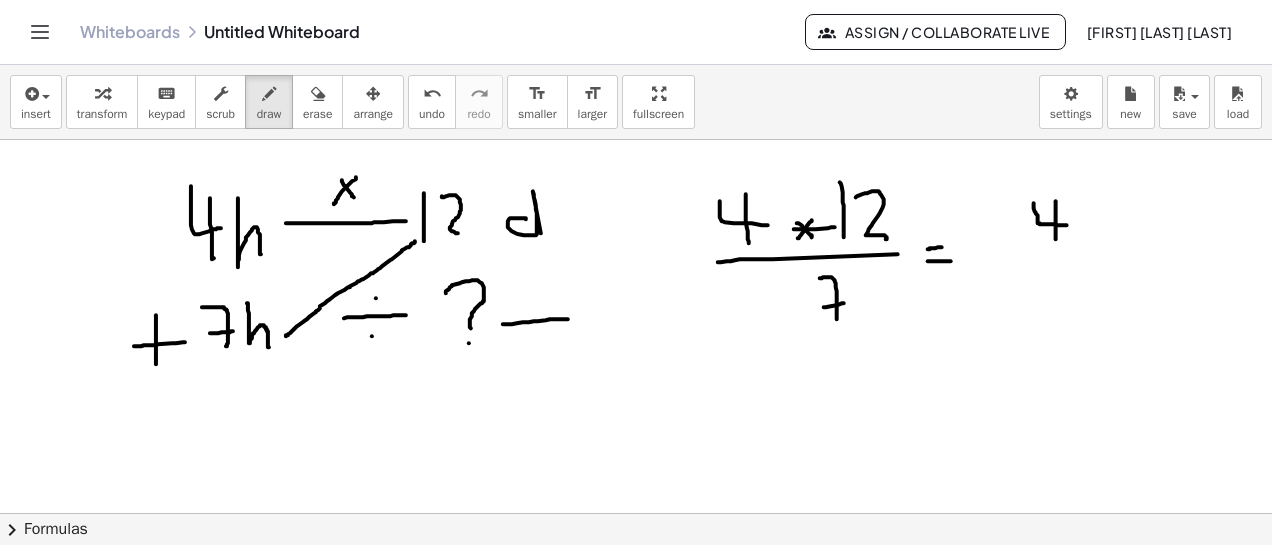 drag, startPoint x: 1056, startPoint y: 201, endPoint x: 1058, endPoint y: 254, distance: 53.037724 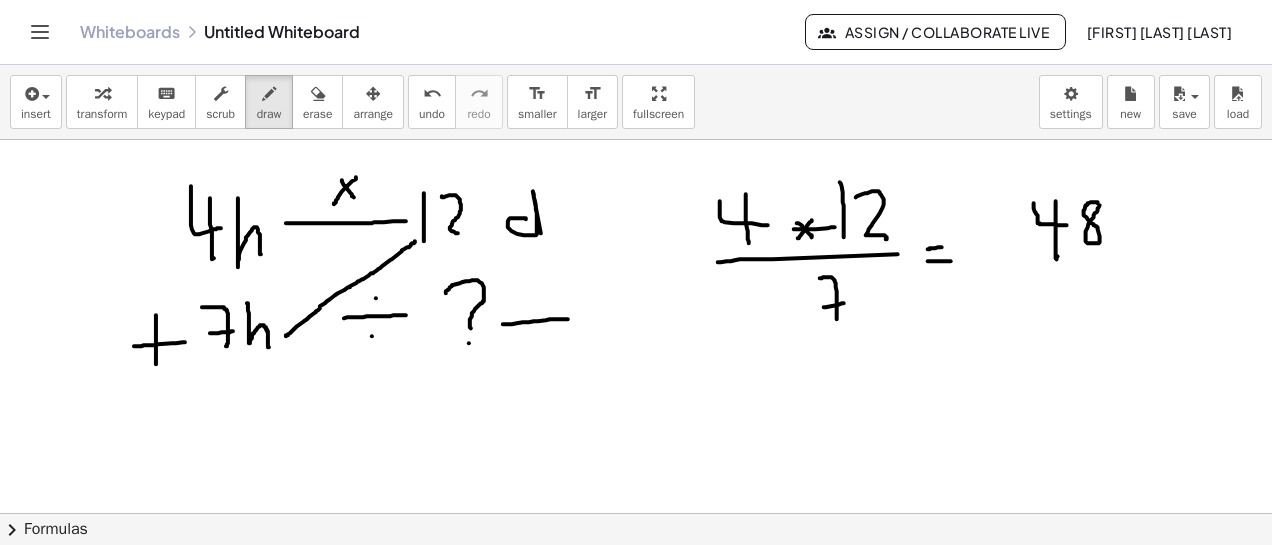 click at bounding box center (636, -1487) 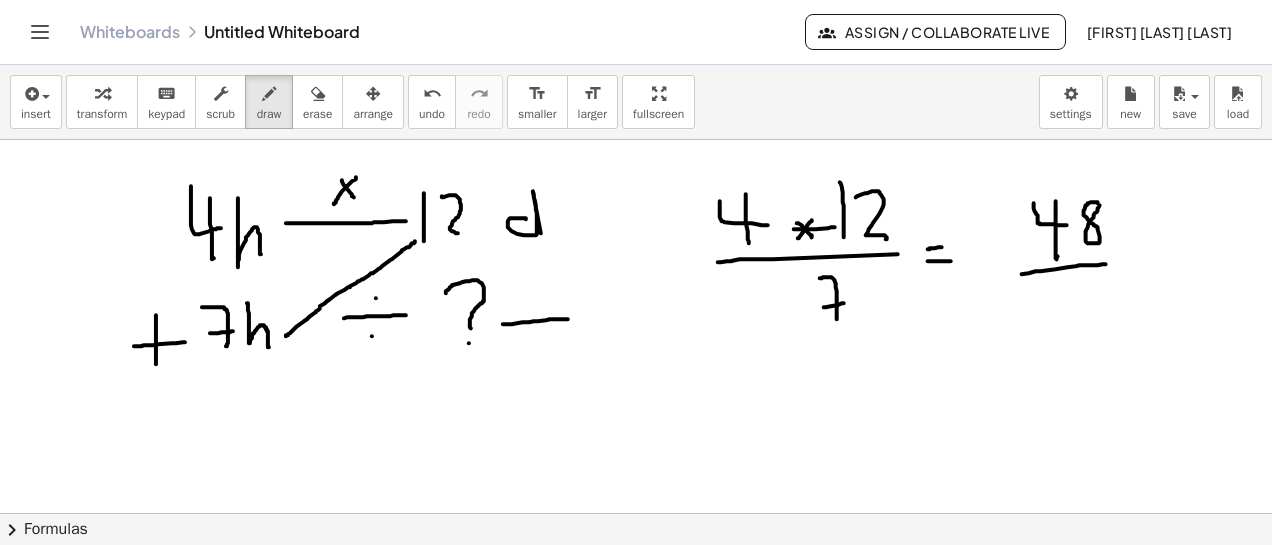 drag, startPoint x: 1022, startPoint y: 274, endPoint x: 1115, endPoint y: 263, distance: 93.64828 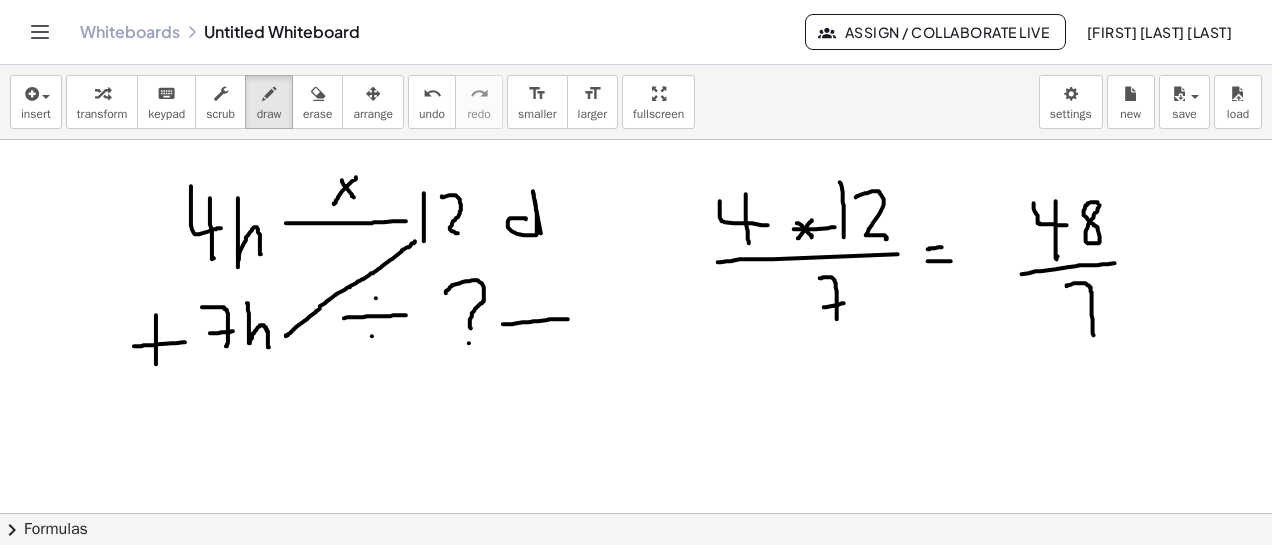 drag, startPoint x: 1067, startPoint y: 286, endPoint x: 1095, endPoint y: 329, distance: 51.312767 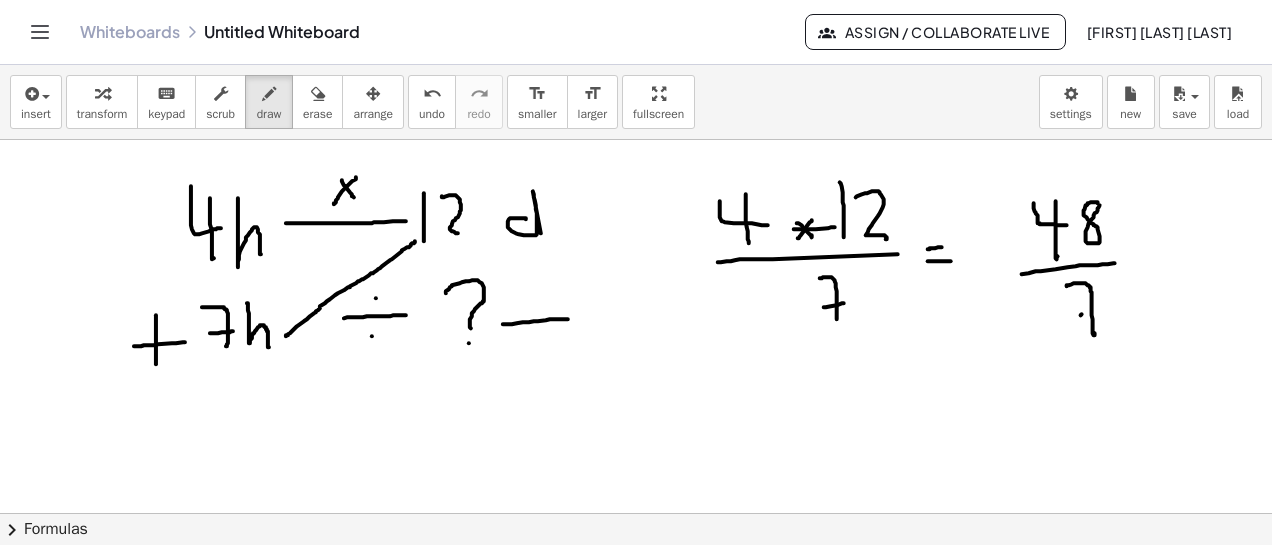 drag, startPoint x: 1081, startPoint y: 315, endPoint x: 1109, endPoint y: 300, distance: 31.764761 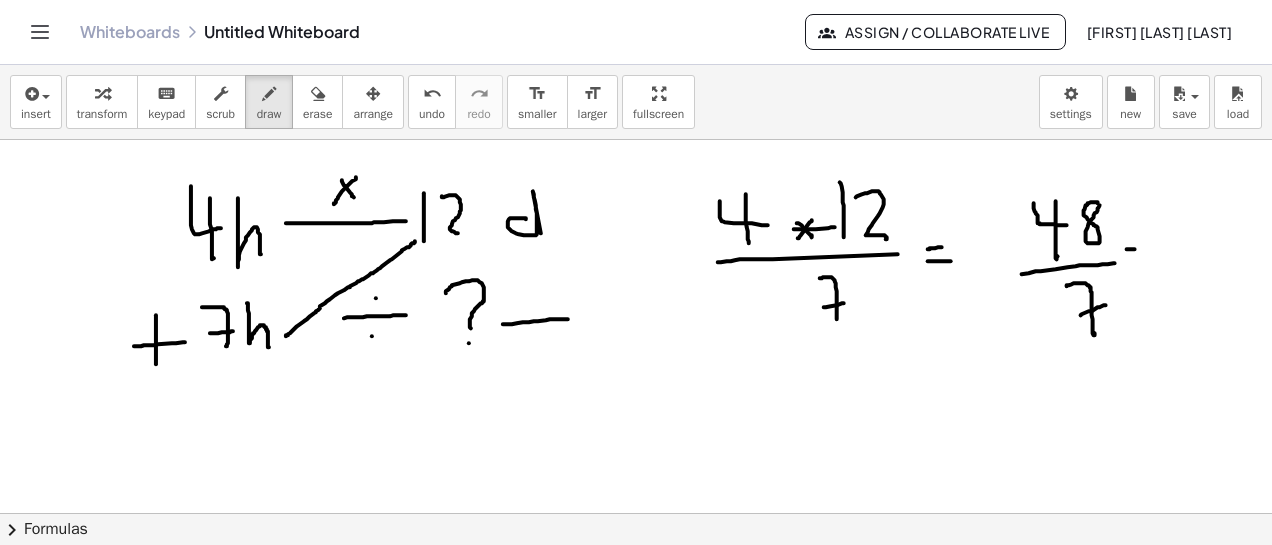 click at bounding box center [636, -1487] 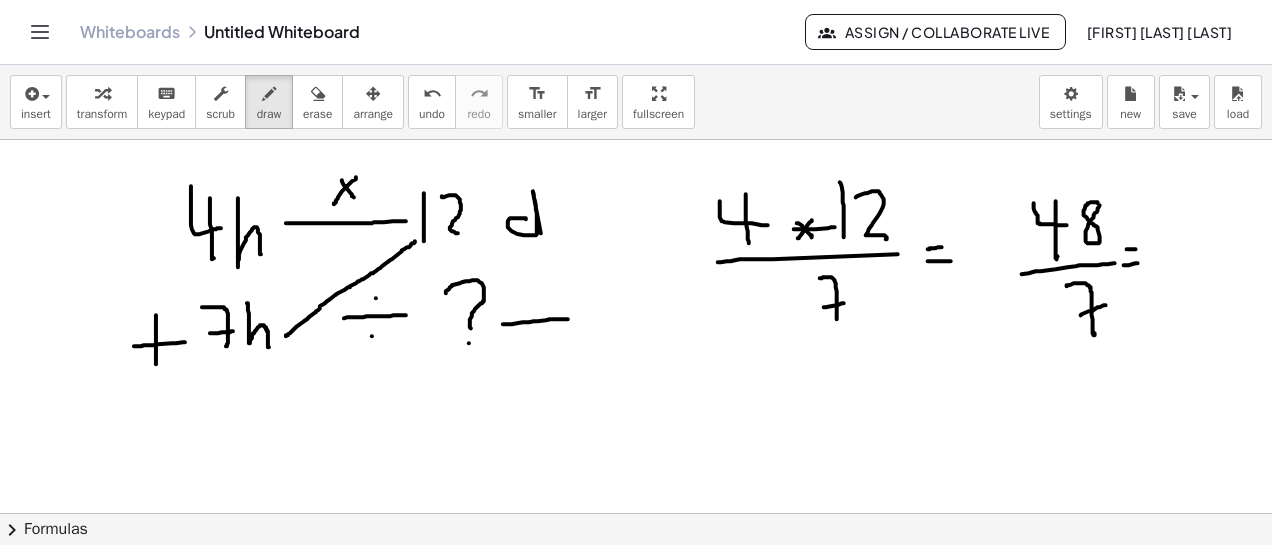 drag, startPoint x: 1124, startPoint y: 265, endPoint x: 1138, endPoint y: 263, distance: 14.142136 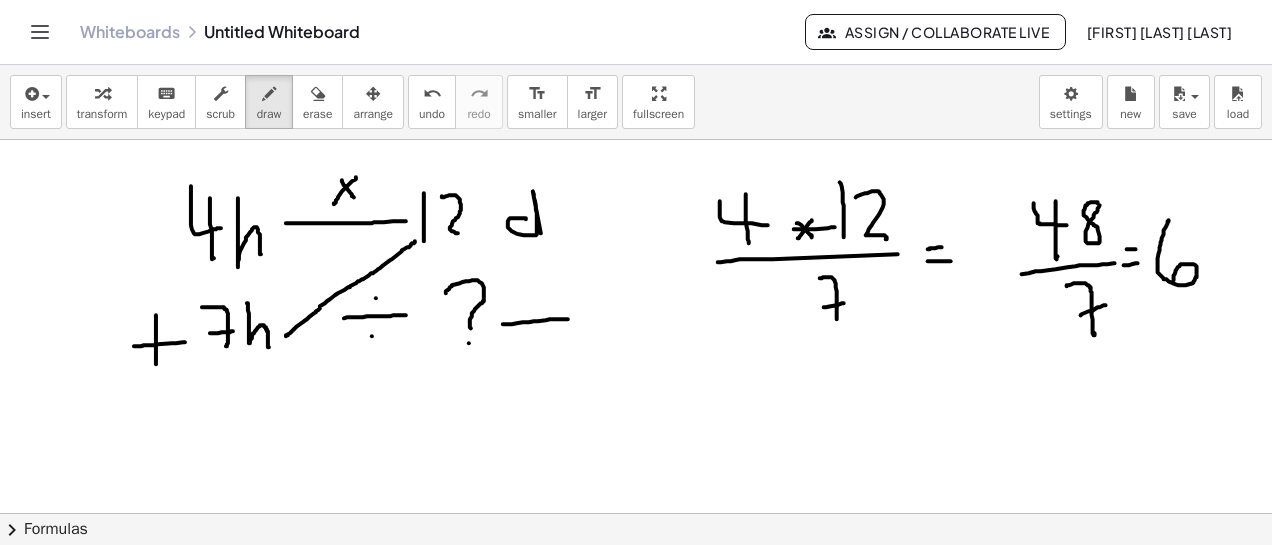 drag, startPoint x: 1169, startPoint y: 220, endPoint x: 1174, endPoint y: 280, distance: 60.207973 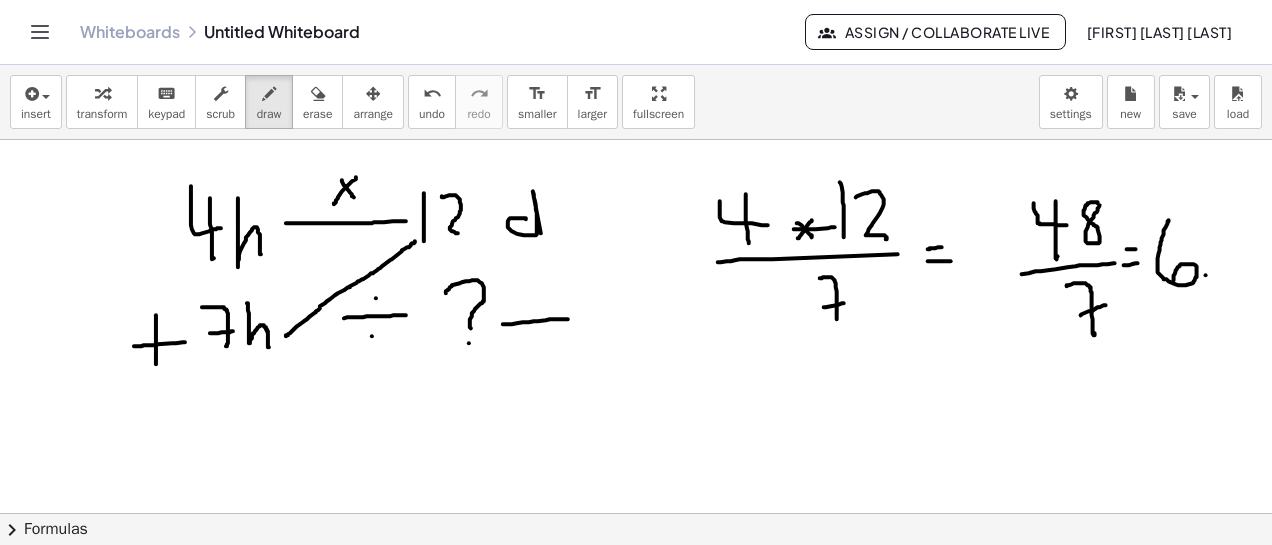 click at bounding box center [636, -1487] 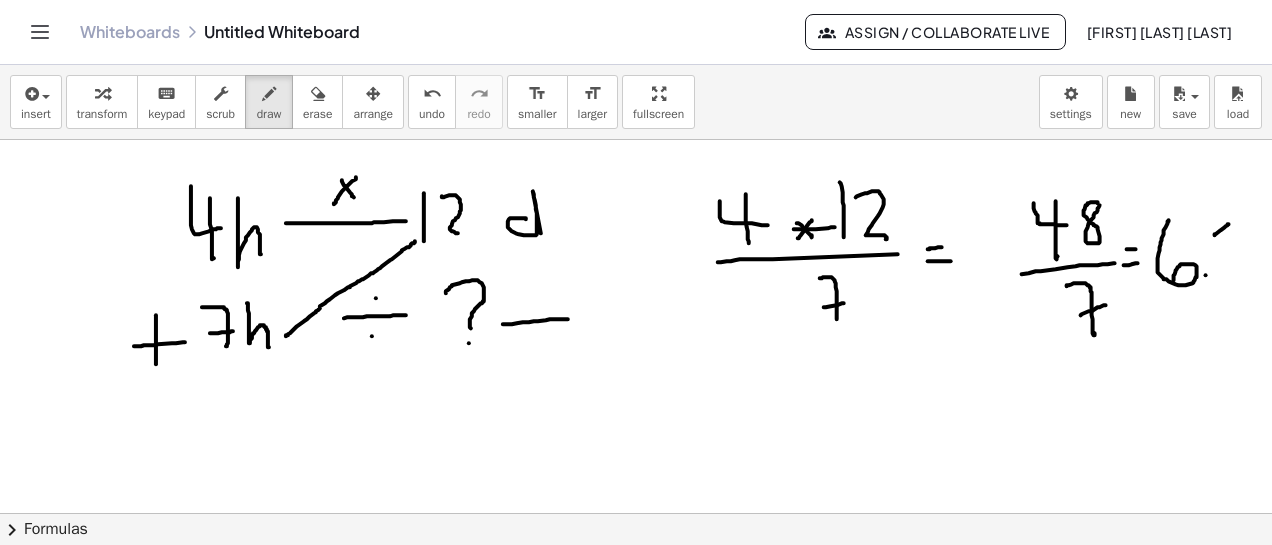 drag, startPoint x: 1215, startPoint y: 235, endPoint x: 1229, endPoint y: 224, distance: 17.804493 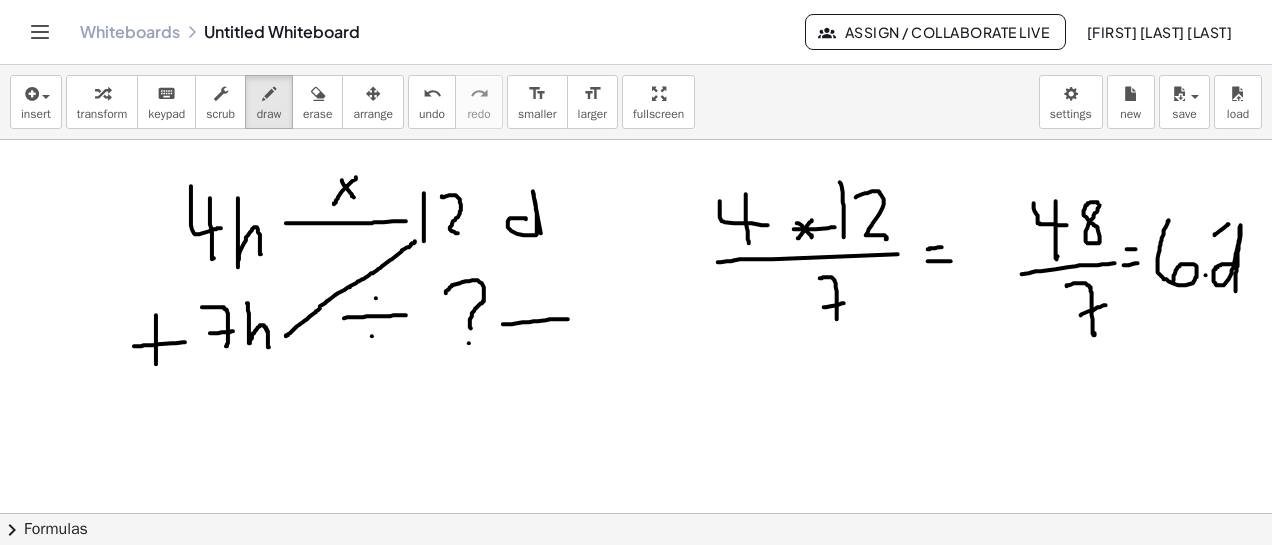 drag, startPoint x: 1233, startPoint y: 264, endPoint x: 1236, endPoint y: 291, distance: 27.166155 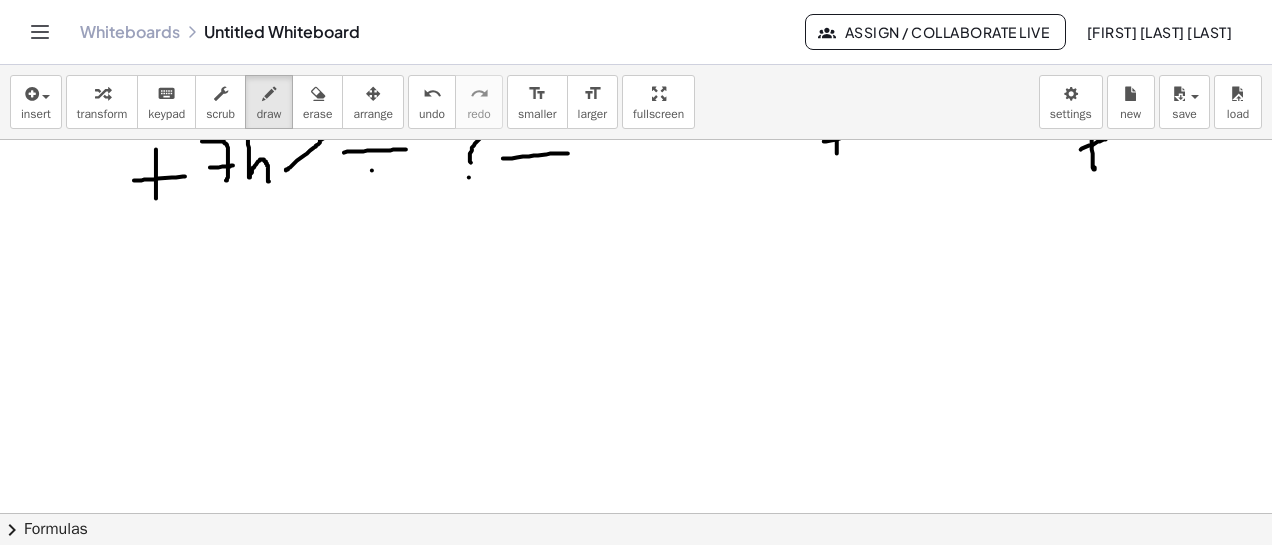 scroll, scrollTop: 3962, scrollLeft: 0, axis: vertical 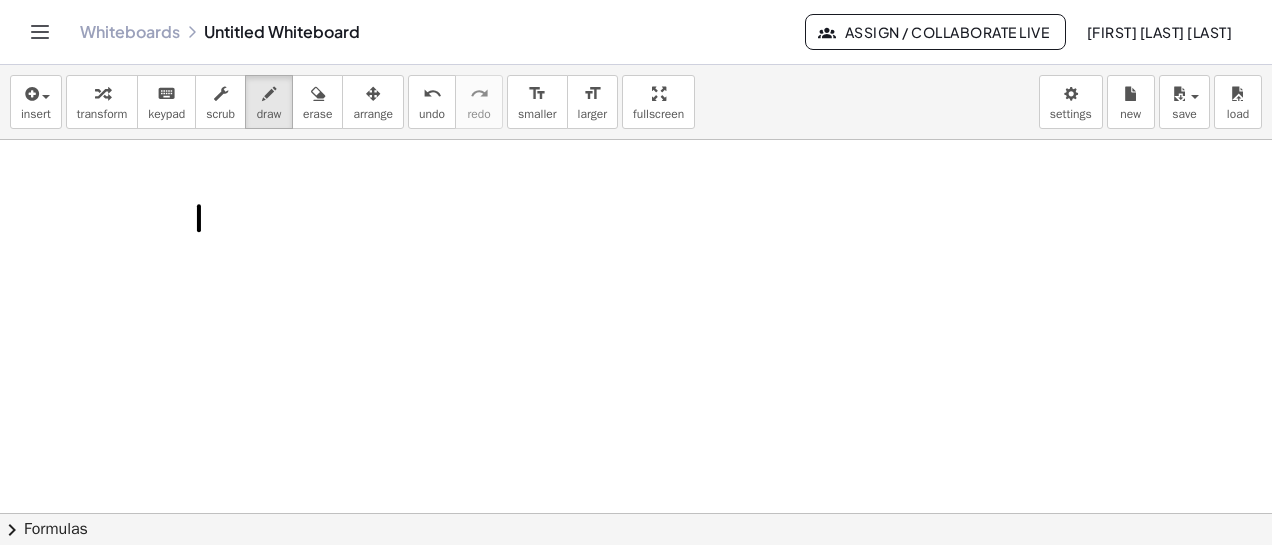 drag, startPoint x: 199, startPoint y: 206, endPoint x: 199, endPoint y: 230, distance: 24 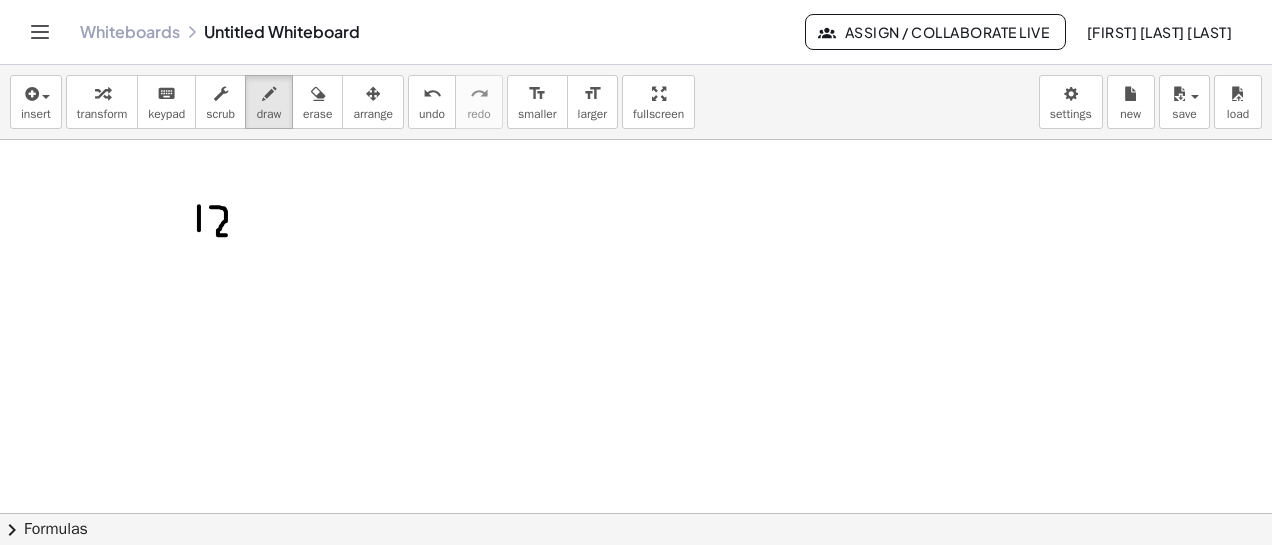 drag, startPoint x: 211, startPoint y: 207, endPoint x: 226, endPoint y: 235, distance: 31.764761 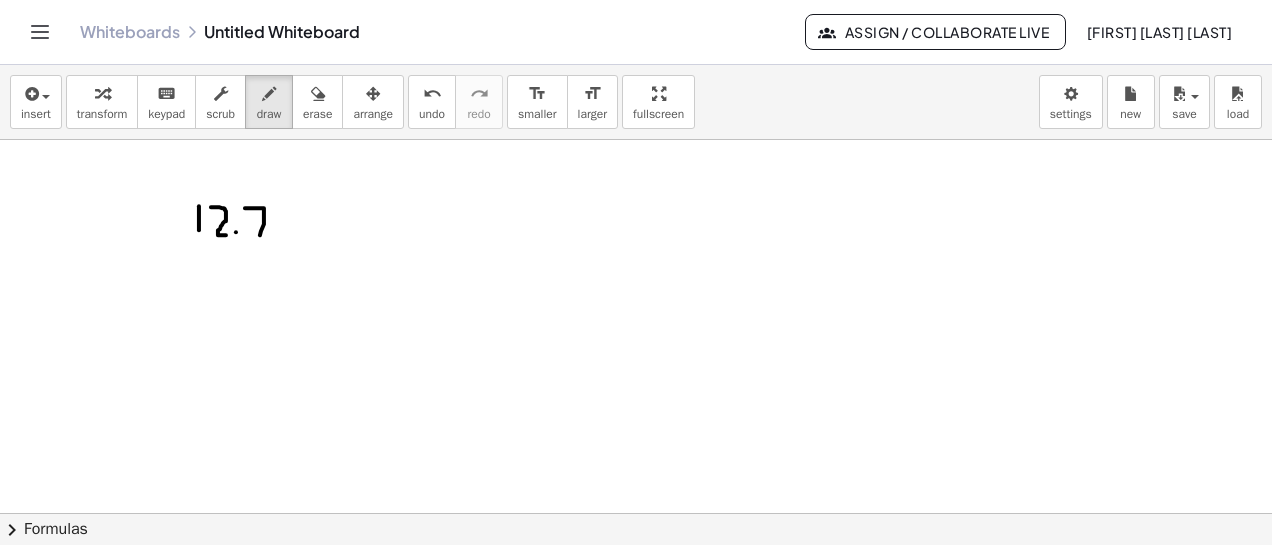 drag, startPoint x: 245, startPoint y: 208, endPoint x: 258, endPoint y: 233, distance: 28.178005 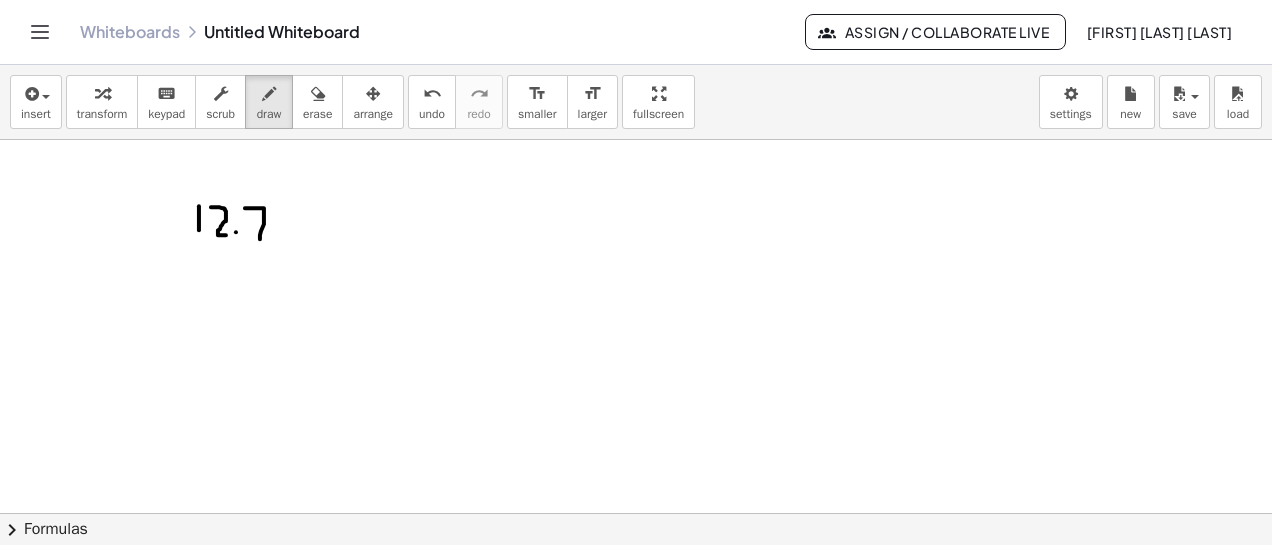 drag, startPoint x: 252, startPoint y: 223, endPoint x: 269, endPoint y: 223, distance: 17 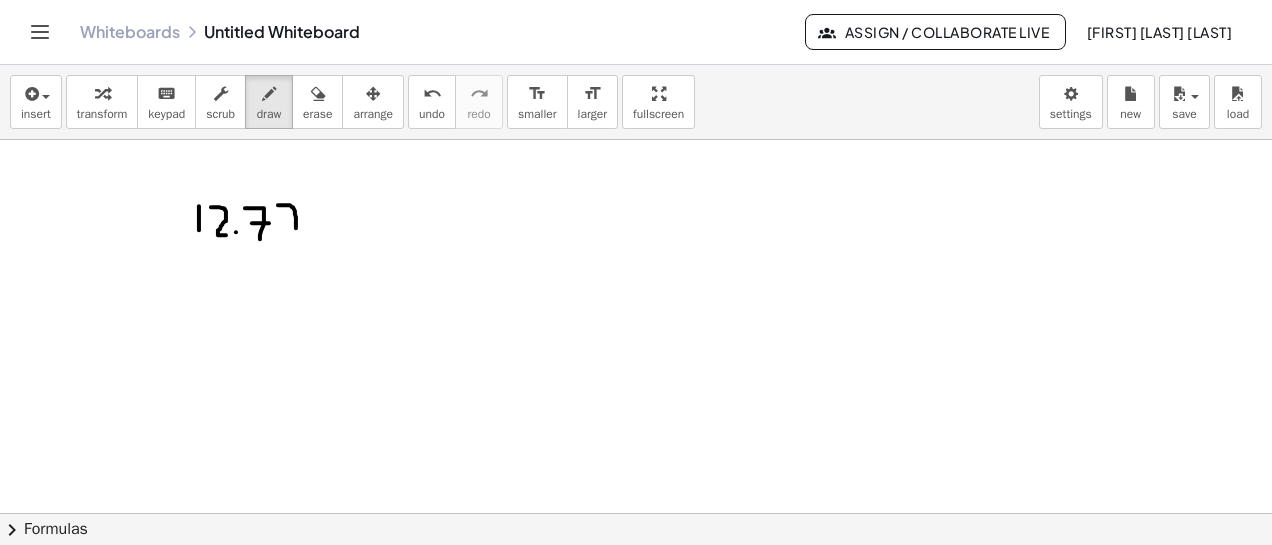 drag, startPoint x: 278, startPoint y: 205, endPoint x: 294, endPoint y: 231, distance: 30.528675 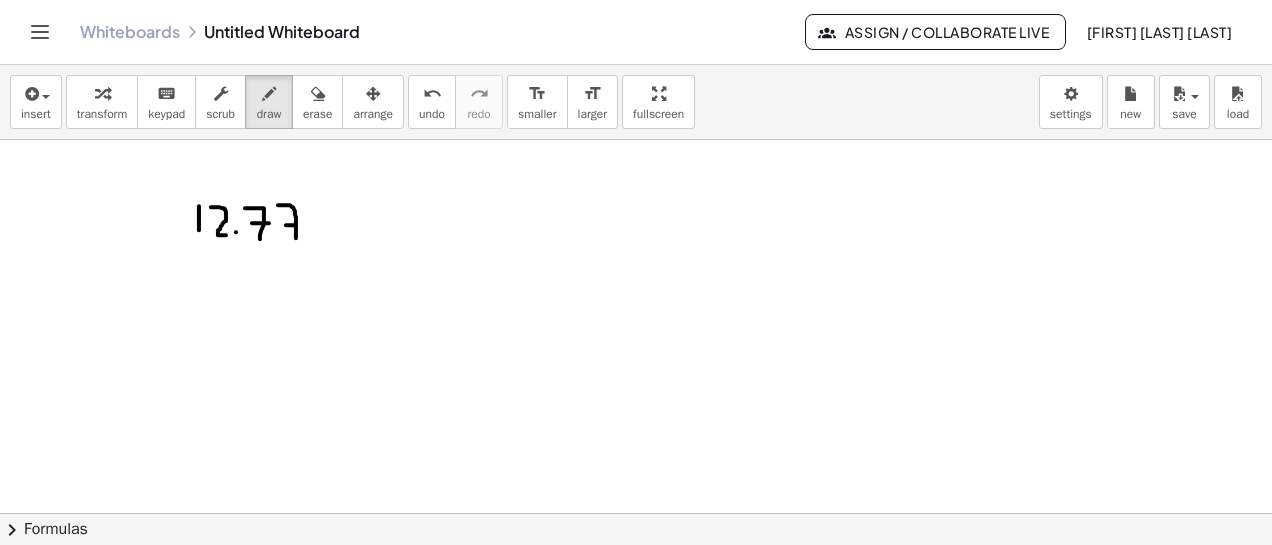 click at bounding box center (636, -1574) 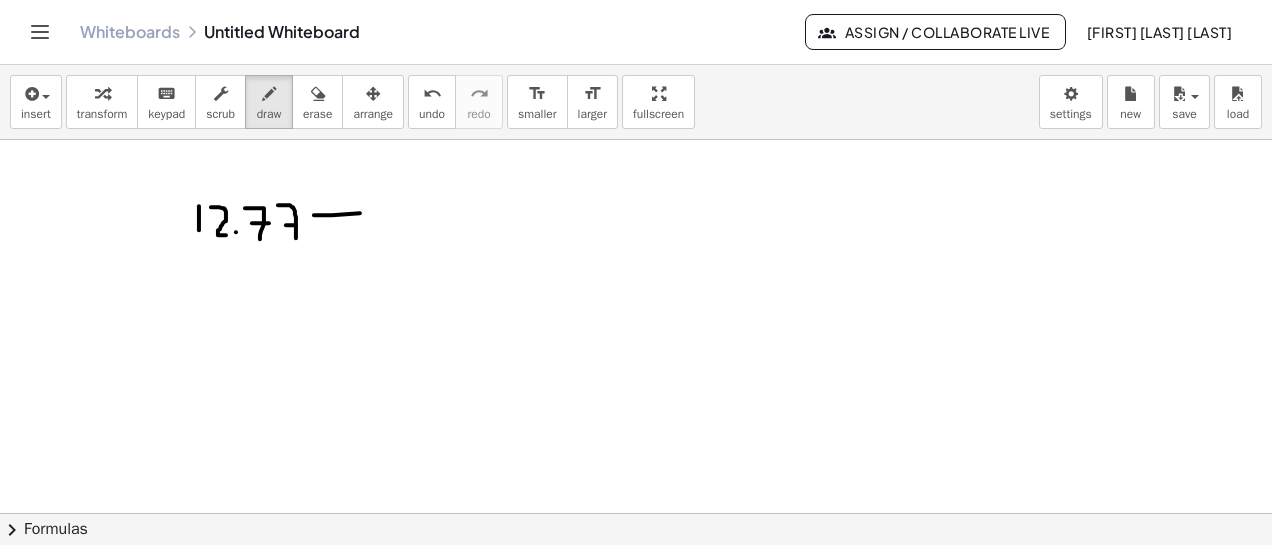 drag, startPoint x: 314, startPoint y: 215, endPoint x: 374, endPoint y: 212, distance: 60.074955 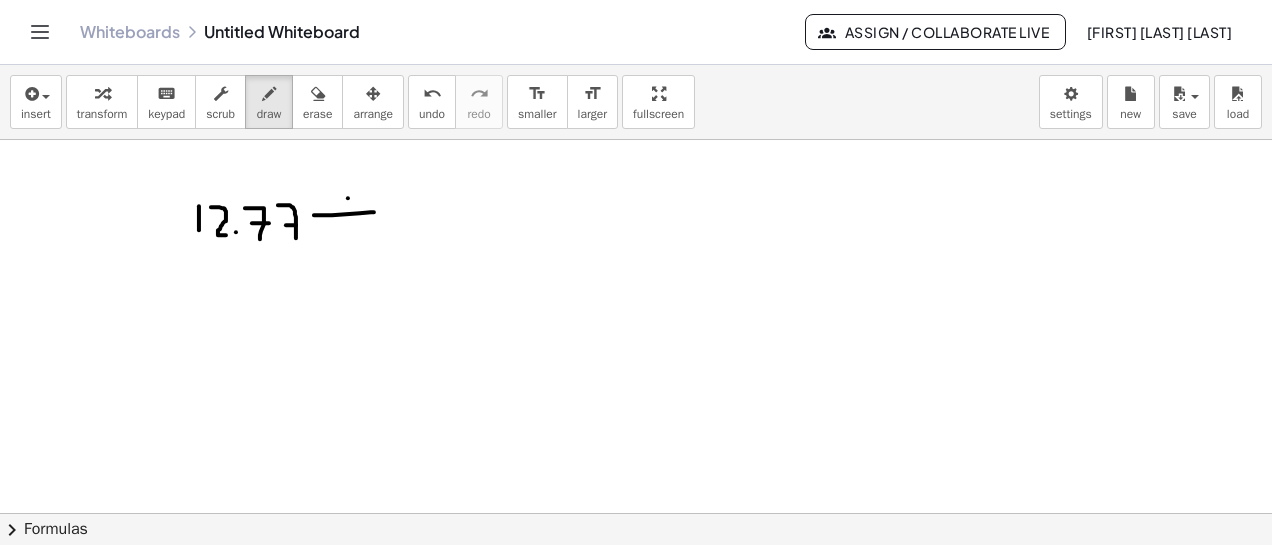 click at bounding box center (636, -1574) 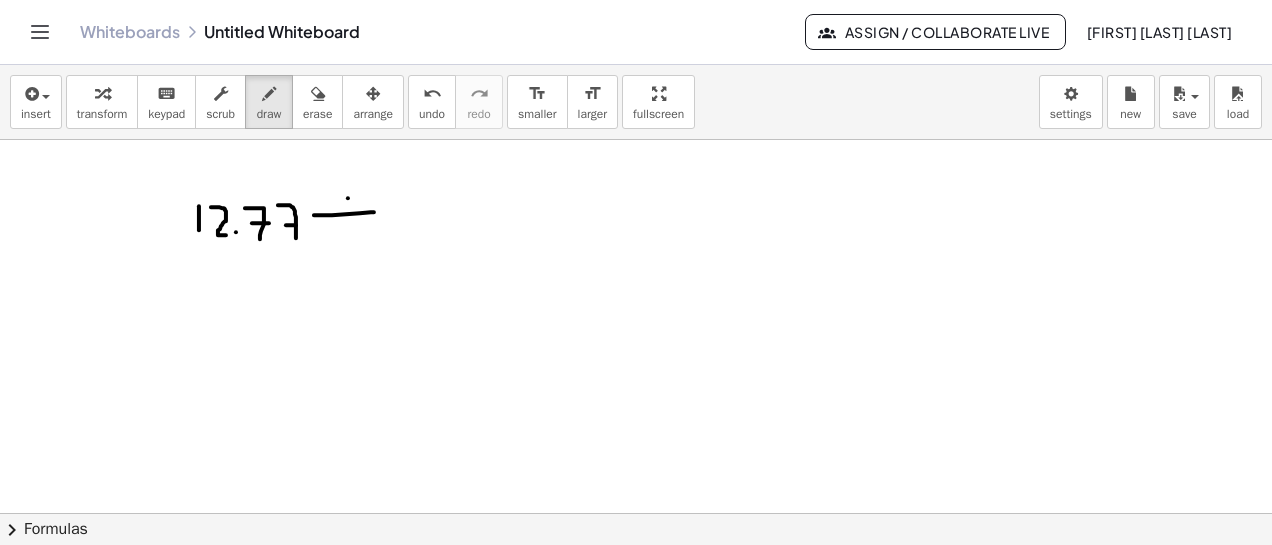 click at bounding box center [636, -1574] 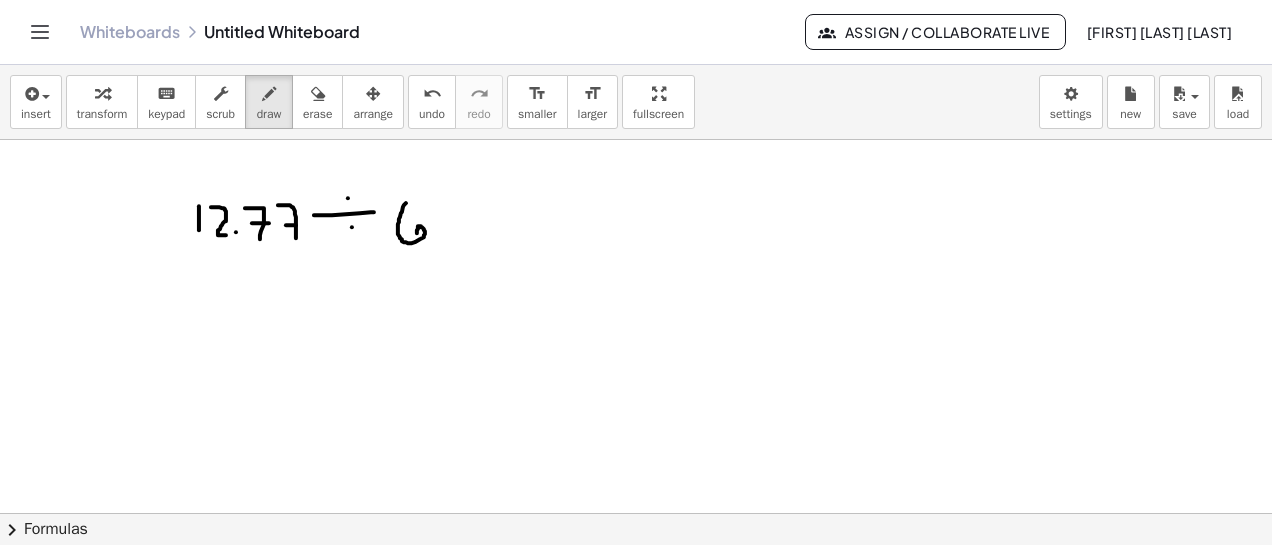 drag, startPoint x: 406, startPoint y: 203, endPoint x: 417, endPoint y: 233, distance: 31.95309 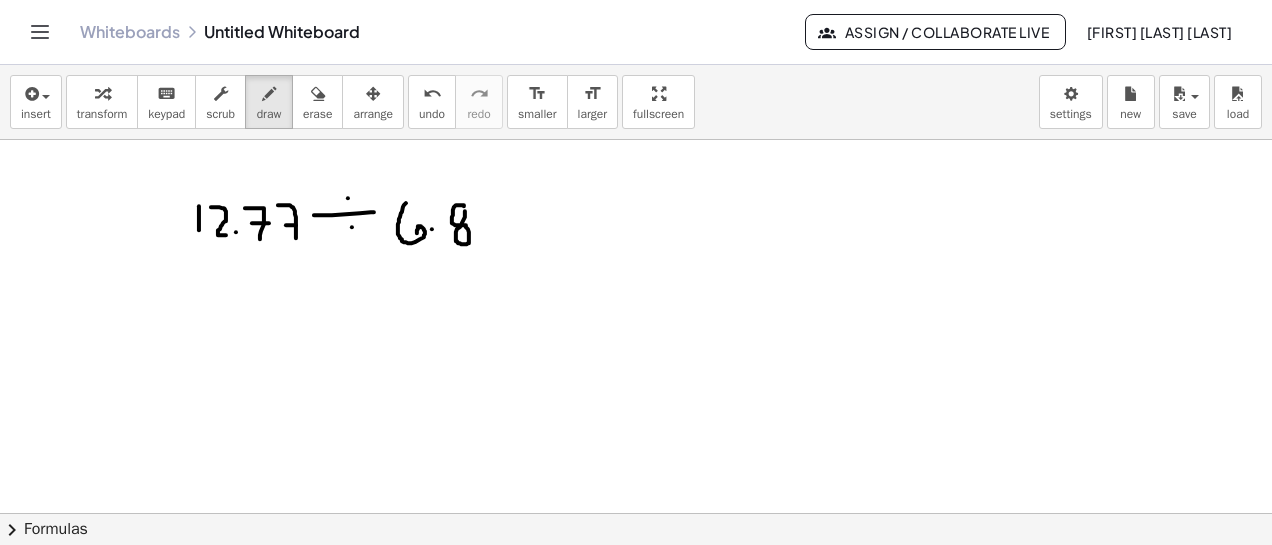 click at bounding box center [636, -1574] 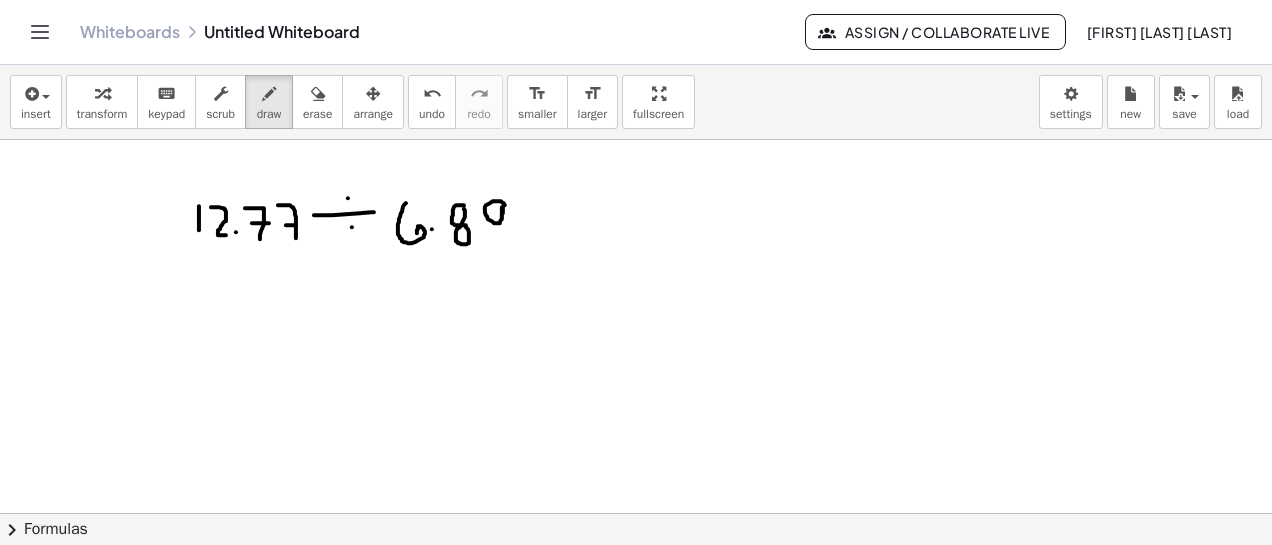 click at bounding box center (636, -1574) 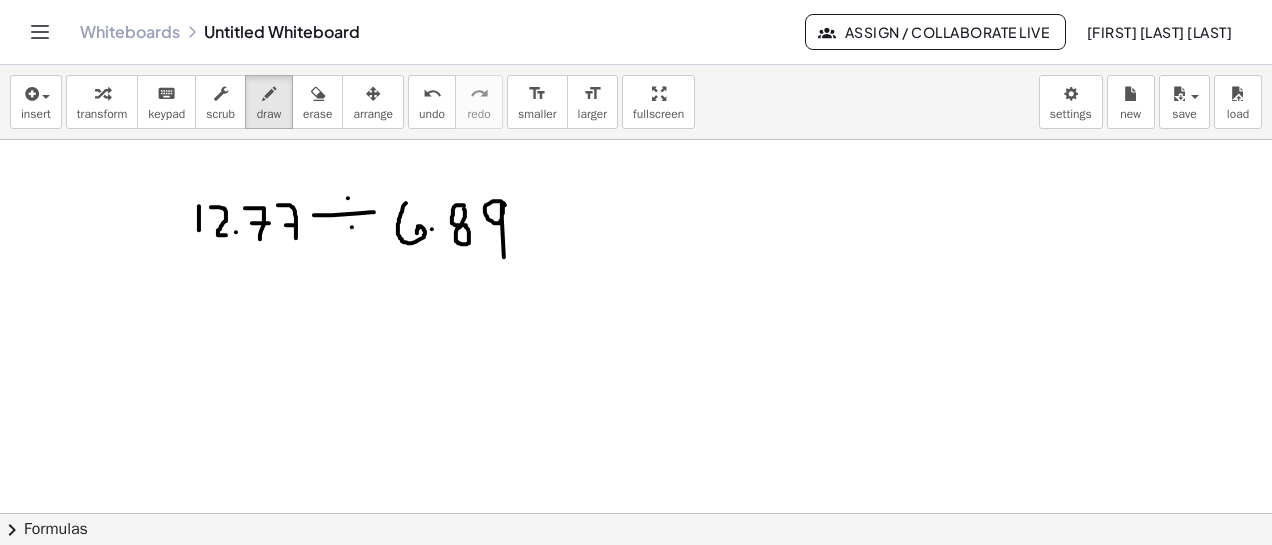click at bounding box center [636, -1574] 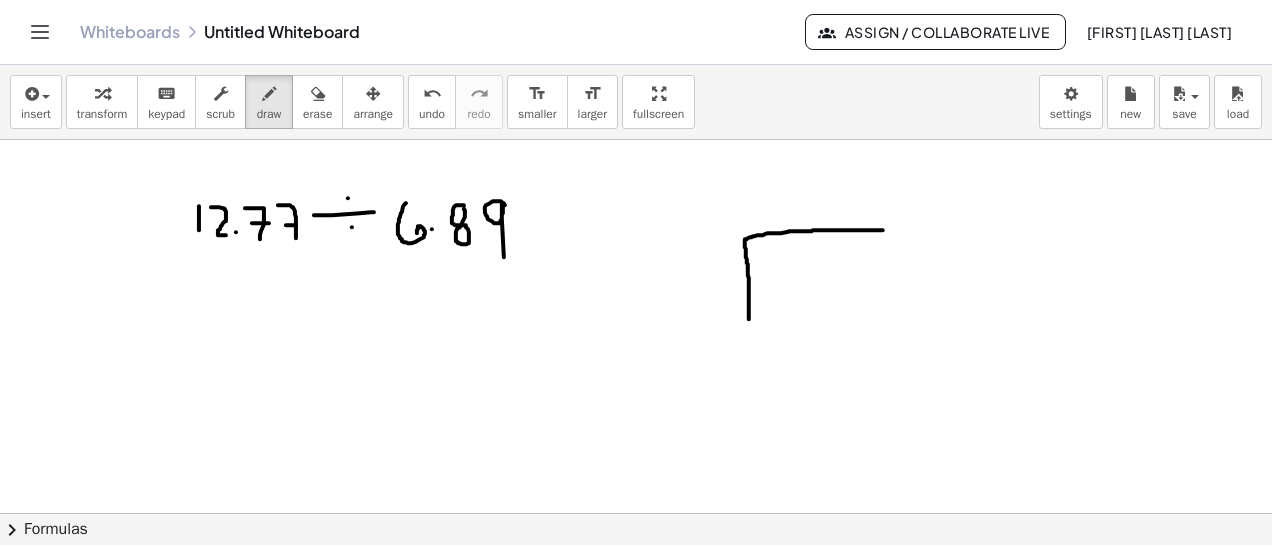 drag, startPoint x: 749, startPoint y: 319, endPoint x: 883, endPoint y: 230, distance: 160.8633 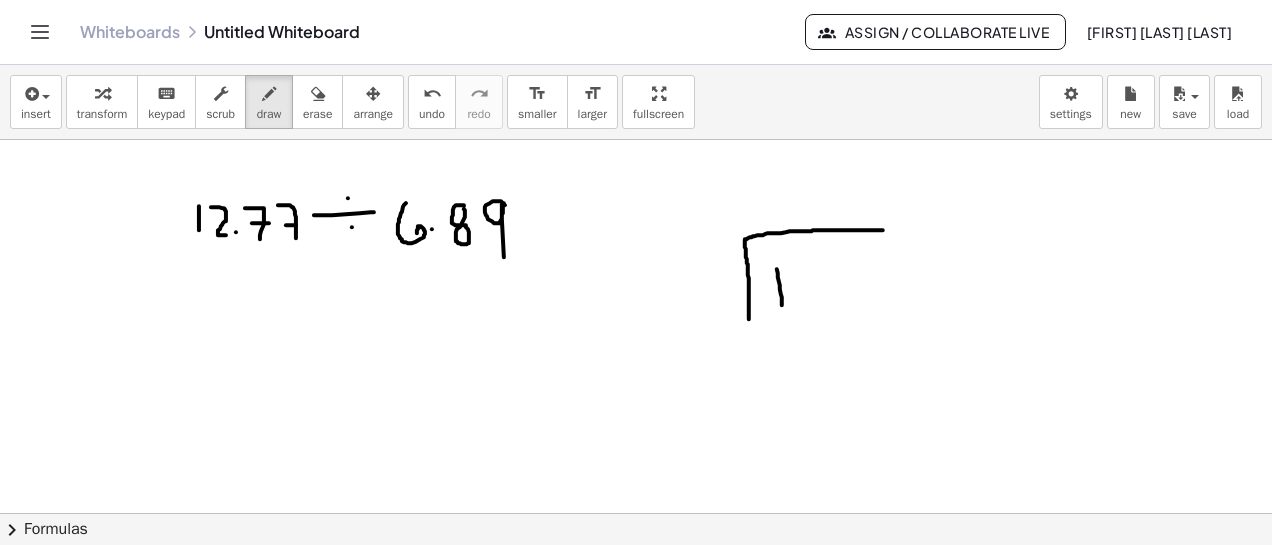 drag, startPoint x: 777, startPoint y: 269, endPoint x: 787, endPoint y: 299, distance: 31.622776 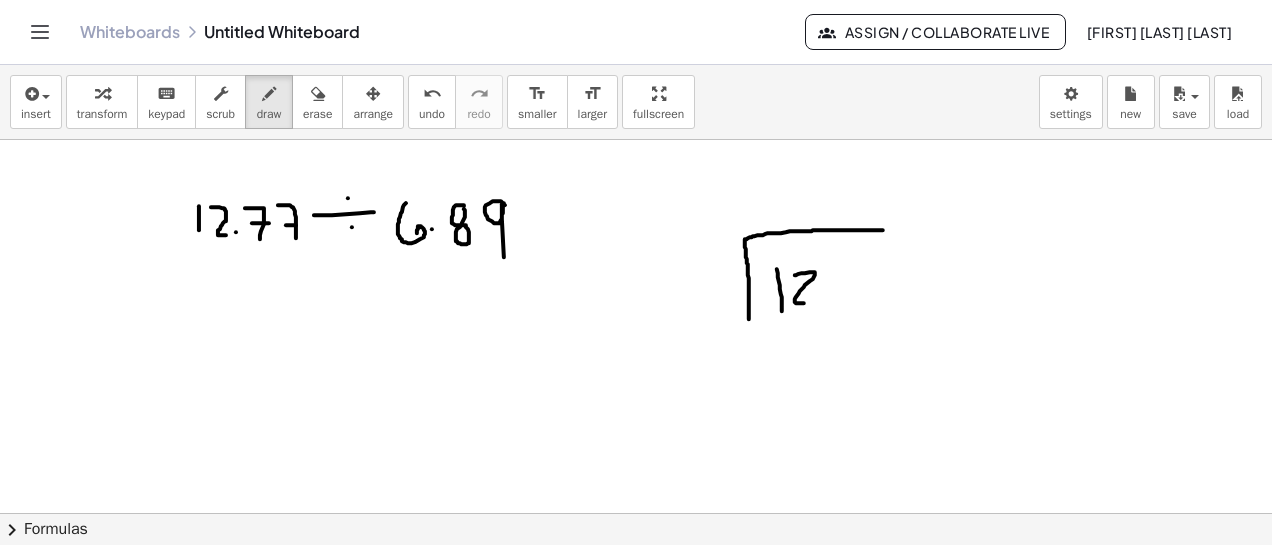 drag, startPoint x: 795, startPoint y: 275, endPoint x: 808, endPoint y: 301, distance: 29.068884 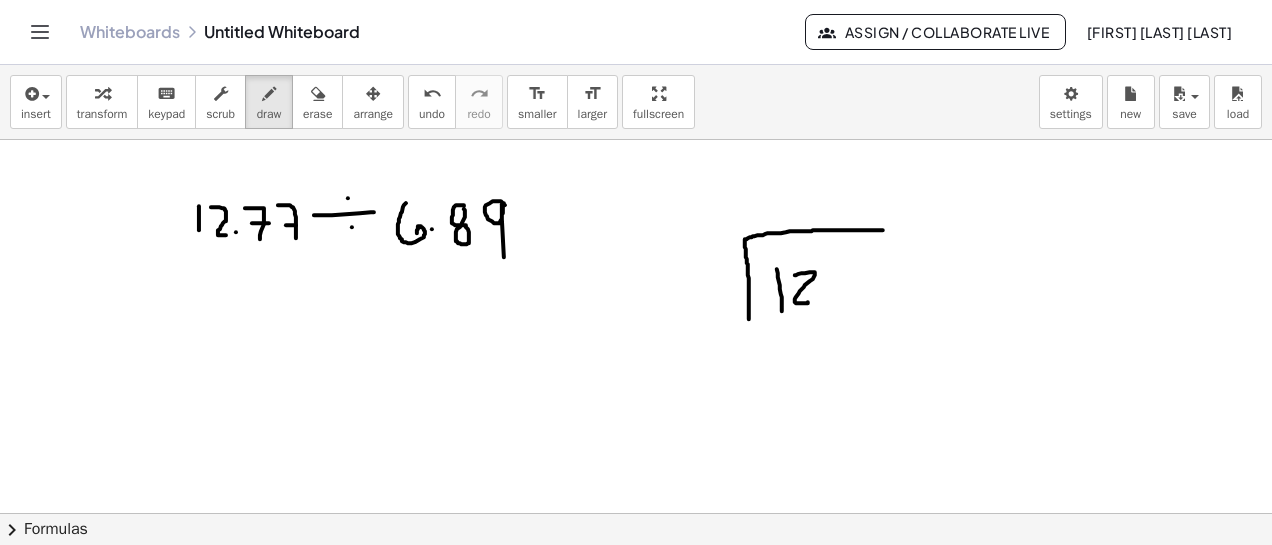 drag, startPoint x: 820, startPoint y: 293, endPoint x: 829, endPoint y: 282, distance: 14.21267 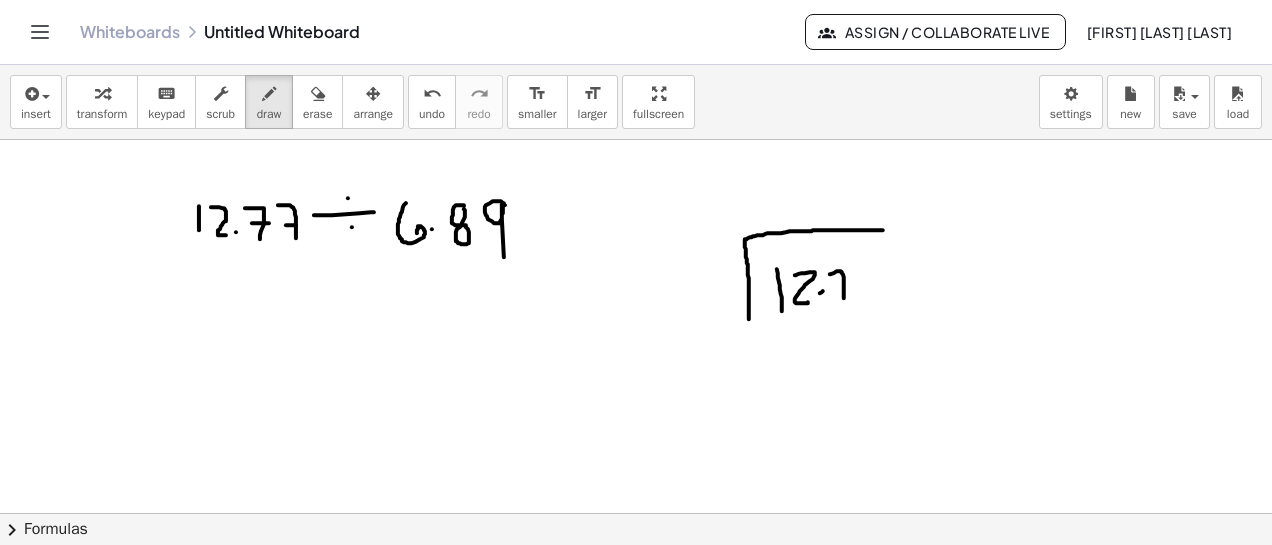 drag, startPoint x: 830, startPoint y: 274, endPoint x: 842, endPoint y: 301, distance: 29.546574 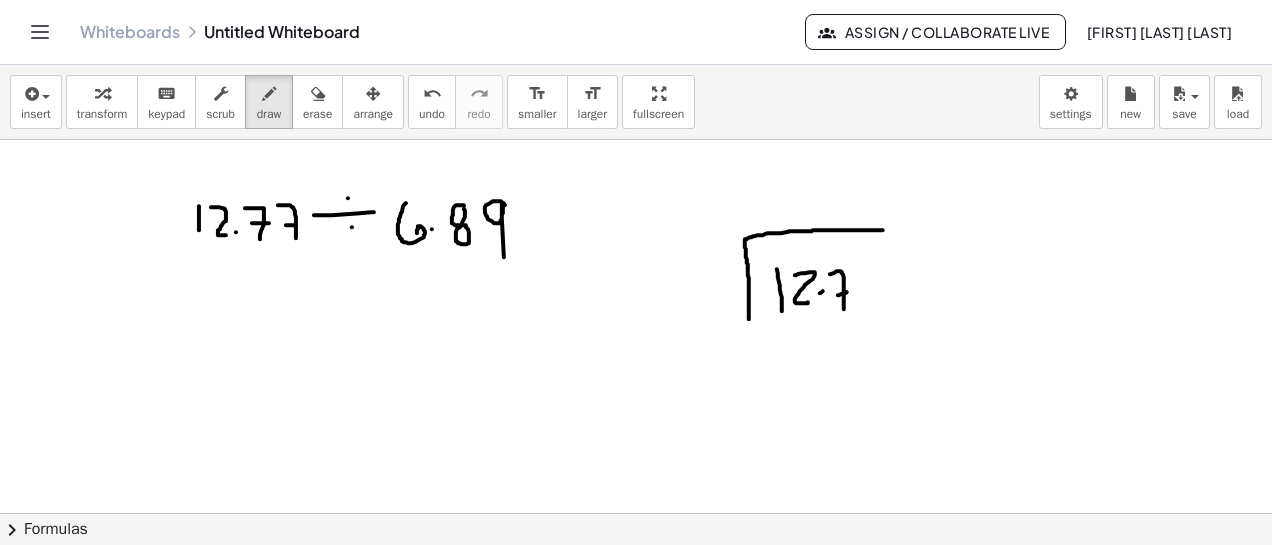 drag, startPoint x: 838, startPoint y: 295, endPoint x: 855, endPoint y: 273, distance: 27.802877 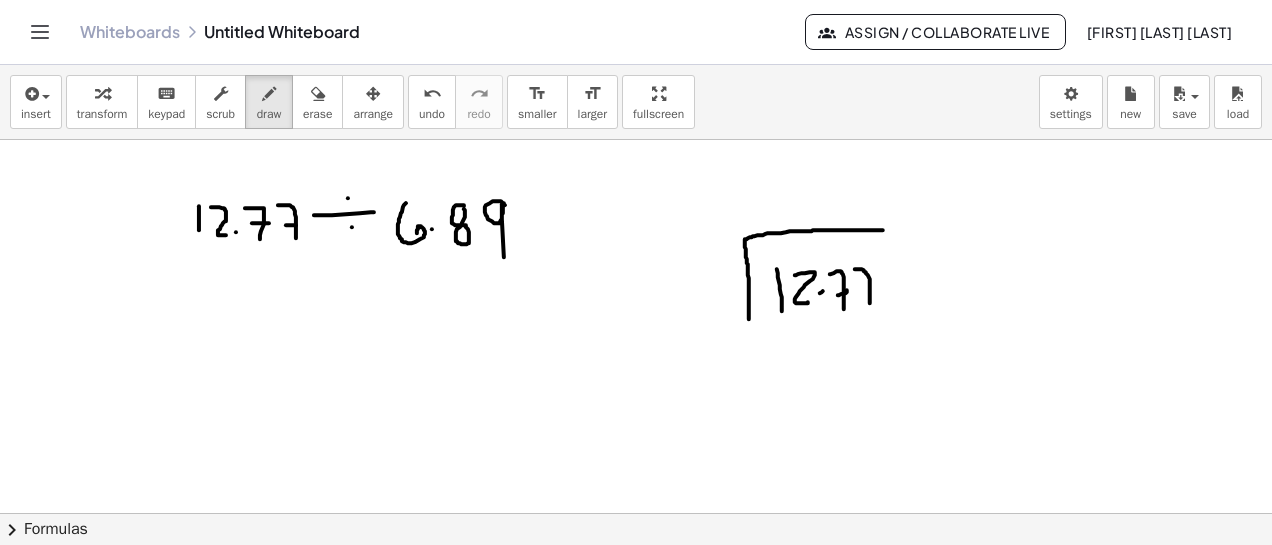drag, startPoint x: 855, startPoint y: 269, endPoint x: 870, endPoint y: 299, distance: 33.54102 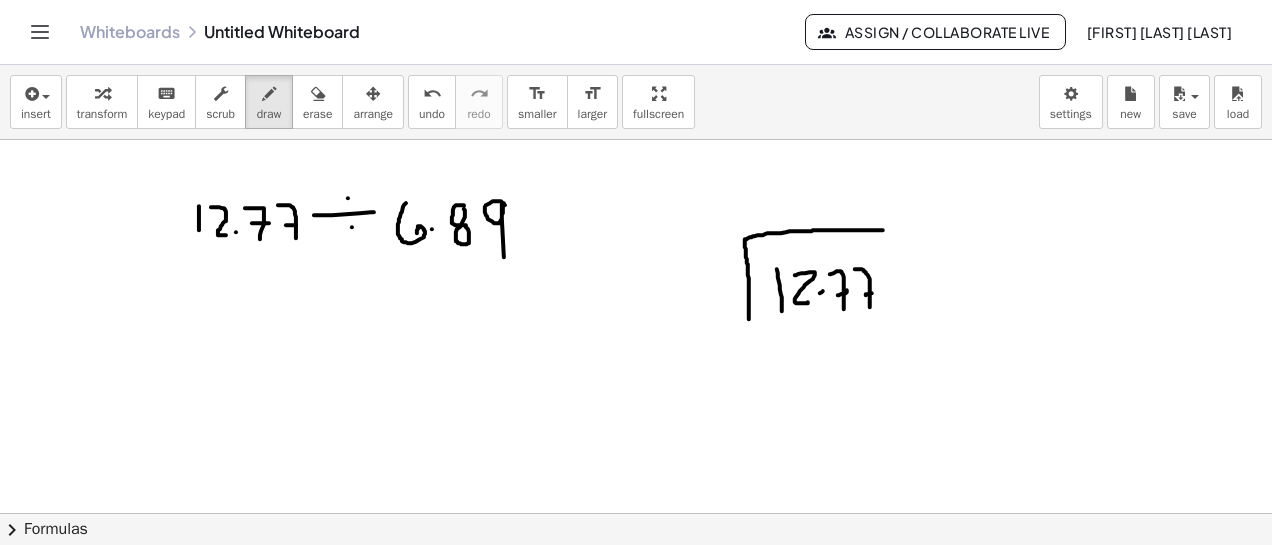drag, startPoint x: 866, startPoint y: 295, endPoint x: 747, endPoint y: 324, distance: 122.48265 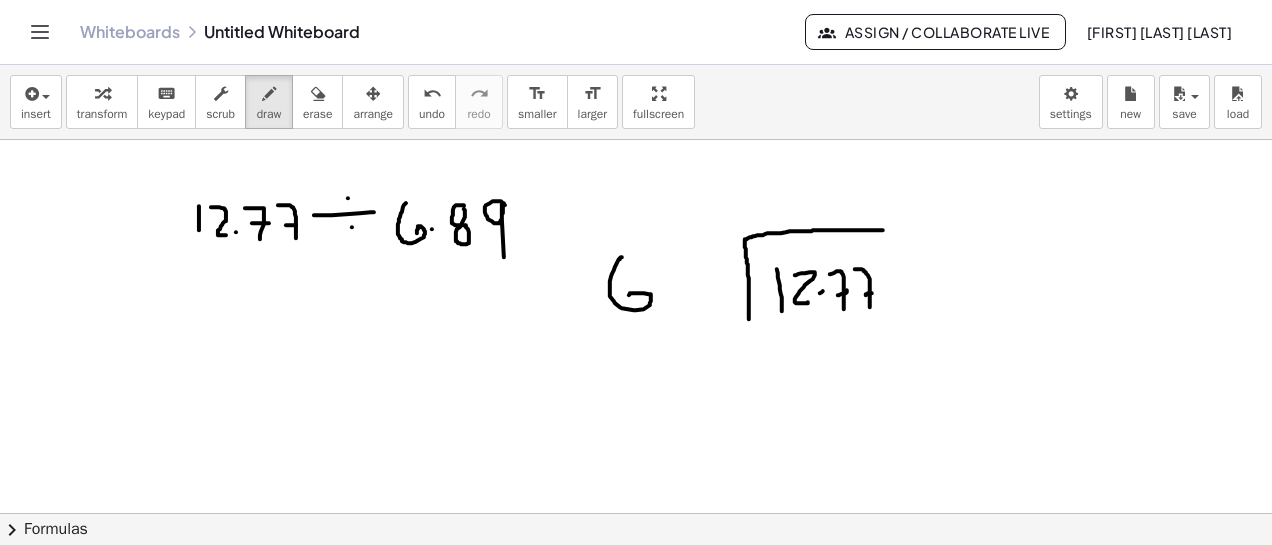 drag, startPoint x: 622, startPoint y: 257, endPoint x: 636, endPoint y: 300, distance: 45.221676 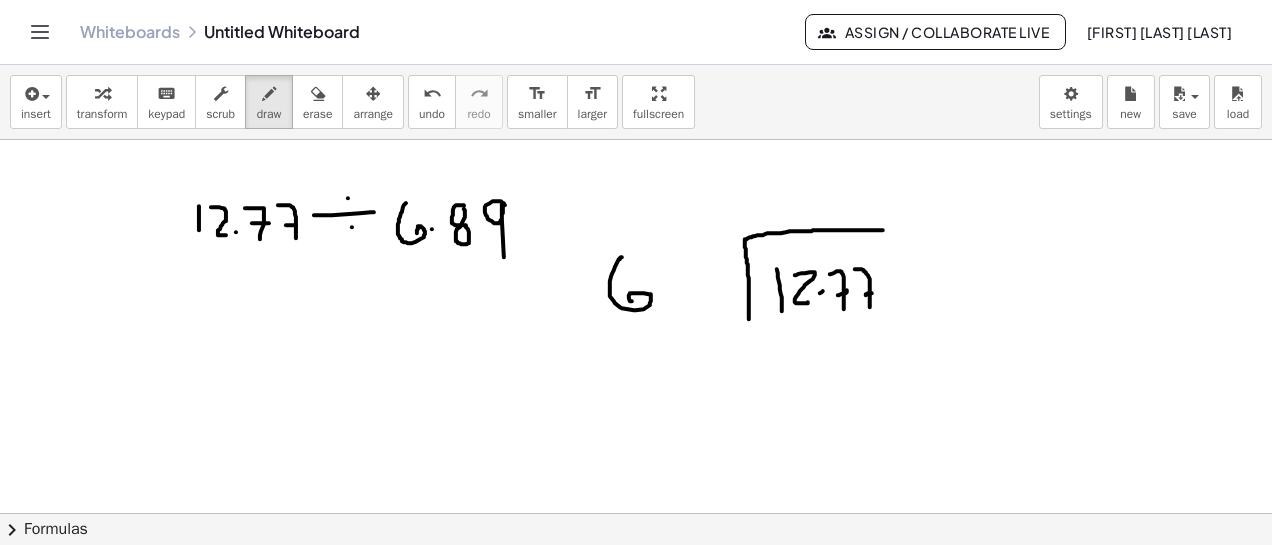 click at bounding box center [636, -1574] 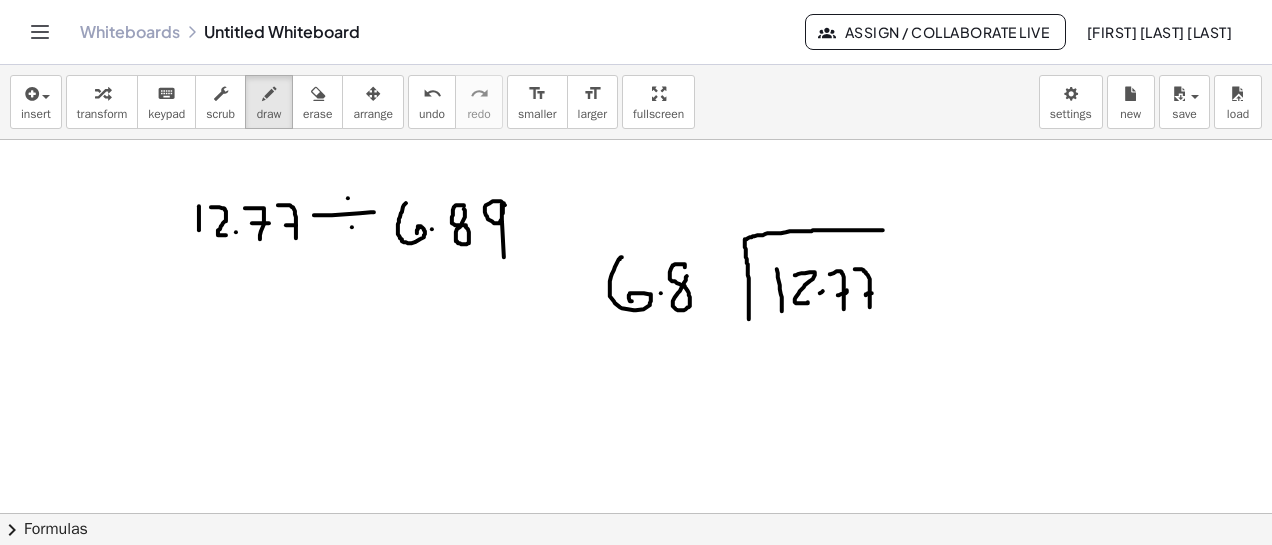click at bounding box center [636, -1574] 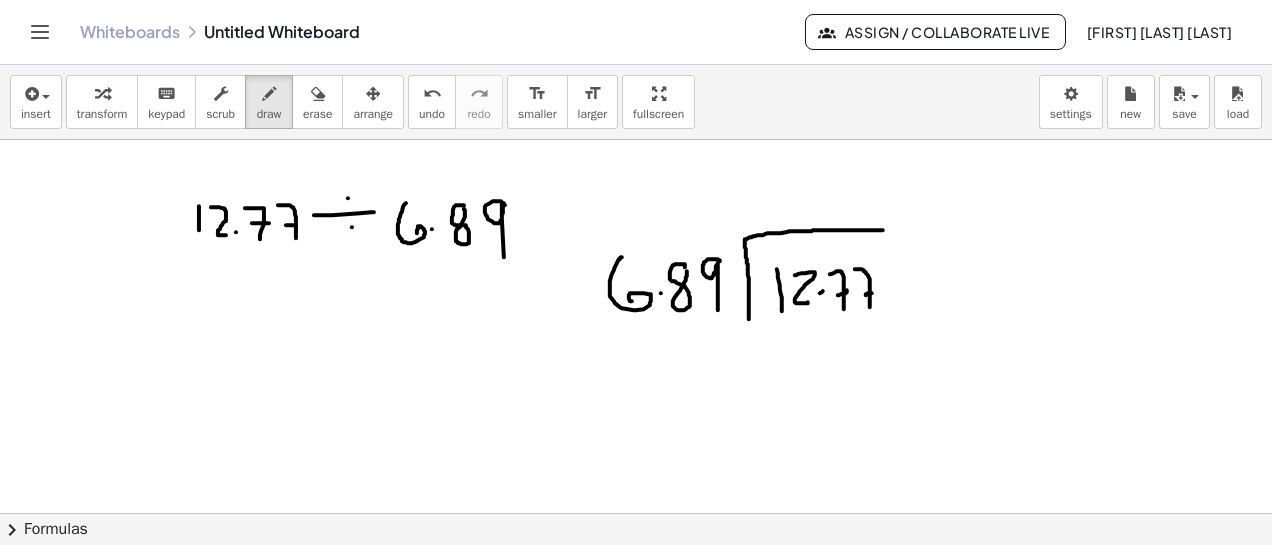 drag, startPoint x: 720, startPoint y: 261, endPoint x: 718, endPoint y: 310, distance: 49.0408 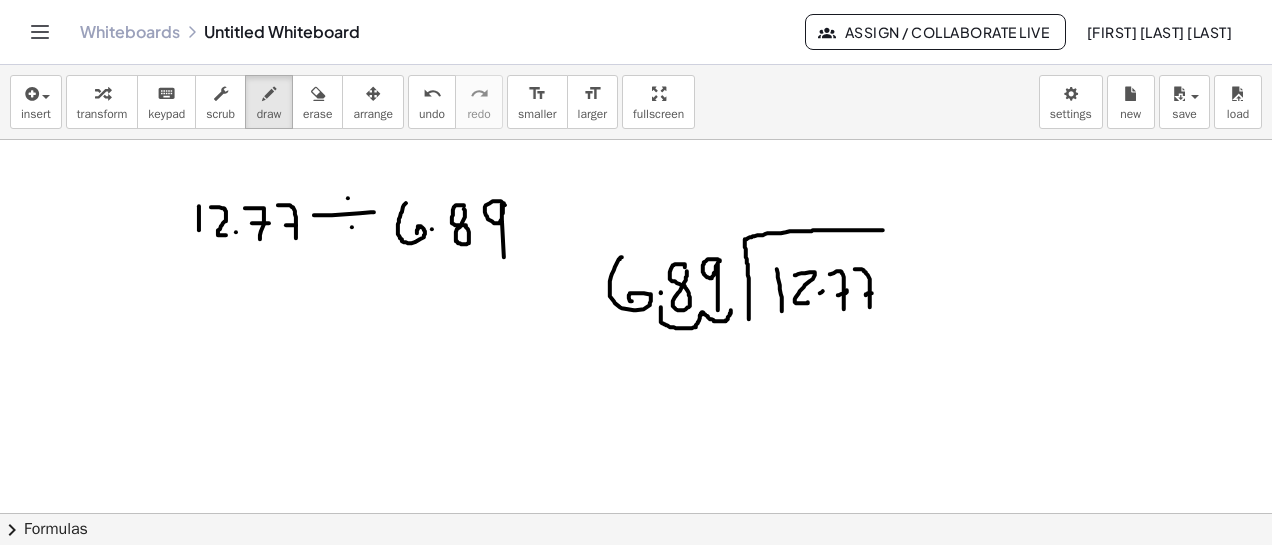 drag, startPoint x: 661, startPoint y: 307, endPoint x: 731, endPoint y: 310, distance: 70.064255 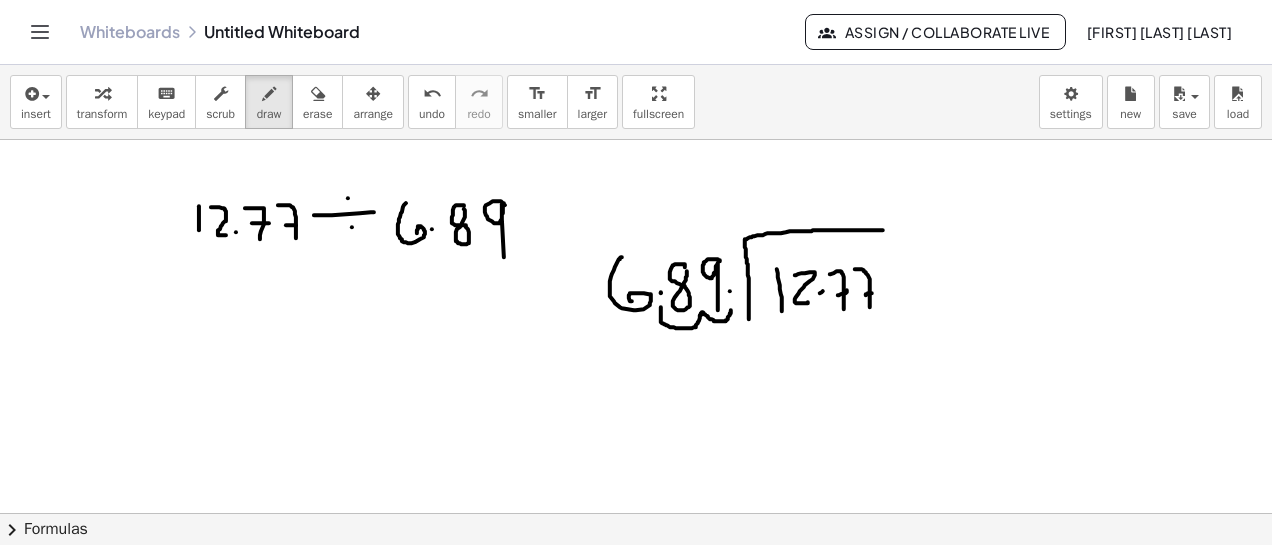 click at bounding box center (636, -1574) 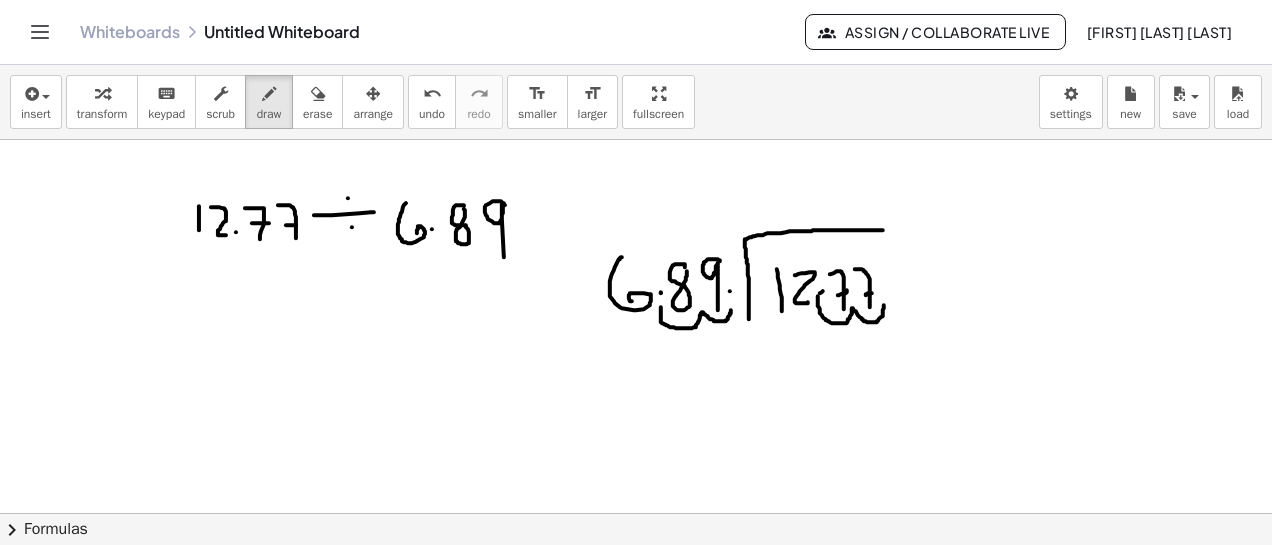 drag, startPoint x: 818, startPoint y: 296, endPoint x: 884, endPoint y: 305, distance: 66.61081 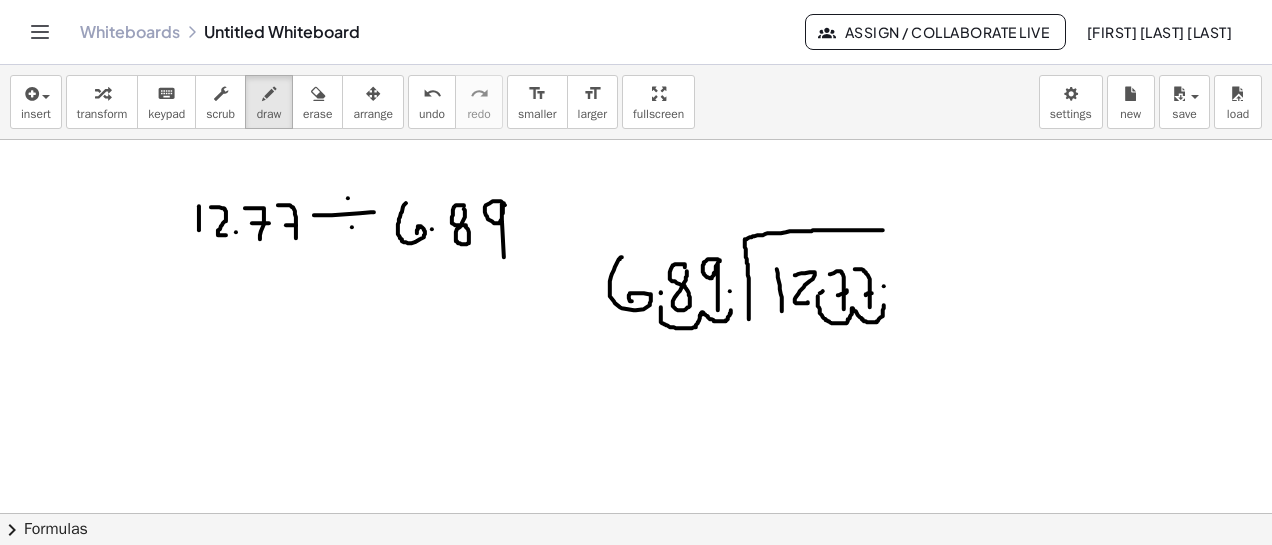 click at bounding box center [636, -1574] 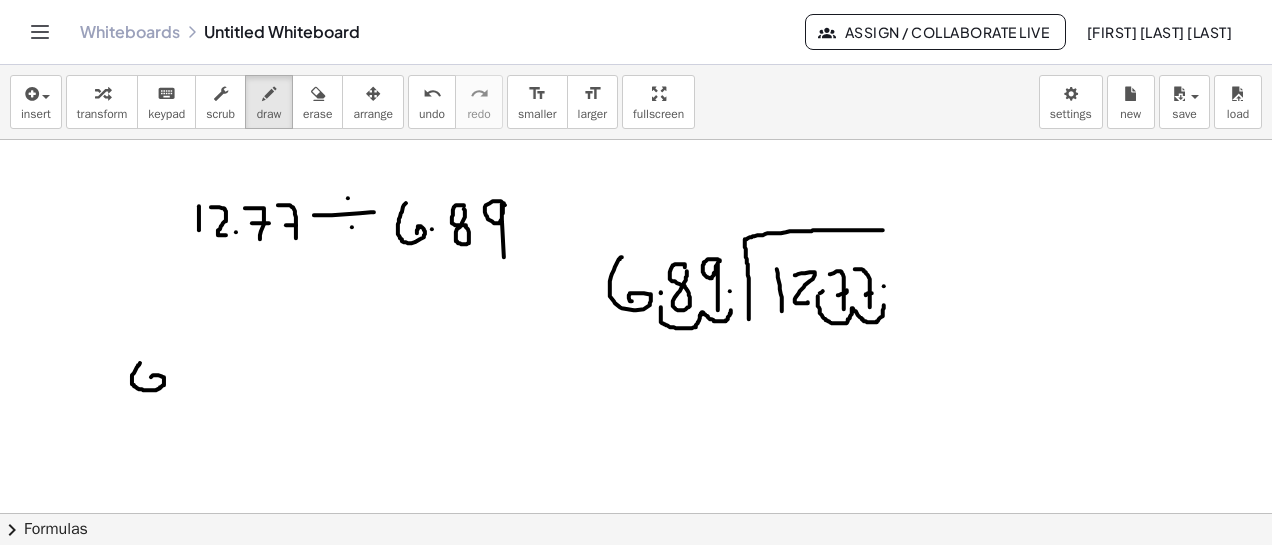 drag, startPoint x: 140, startPoint y: 363, endPoint x: 156, endPoint y: 381, distance: 24.083189 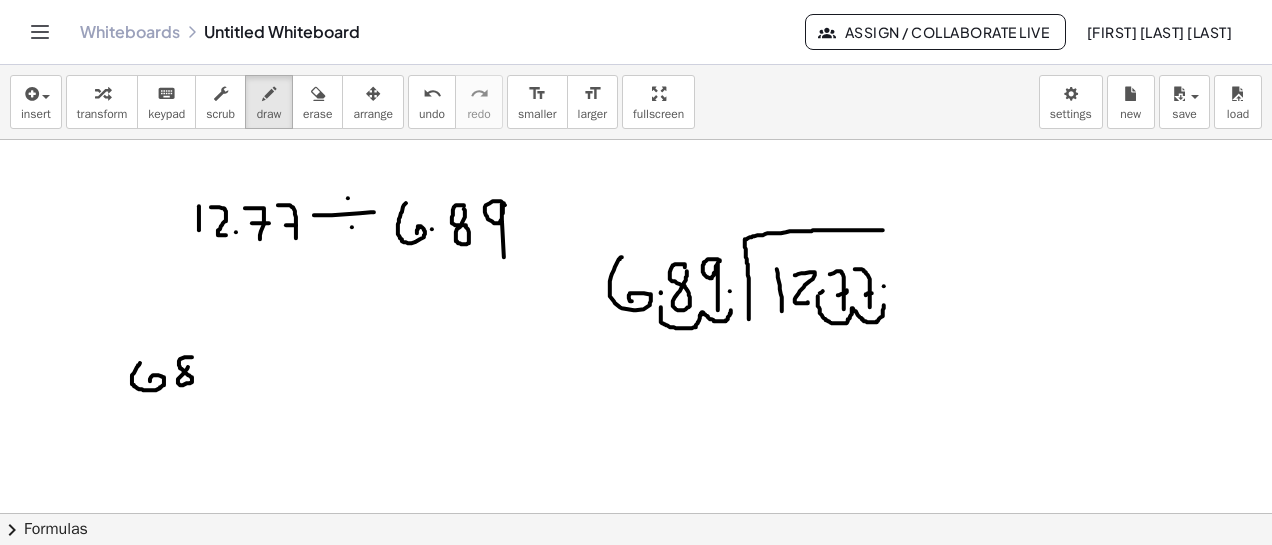 drag, startPoint x: 192, startPoint y: 357, endPoint x: 191, endPoint y: 374, distance: 17.029387 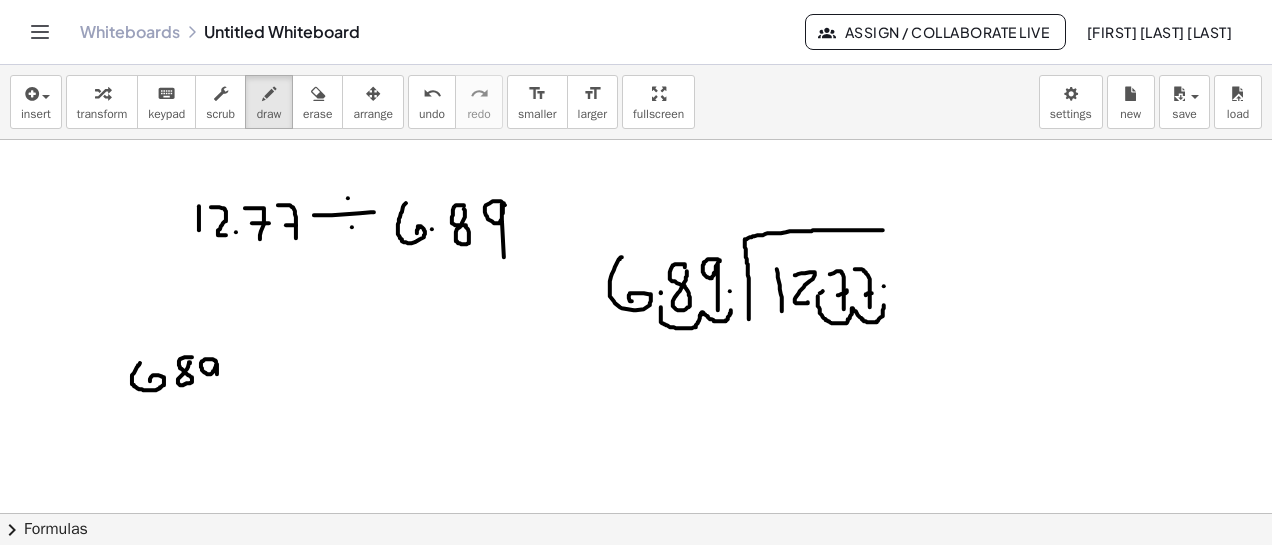 drag, startPoint x: 216, startPoint y: 362, endPoint x: 215, endPoint y: 387, distance: 25.019993 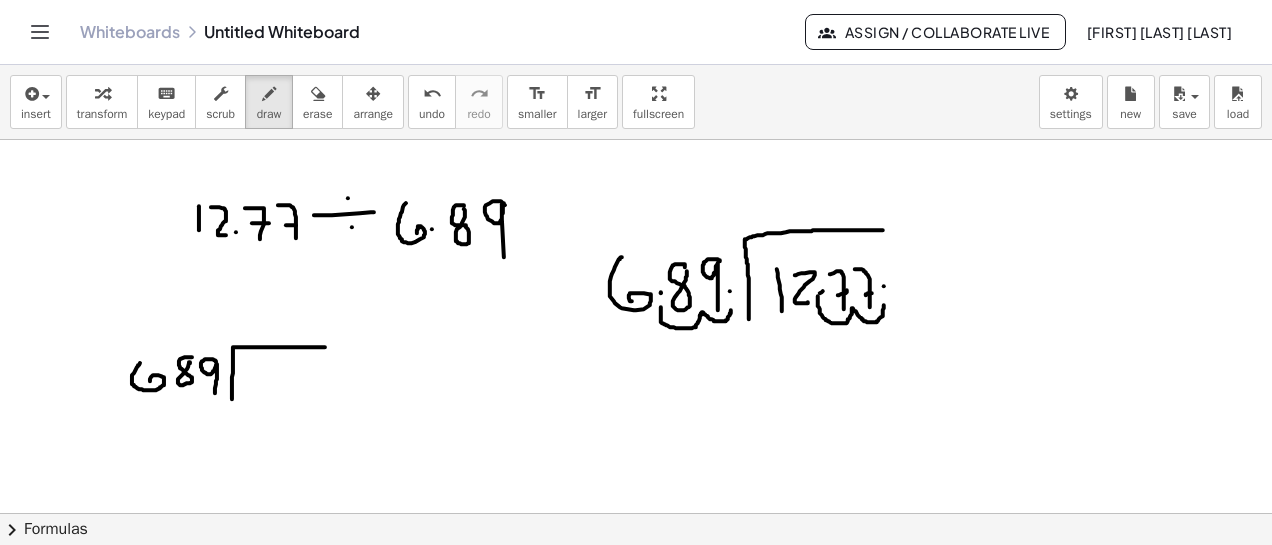 drag, startPoint x: 232, startPoint y: 399, endPoint x: 338, endPoint y: 347, distance: 118.06778 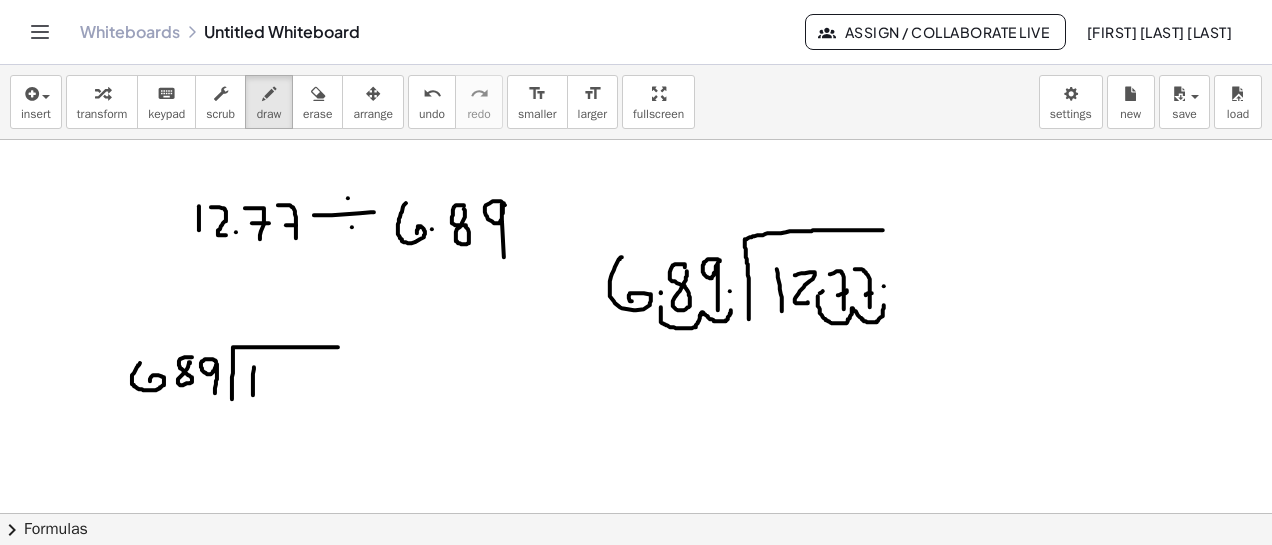 drag, startPoint x: 254, startPoint y: 367, endPoint x: 253, endPoint y: 395, distance: 28.01785 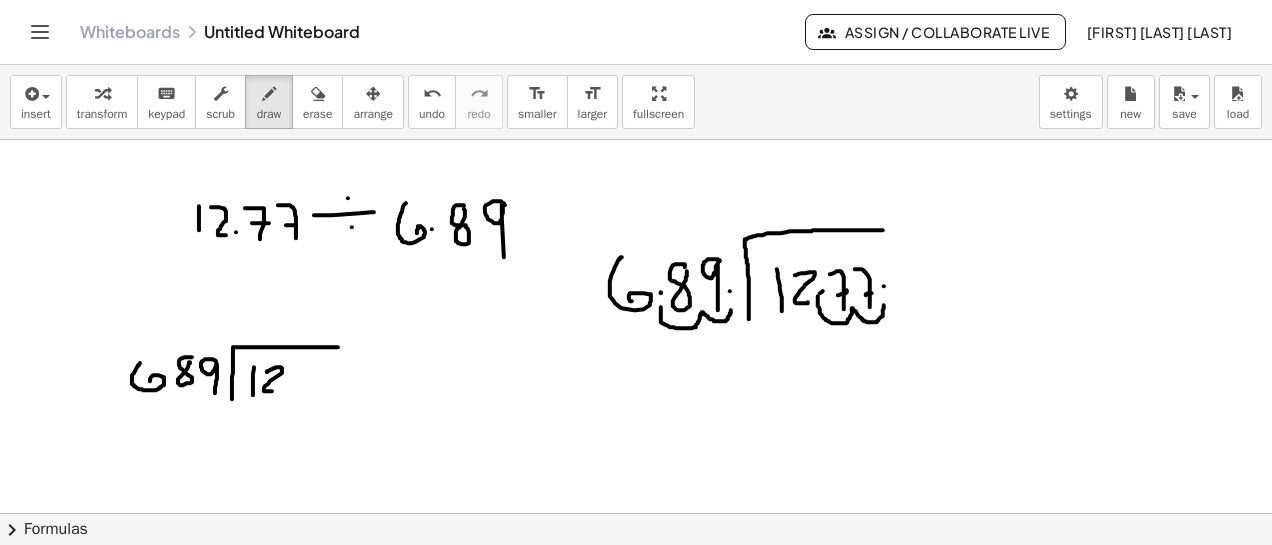 drag, startPoint x: 267, startPoint y: 372, endPoint x: 272, endPoint y: 391, distance: 19.646883 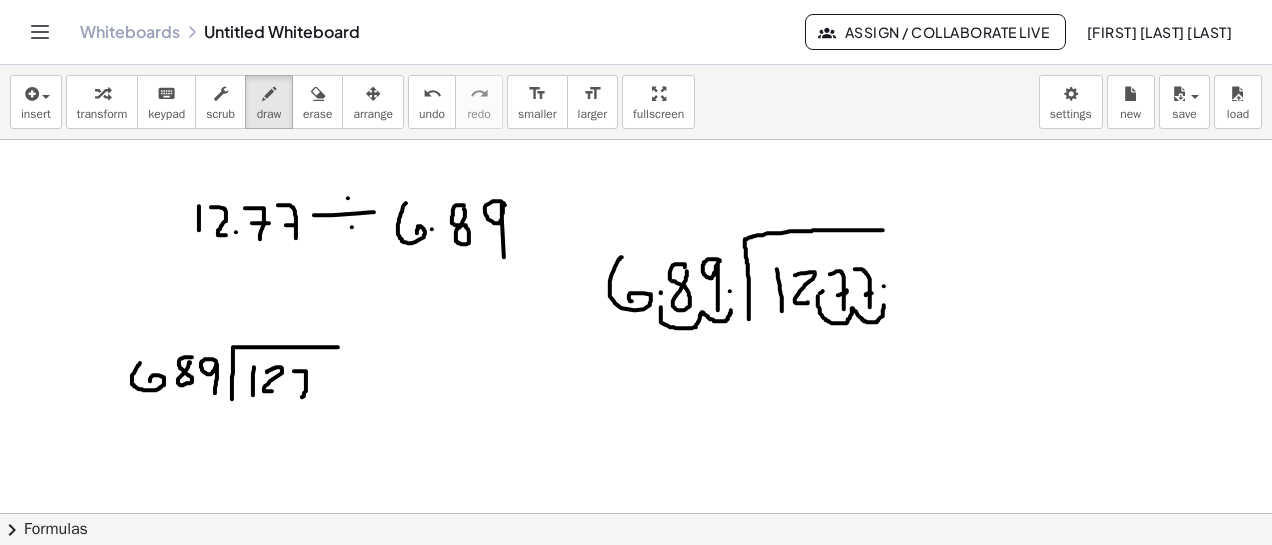drag, startPoint x: 294, startPoint y: 371, endPoint x: 302, endPoint y: 393, distance: 23.409399 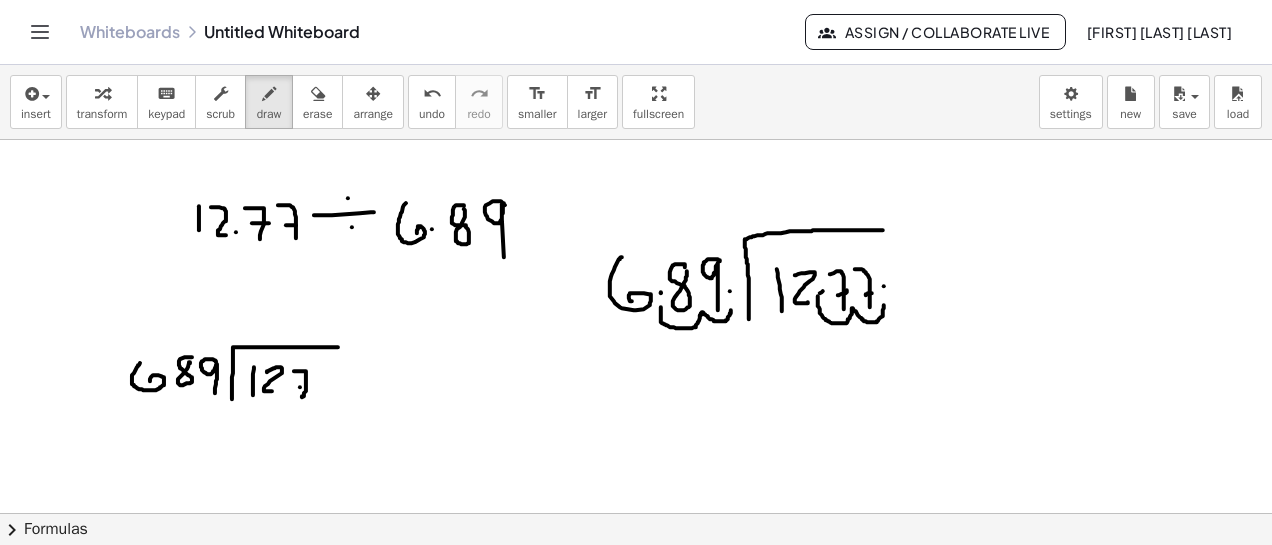 click at bounding box center (636, -1574) 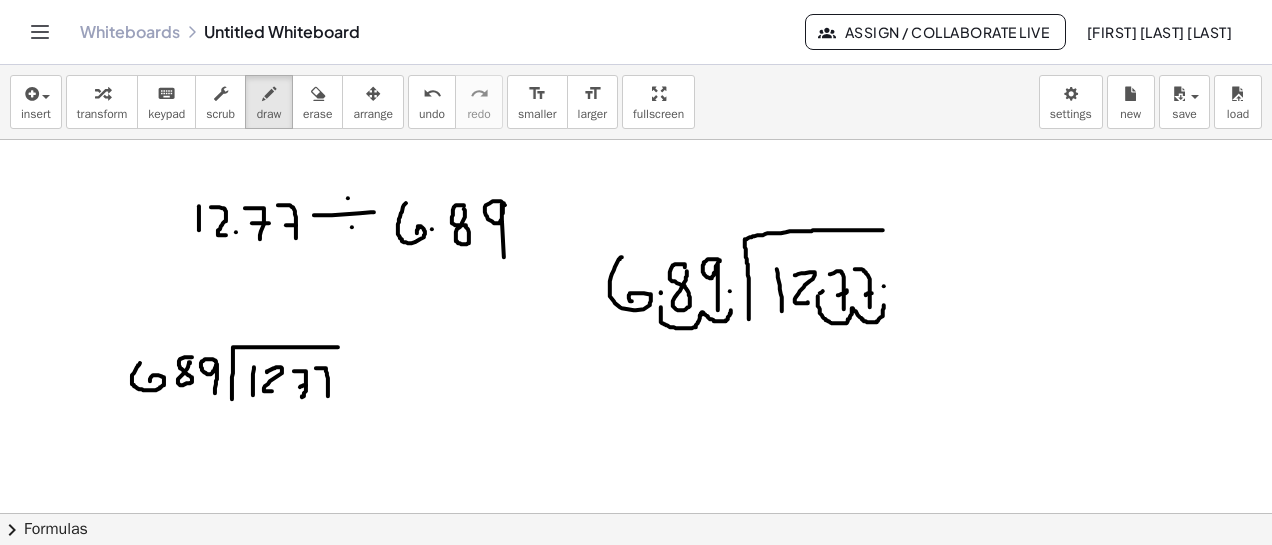 drag, startPoint x: 316, startPoint y: 368, endPoint x: 328, endPoint y: 395, distance: 29.546574 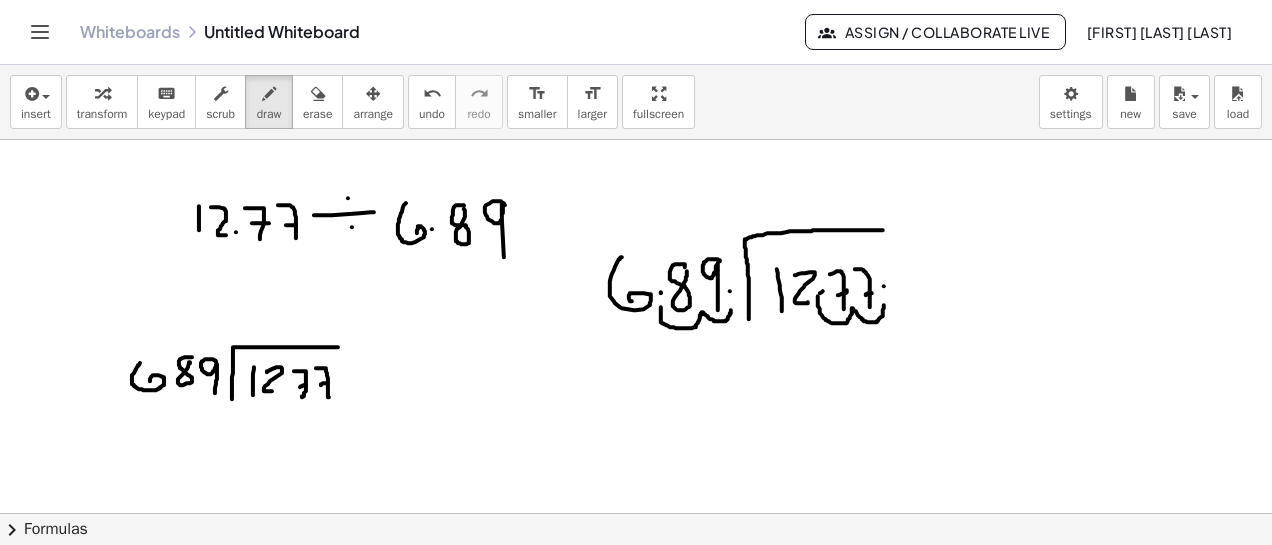 click at bounding box center (636, -1574) 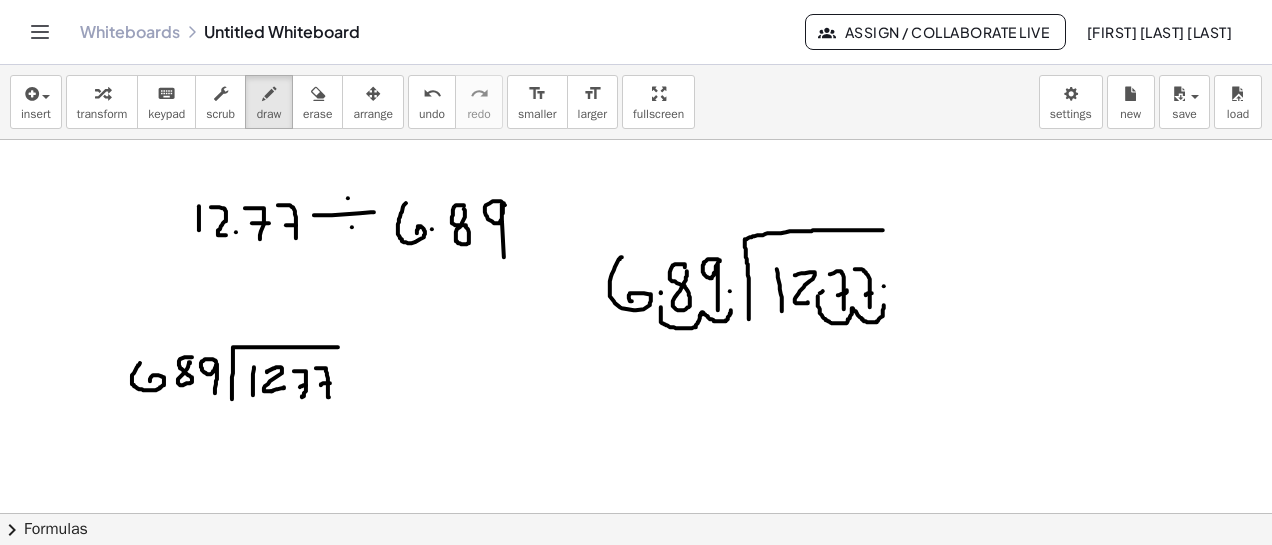 drag, startPoint x: 271, startPoint y: 391, endPoint x: 284, endPoint y: 387, distance: 13.601471 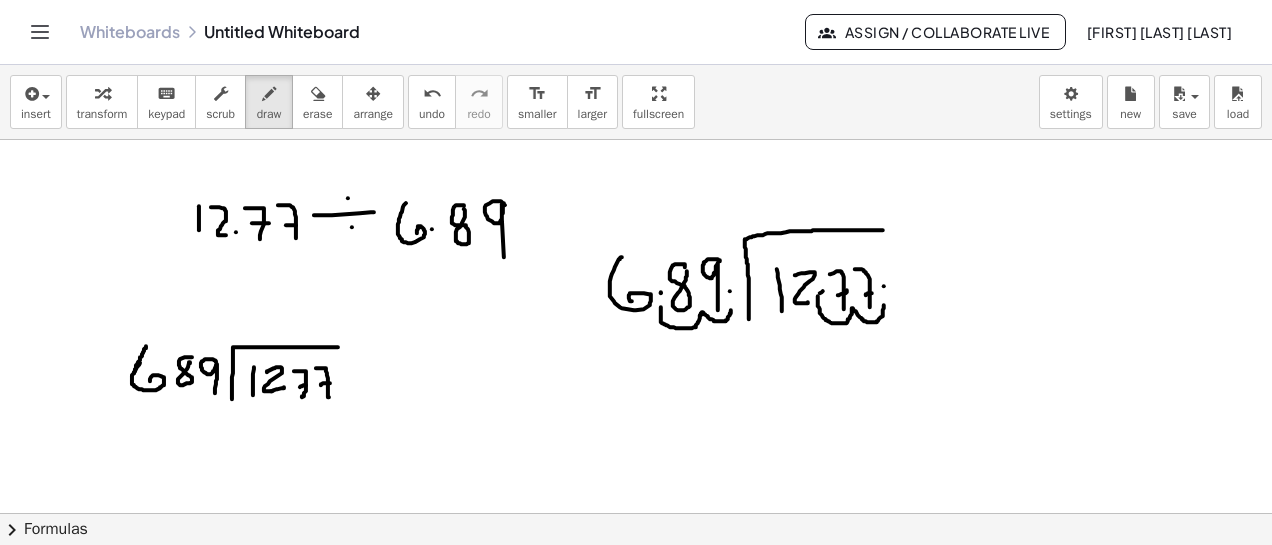 drag, startPoint x: 146, startPoint y: 346, endPoint x: 134, endPoint y: 375, distance: 31.38471 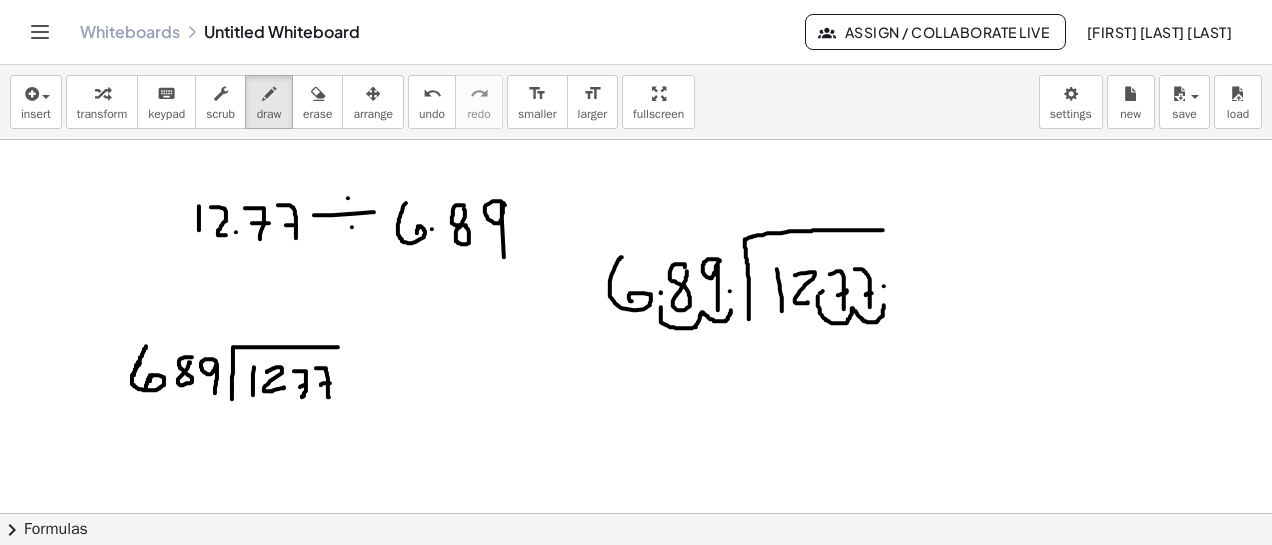 drag, startPoint x: 152, startPoint y: 375, endPoint x: 145, endPoint y: 389, distance: 15.652476 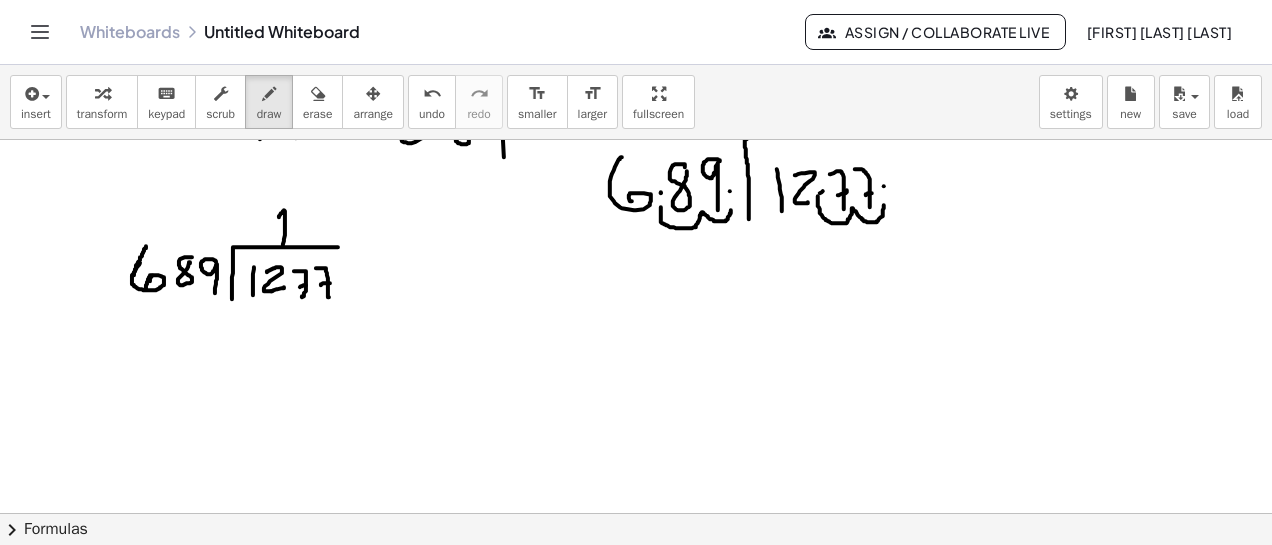 drag, startPoint x: 279, startPoint y: 217, endPoint x: 283, endPoint y: 245, distance: 28.284271 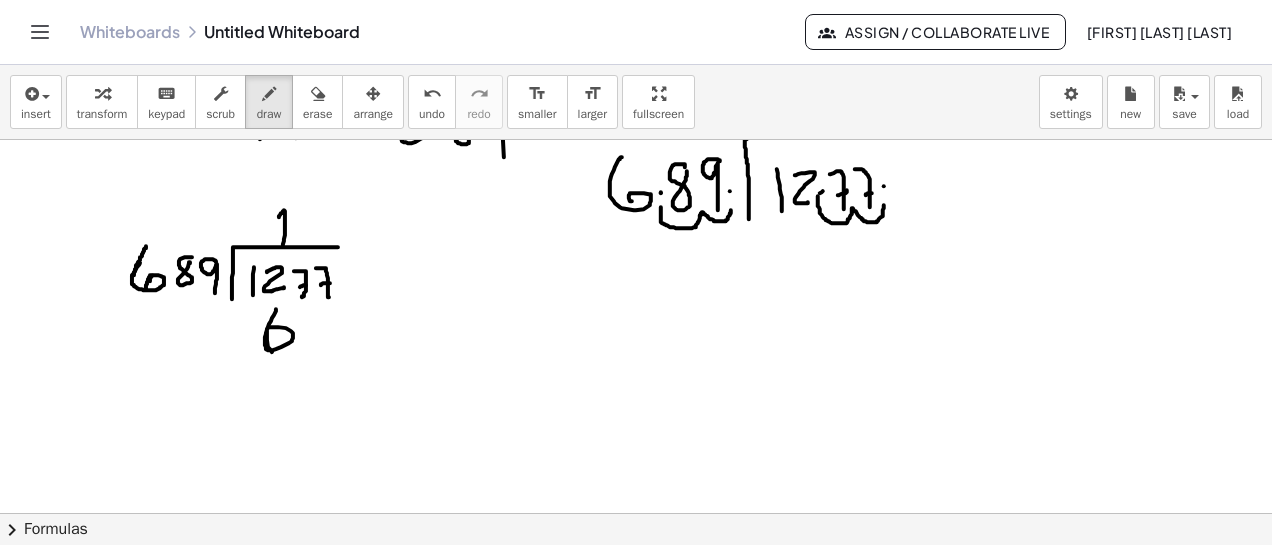 drag, startPoint x: 276, startPoint y: 309, endPoint x: 278, endPoint y: 346, distance: 37.054016 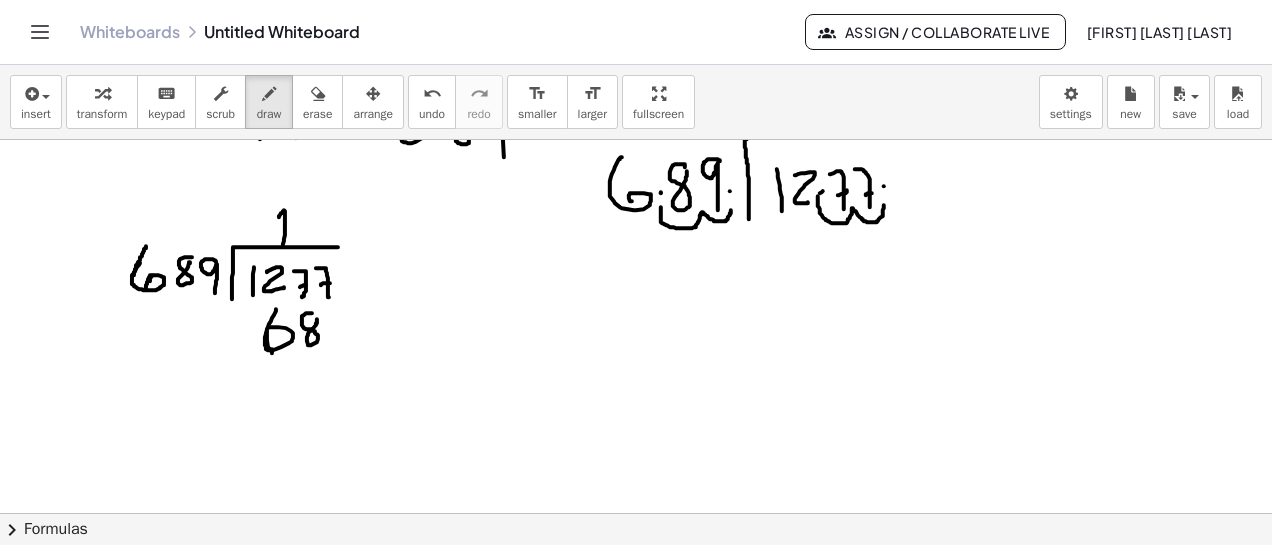 click at bounding box center [636, -1674] 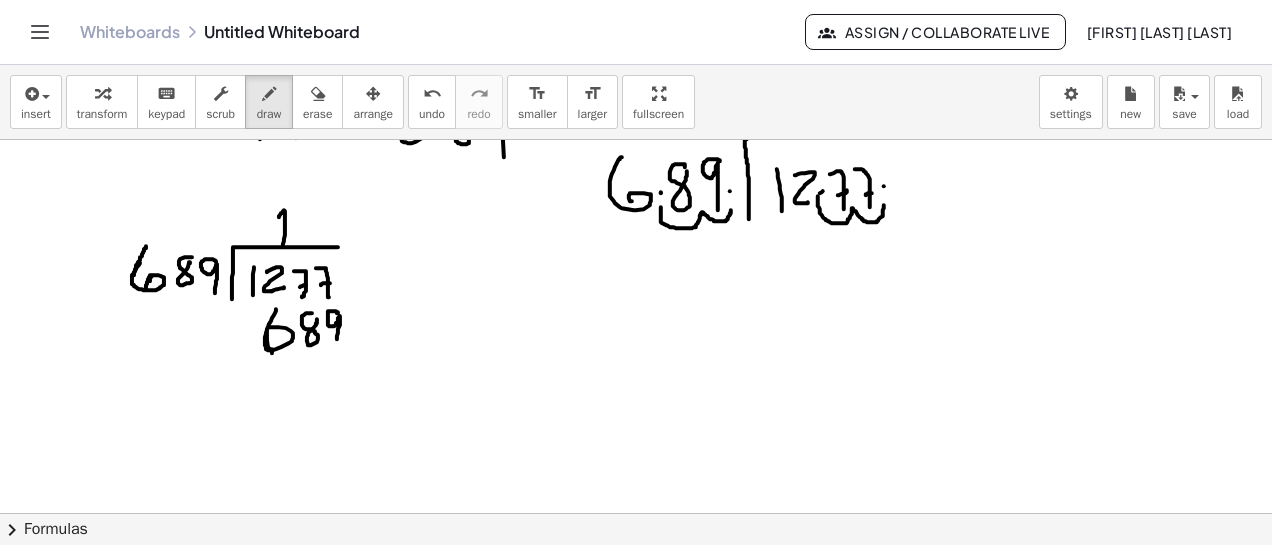 drag, startPoint x: 338, startPoint y: 313, endPoint x: 341, endPoint y: 343, distance: 30.149628 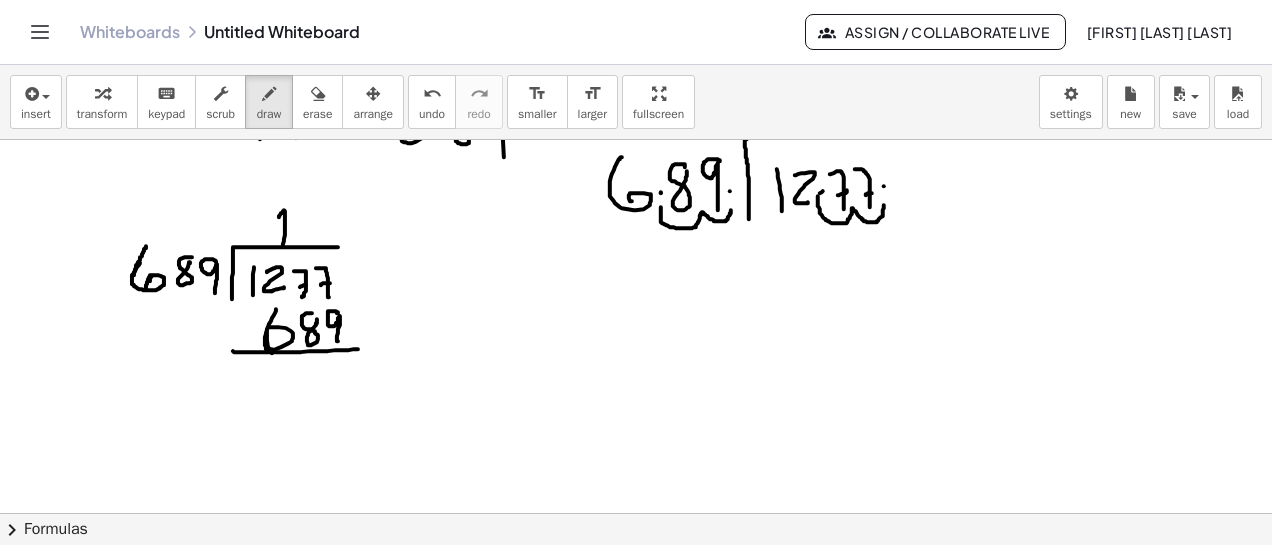drag, startPoint x: 233, startPoint y: 351, endPoint x: 358, endPoint y: 349, distance: 125.016 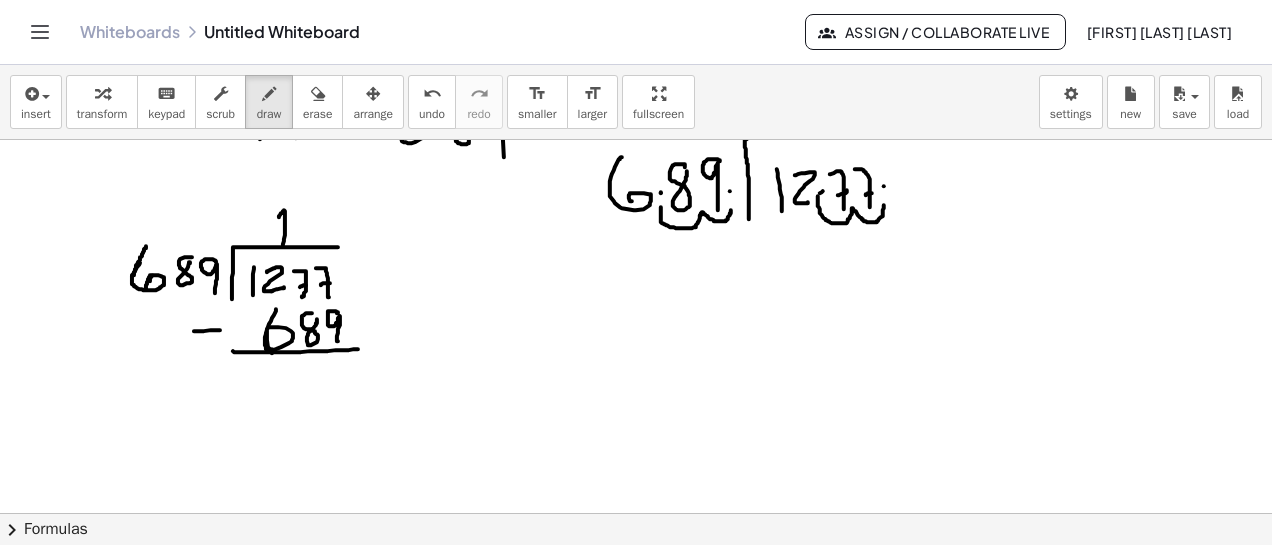 drag, startPoint x: 194, startPoint y: 331, endPoint x: 220, endPoint y: 330, distance: 26.019224 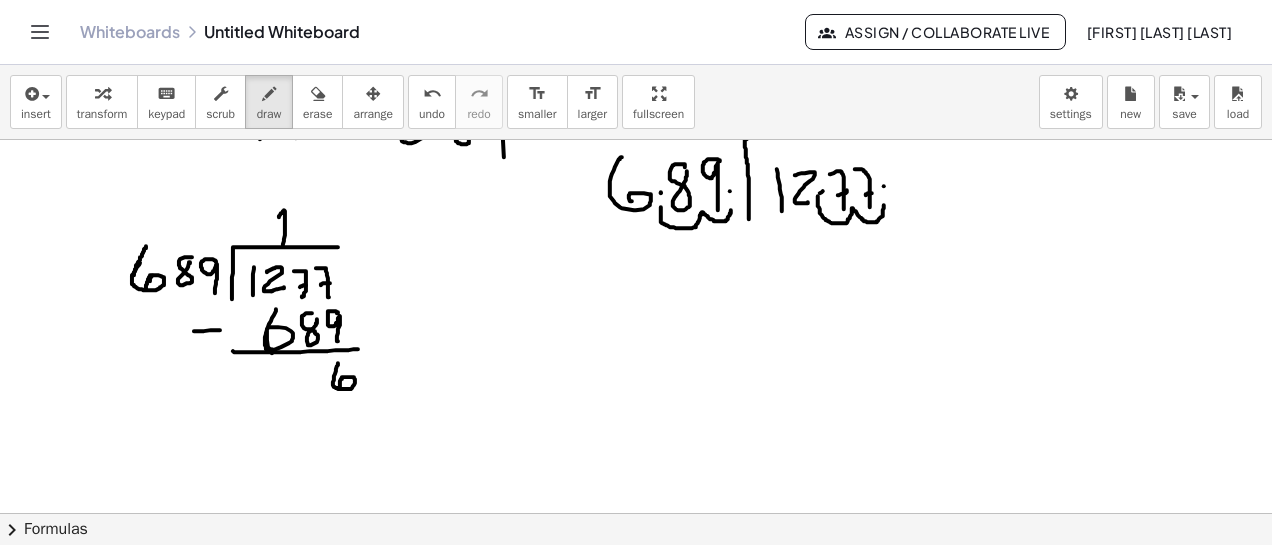 drag, startPoint x: 338, startPoint y: 363, endPoint x: 340, endPoint y: 387, distance: 24.083189 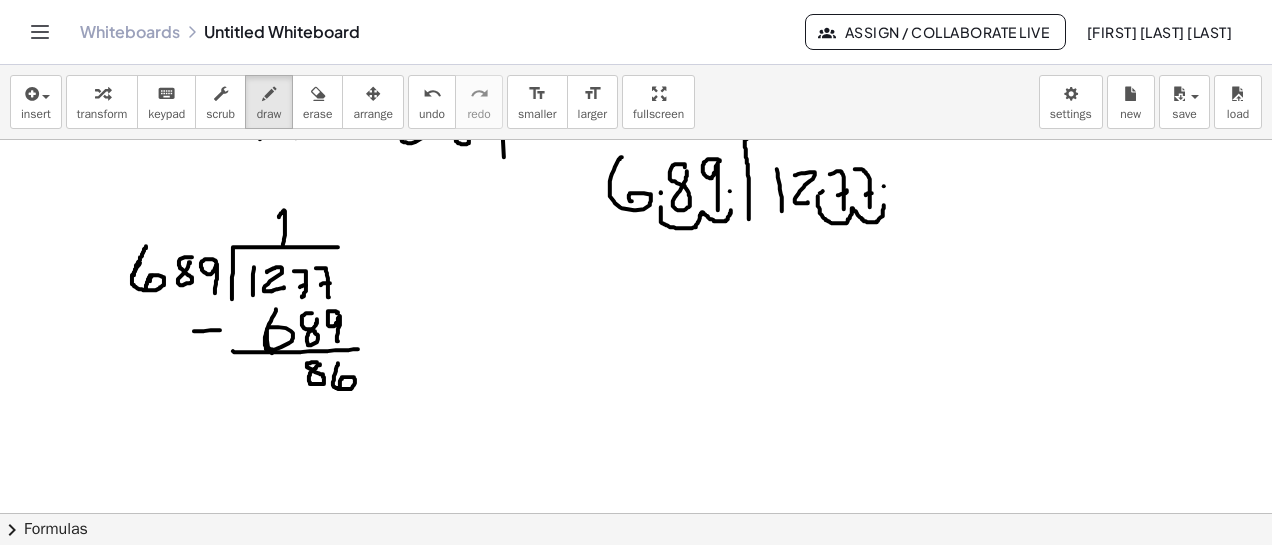 click at bounding box center (636, -1674) 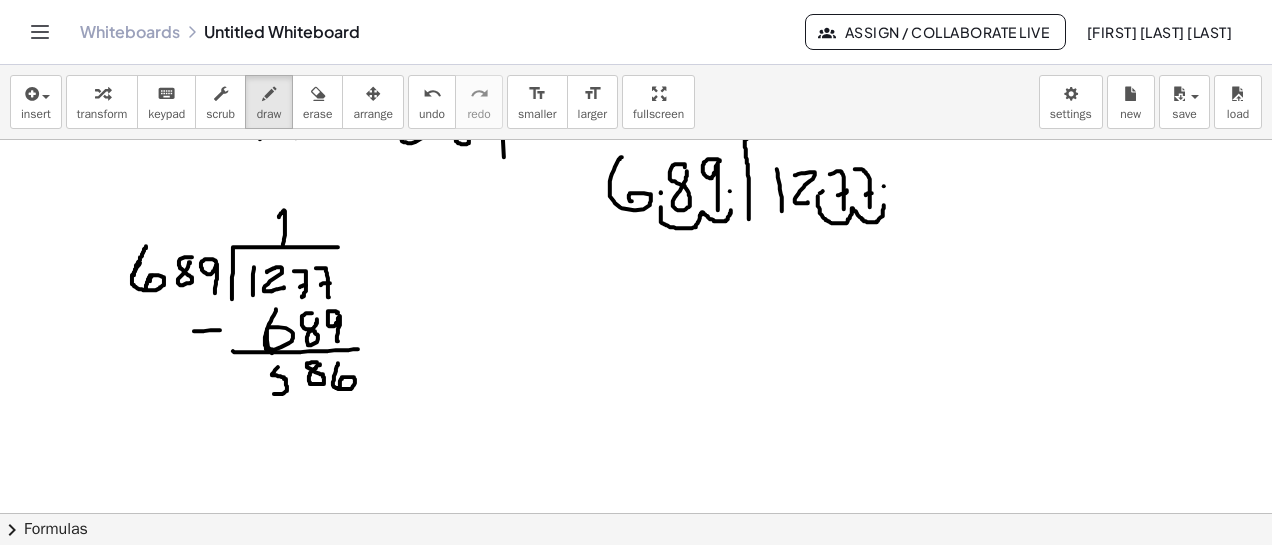 drag, startPoint x: 278, startPoint y: 367, endPoint x: 266, endPoint y: 394, distance: 29.546574 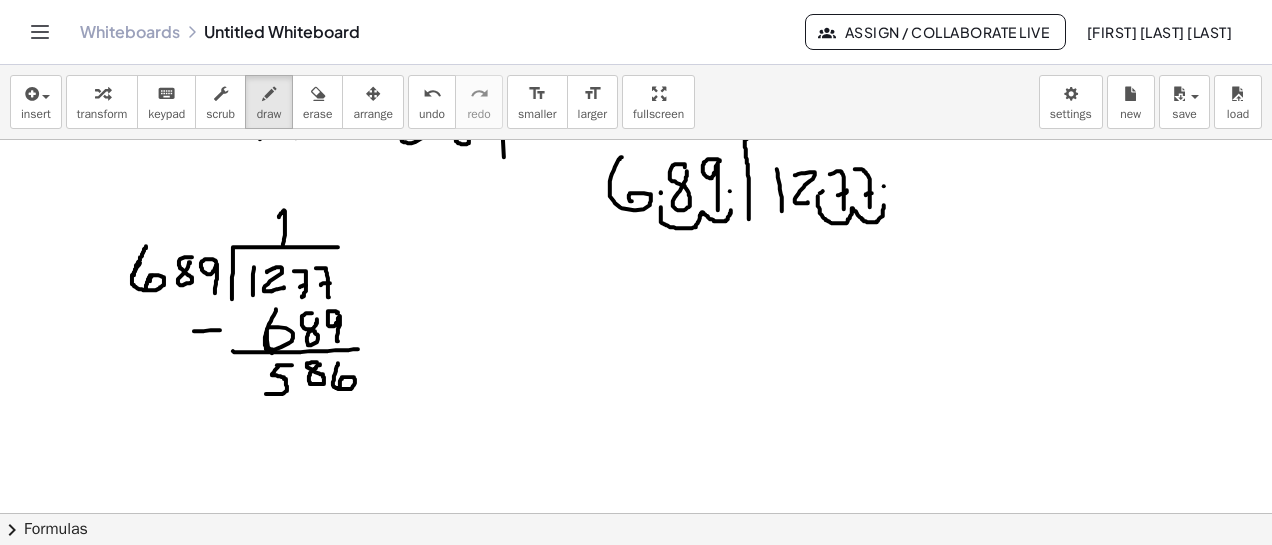 drag, startPoint x: 277, startPoint y: 365, endPoint x: 292, endPoint y: 365, distance: 15 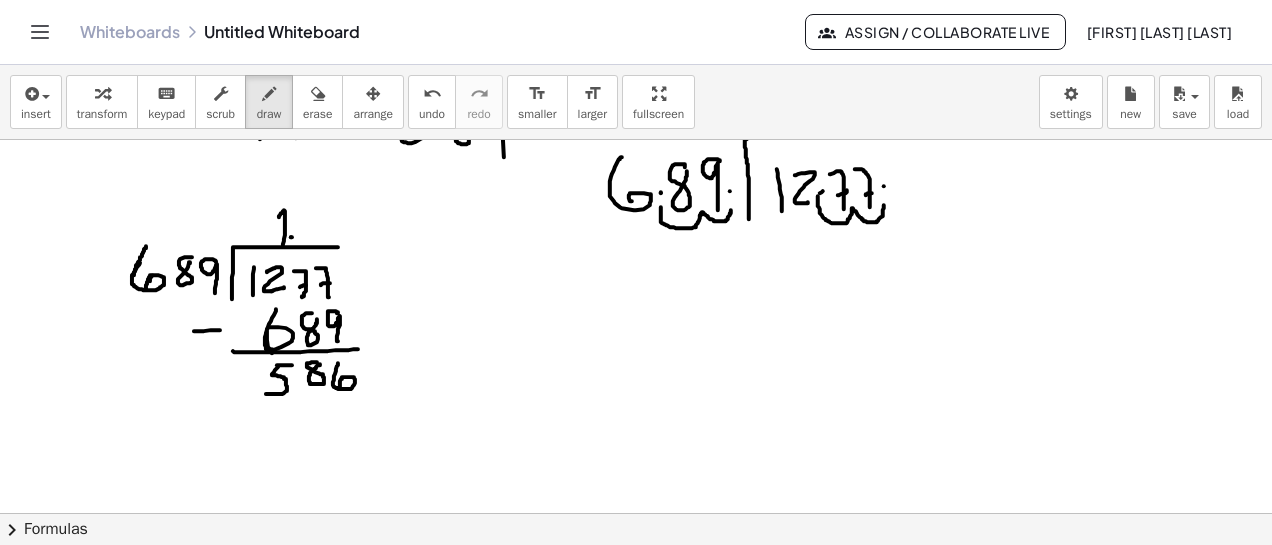 click at bounding box center [636, -1674] 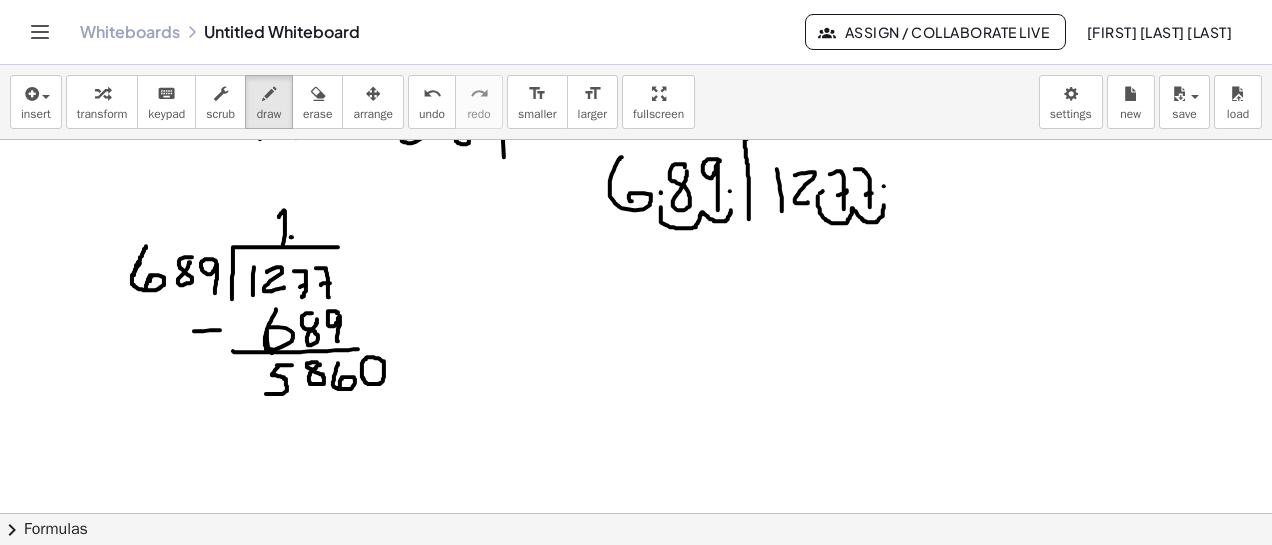 click at bounding box center (636, -1674) 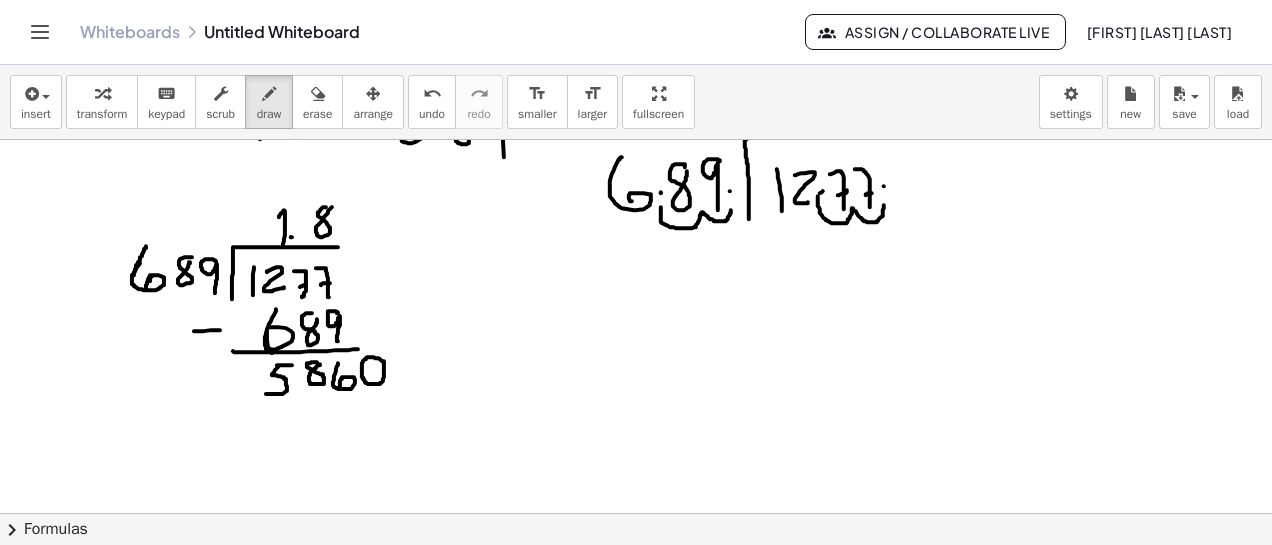 click at bounding box center [636, -1674] 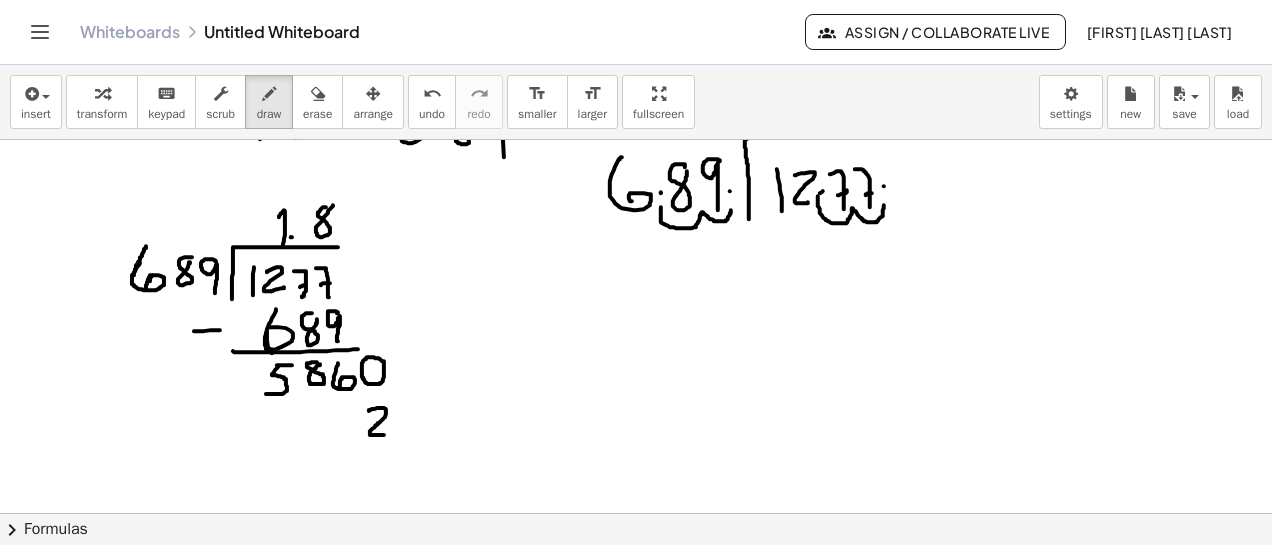 drag, startPoint x: 369, startPoint y: 411, endPoint x: 384, endPoint y: 435, distance: 28.301943 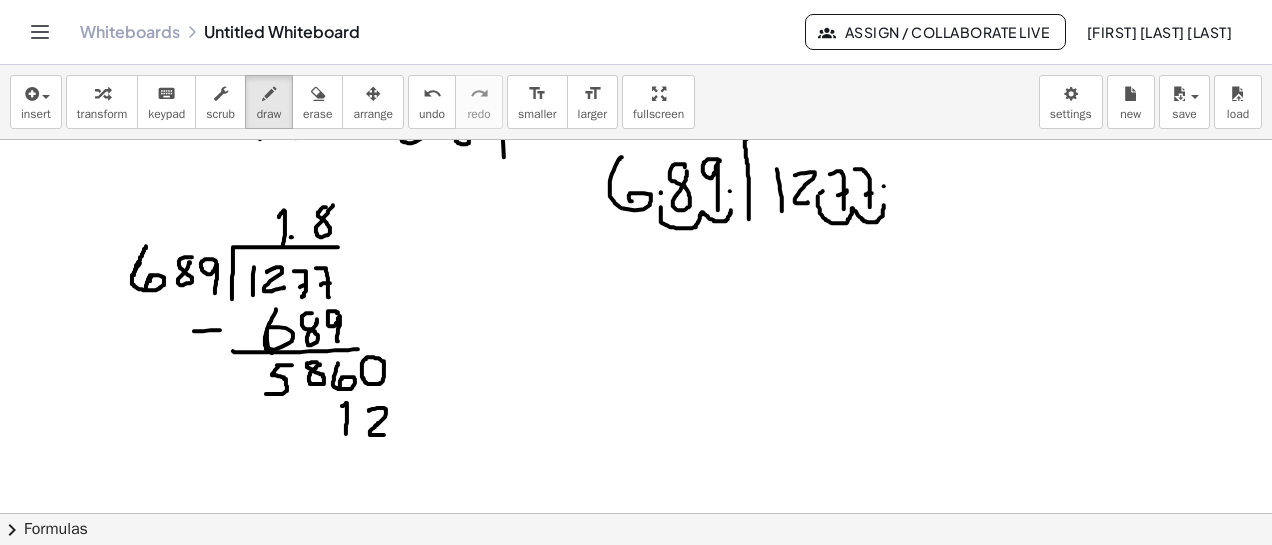 drag, startPoint x: 342, startPoint y: 406, endPoint x: 328, endPoint y: 428, distance: 26.076809 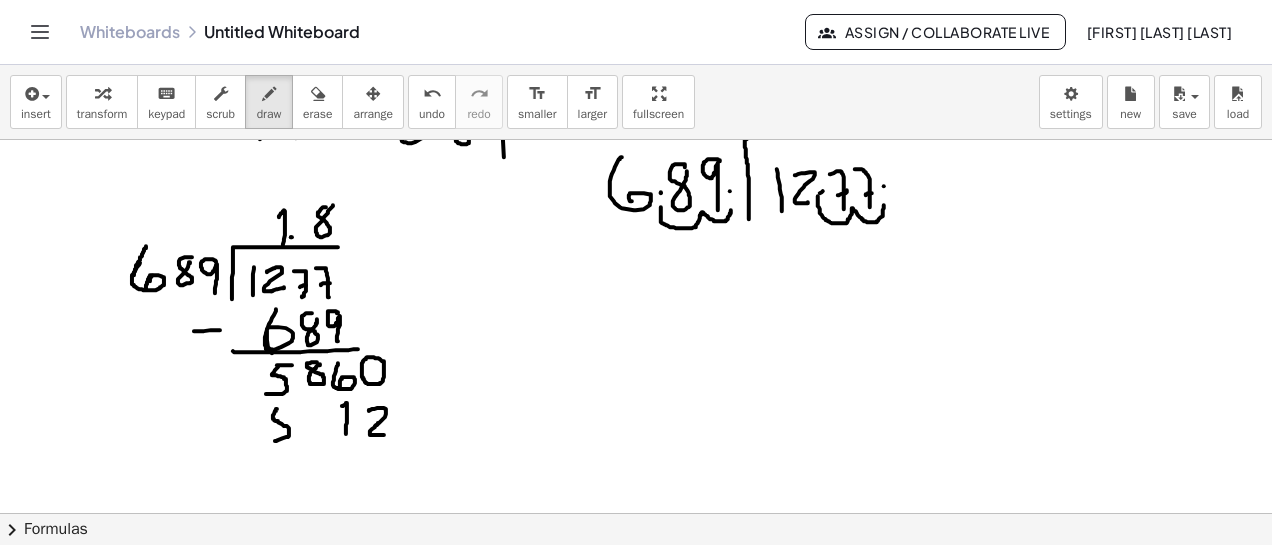 click at bounding box center (636, -1674) 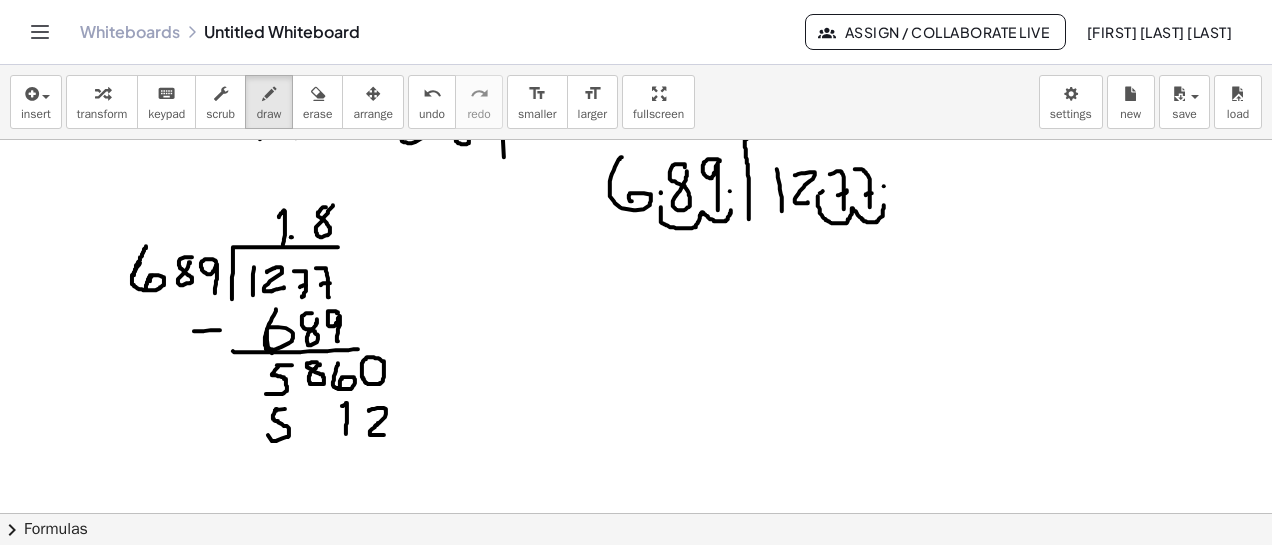 click at bounding box center [636, -1674] 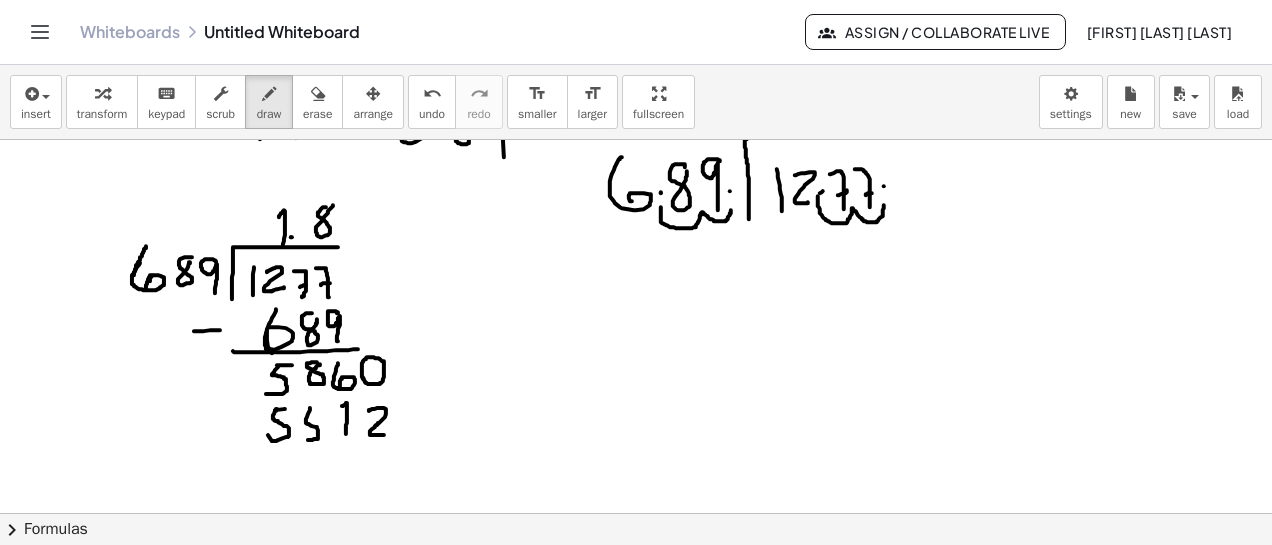drag, startPoint x: 310, startPoint y: 408, endPoint x: 303, endPoint y: 433, distance: 25.96151 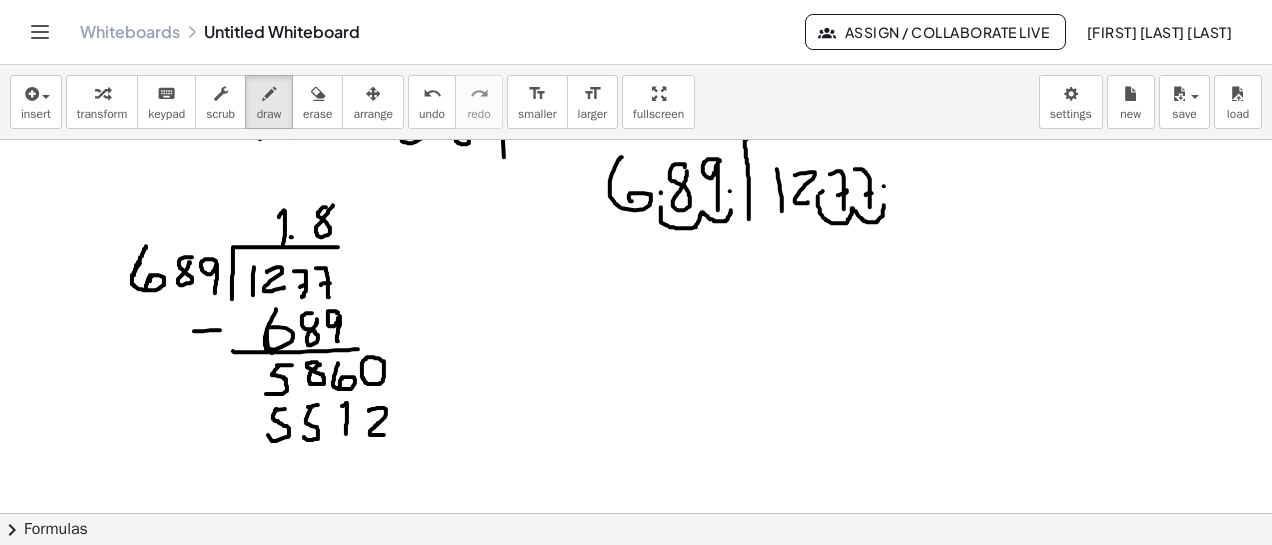 drag, startPoint x: 308, startPoint y: 407, endPoint x: 320, endPoint y: 405, distance: 12.165525 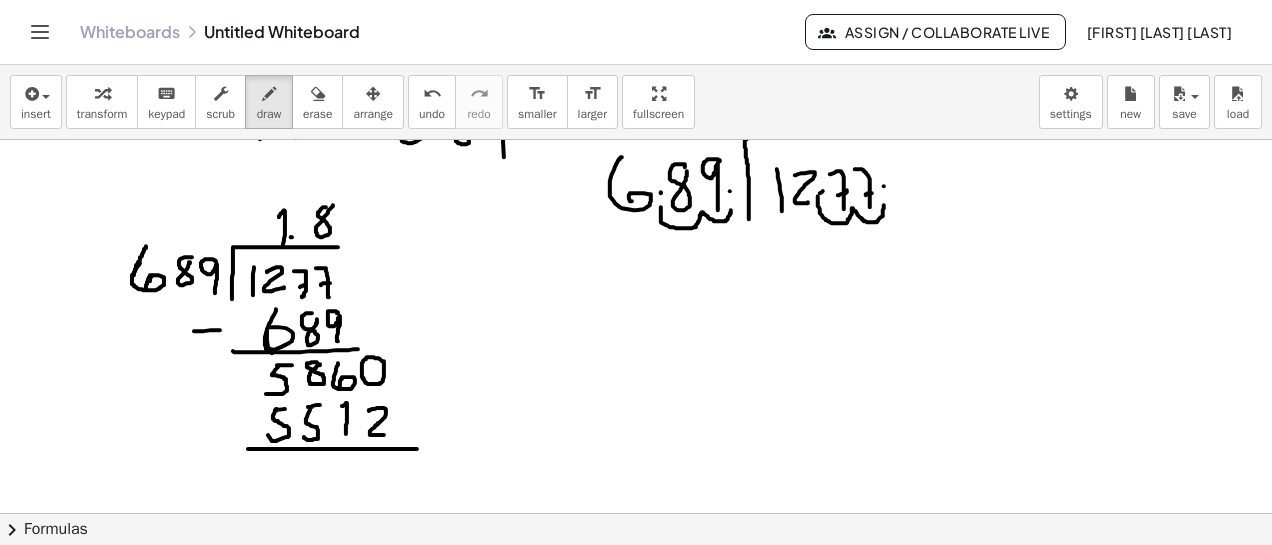 drag, startPoint x: 248, startPoint y: 449, endPoint x: 417, endPoint y: 449, distance: 169 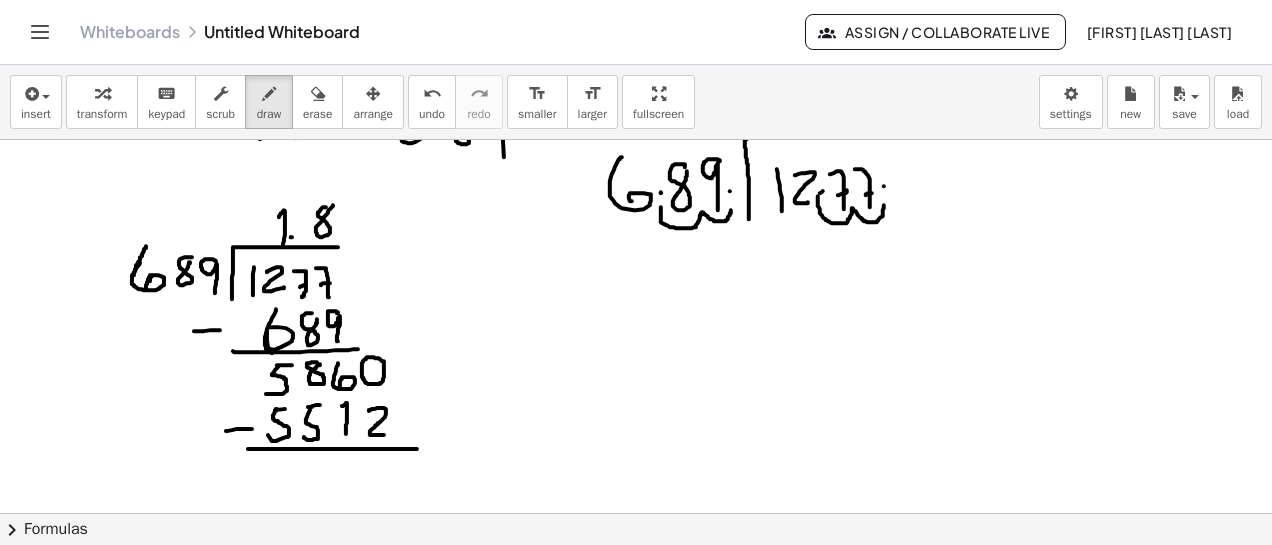 drag, startPoint x: 226, startPoint y: 431, endPoint x: 252, endPoint y: 429, distance: 26.076809 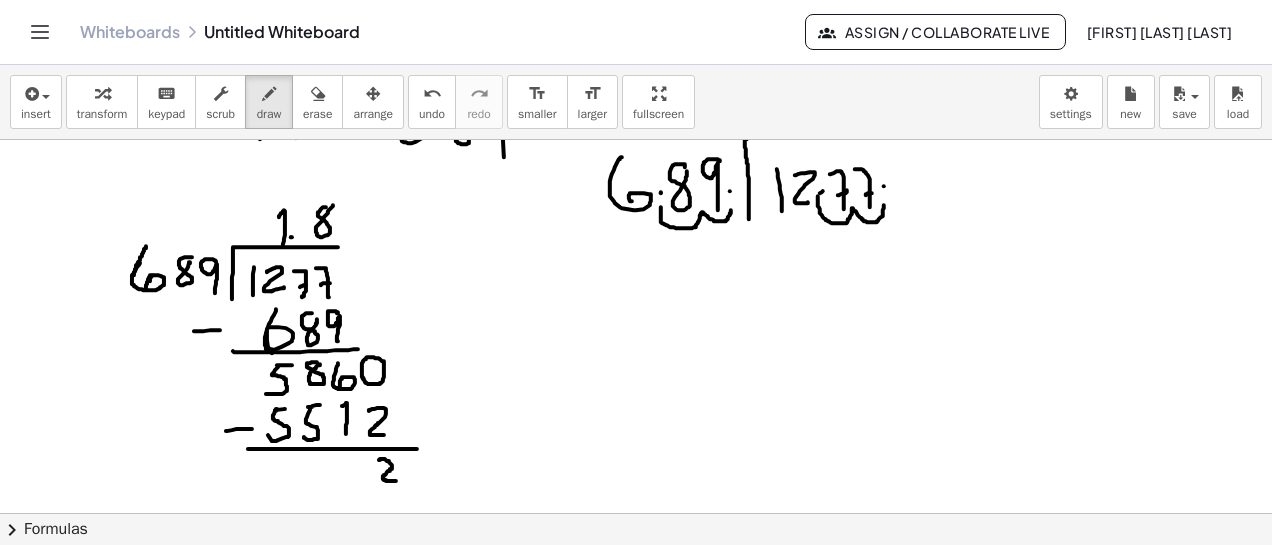 drag, startPoint x: 379, startPoint y: 460, endPoint x: 396, endPoint y: 481, distance: 27.018513 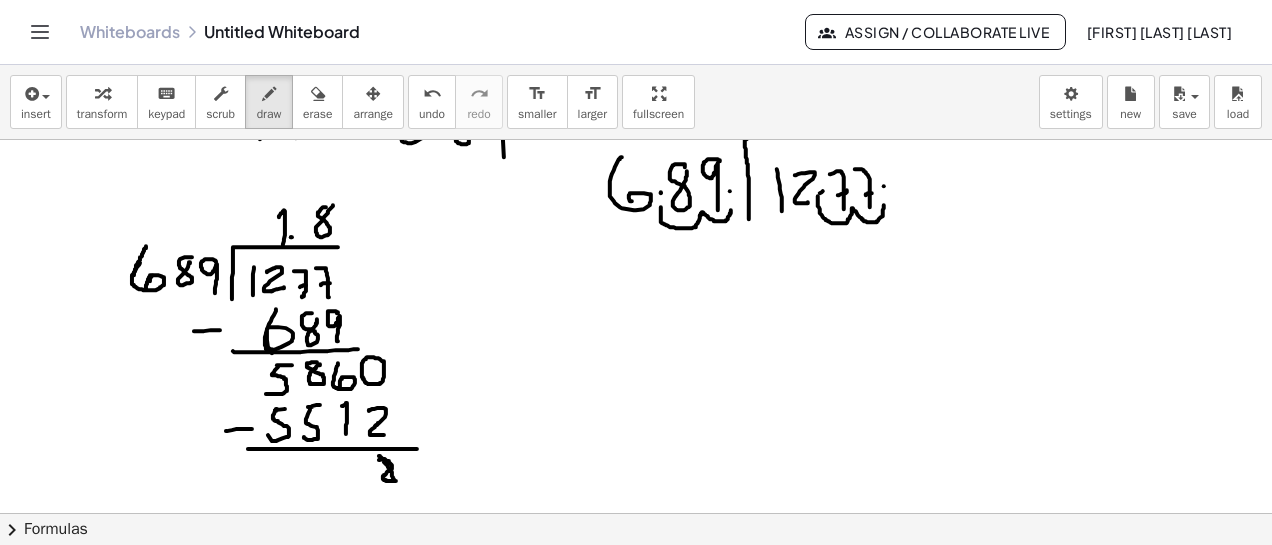 drag, startPoint x: 379, startPoint y: 456, endPoint x: 394, endPoint y: 481, distance: 29.15476 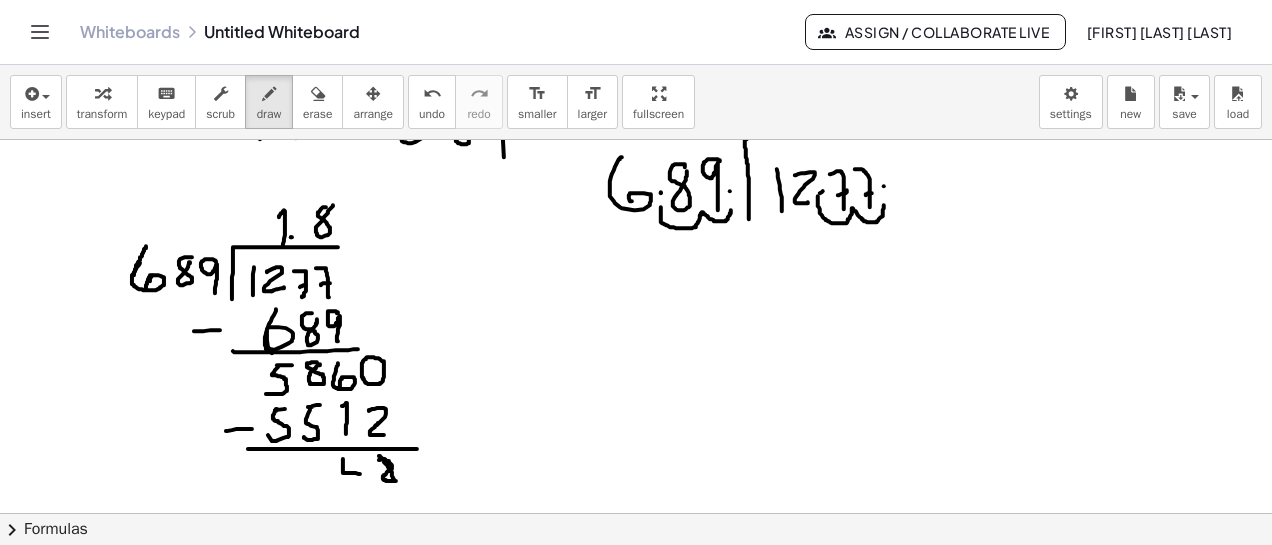 drag, startPoint x: 343, startPoint y: 459, endPoint x: 360, endPoint y: 464, distance: 17.720045 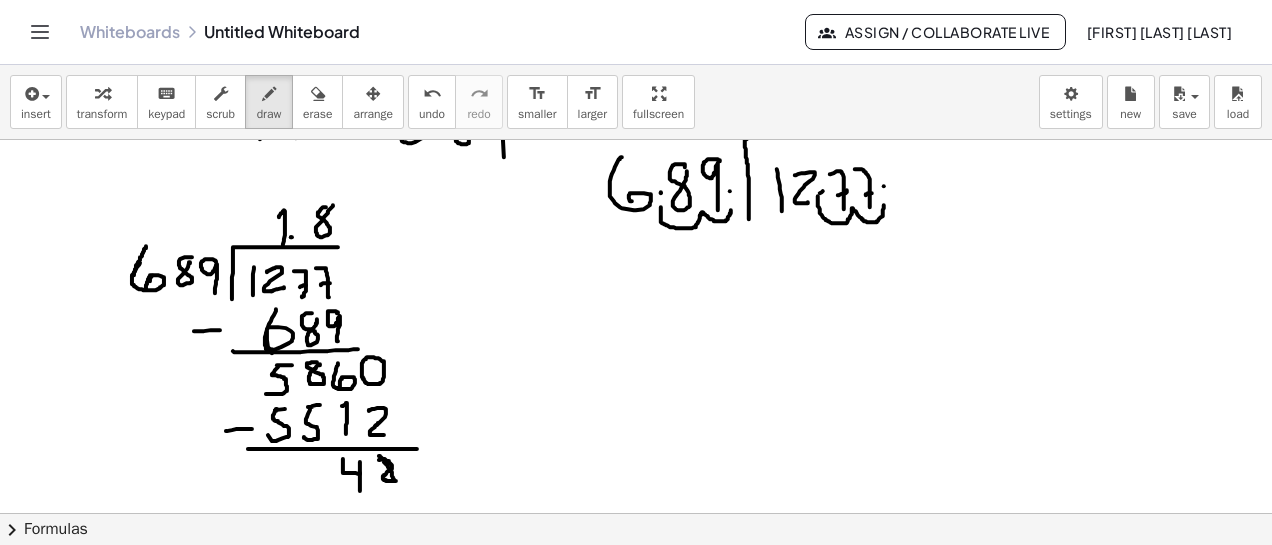 drag, startPoint x: 360, startPoint y: 462, endPoint x: 335, endPoint y: 471, distance: 26.57066 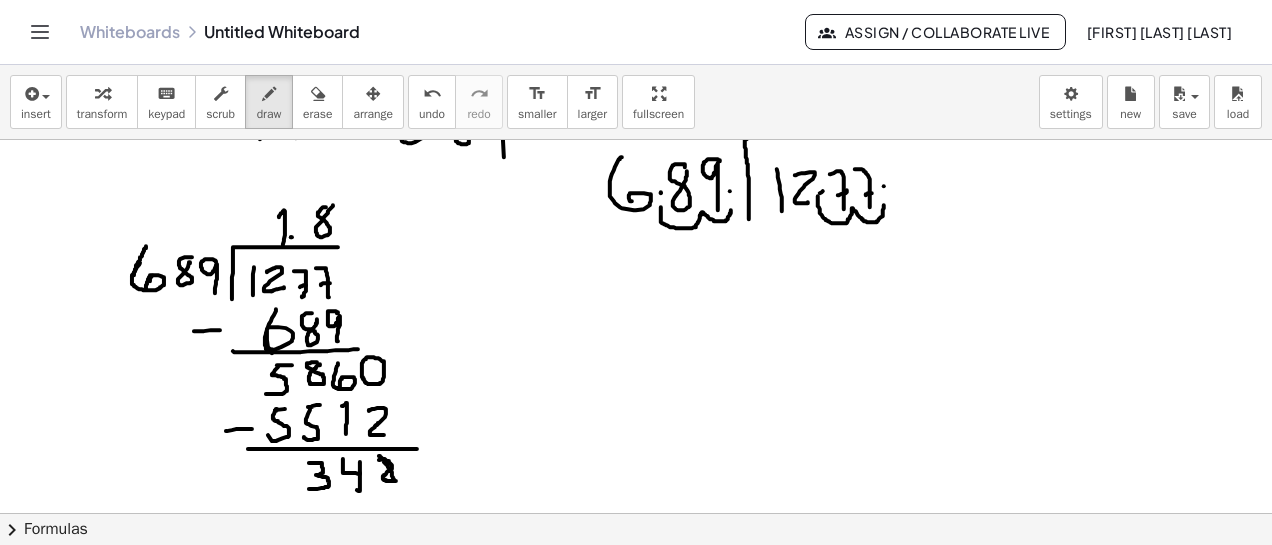 drag, startPoint x: 309, startPoint y: 463, endPoint x: 271, endPoint y: 489, distance: 46.043457 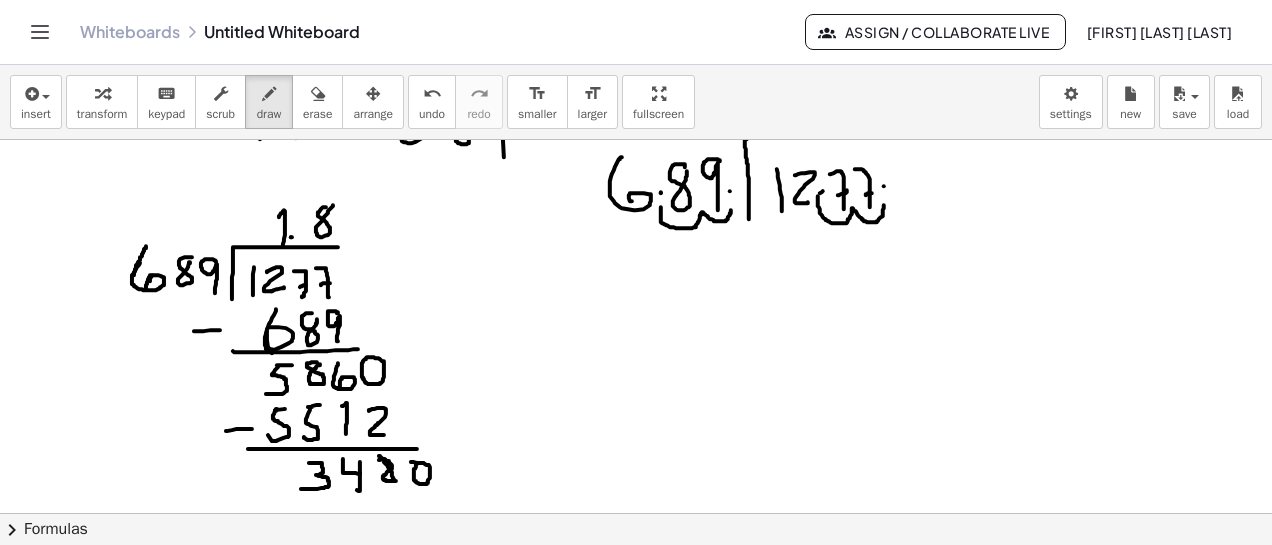 click at bounding box center (636, -1674) 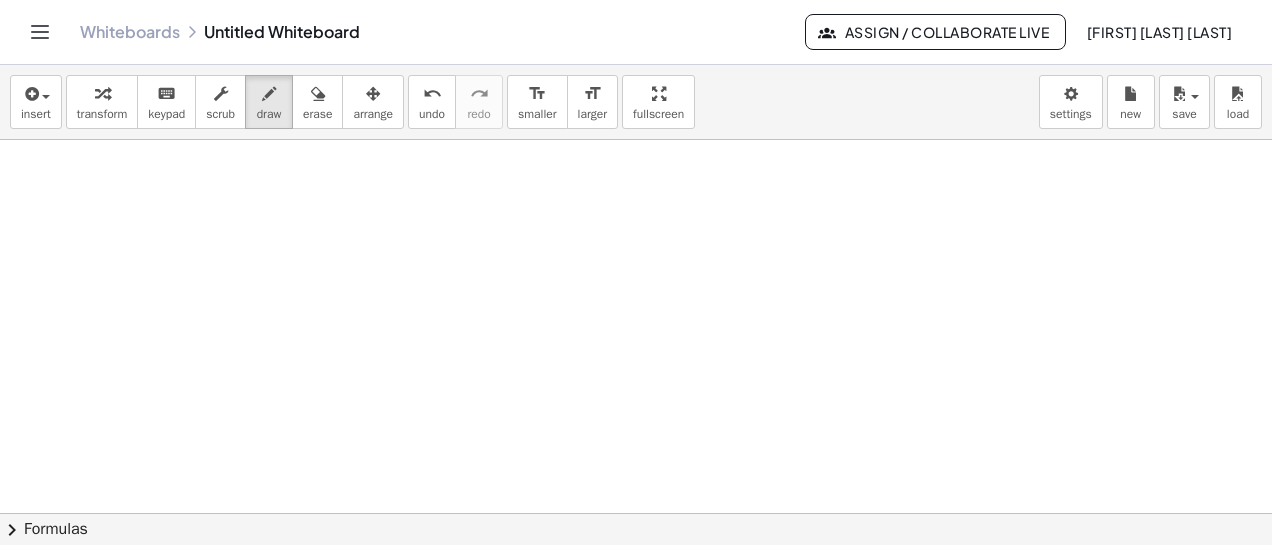 scroll, scrollTop: 4511, scrollLeft: 0, axis: vertical 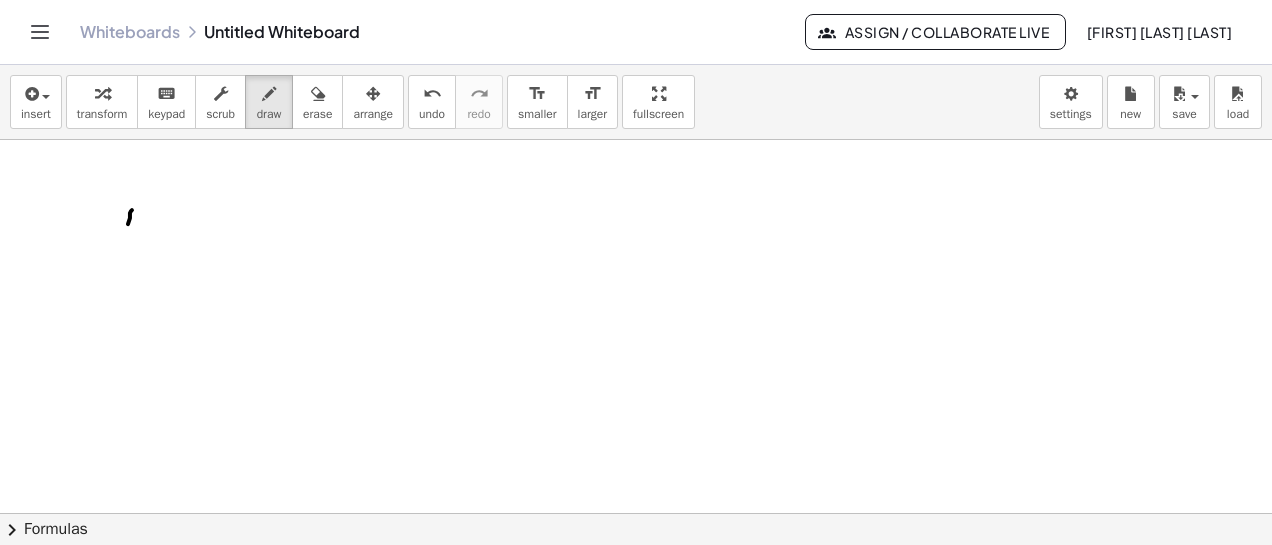 drag, startPoint x: 132, startPoint y: 210, endPoint x: 131, endPoint y: 253, distance: 43.011627 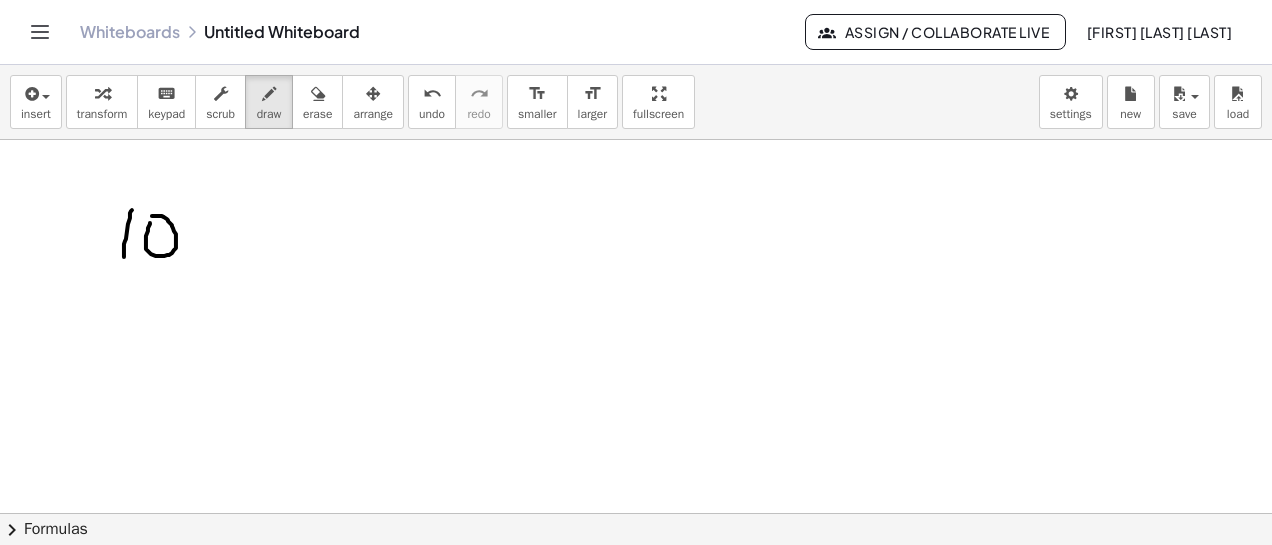 drag, startPoint x: 150, startPoint y: 223, endPoint x: 161, endPoint y: 226, distance: 11.401754 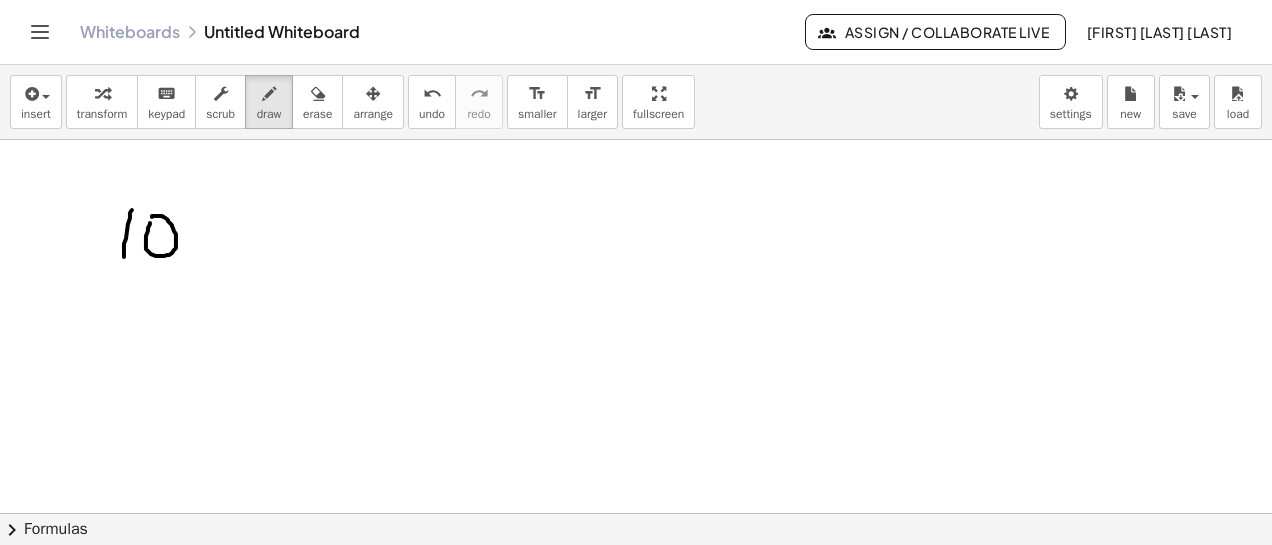 click at bounding box center [636, -1749] 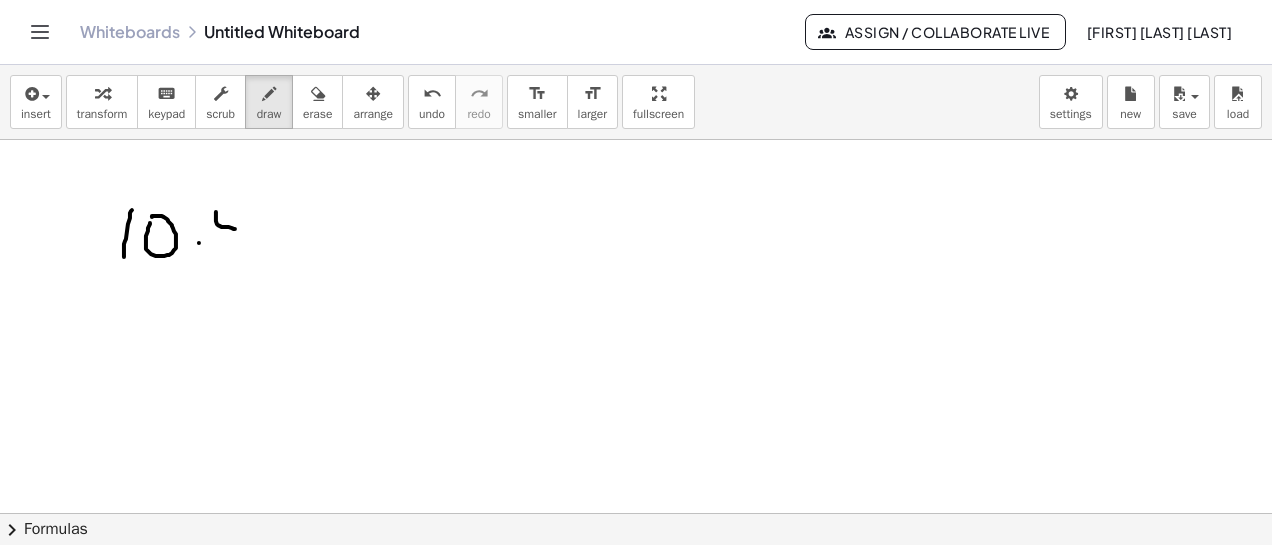 drag, startPoint x: 216, startPoint y: 212, endPoint x: 240, endPoint y: 229, distance: 29.410883 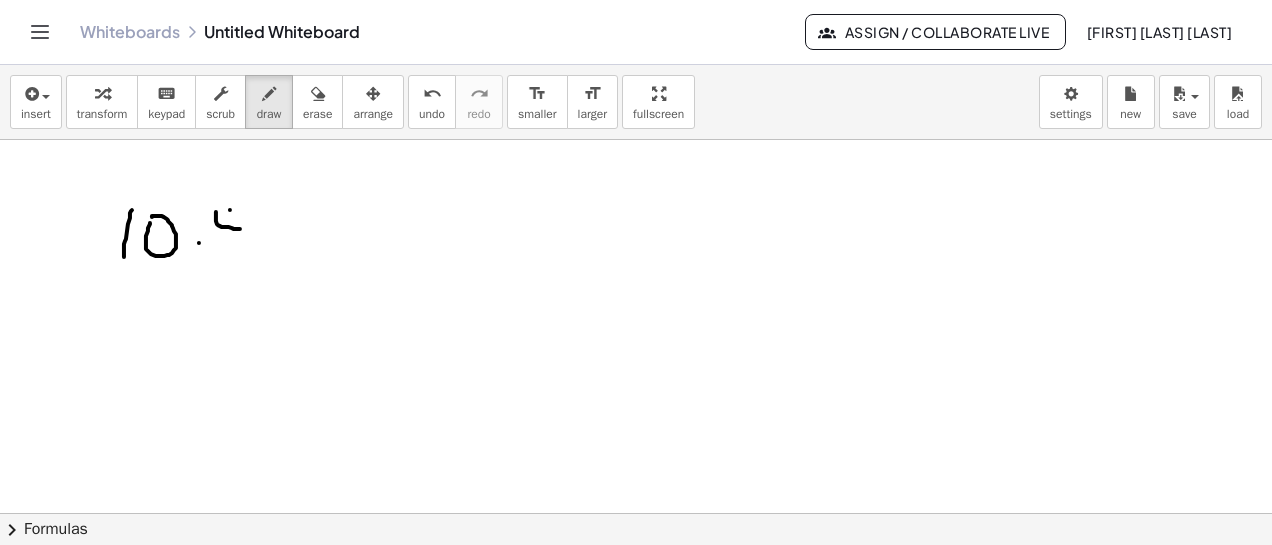 drag, startPoint x: 230, startPoint y: 210, endPoint x: 236, endPoint y: 252, distance: 42.426407 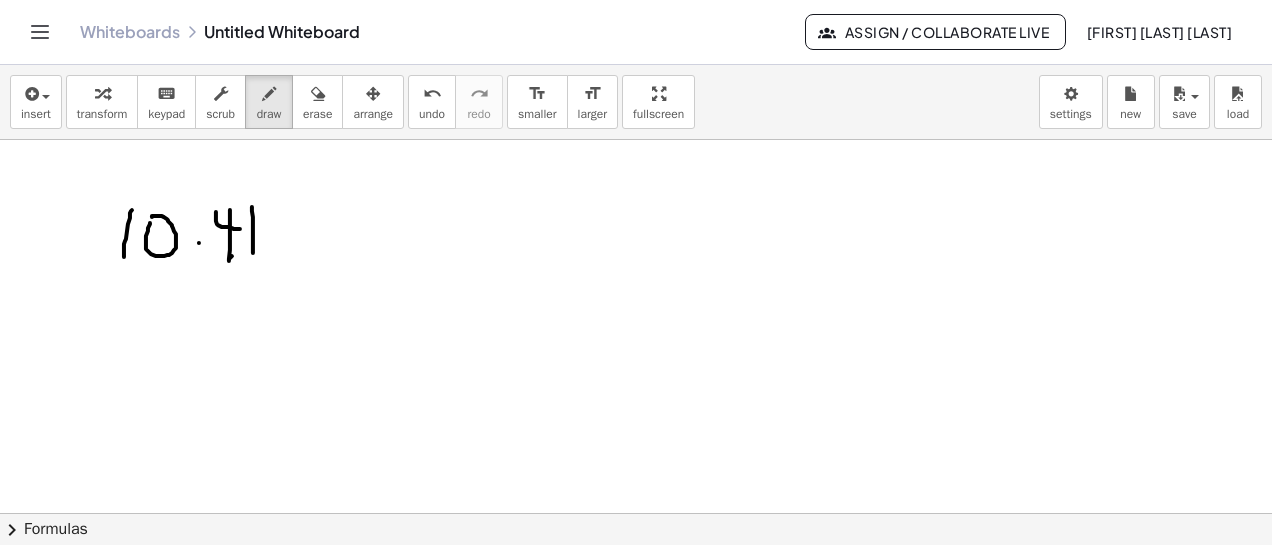 drag, startPoint x: 252, startPoint y: 207, endPoint x: 253, endPoint y: 253, distance: 46.010868 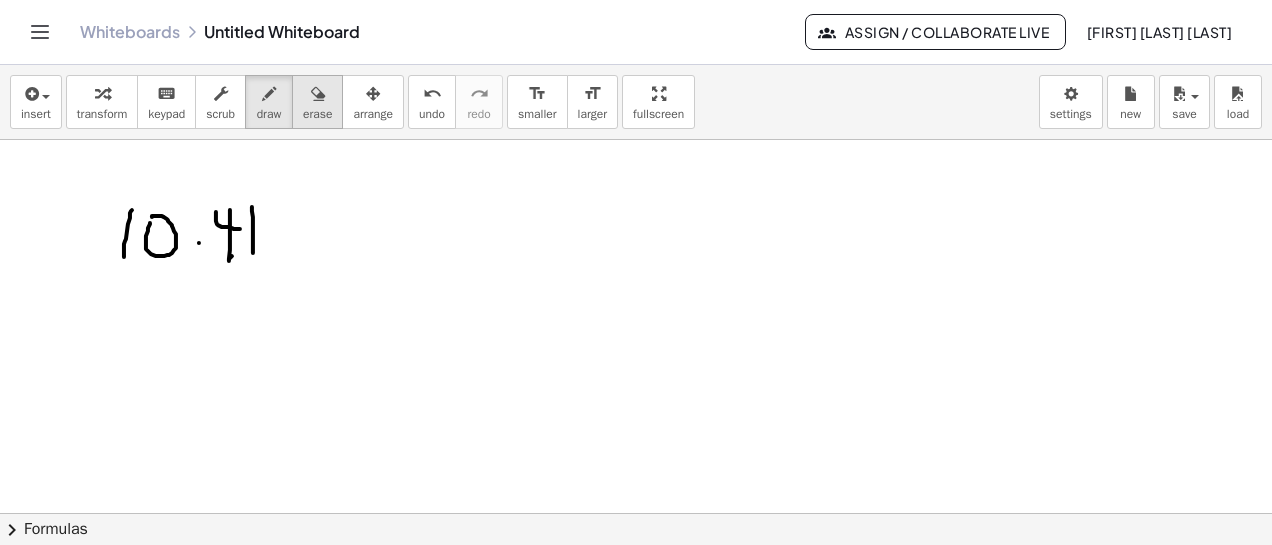 click at bounding box center (318, 94) 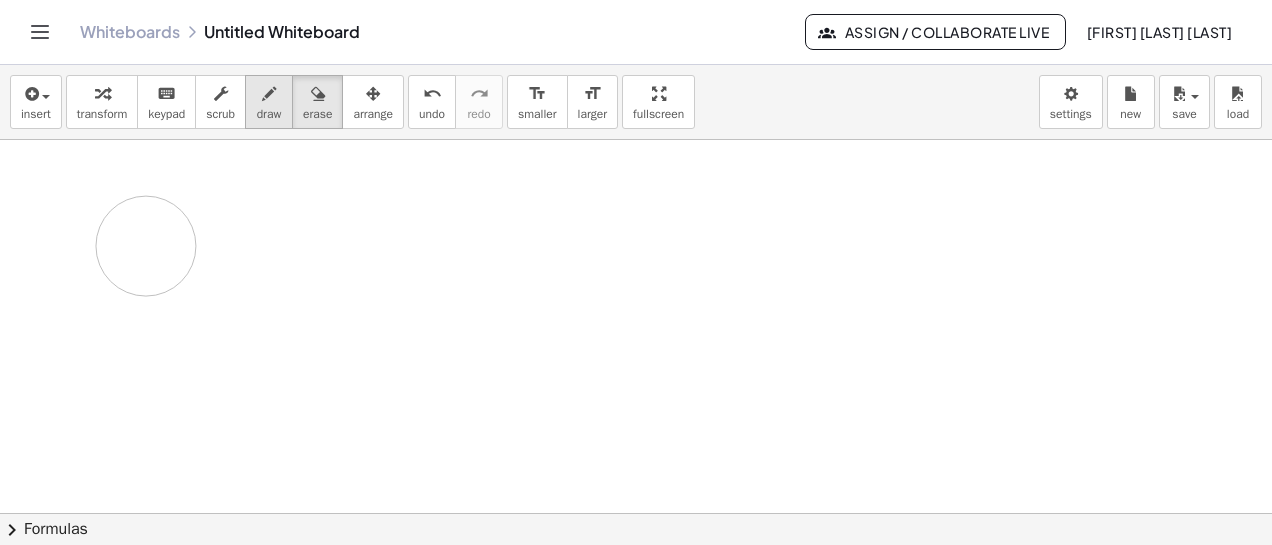 drag, startPoint x: 305, startPoint y: 217, endPoint x: 254, endPoint y: 119, distance: 110.47624 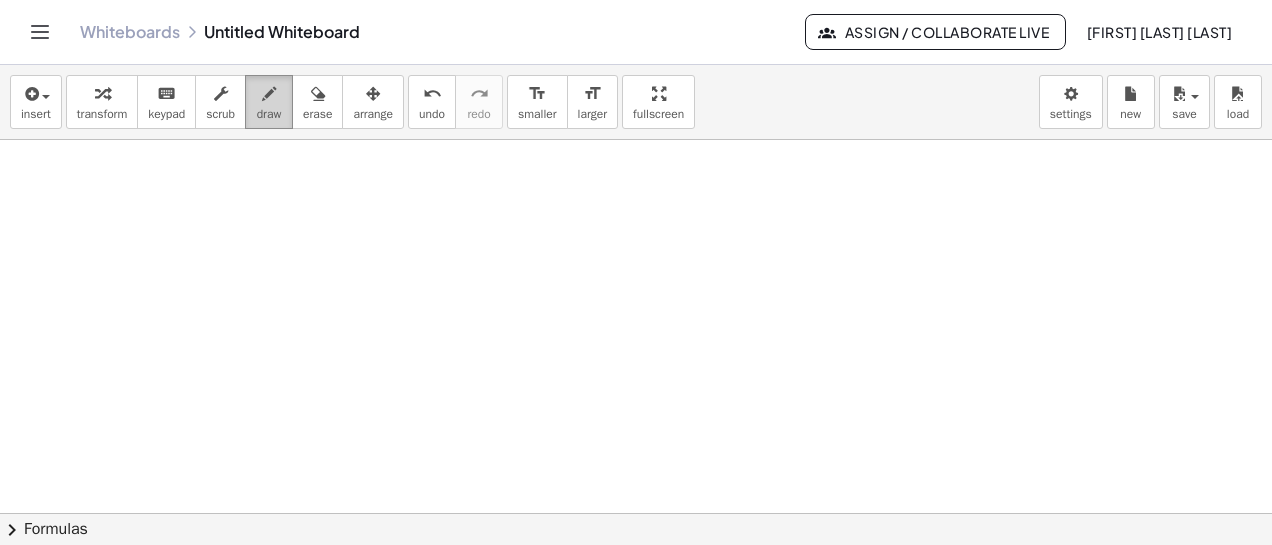click on "draw" at bounding box center [269, 114] 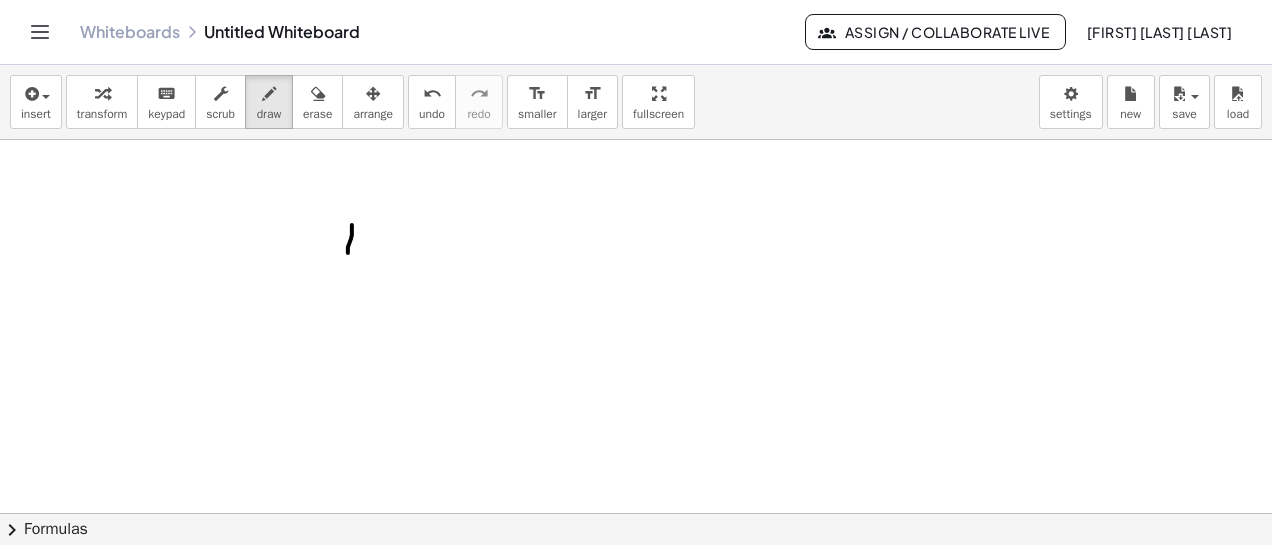 drag, startPoint x: 352, startPoint y: 225, endPoint x: 358, endPoint y: 265, distance: 40.4475 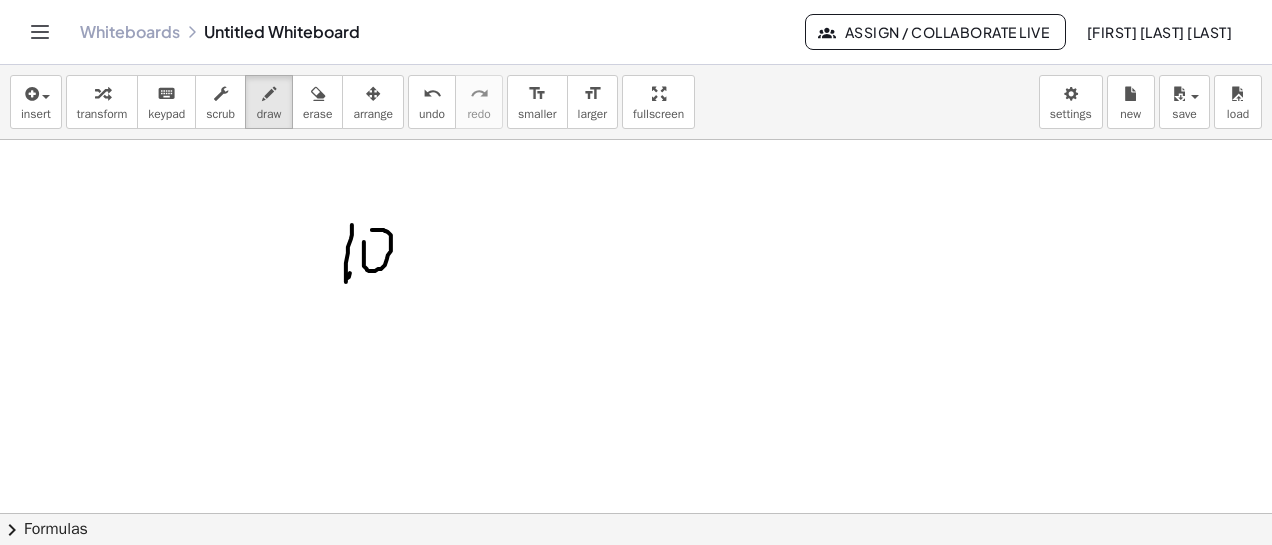 click at bounding box center [636, -1749] 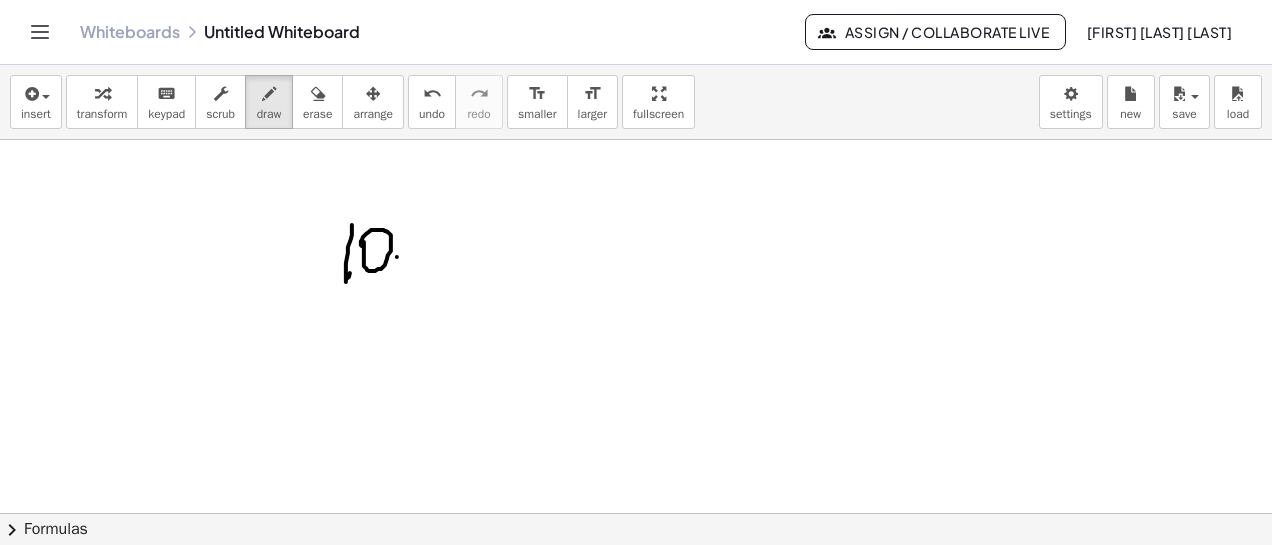 click at bounding box center (636, -1749) 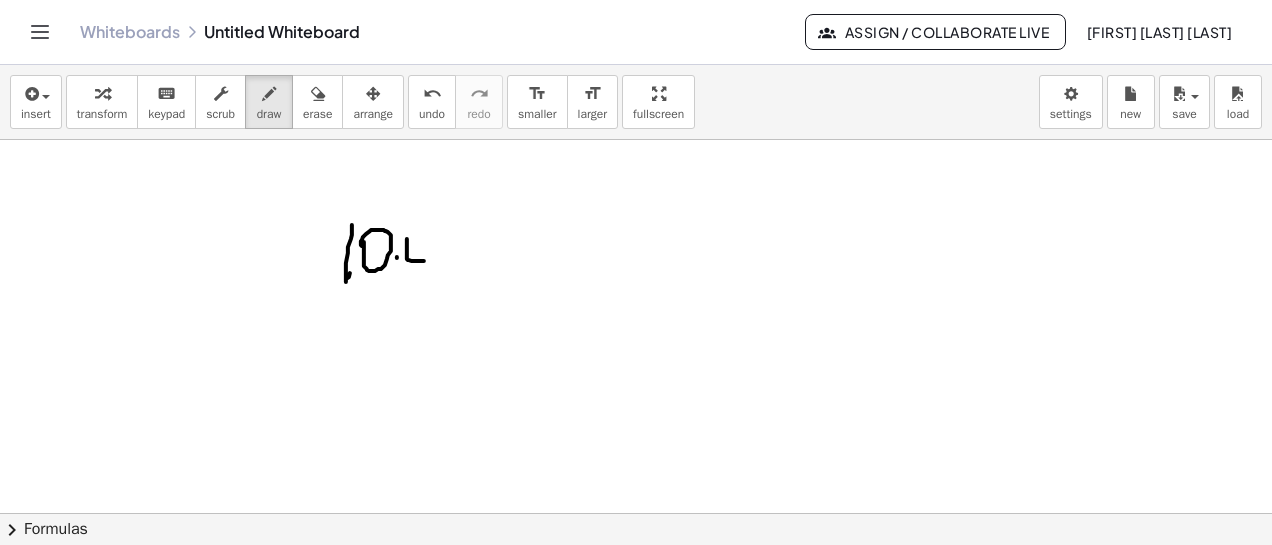 drag, startPoint x: 407, startPoint y: 239, endPoint x: 430, endPoint y: 257, distance: 29.206163 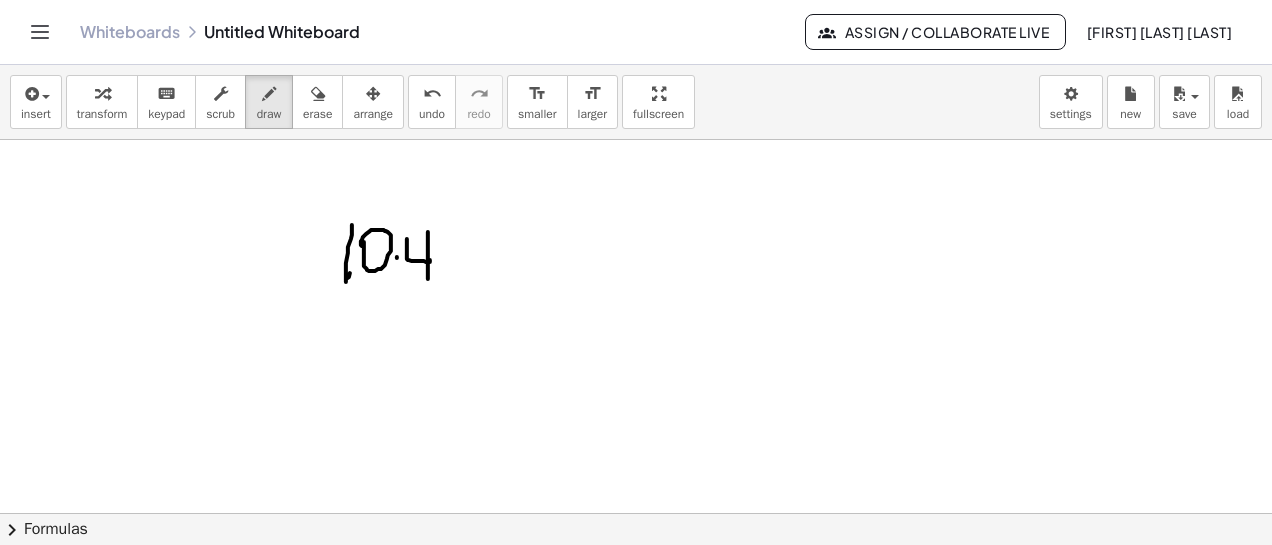 drag, startPoint x: 428, startPoint y: 232, endPoint x: 428, endPoint y: 282, distance: 50 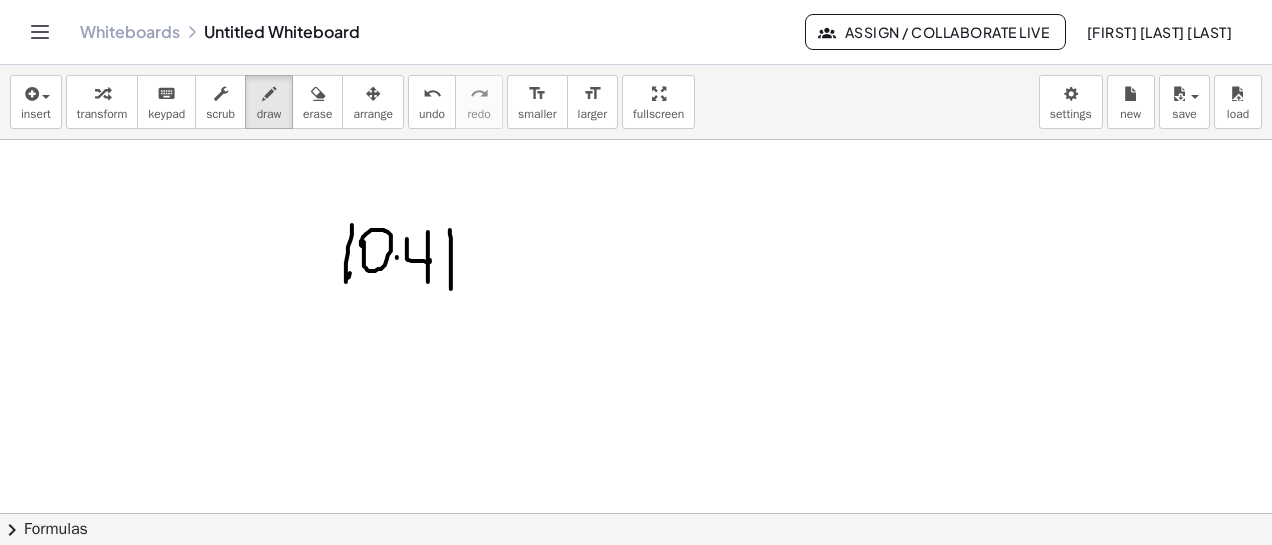 drag, startPoint x: 450, startPoint y: 230, endPoint x: 402, endPoint y: 308, distance: 91.58602 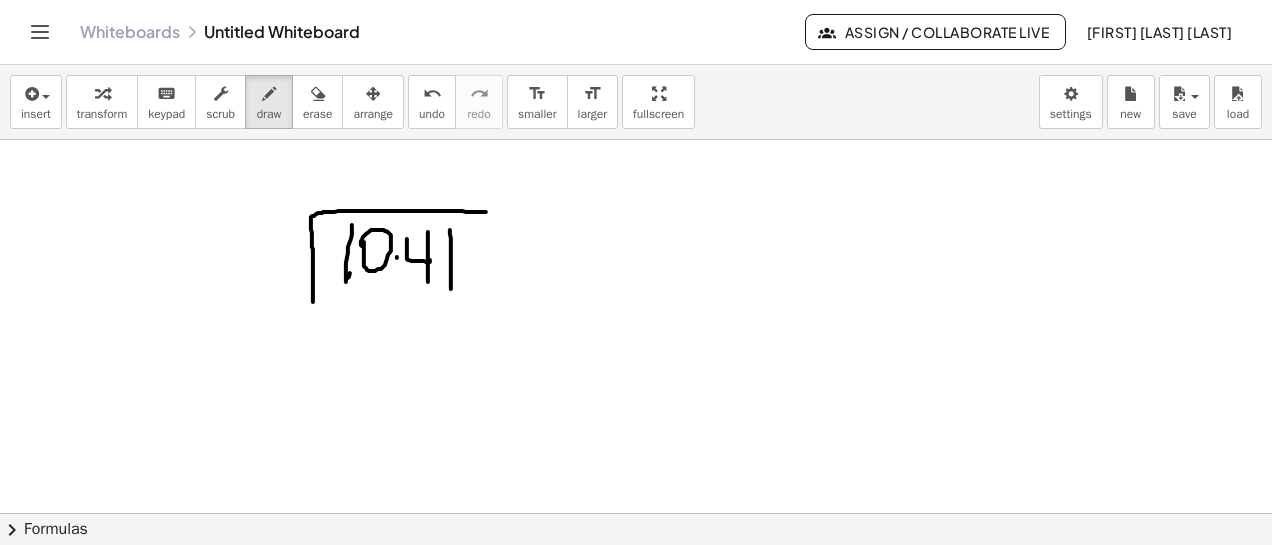 drag, startPoint x: 313, startPoint y: 302, endPoint x: 484, endPoint y: 215, distance: 191.85933 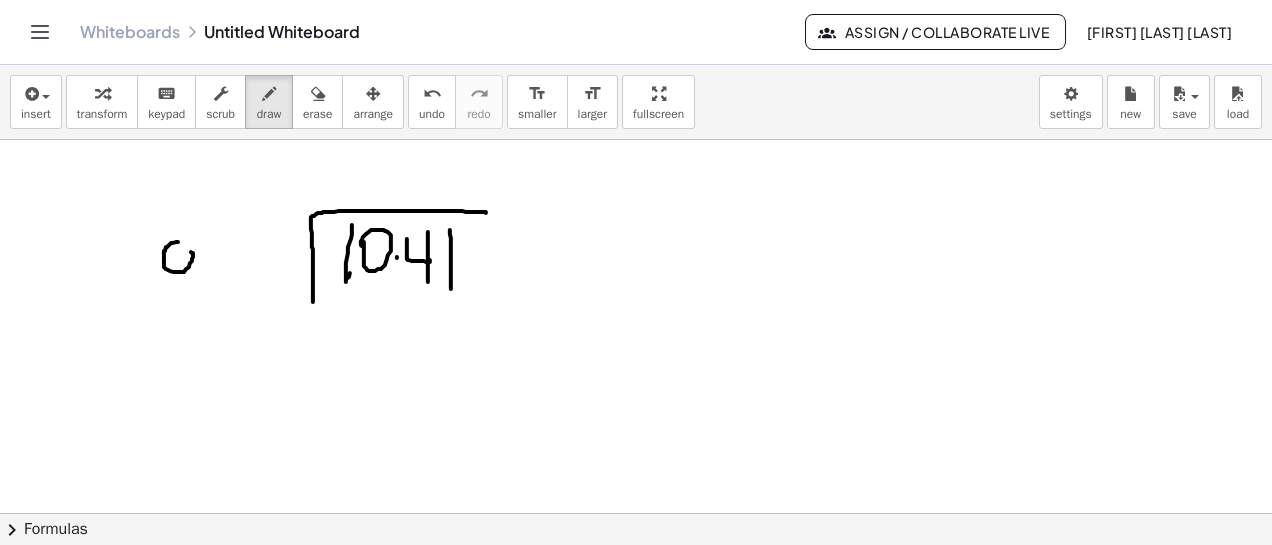 drag, startPoint x: 178, startPoint y: 242, endPoint x: 186, endPoint y: 249, distance: 10.630146 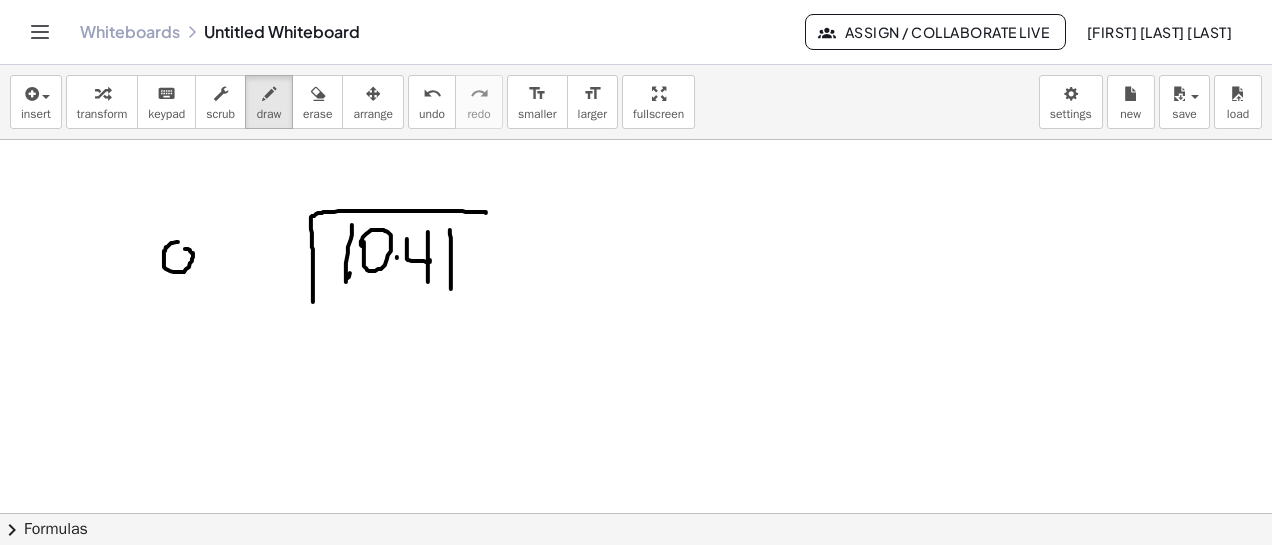drag, startPoint x: 210, startPoint y: 270, endPoint x: 216, endPoint y: 261, distance: 10.816654 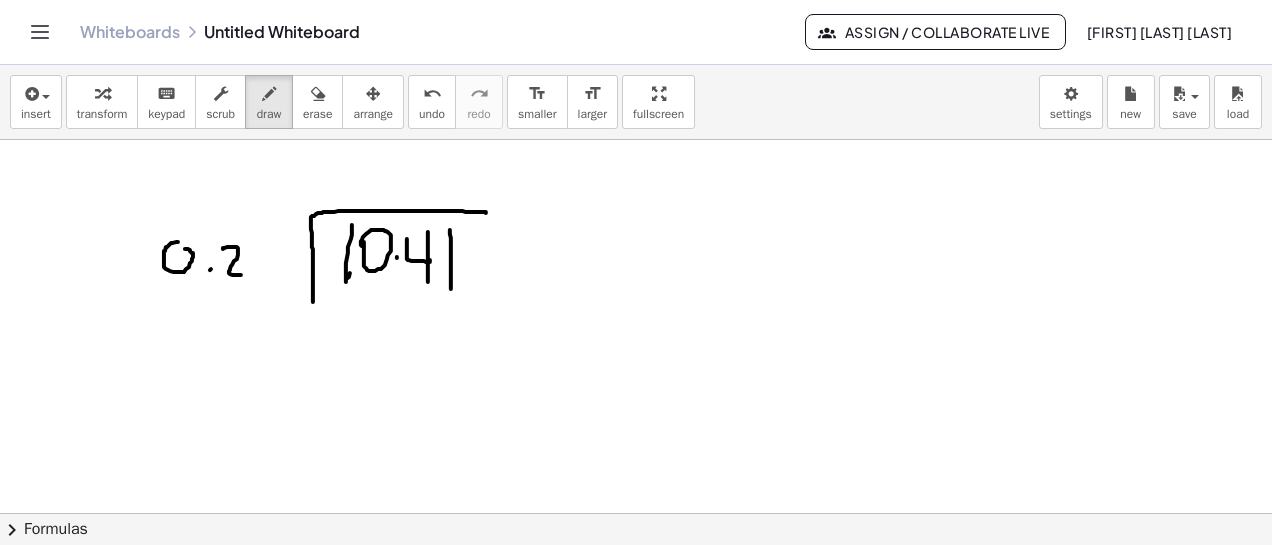 drag, startPoint x: 223, startPoint y: 249, endPoint x: 256, endPoint y: 265, distance: 36.67424 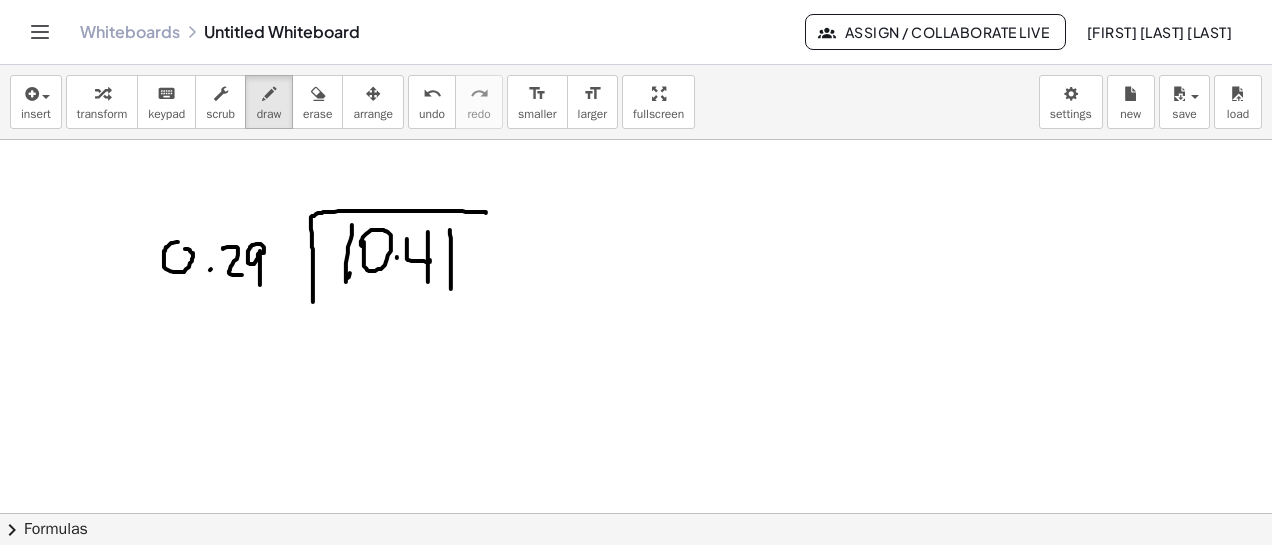 drag, startPoint x: 263, startPoint y: 253, endPoint x: 260, endPoint y: 285, distance: 32.140316 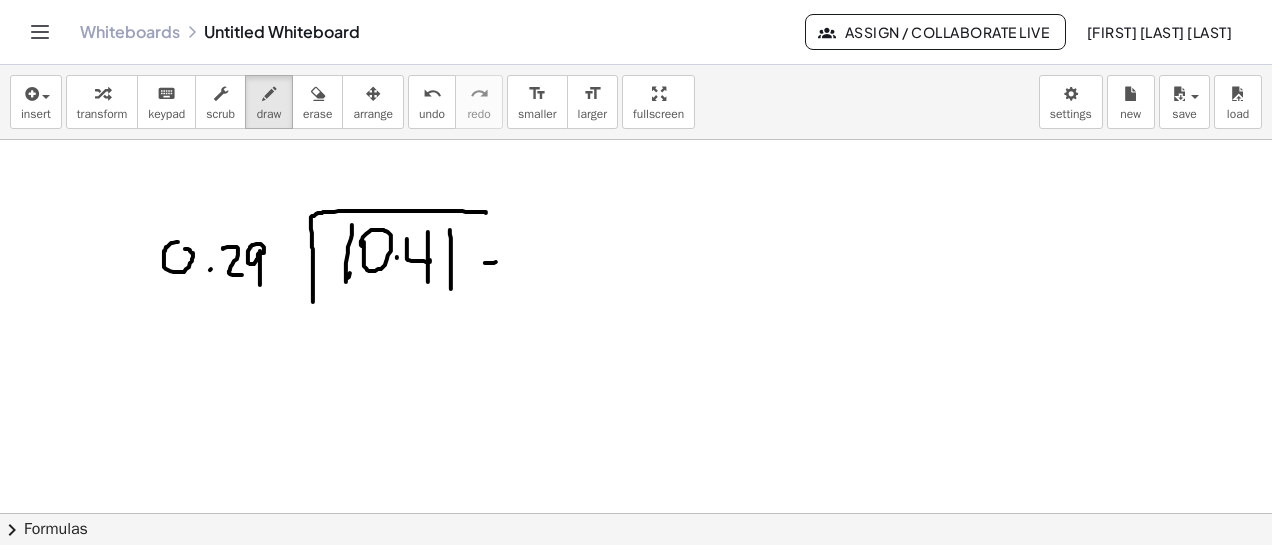 drag, startPoint x: 485, startPoint y: 263, endPoint x: 498, endPoint y: 265, distance: 13.152946 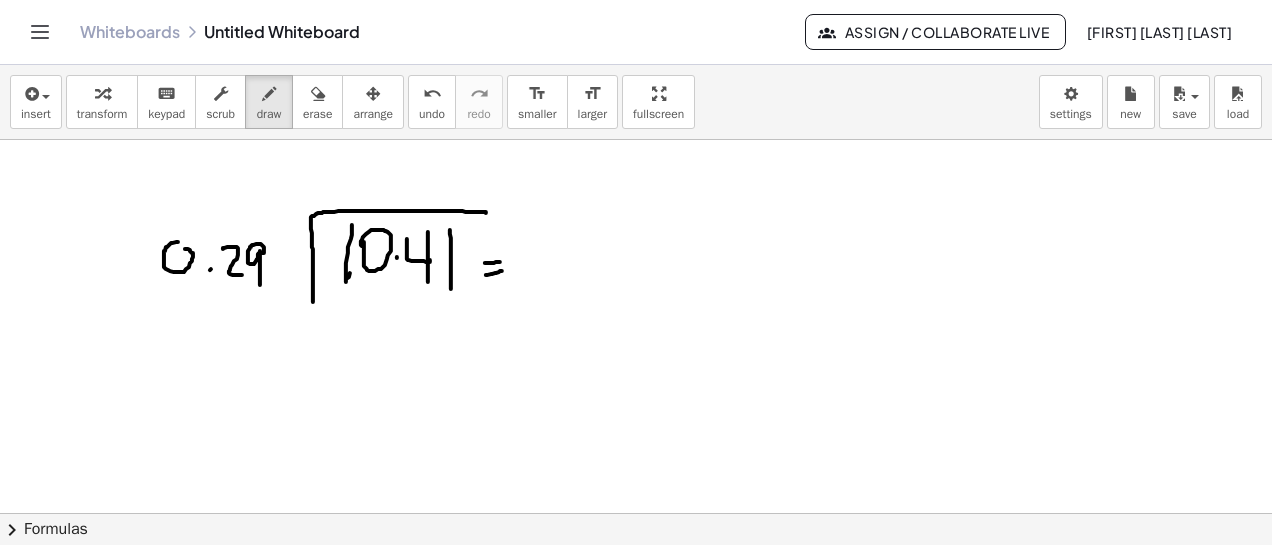 drag, startPoint x: 486, startPoint y: 275, endPoint x: 502, endPoint y: 271, distance: 16.492422 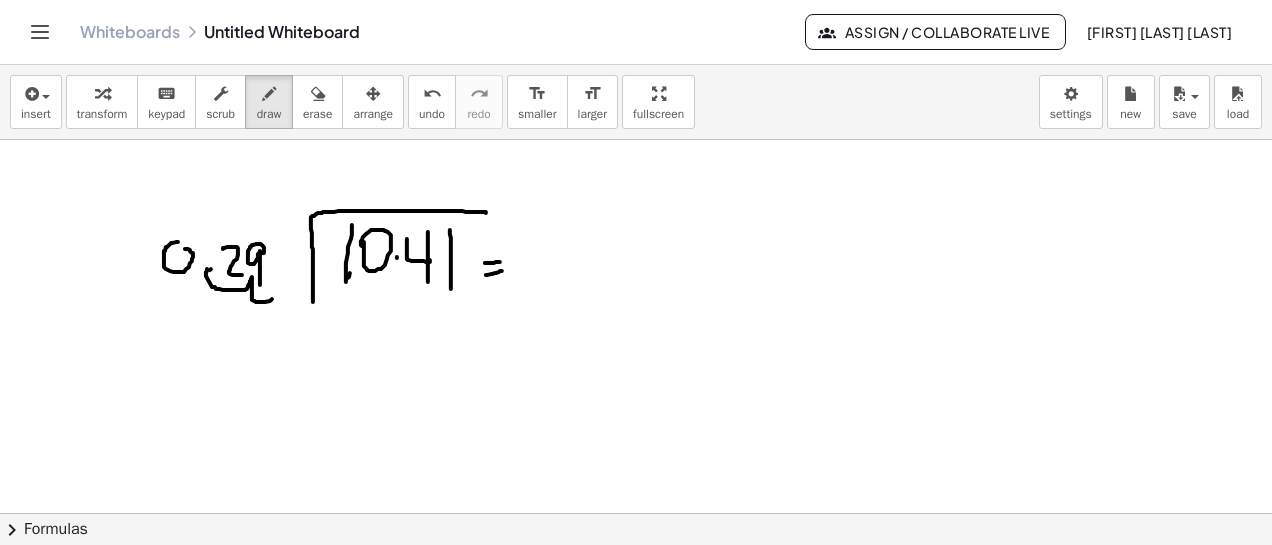 drag, startPoint x: 207, startPoint y: 269, endPoint x: 282, endPoint y: 262, distance: 75.32596 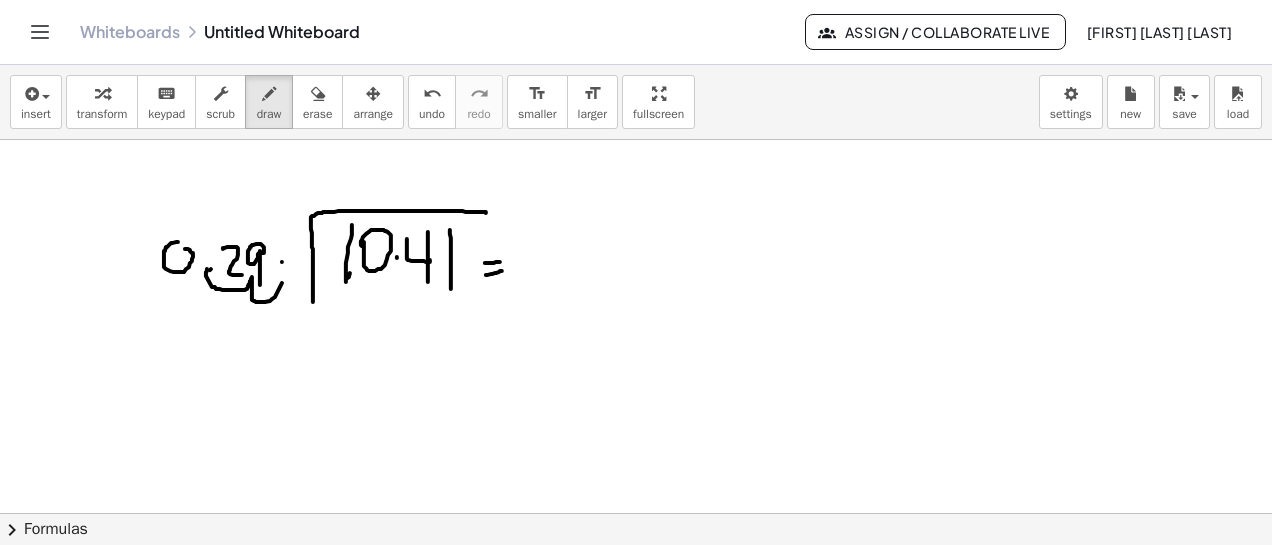click at bounding box center (636, -1749) 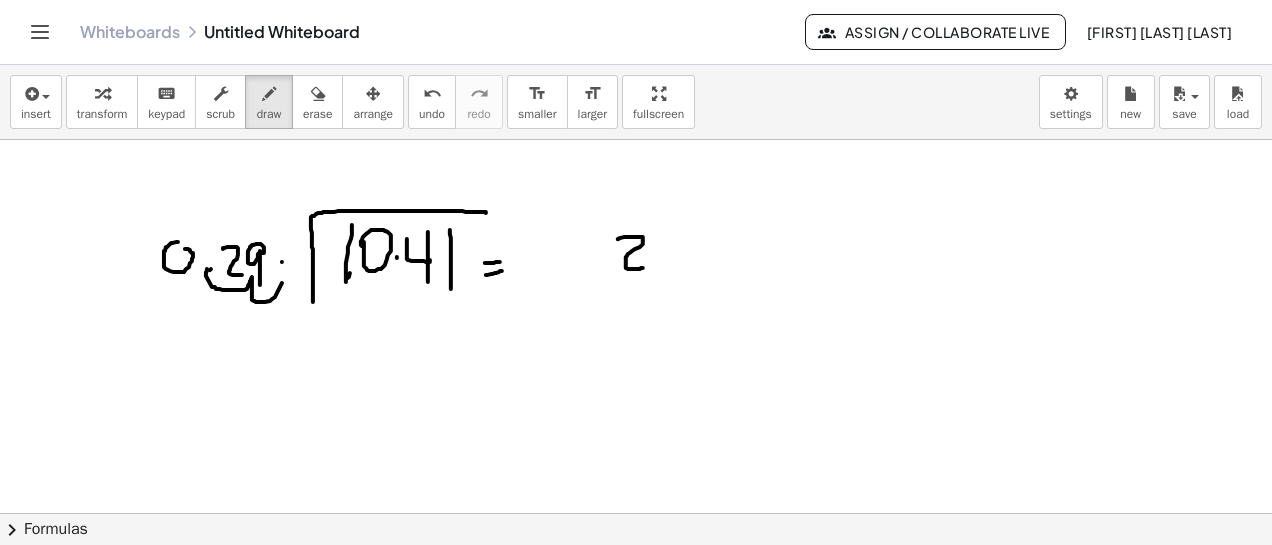 drag, startPoint x: 618, startPoint y: 239, endPoint x: 694, endPoint y: 271, distance: 82.46211 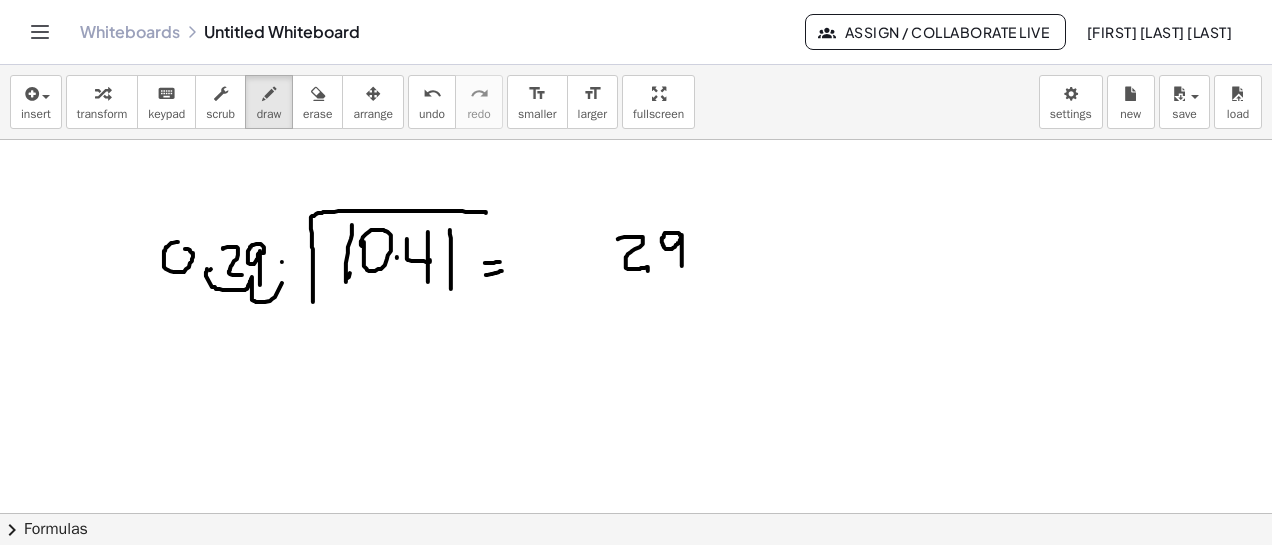 drag, startPoint x: 679, startPoint y: 233, endPoint x: 683, endPoint y: 275, distance: 42.190044 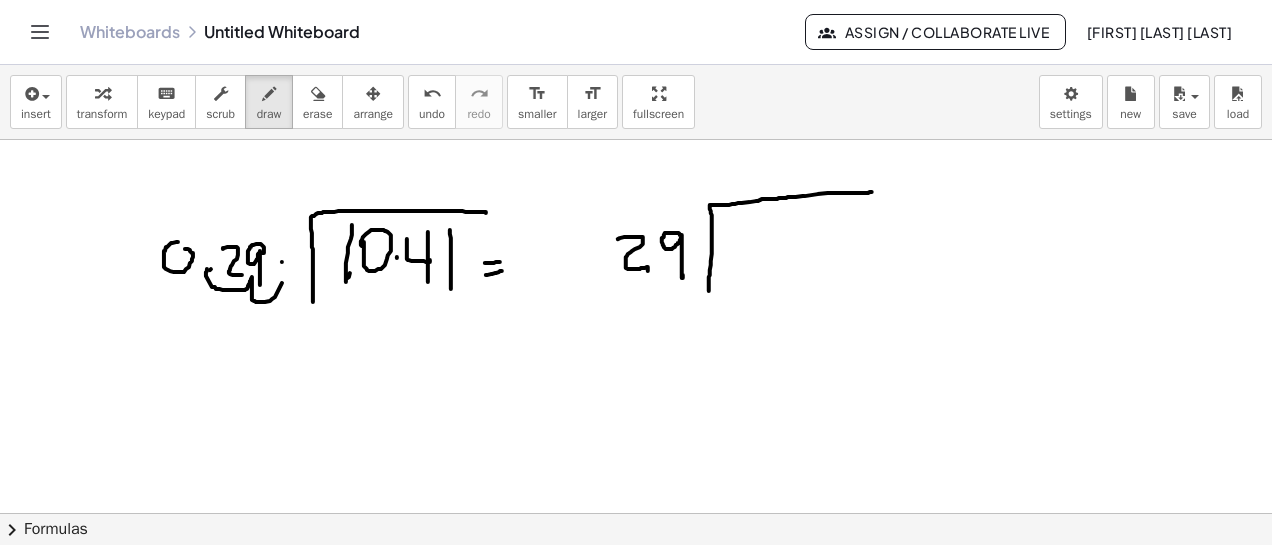 drag, startPoint x: 709, startPoint y: 291, endPoint x: 872, endPoint y: 192, distance: 190.7092 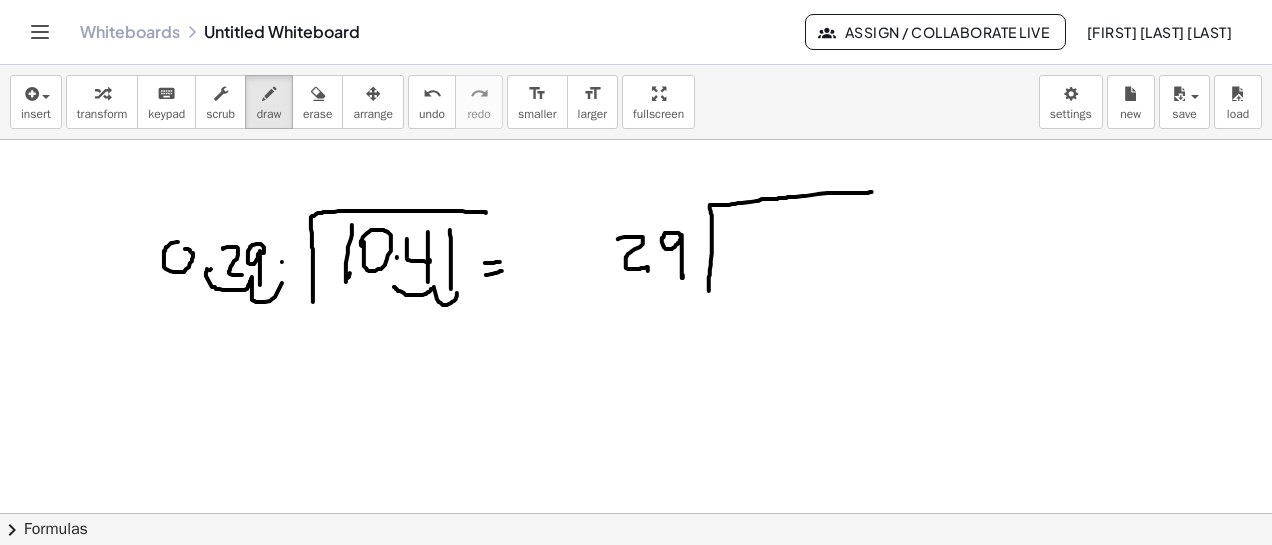 drag, startPoint x: 394, startPoint y: 287, endPoint x: 457, endPoint y: 293, distance: 63.28507 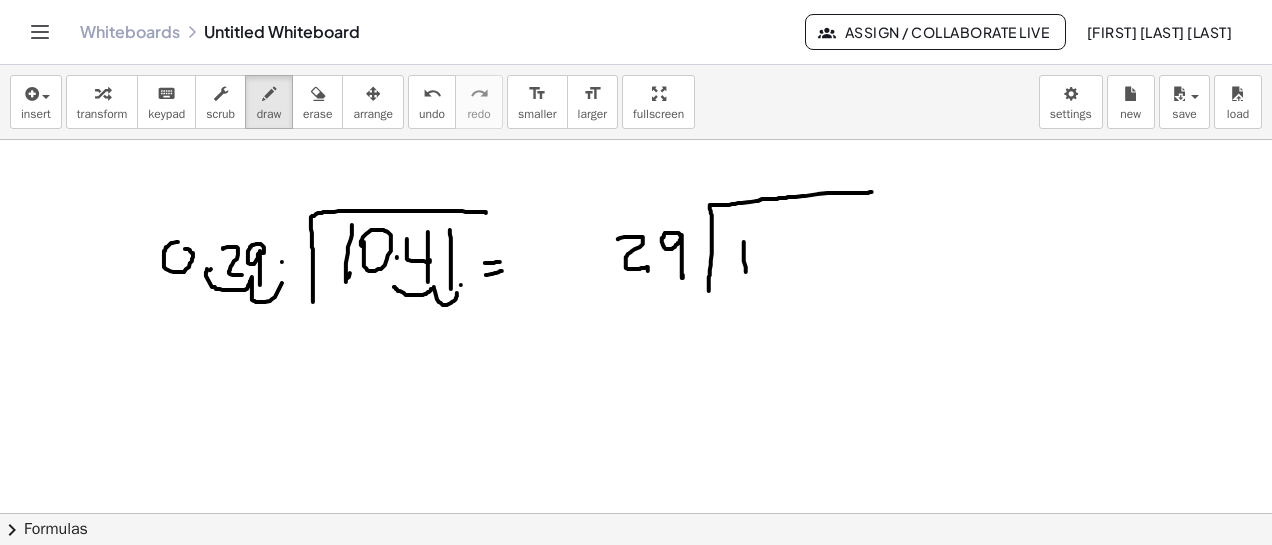drag, startPoint x: 744, startPoint y: 242, endPoint x: 746, endPoint y: 272, distance: 30.066593 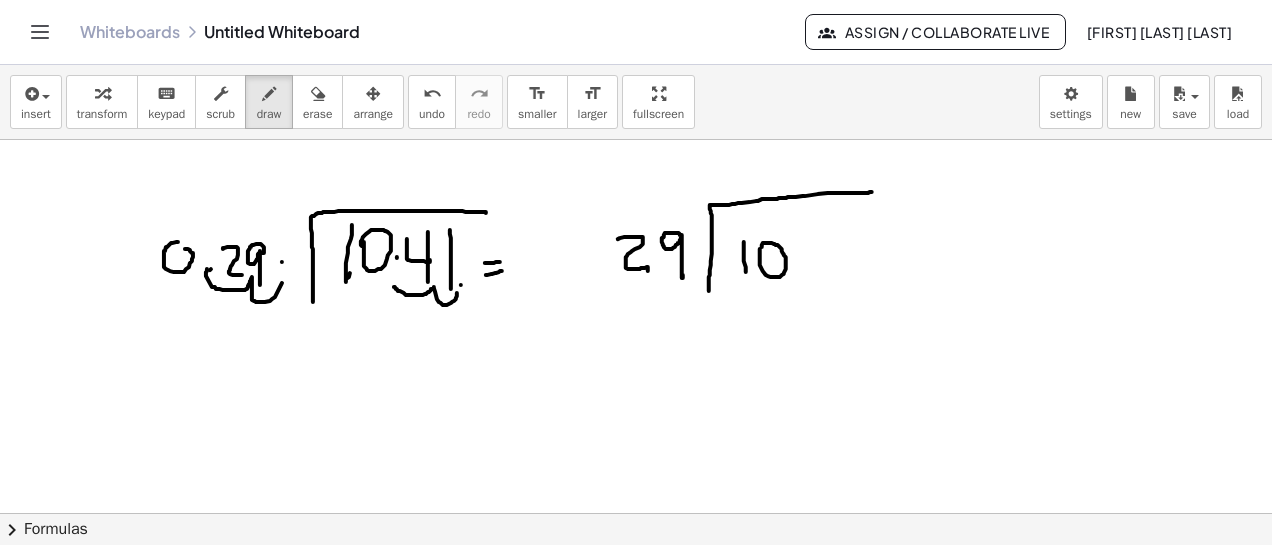 drag, startPoint x: 760, startPoint y: 249, endPoint x: 783, endPoint y: 255, distance: 23.769728 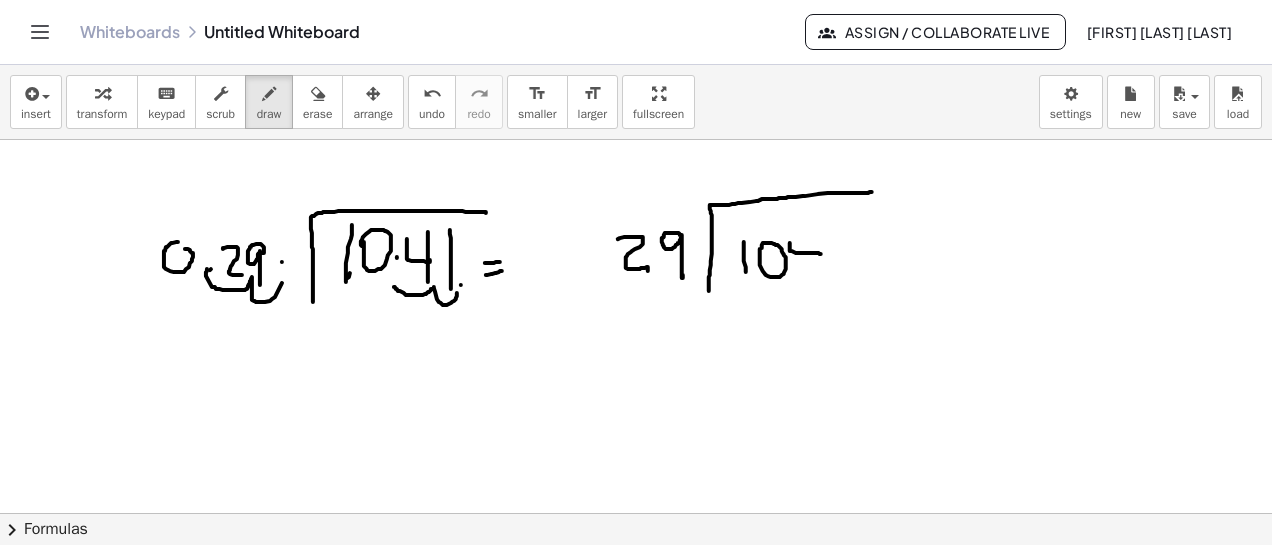 drag, startPoint x: 790, startPoint y: 243, endPoint x: 818, endPoint y: 241, distance: 28.071337 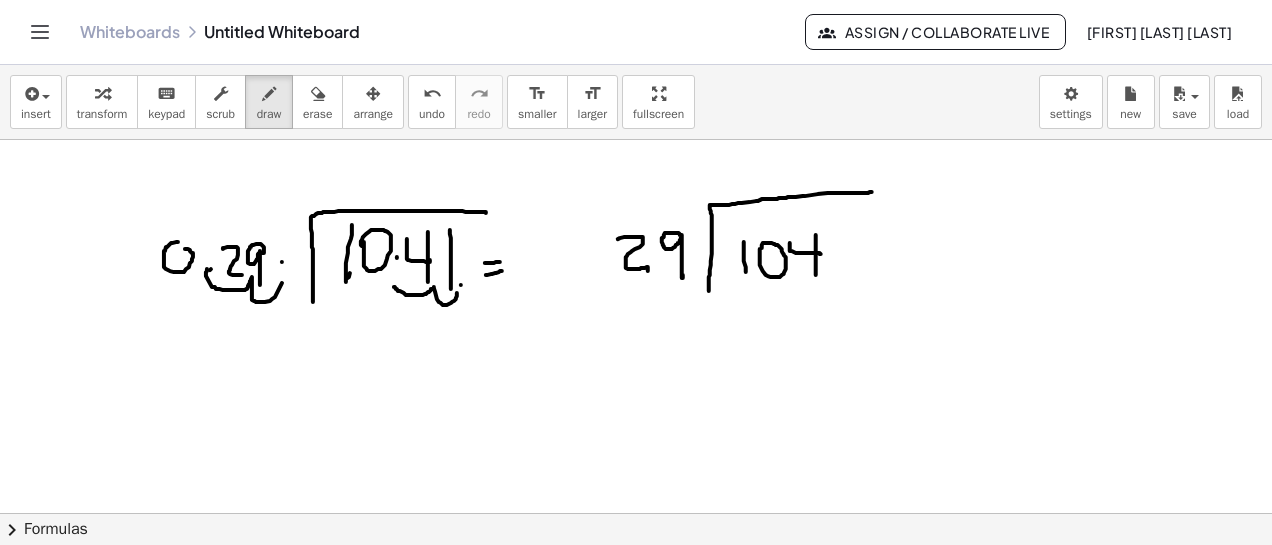 drag, startPoint x: 816, startPoint y: 235, endPoint x: 822, endPoint y: 272, distance: 37.48333 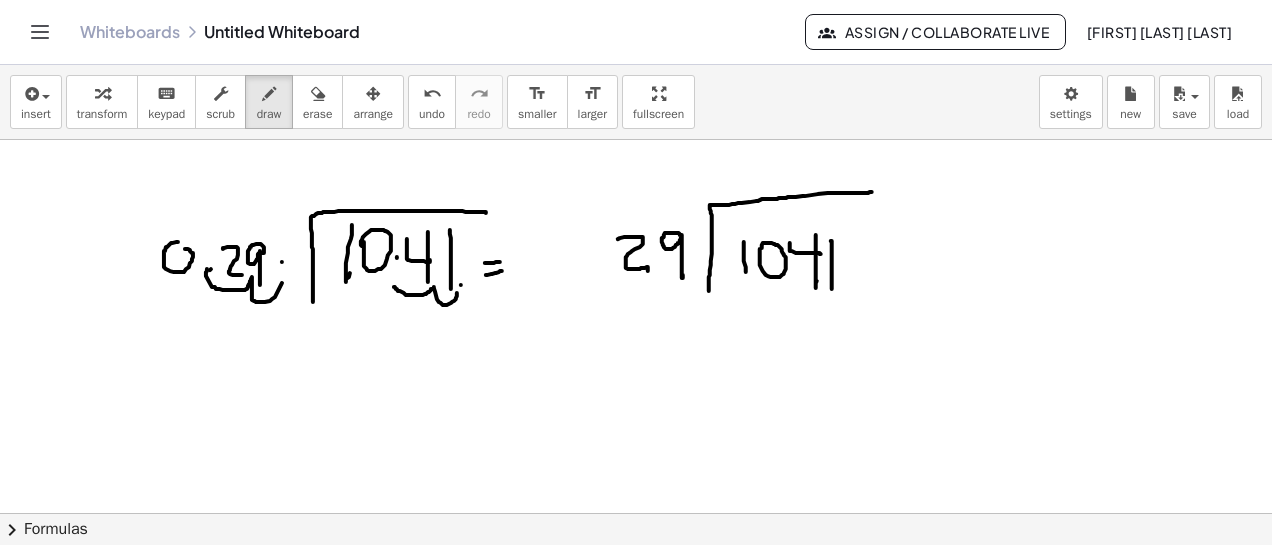 drag, startPoint x: 831, startPoint y: 241, endPoint x: 832, endPoint y: 289, distance: 48.010414 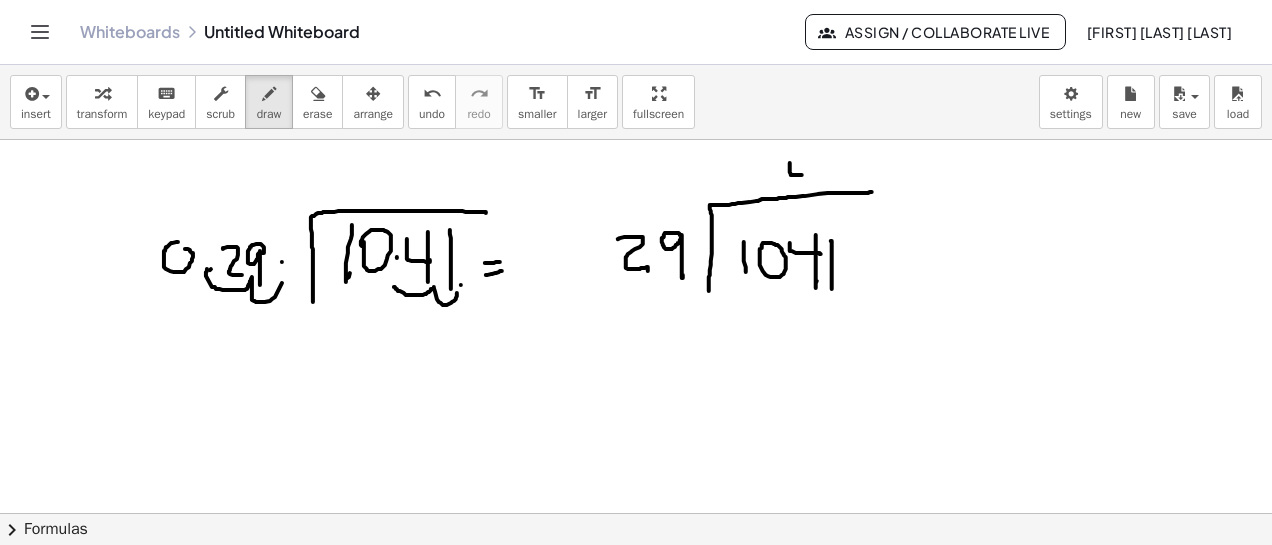 drag, startPoint x: 790, startPoint y: 163, endPoint x: 802, endPoint y: 175, distance: 16.970562 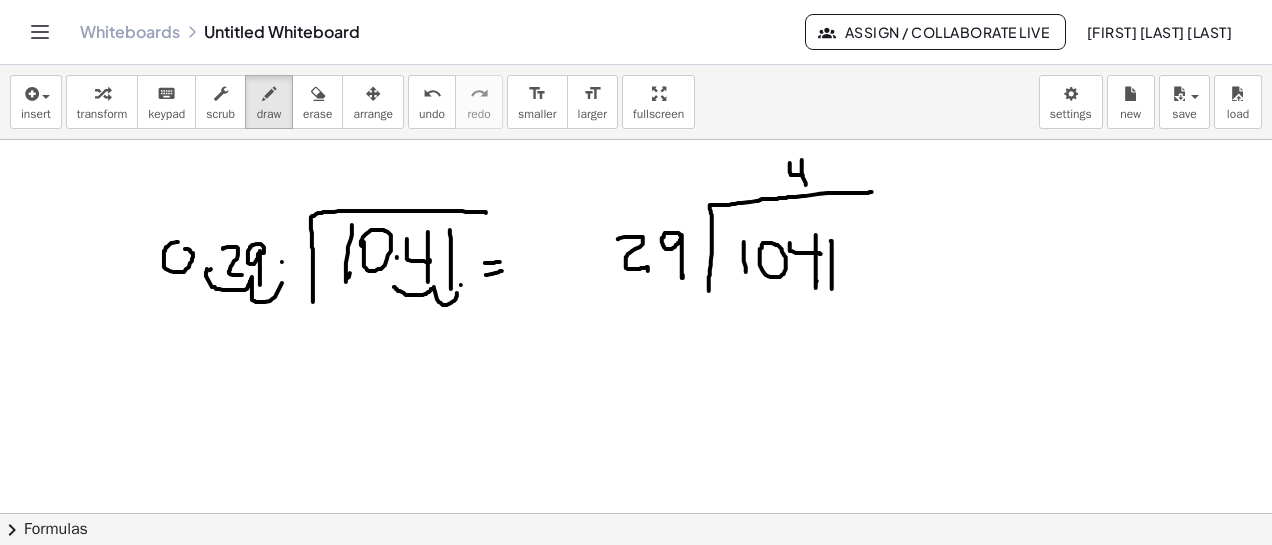 drag, startPoint x: 802, startPoint y: 160, endPoint x: 806, endPoint y: 185, distance: 25.317978 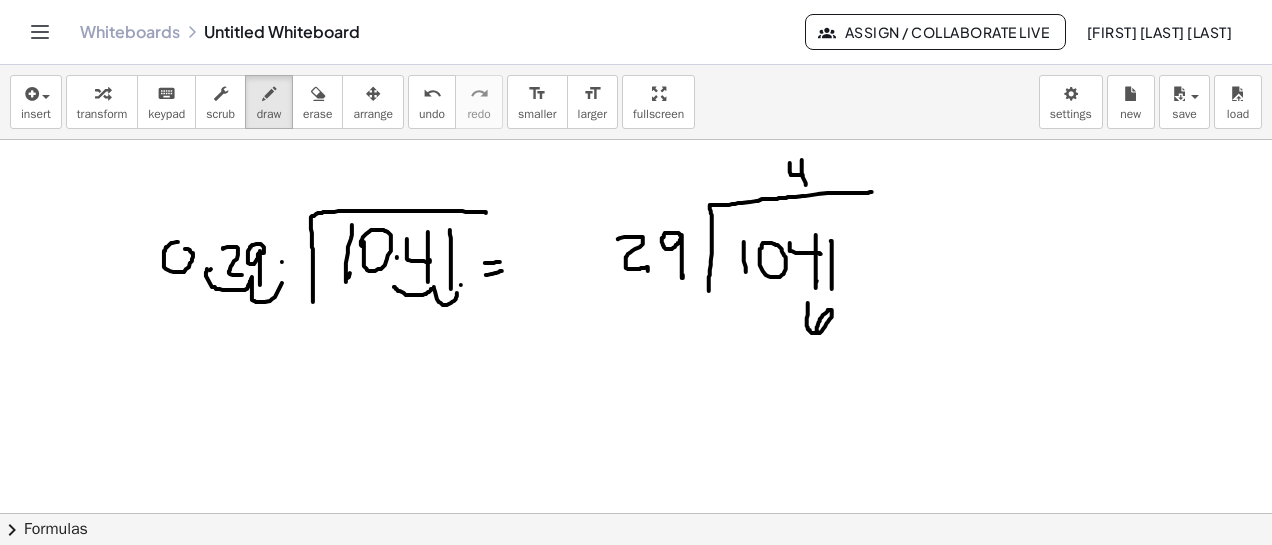drag, startPoint x: 808, startPoint y: 303, endPoint x: 818, endPoint y: 333, distance: 31.622776 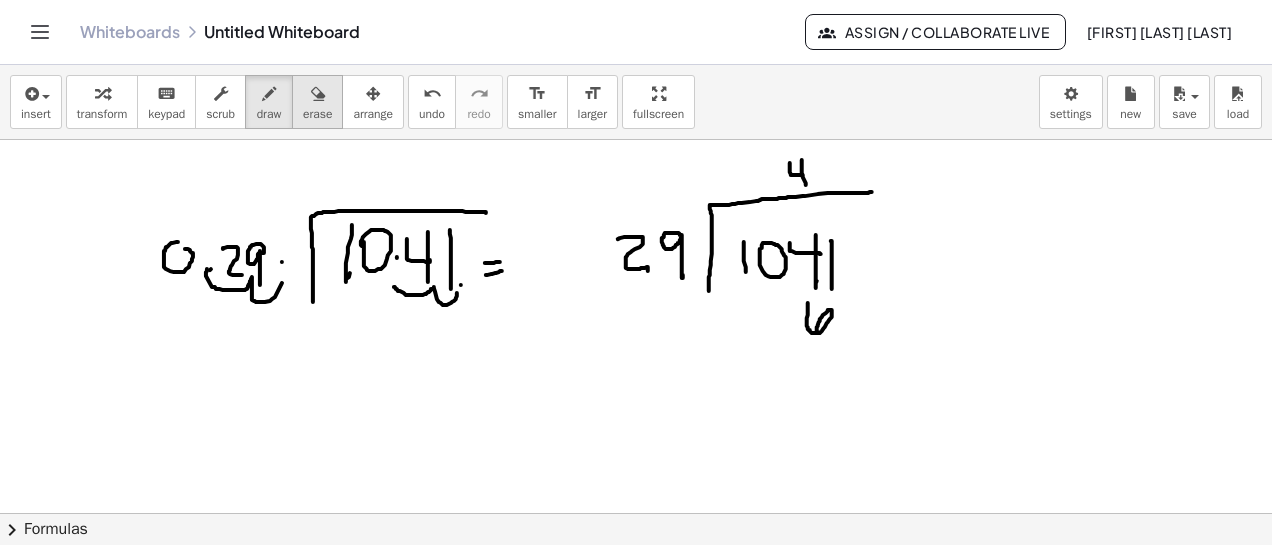 click at bounding box center [318, 94] 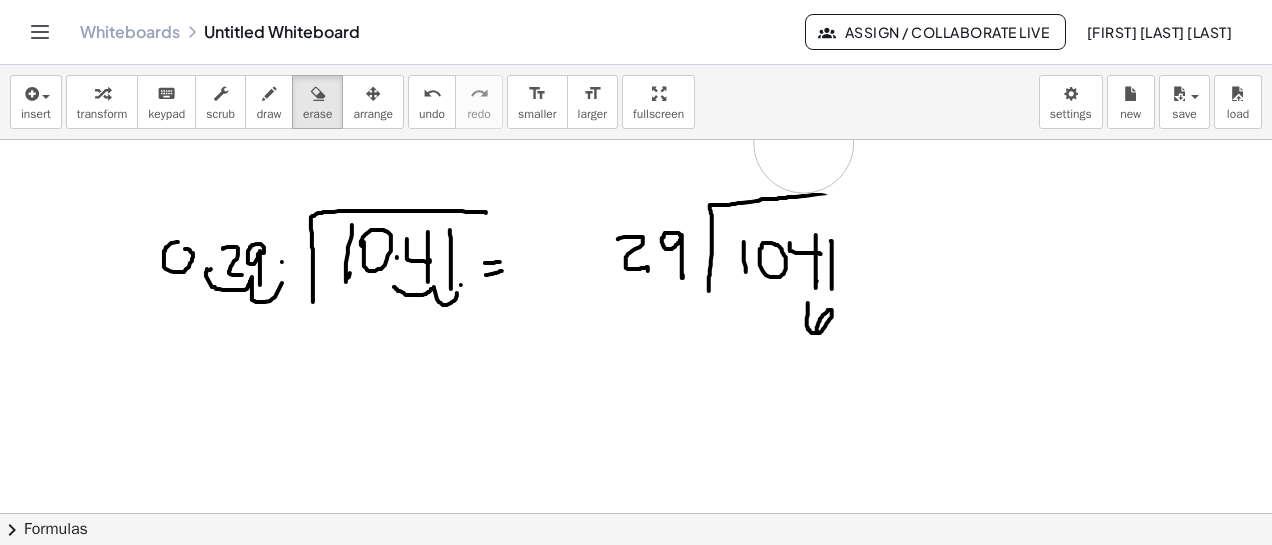 drag, startPoint x: 894, startPoint y: 153, endPoint x: 846, endPoint y: 389, distance: 240.8319 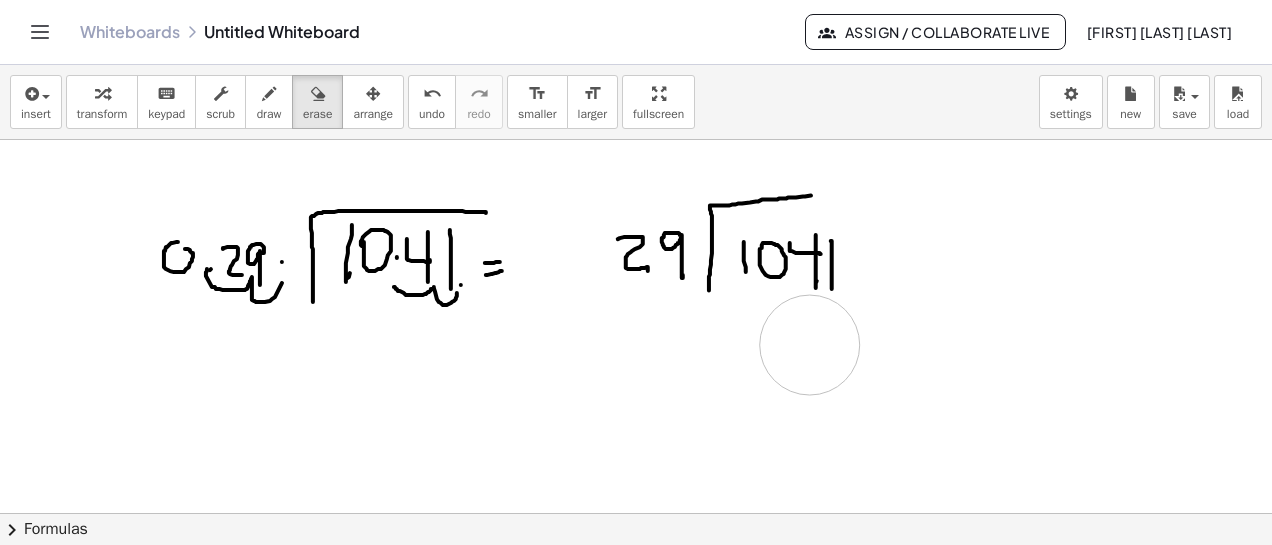 drag, startPoint x: 846, startPoint y: 389, endPoint x: 810, endPoint y: 345, distance: 56.85068 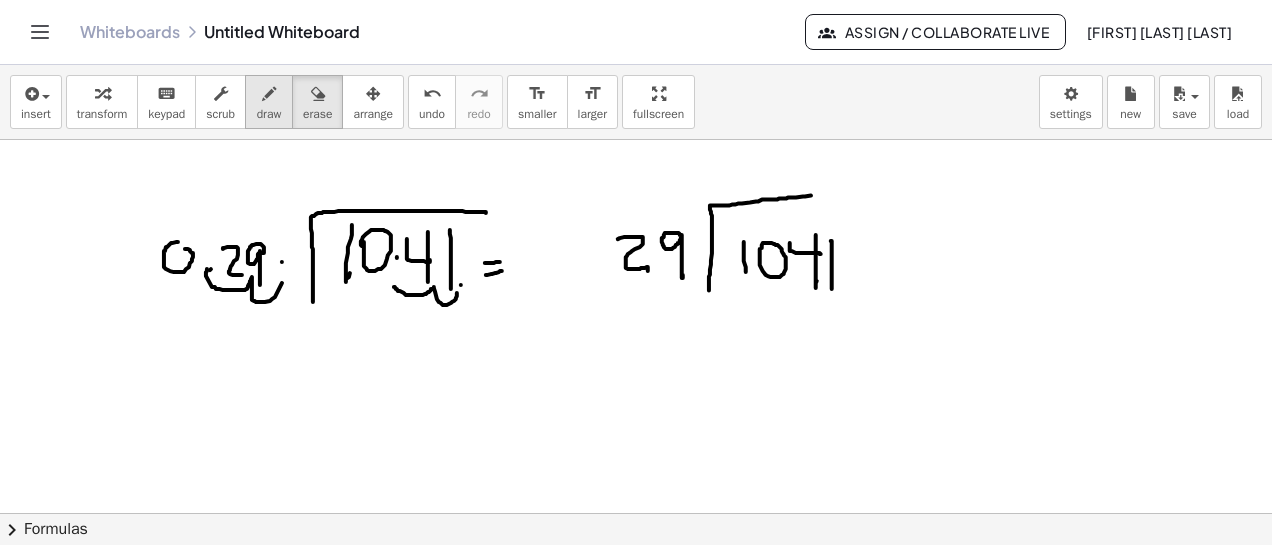 click on "draw" at bounding box center (269, 102) 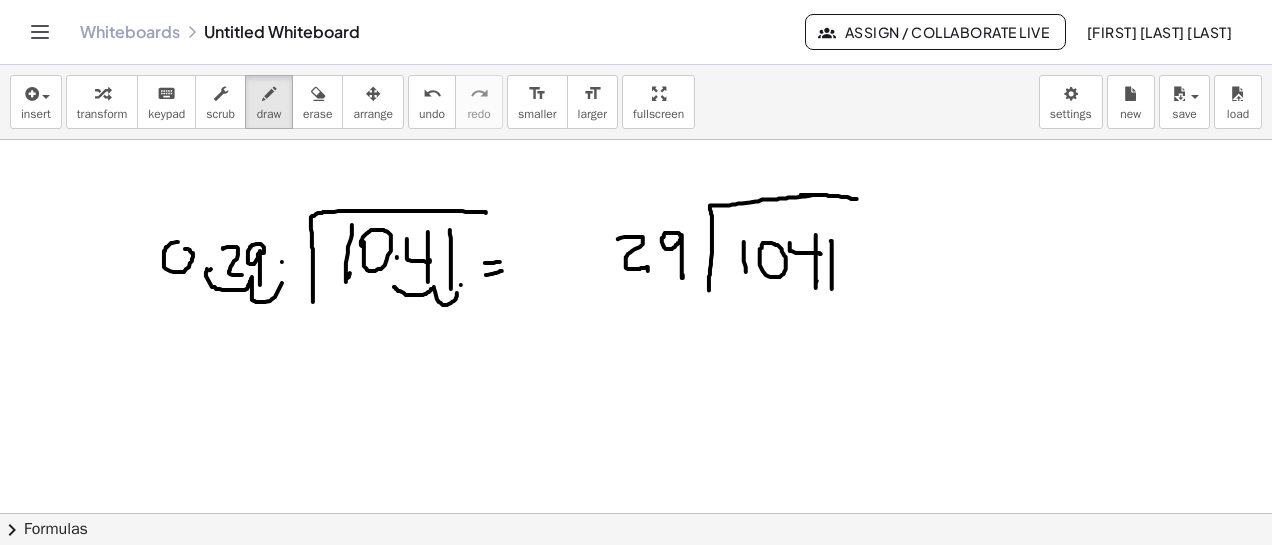 drag, startPoint x: 801, startPoint y: 195, endPoint x: 859, endPoint y: 202, distance: 58.420887 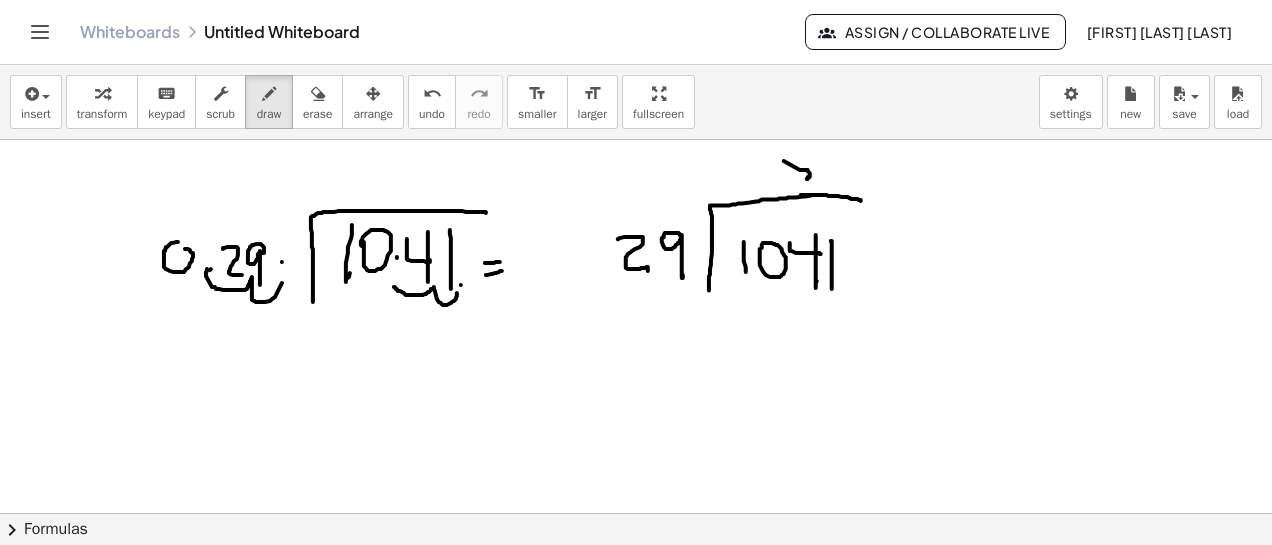 drag, startPoint x: 784, startPoint y: 161, endPoint x: 792, endPoint y: 180, distance: 20.615528 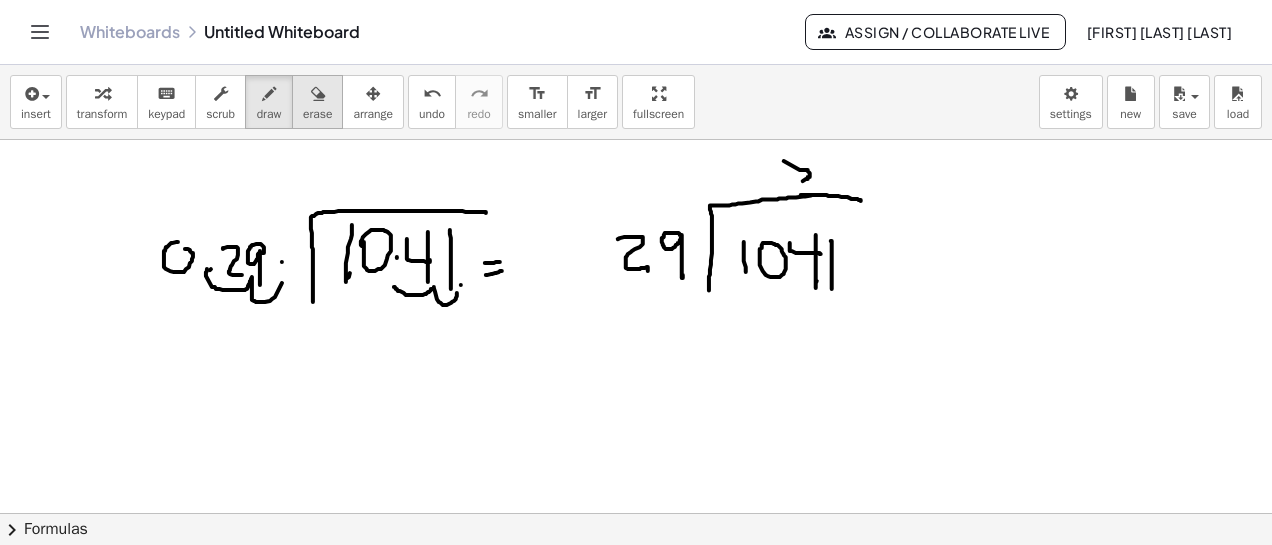 click at bounding box center [318, 94] 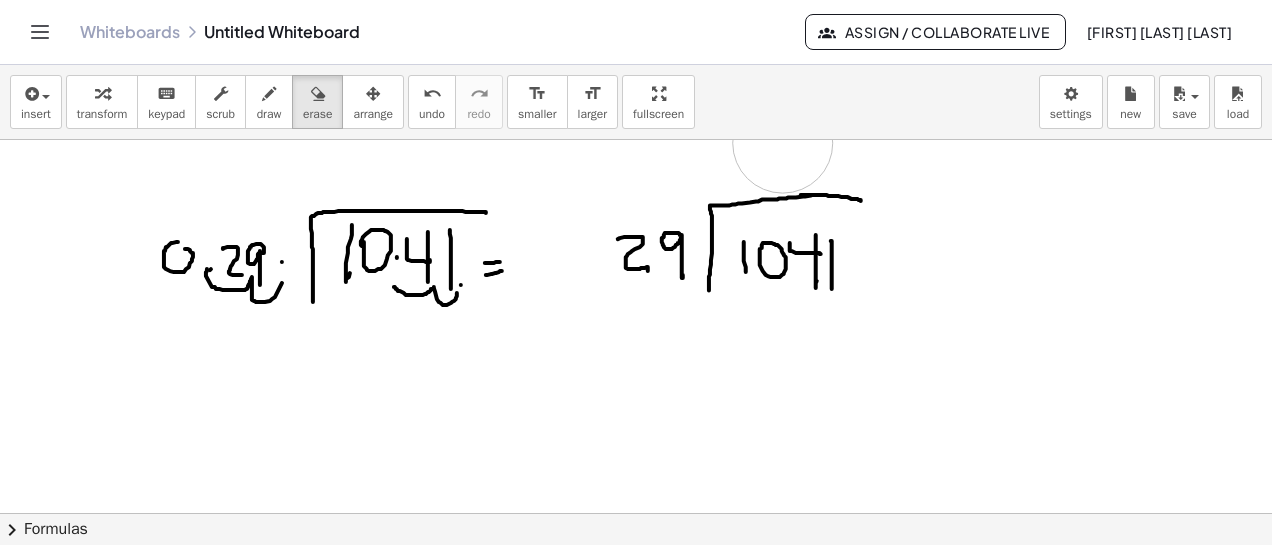 click at bounding box center (636, -1749) 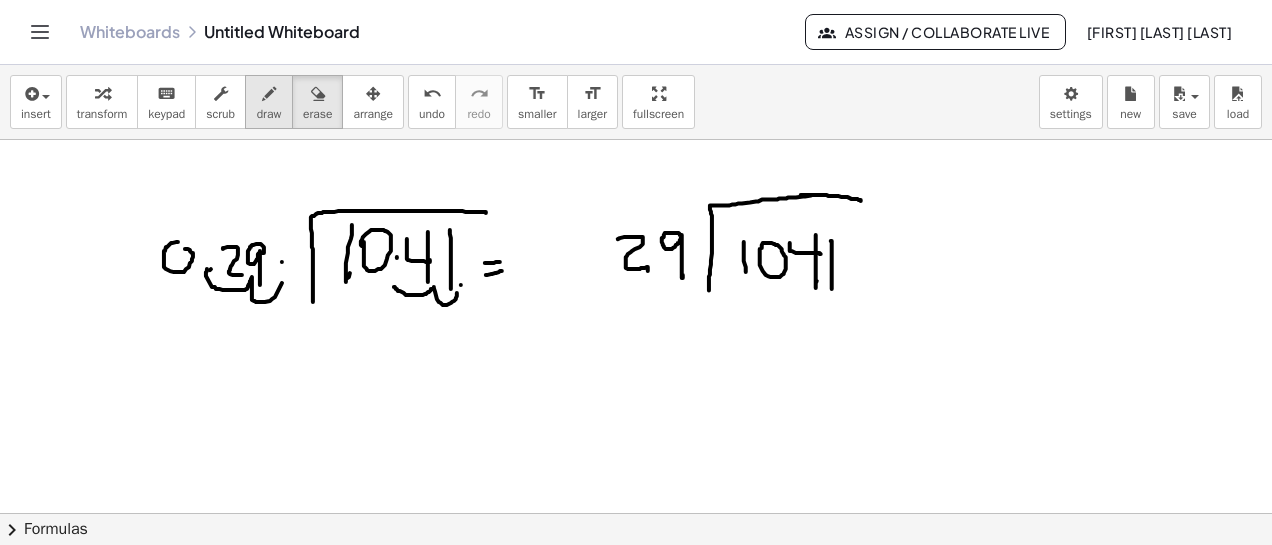 click at bounding box center (269, 93) 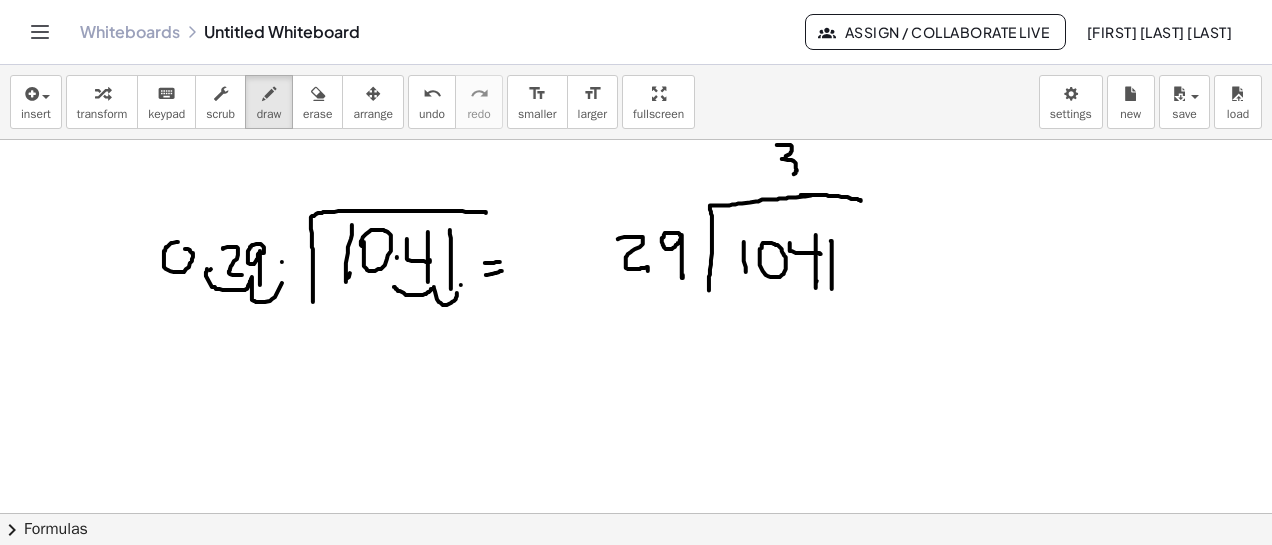 drag, startPoint x: 777, startPoint y: 145, endPoint x: 784, endPoint y: 174, distance: 29.832869 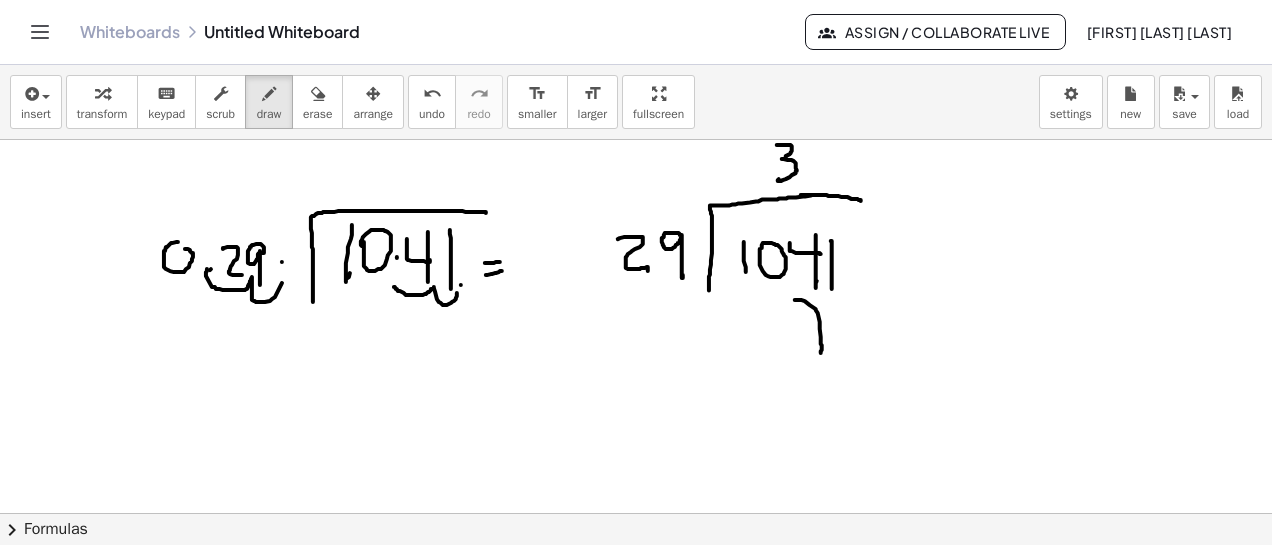 drag, startPoint x: 798, startPoint y: 300, endPoint x: 816, endPoint y: 337, distance: 41.14608 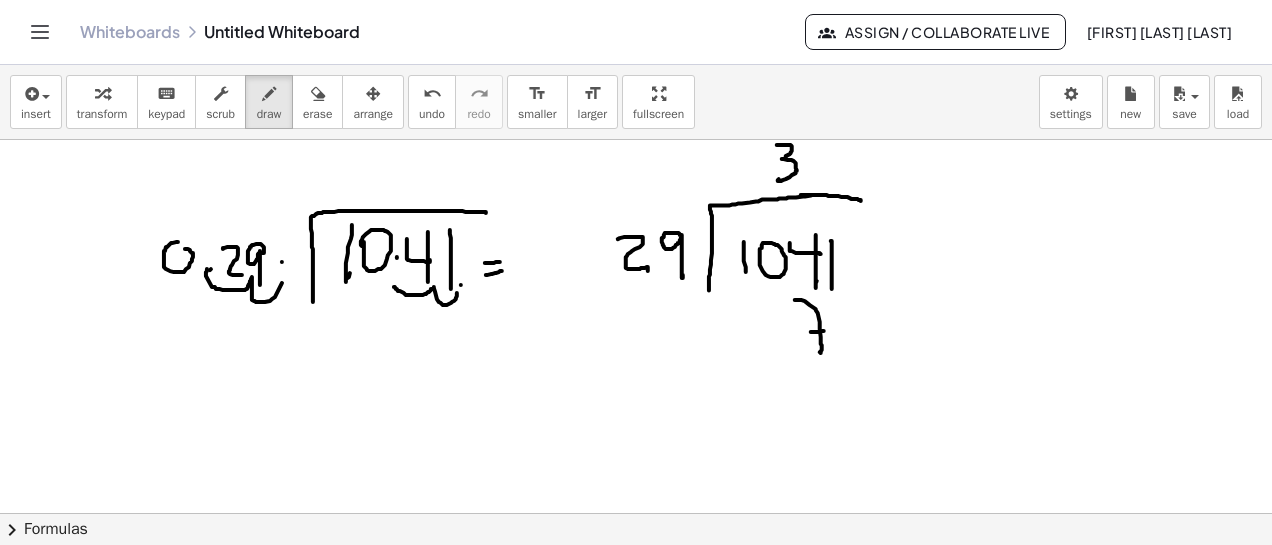 drag, startPoint x: 811, startPoint y: 332, endPoint x: 802, endPoint y: 313, distance: 21.023796 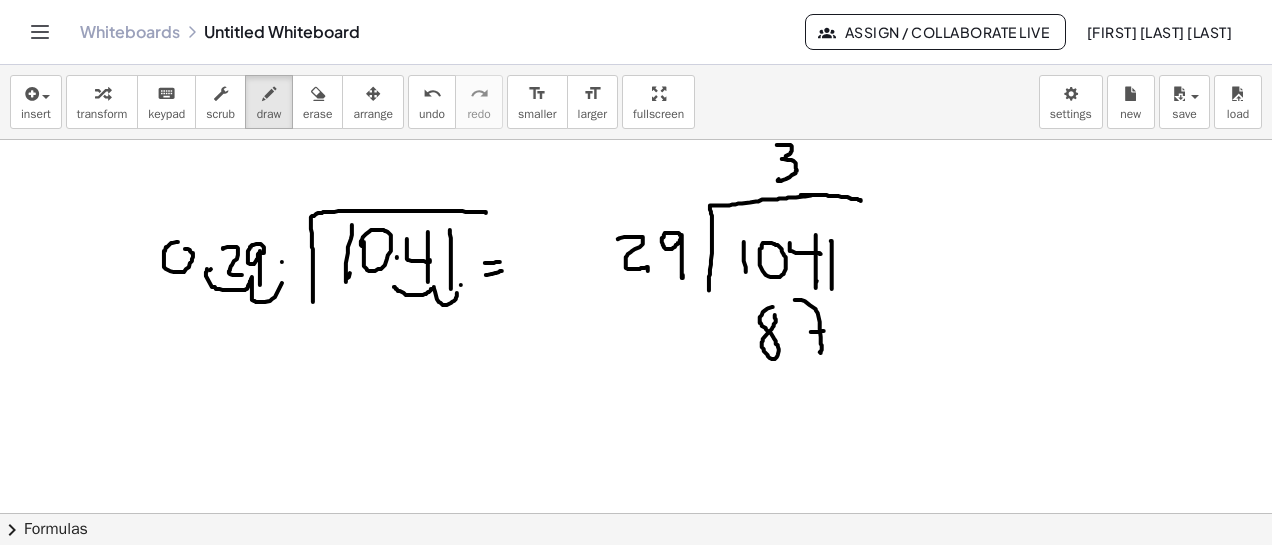 click at bounding box center (636, -1749) 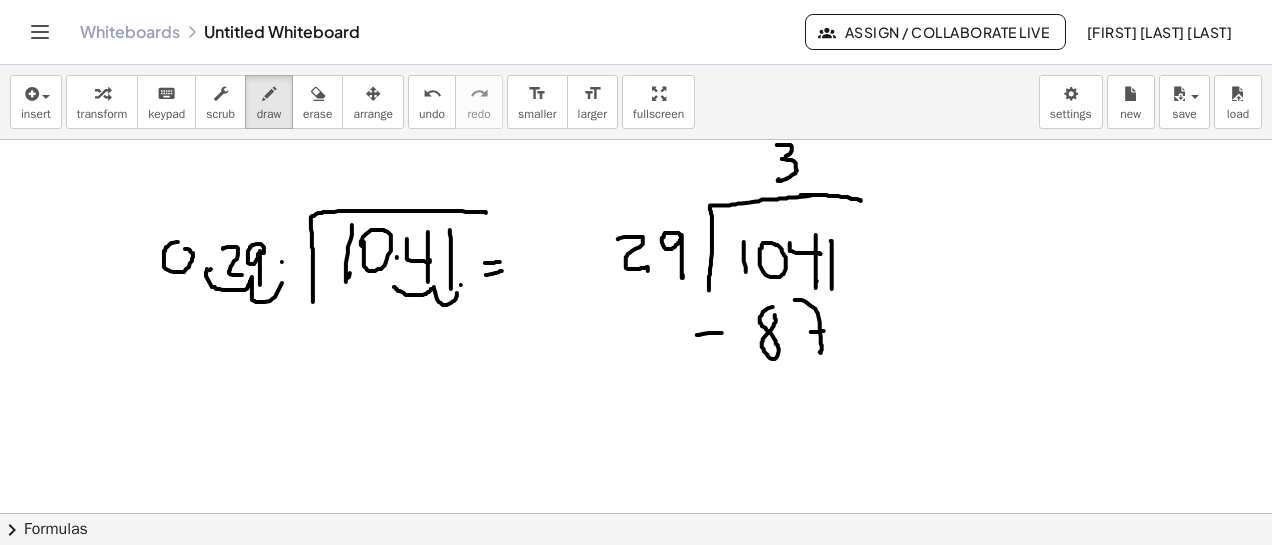 drag, startPoint x: 698, startPoint y: 335, endPoint x: 722, endPoint y: 333, distance: 24.083189 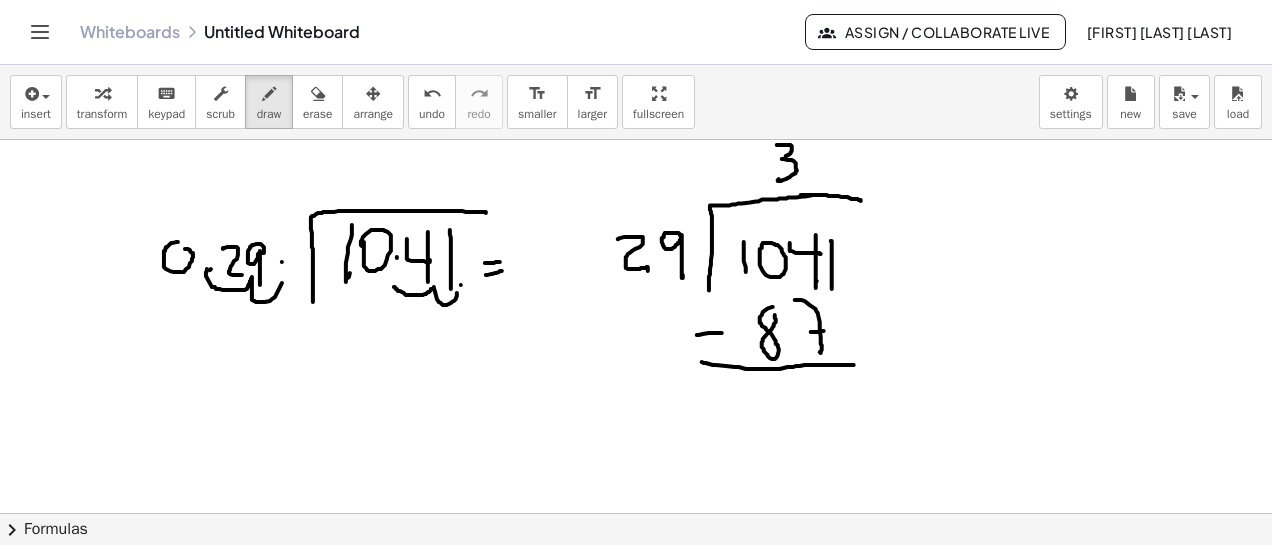 drag, startPoint x: 735, startPoint y: 367, endPoint x: 854, endPoint y: 365, distance: 119.01681 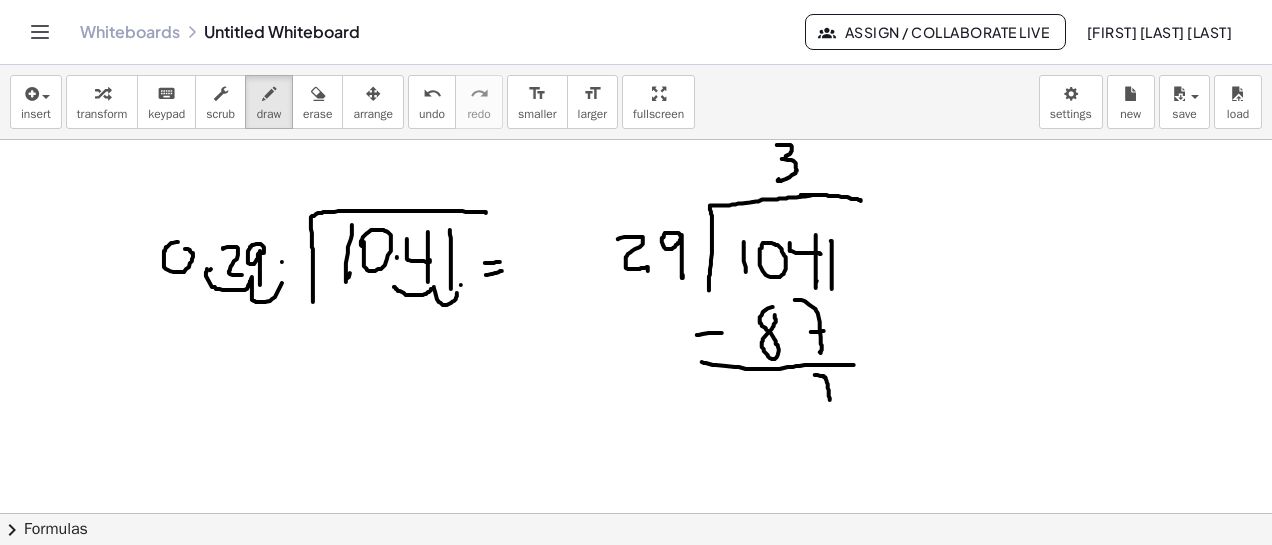 drag, startPoint x: 815, startPoint y: 375, endPoint x: 830, endPoint y: 404, distance: 32.649654 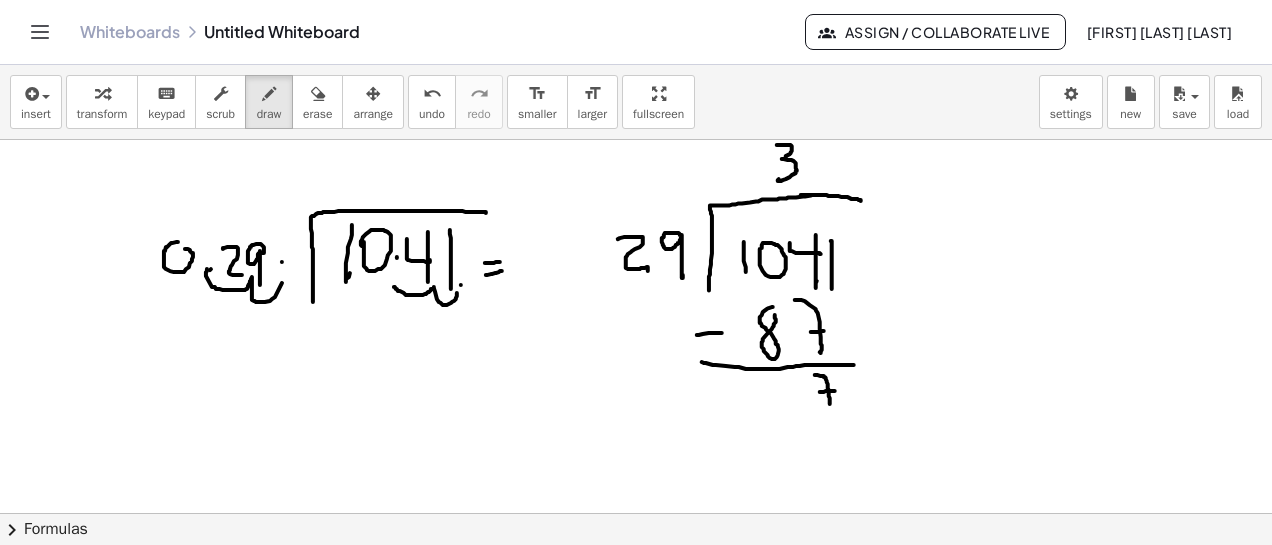 drag, startPoint x: 820, startPoint y: 392, endPoint x: 804, endPoint y: 388, distance: 16.492422 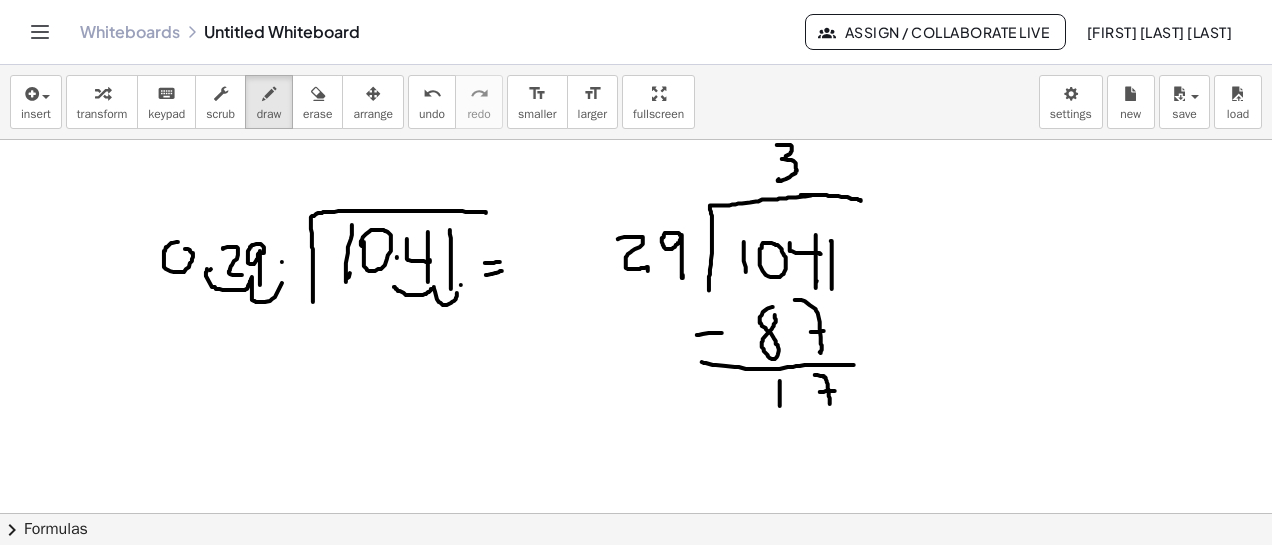 drag, startPoint x: 780, startPoint y: 381, endPoint x: 783, endPoint y: 407, distance: 26.172504 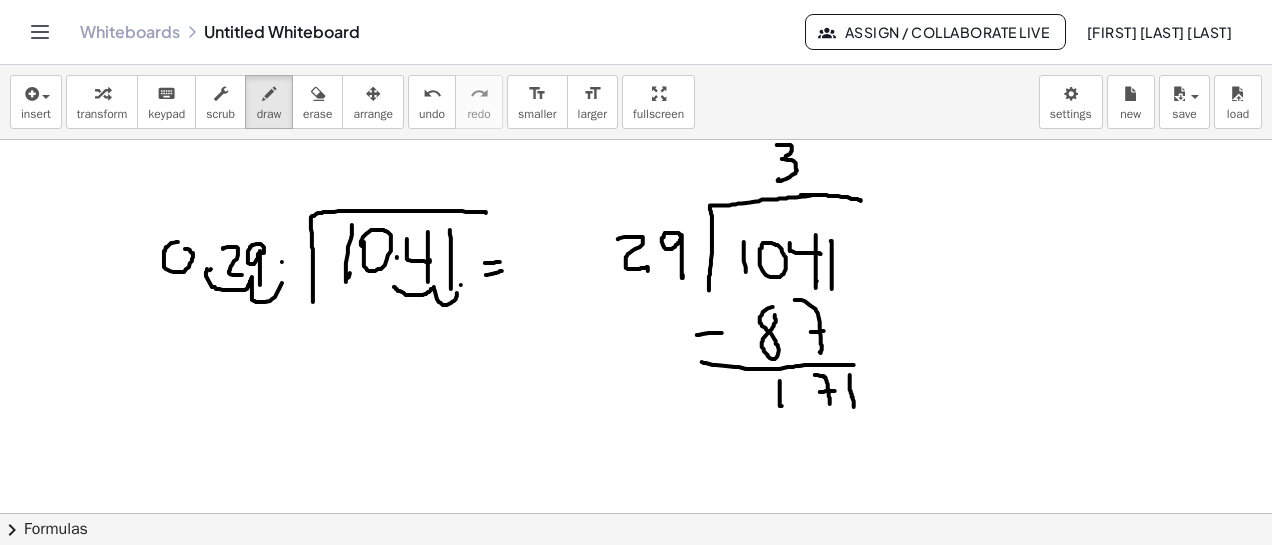 drag, startPoint x: 850, startPoint y: 375, endPoint x: 854, endPoint y: 407, distance: 32.24903 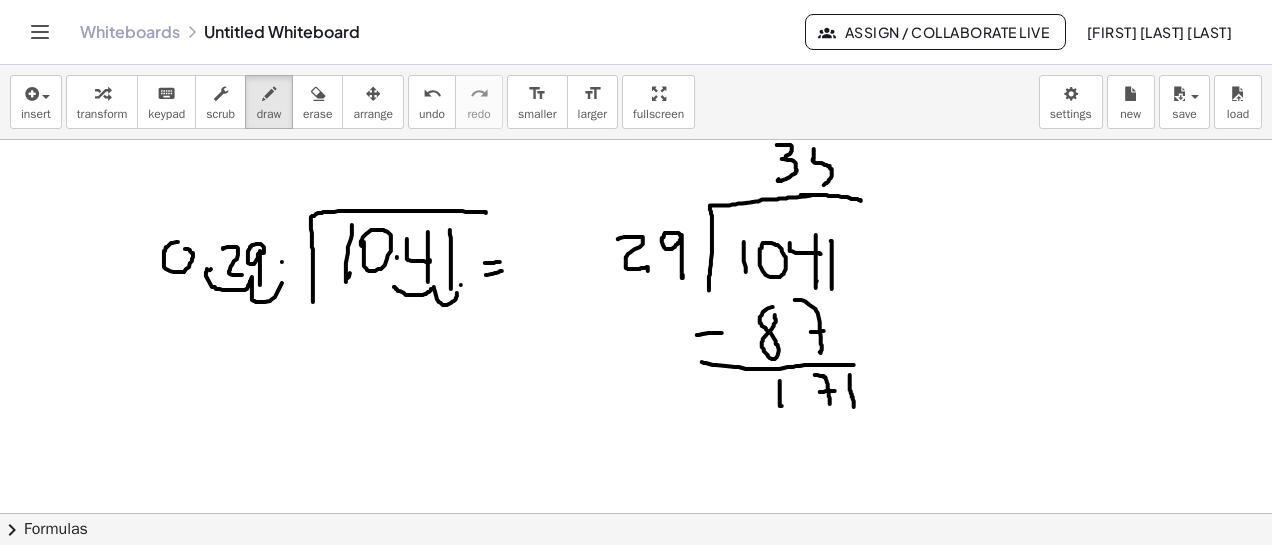 drag, startPoint x: 814, startPoint y: 149, endPoint x: 812, endPoint y: 190, distance: 41.04875 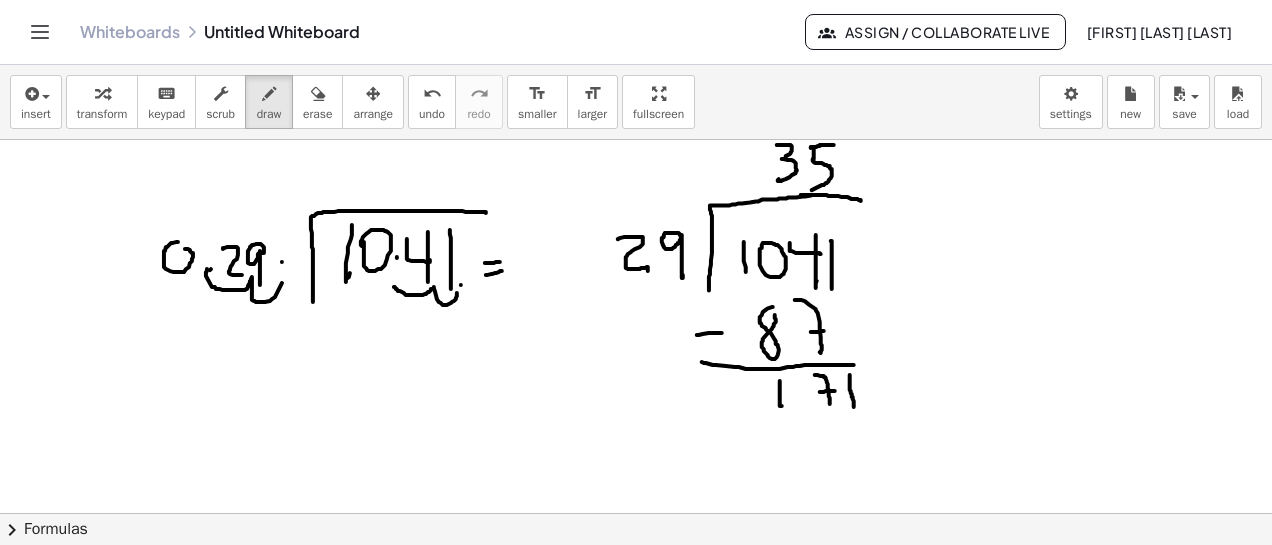 drag, startPoint x: 811, startPoint y: 148, endPoint x: 834, endPoint y: 145, distance: 23.194826 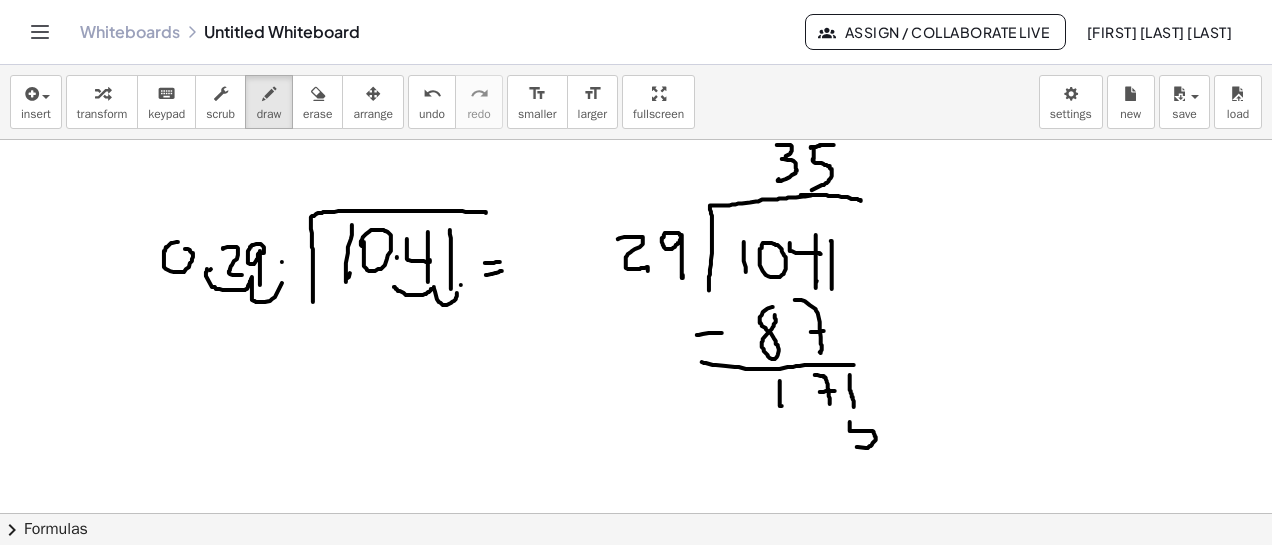 drag, startPoint x: 850, startPoint y: 422, endPoint x: 847, endPoint y: 435, distance: 13.341664 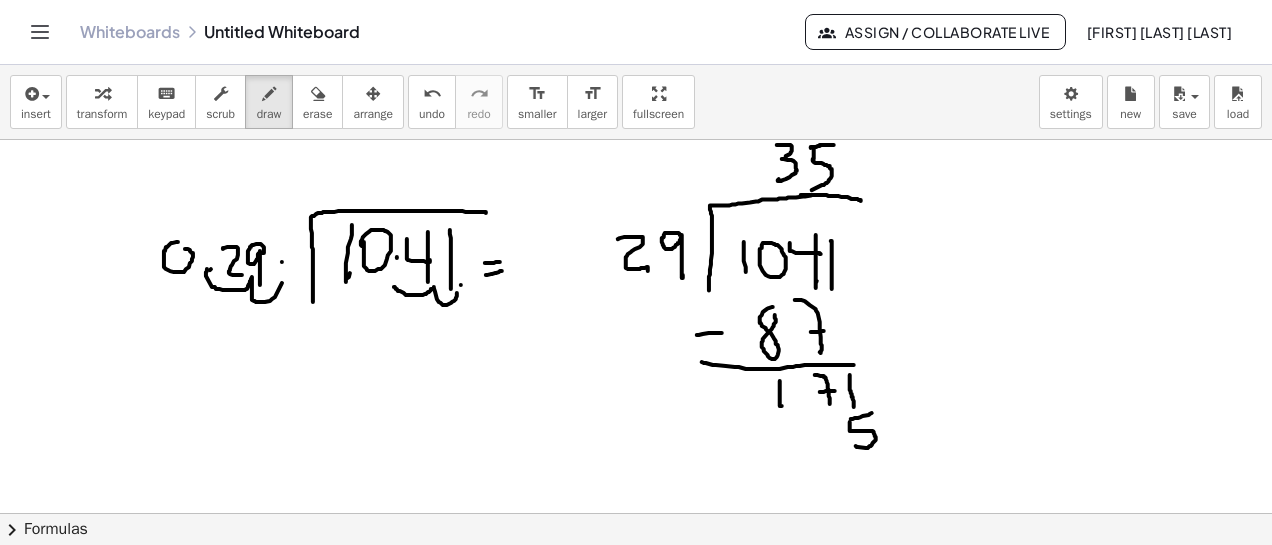 drag, startPoint x: 851, startPoint y: 419, endPoint x: 873, endPoint y: 413, distance: 22.803509 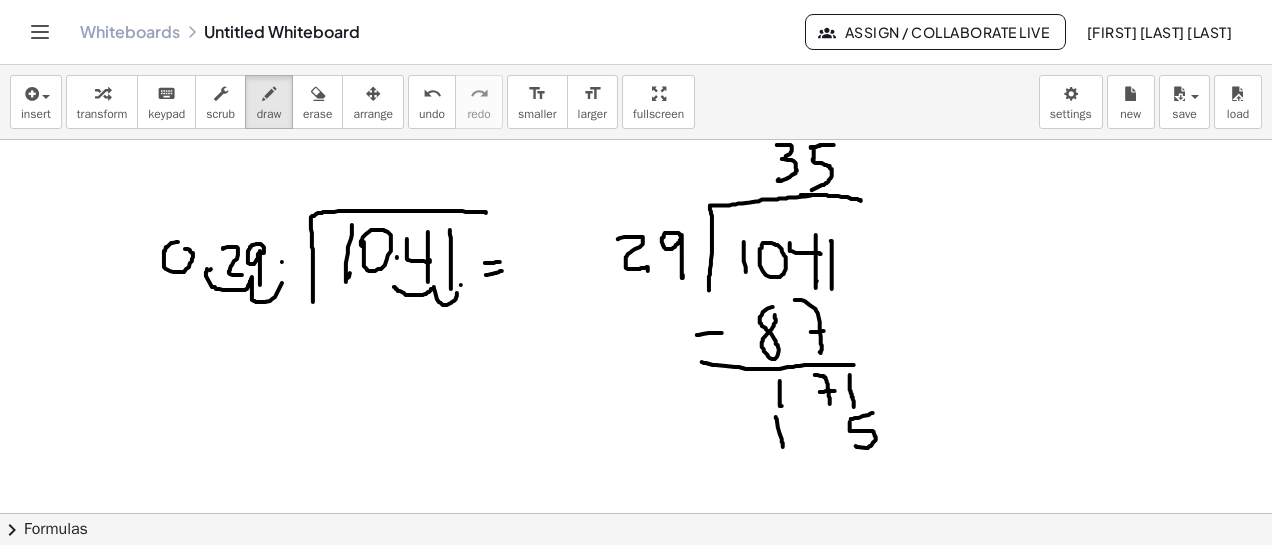 drag, startPoint x: 776, startPoint y: 417, endPoint x: 784, endPoint y: 451, distance: 34.928497 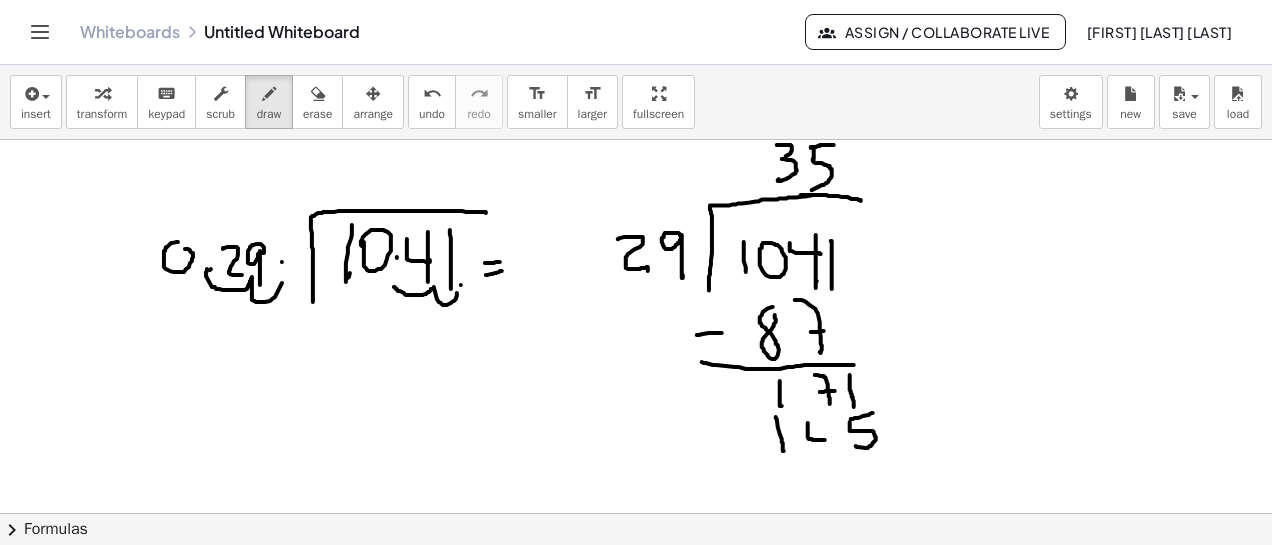 drag, startPoint x: 808, startPoint y: 423, endPoint x: 828, endPoint y: 431, distance: 21.540659 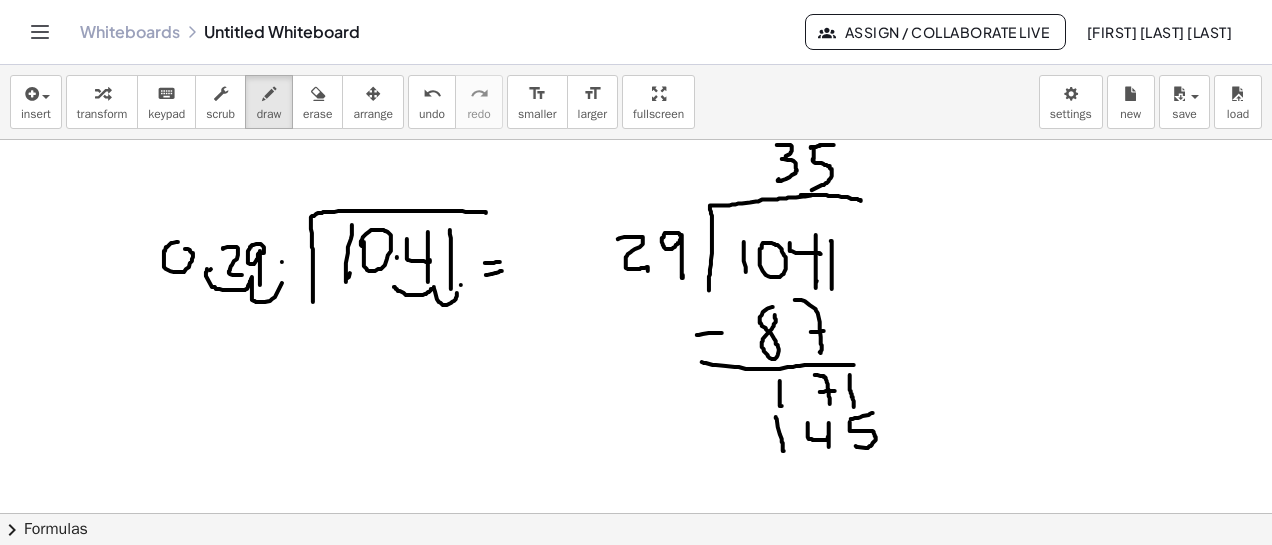 drag, startPoint x: 829, startPoint y: 423, endPoint x: 829, endPoint y: 447, distance: 24 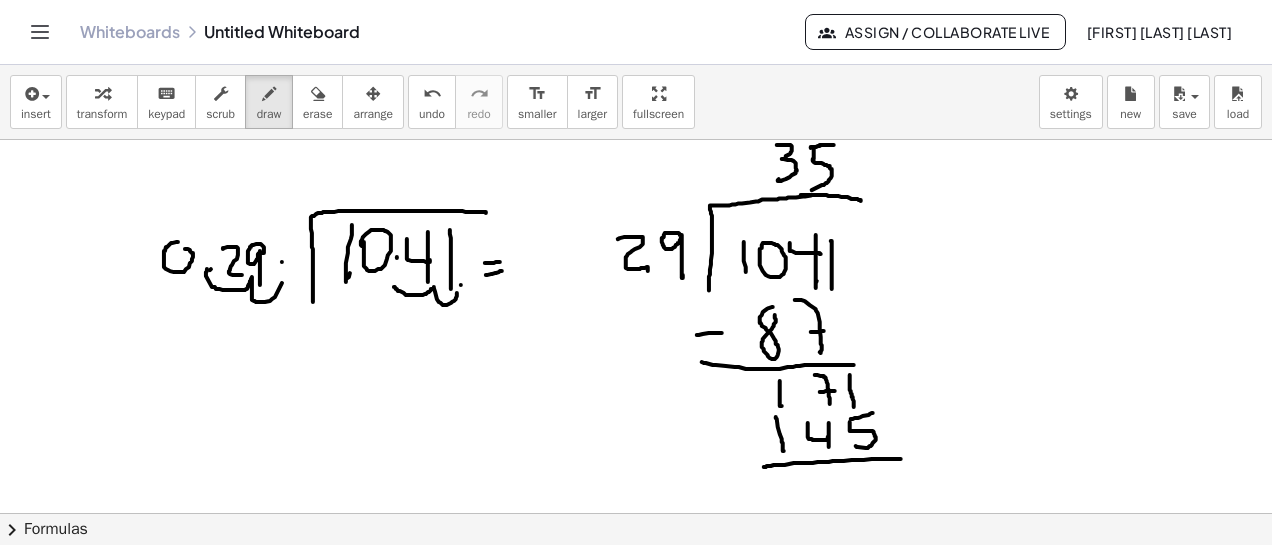 drag, startPoint x: 764, startPoint y: 467, endPoint x: 901, endPoint y: 459, distance: 137.23338 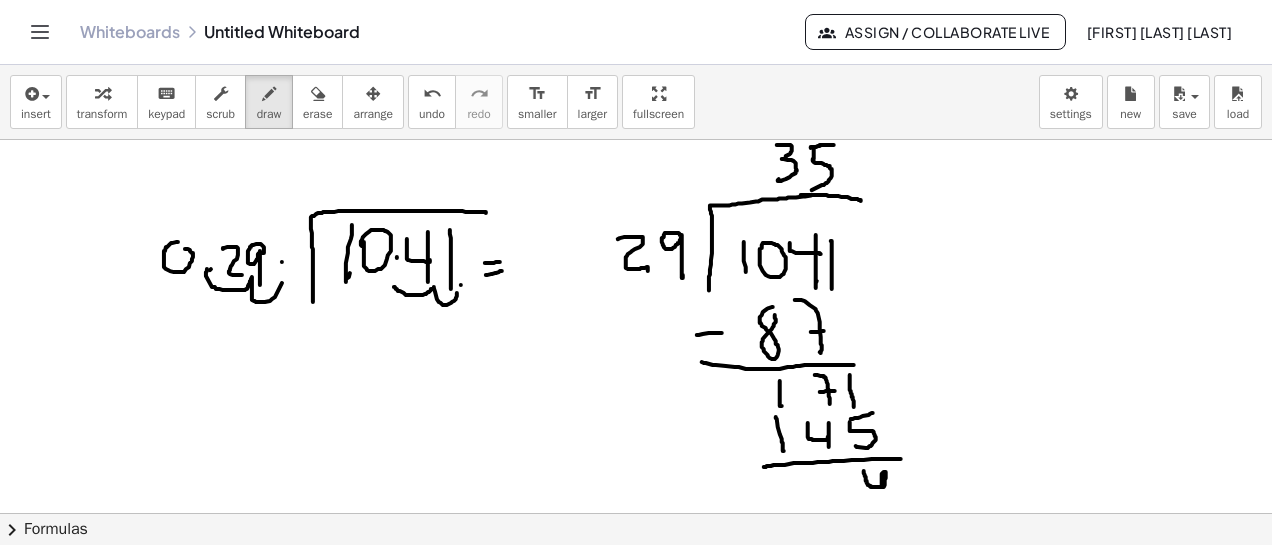 drag, startPoint x: 864, startPoint y: 471, endPoint x: 883, endPoint y: 487, distance: 24.839485 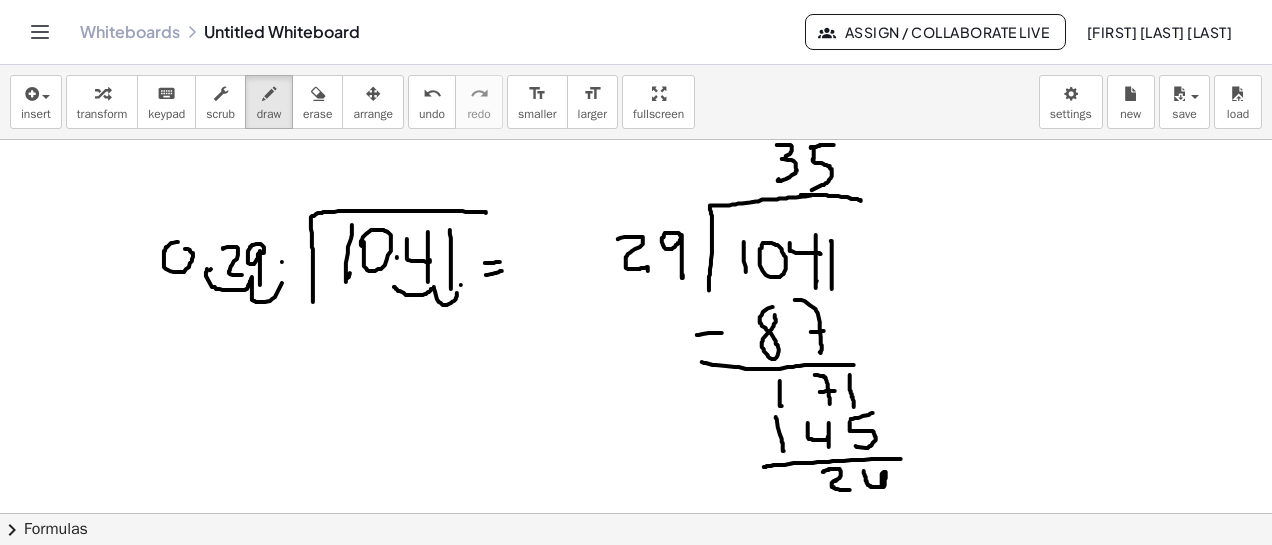 drag, startPoint x: 823, startPoint y: 472, endPoint x: 852, endPoint y: 491, distance: 34.669872 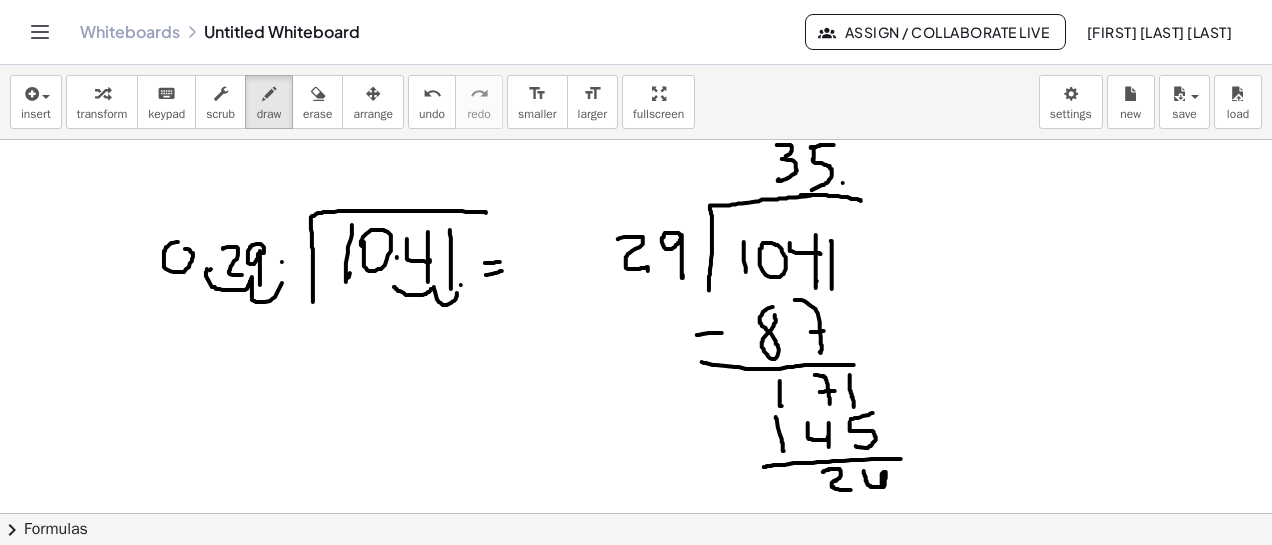 click at bounding box center [636, -1749] 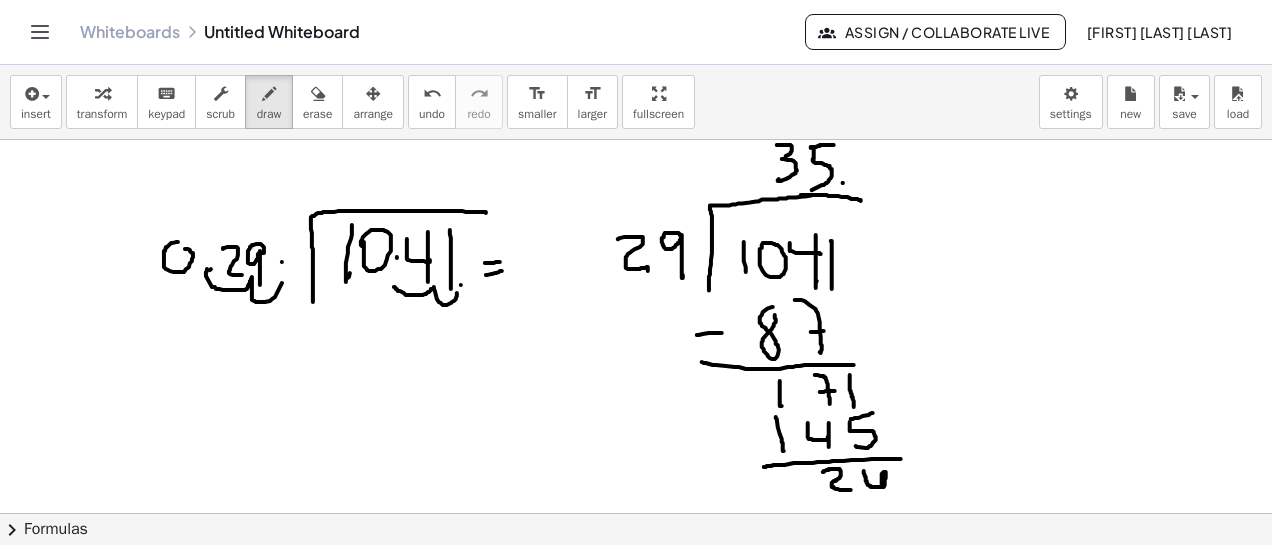 click at bounding box center [636, -1749] 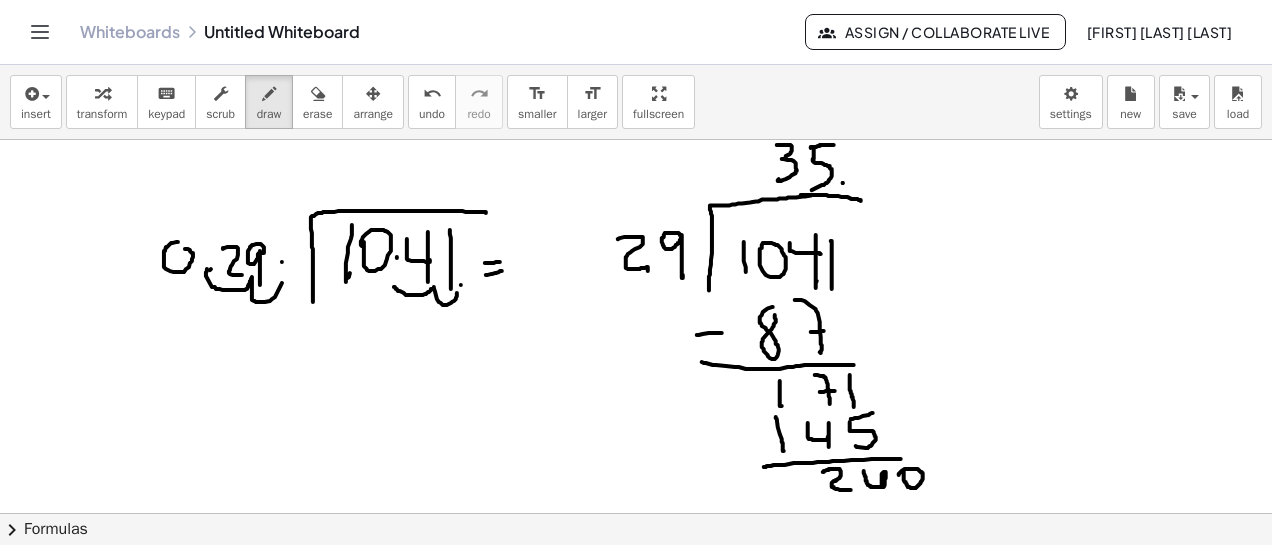 click at bounding box center (636, -1749) 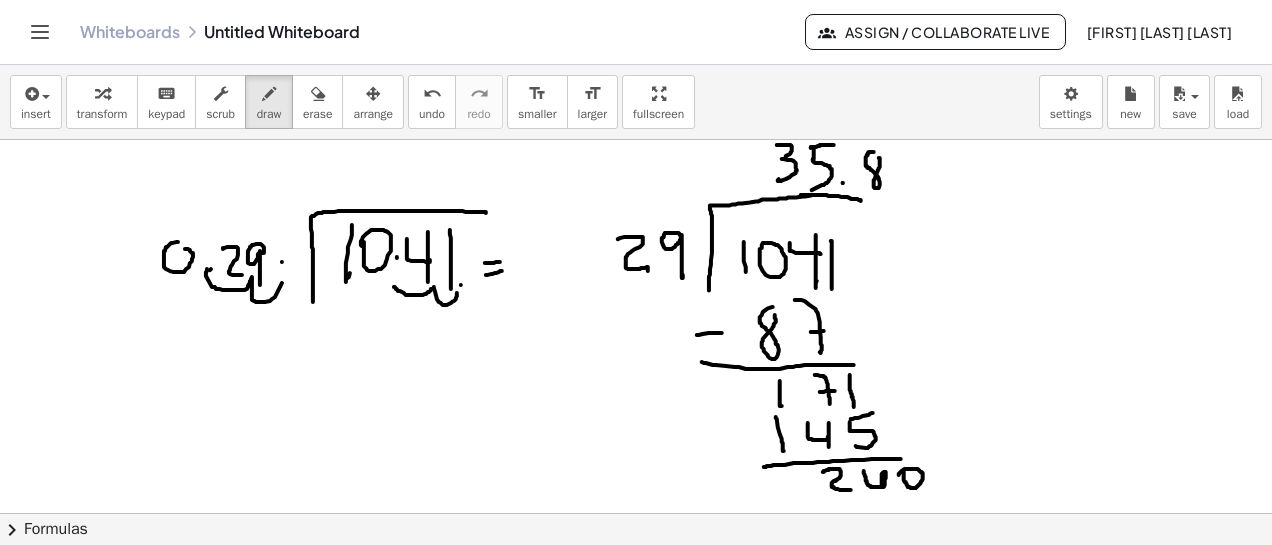 click at bounding box center (636, -1749) 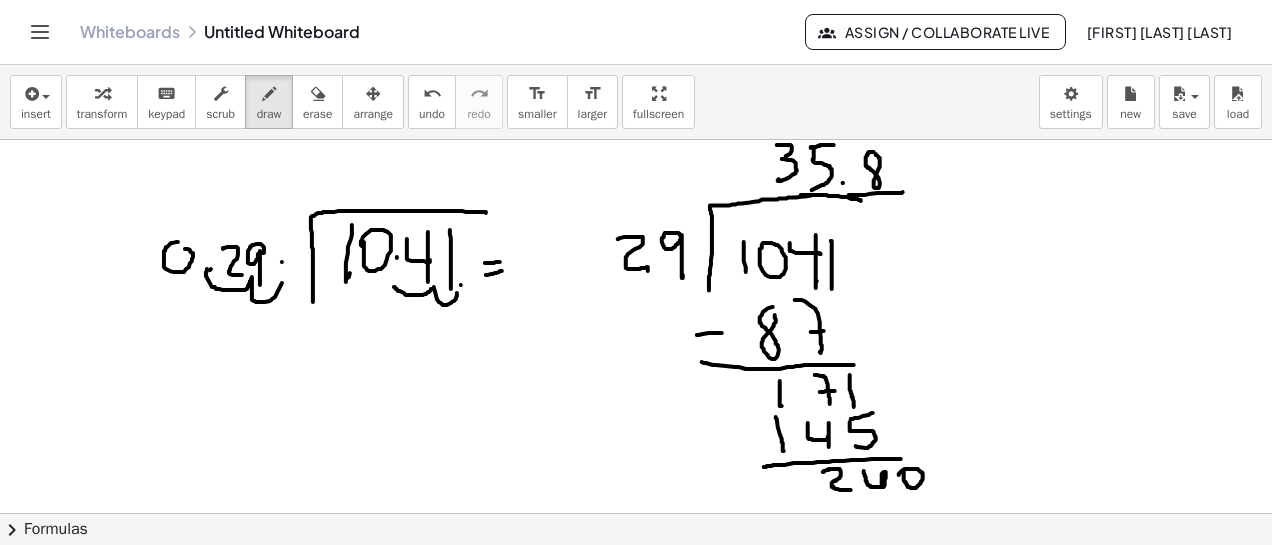 drag, startPoint x: 849, startPoint y: 195, endPoint x: 904, endPoint y: 192, distance: 55.081757 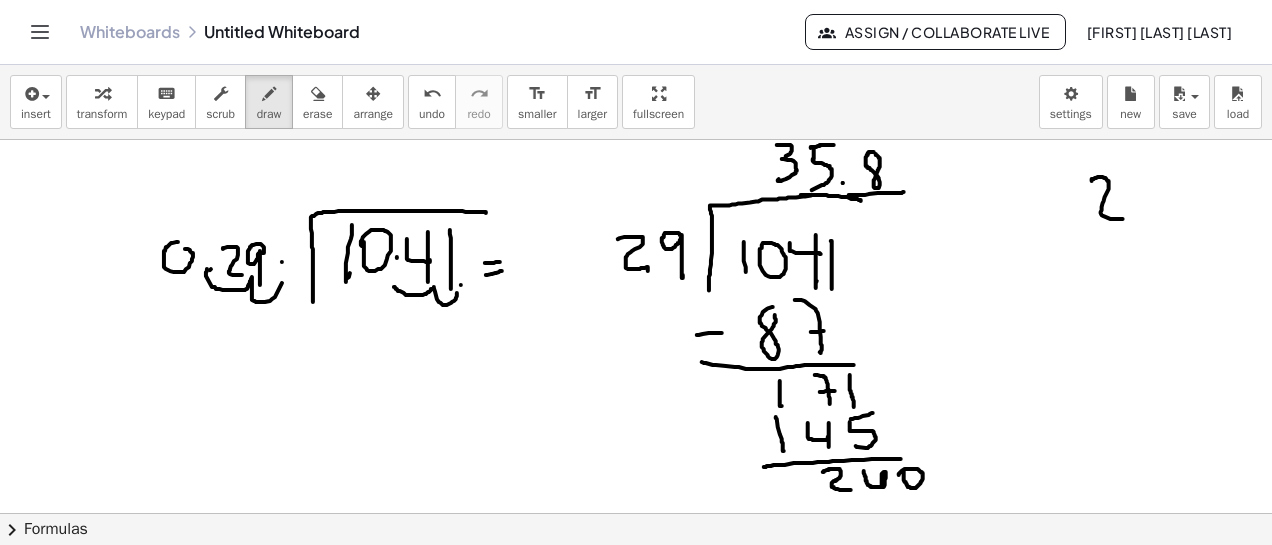drag, startPoint x: 1092, startPoint y: 181, endPoint x: 1132, endPoint y: 219, distance: 55.17246 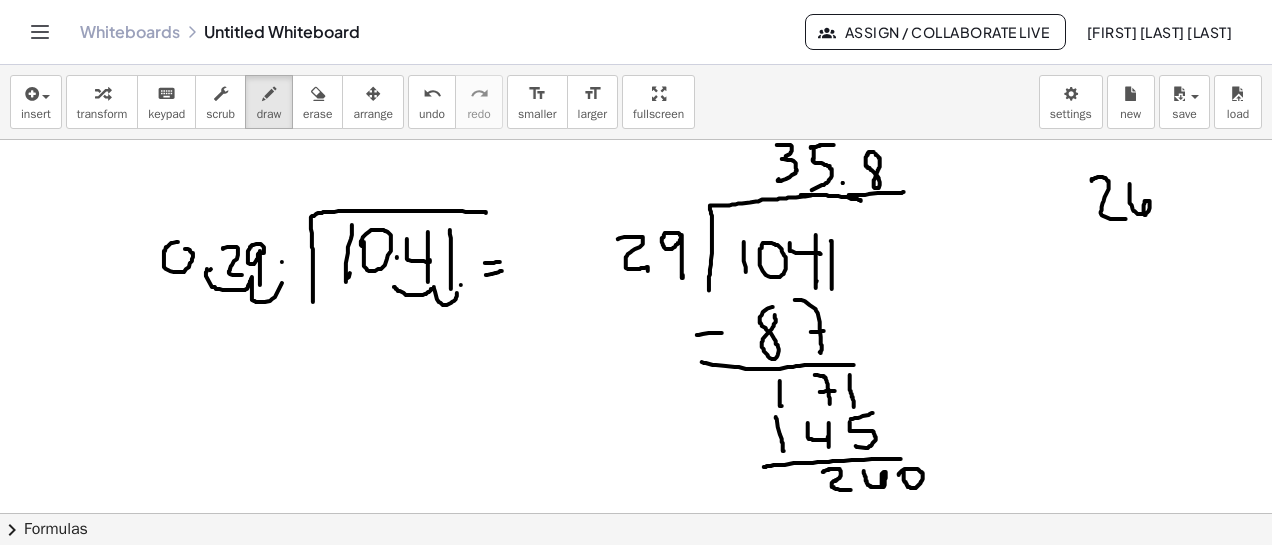 drag, startPoint x: 1130, startPoint y: 184, endPoint x: 1146, endPoint y: 215, distance: 34.88553 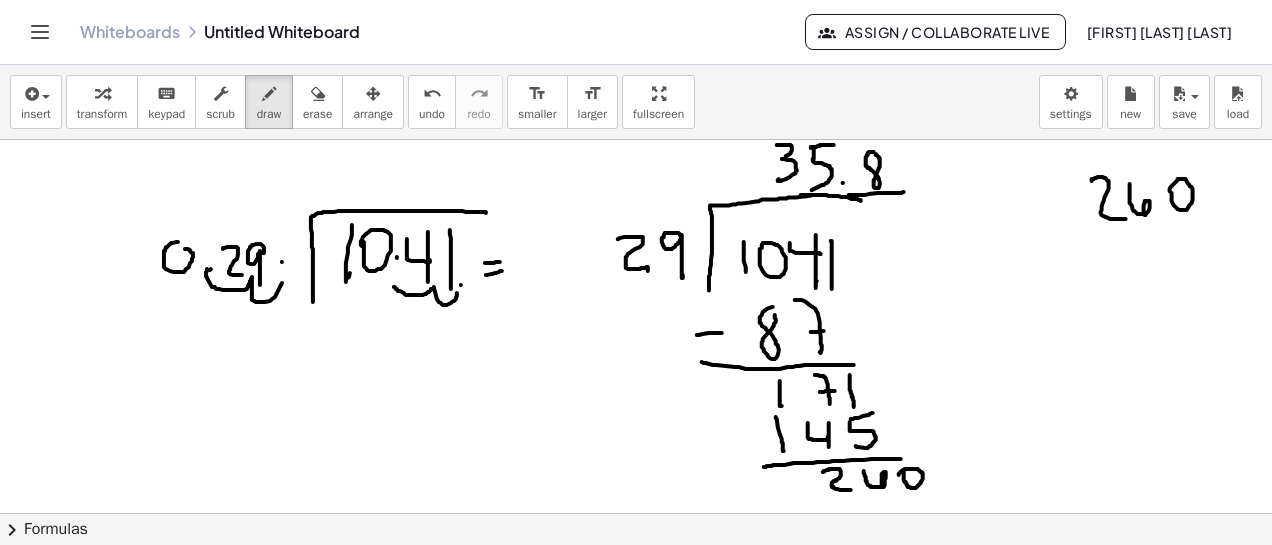 drag, startPoint x: 1172, startPoint y: 193, endPoint x: 1160, endPoint y: 239, distance: 47.539455 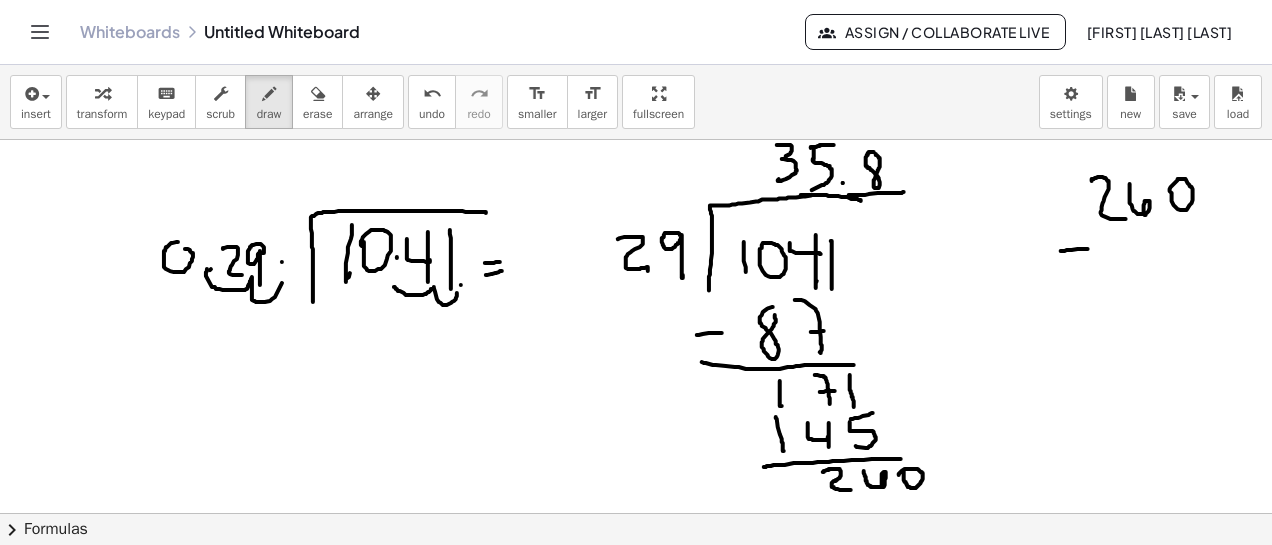 drag, startPoint x: 1061, startPoint y: 251, endPoint x: 1088, endPoint y: 249, distance: 27.073973 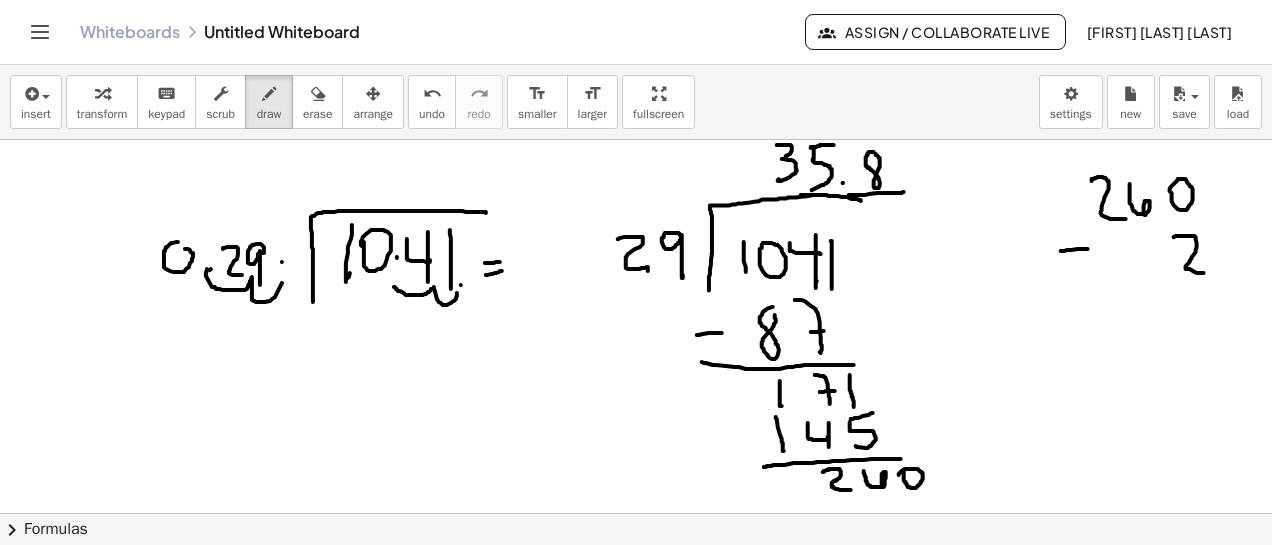 drag, startPoint x: 1174, startPoint y: 237, endPoint x: 1204, endPoint y: 273, distance: 46.8615 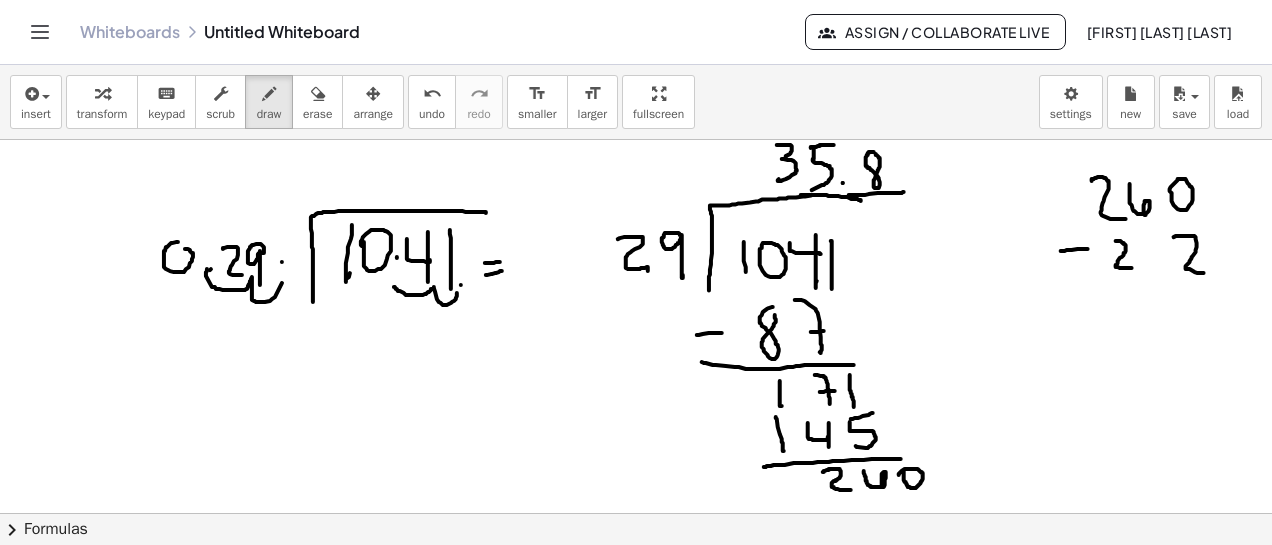 drag, startPoint x: 1116, startPoint y: 241, endPoint x: 1132, endPoint y: 268, distance: 31.38471 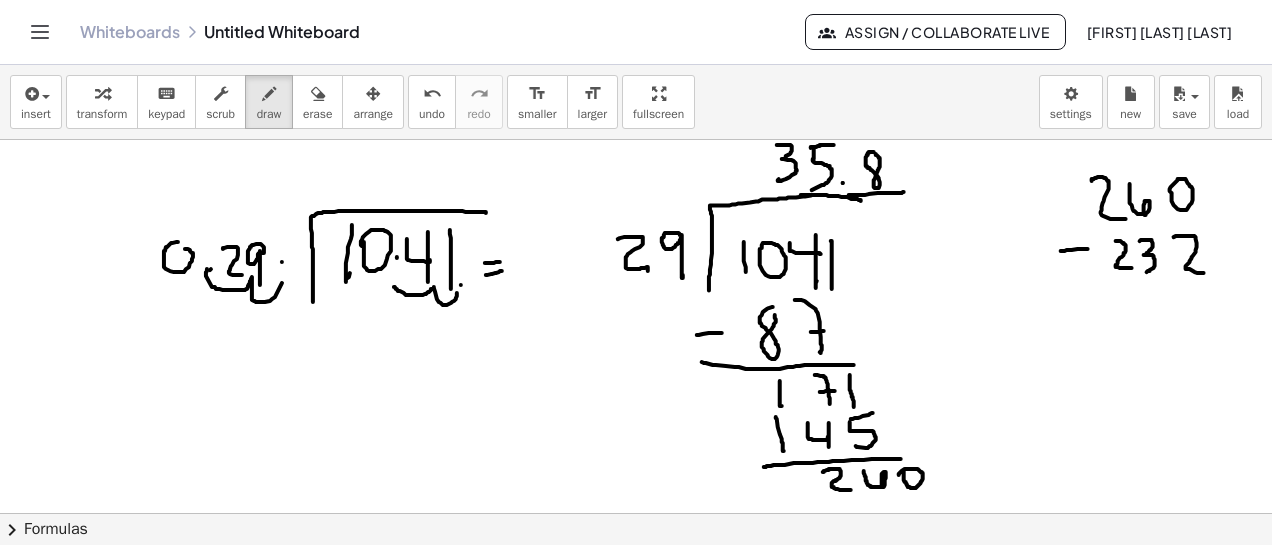 drag, startPoint x: 1140, startPoint y: 241, endPoint x: 1150, endPoint y: 273, distance: 33.526108 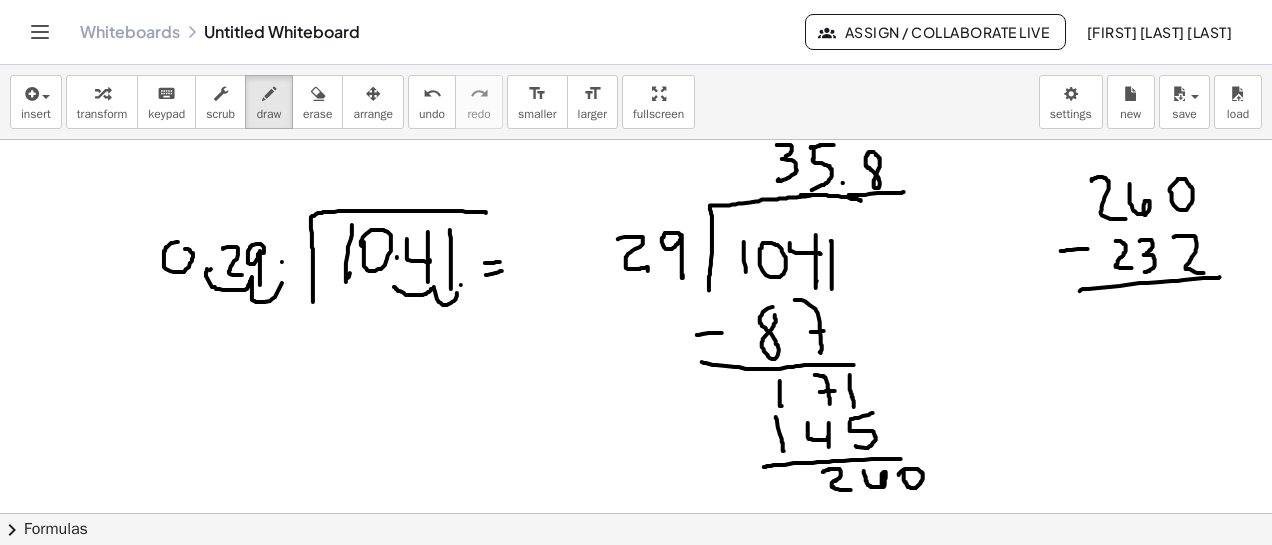 drag, startPoint x: 1080, startPoint y: 291, endPoint x: 1220, endPoint y: 277, distance: 140.69826 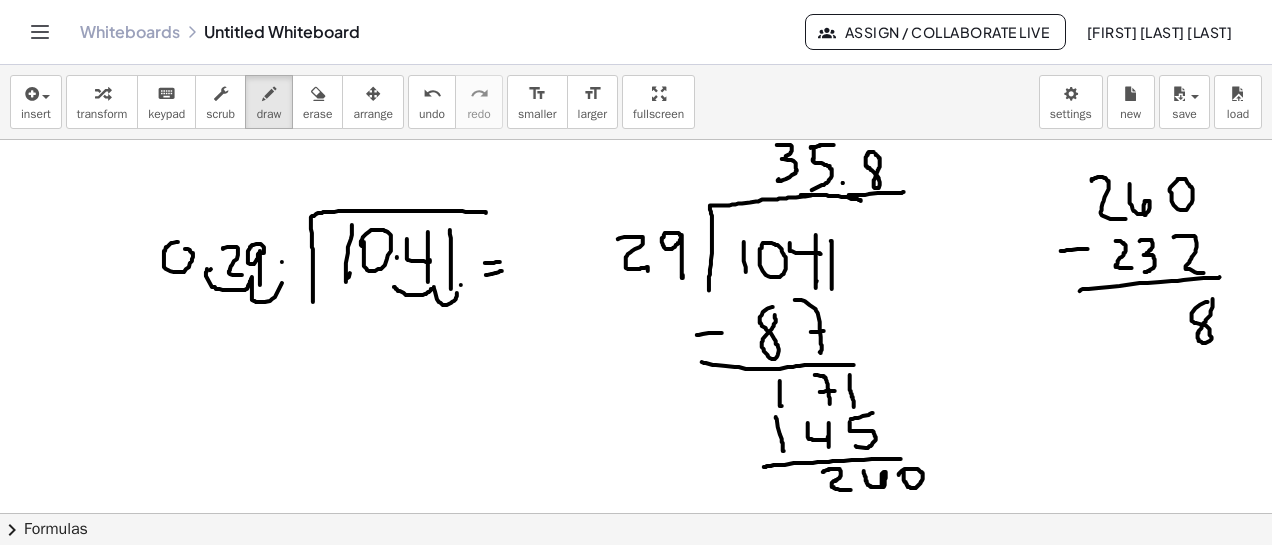 drag, startPoint x: 1208, startPoint y: 302, endPoint x: 1190, endPoint y: 309, distance: 19.313208 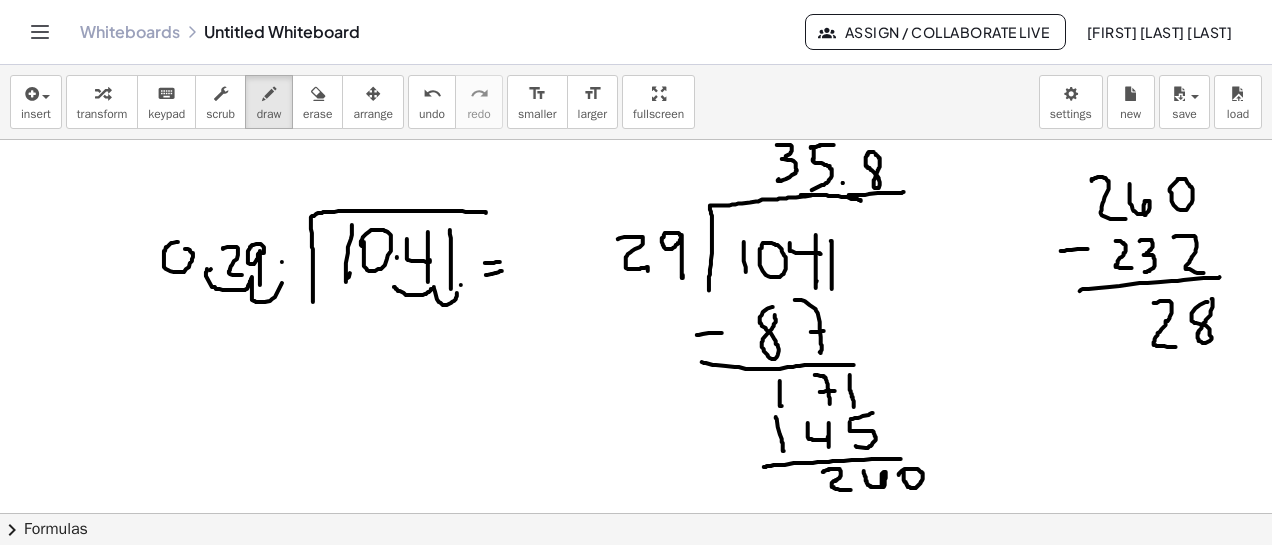 drag, startPoint x: 1154, startPoint y: 303, endPoint x: 1179, endPoint y: 347, distance: 50.606323 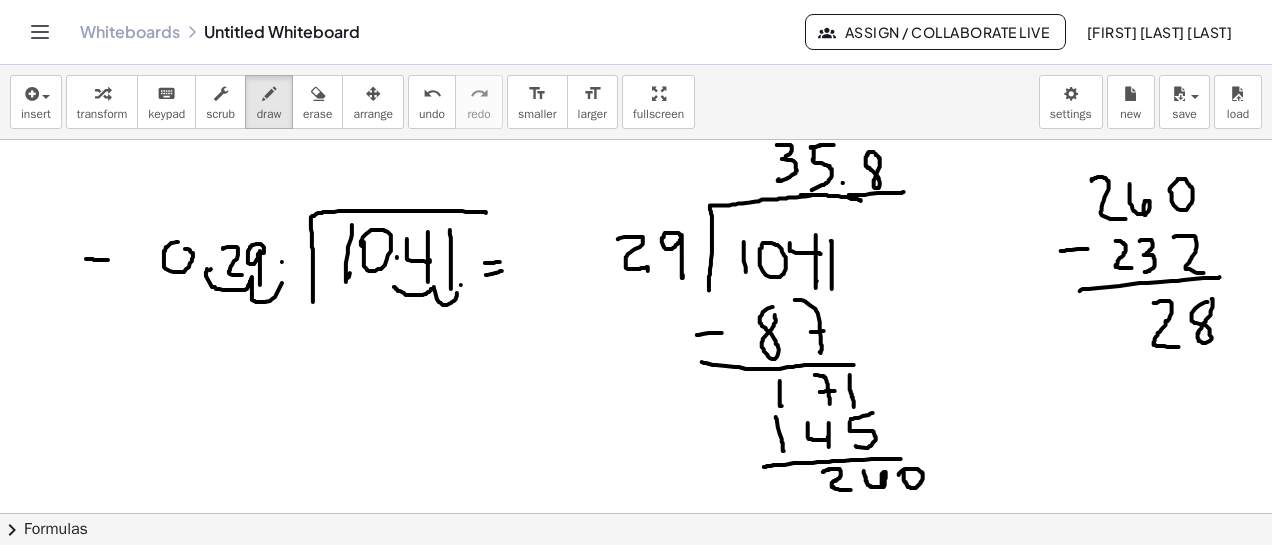 drag, startPoint x: 86, startPoint y: 259, endPoint x: 118, endPoint y: 260, distance: 32.01562 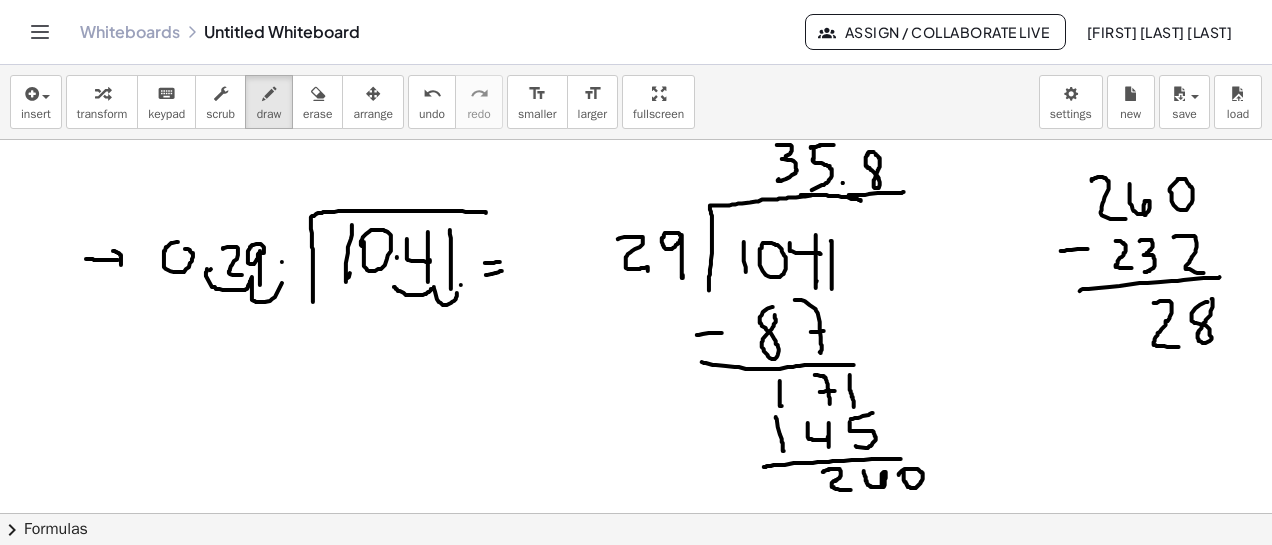 drag, startPoint x: 113, startPoint y: 251, endPoint x: 121, endPoint y: 265, distance: 16.124516 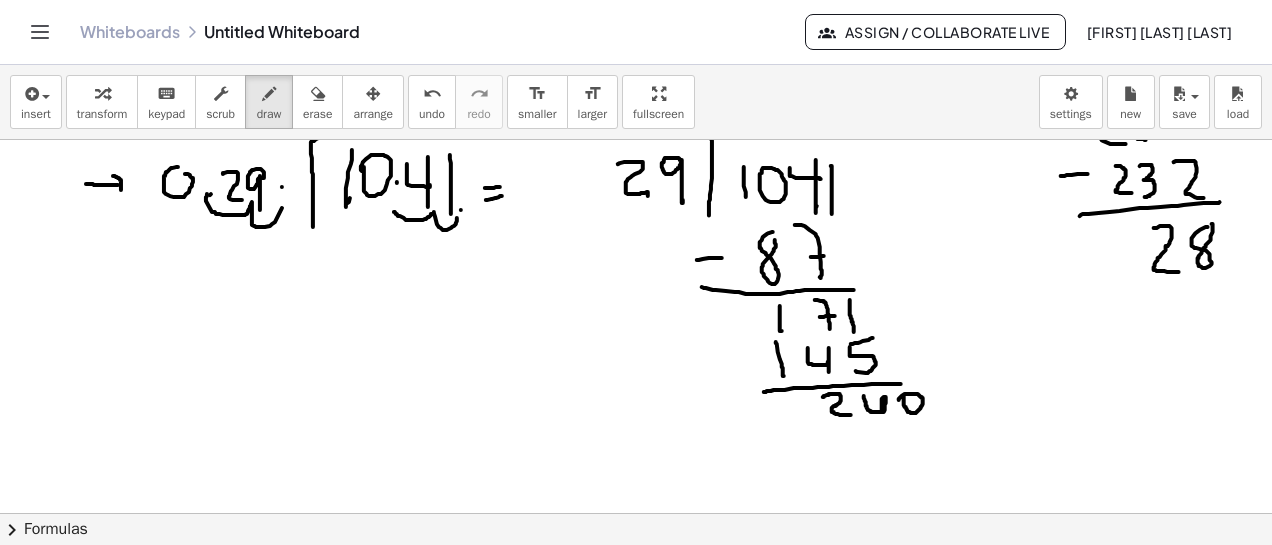 scroll, scrollTop: 4486, scrollLeft: 0, axis: vertical 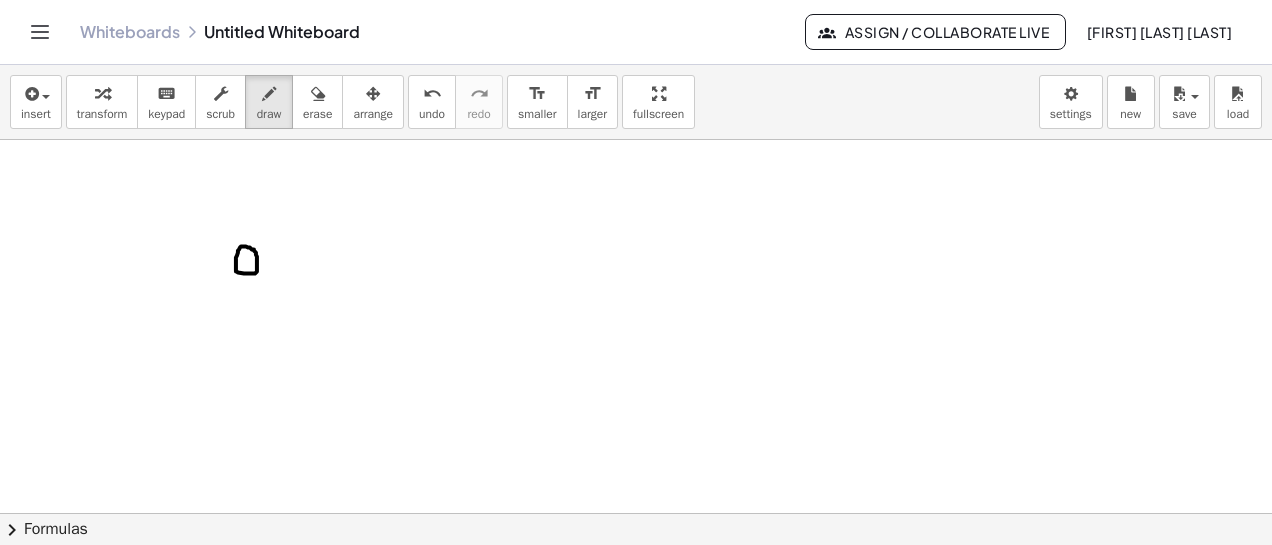 click at bounding box center [636, -2040] 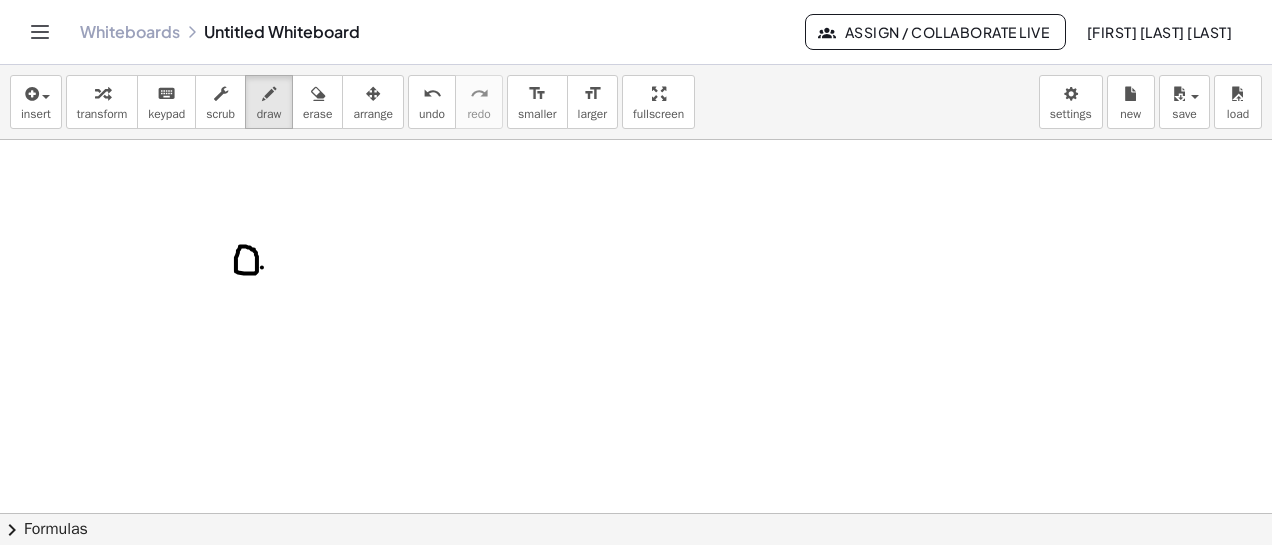 click at bounding box center (636, -2040) 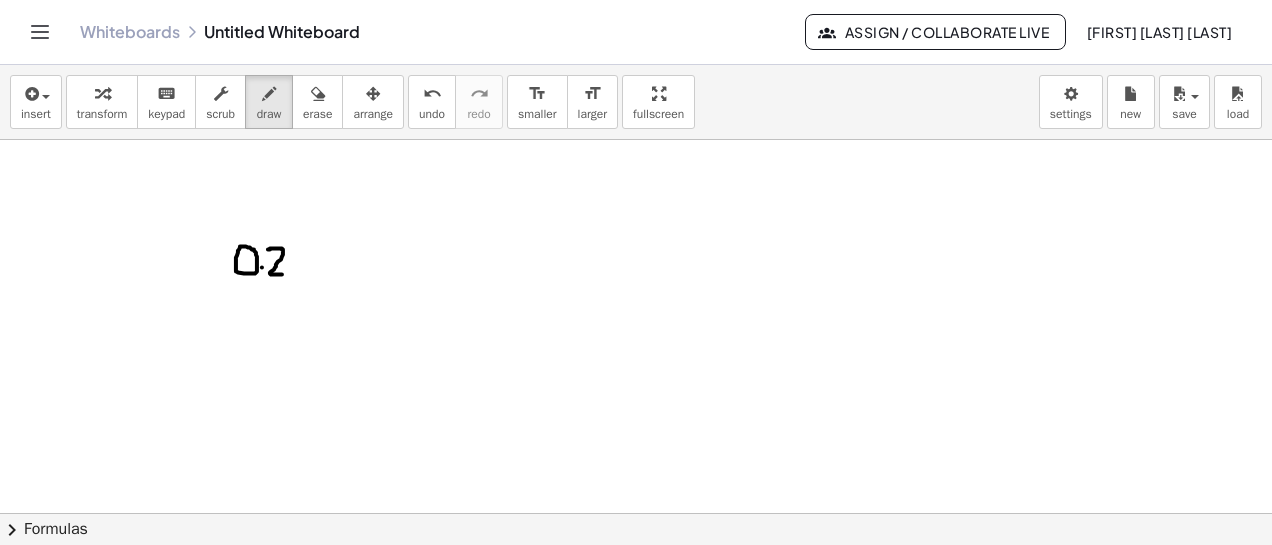 drag, startPoint x: 268, startPoint y: 249, endPoint x: 282, endPoint y: 274, distance: 28.653097 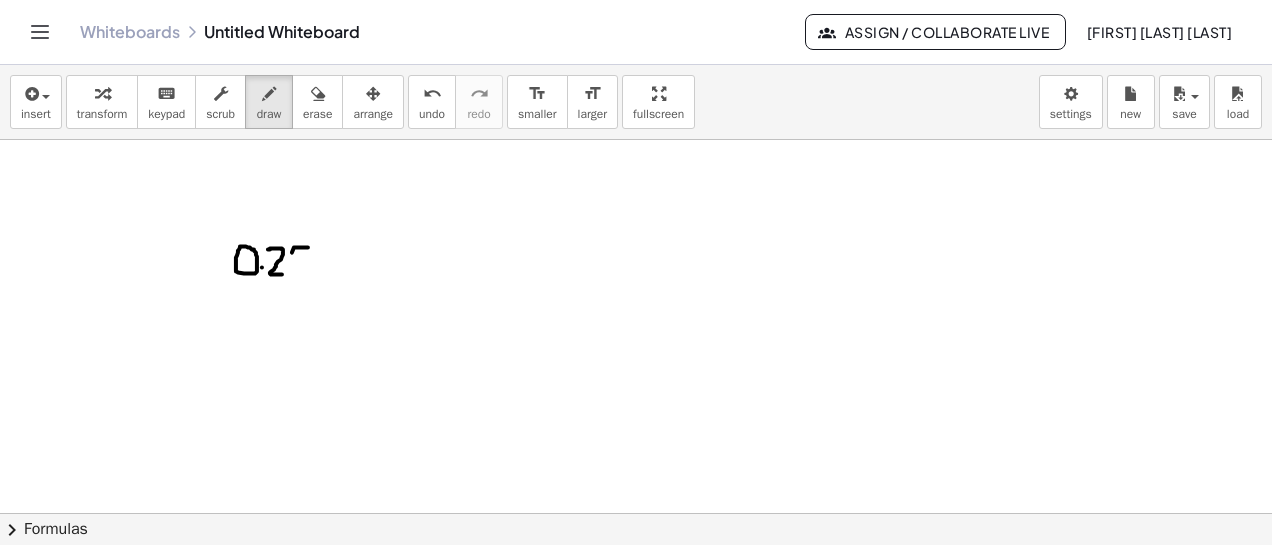 drag, startPoint x: 308, startPoint y: 247, endPoint x: 292, endPoint y: 252, distance: 16.763054 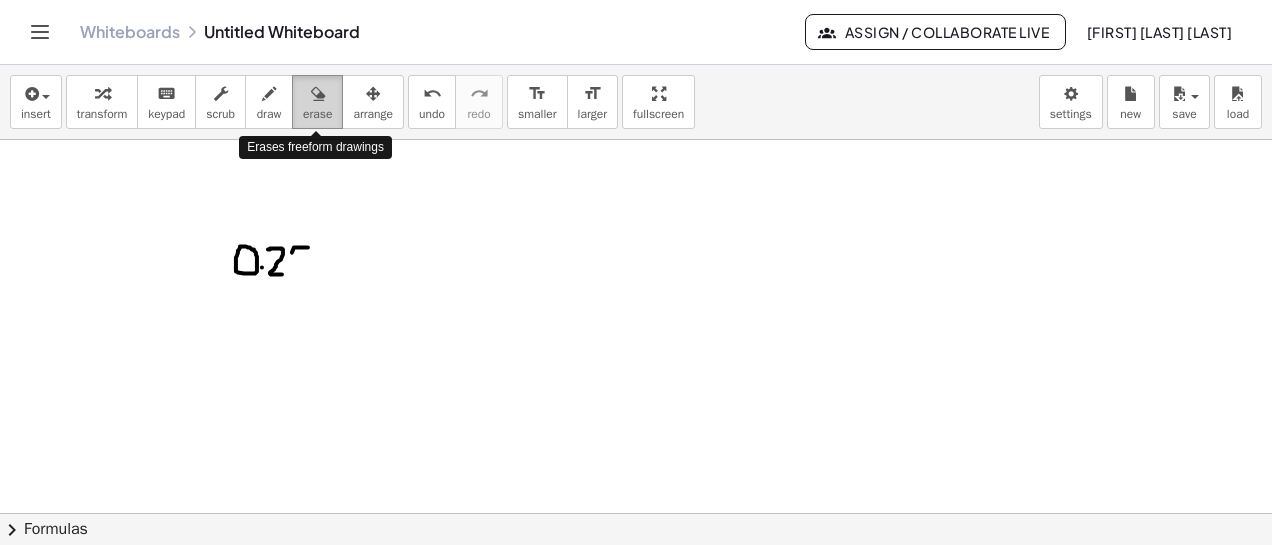 click on "erase" at bounding box center (317, 114) 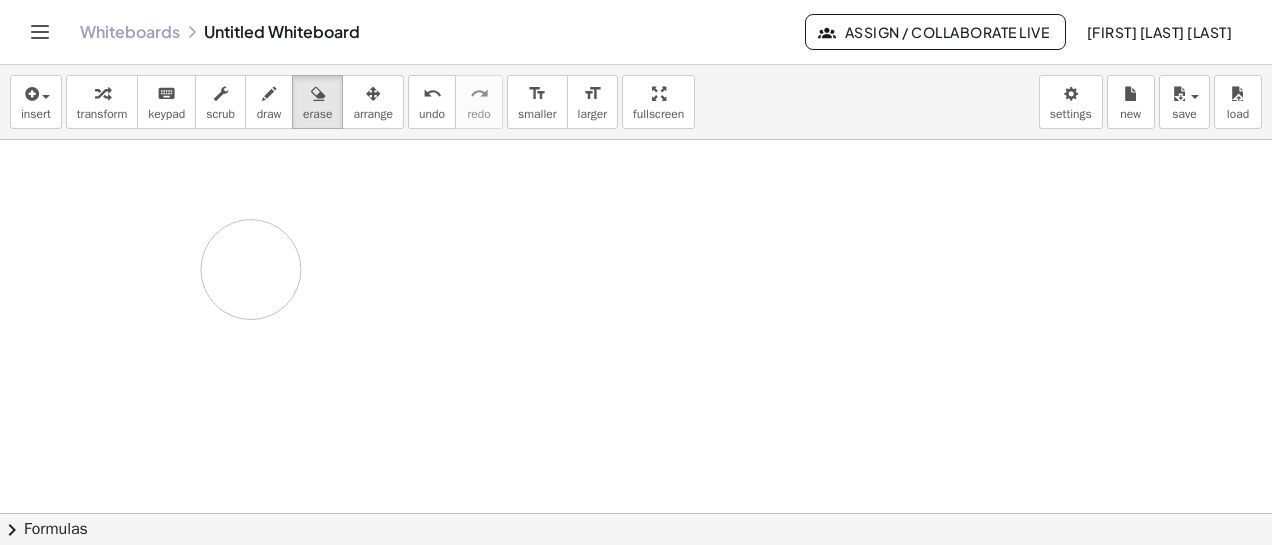 drag, startPoint x: 296, startPoint y: 269, endPoint x: 272, endPoint y: 73, distance: 197.46393 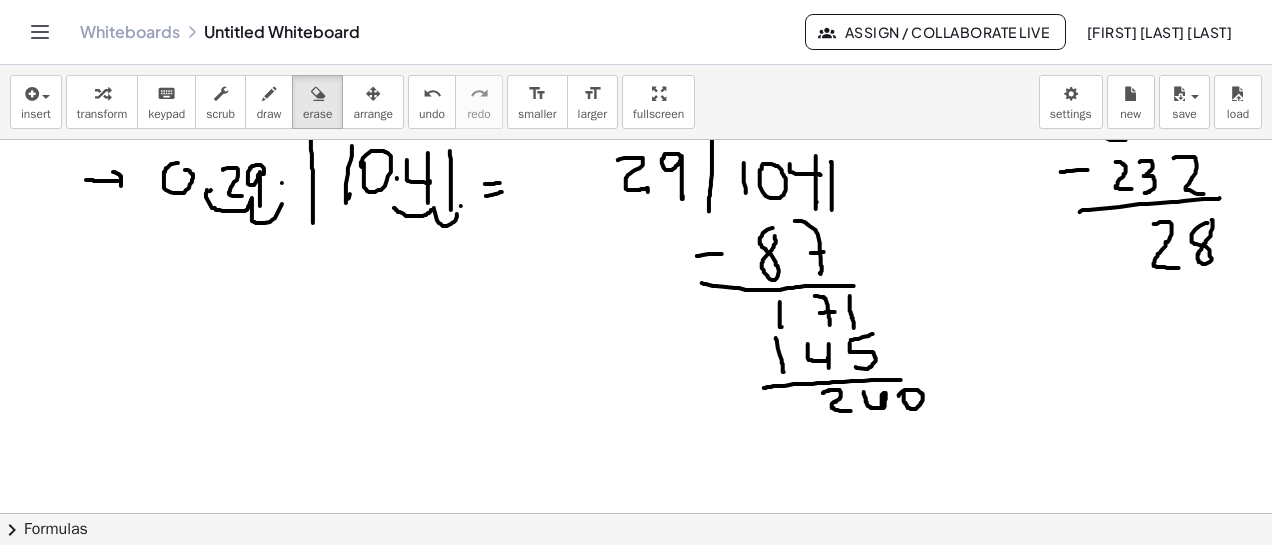 scroll, scrollTop: 4490, scrollLeft: 0, axis: vertical 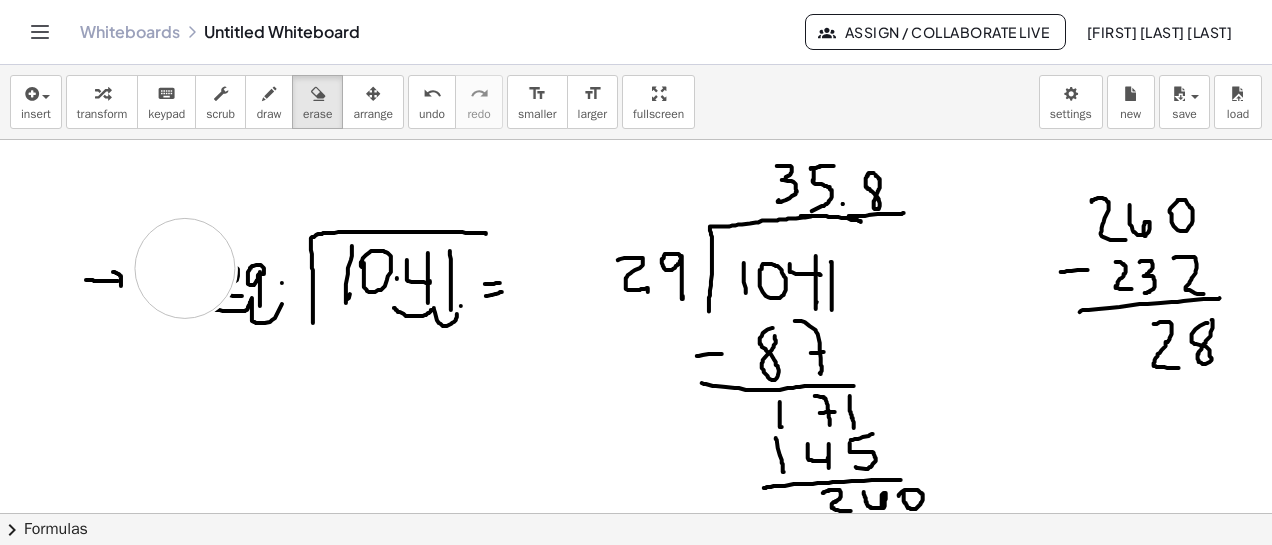 click at bounding box center (636, -1728) 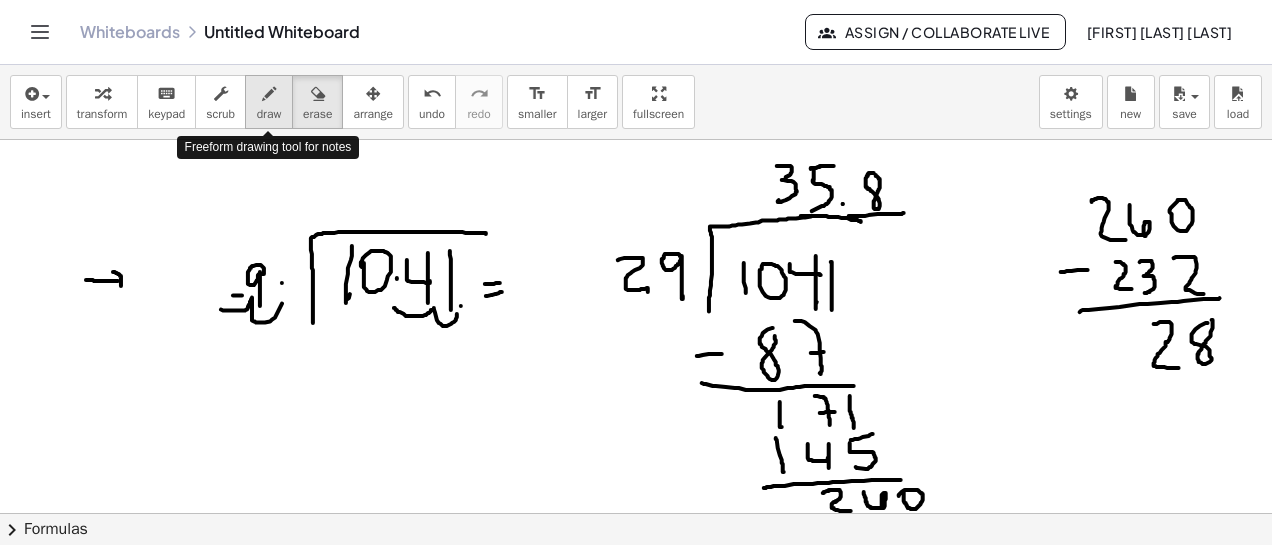 click on "draw" at bounding box center [269, 114] 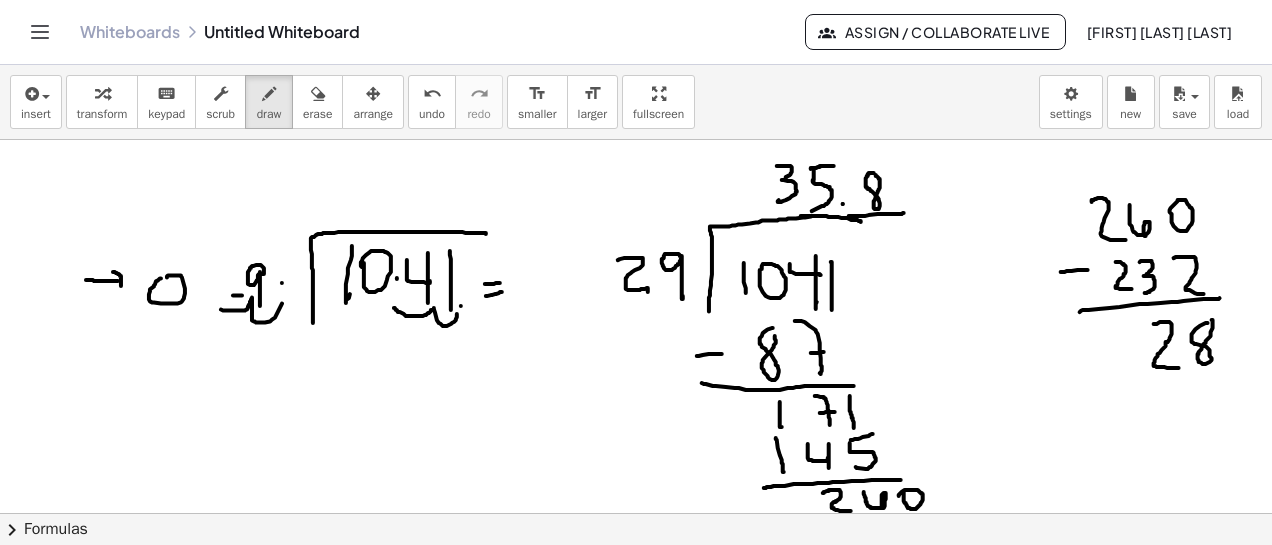 drag, startPoint x: 161, startPoint y: 278, endPoint x: 197, endPoint y: 307, distance: 46.227695 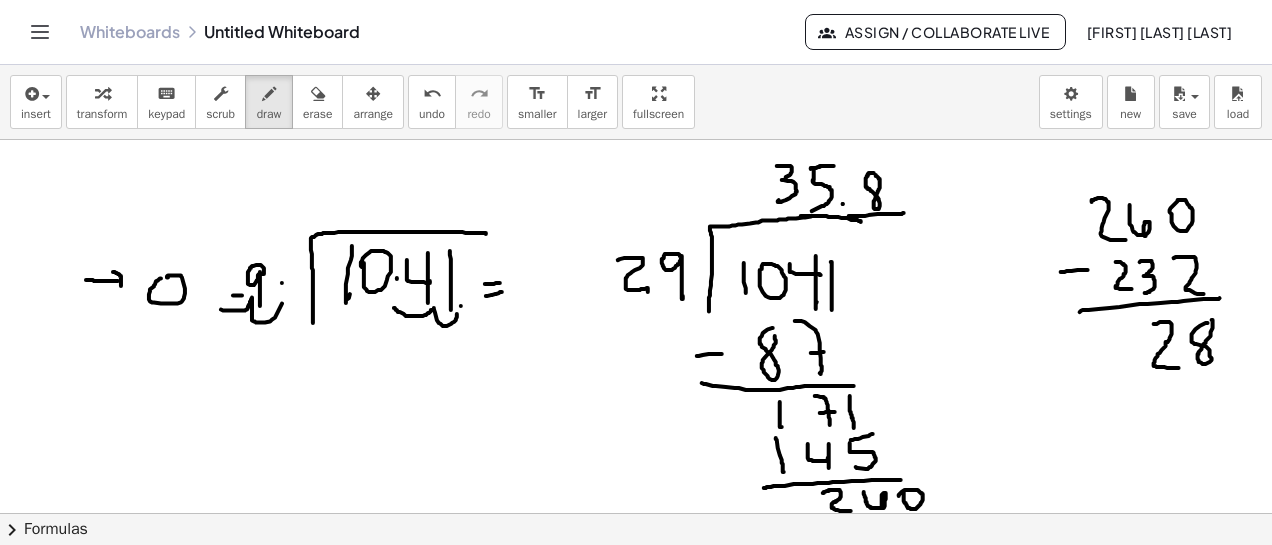 click at bounding box center (636, -1728) 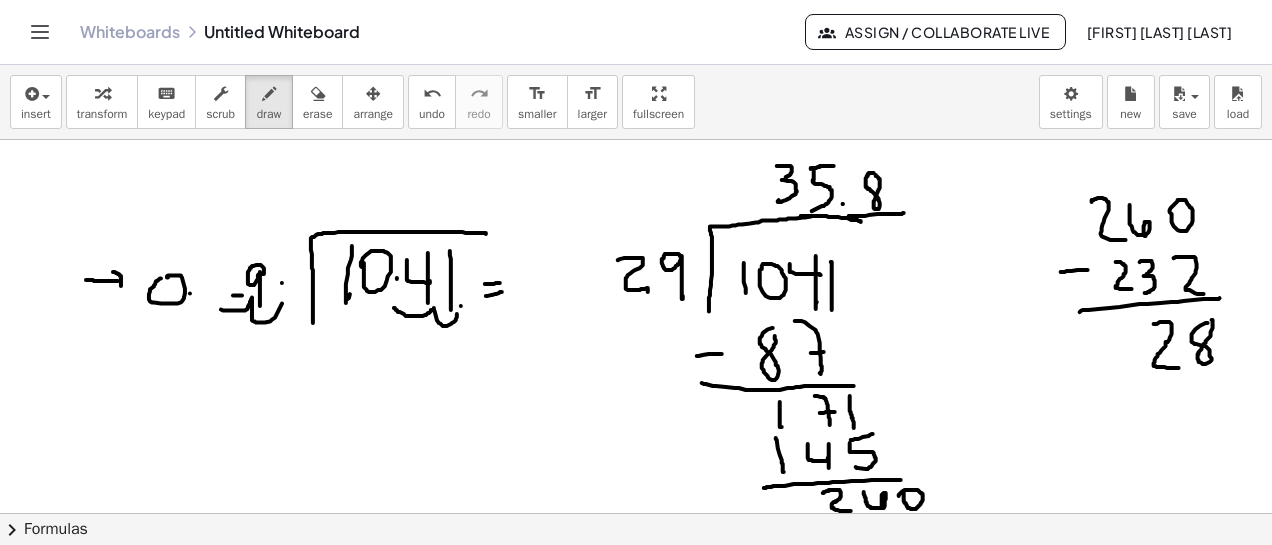click at bounding box center (636, -1728) 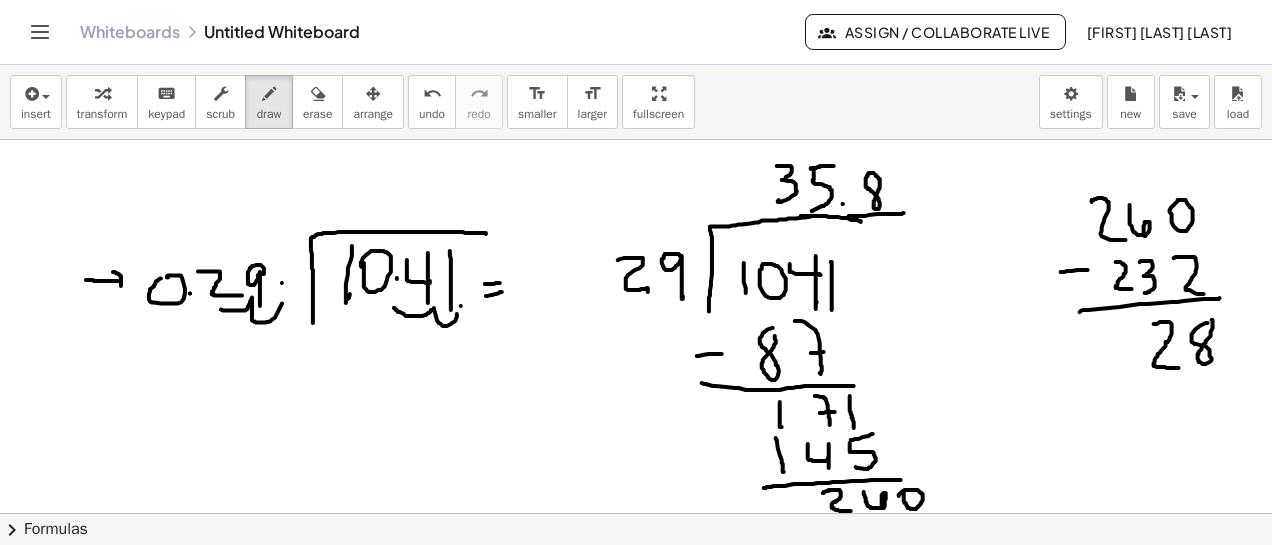 drag, startPoint x: 198, startPoint y: 271, endPoint x: 231, endPoint y: 295, distance: 40.804413 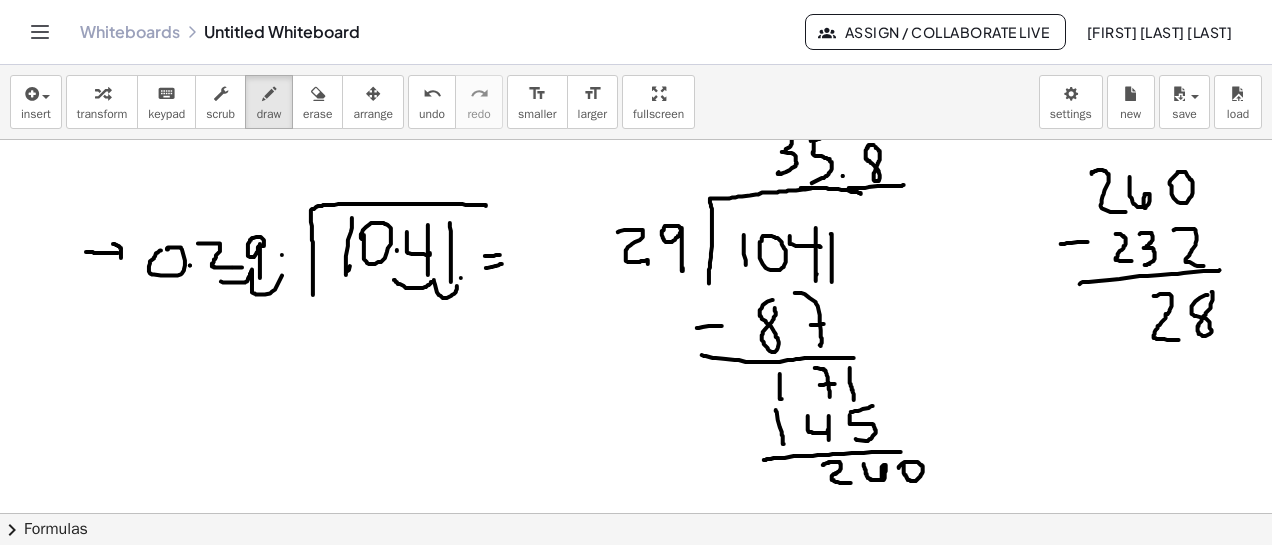 scroll, scrollTop: 4507, scrollLeft: 0, axis: vertical 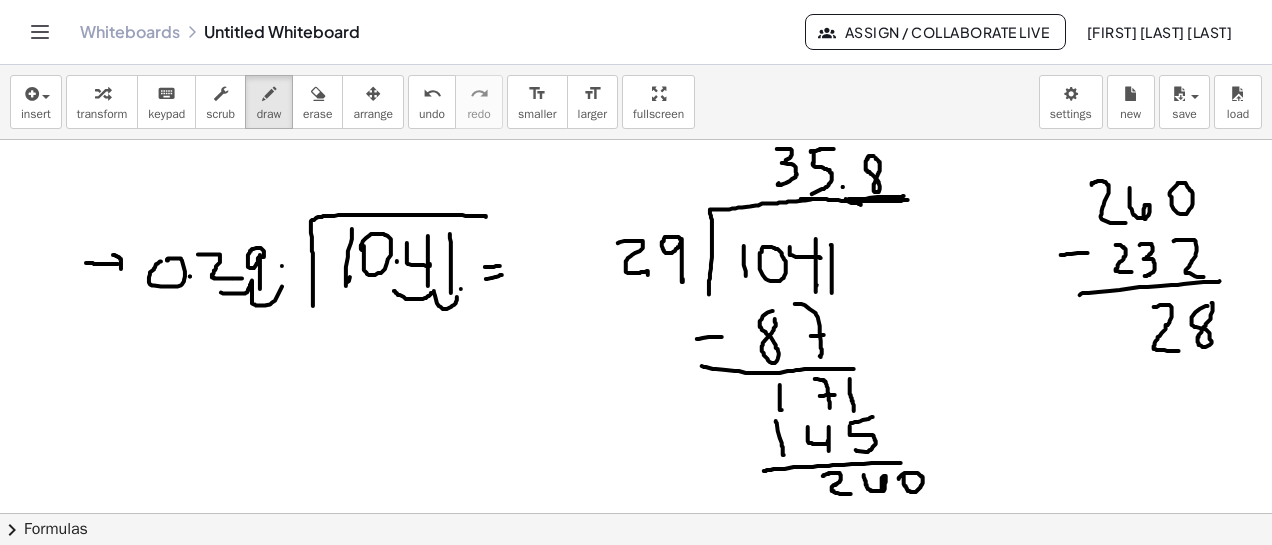 drag, startPoint x: 846, startPoint y: 199, endPoint x: 908, endPoint y: 200, distance: 62.008064 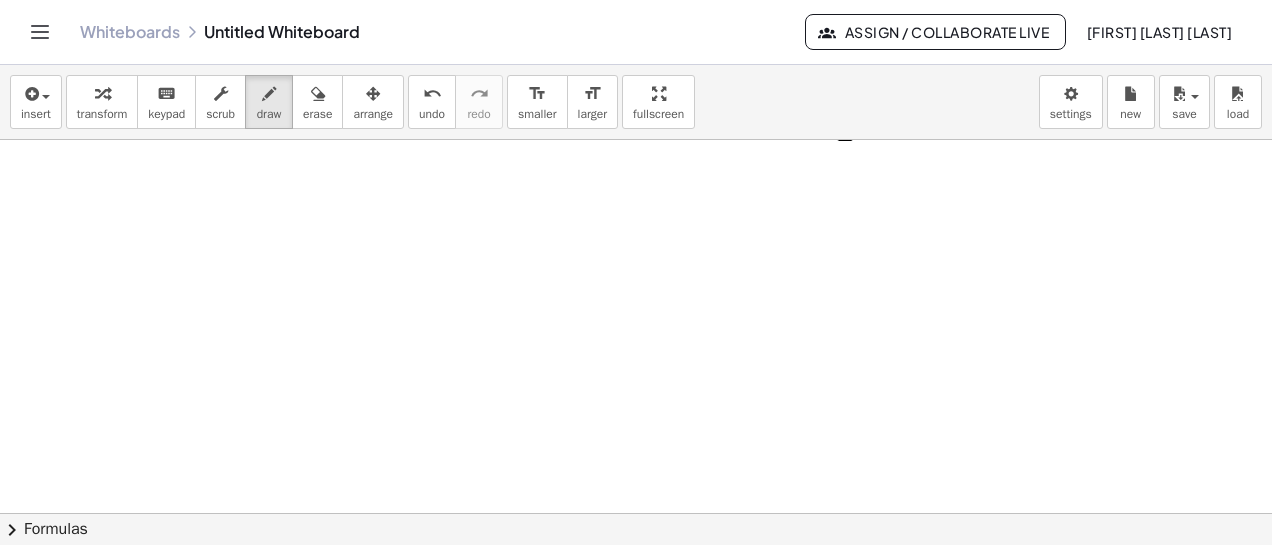 scroll, scrollTop: 4886, scrollLeft: 0, axis: vertical 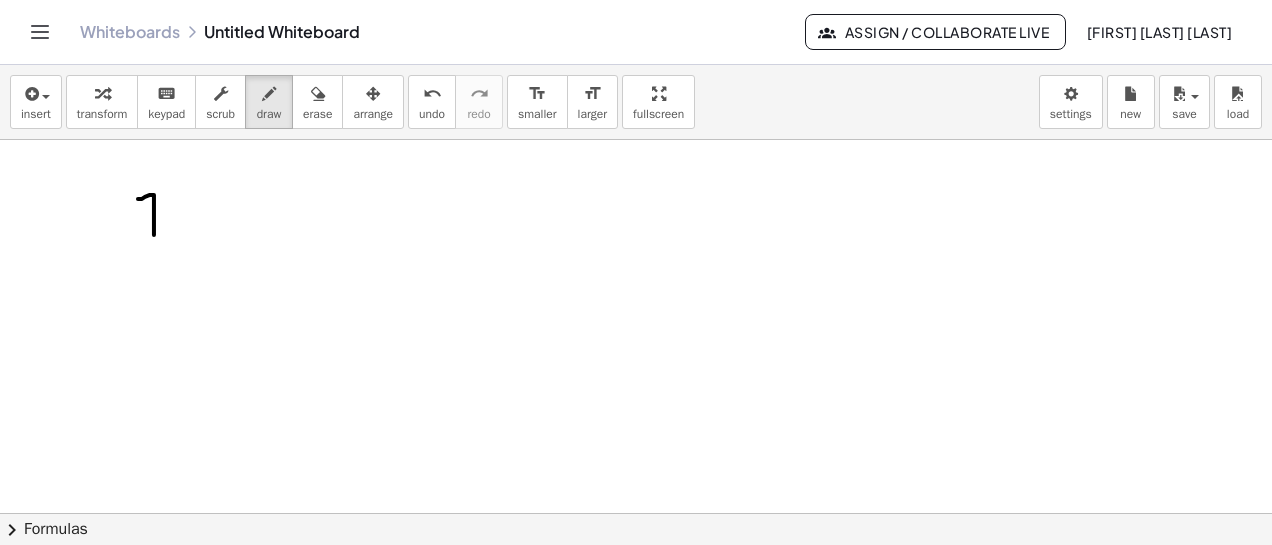 drag, startPoint x: 138, startPoint y: 199, endPoint x: 170, endPoint y: 213, distance: 34.928497 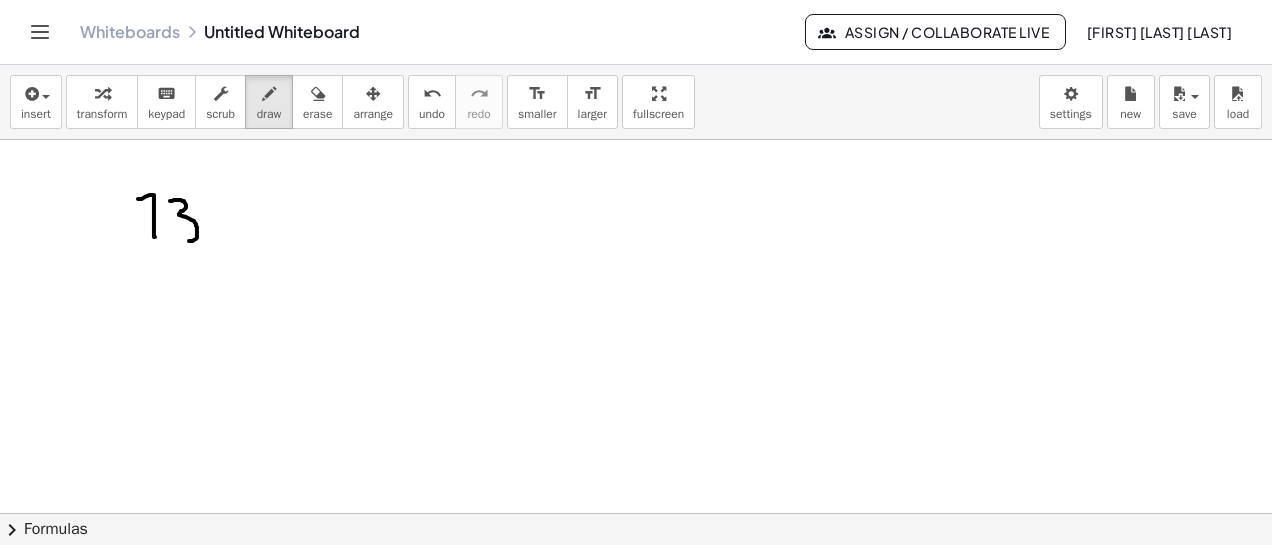 drag, startPoint x: 170, startPoint y: 201, endPoint x: 176, endPoint y: 241, distance: 40.4475 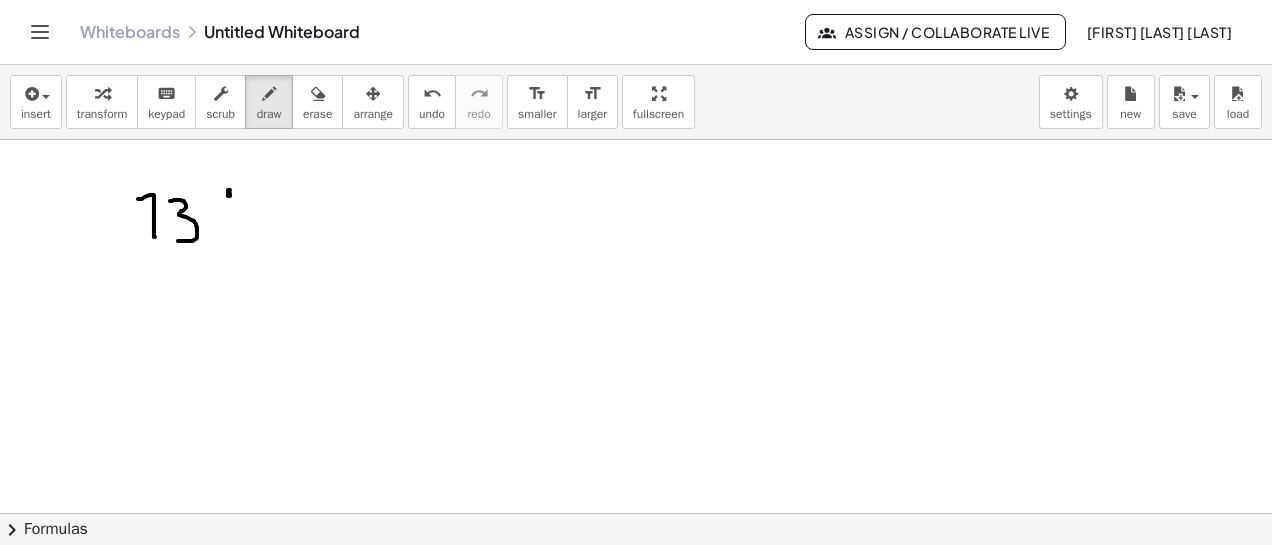 click at bounding box center (636, -1936) 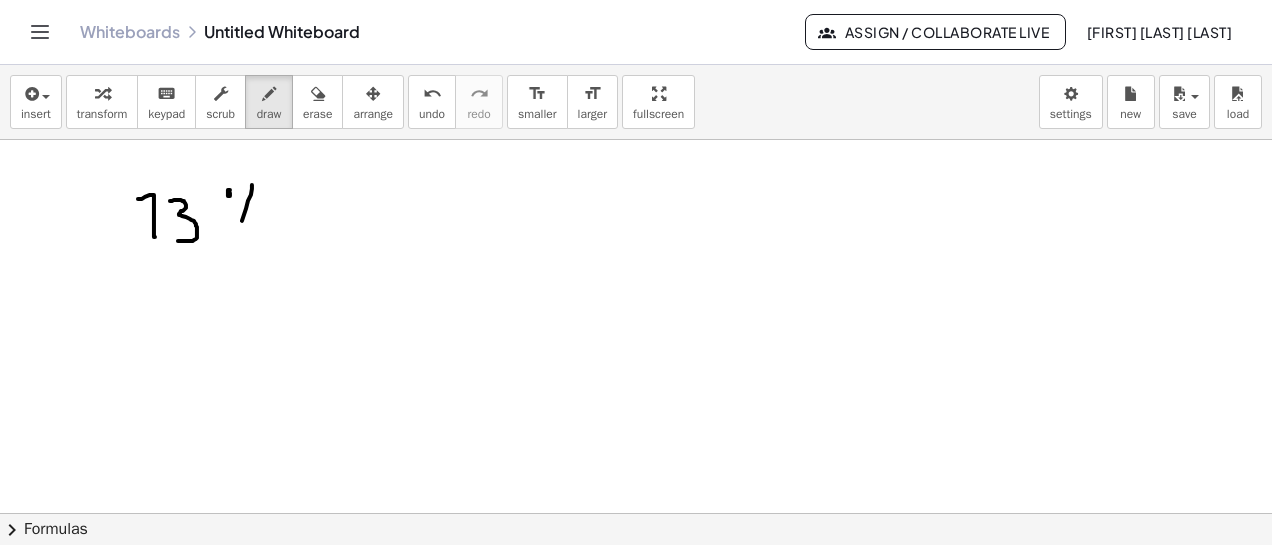 drag, startPoint x: 252, startPoint y: 185, endPoint x: 251, endPoint y: 229, distance: 44.011364 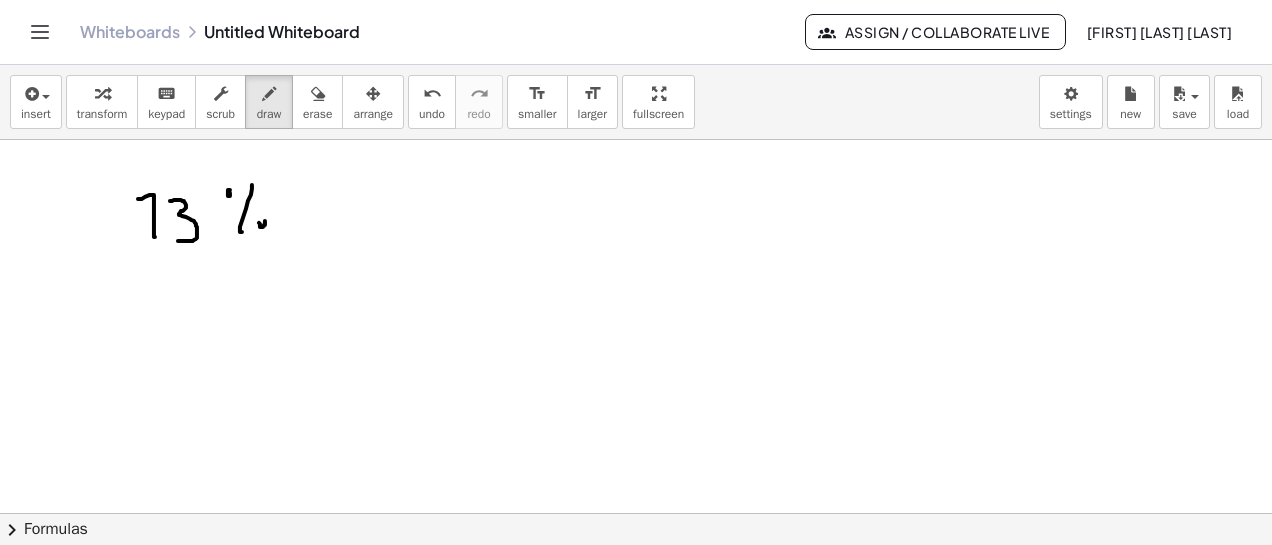 click at bounding box center [636, -1936] 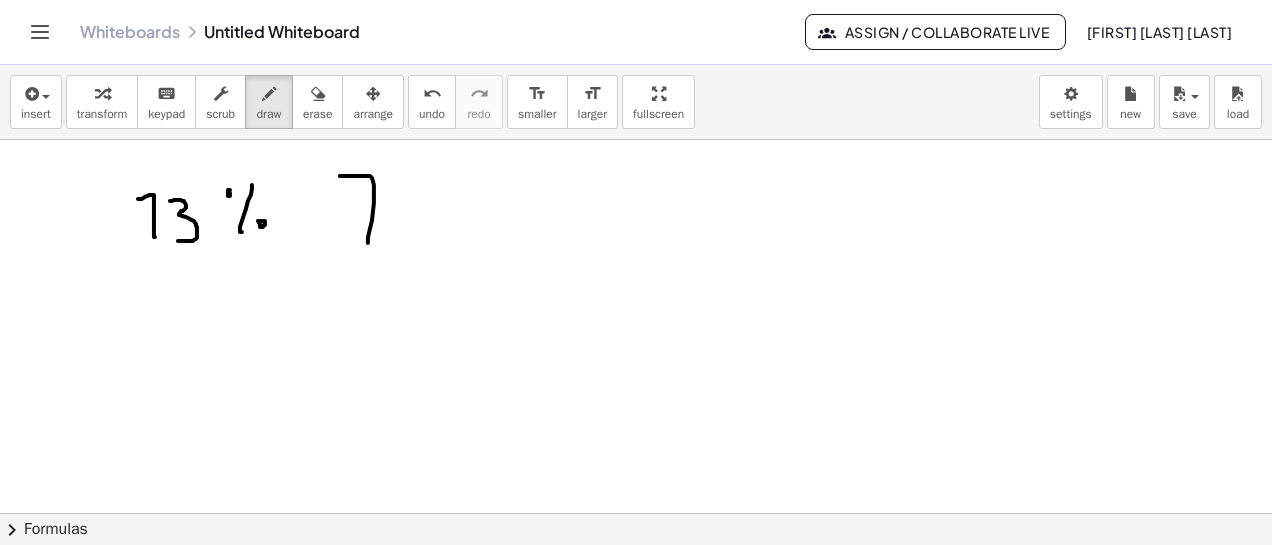 drag, startPoint x: 340, startPoint y: 176, endPoint x: 367, endPoint y: 224, distance: 55.072678 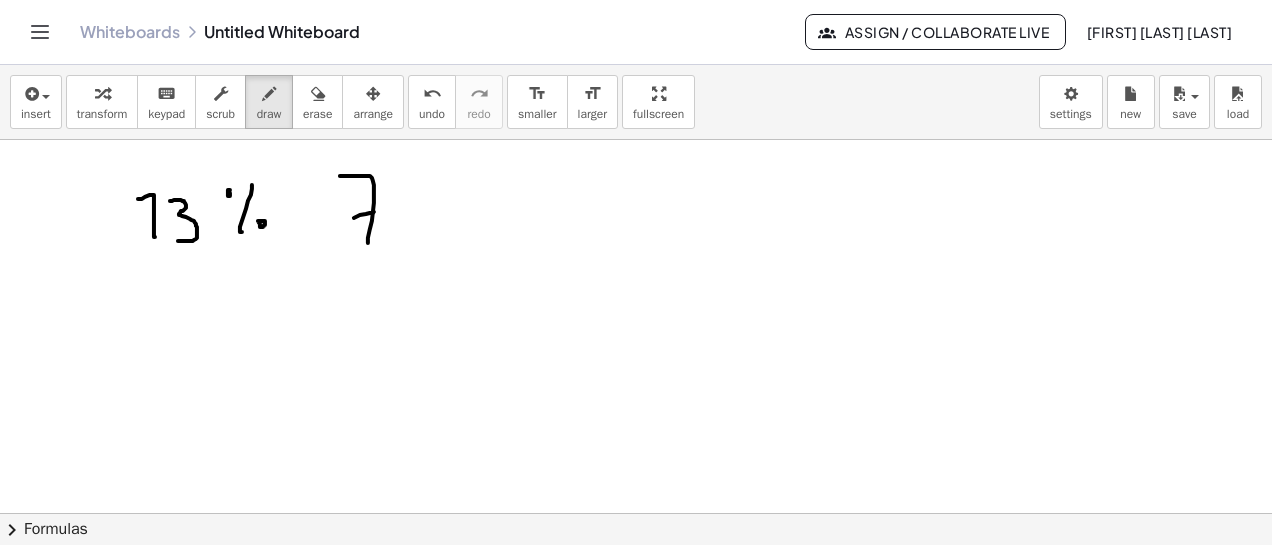 drag, startPoint x: 354, startPoint y: 218, endPoint x: 374, endPoint y: 212, distance: 20.880613 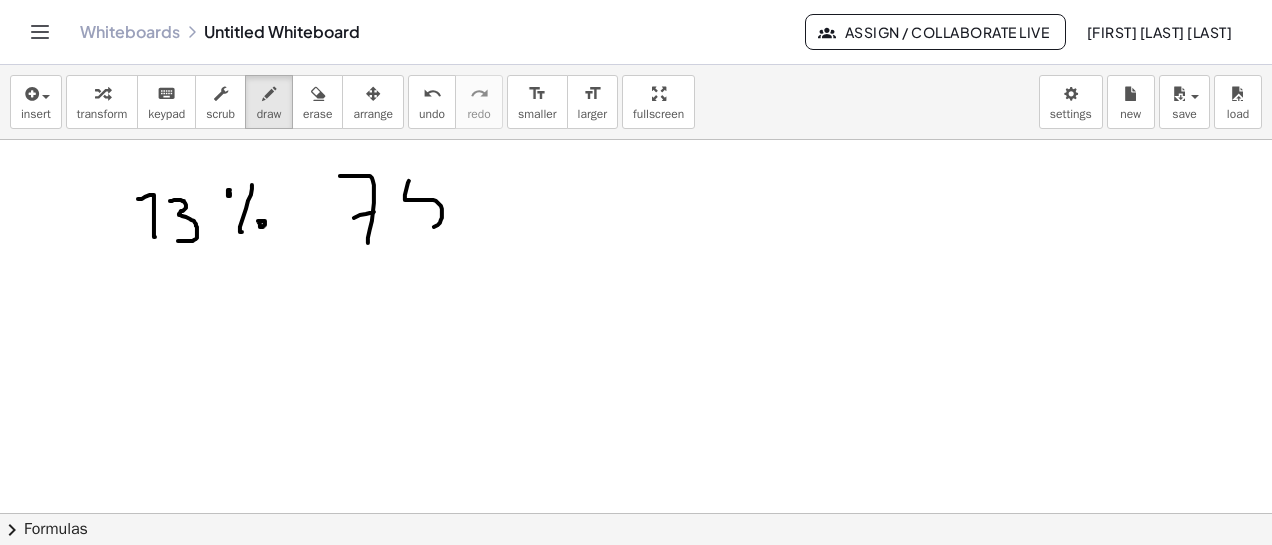 drag, startPoint x: 409, startPoint y: 181, endPoint x: 412, endPoint y: 223, distance: 42.107006 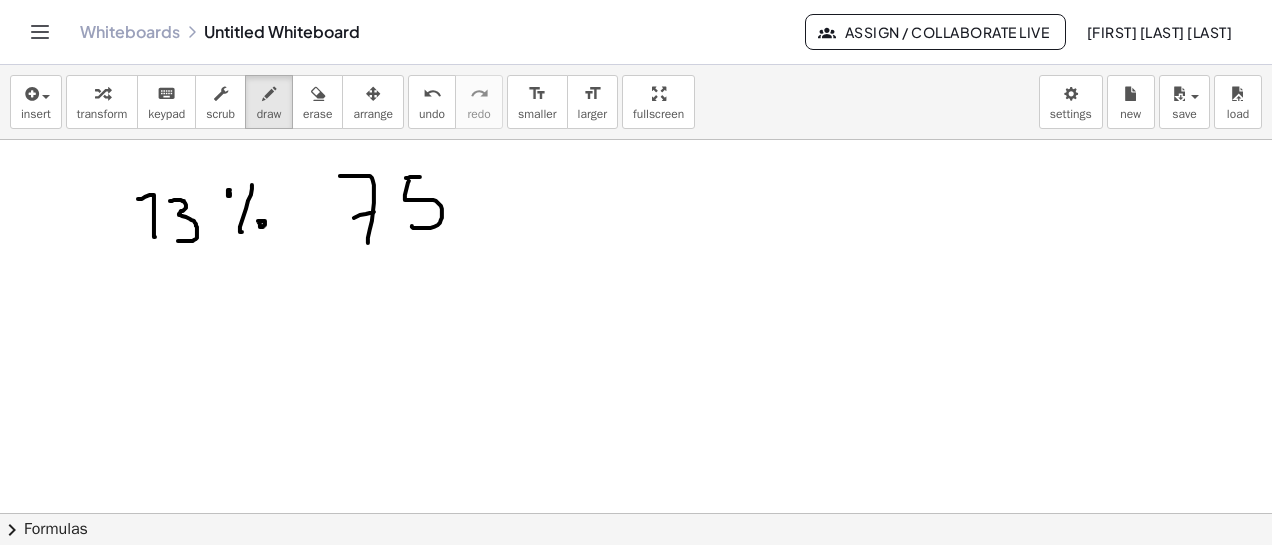 drag, startPoint x: 406, startPoint y: 178, endPoint x: 446, endPoint y: 175, distance: 40.112343 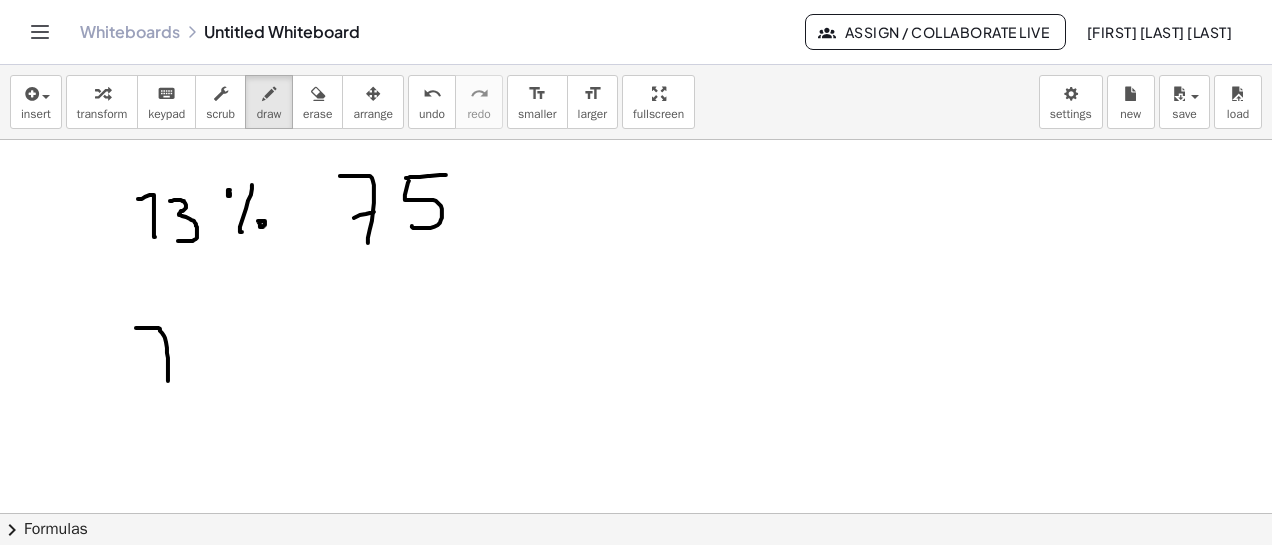 drag, startPoint x: 136, startPoint y: 328, endPoint x: 160, endPoint y: 366, distance: 44.94441 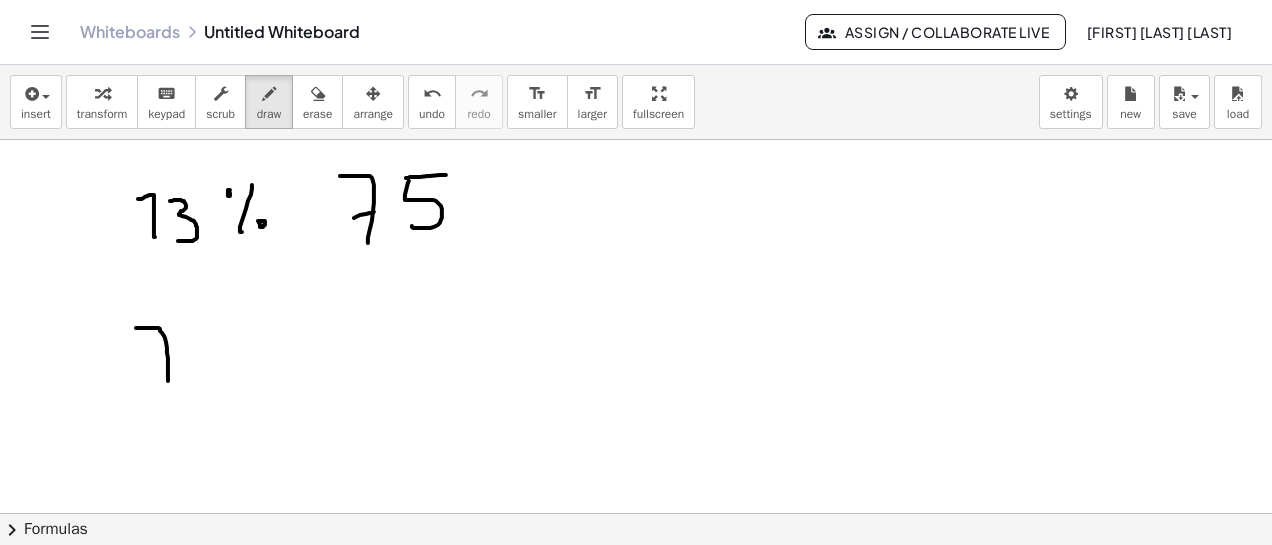 click at bounding box center [636, -1936] 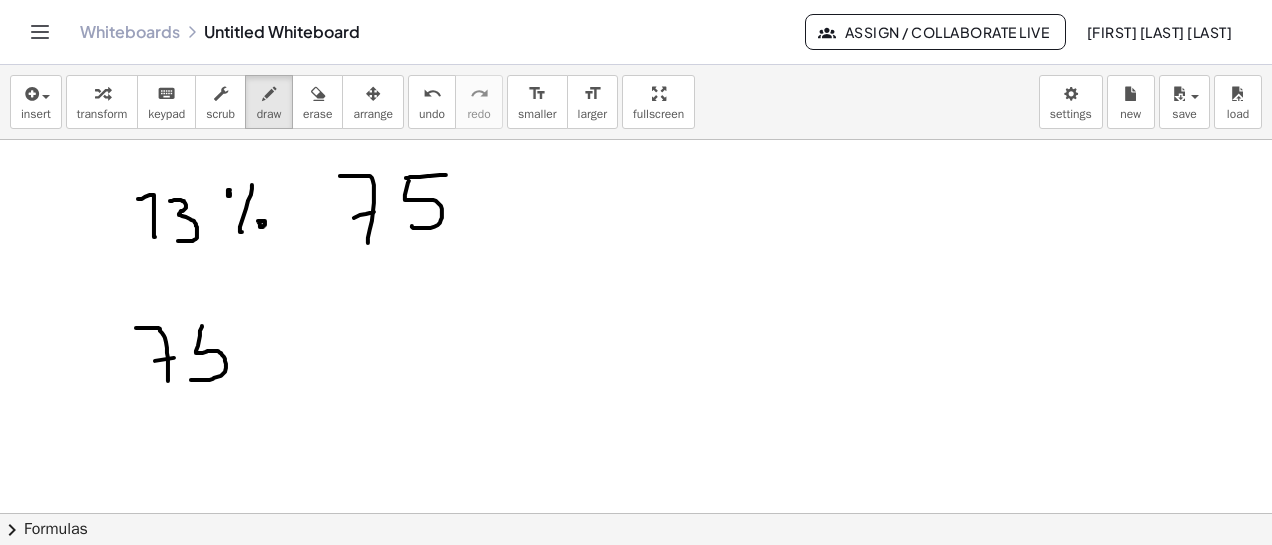 drag, startPoint x: 202, startPoint y: 326, endPoint x: 187, endPoint y: 361, distance: 38.078865 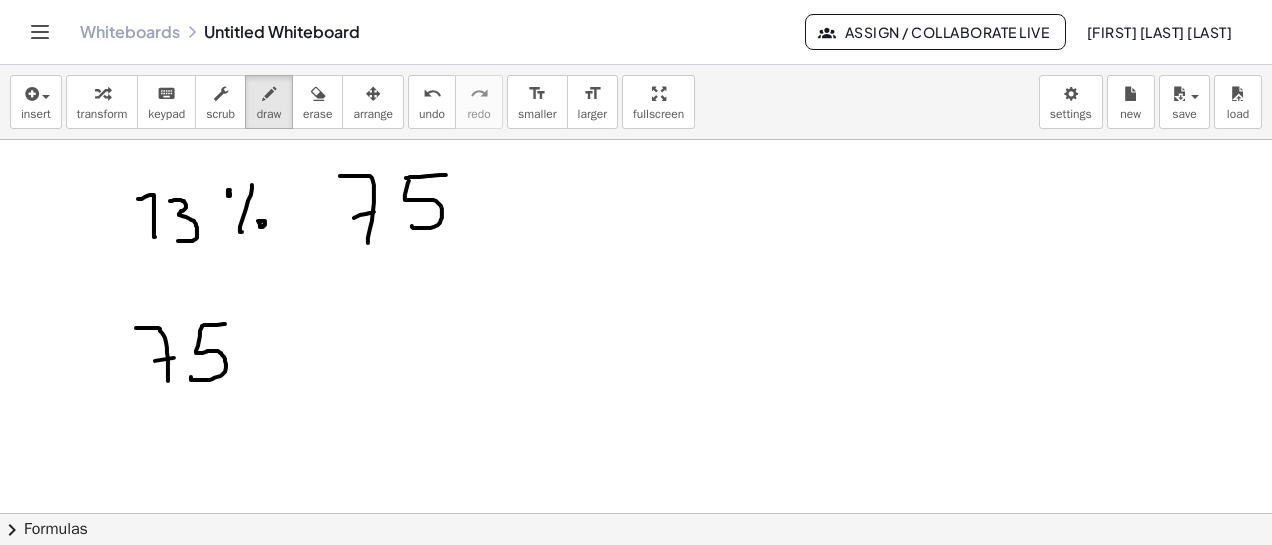 drag, startPoint x: 204, startPoint y: 325, endPoint x: 225, endPoint y: 324, distance: 21.023796 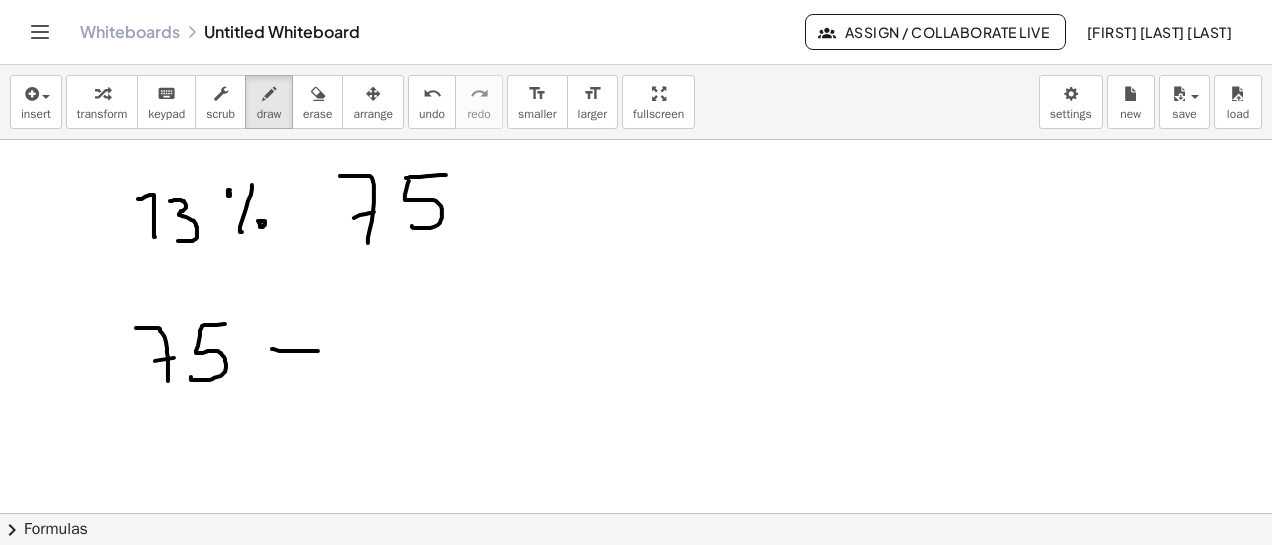drag, startPoint x: 272, startPoint y: 349, endPoint x: 318, endPoint y: 351, distance: 46.043457 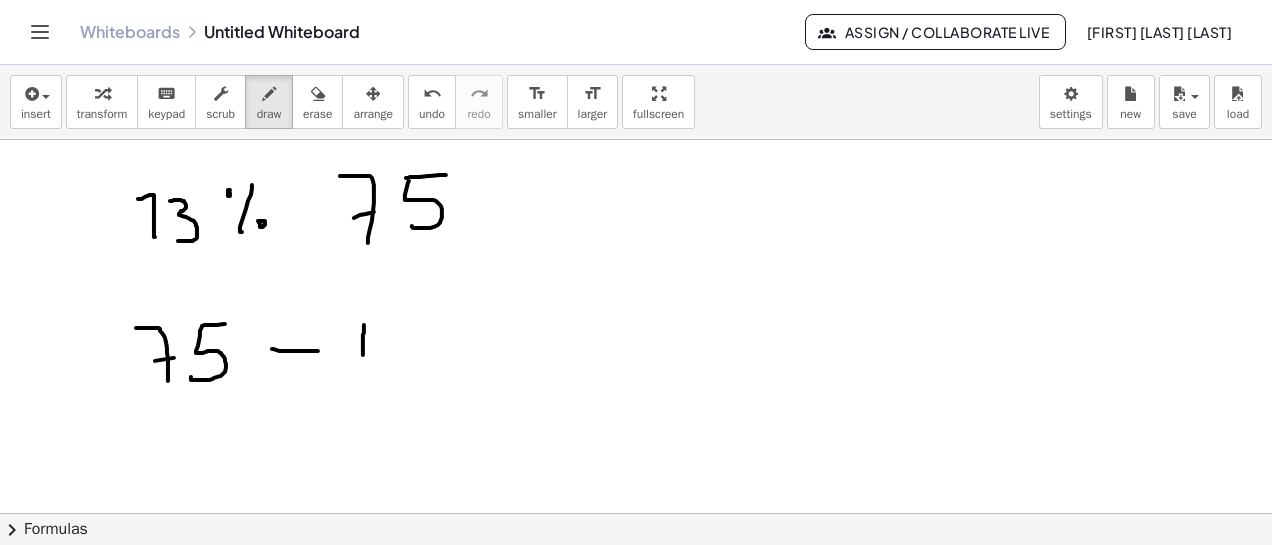 drag, startPoint x: 364, startPoint y: 325, endPoint x: 363, endPoint y: 363, distance: 38.013157 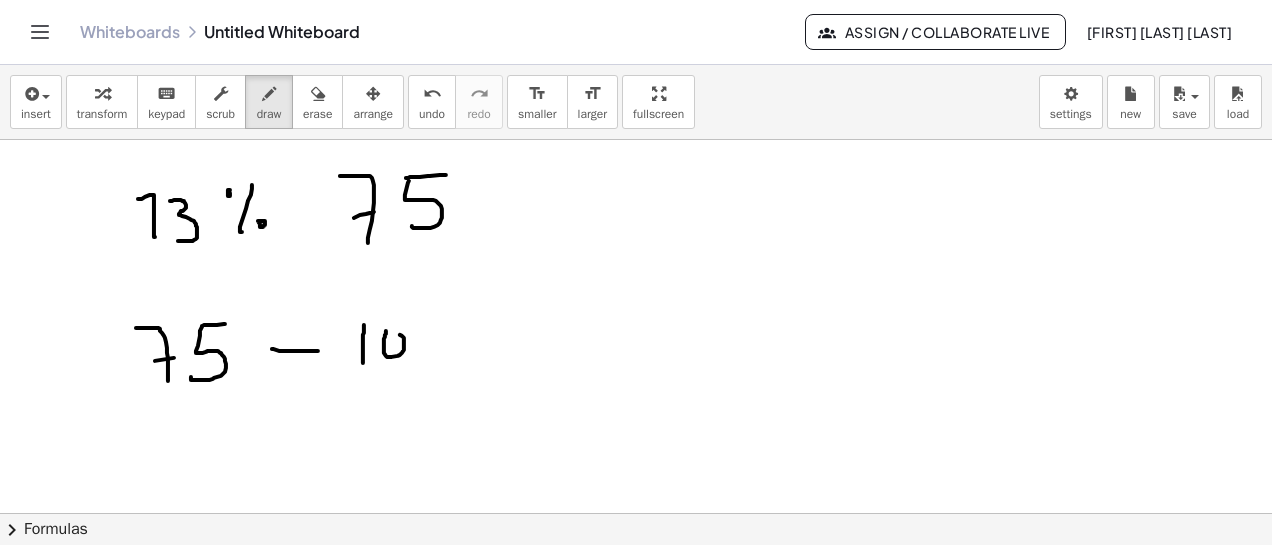 click at bounding box center [636, -1936] 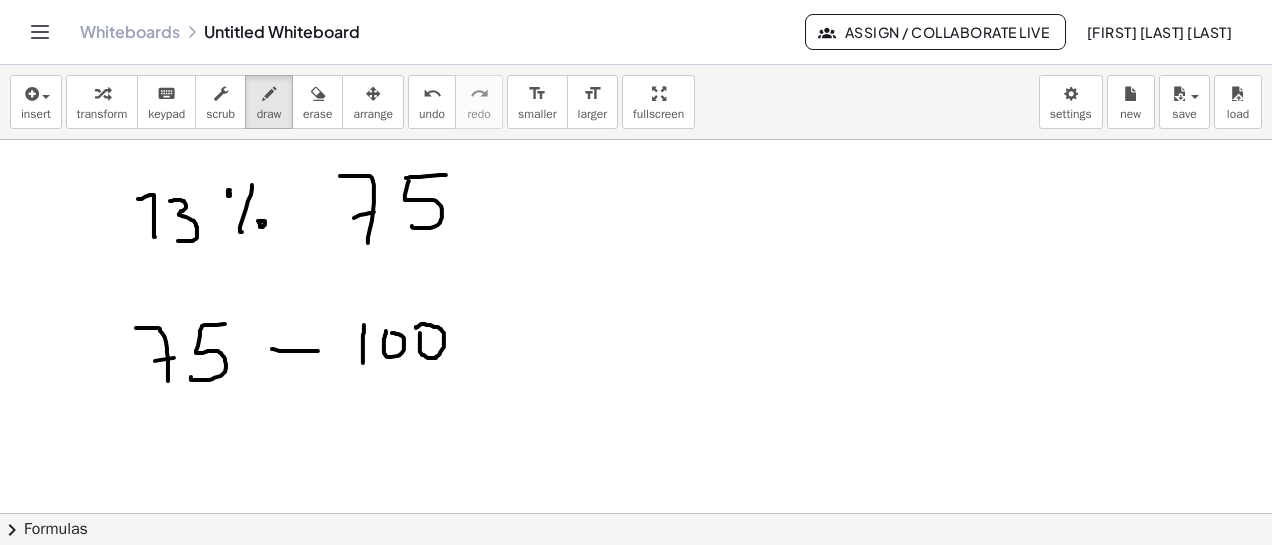 click at bounding box center (636, -1936) 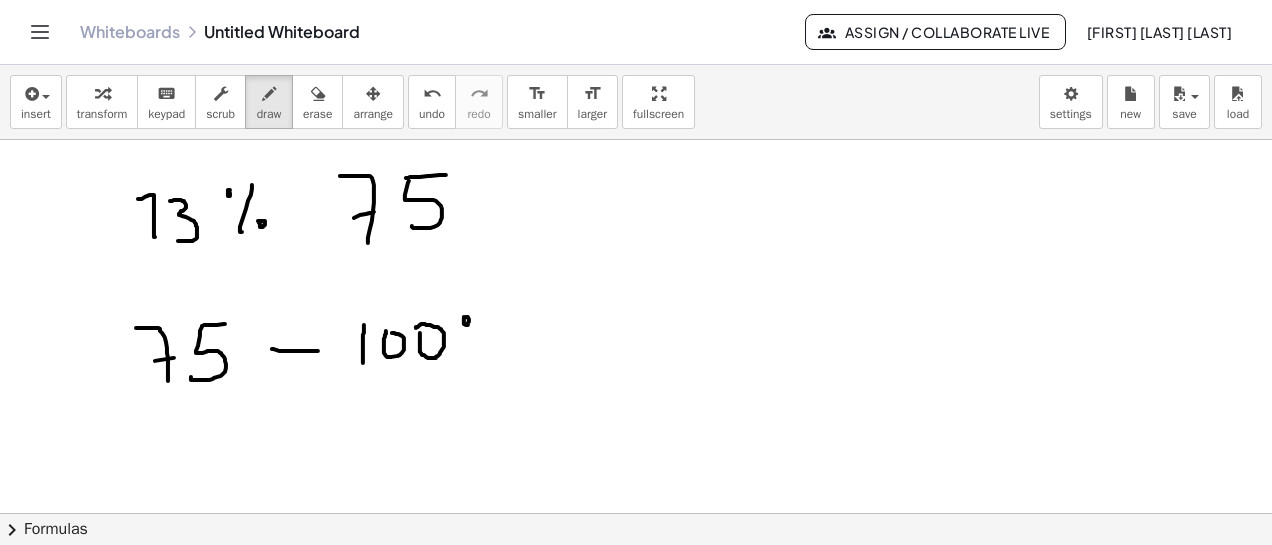 click at bounding box center [636, -1936] 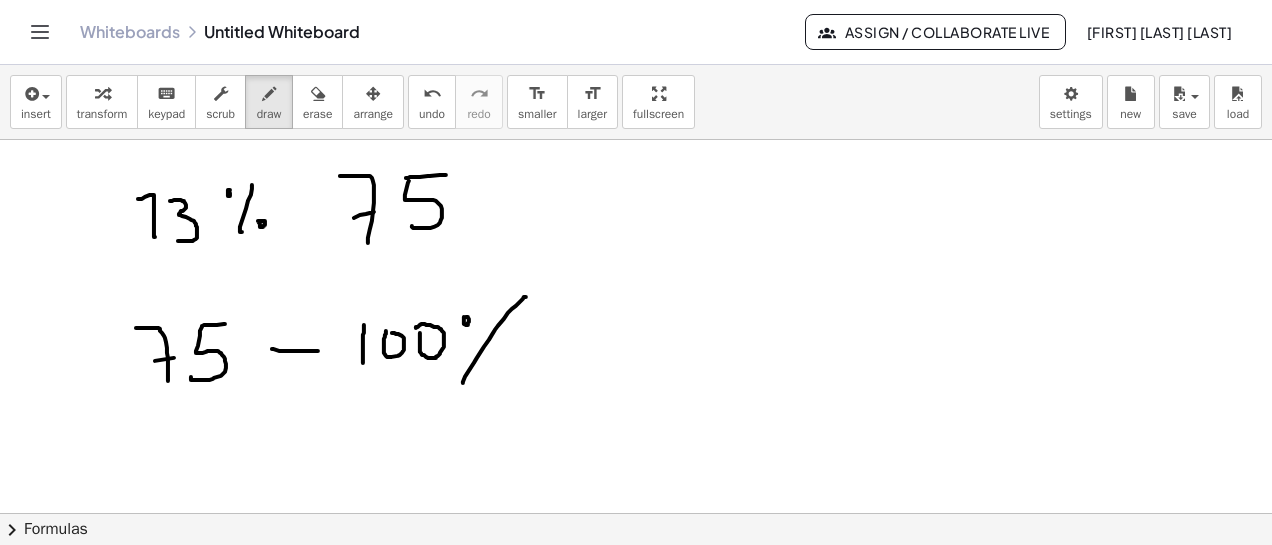 drag, startPoint x: 524, startPoint y: 297, endPoint x: 502, endPoint y: 357, distance: 63.90618 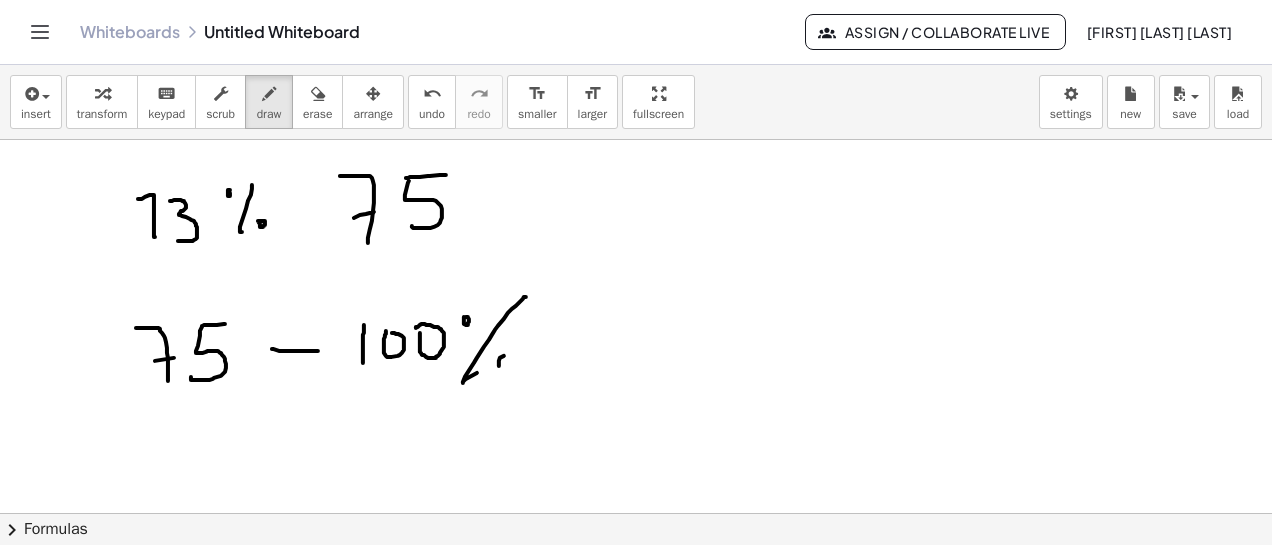 click at bounding box center (636, -1936) 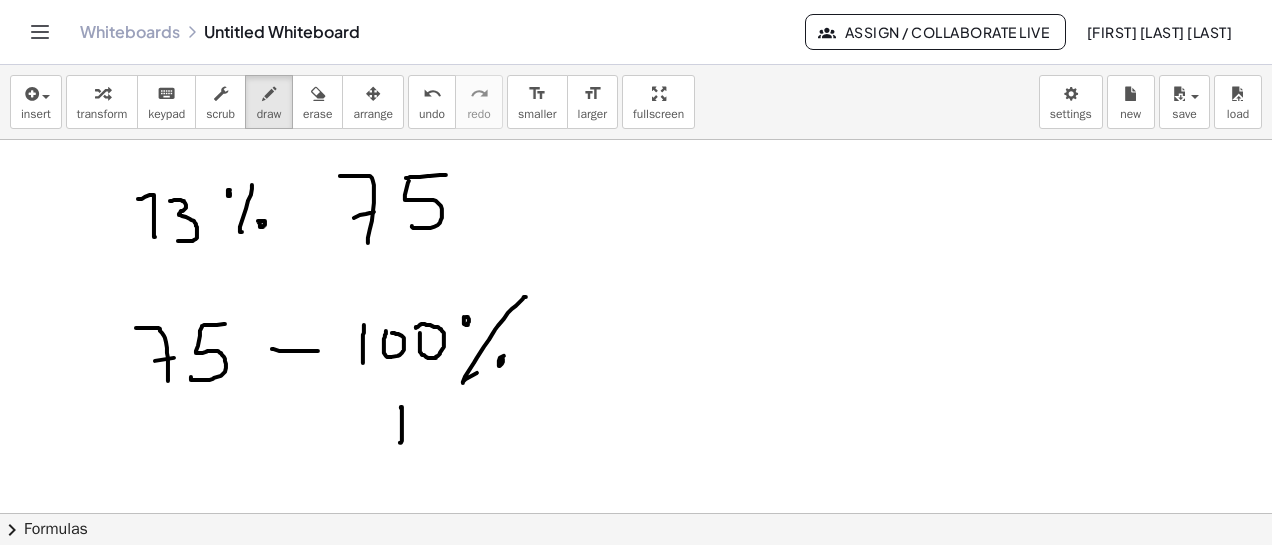 drag, startPoint x: 401, startPoint y: 408, endPoint x: 421, endPoint y: 419, distance: 22.825424 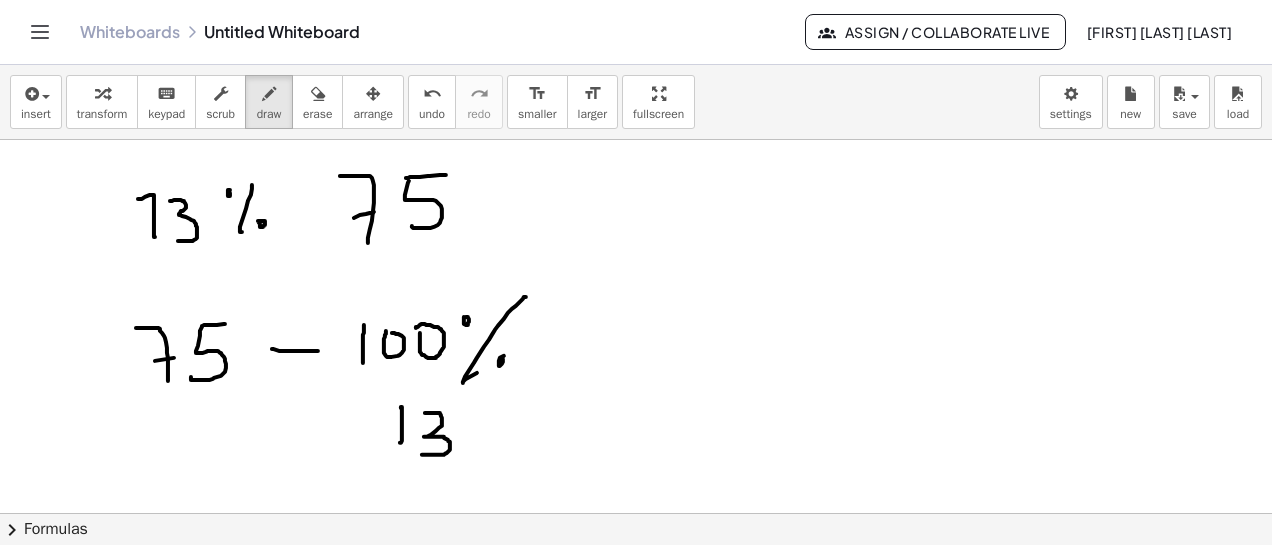 drag, startPoint x: 425, startPoint y: 413, endPoint x: 422, endPoint y: 455, distance: 42.107006 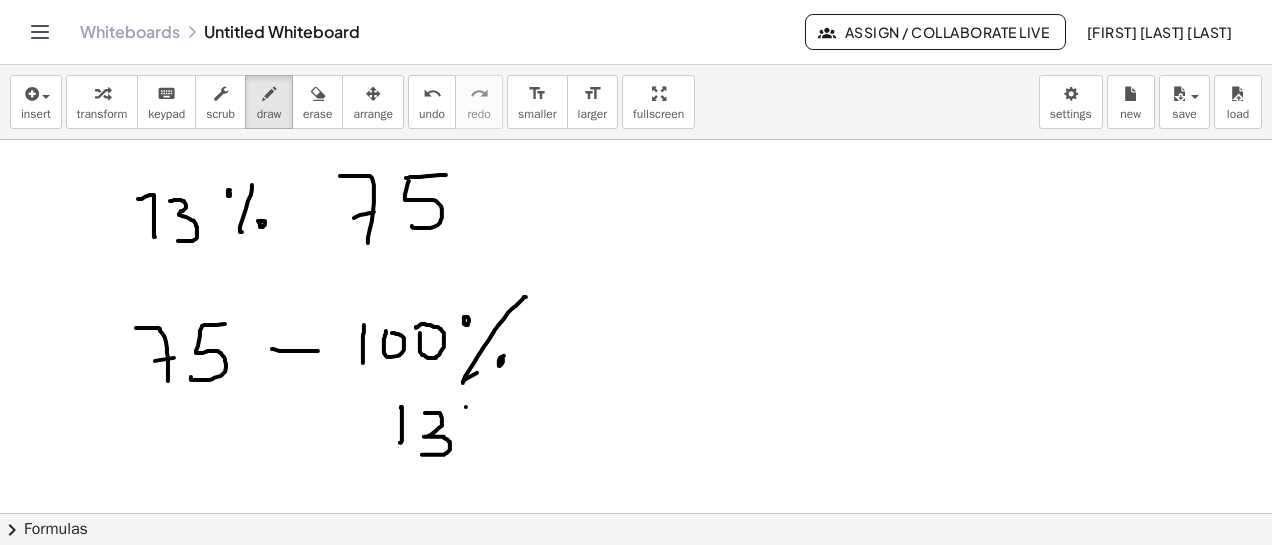 drag, startPoint x: 466, startPoint y: 407, endPoint x: 480, endPoint y: 407, distance: 14 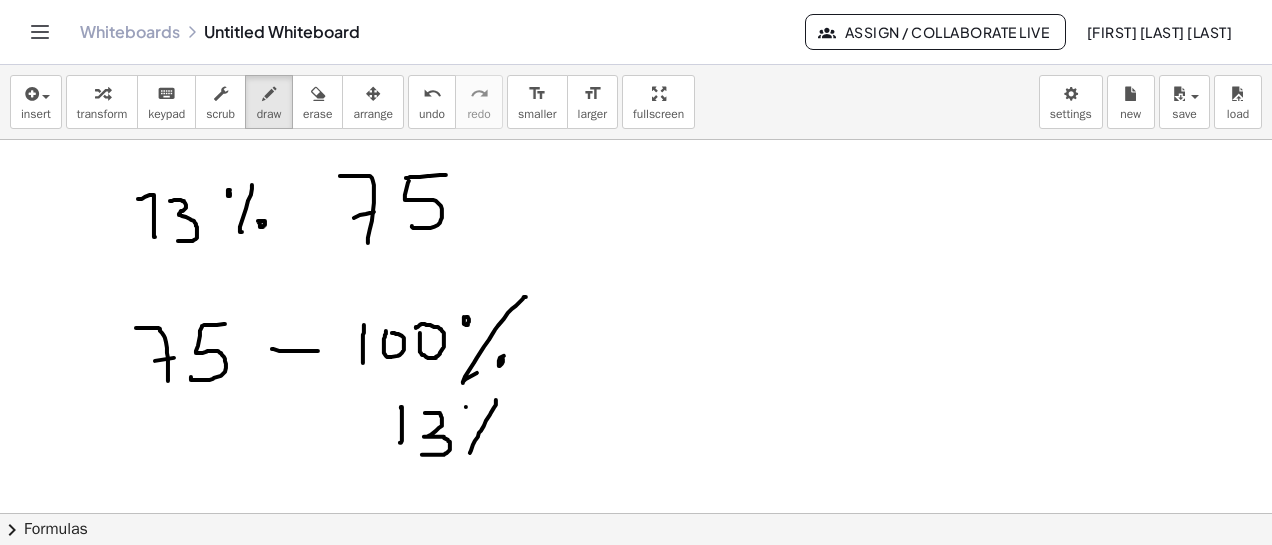 drag, startPoint x: 496, startPoint y: 400, endPoint x: 490, endPoint y: 449, distance: 49.365982 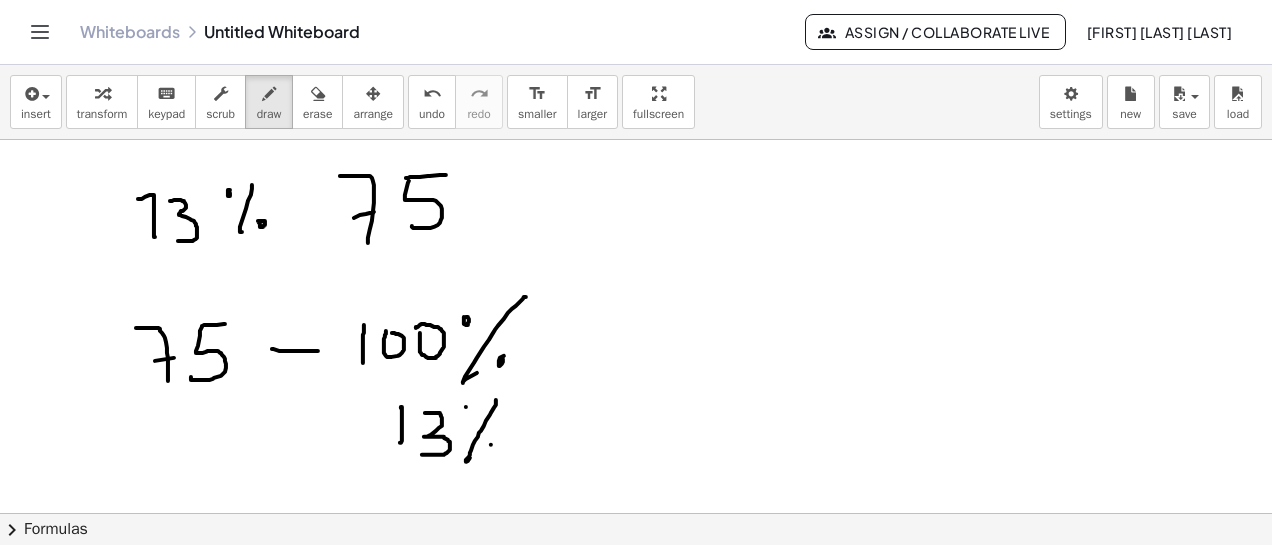 click at bounding box center (636, -1936) 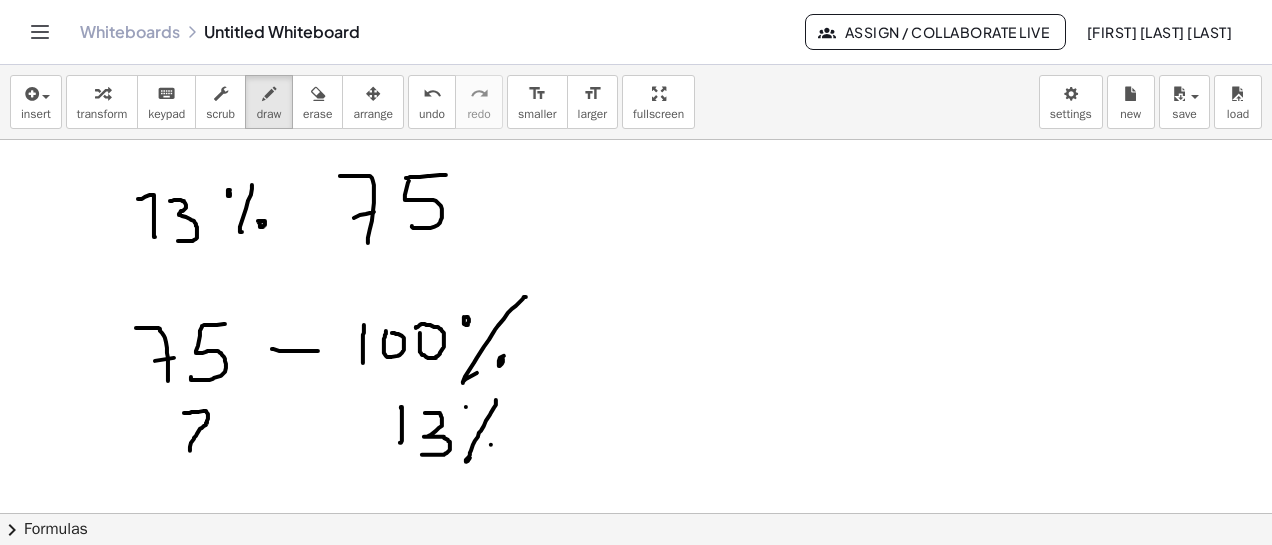 drag, startPoint x: 184, startPoint y: 413, endPoint x: 190, endPoint y: 451, distance: 38.470768 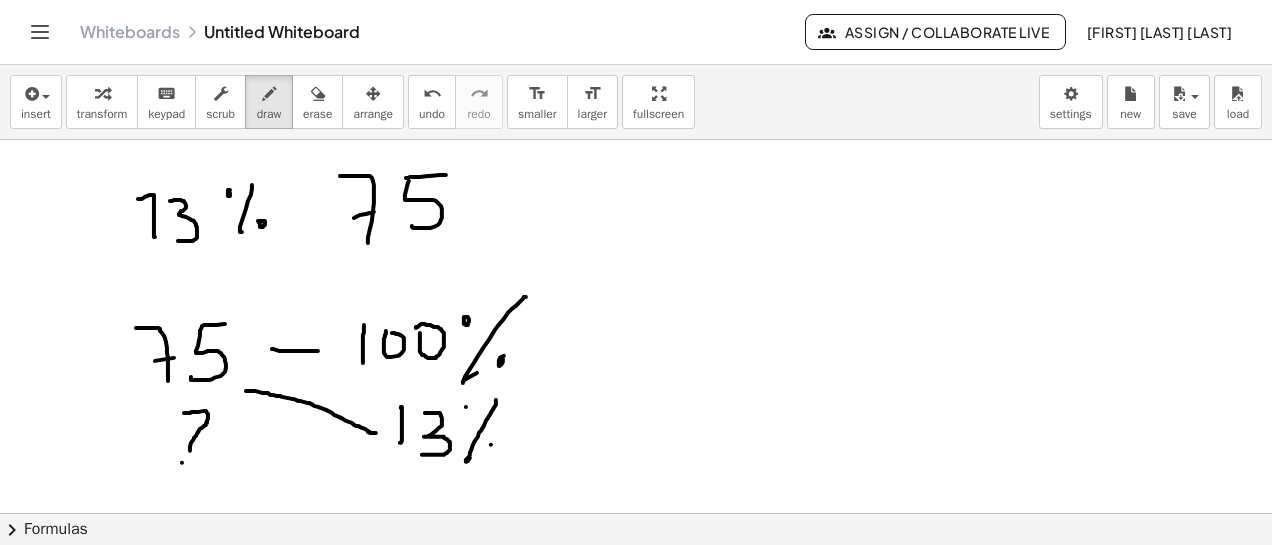 drag, startPoint x: 376, startPoint y: 433, endPoint x: 246, endPoint y: 391, distance: 136.61626 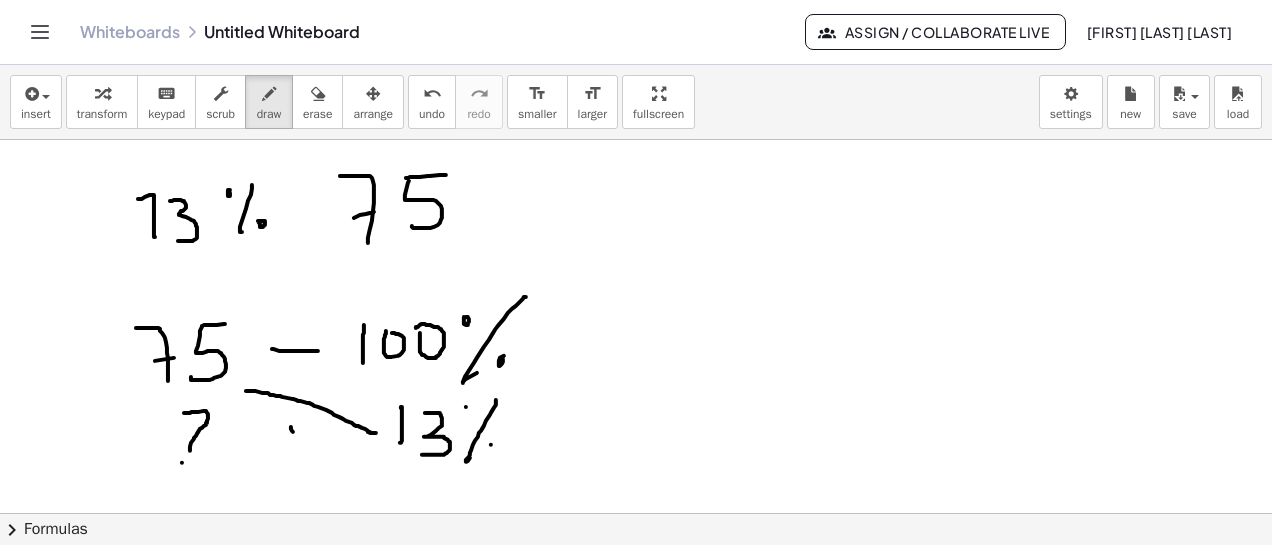 drag, startPoint x: 291, startPoint y: 427, endPoint x: 299, endPoint y: 438, distance: 13.601471 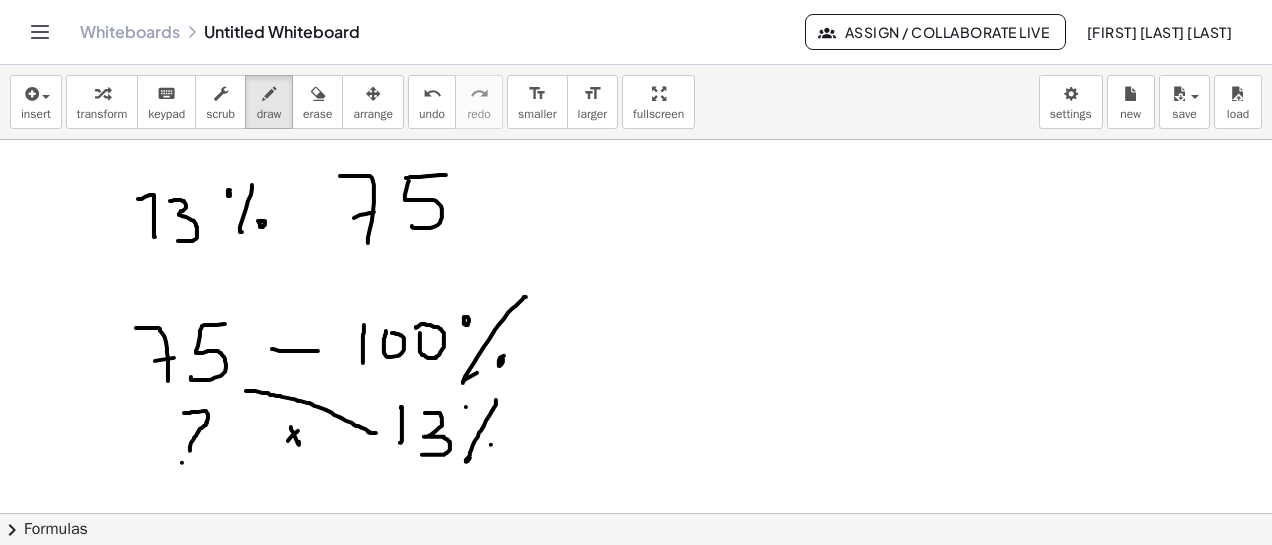 drag, startPoint x: 298, startPoint y: 431, endPoint x: 282, endPoint y: 446, distance: 21.931713 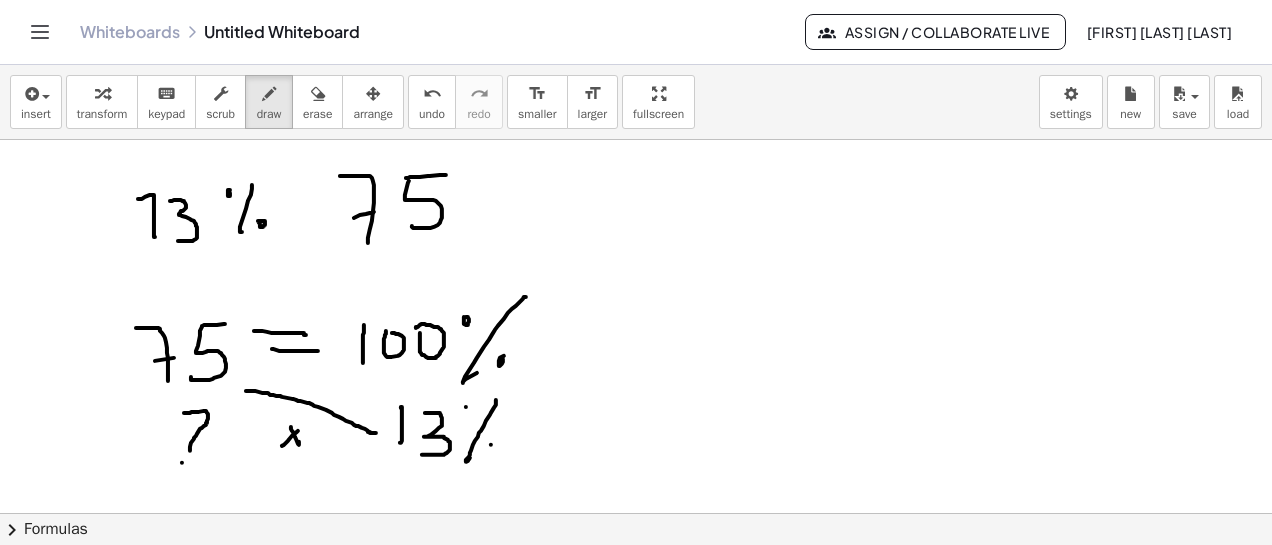 drag, startPoint x: 254, startPoint y: 331, endPoint x: 306, endPoint y: 335, distance: 52.153618 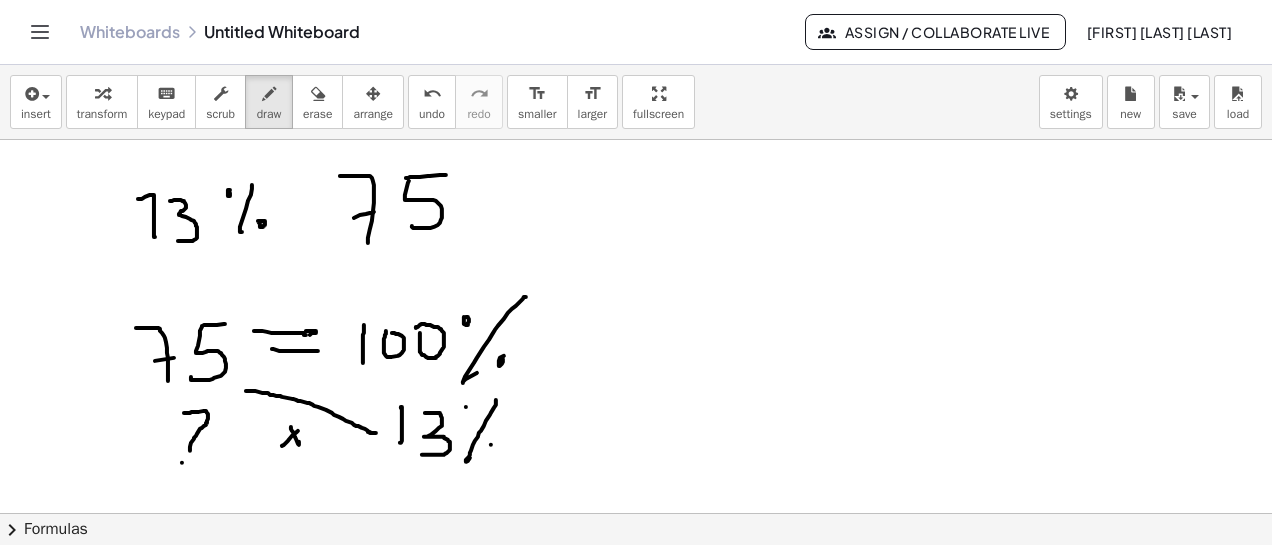 click at bounding box center [636, -1936] 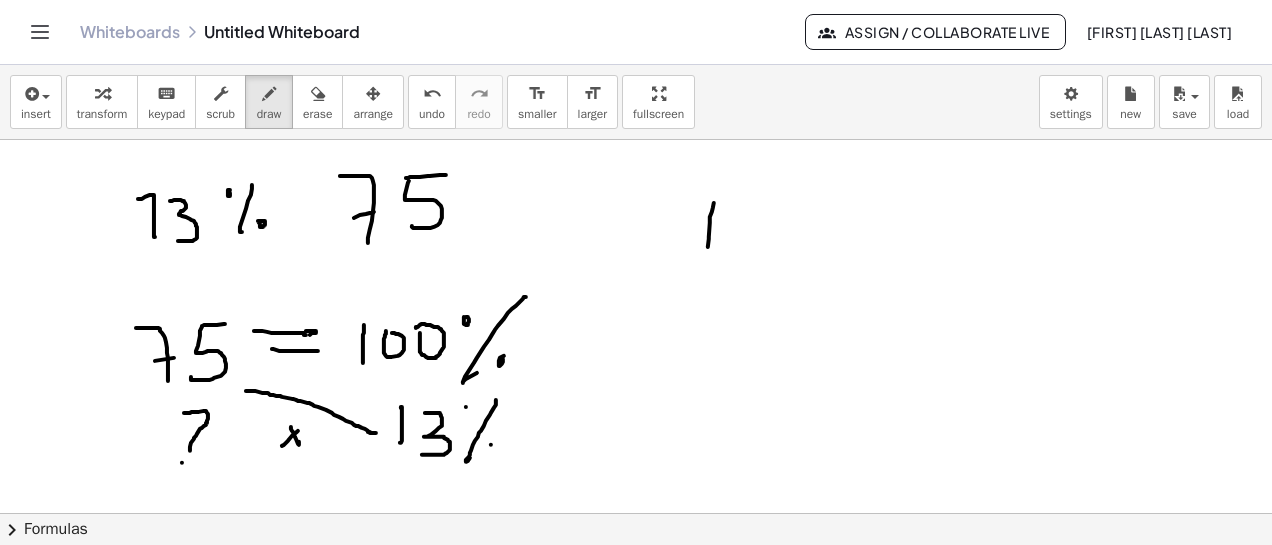 drag, startPoint x: 714, startPoint y: 203, endPoint x: 708, endPoint y: 247, distance: 44.407207 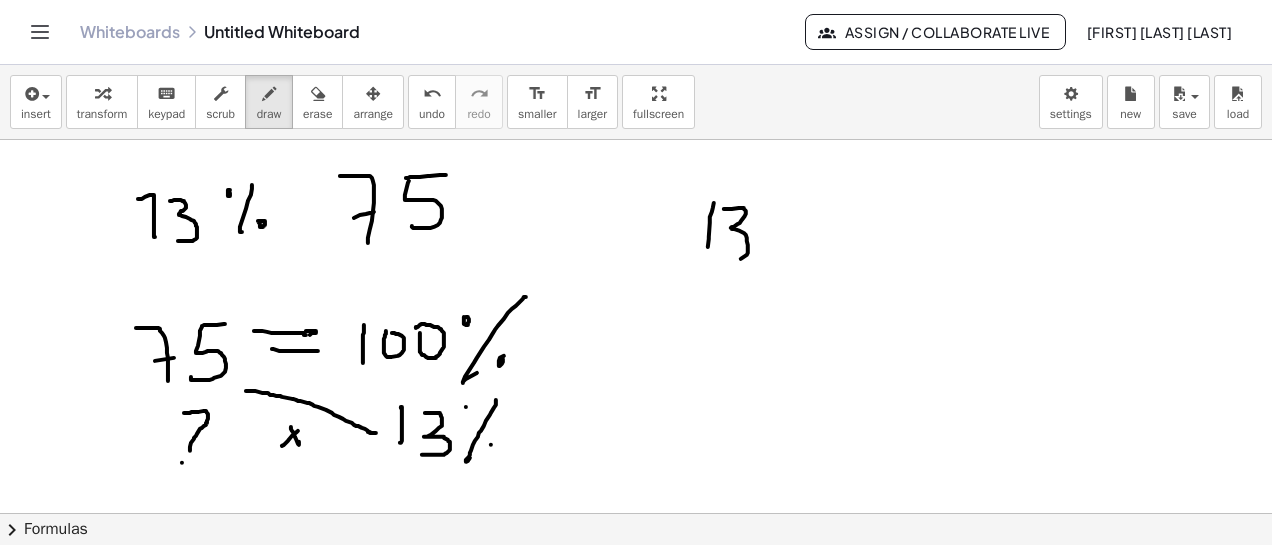 drag, startPoint x: 724, startPoint y: 209, endPoint x: 720, endPoint y: 259, distance: 50.159744 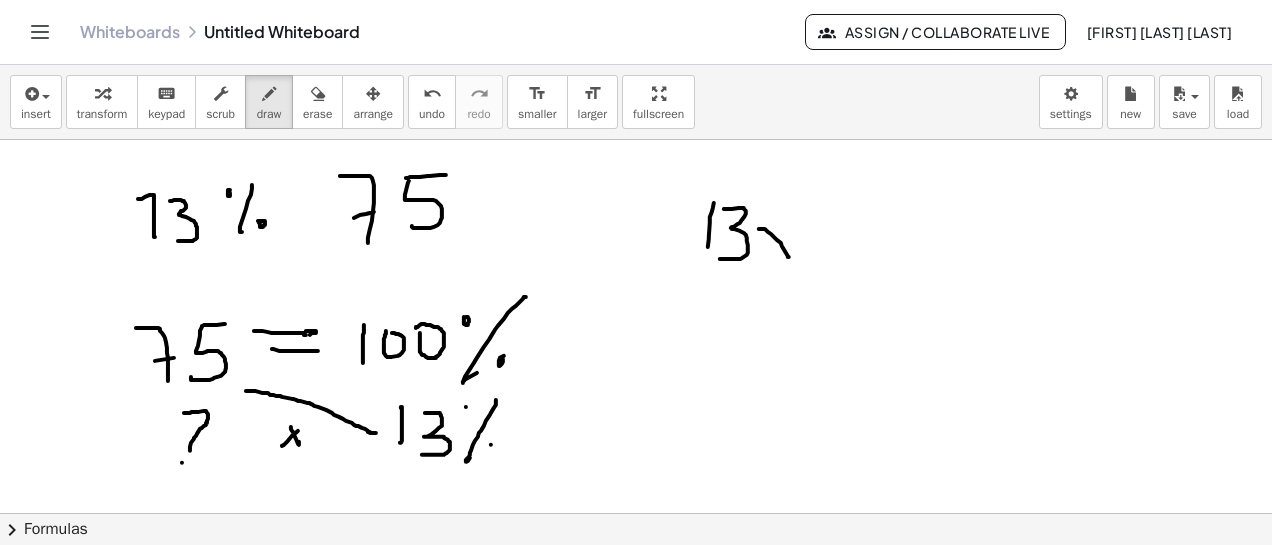 drag, startPoint x: 759, startPoint y: 229, endPoint x: 786, endPoint y: 226, distance: 27.166155 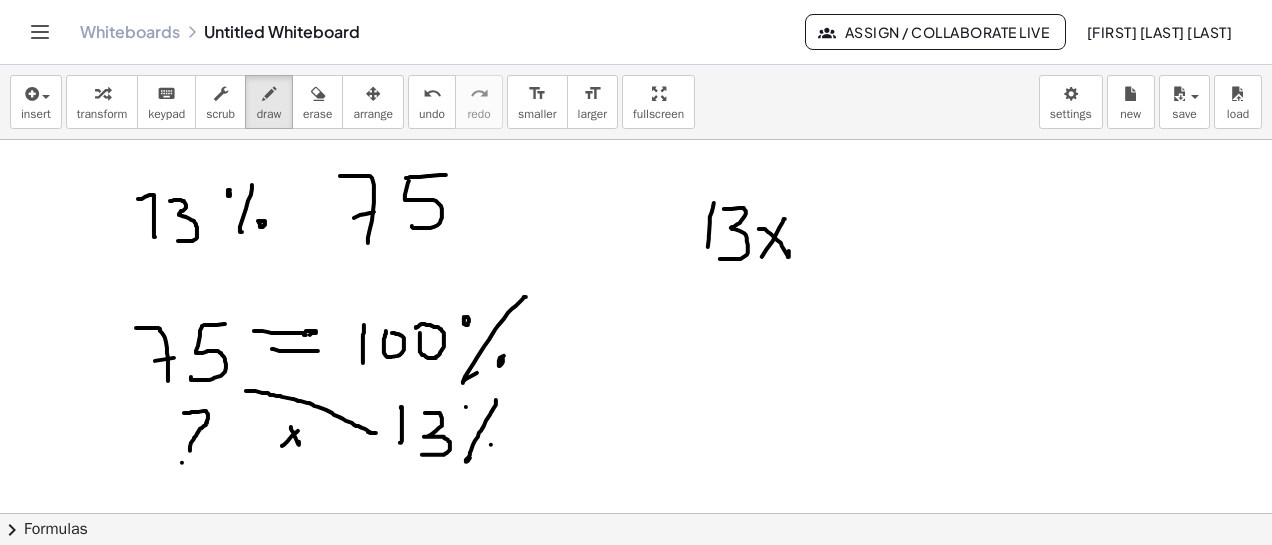 drag, startPoint x: 785, startPoint y: 219, endPoint x: 761, endPoint y: 259, distance: 46.647614 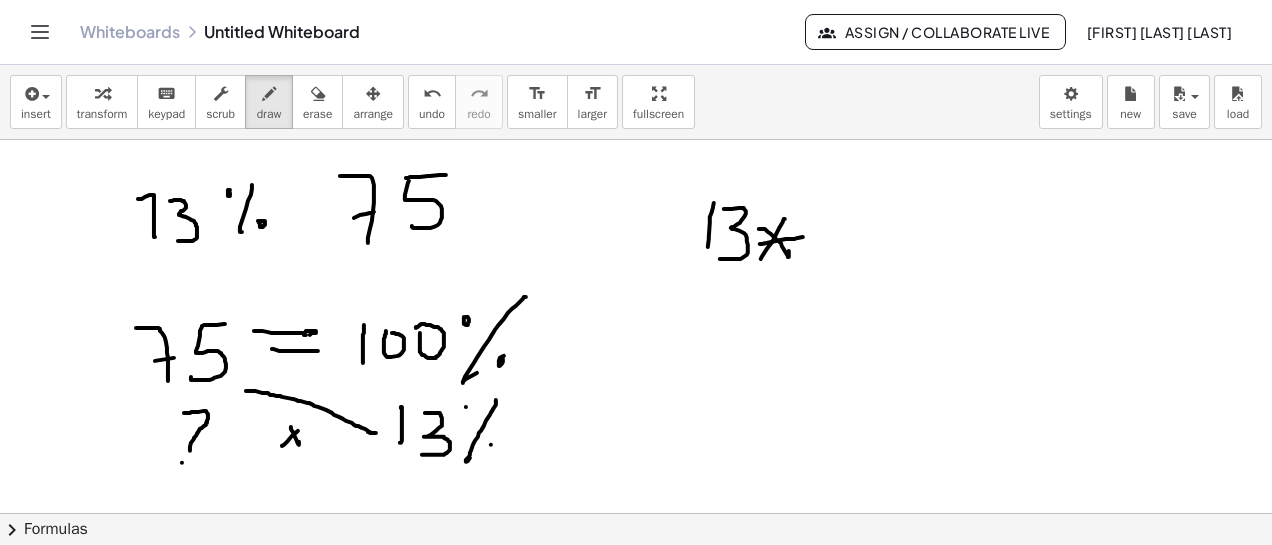 drag, startPoint x: 786, startPoint y: 239, endPoint x: 803, endPoint y: 237, distance: 17.117243 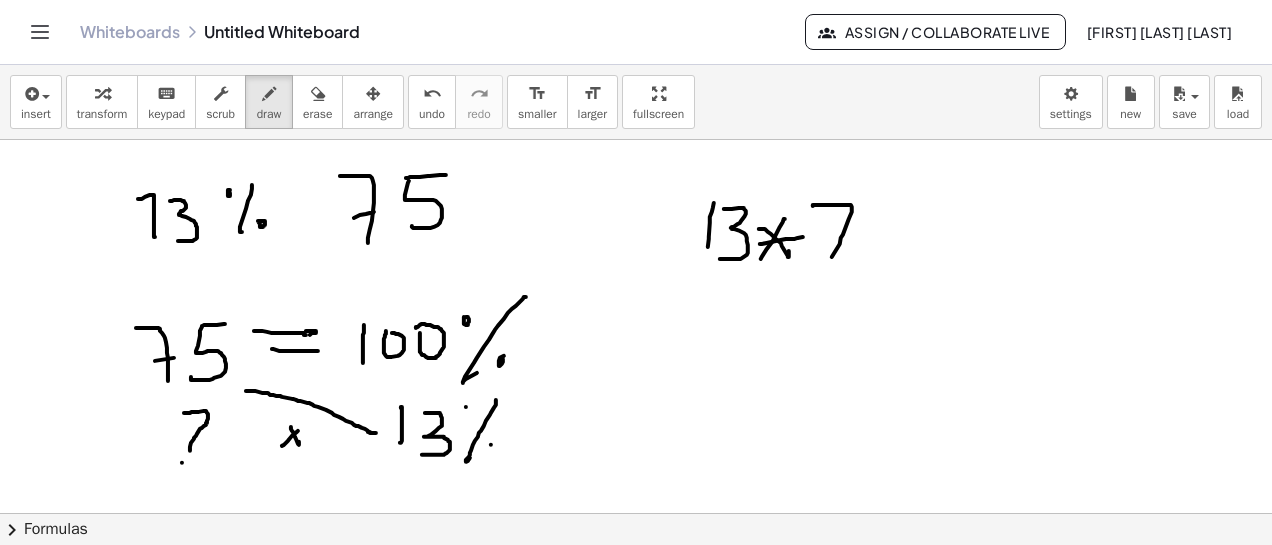 drag, startPoint x: 813, startPoint y: 206, endPoint x: 828, endPoint y: 268, distance: 63.788715 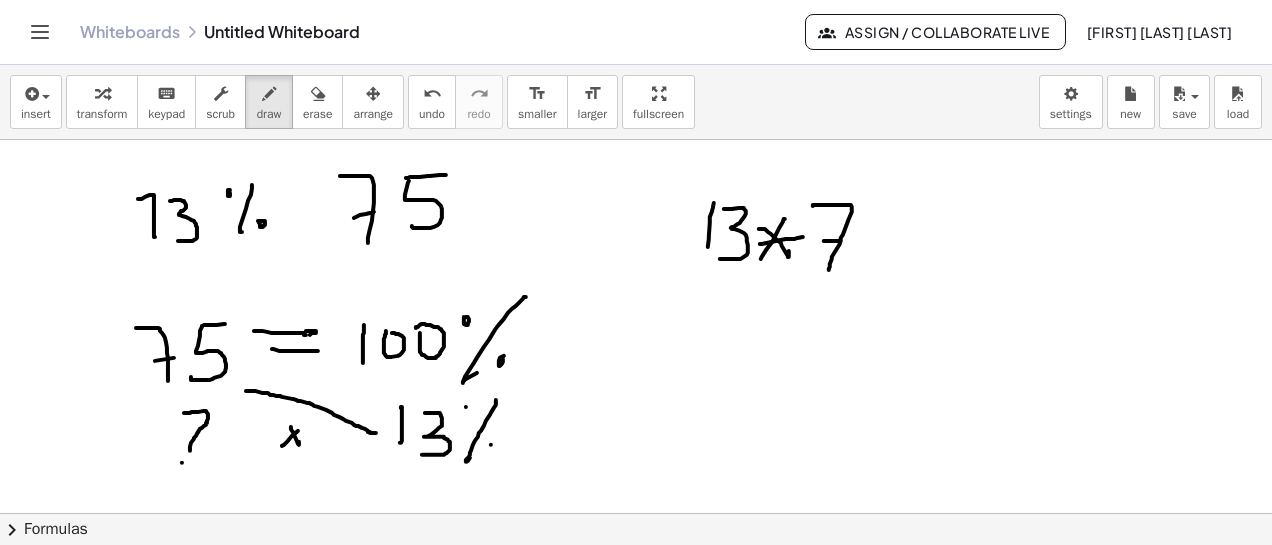 click at bounding box center [636, -1936] 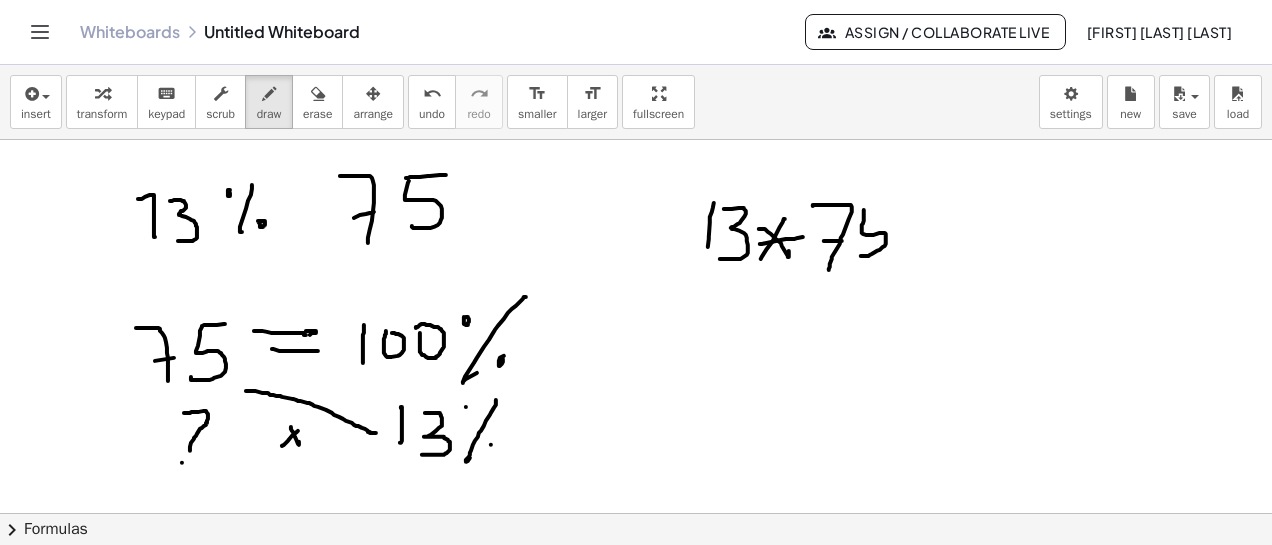 drag, startPoint x: 864, startPoint y: 210, endPoint x: 864, endPoint y: 227, distance: 17 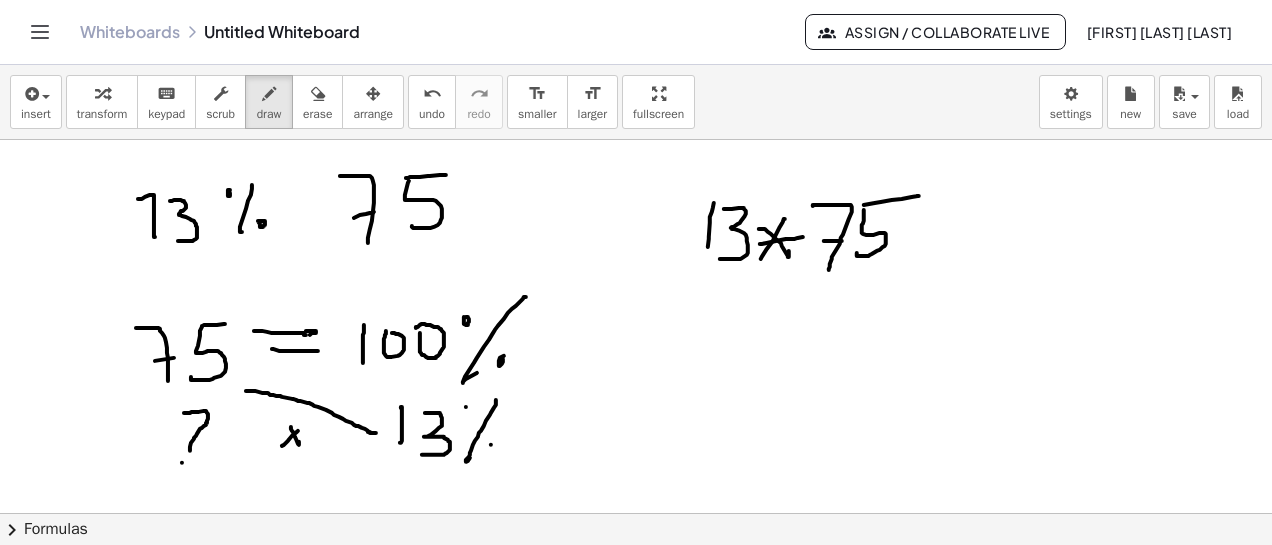 drag, startPoint x: 864, startPoint y: 205, endPoint x: 807, endPoint y: 287, distance: 99.86491 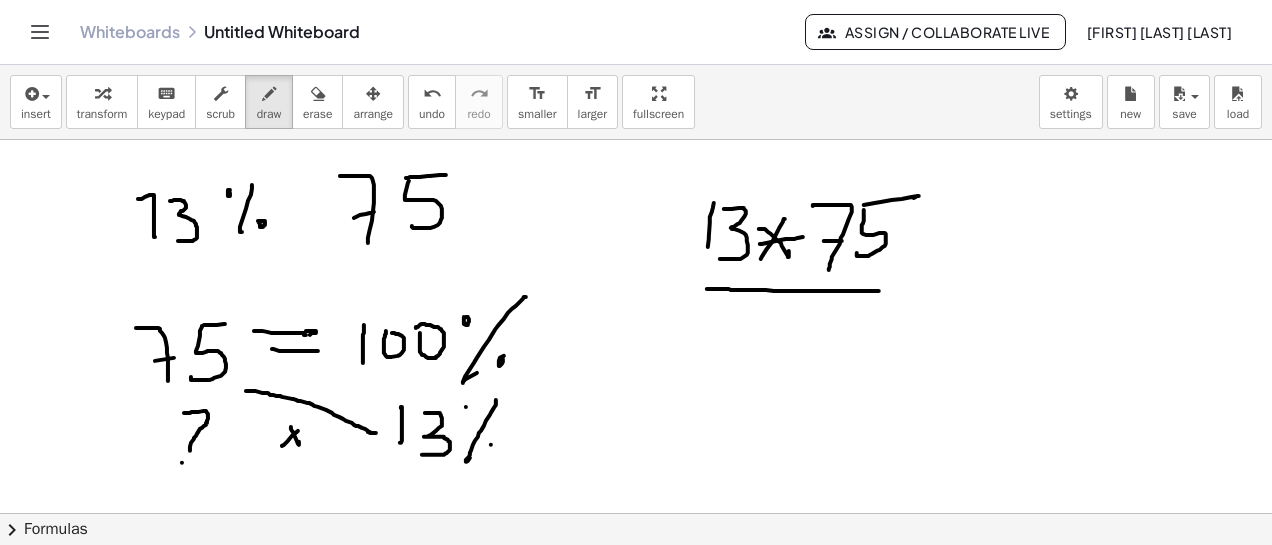 click at bounding box center [636, -1936] 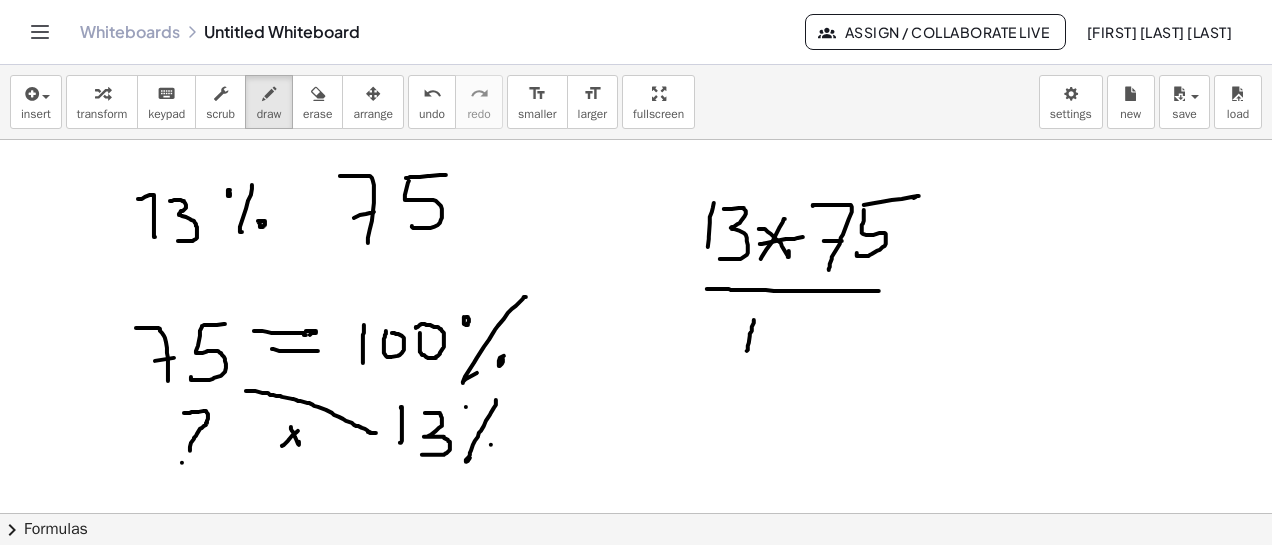 click at bounding box center (636, -1936) 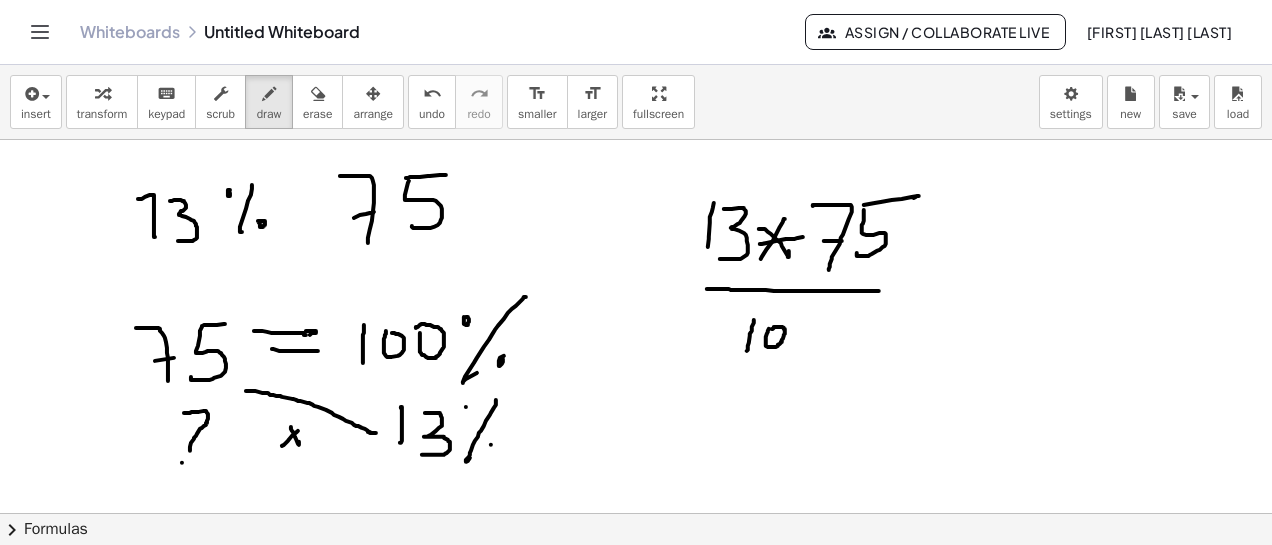 click at bounding box center [636, -1936] 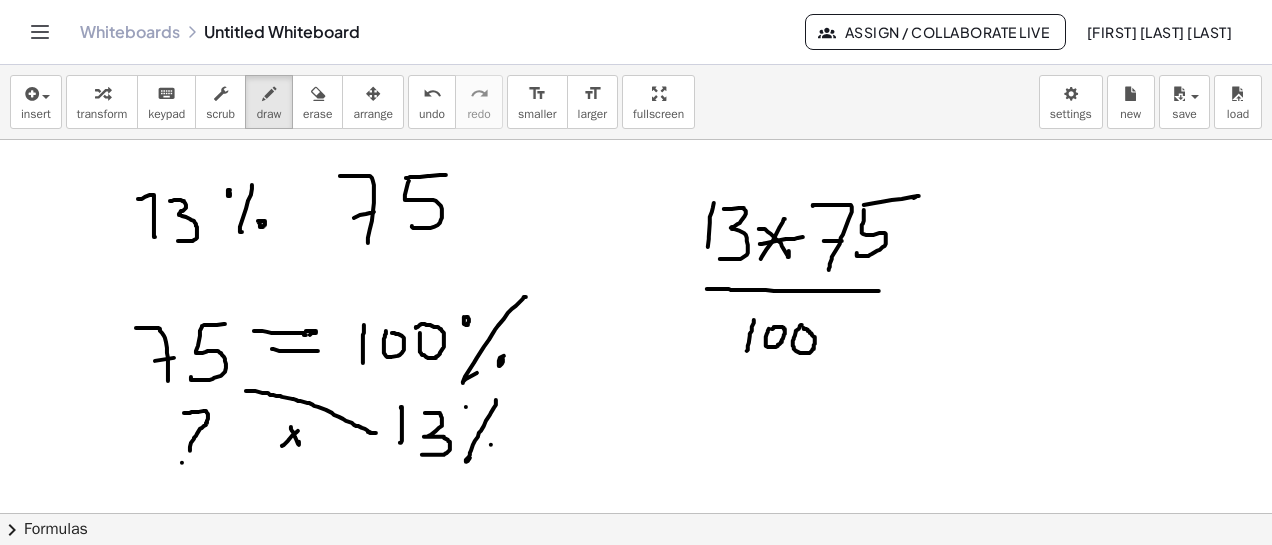 click at bounding box center (636, -1936) 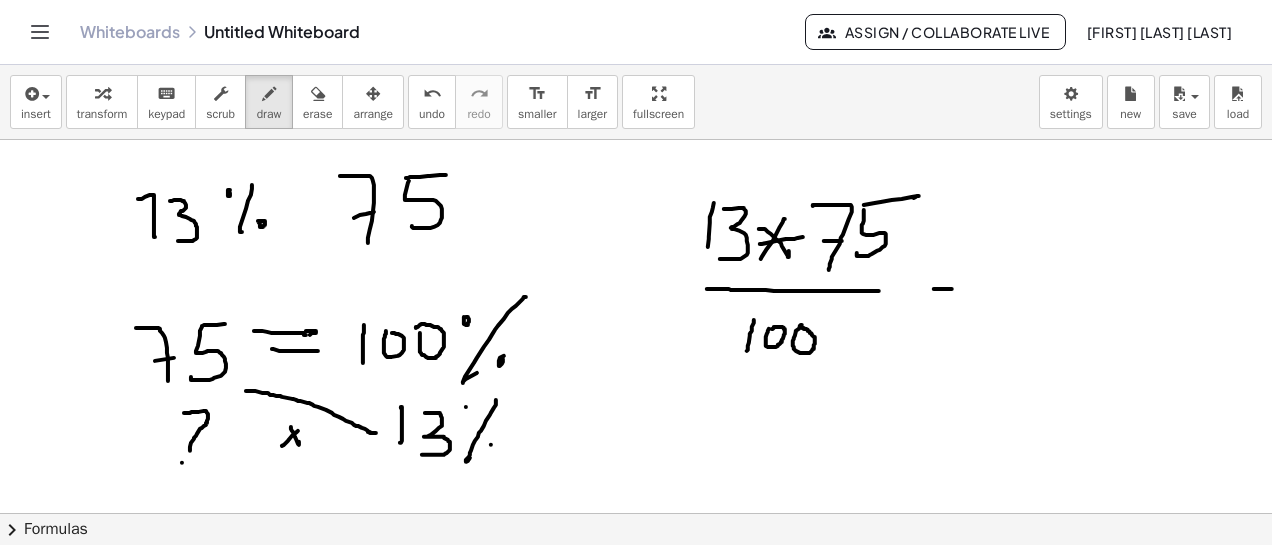 drag, startPoint x: 934, startPoint y: 289, endPoint x: 954, endPoint y: 289, distance: 20 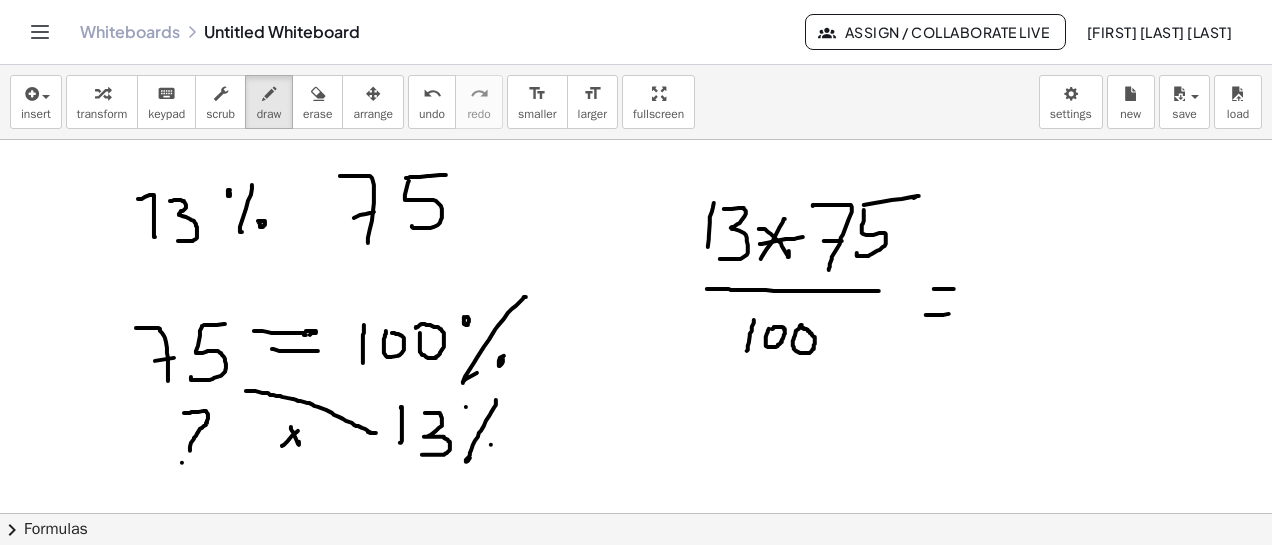 drag, startPoint x: 926, startPoint y: 315, endPoint x: 957, endPoint y: 314, distance: 31.016125 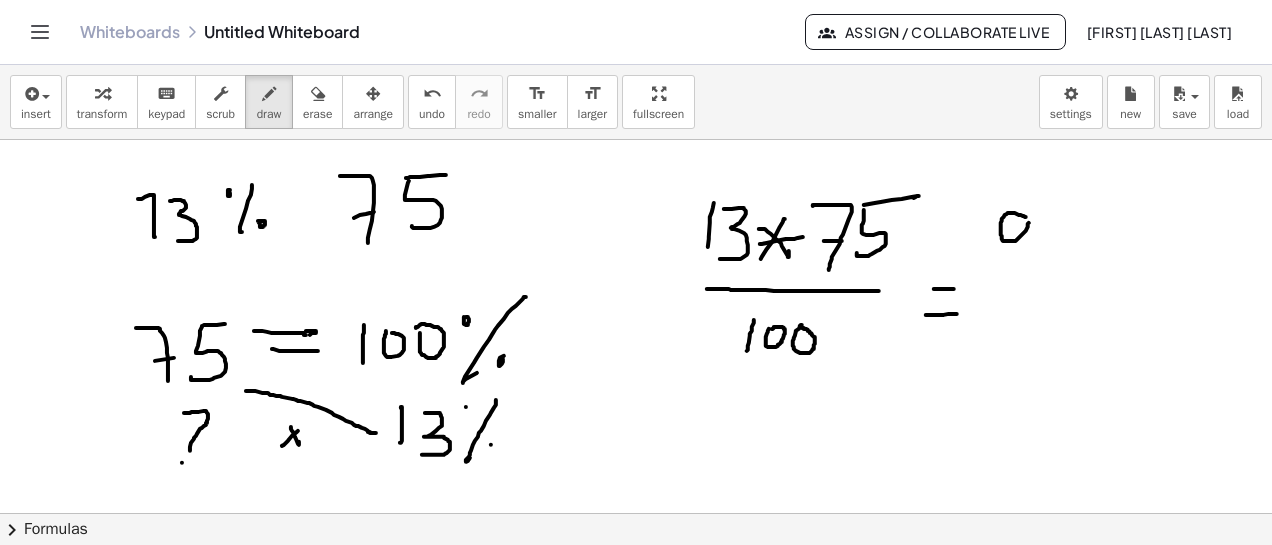click at bounding box center (636, -1936) 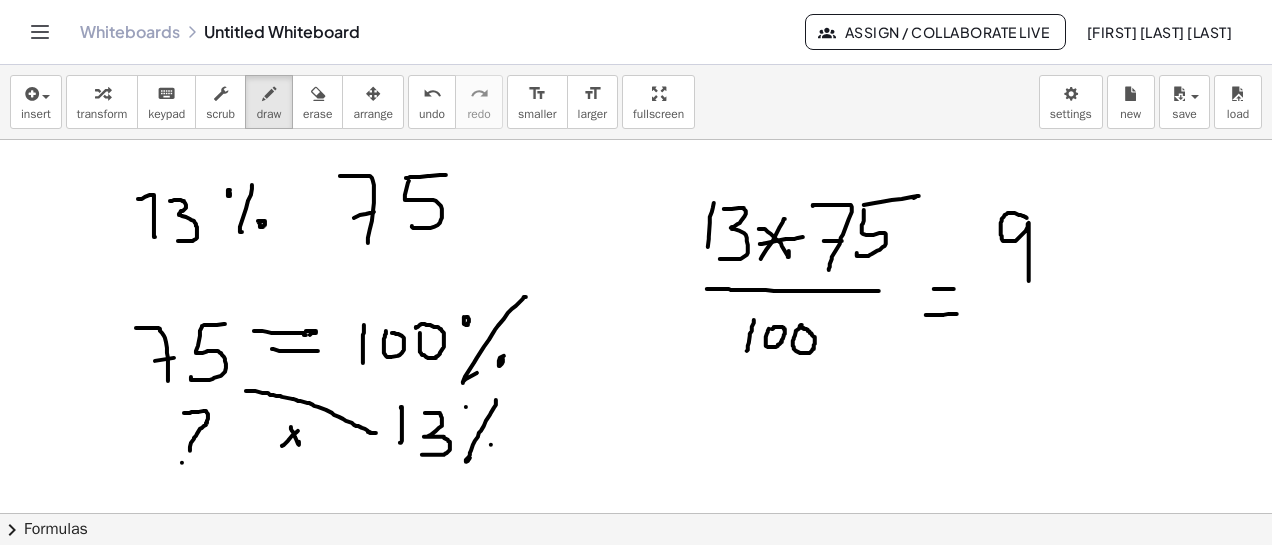 click at bounding box center [636, -1936] 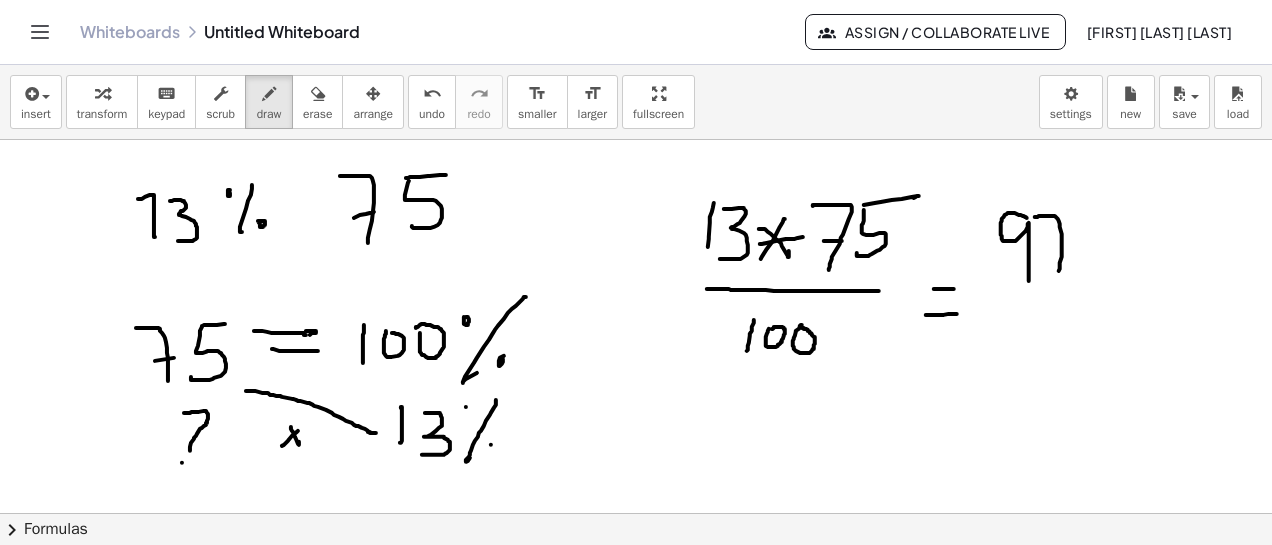 drag, startPoint x: 1035, startPoint y: 217, endPoint x: 1058, endPoint y: 271, distance: 58.694122 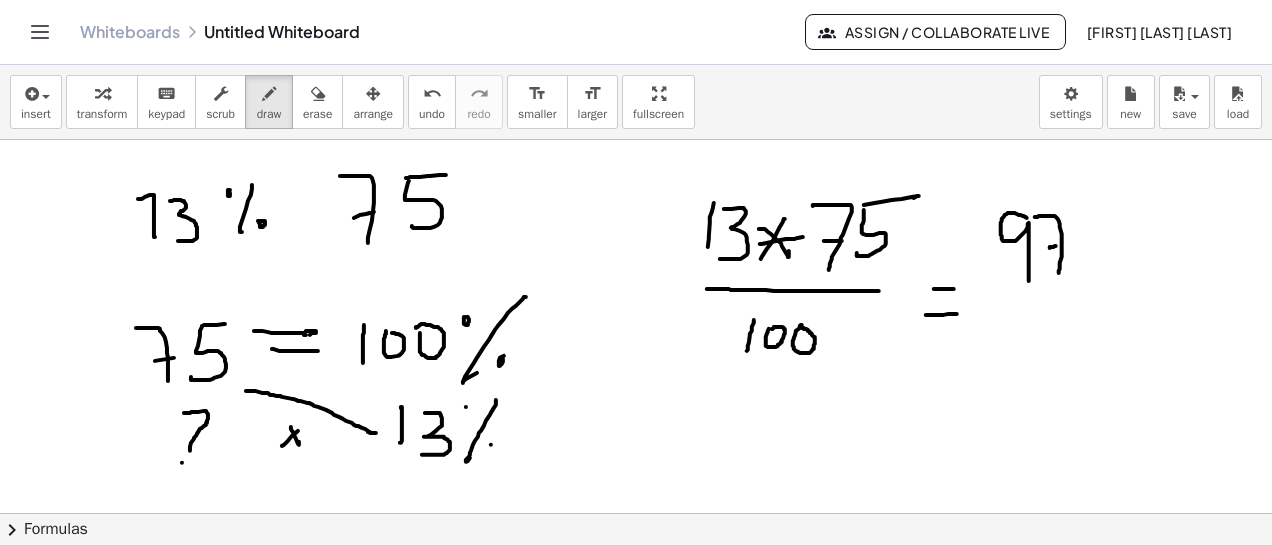 click at bounding box center (636, -1936) 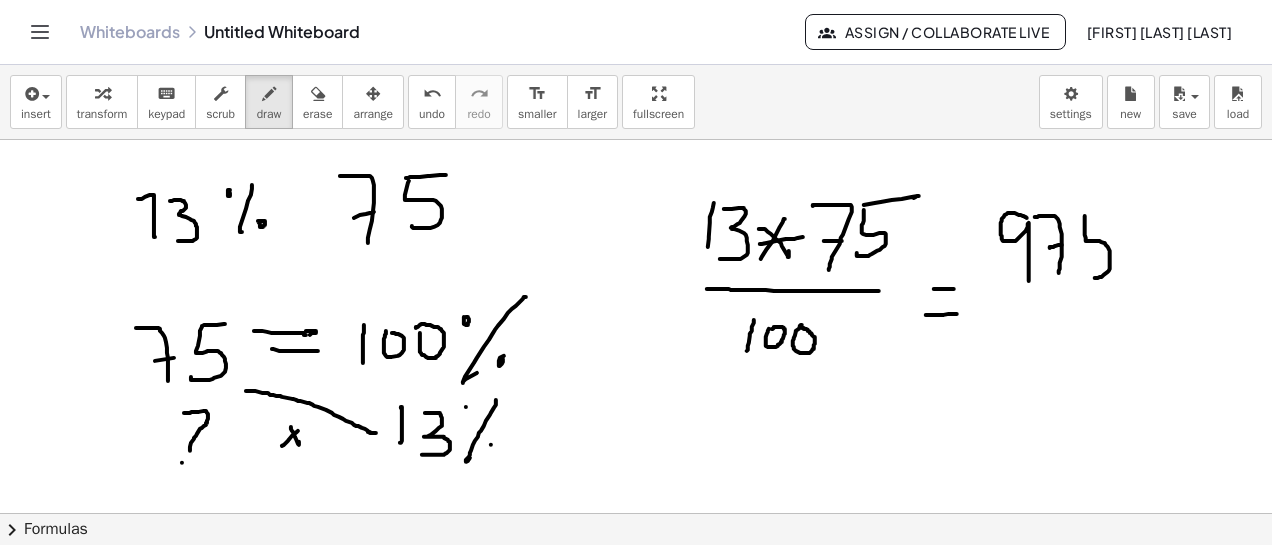 drag, startPoint x: 1085, startPoint y: 216, endPoint x: 1092, endPoint y: 278, distance: 62.39391 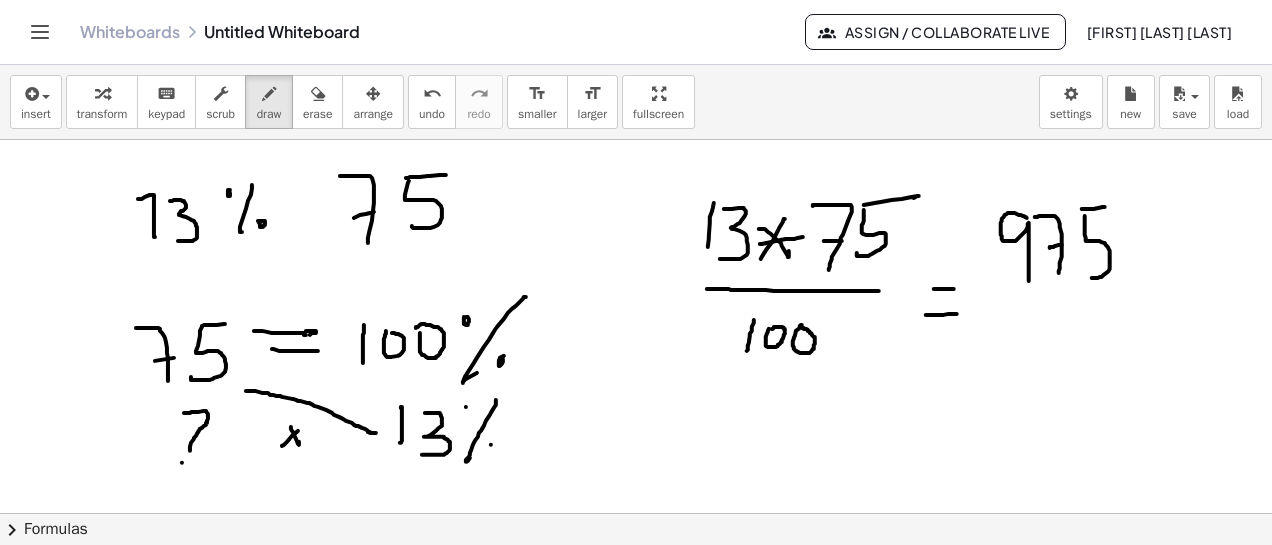 drag, startPoint x: 1082, startPoint y: 209, endPoint x: 1108, endPoint y: 207, distance: 26.076809 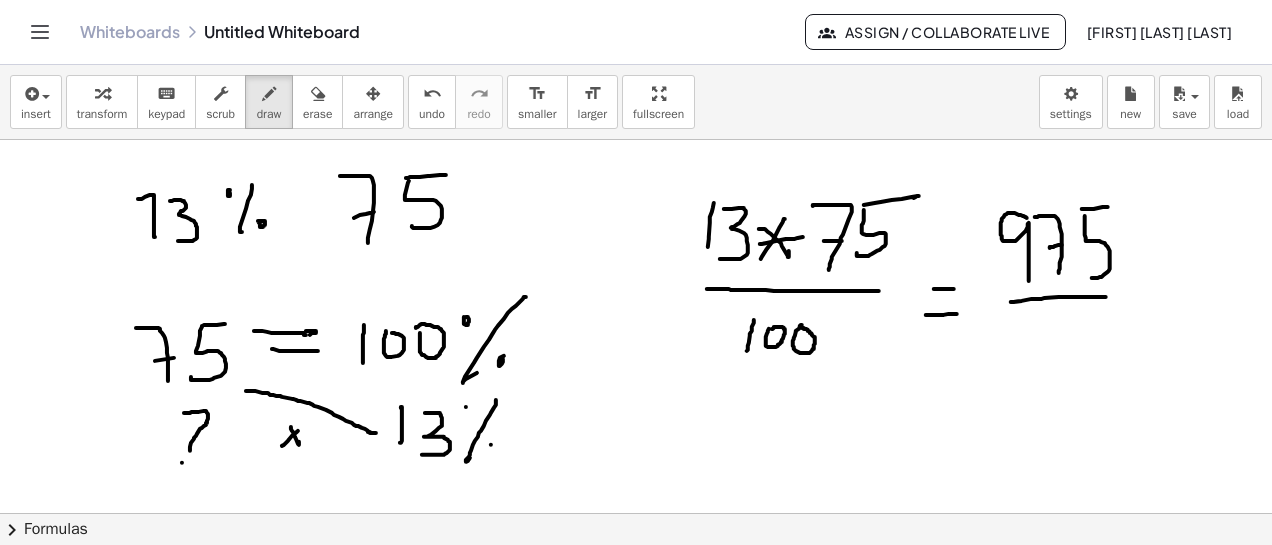 drag, startPoint x: 1011, startPoint y: 302, endPoint x: 1106, endPoint y: 297, distance: 95.131485 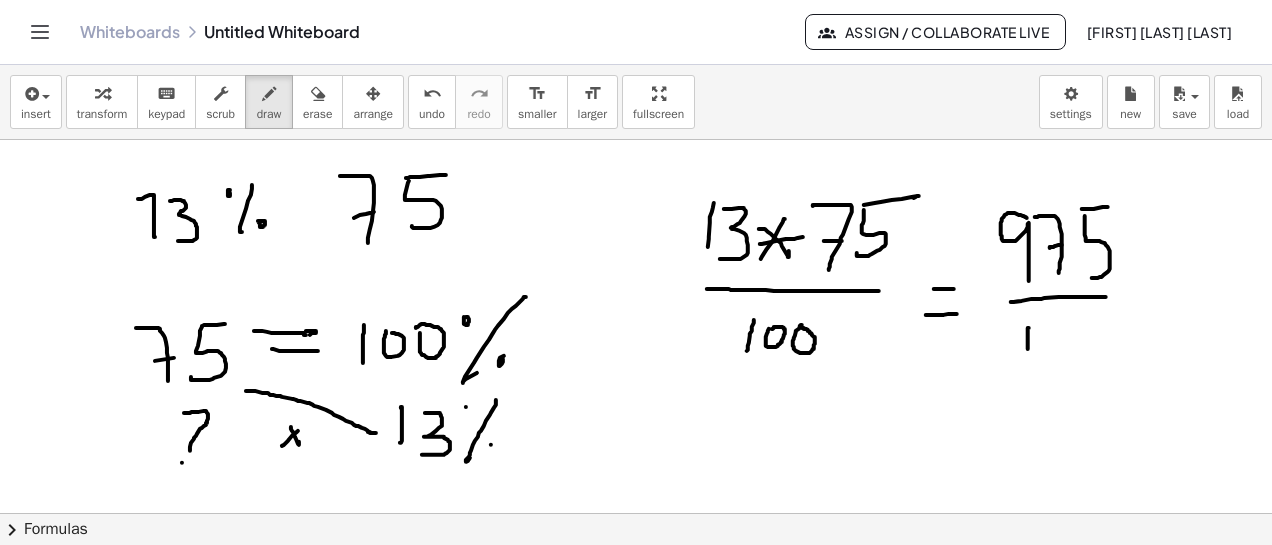 drag, startPoint x: 1029, startPoint y: 328, endPoint x: 1037, endPoint y: 351, distance: 24.351591 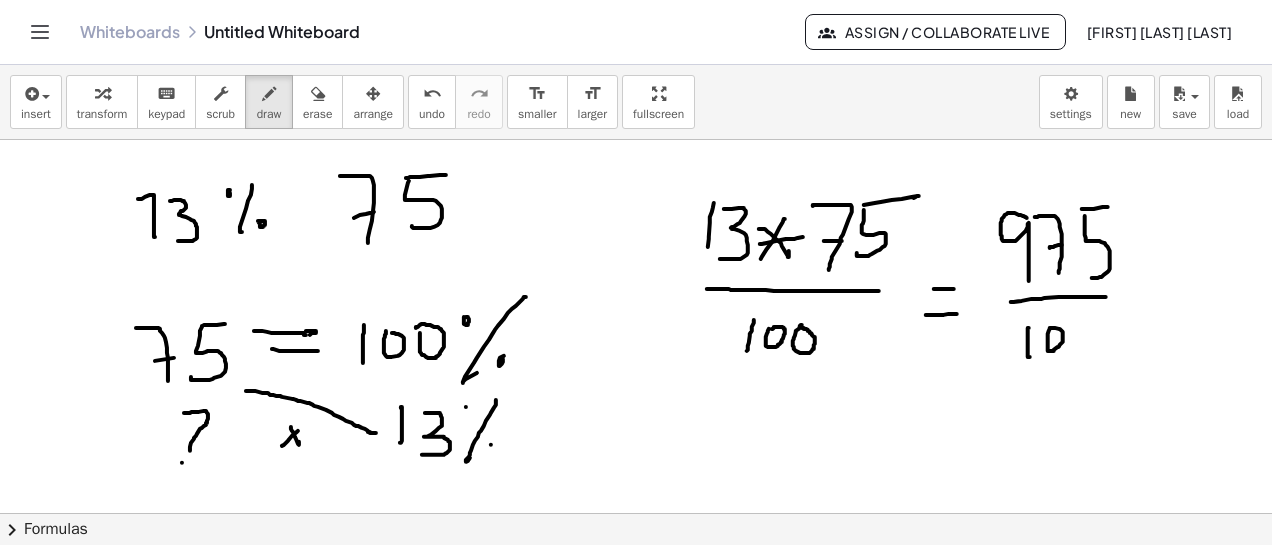 drag, startPoint x: 1050, startPoint y: 328, endPoint x: 1066, endPoint y: 334, distance: 17.088007 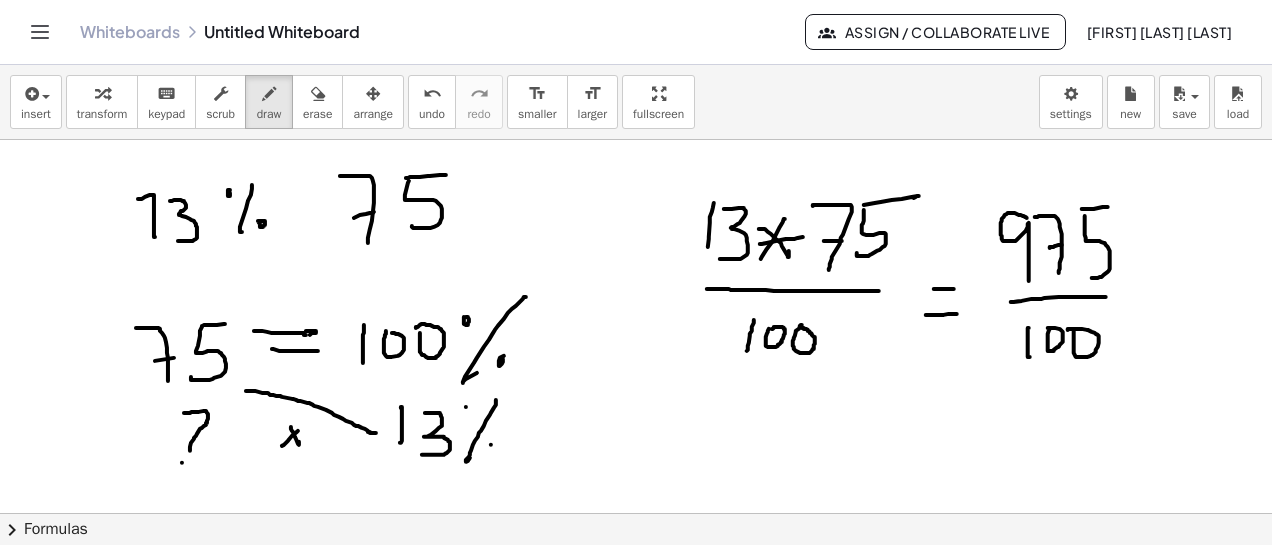 click at bounding box center [636, -1936] 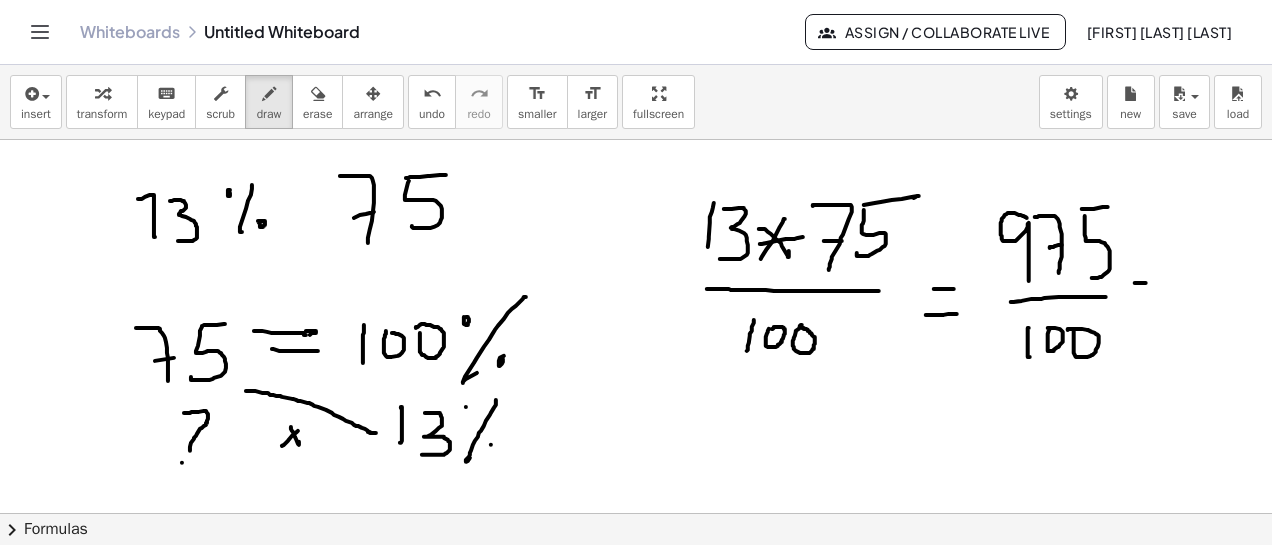 drag, startPoint x: 1135, startPoint y: 283, endPoint x: 1146, endPoint y: 283, distance: 11 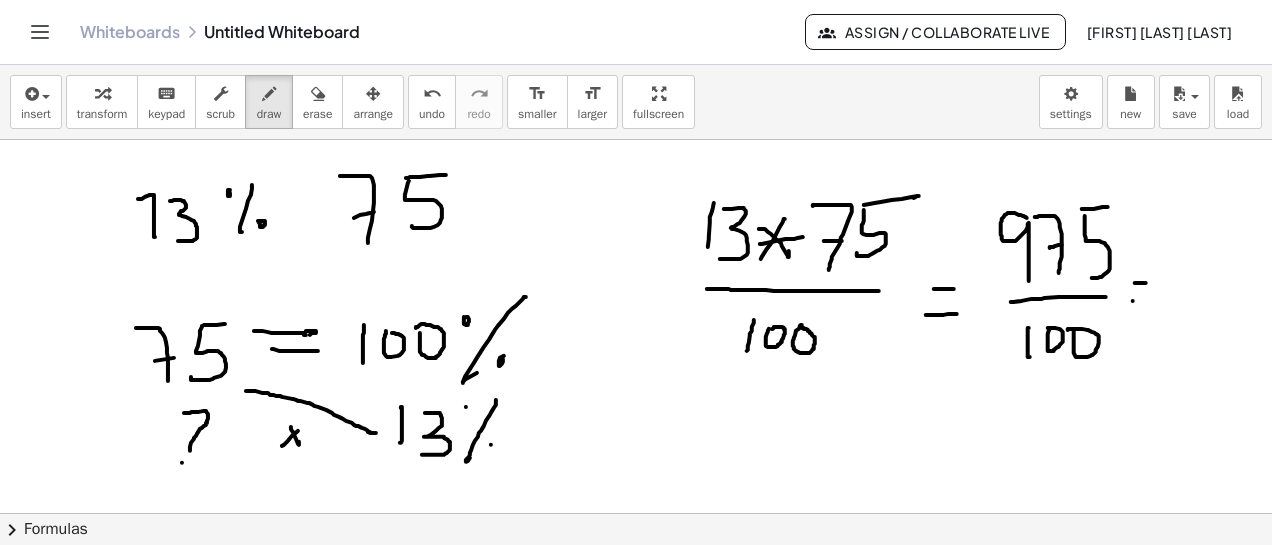 drag, startPoint x: 1133, startPoint y: 301, endPoint x: 1156, endPoint y: 300, distance: 23.021729 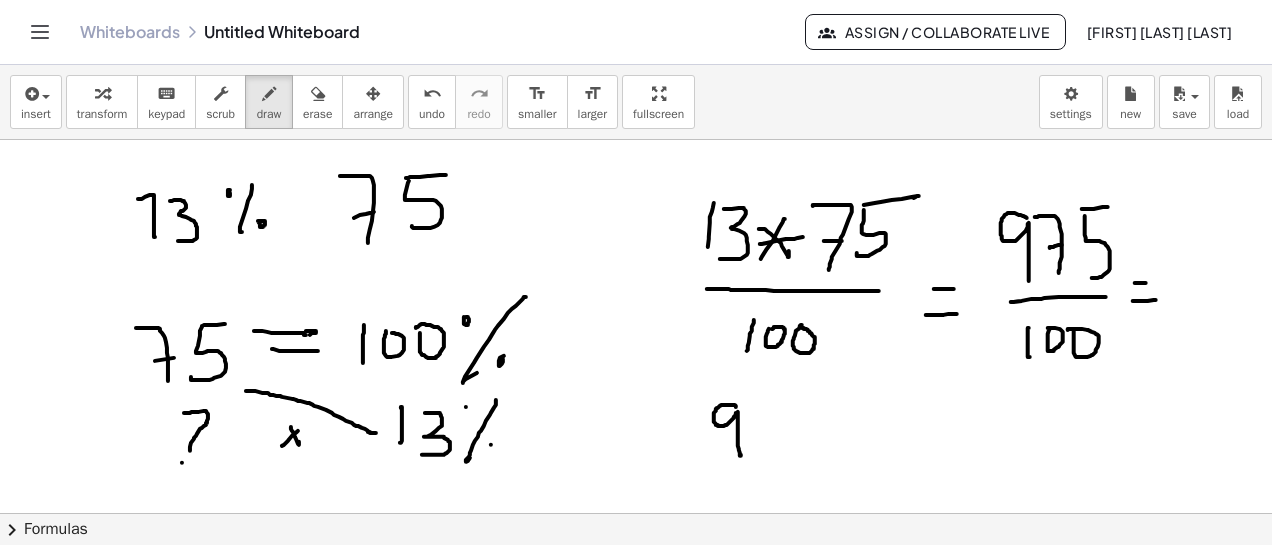 drag, startPoint x: 736, startPoint y: 407, endPoint x: 748, endPoint y: 449, distance: 43.68066 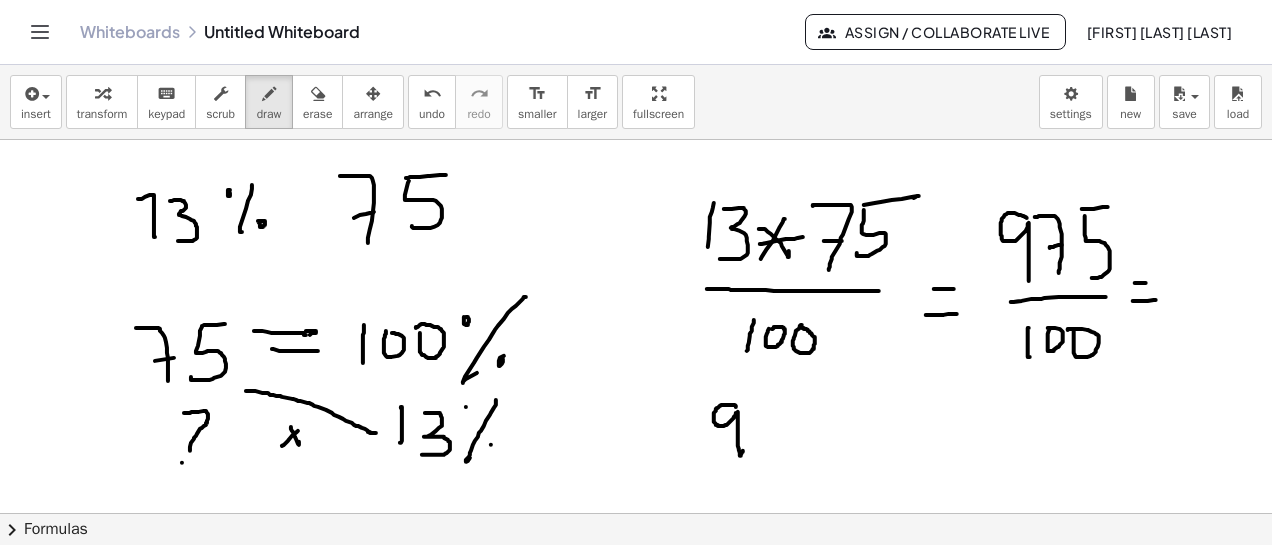 click at bounding box center [636, -1936] 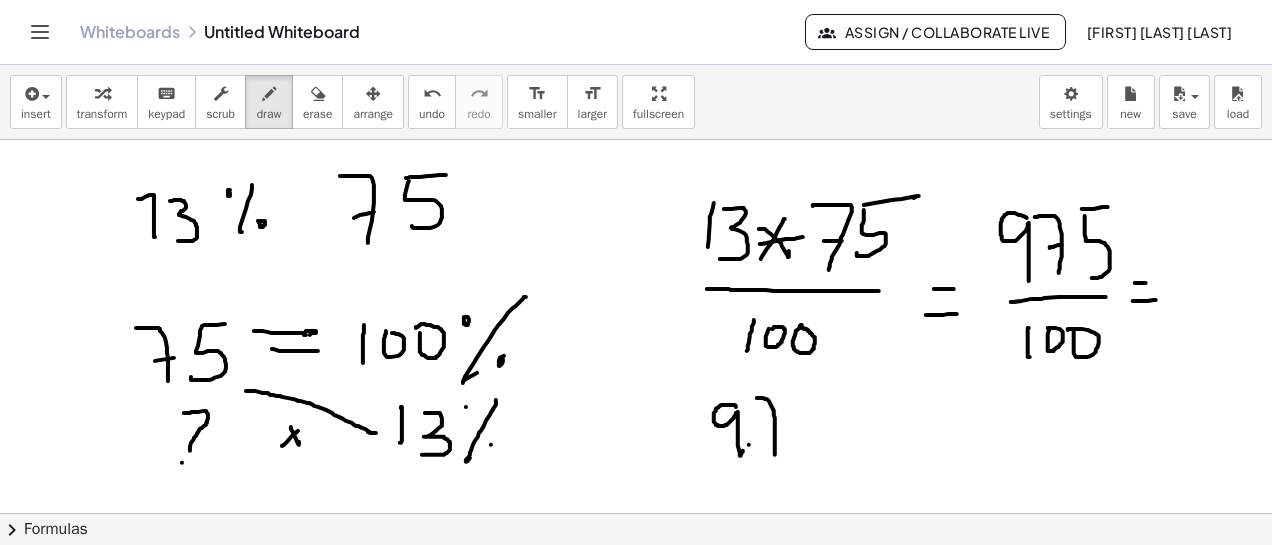 drag, startPoint x: 757, startPoint y: 398, endPoint x: 774, endPoint y: 451, distance: 55.65968 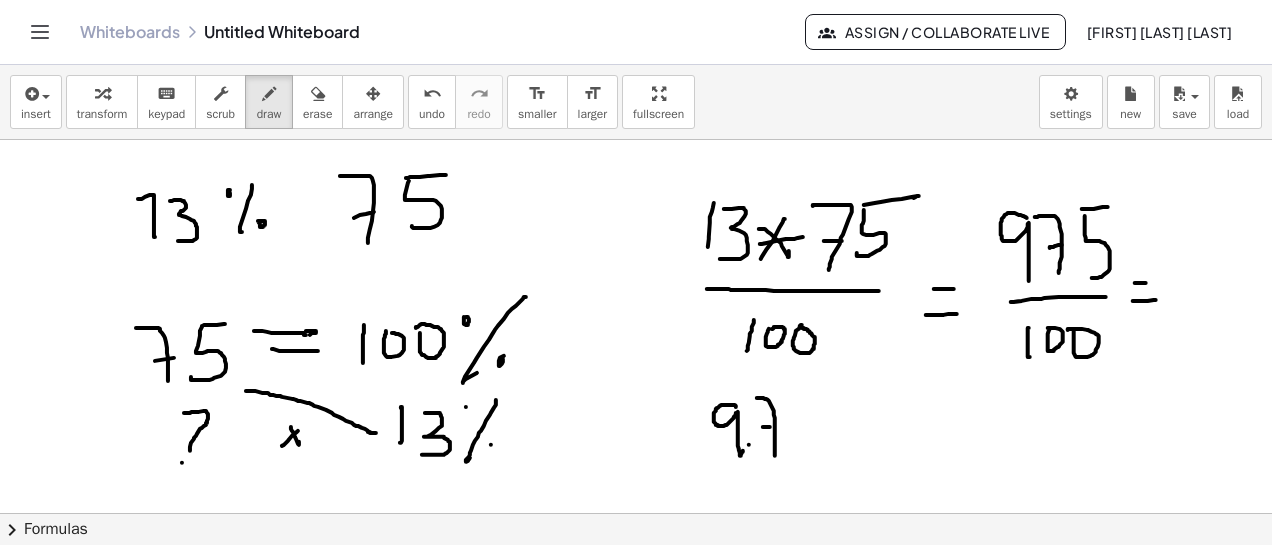 drag, startPoint x: 763, startPoint y: 427, endPoint x: 780, endPoint y: 427, distance: 17 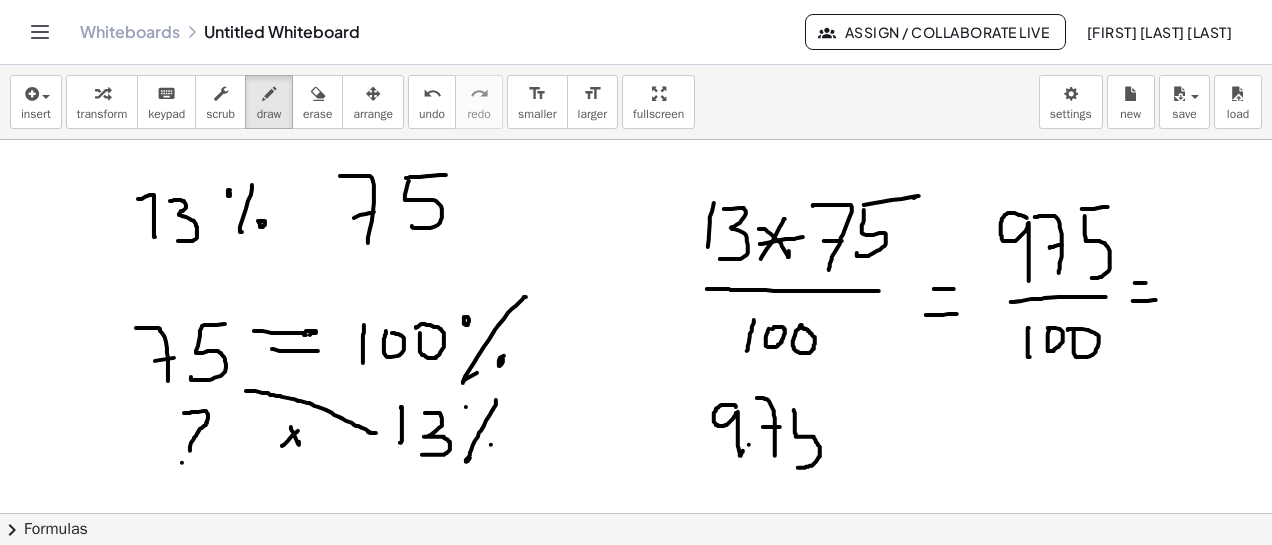 drag, startPoint x: 794, startPoint y: 410, endPoint x: 798, endPoint y: 458, distance: 48.166378 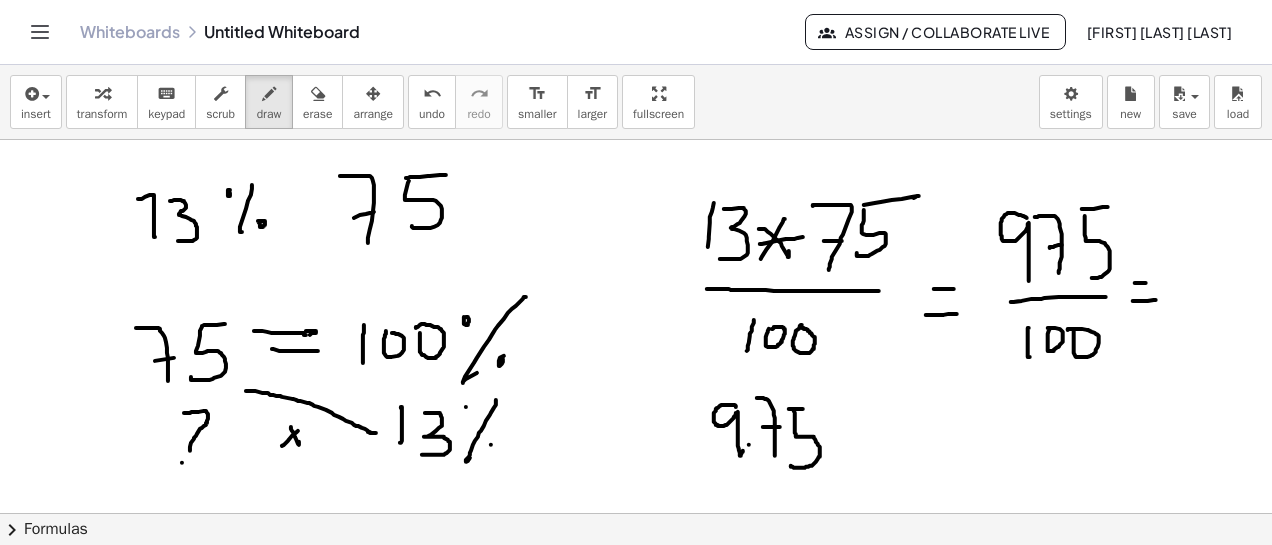 drag, startPoint x: 789, startPoint y: 409, endPoint x: 808, endPoint y: 409, distance: 19 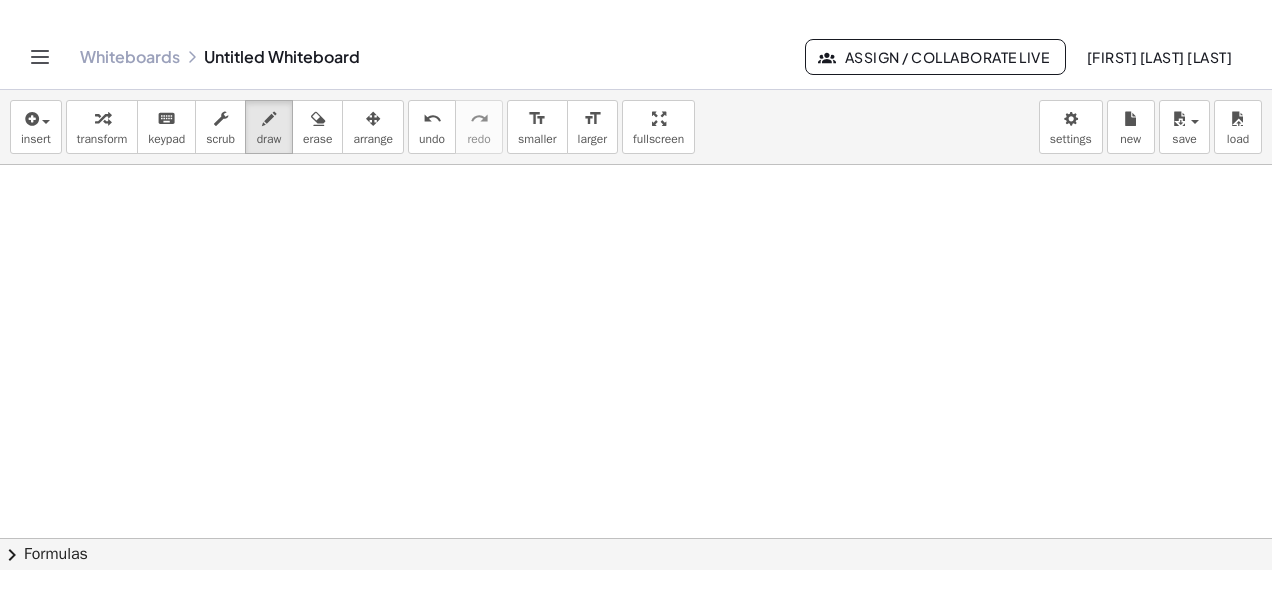 scroll, scrollTop: 5260, scrollLeft: 0, axis: vertical 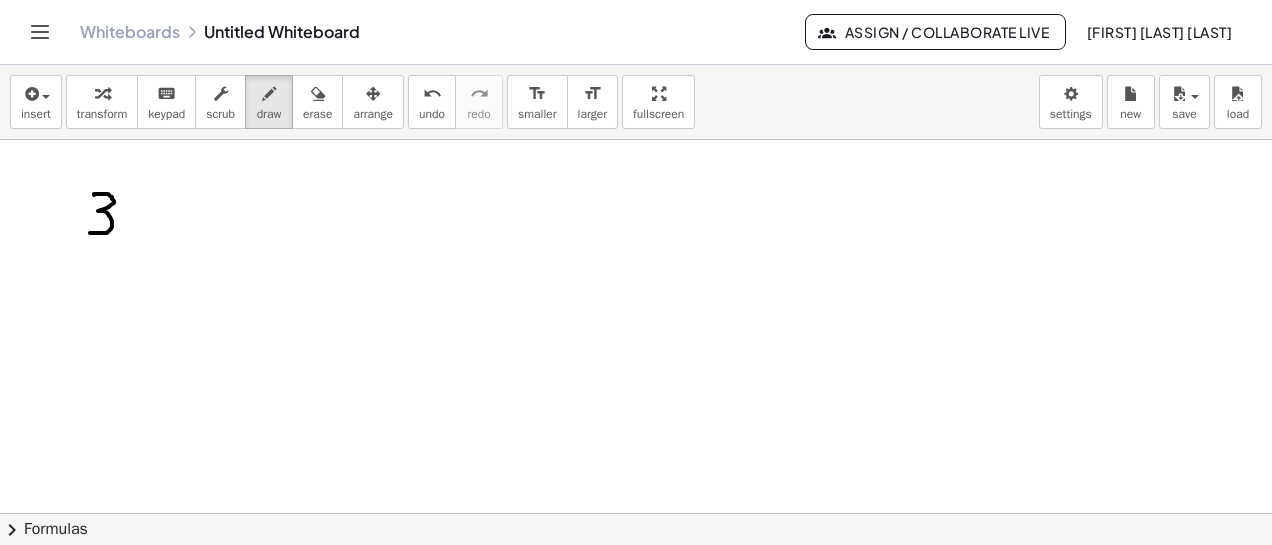 drag, startPoint x: 94, startPoint y: 195, endPoint x: 102, endPoint y: 227, distance: 32.984844 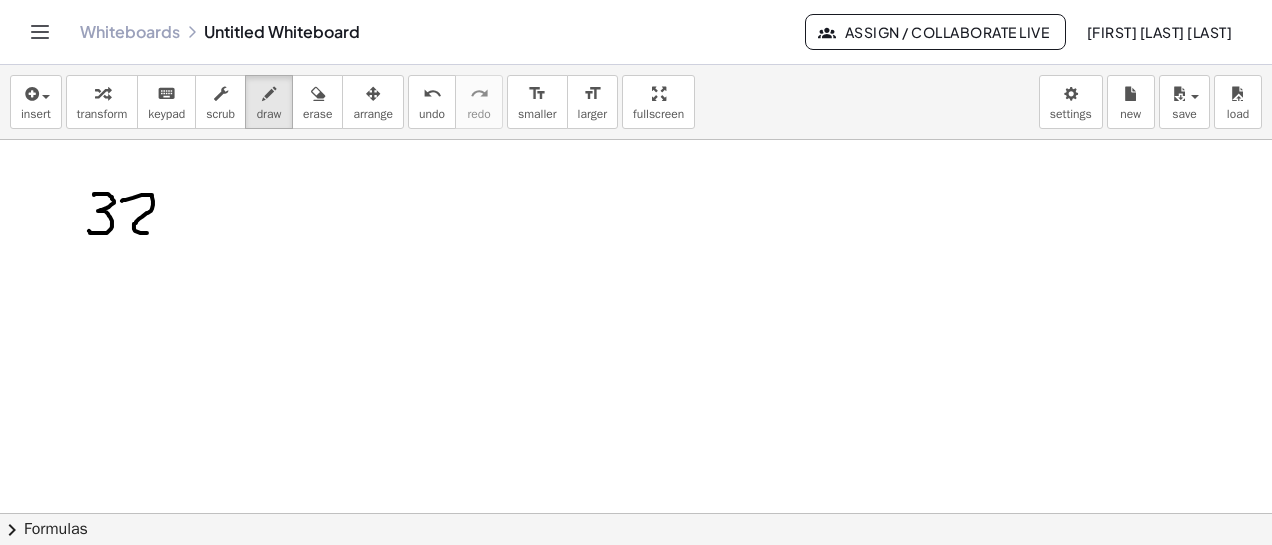 drag, startPoint x: 122, startPoint y: 201, endPoint x: 152, endPoint y: 233, distance: 43.863426 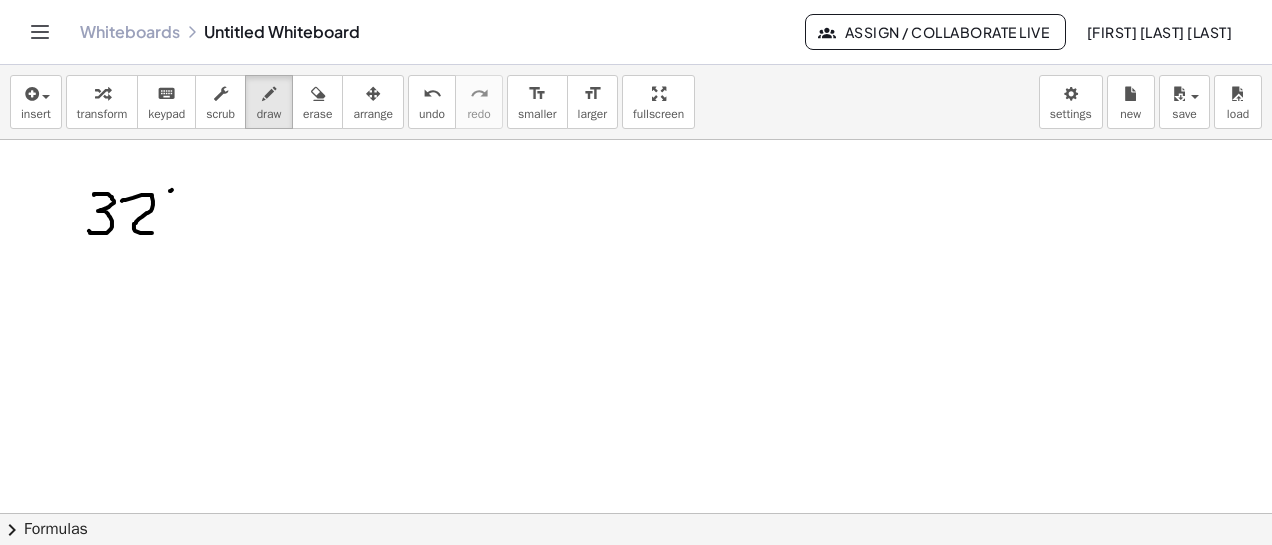 click at bounding box center (636, -2123) 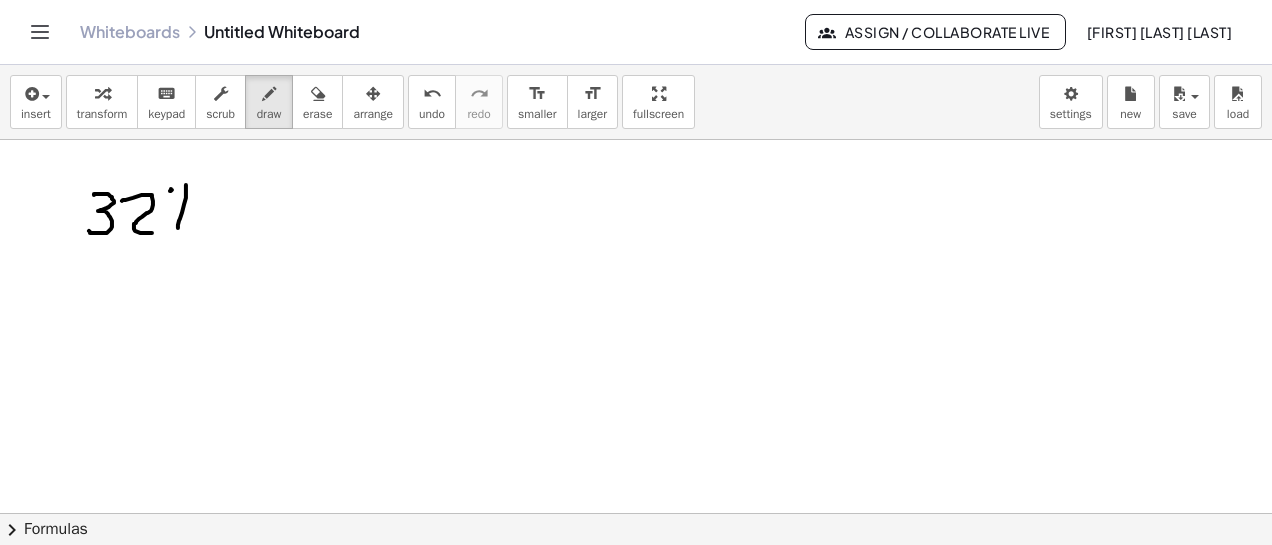 drag, startPoint x: 186, startPoint y: 185, endPoint x: 192, endPoint y: 214, distance: 29.614185 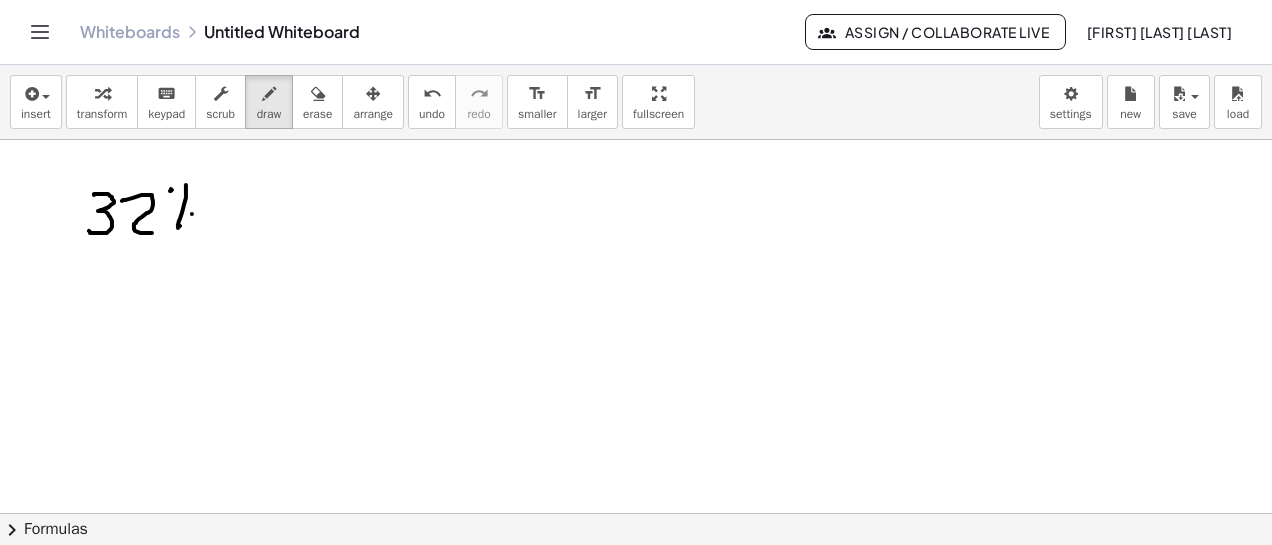 click at bounding box center [636, -2123] 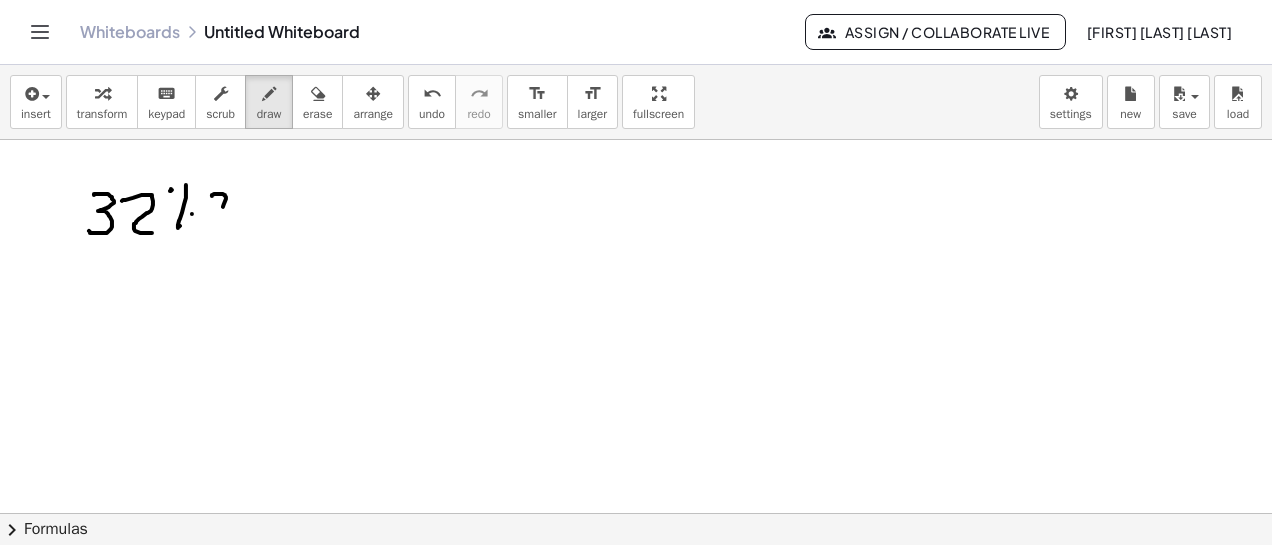 drag, startPoint x: 212, startPoint y: 196, endPoint x: 234, endPoint y: 199, distance: 22.203604 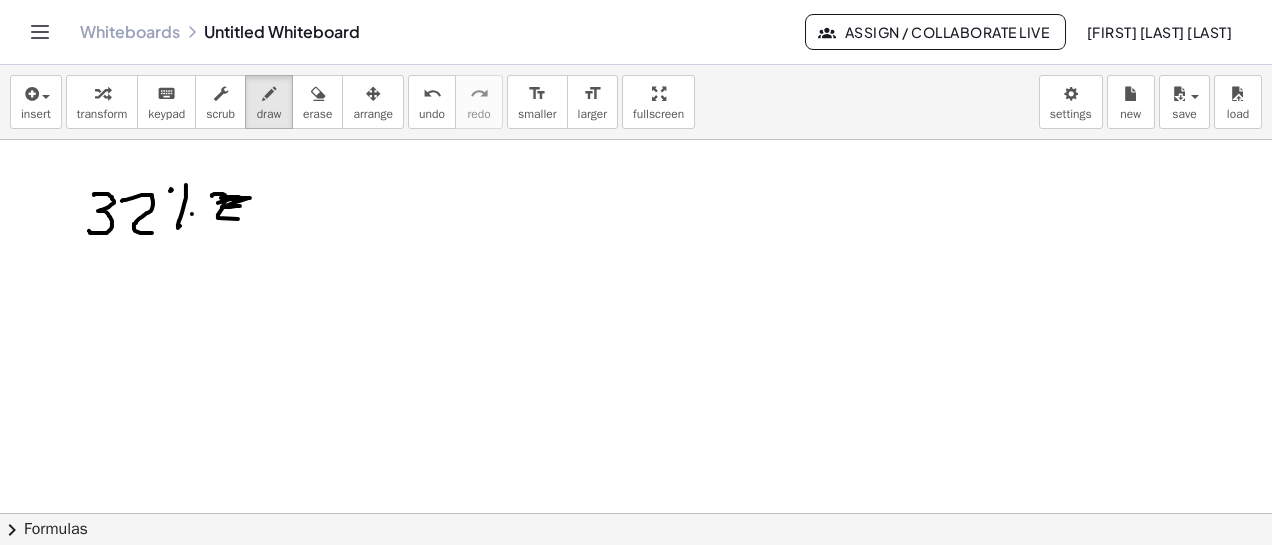 drag, startPoint x: 234, startPoint y: 199, endPoint x: 222, endPoint y: 208, distance: 15 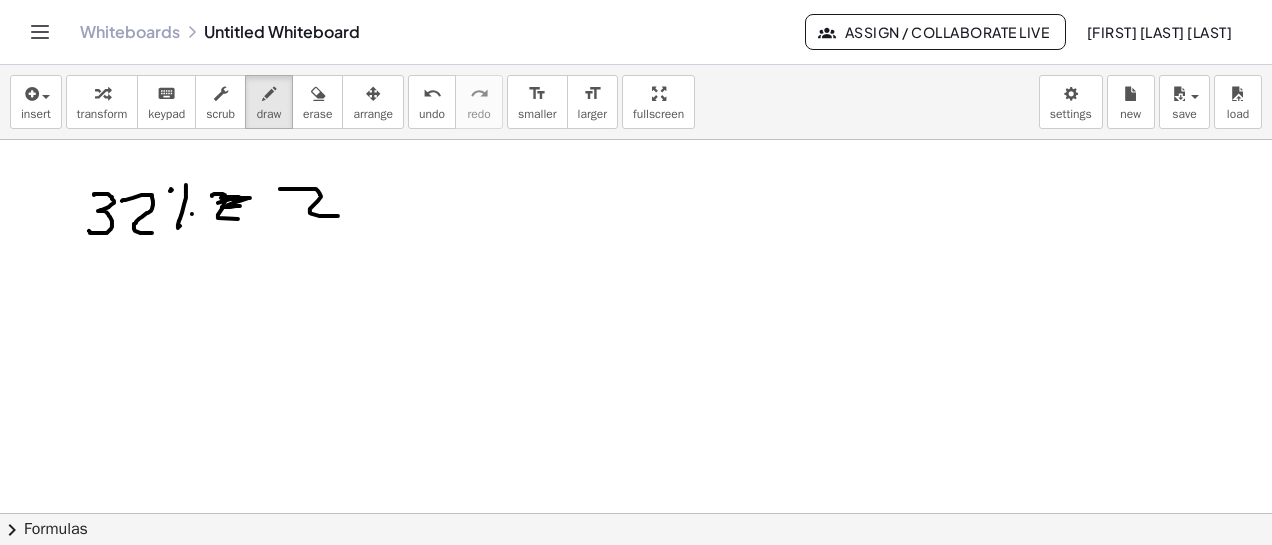 drag, startPoint x: 280, startPoint y: 189, endPoint x: 338, endPoint y: 216, distance: 63.97656 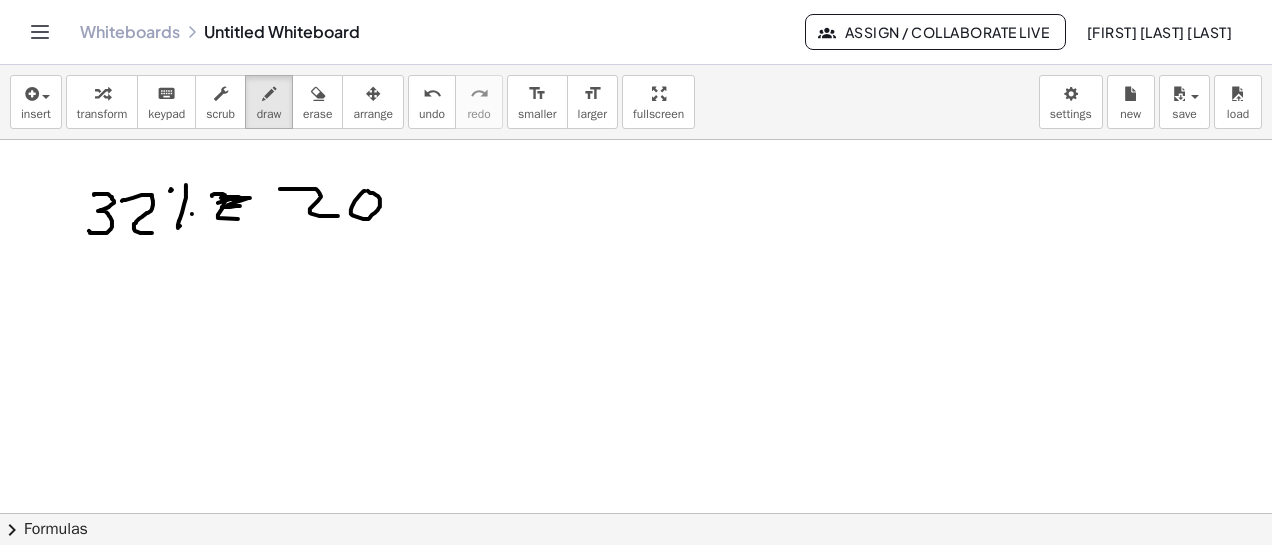 click at bounding box center (636, -2123) 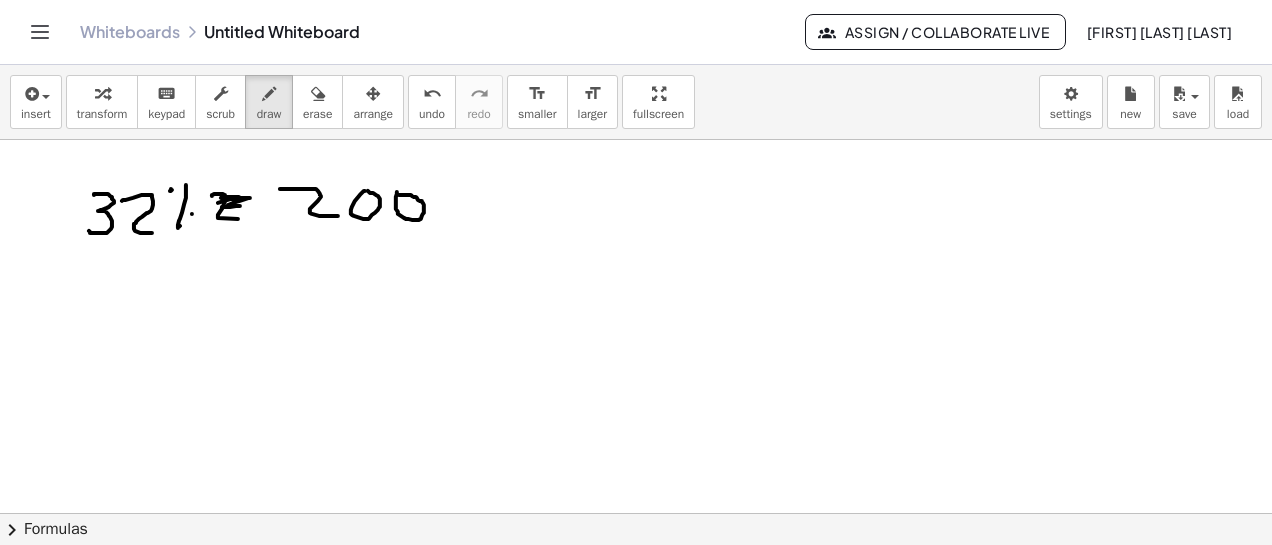 click at bounding box center [636, -2123] 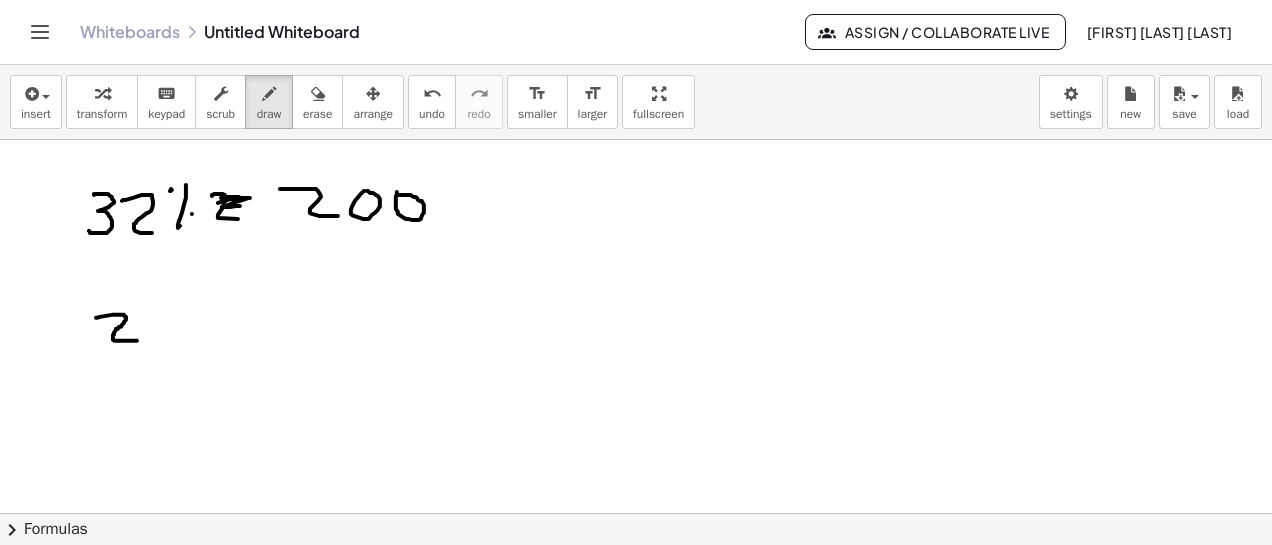 drag, startPoint x: 96, startPoint y: 318, endPoint x: 137, endPoint y: 332, distance: 43.32436 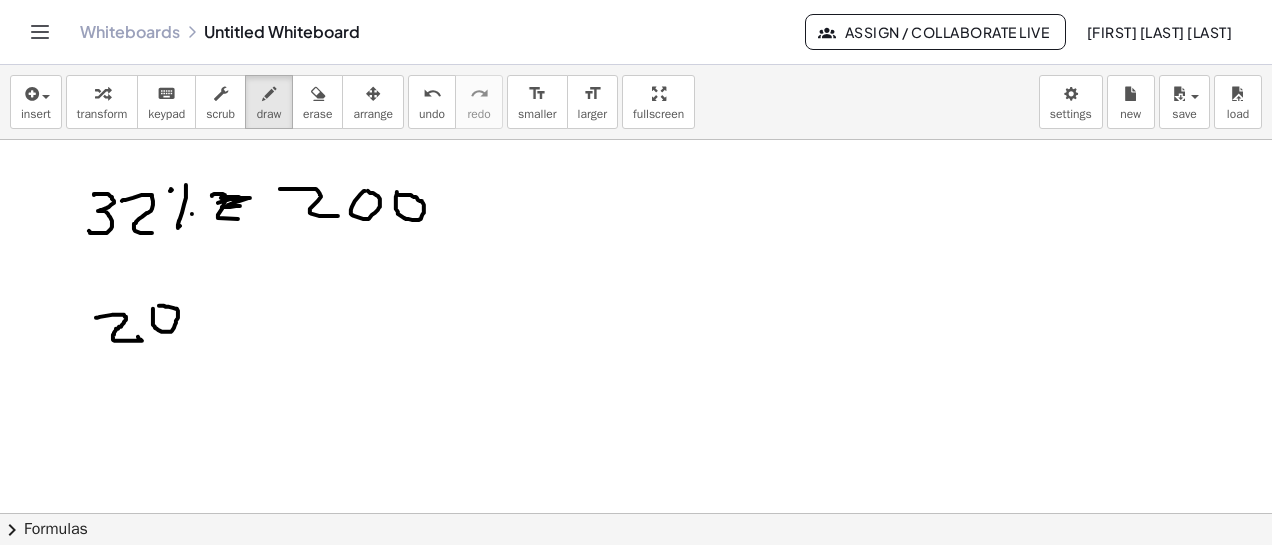 click at bounding box center (636, -2123) 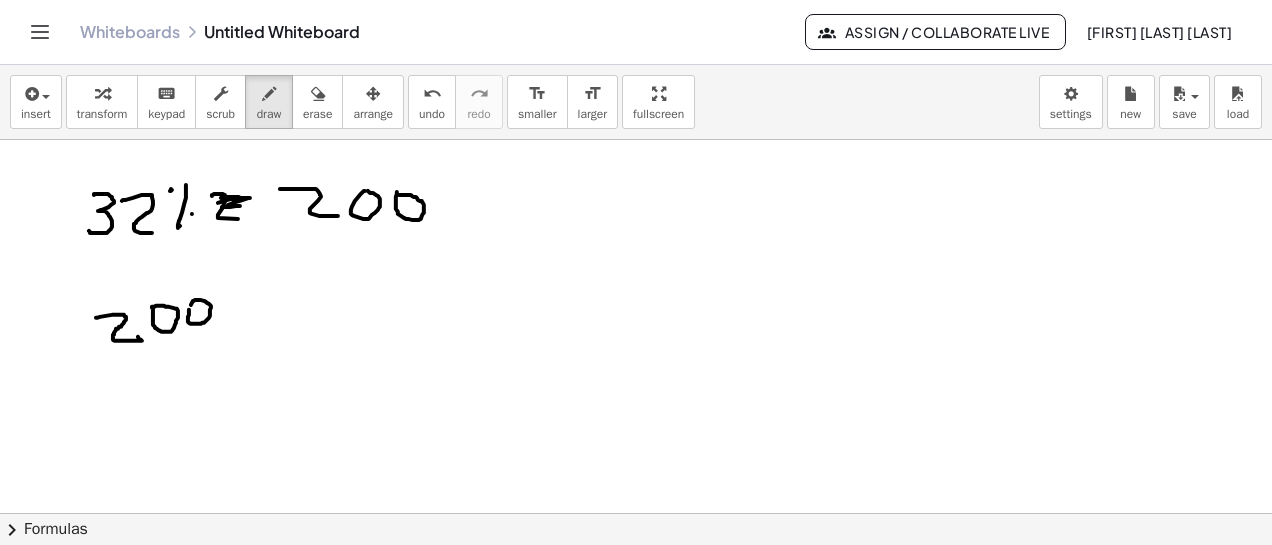 click at bounding box center [636, -2123] 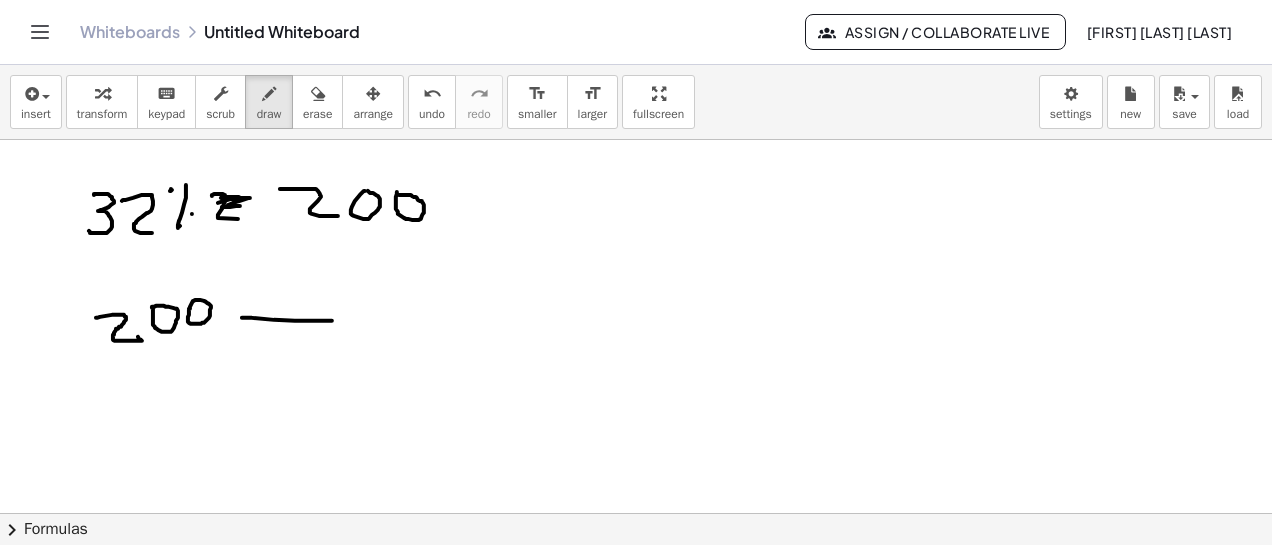 drag, startPoint x: 242, startPoint y: 318, endPoint x: 332, endPoint y: 321, distance: 90.04999 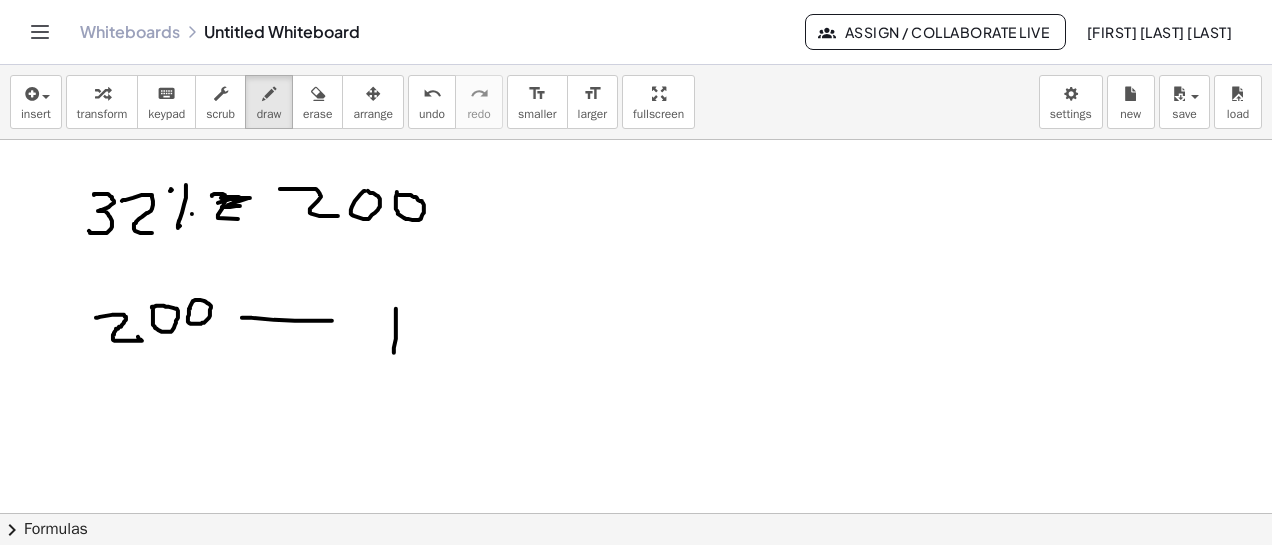 drag, startPoint x: 396, startPoint y: 309, endPoint x: 408, endPoint y: 340, distance: 33.24154 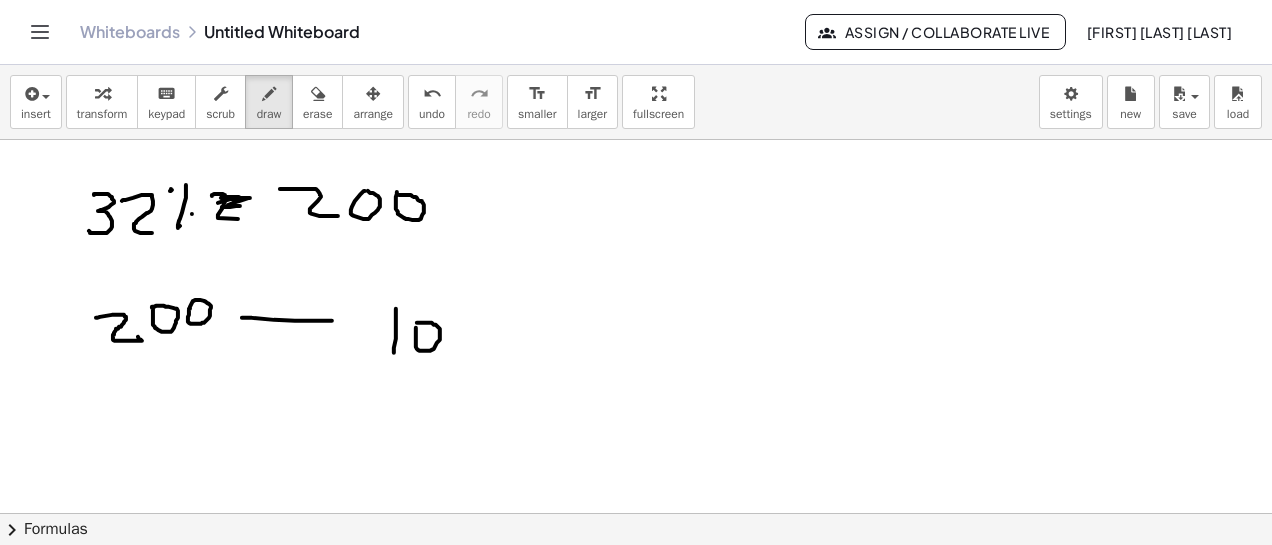 click at bounding box center (636, -2123) 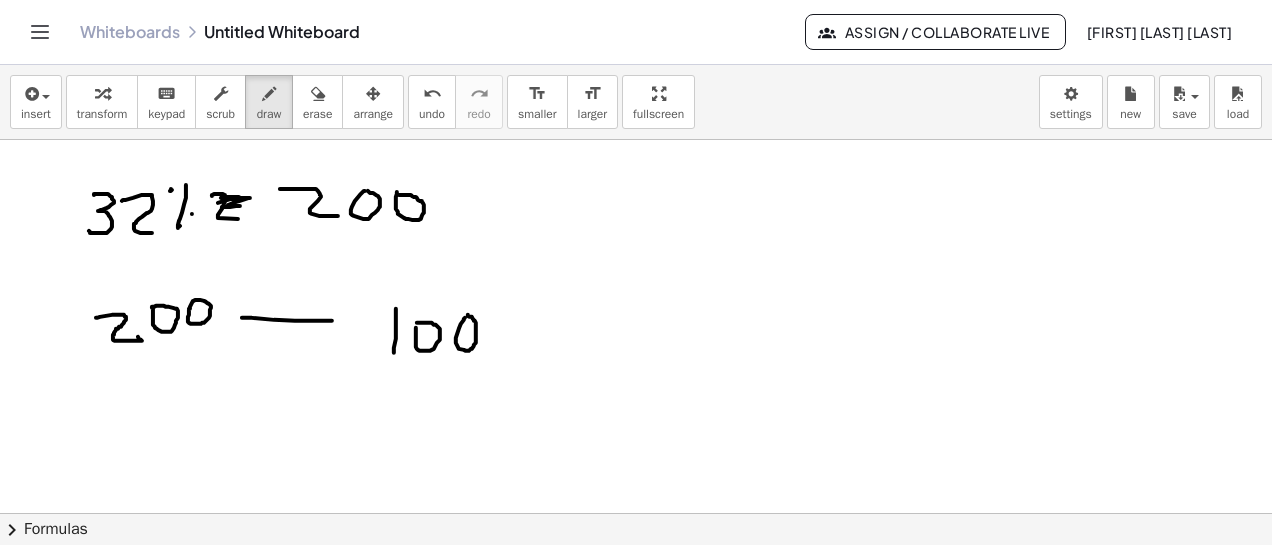 click at bounding box center [636, -2123] 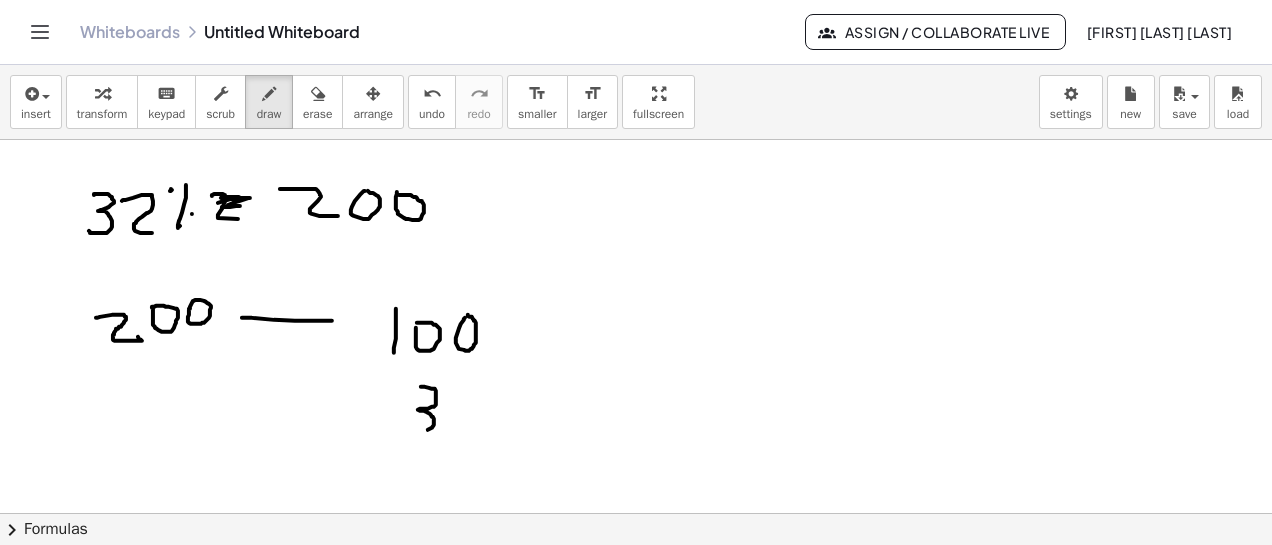 drag, startPoint x: 421, startPoint y: 387, endPoint x: 413, endPoint y: 428, distance: 41.773197 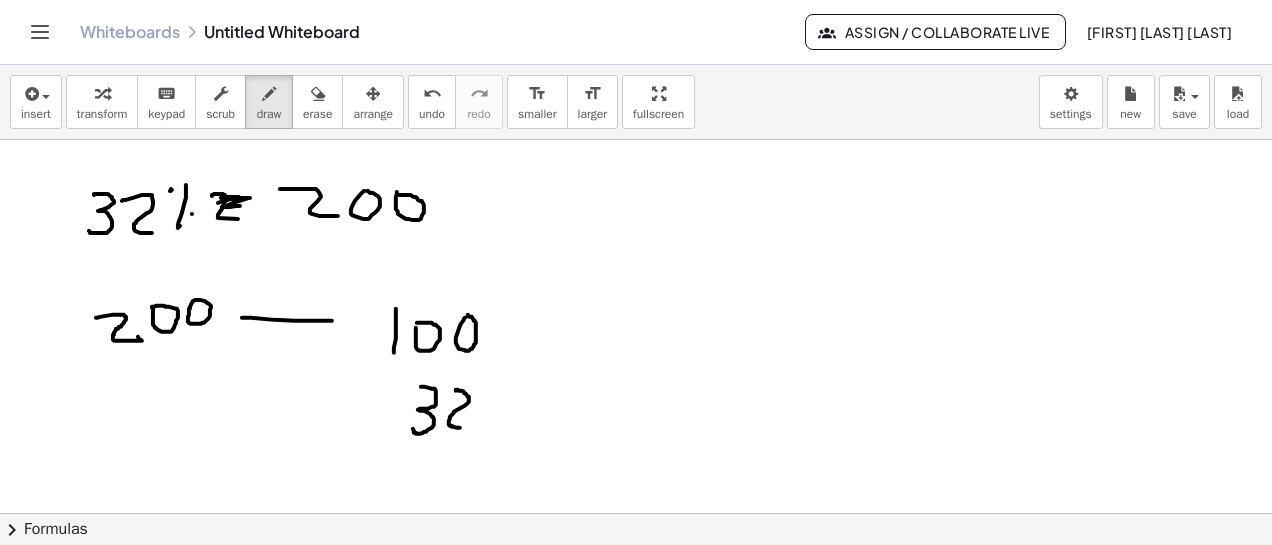 drag, startPoint x: 456, startPoint y: 391, endPoint x: 458, endPoint y: 427, distance: 36.05551 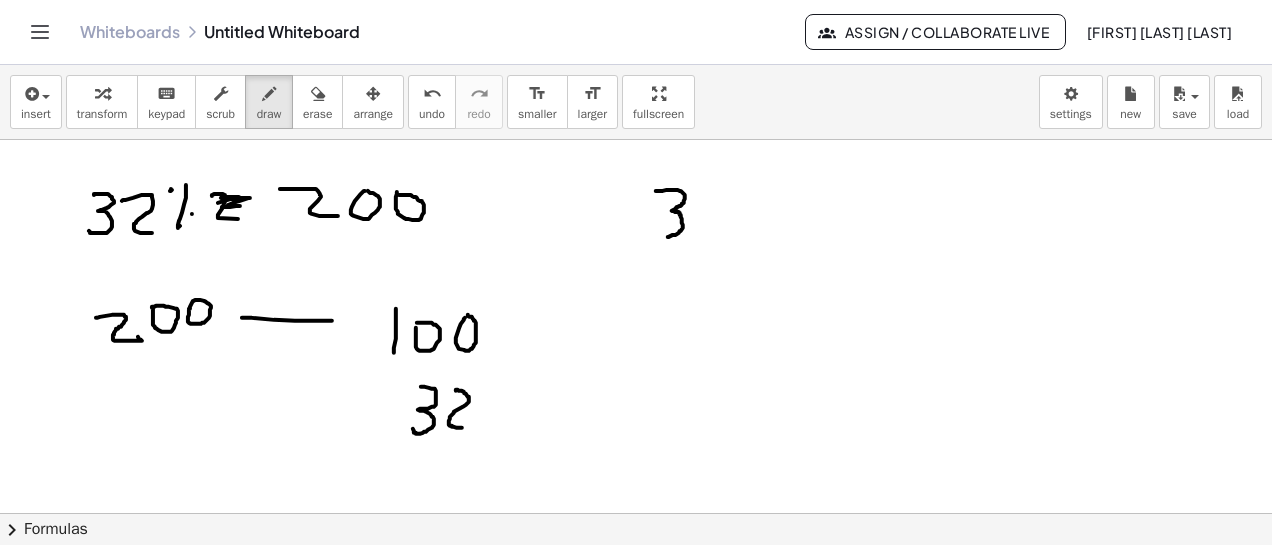 drag, startPoint x: 656, startPoint y: 191, endPoint x: 666, endPoint y: 231, distance: 41.231056 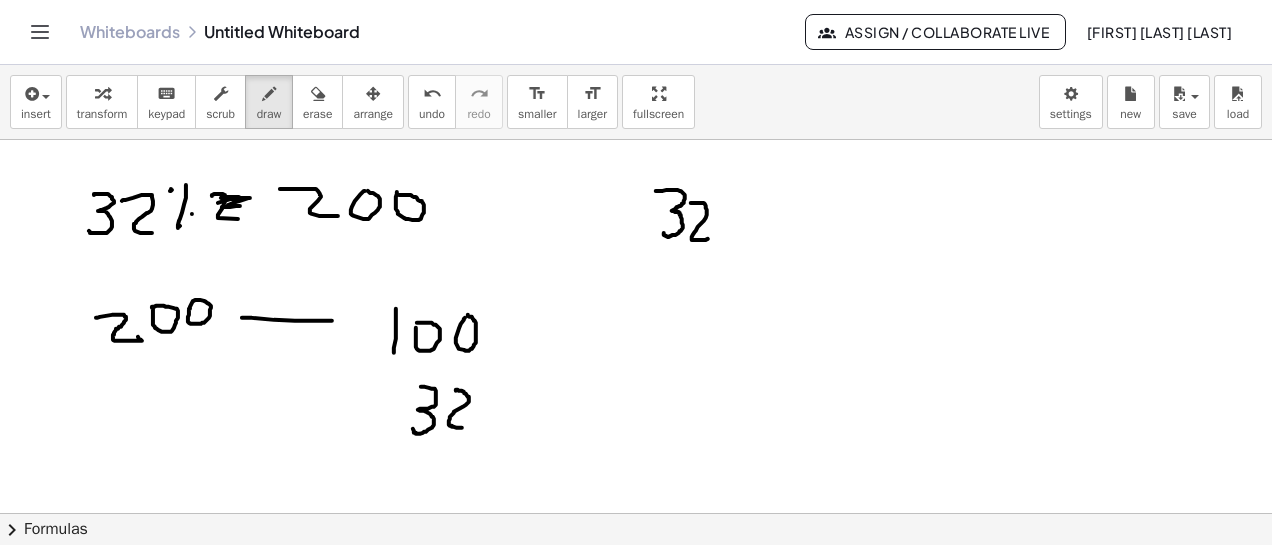 drag, startPoint x: 691, startPoint y: 203, endPoint x: 708, endPoint y: 235, distance: 36.23534 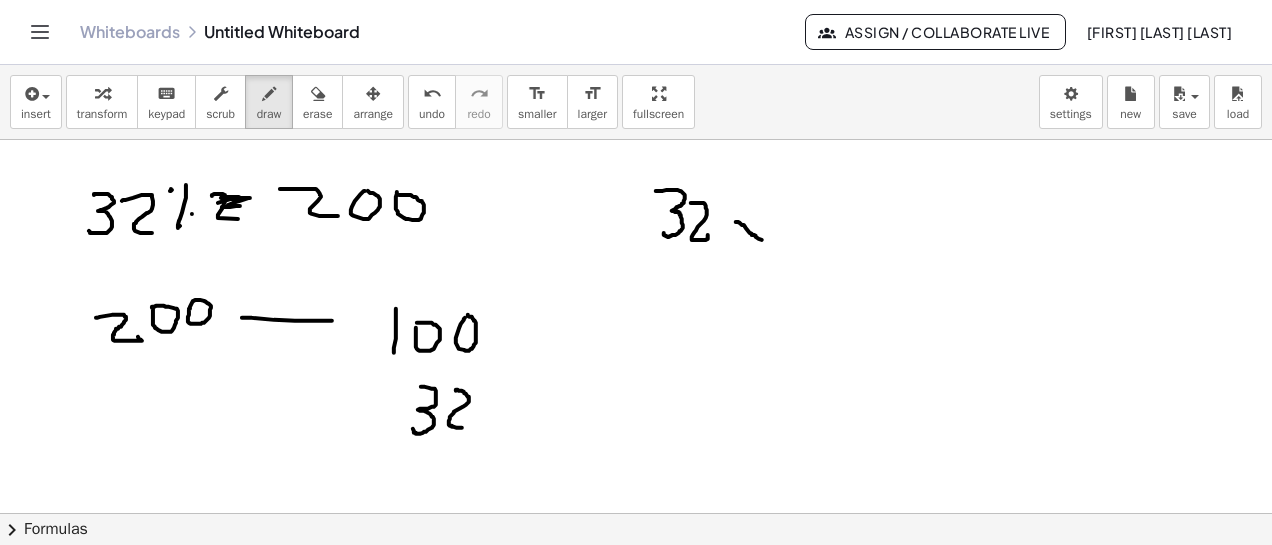 drag, startPoint x: 736, startPoint y: 222, endPoint x: 762, endPoint y: 233, distance: 28.231188 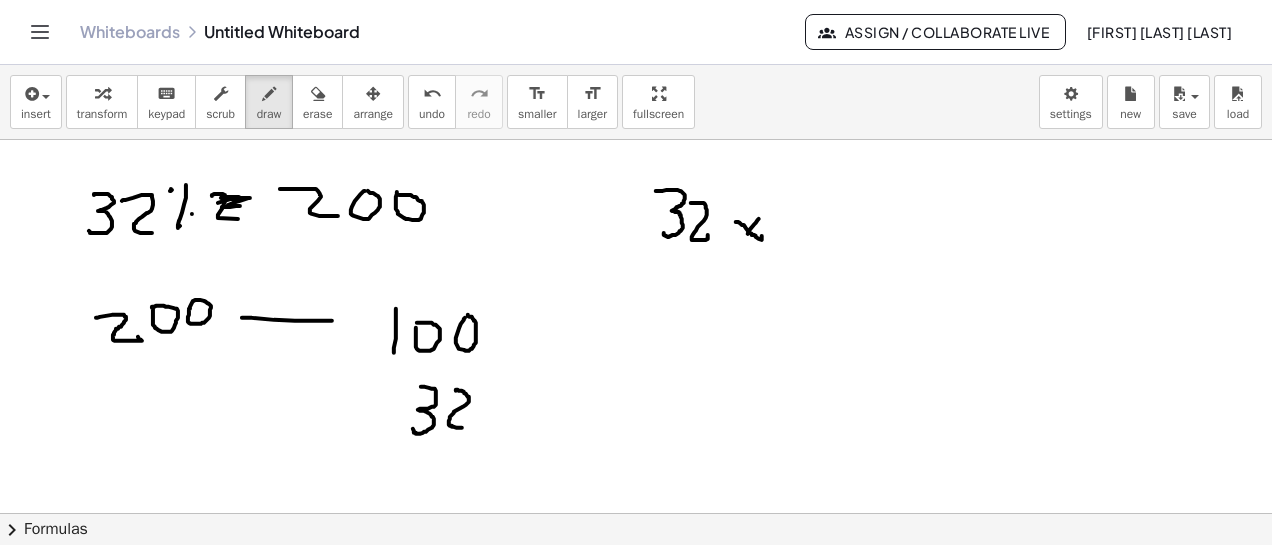 drag, startPoint x: 756, startPoint y: 223, endPoint x: 780, endPoint y: 233, distance: 26 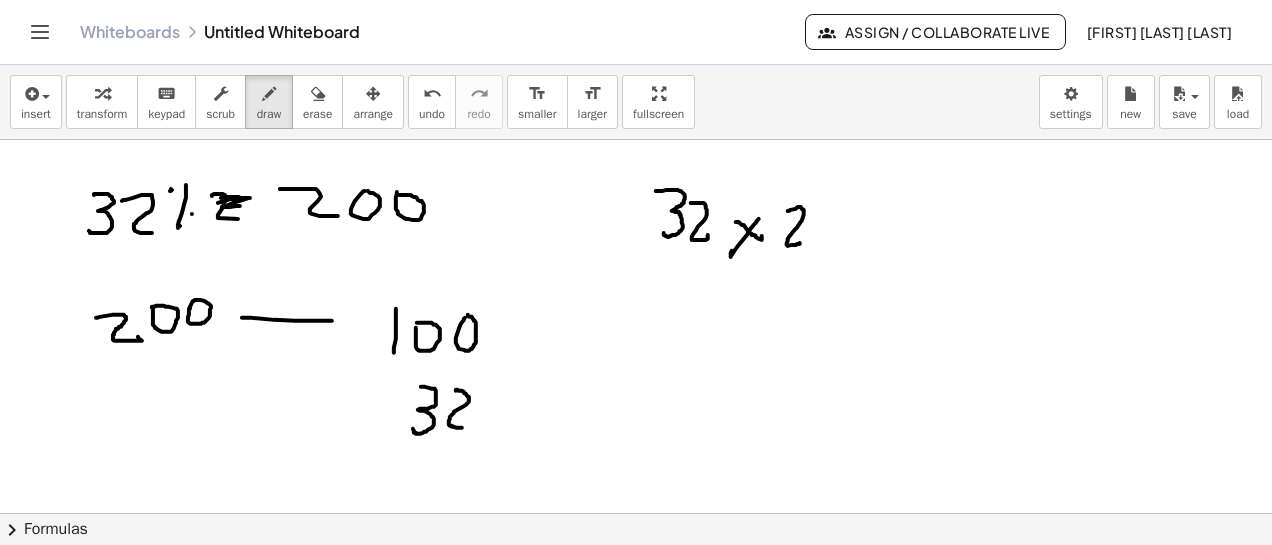 drag, startPoint x: 788, startPoint y: 211, endPoint x: 821, endPoint y: 222, distance: 34.785053 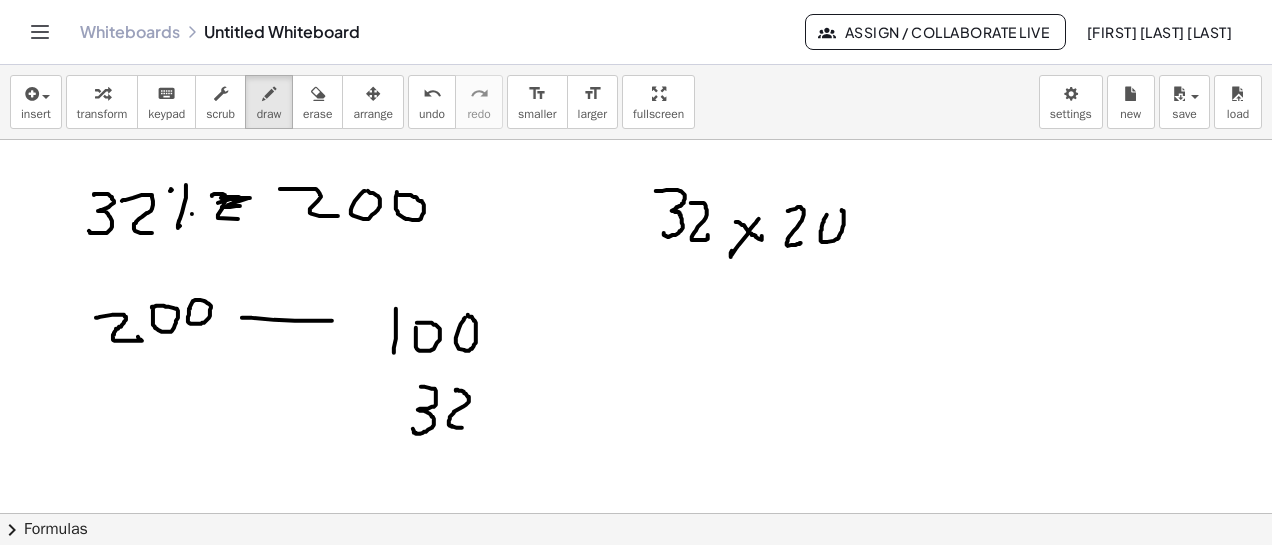 click at bounding box center (636, -2123) 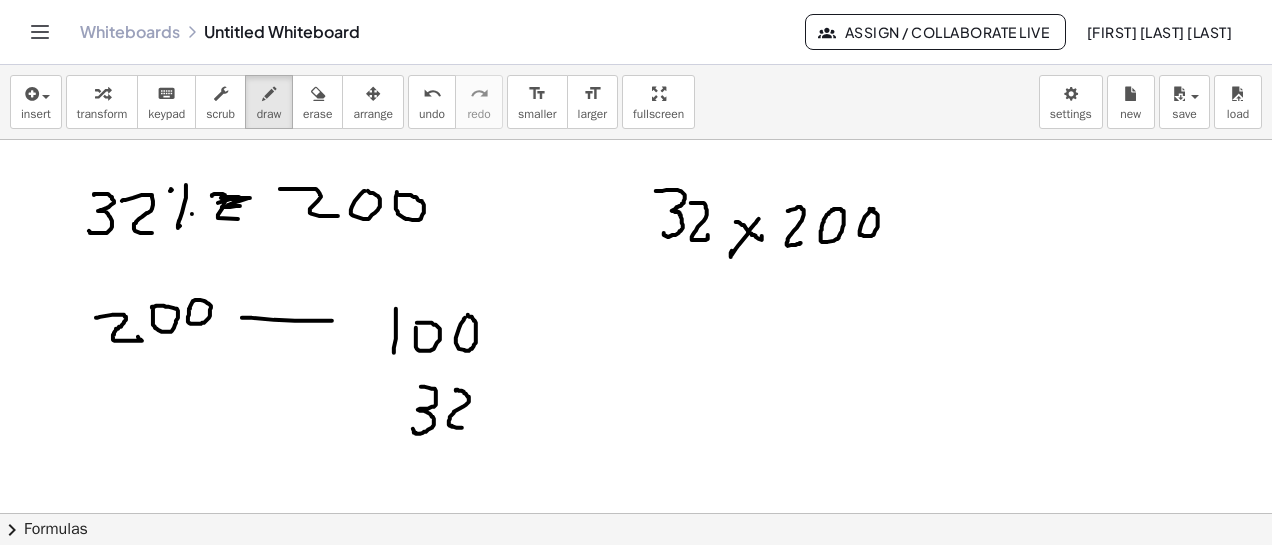 click at bounding box center [636, -2123] 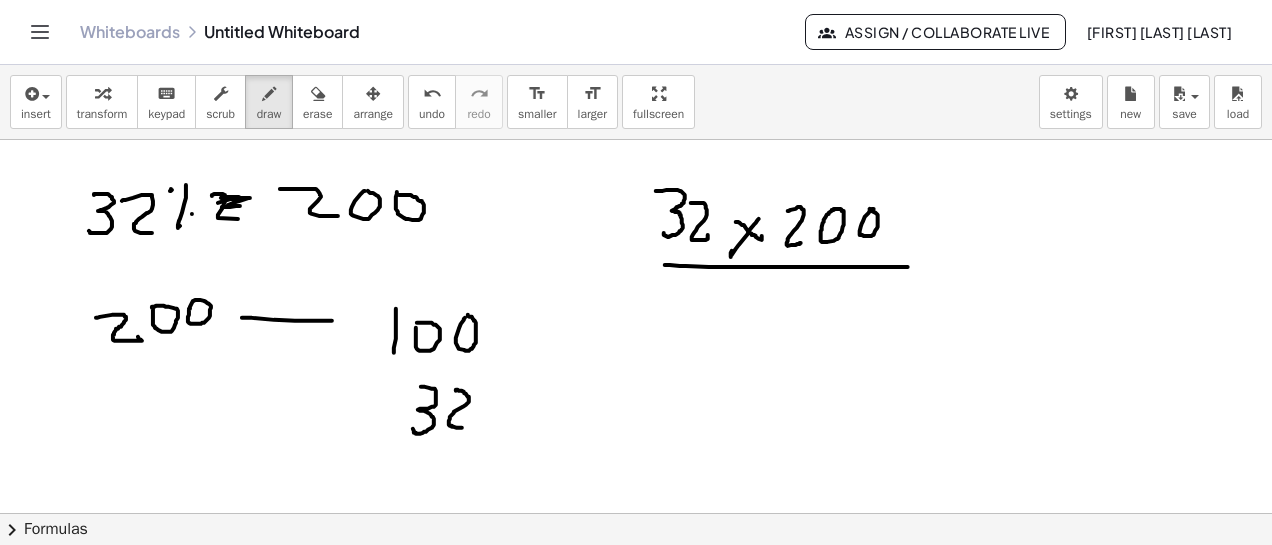 drag, startPoint x: 665, startPoint y: 265, endPoint x: 771, endPoint y: 313, distance: 116.3615 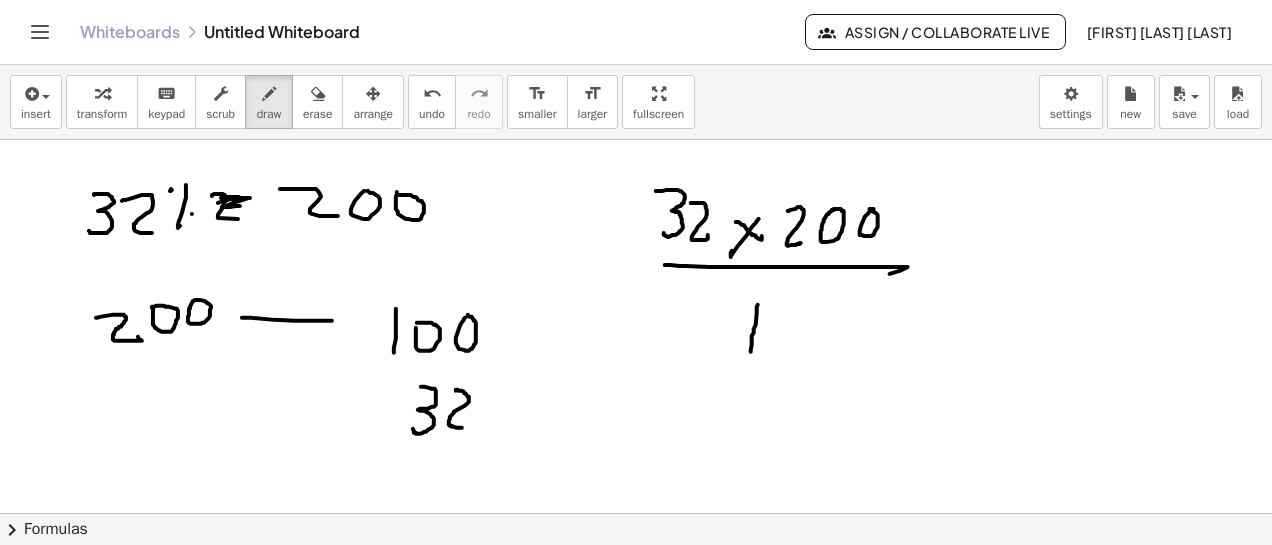 drag, startPoint x: 758, startPoint y: 305, endPoint x: 762, endPoint y: 333, distance: 28.284271 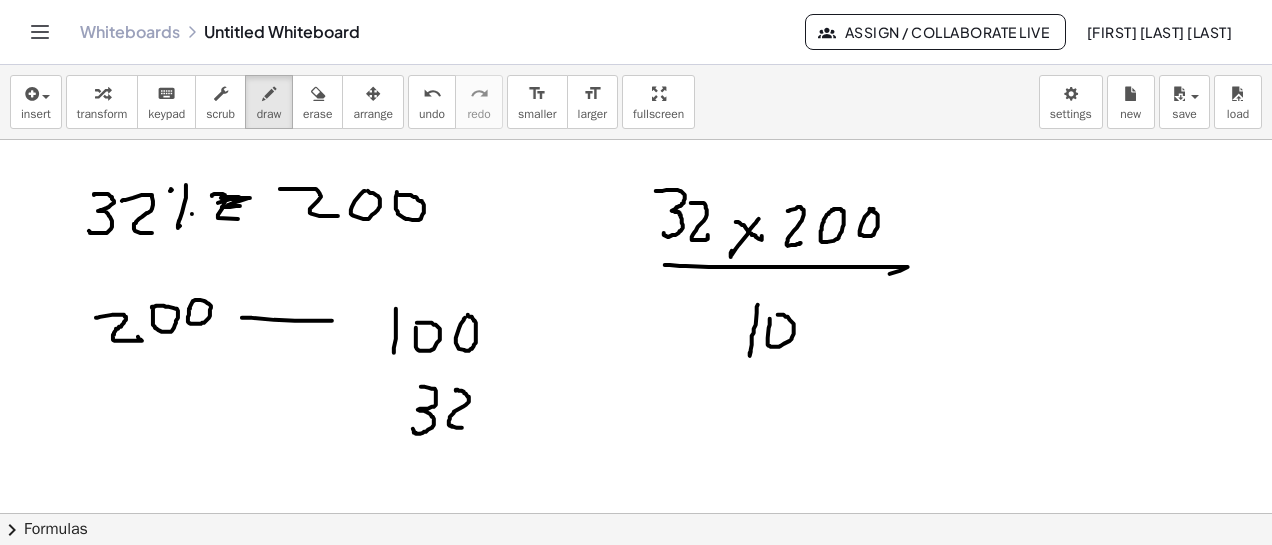 click at bounding box center (636, -2123) 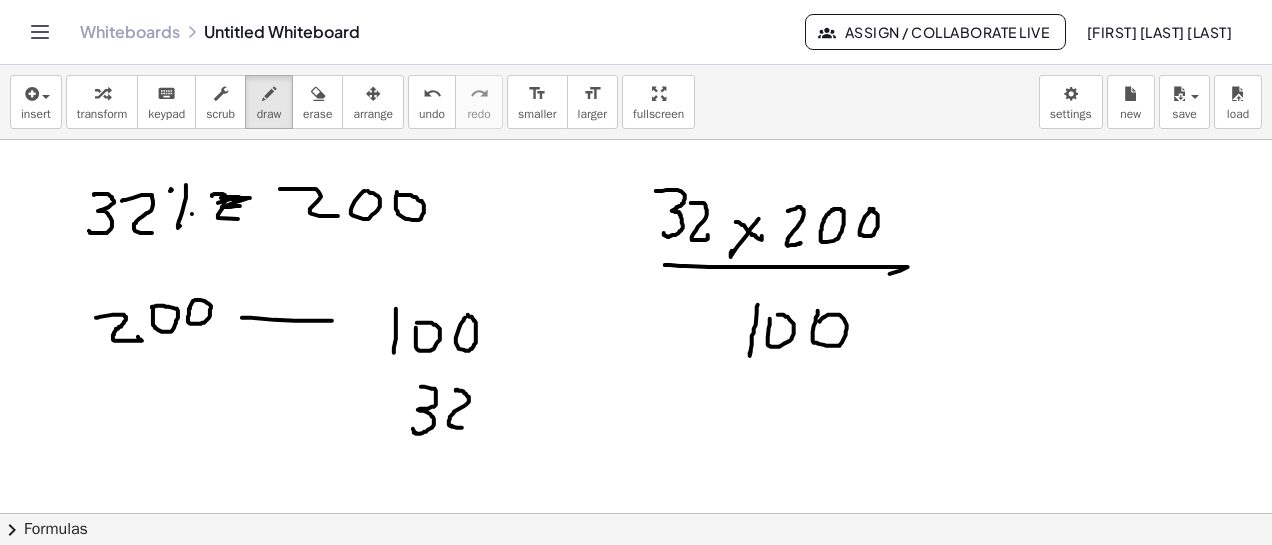 drag, startPoint x: 818, startPoint y: 311, endPoint x: 820, endPoint y: 322, distance: 11.18034 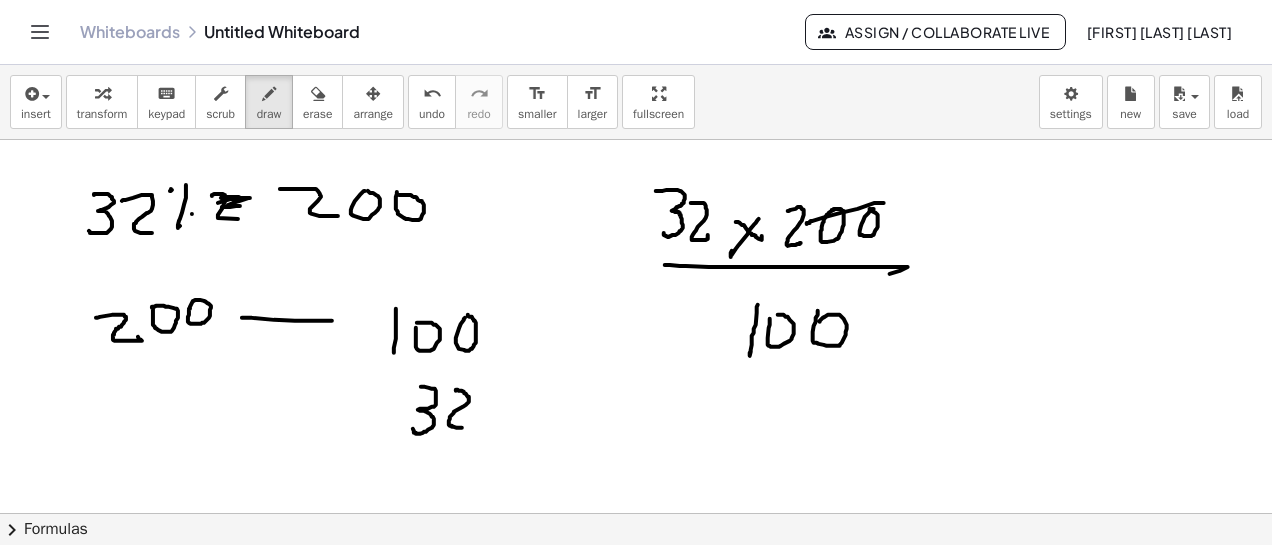 drag, startPoint x: 884, startPoint y: 203, endPoint x: 807, endPoint y: 224, distance: 79.81228 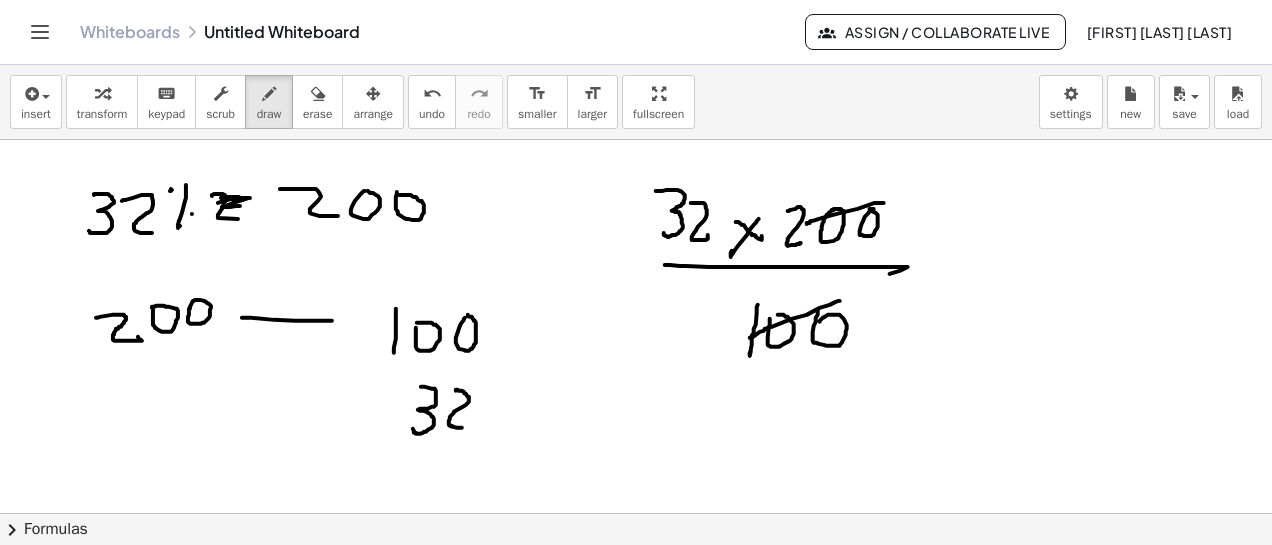 drag, startPoint x: 830, startPoint y: 305, endPoint x: 750, endPoint y: 338, distance: 86.53901 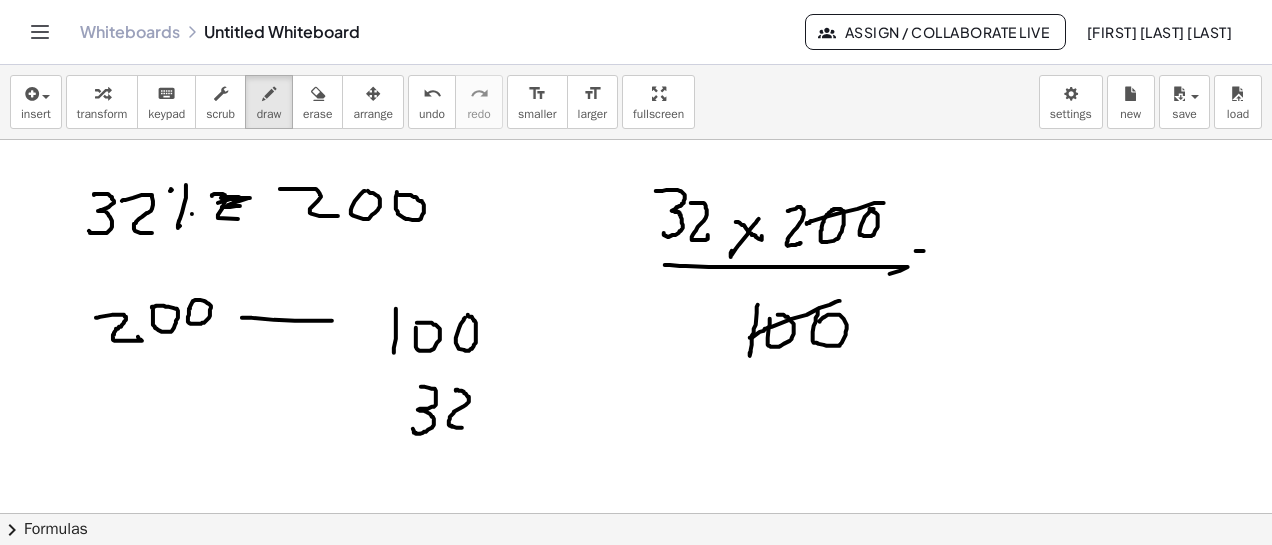 drag, startPoint x: 916, startPoint y: 251, endPoint x: 926, endPoint y: 260, distance: 13.453624 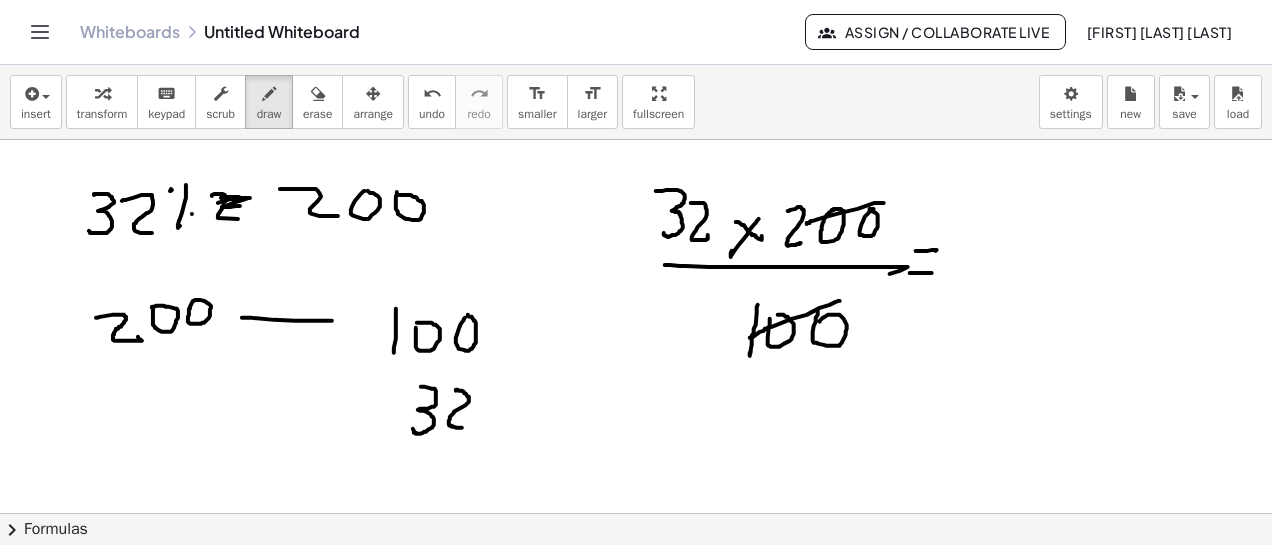 drag, startPoint x: 910, startPoint y: 273, endPoint x: 935, endPoint y: 273, distance: 25 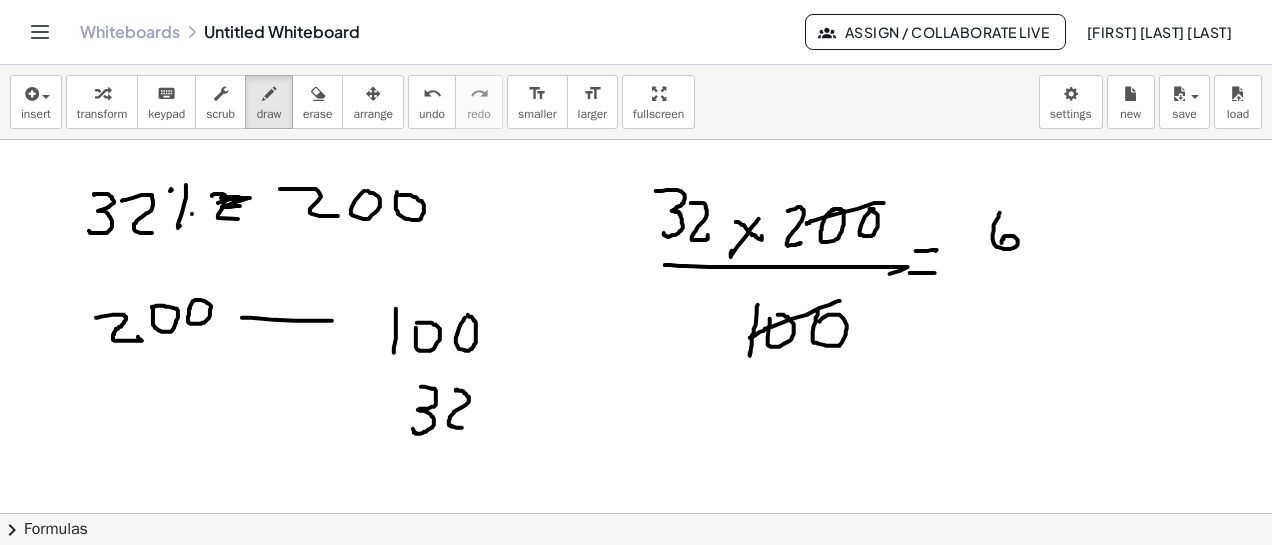 drag, startPoint x: 1000, startPoint y: 213, endPoint x: 1002, endPoint y: 243, distance: 30.066593 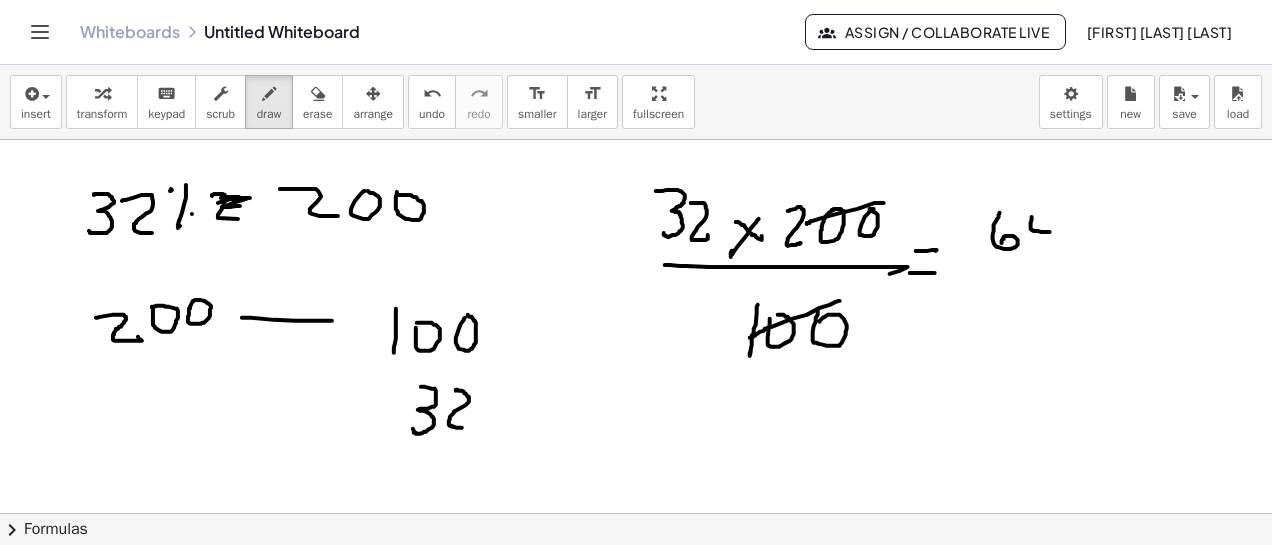 drag, startPoint x: 1032, startPoint y: 217, endPoint x: 1052, endPoint y: 226, distance: 21.931713 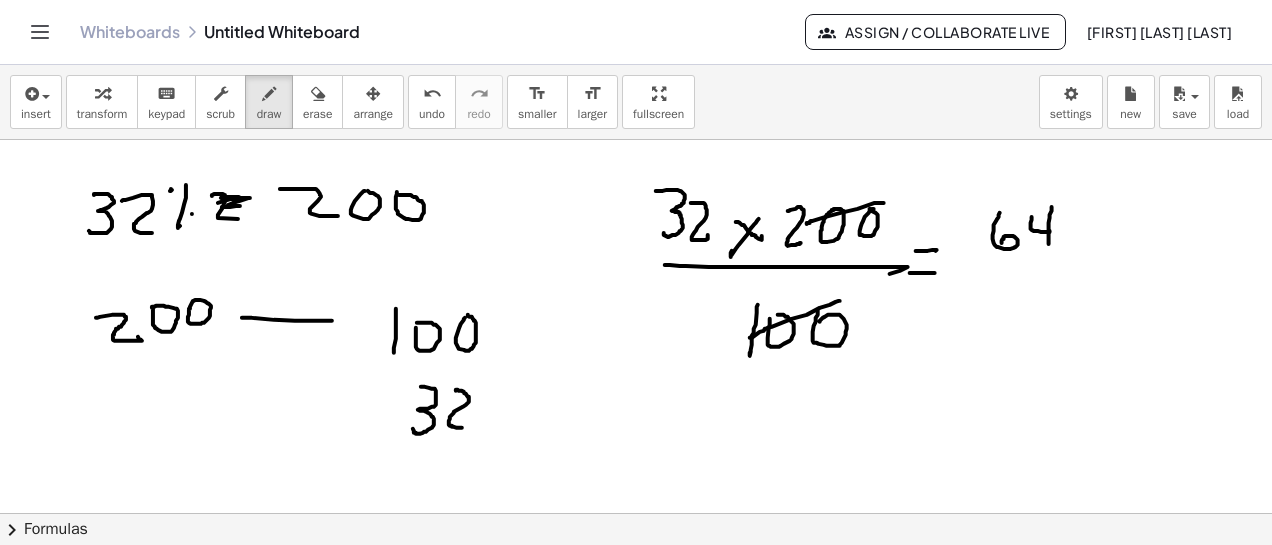 drag, startPoint x: 1052, startPoint y: 207, endPoint x: 1054, endPoint y: 245, distance: 38.052597 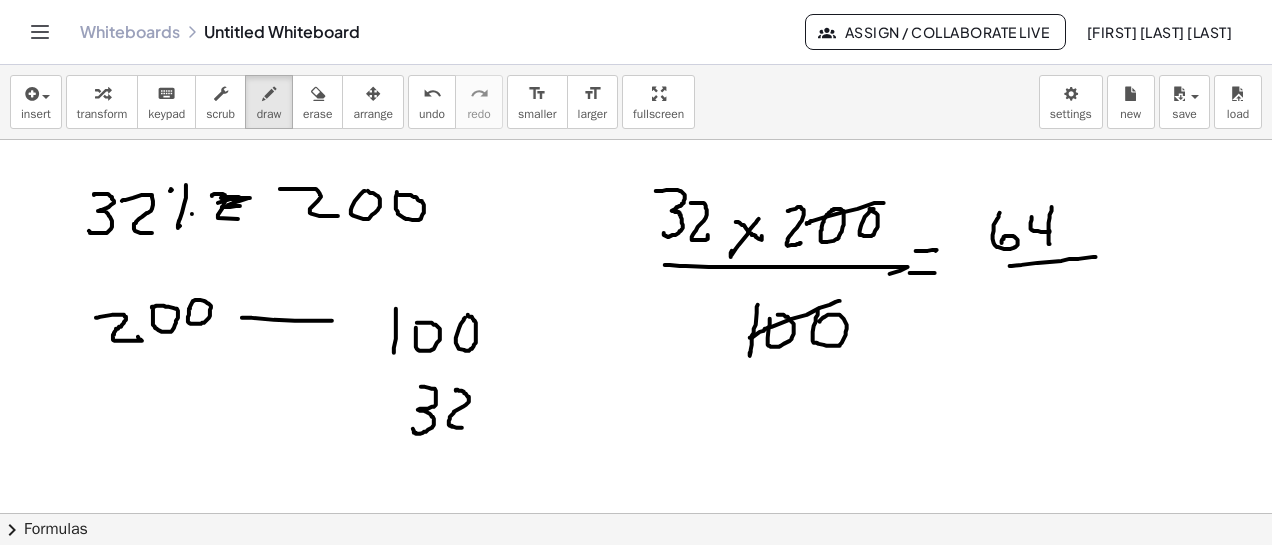 drag, startPoint x: 1010, startPoint y: 266, endPoint x: 1053, endPoint y: 275, distance: 43.931767 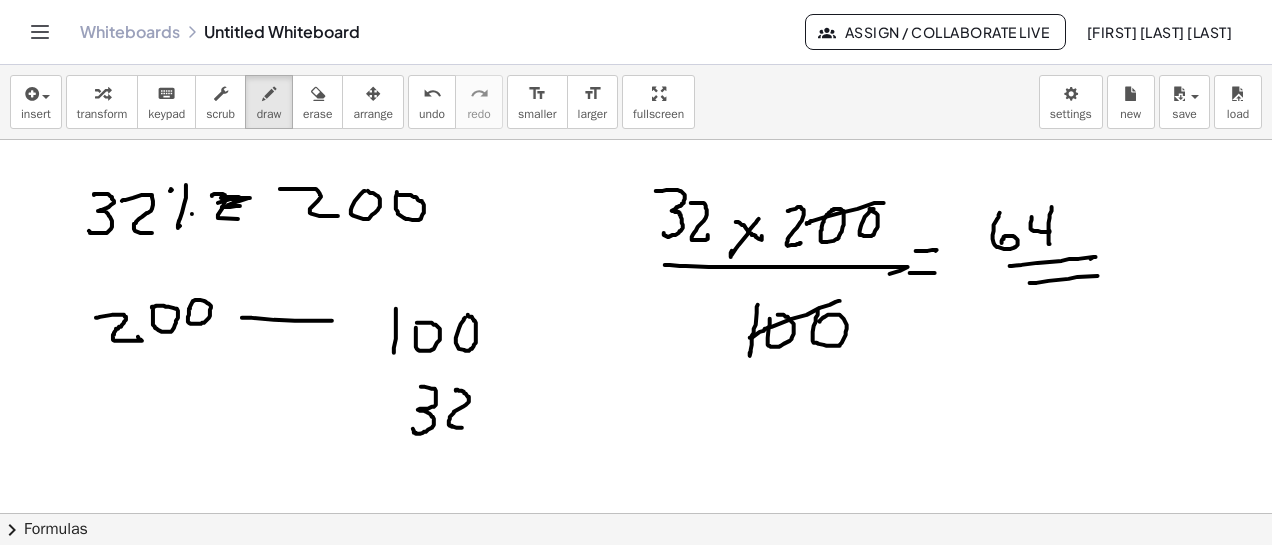 drag, startPoint x: 1030, startPoint y: 283, endPoint x: 1128, endPoint y: 271, distance: 98.731964 